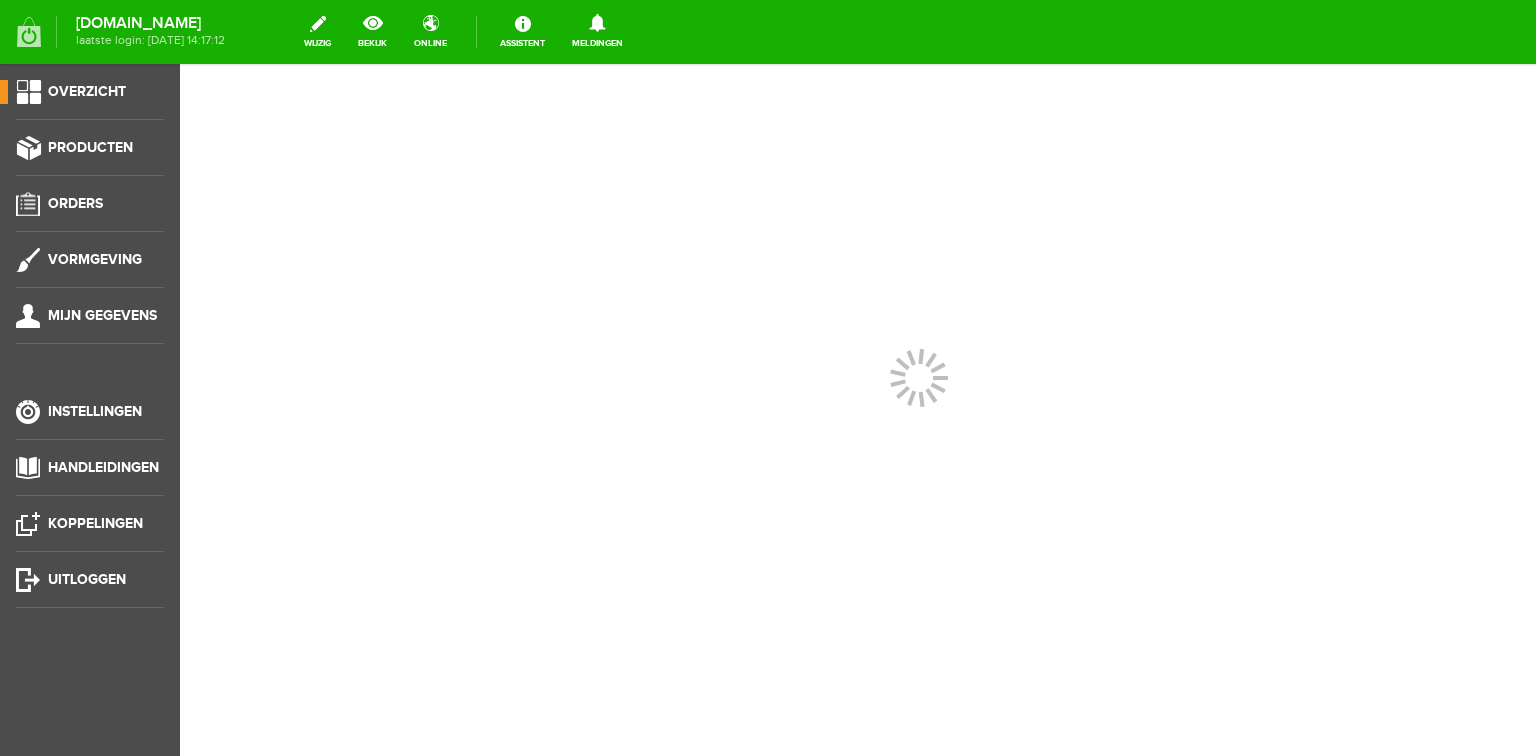 scroll, scrollTop: 0, scrollLeft: 0, axis: both 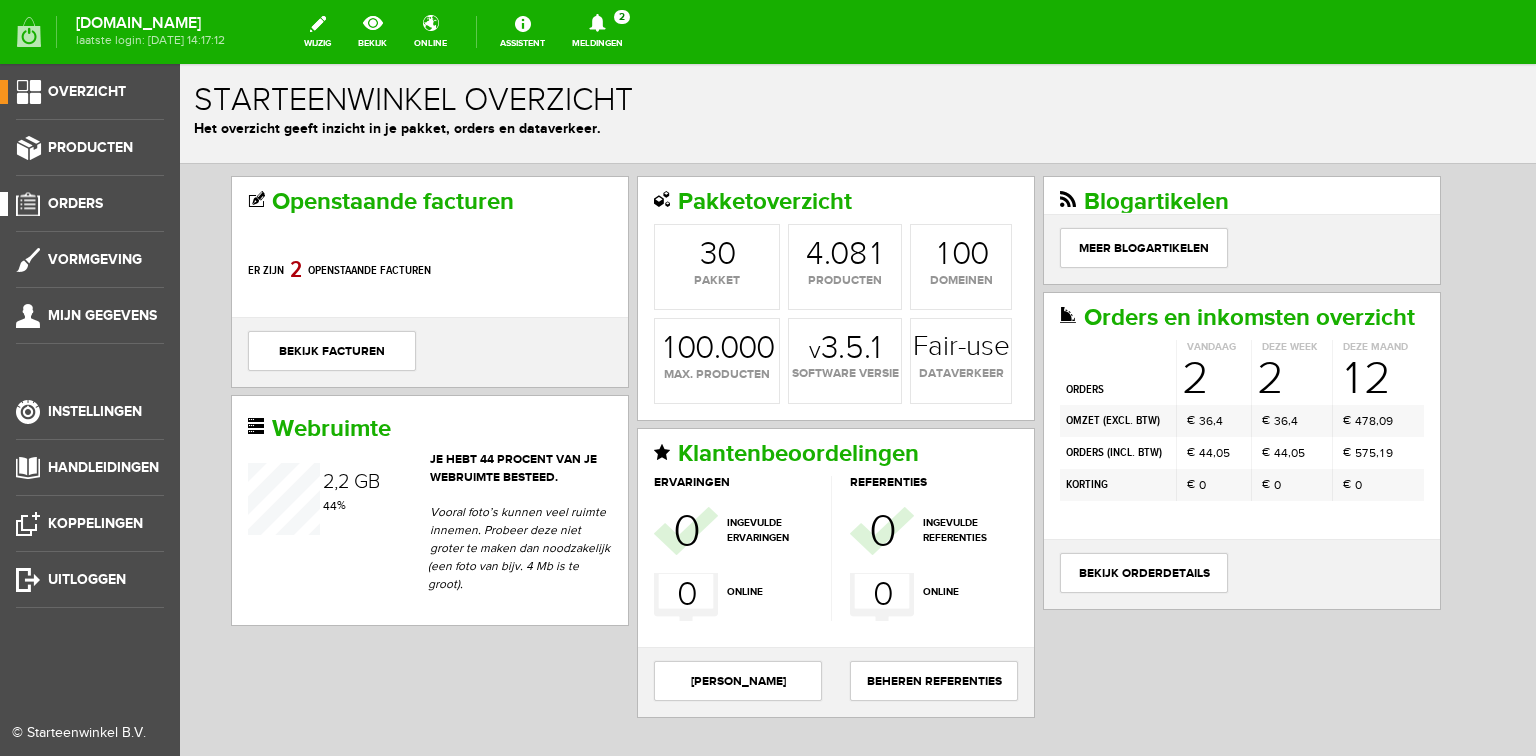 click on "Orders" at bounding box center (75, 203) 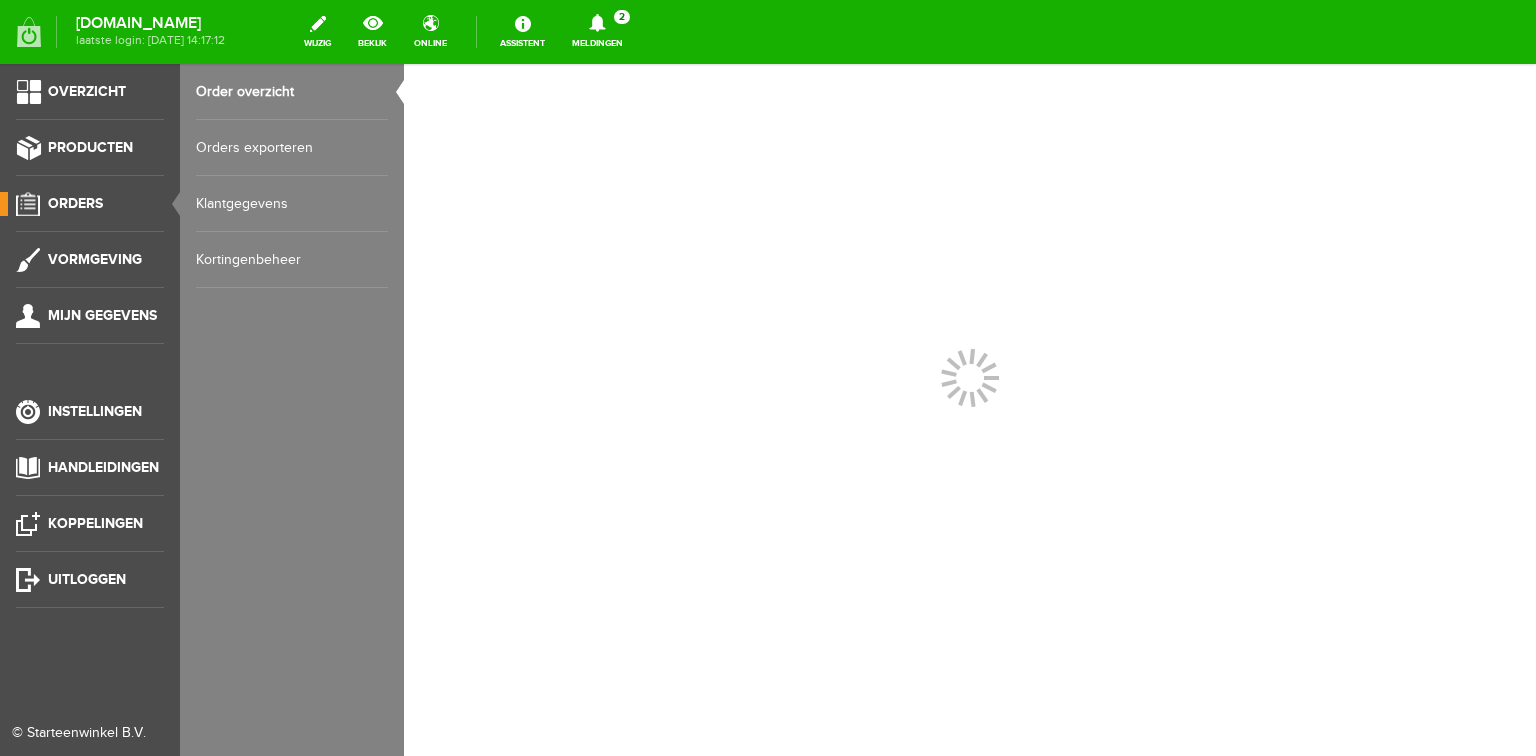 scroll, scrollTop: 0, scrollLeft: 0, axis: both 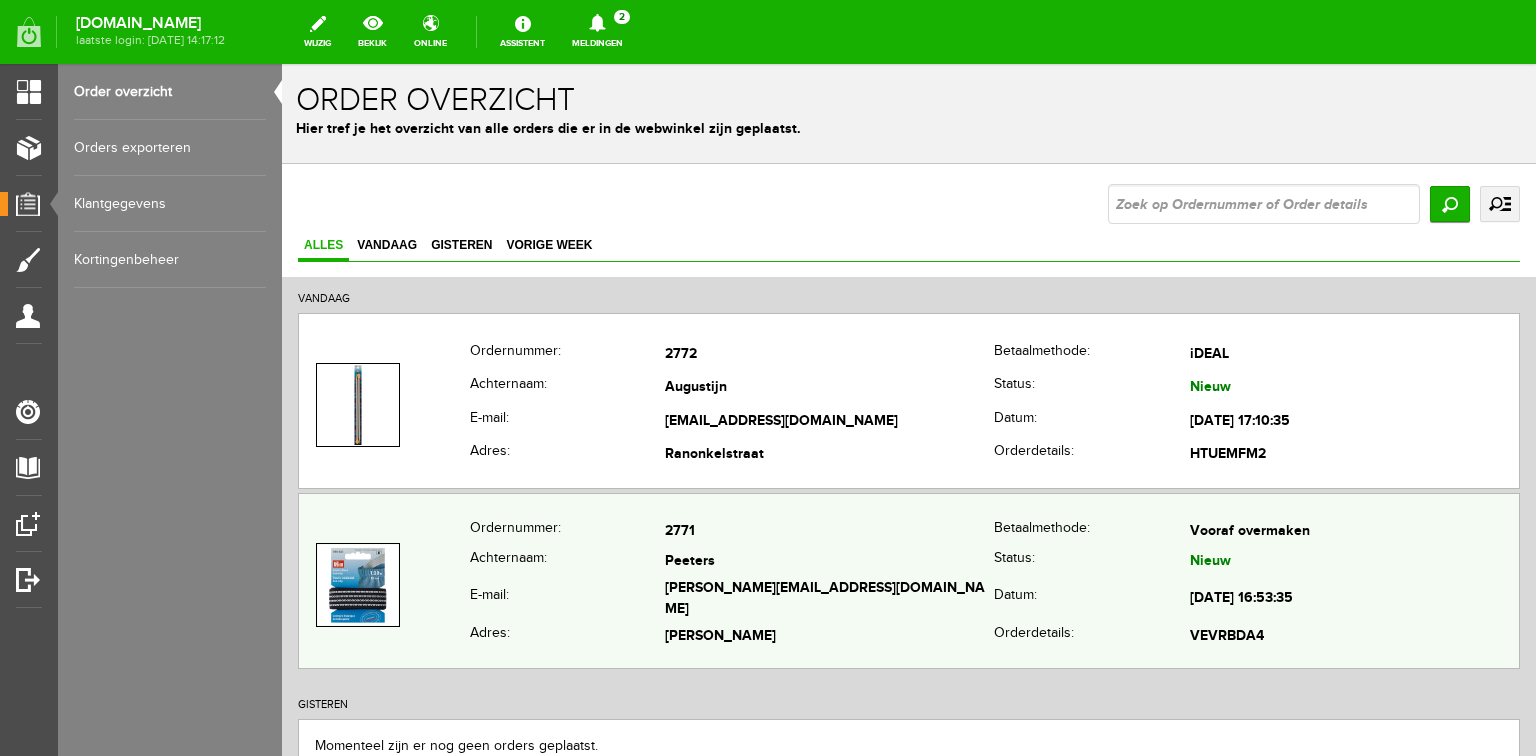 click on "Achternaam:" at bounding box center (567, 561) 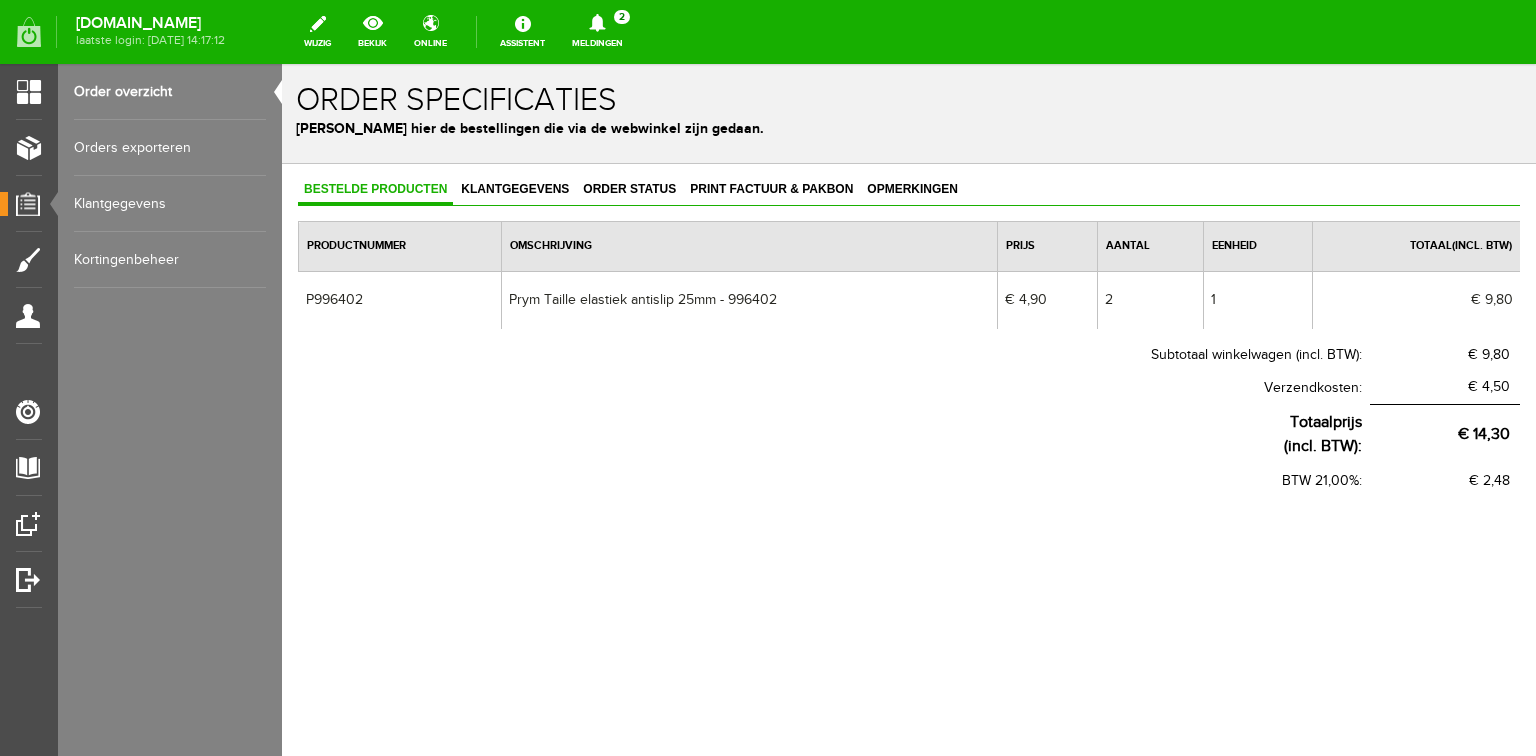 scroll, scrollTop: 0, scrollLeft: 0, axis: both 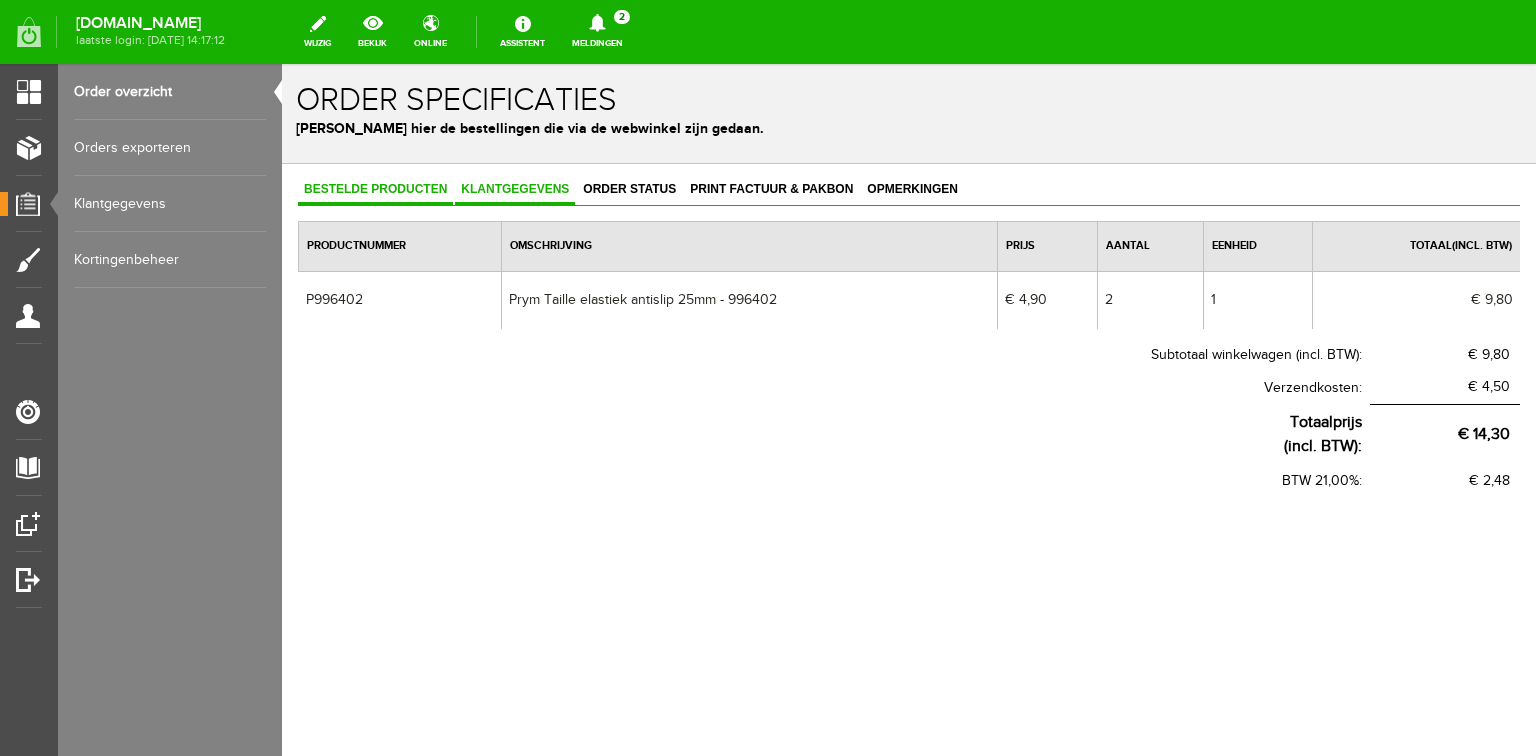 click on "Klantgegevens" at bounding box center [515, 189] 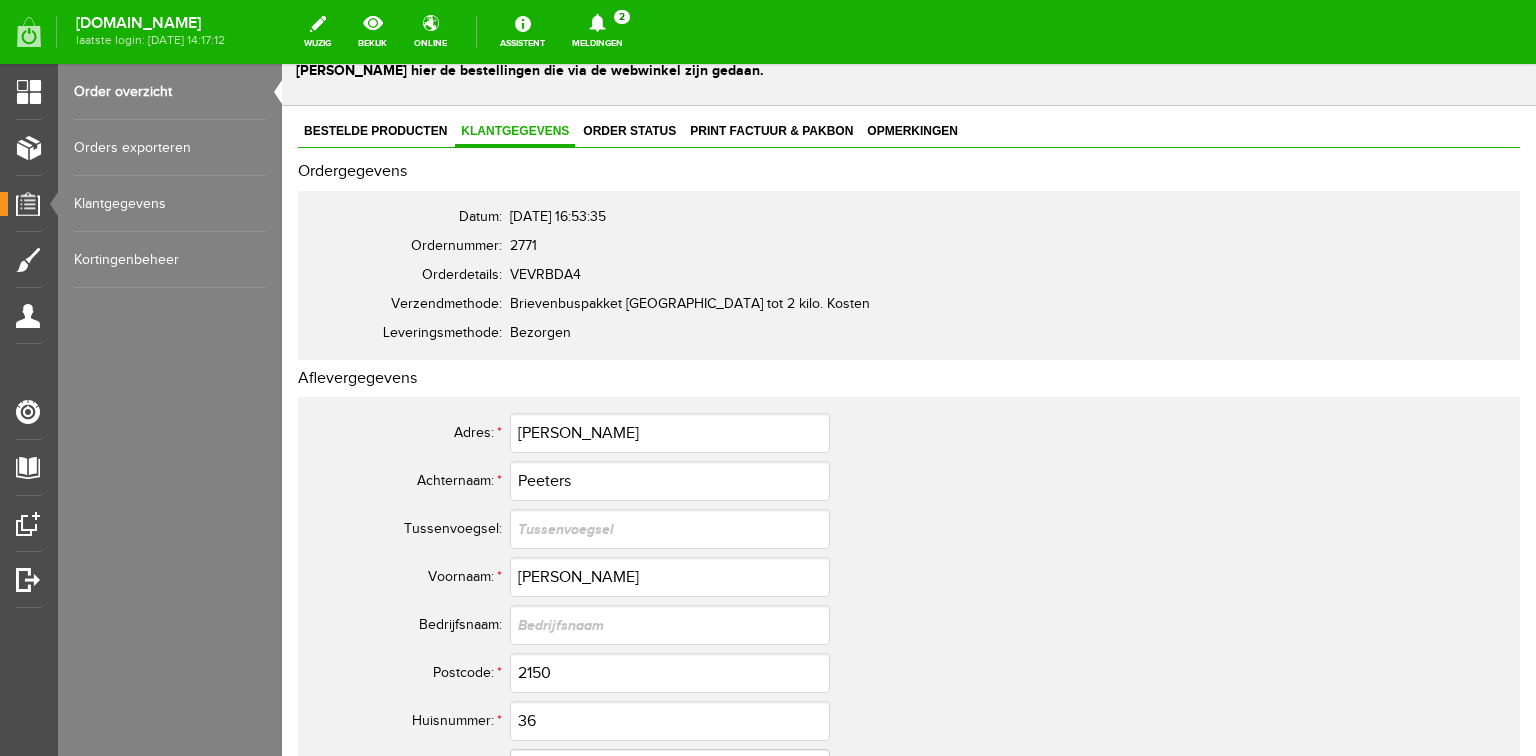 scroll, scrollTop: 0, scrollLeft: 0, axis: both 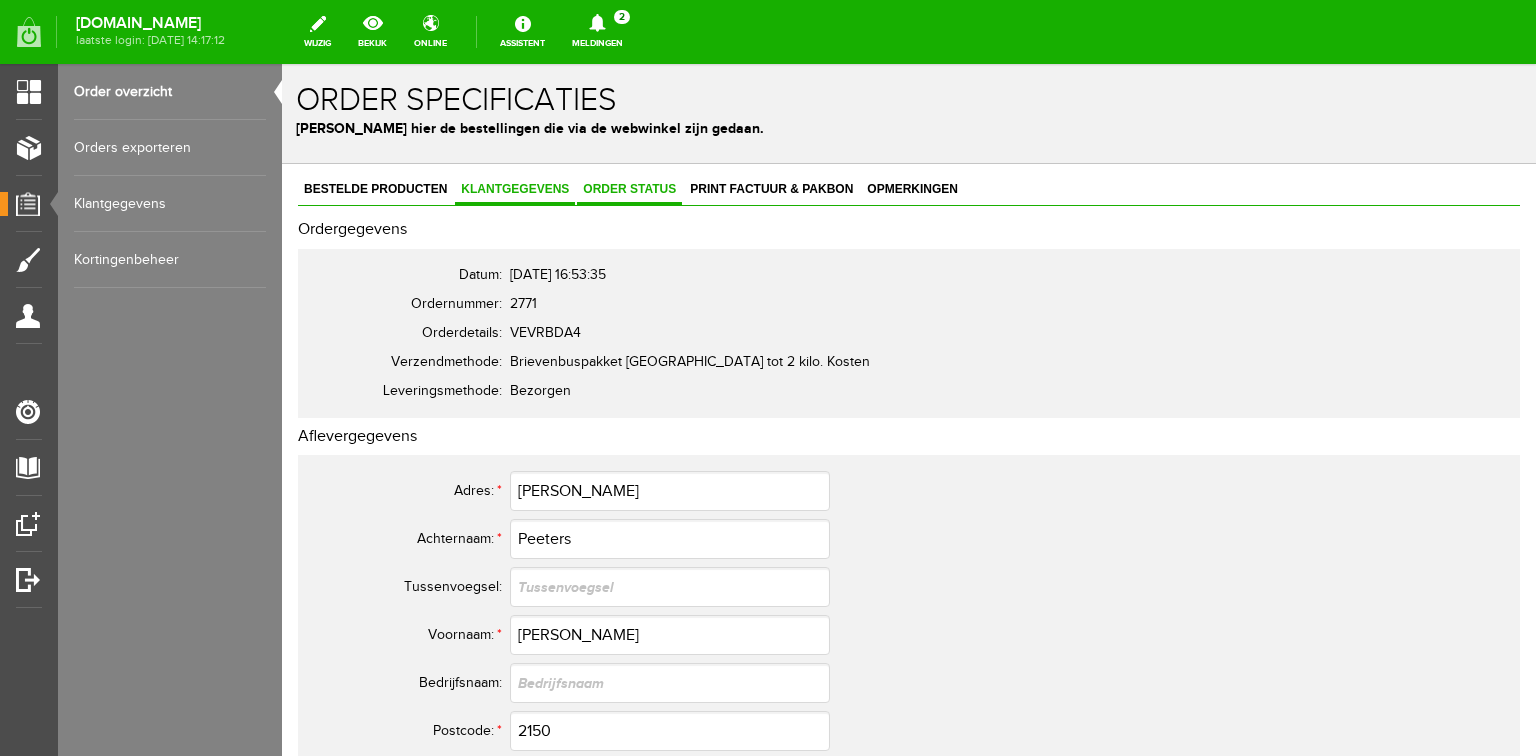 click on "Order status" at bounding box center [629, 189] 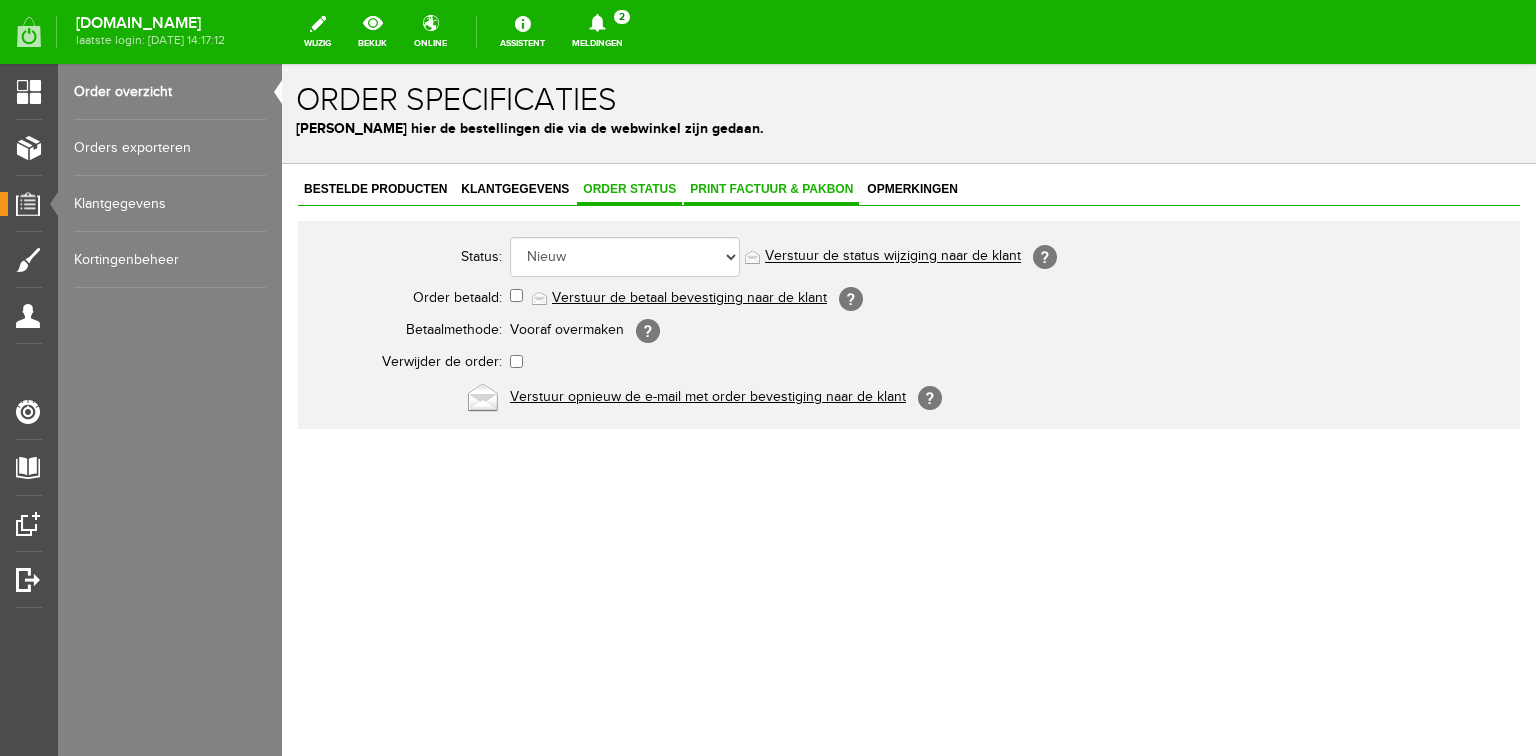 click on "Print factuur & pakbon" at bounding box center [771, 190] 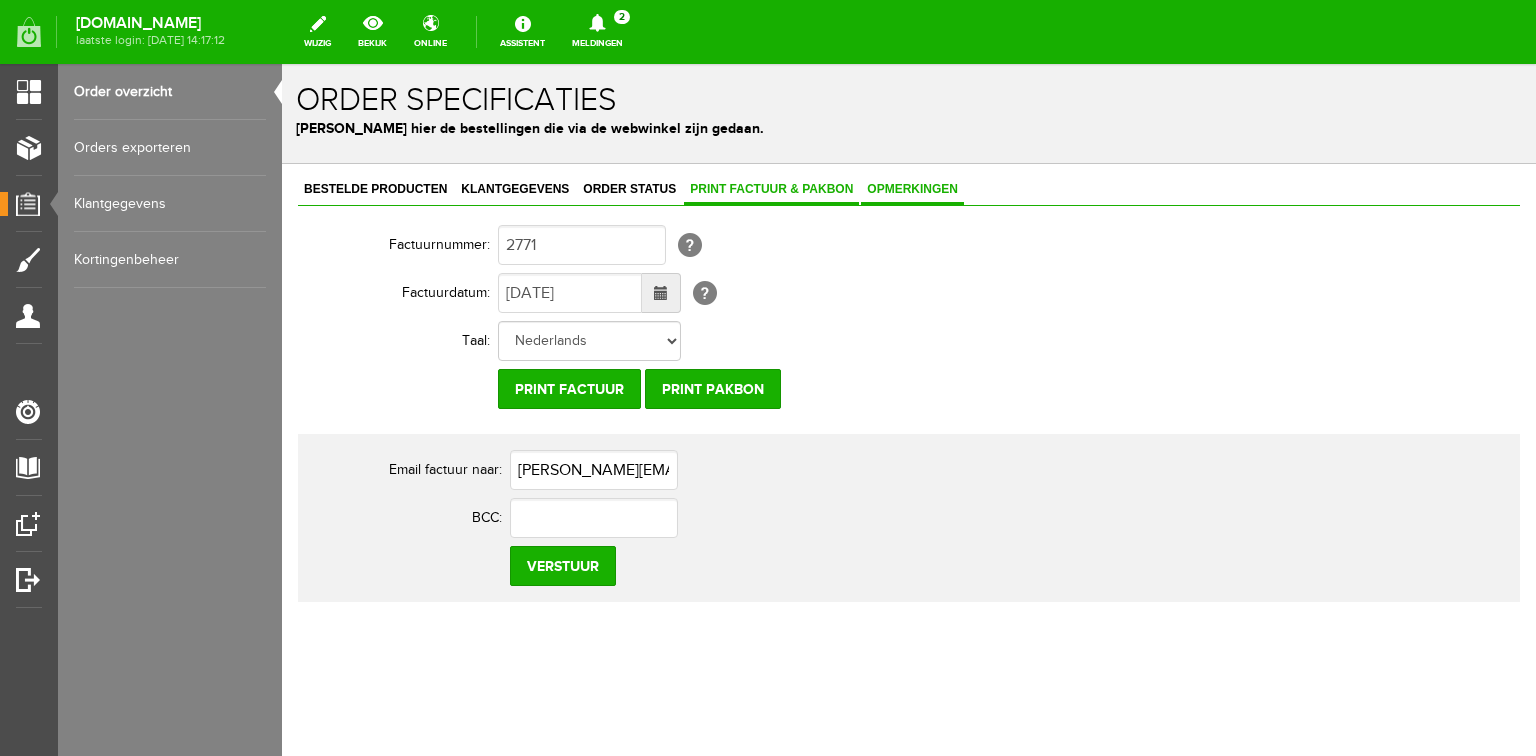 click on "Opmerkingen" at bounding box center (912, 189) 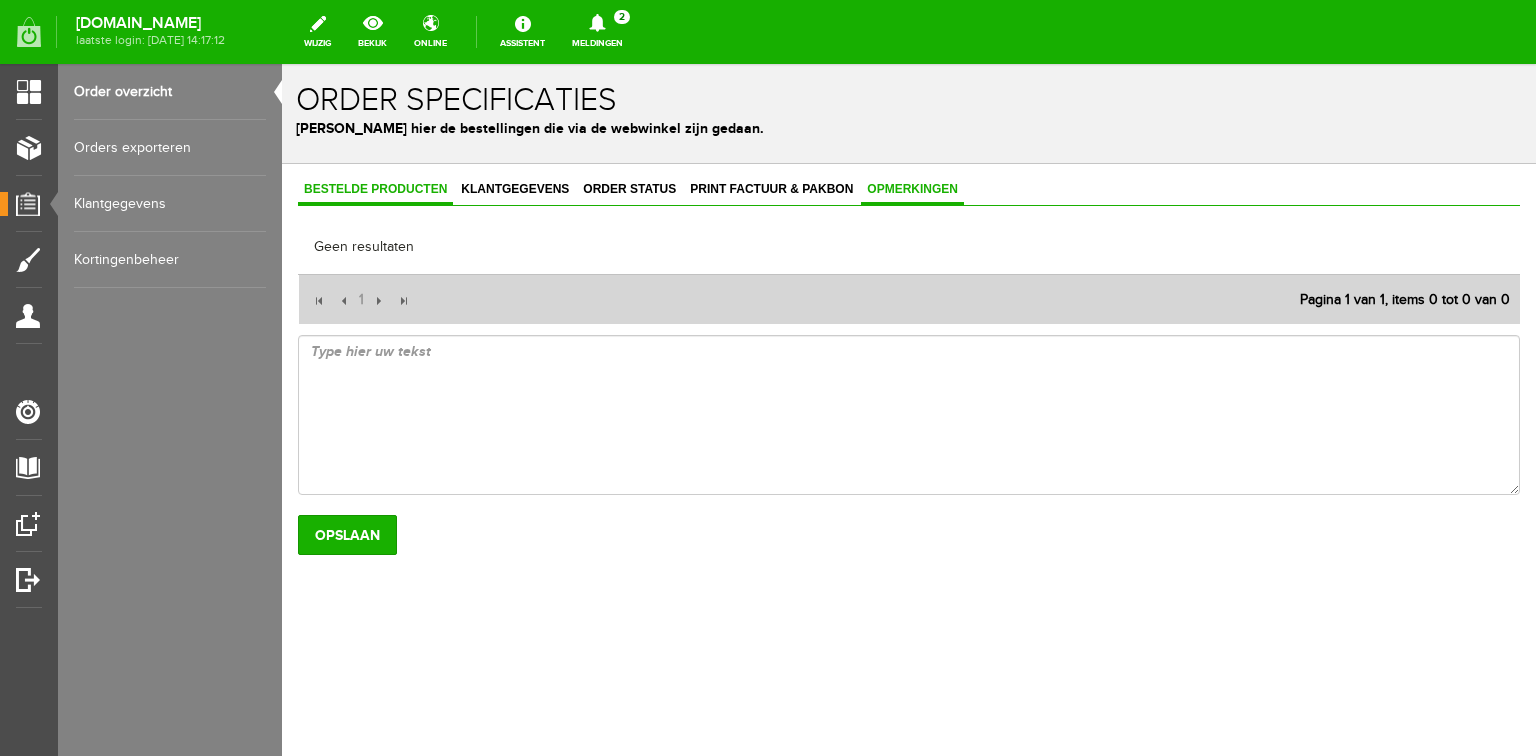 click on "Bestelde producten" at bounding box center [375, 189] 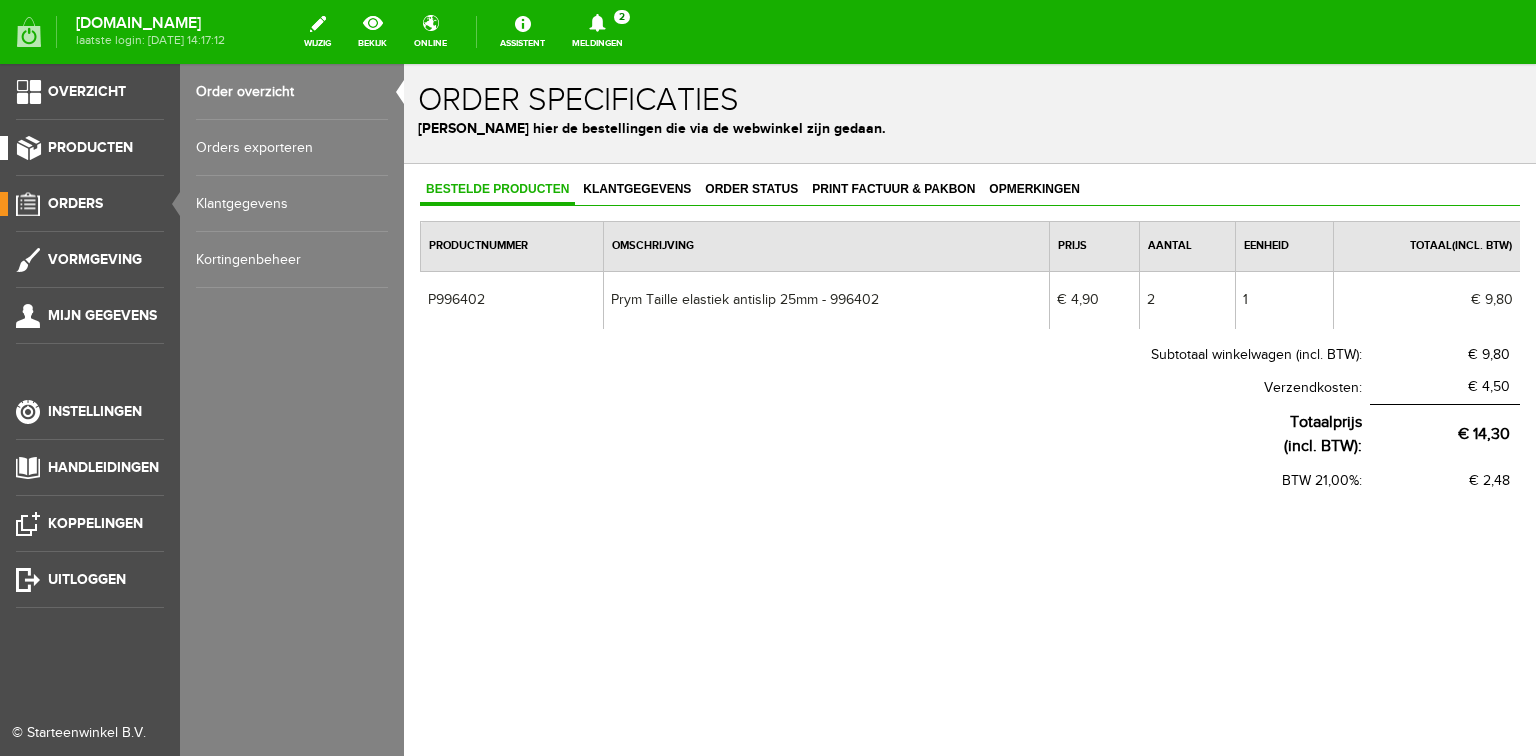 click on "Producten" at bounding box center [90, 147] 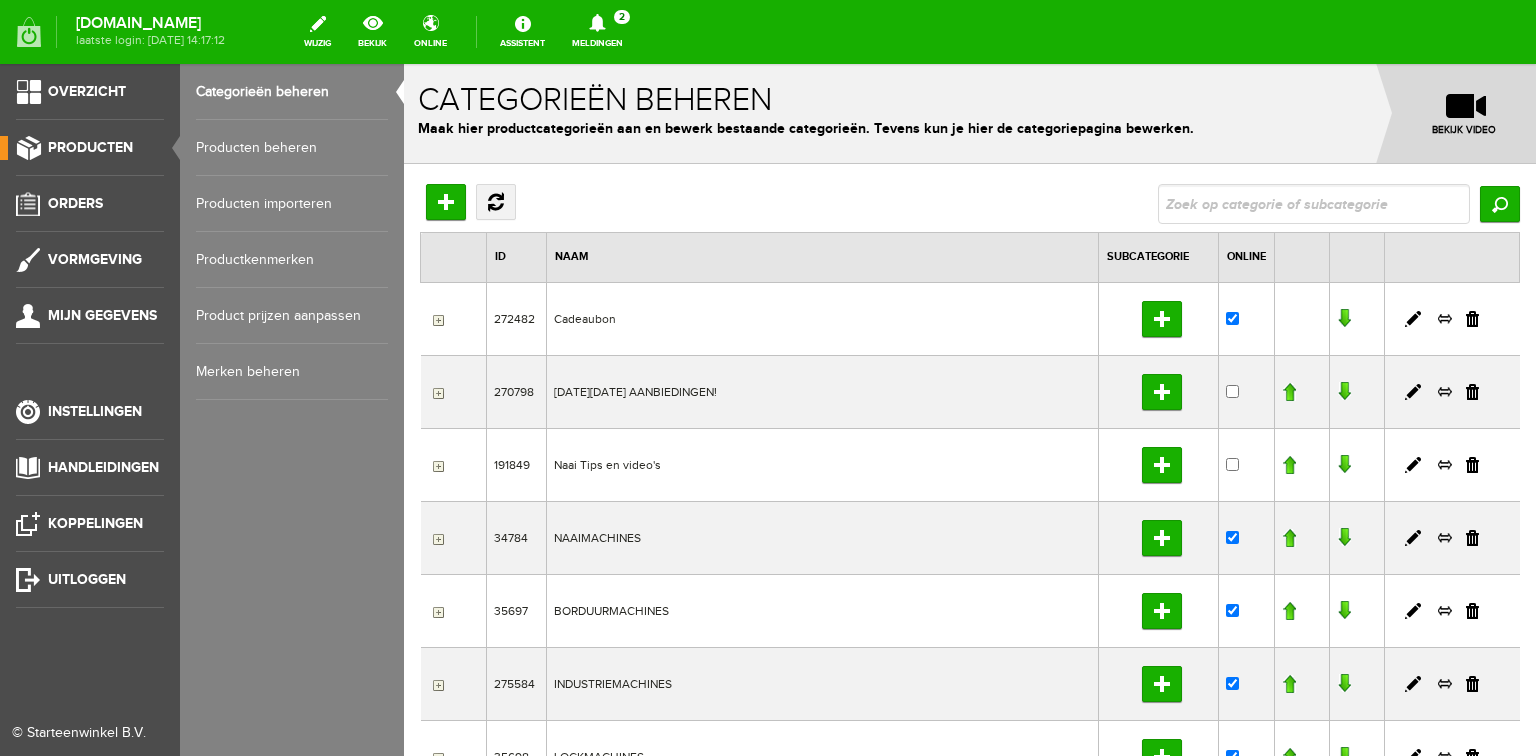click on "Producten beheren" at bounding box center [292, 148] 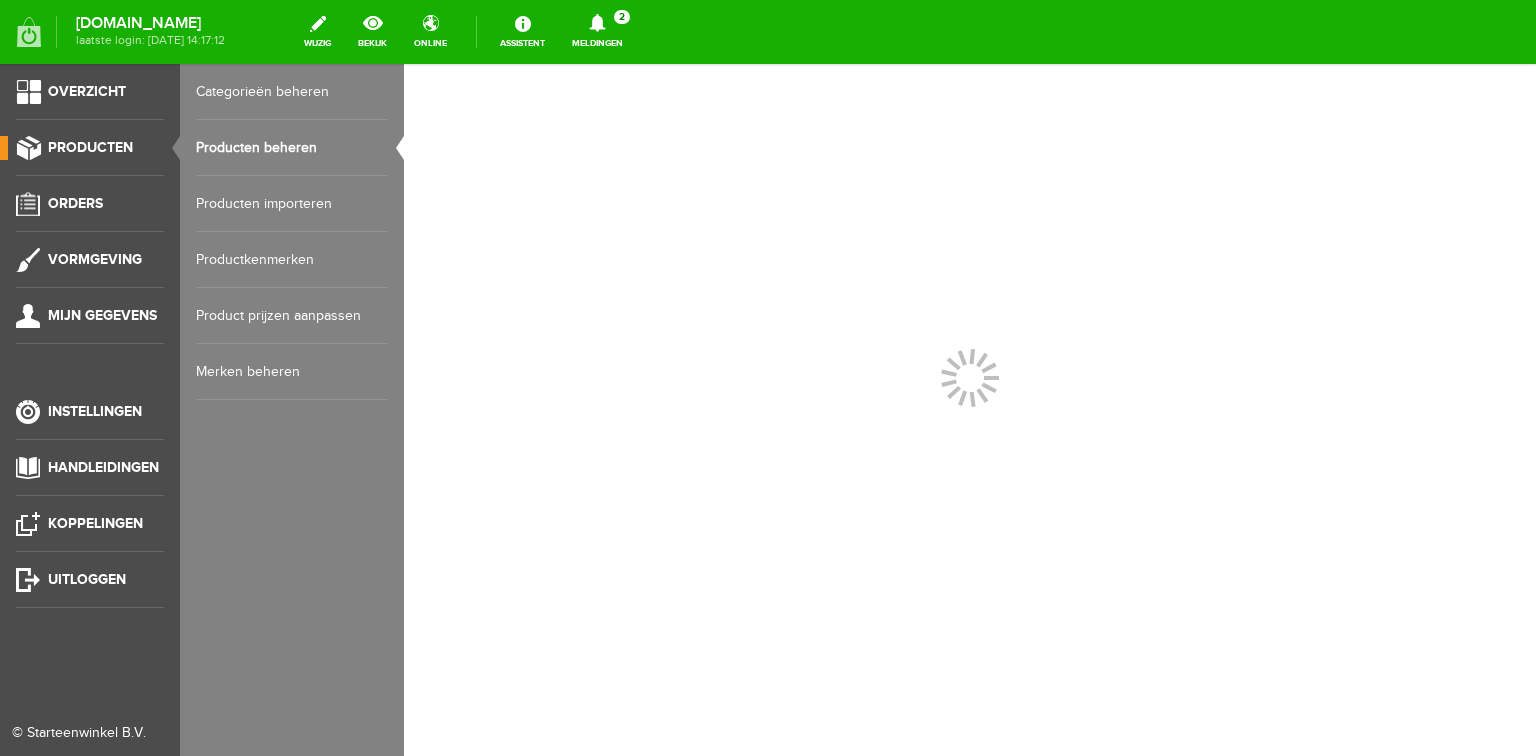 scroll, scrollTop: 0, scrollLeft: 0, axis: both 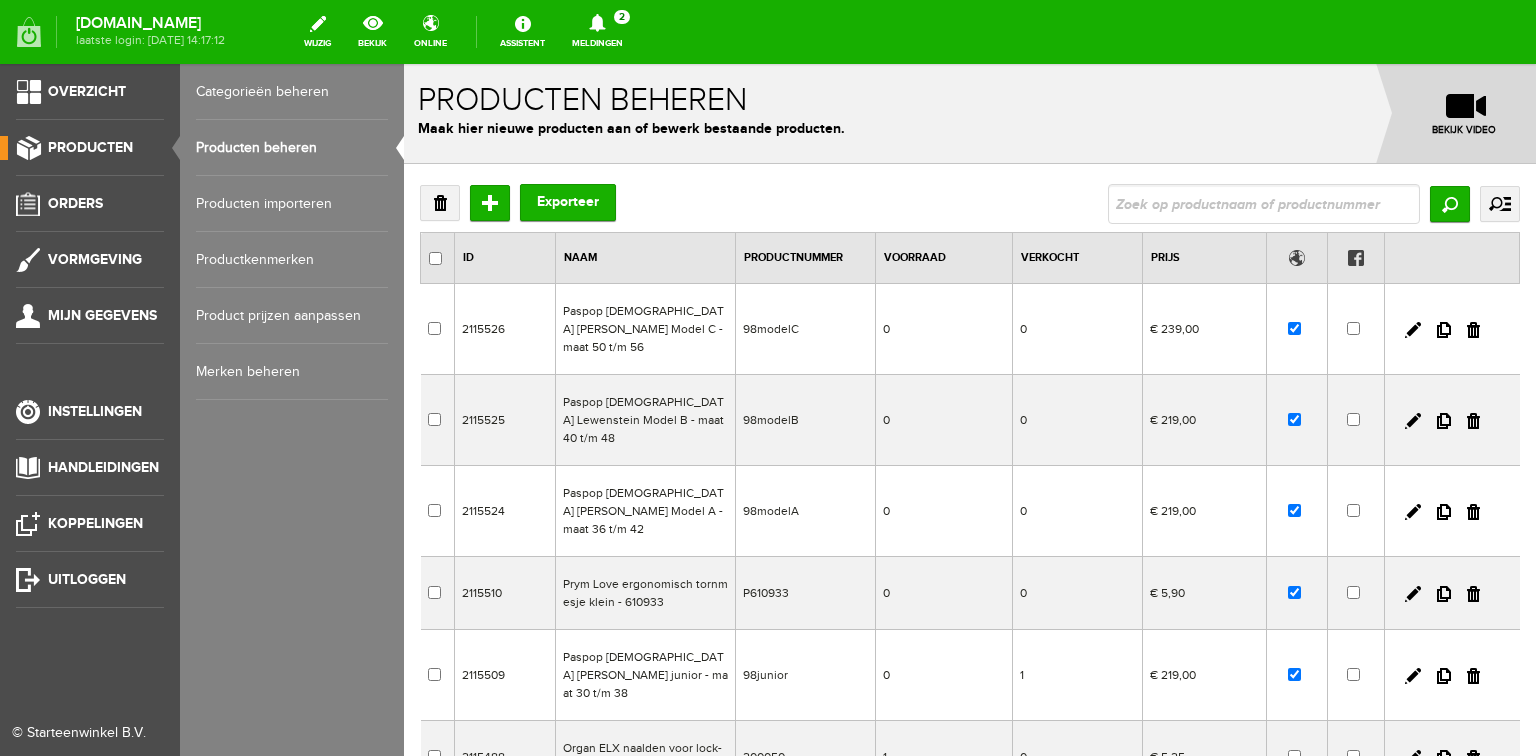 click on "Producten beheren" at bounding box center (292, 148) 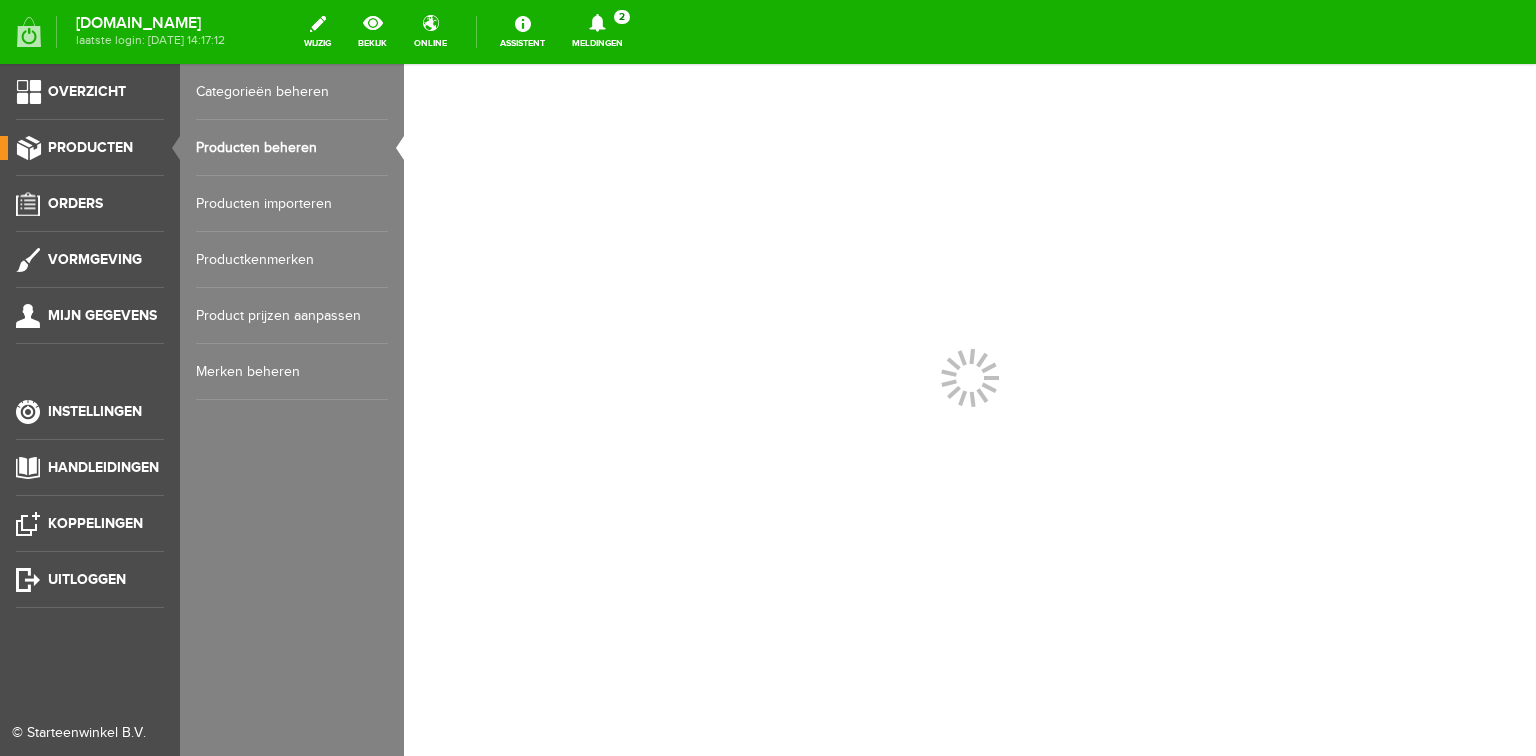scroll, scrollTop: 0, scrollLeft: 0, axis: both 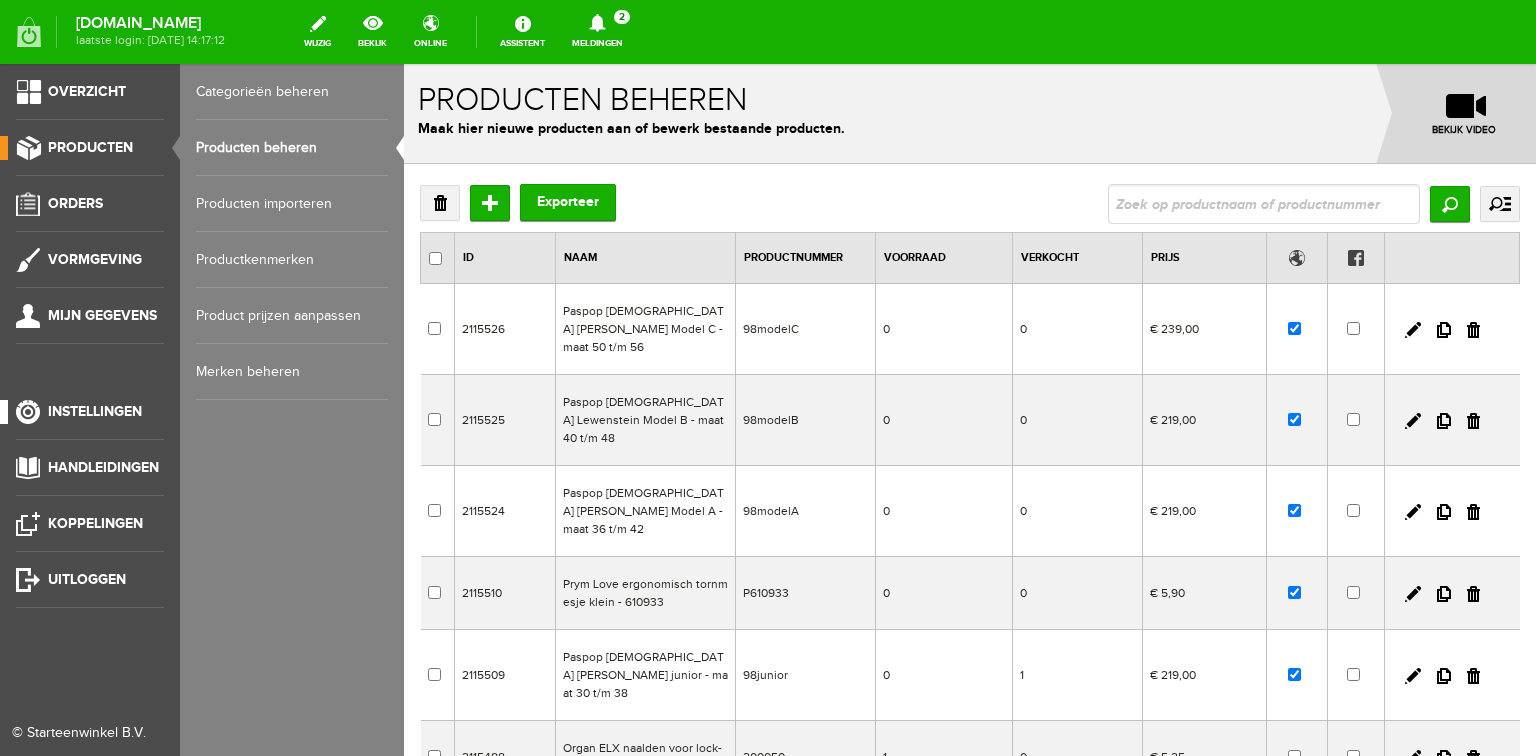 click on "Instellingen" at bounding box center (95, 411) 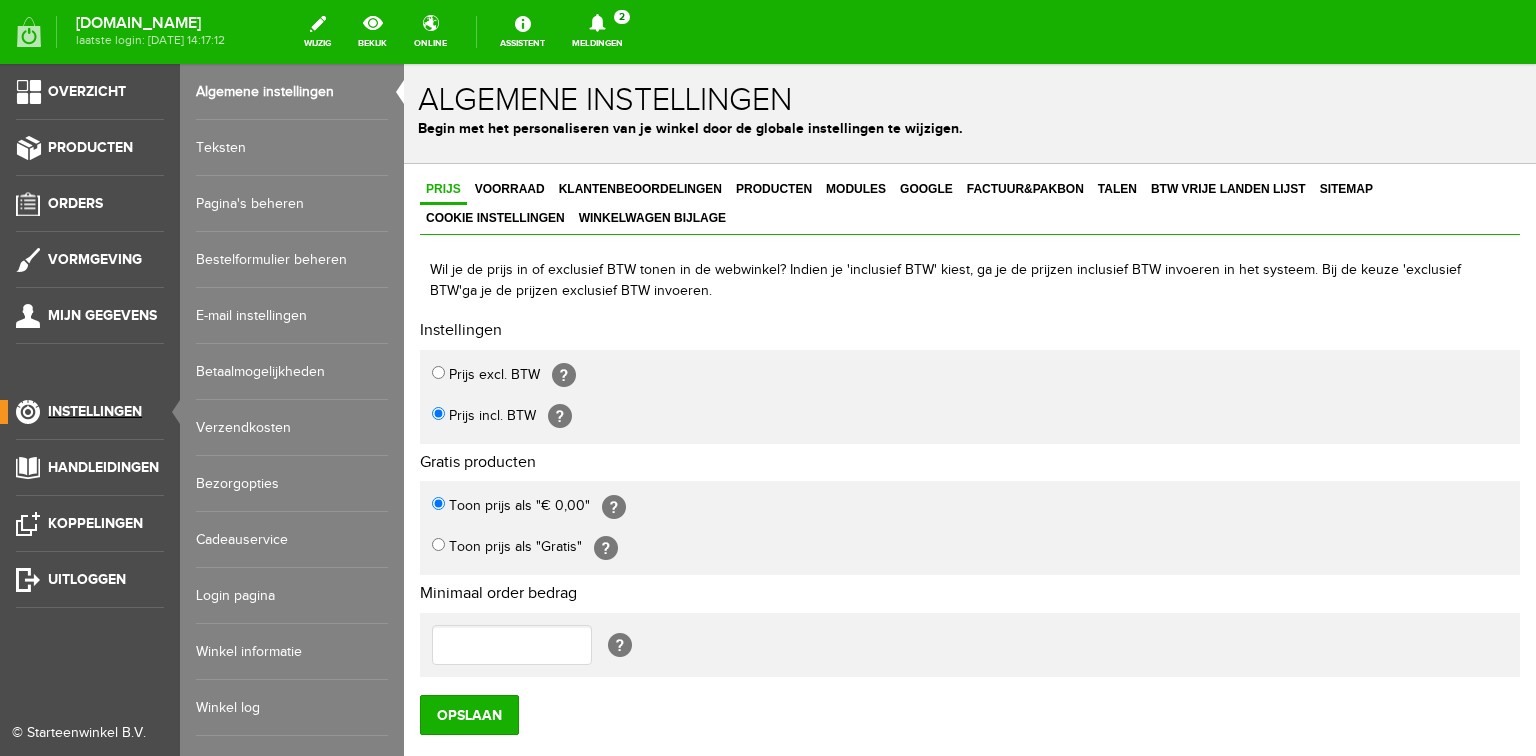 scroll, scrollTop: 0, scrollLeft: 0, axis: both 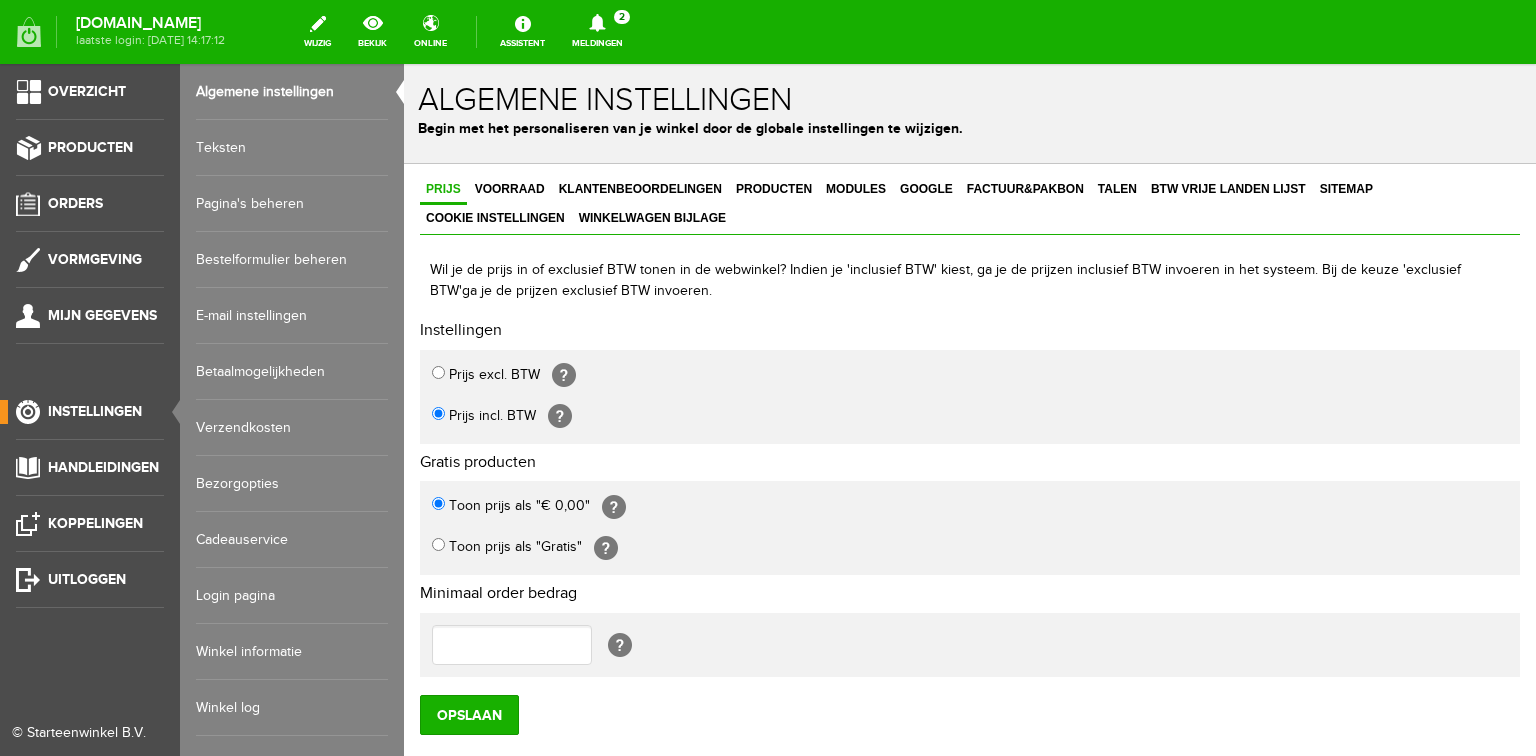click on "Verzendkosten" at bounding box center [292, 428] 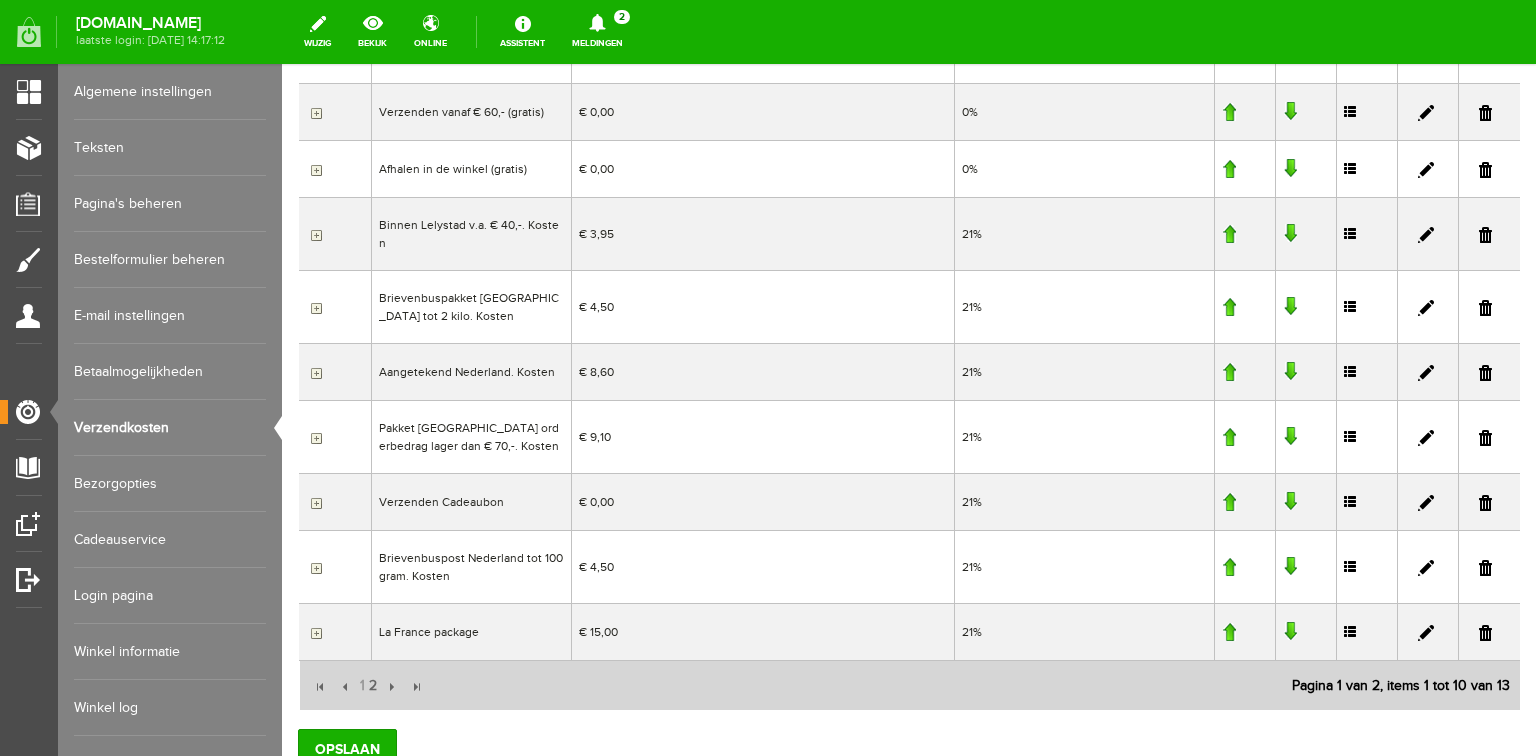 scroll, scrollTop: 640, scrollLeft: 0, axis: vertical 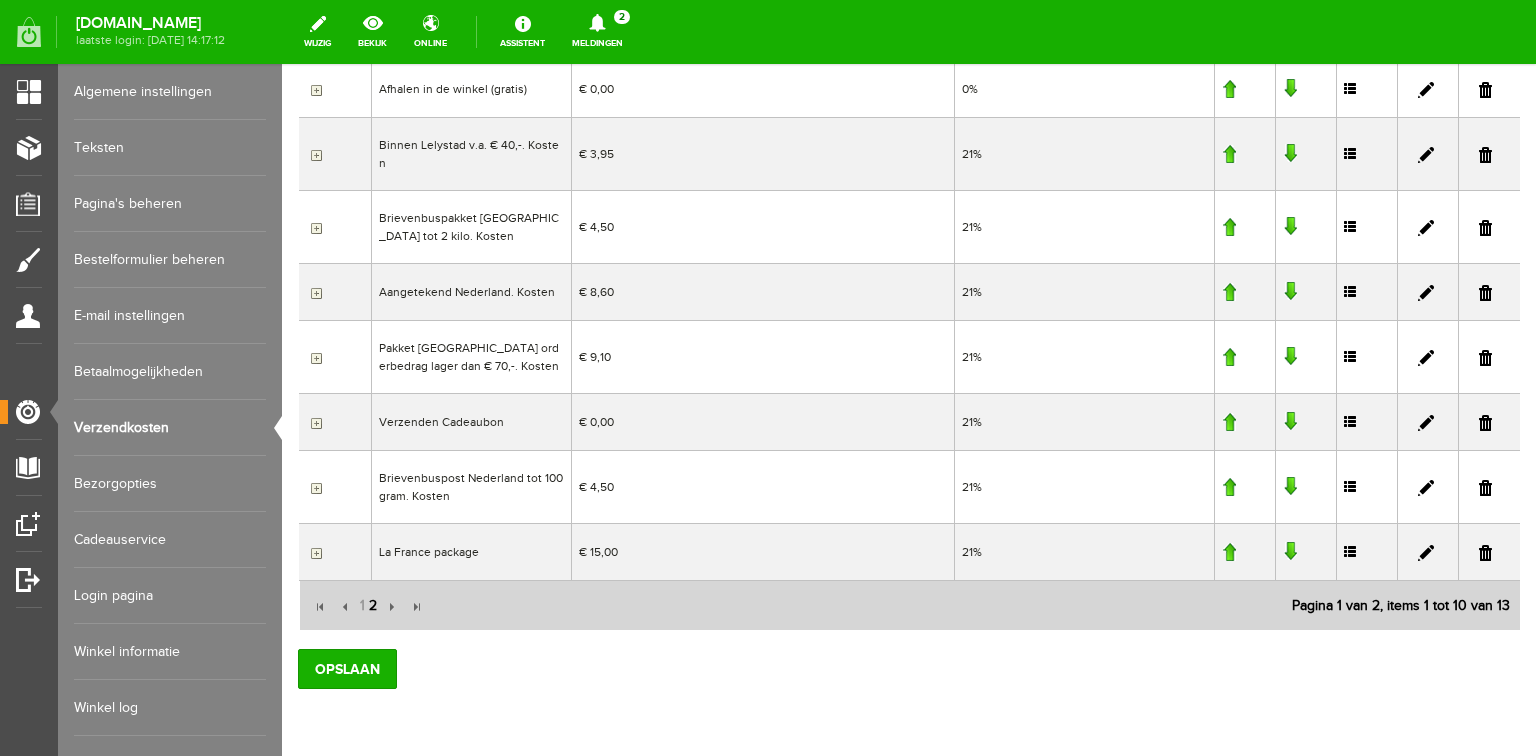 click on "2" at bounding box center (373, 606) 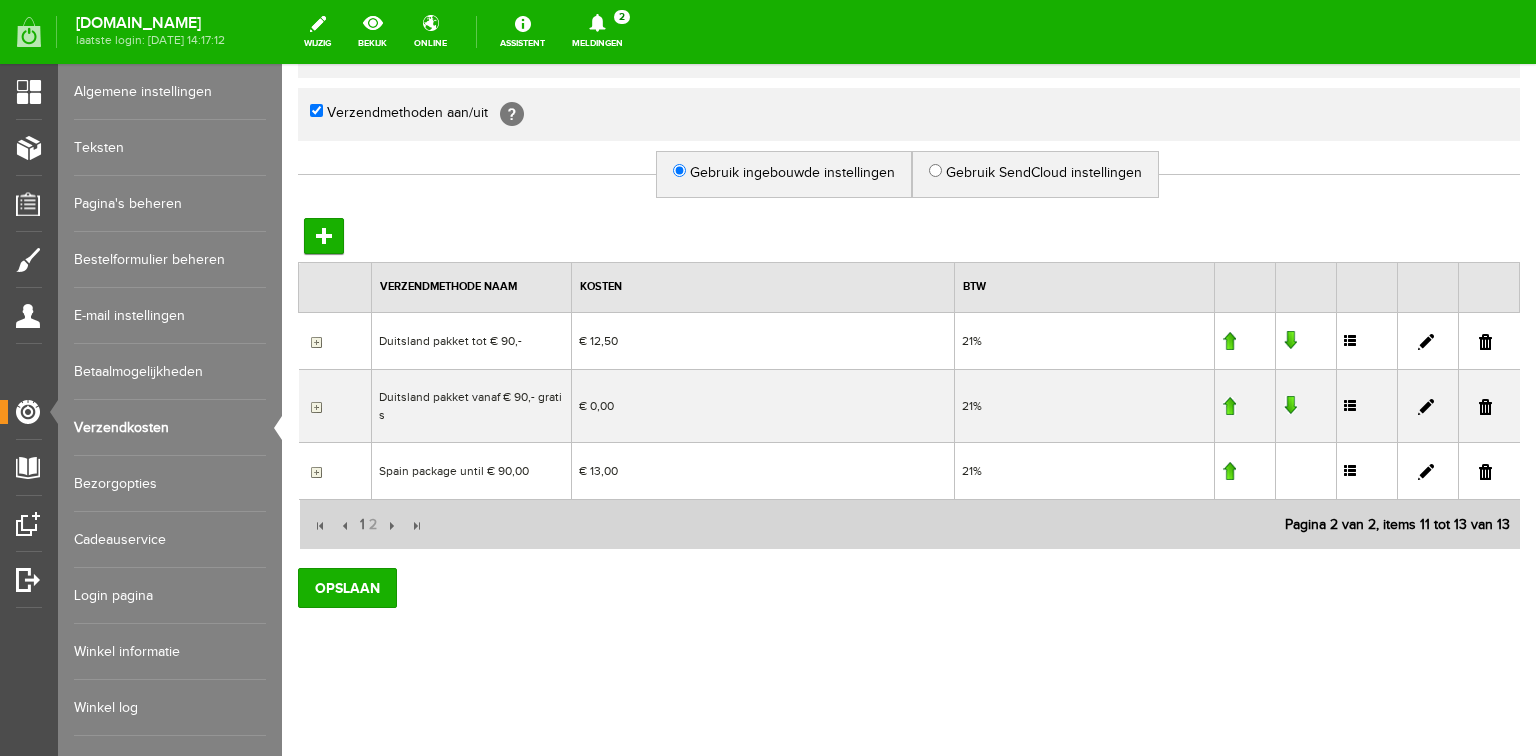 scroll, scrollTop: 255, scrollLeft: 0, axis: vertical 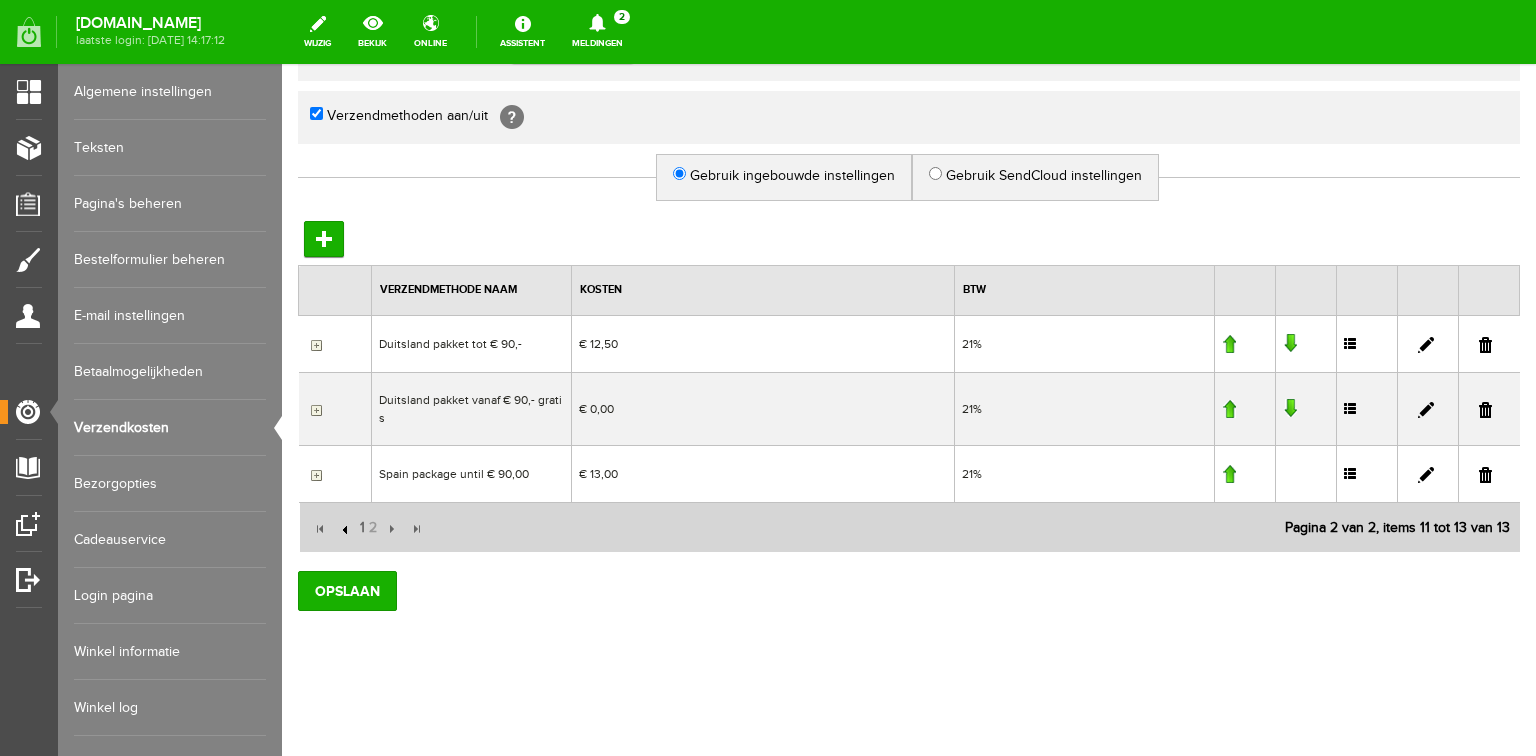 click at bounding box center [347, 529] 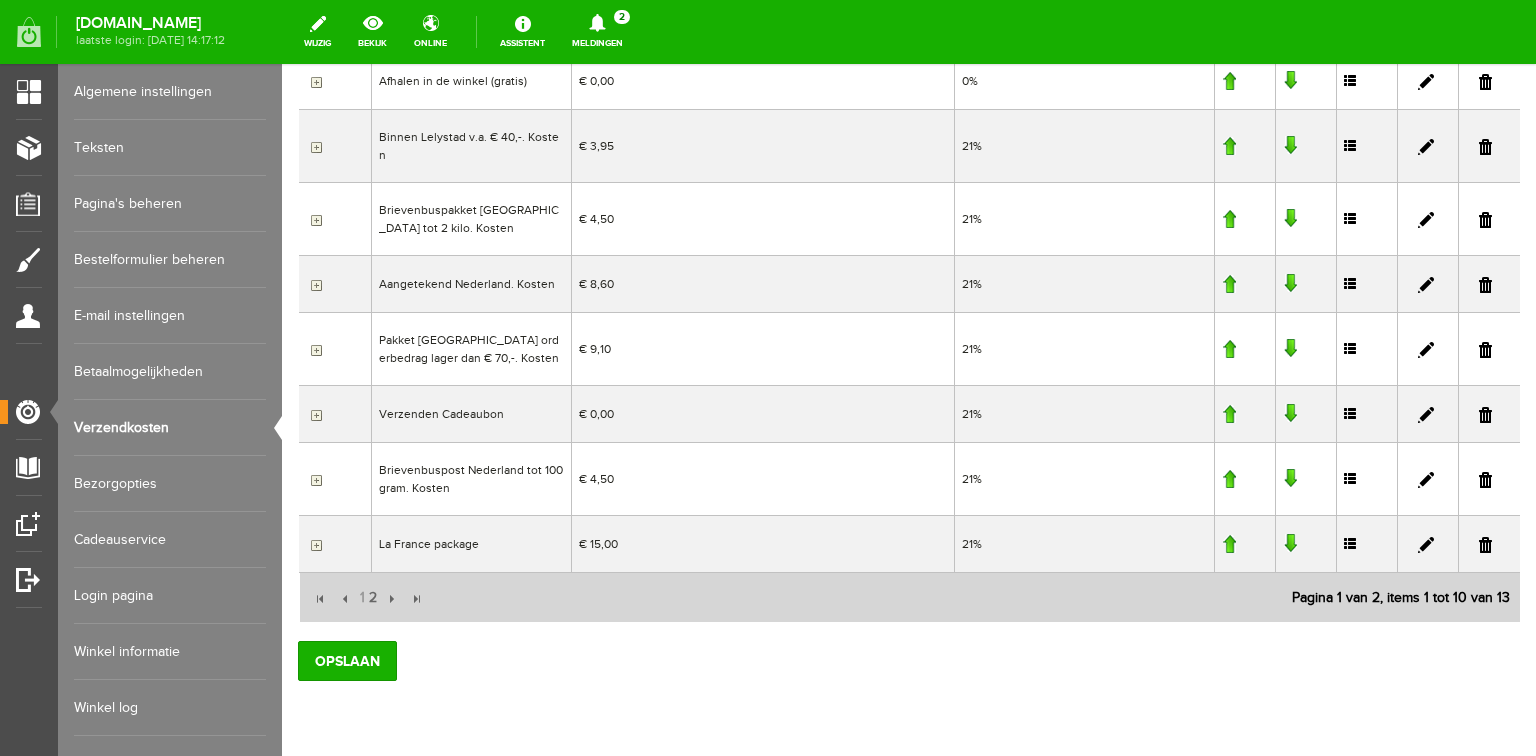 scroll, scrollTop: 655, scrollLeft: 0, axis: vertical 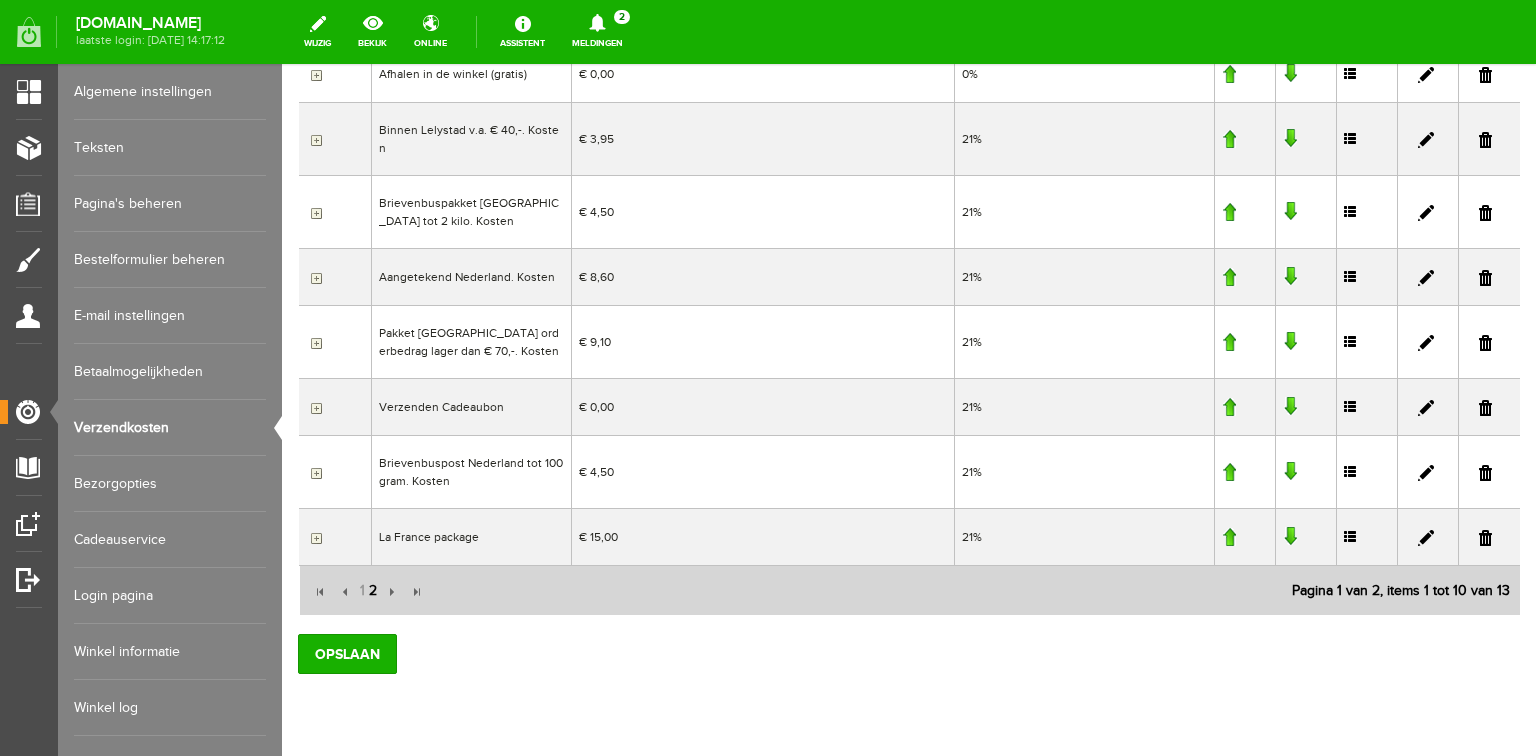 click on "2" at bounding box center (373, 591) 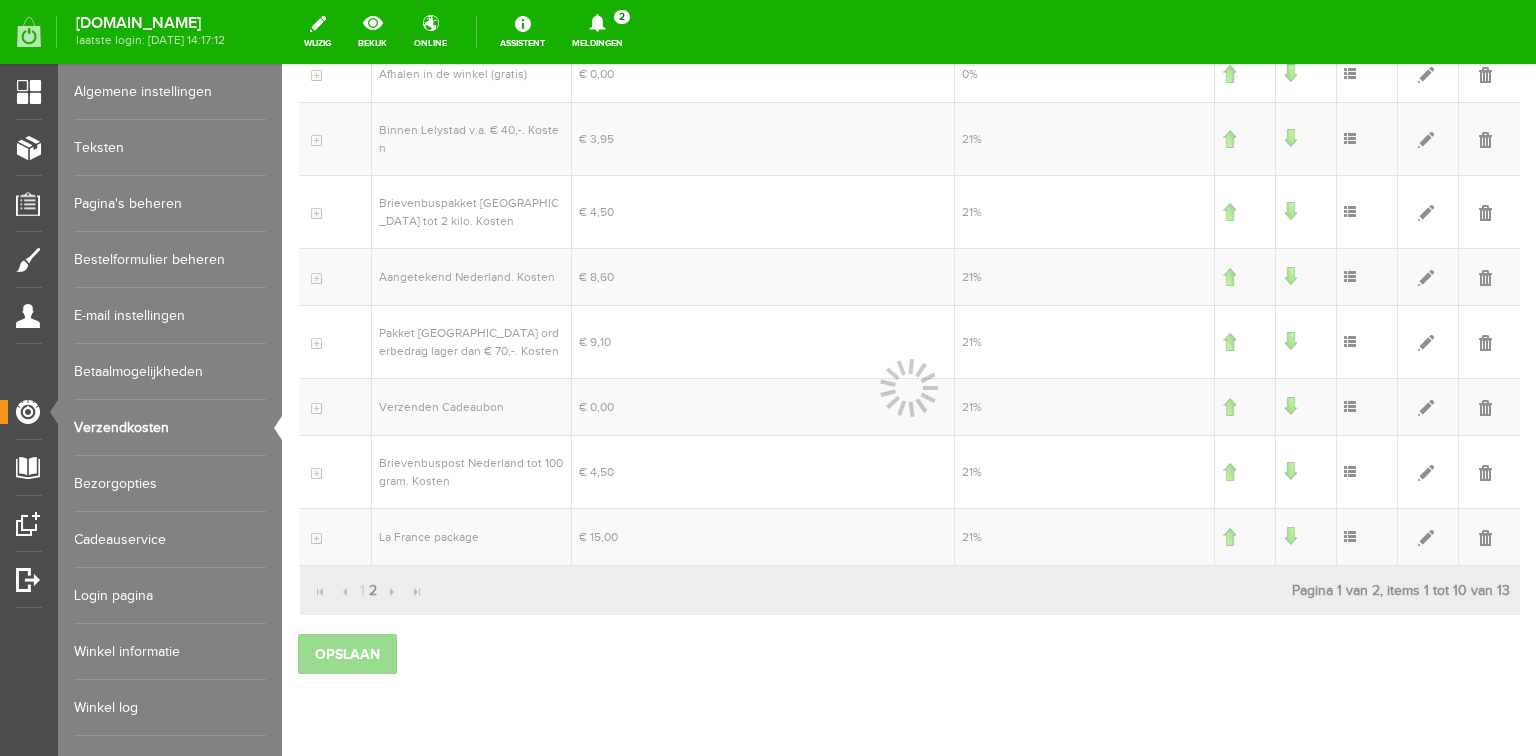 scroll, scrollTop: 255, scrollLeft: 0, axis: vertical 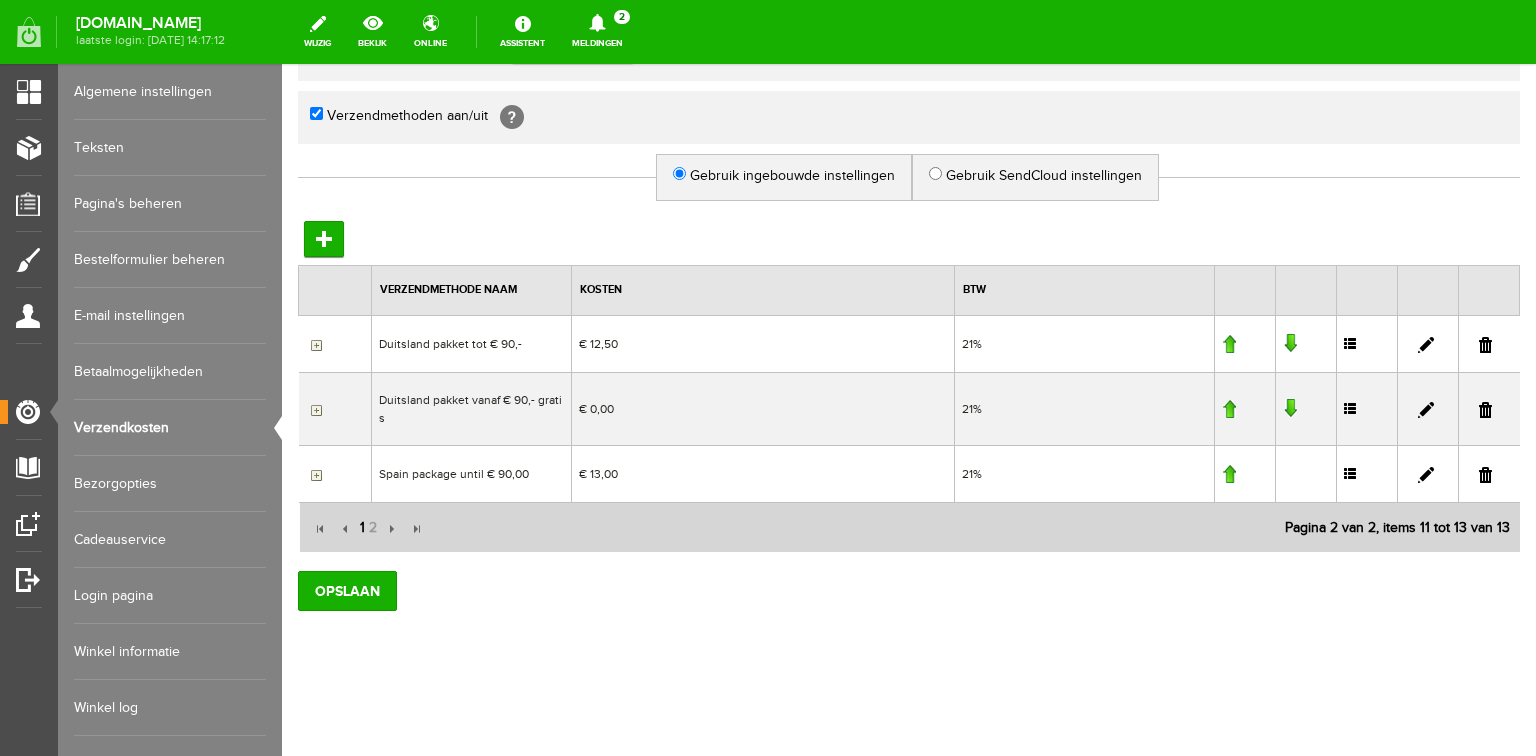 click on "1" at bounding box center (362, 528) 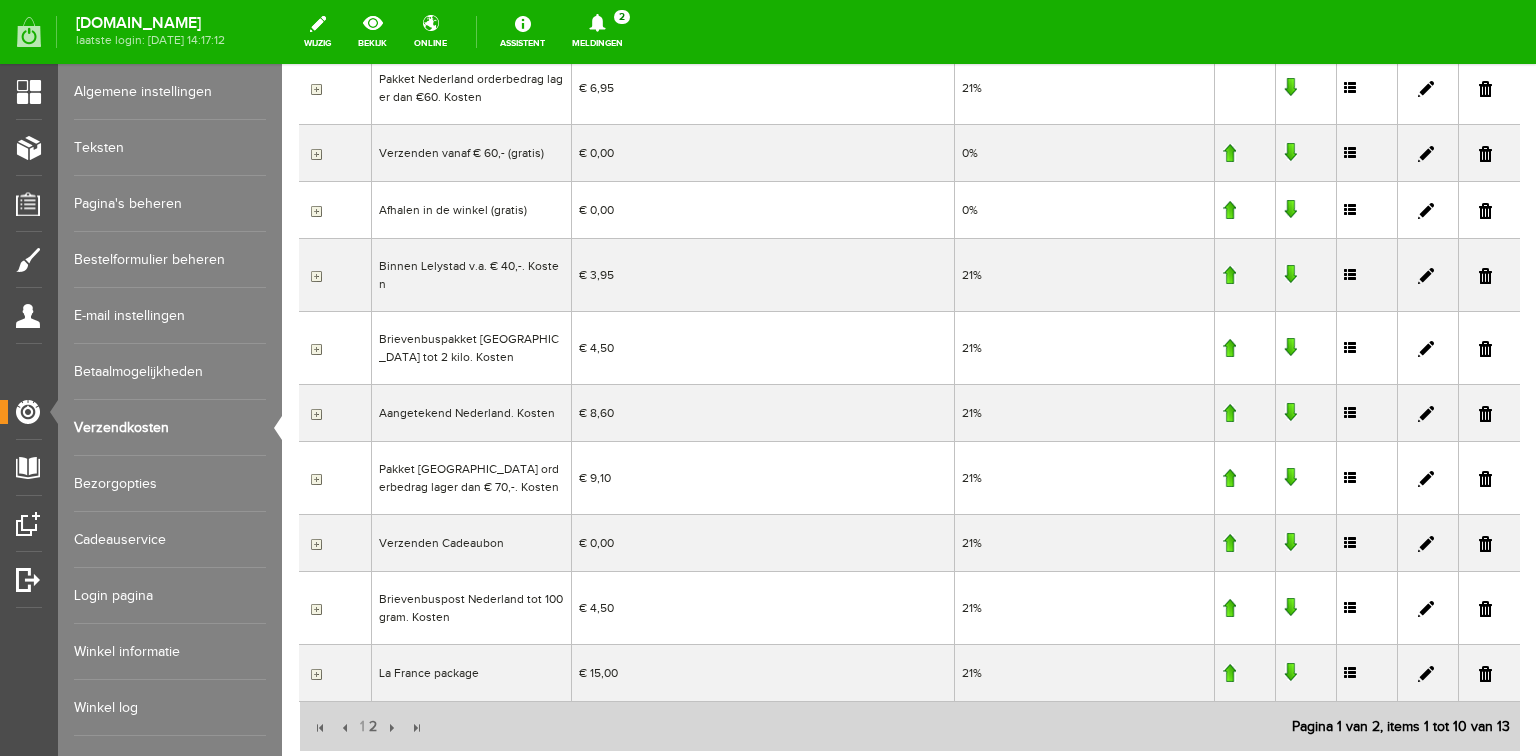 scroll, scrollTop: 560, scrollLeft: 0, axis: vertical 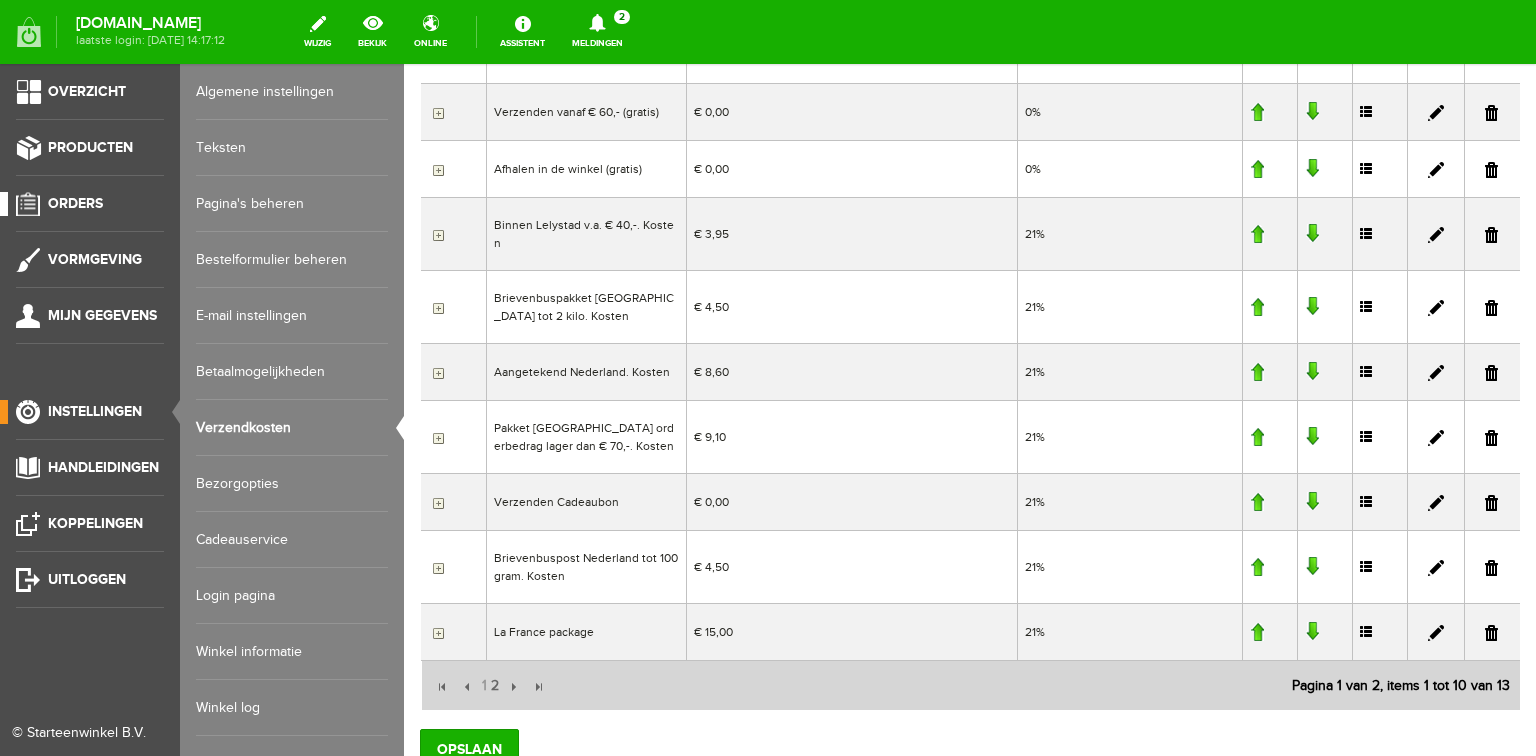 click on "Orders" at bounding box center (75, 203) 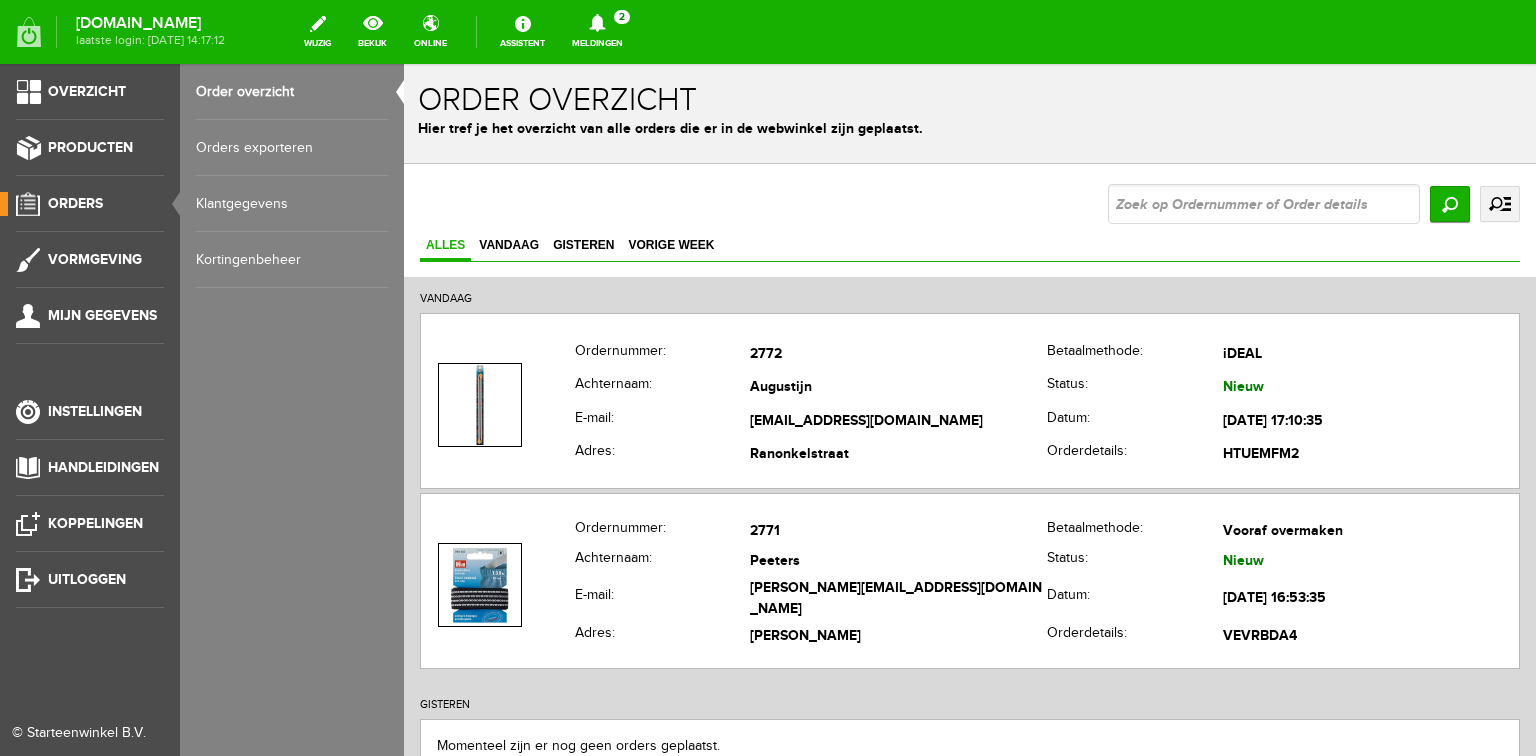 scroll, scrollTop: 0, scrollLeft: 0, axis: both 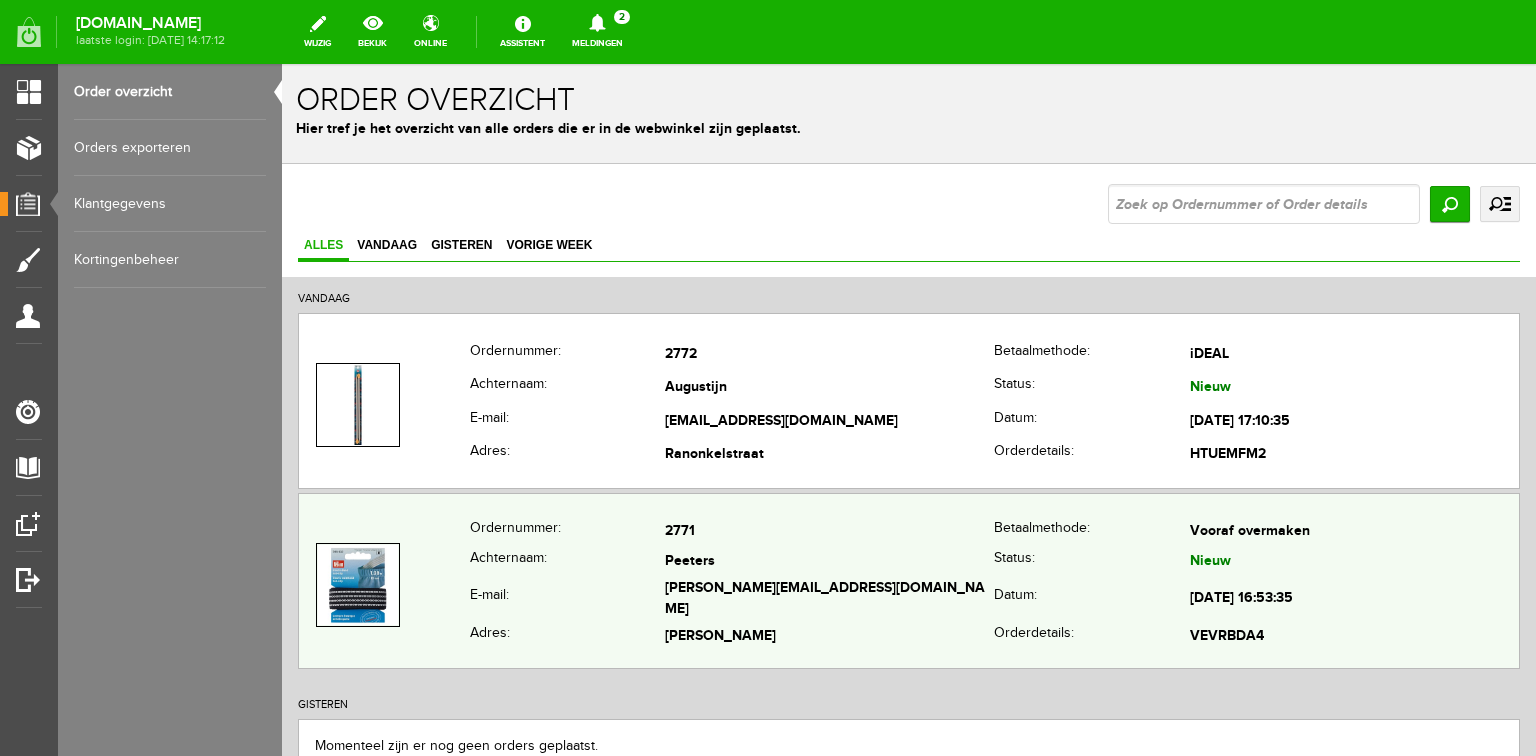 click on "Peeters" at bounding box center [829, 561] 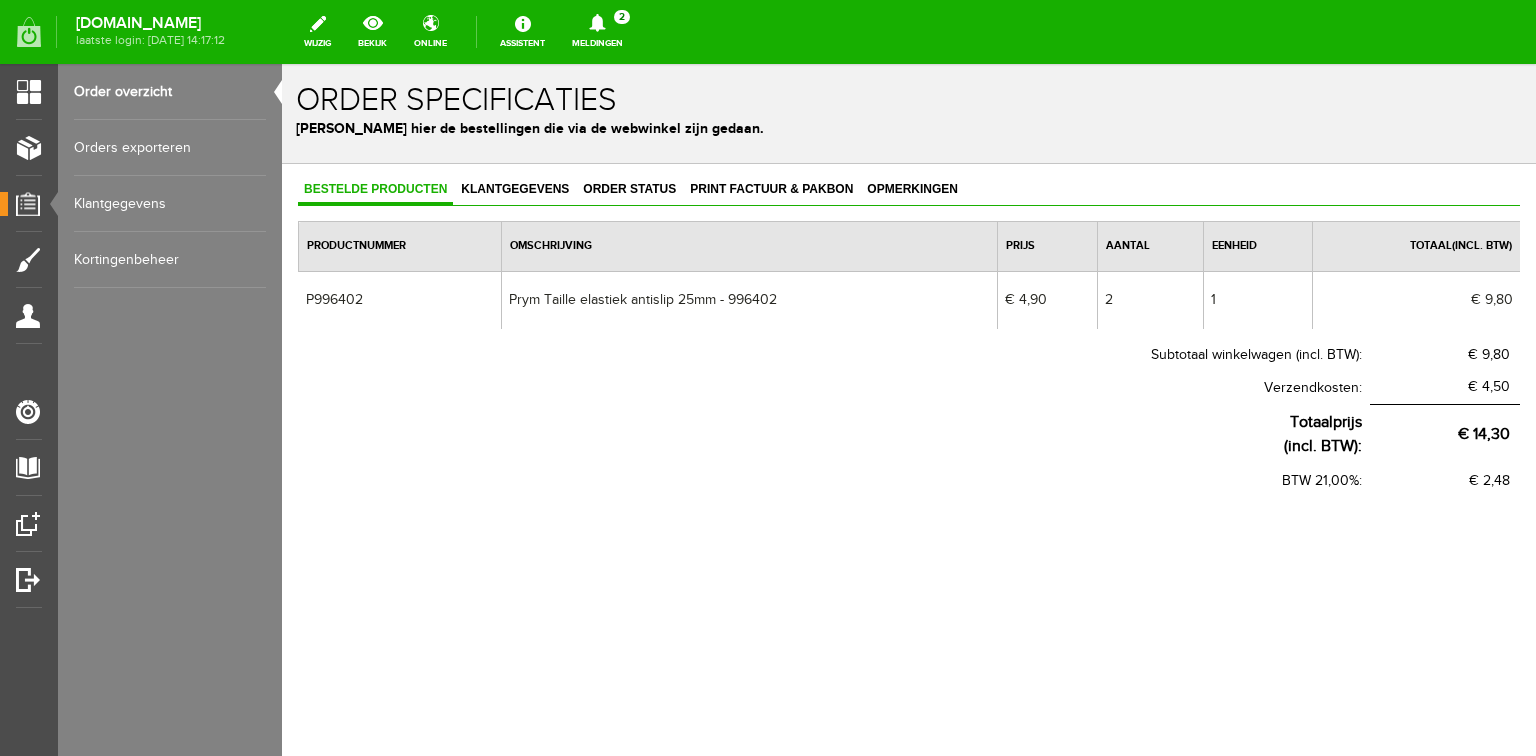 scroll, scrollTop: 0, scrollLeft: 0, axis: both 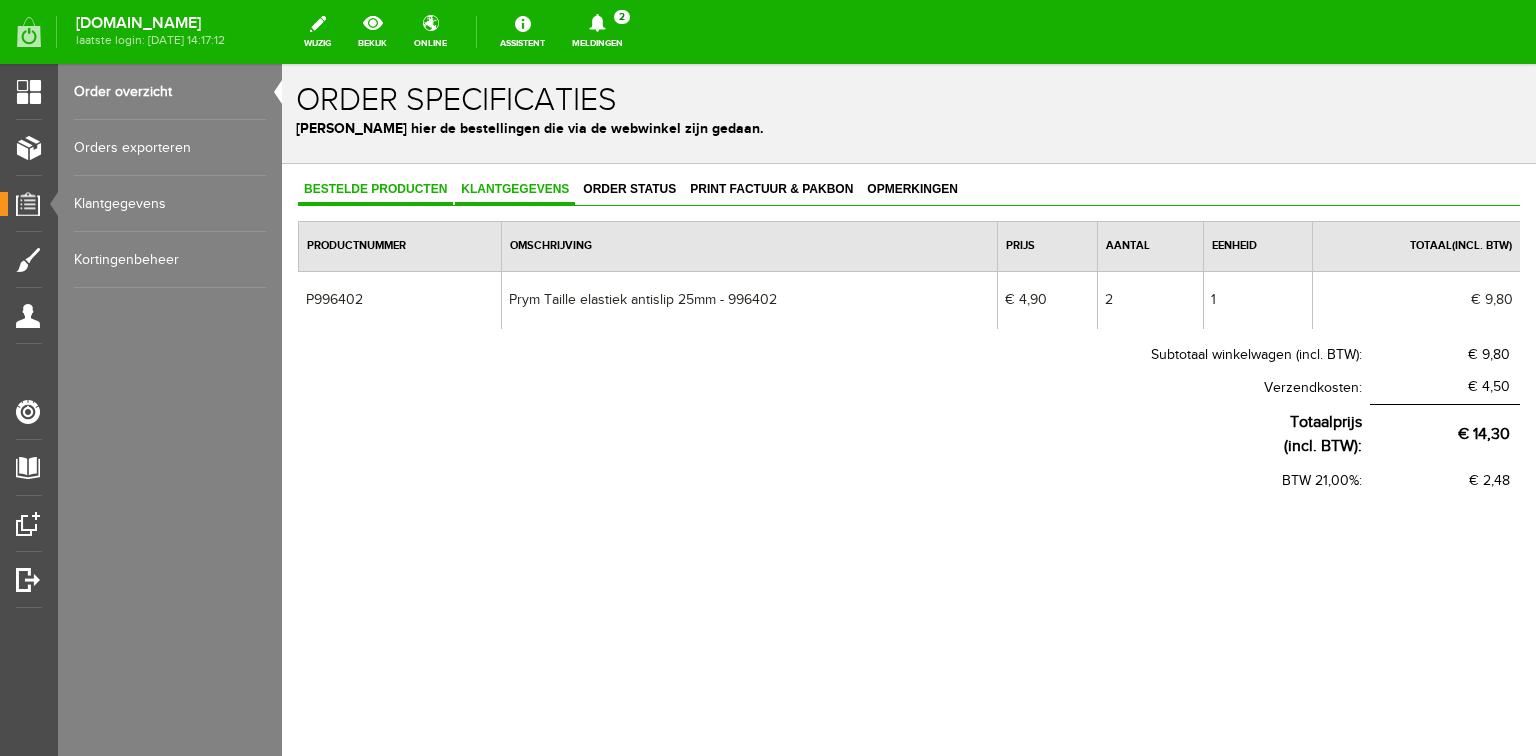 click on "Klantgegevens" at bounding box center [515, 189] 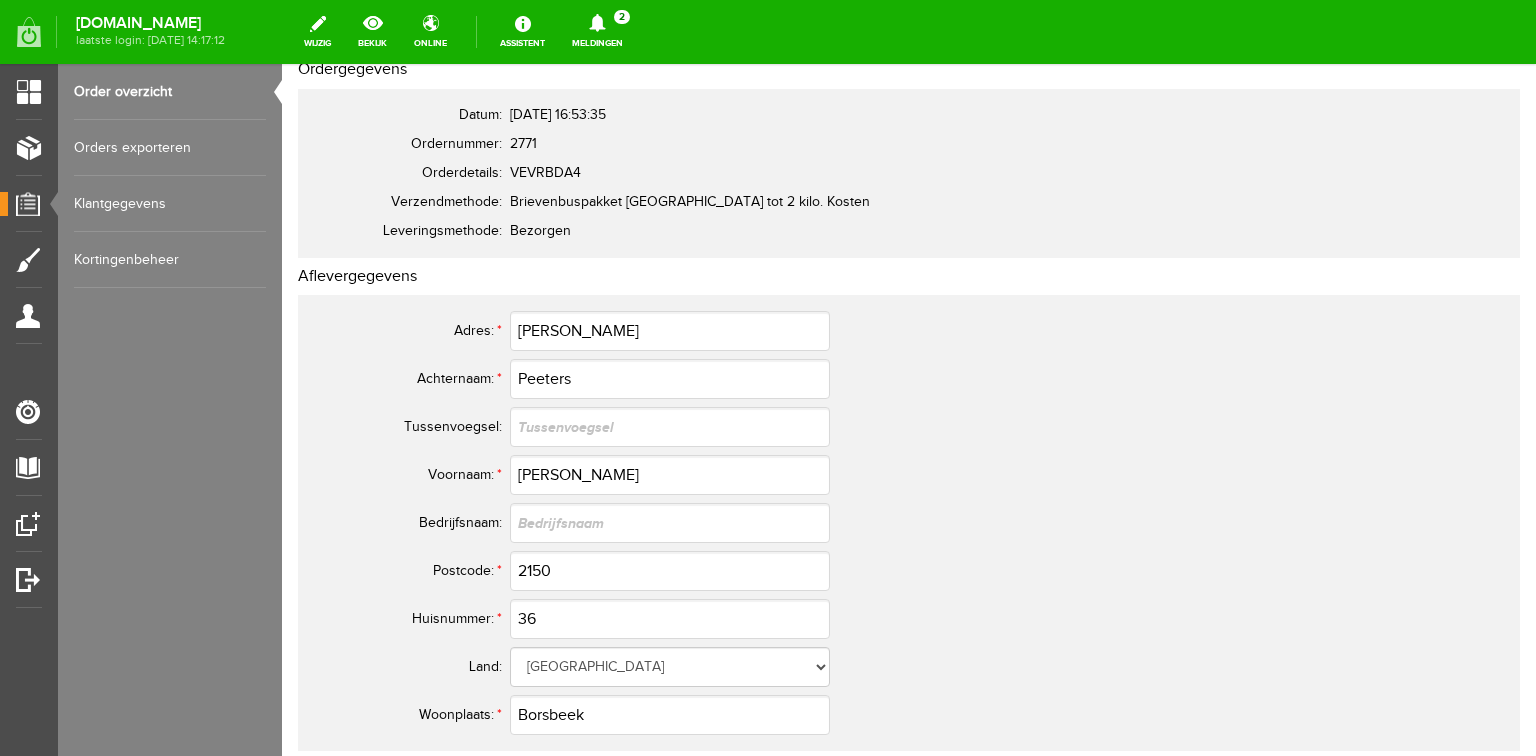 scroll, scrollTop: 0, scrollLeft: 0, axis: both 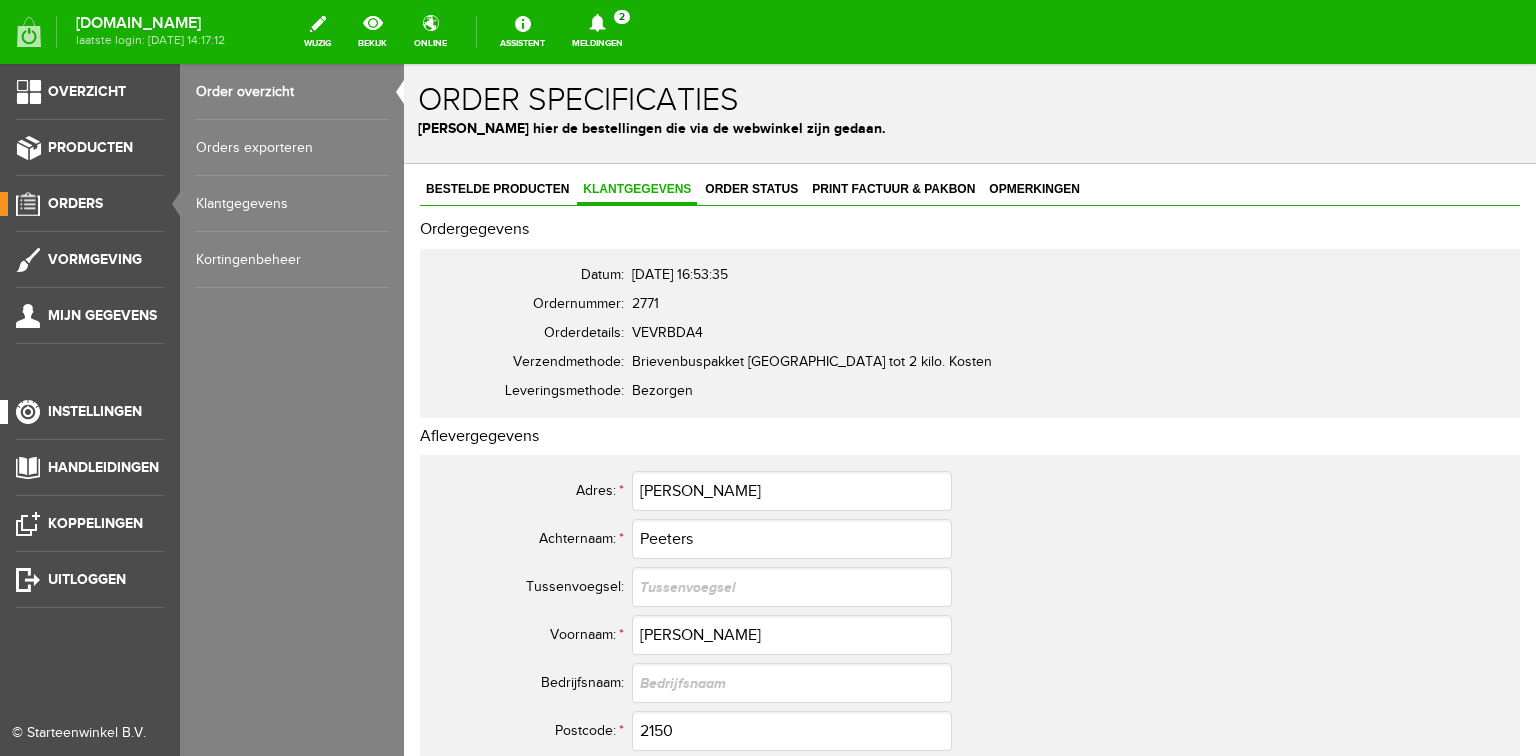click on "Instellingen" at bounding box center (95, 411) 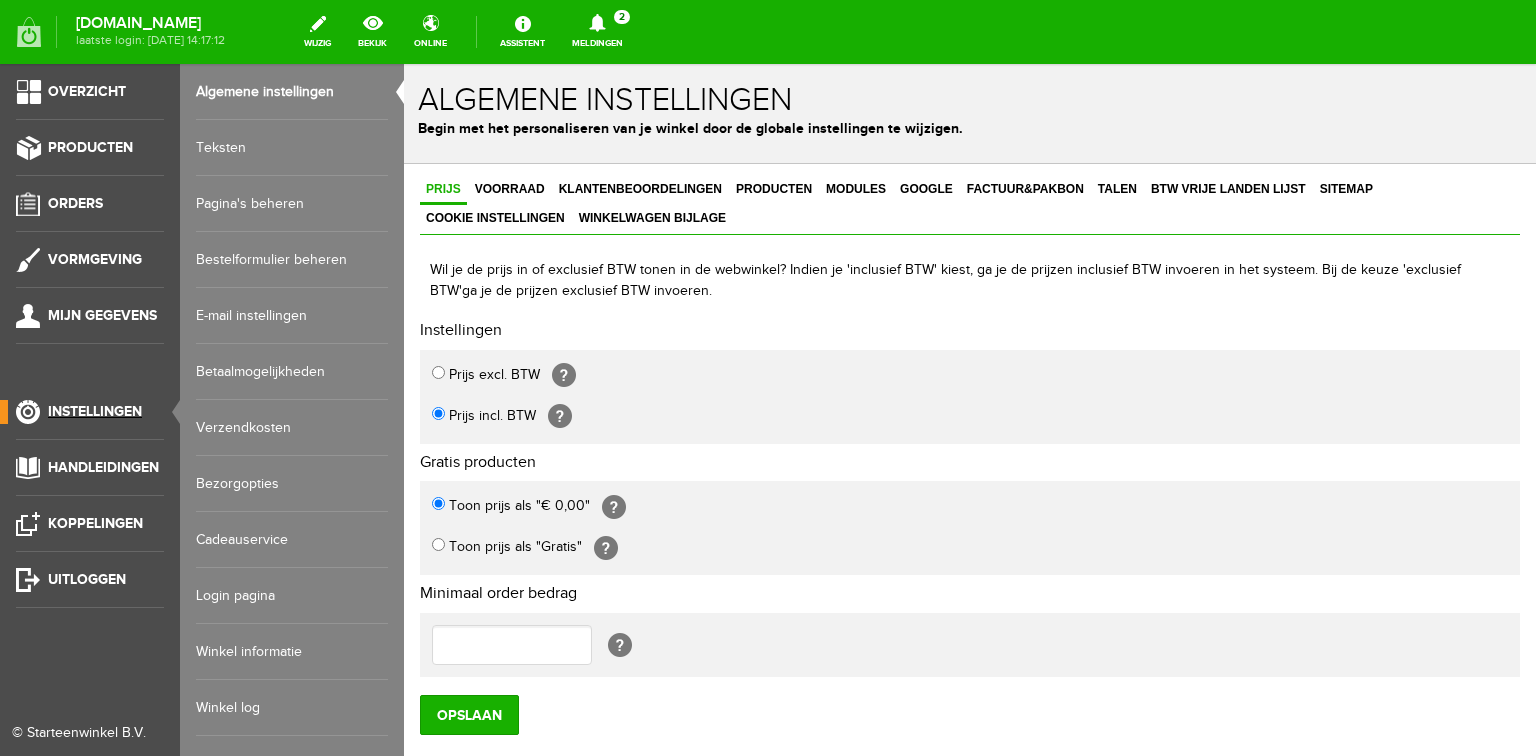 scroll, scrollTop: 0, scrollLeft: 0, axis: both 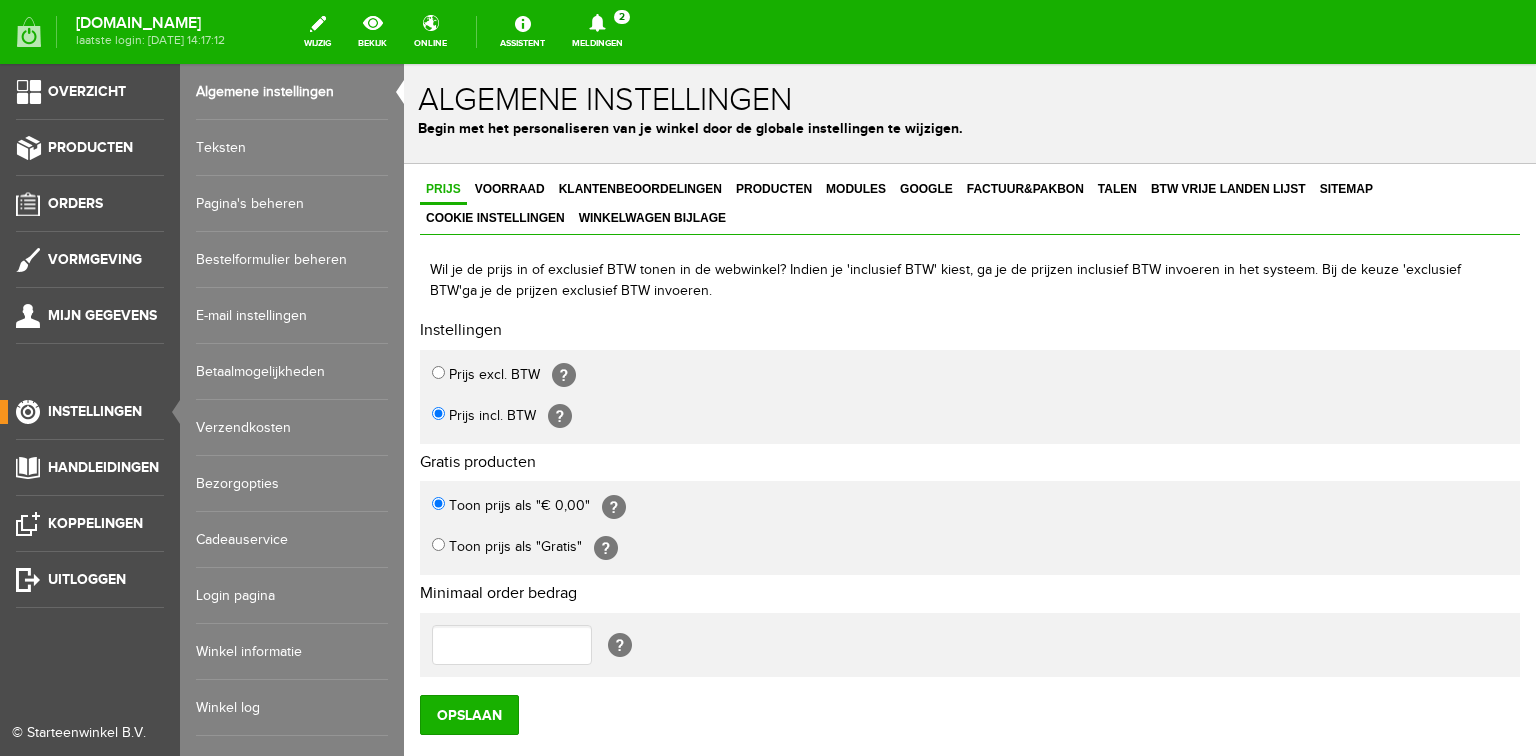 click on "Verzendkosten" at bounding box center (292, 428) 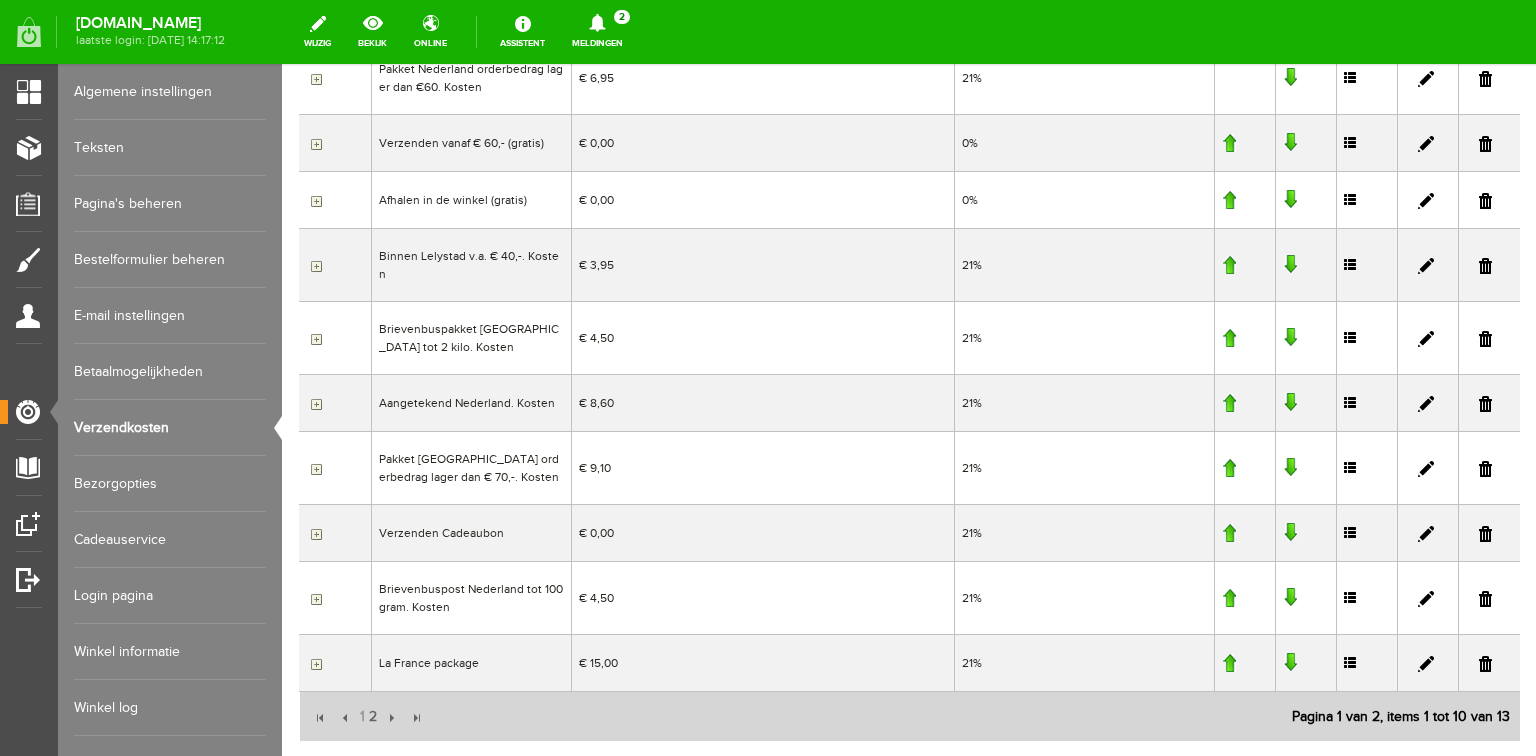 scroll, scrollTop: 560, scrollLeft: 0, axis: vertical 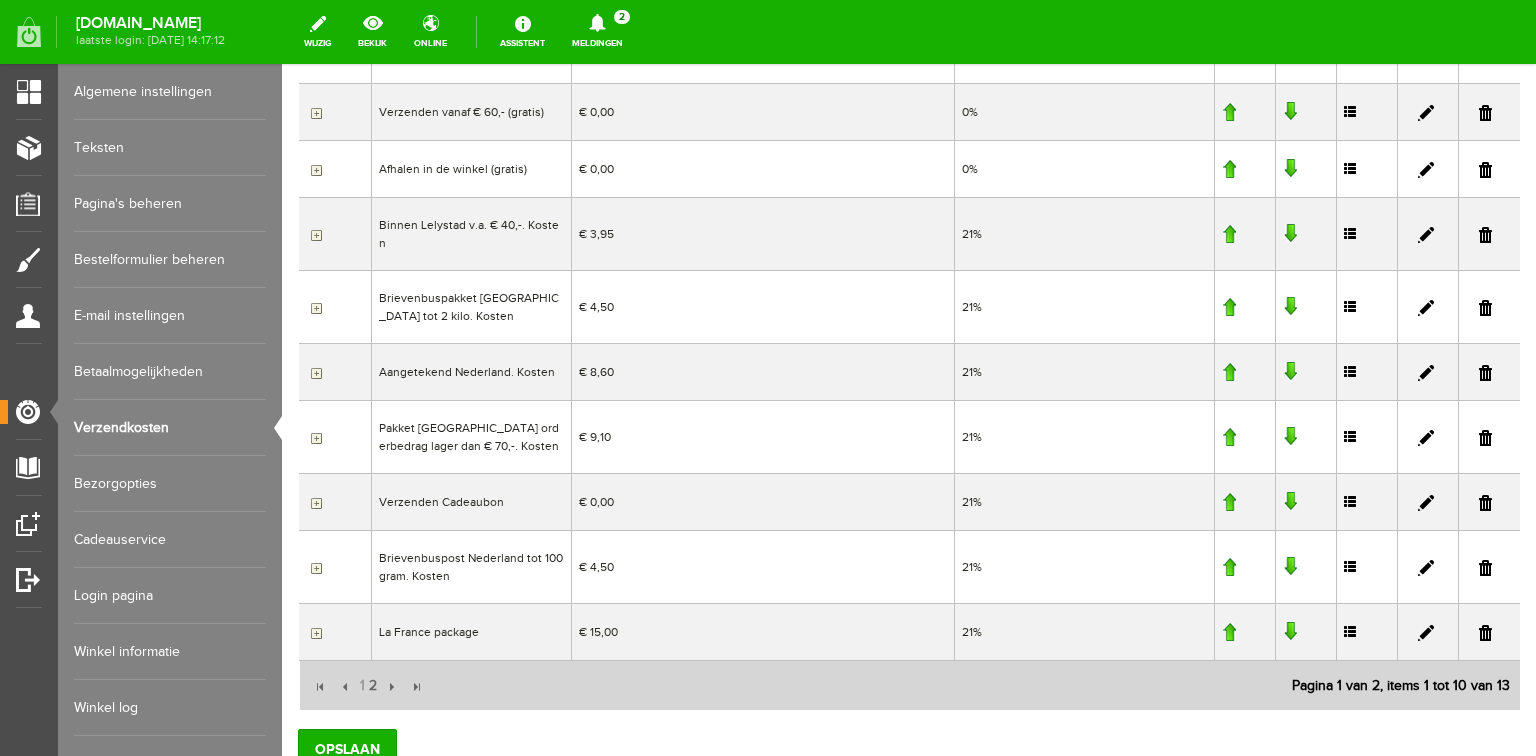 click at bounding box center [1426, 438] 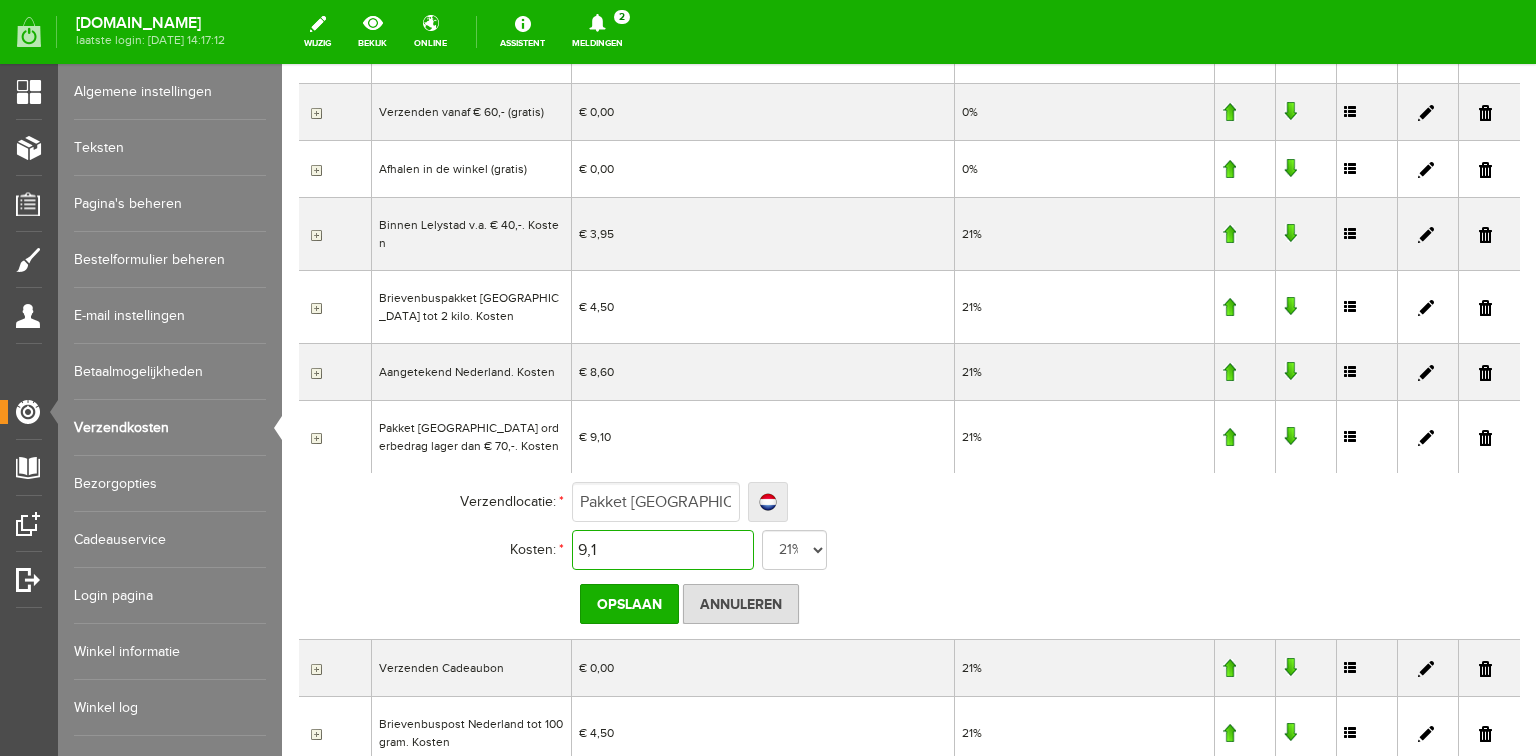click on "9,1" at bounding box center [663, 550] 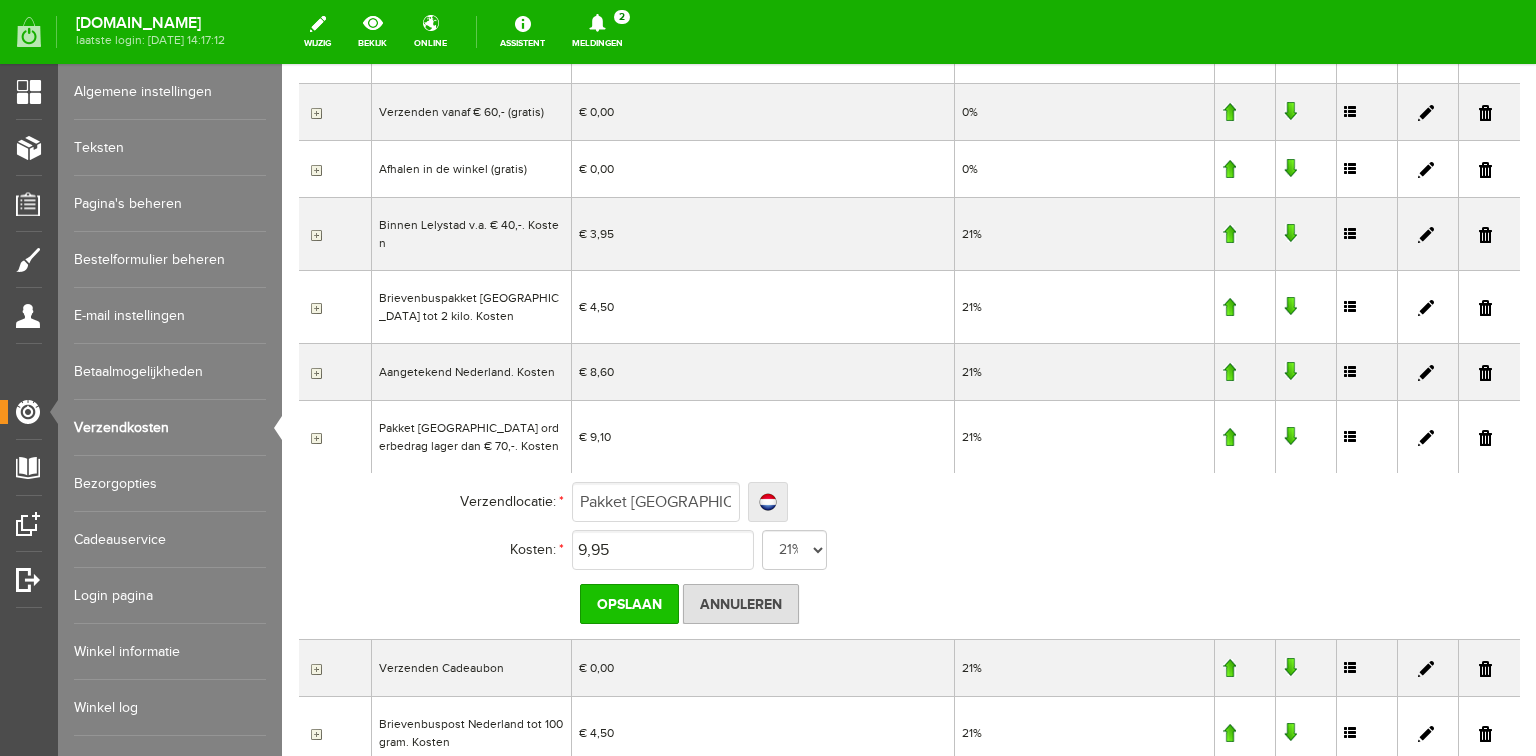 type on "€ 9,95" 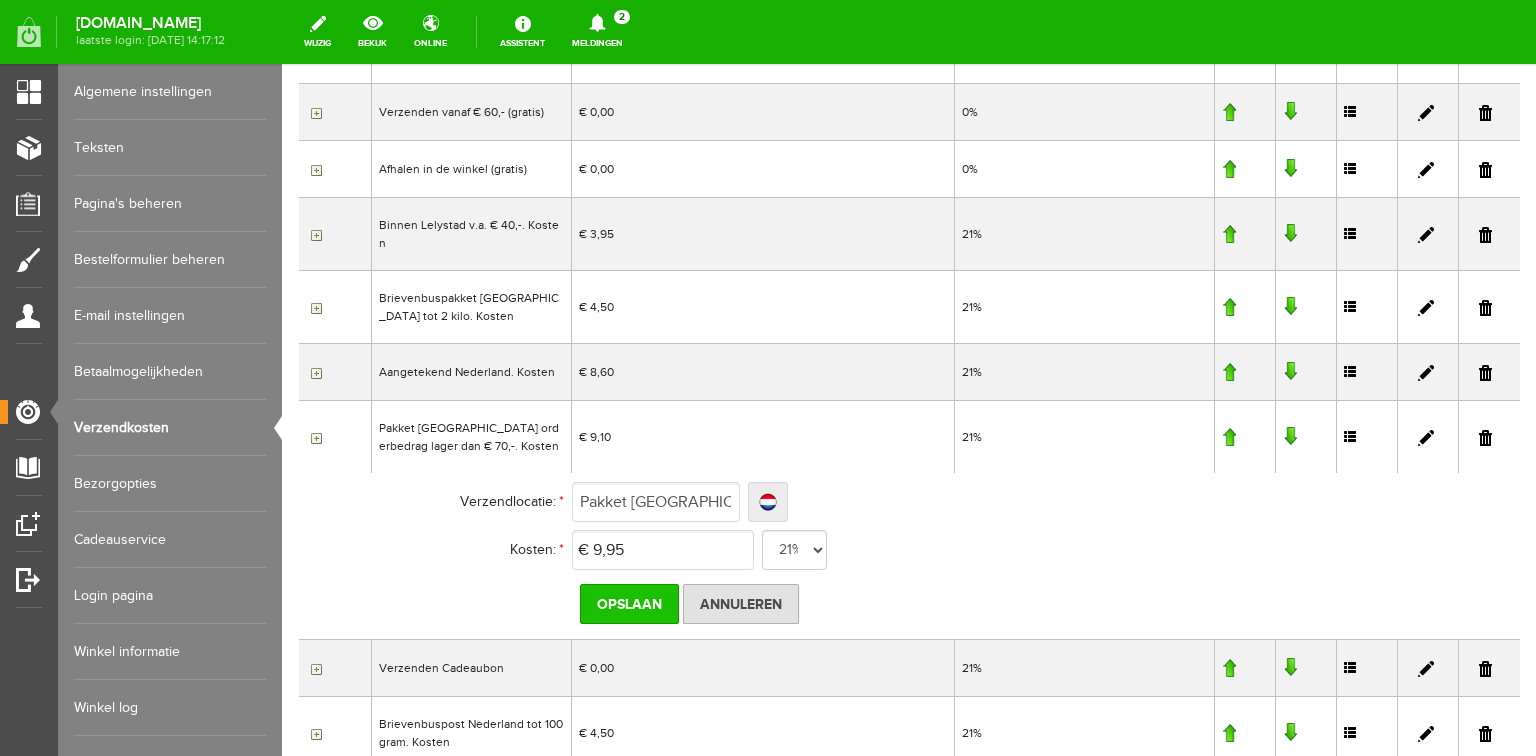 click on "Opslaan" at bounding box center (629, 604) 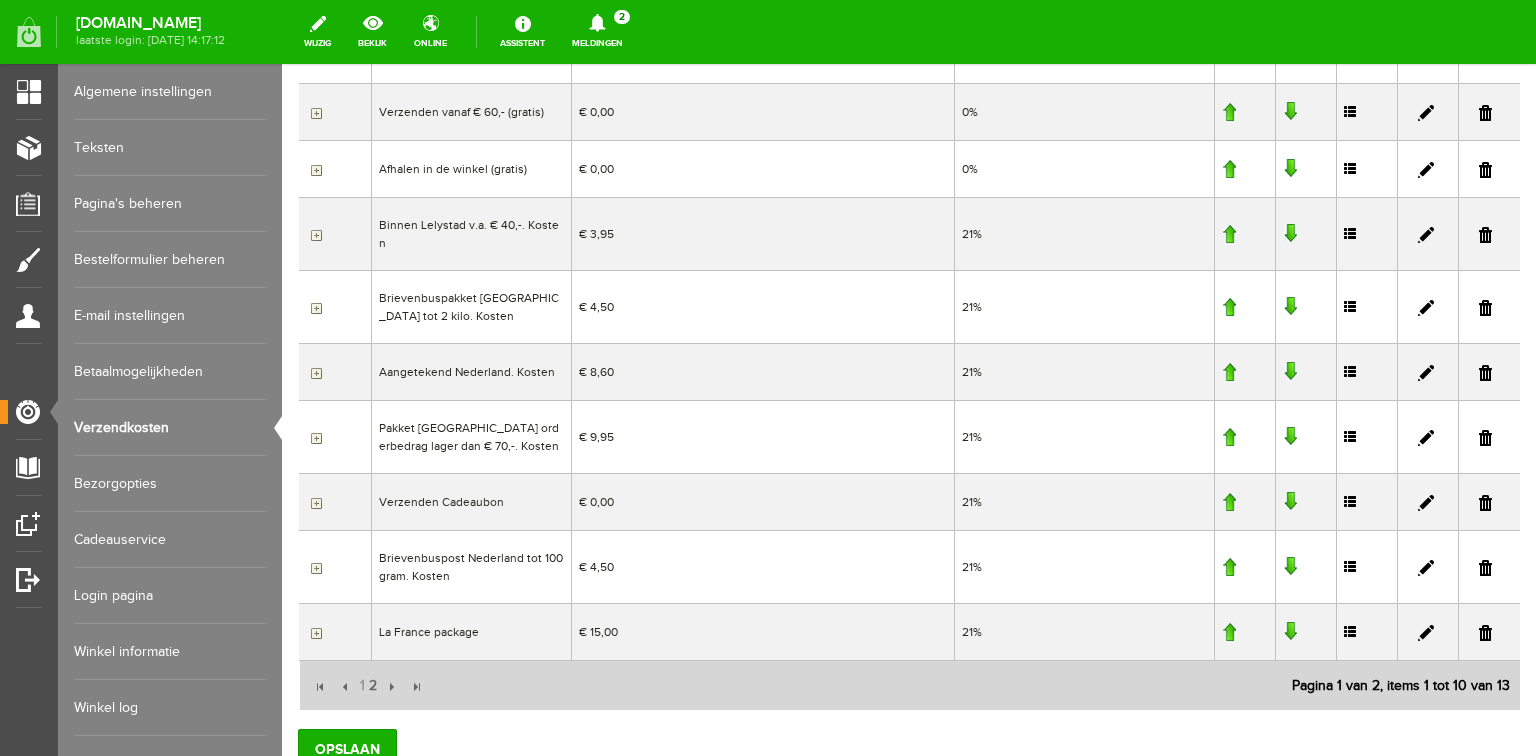click at bounding box center (1426, 568) 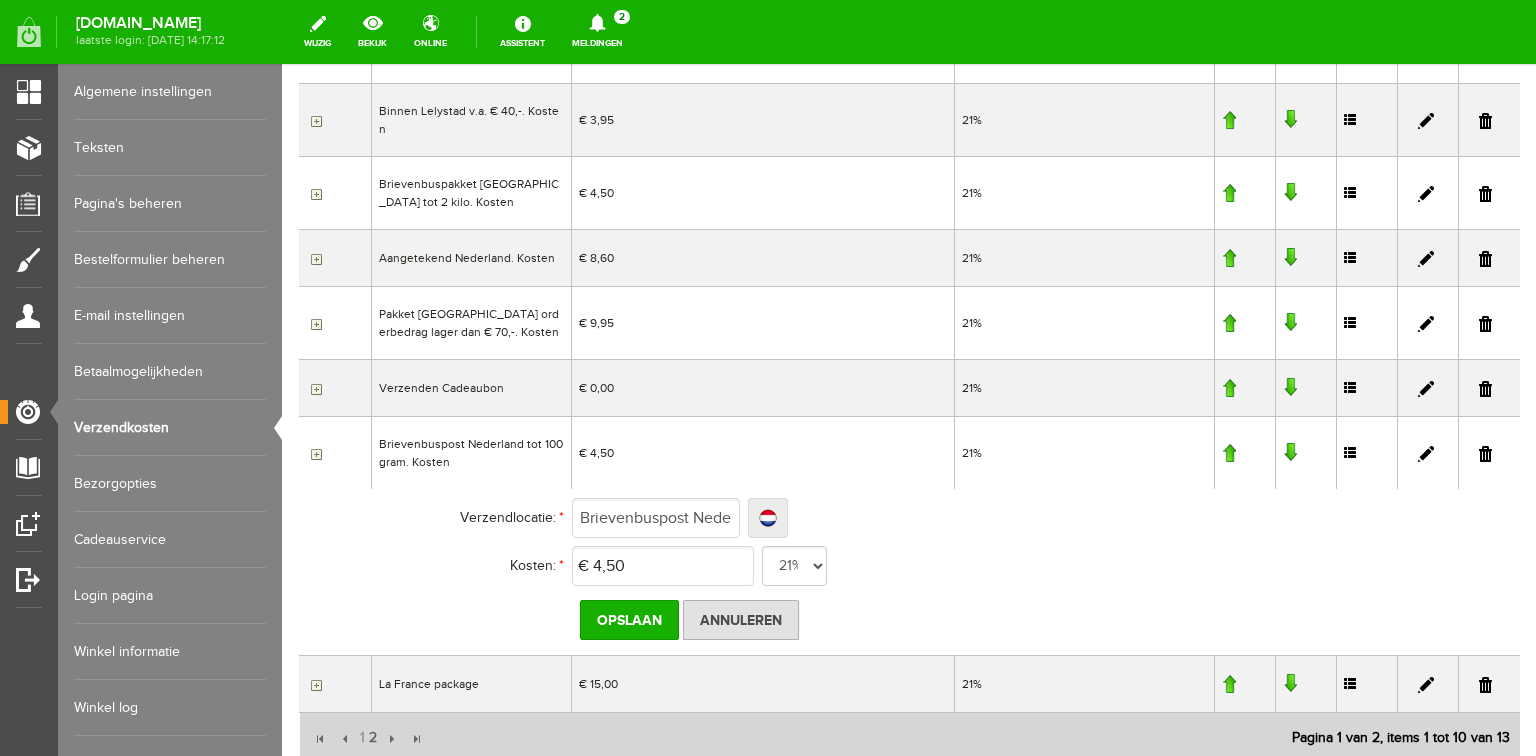 scroll, scrollTop: 640, scrollLeft: 0, axis: vertical 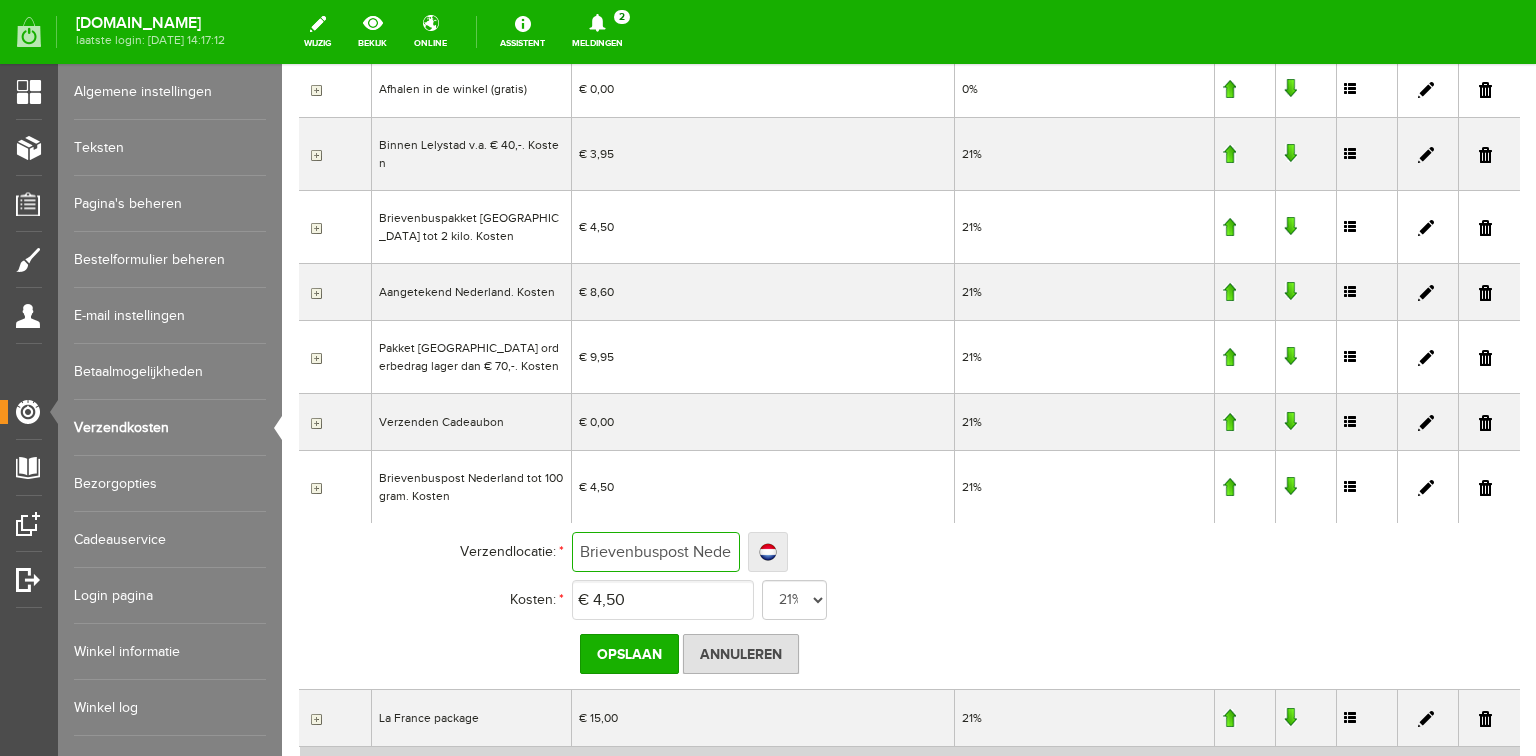 click on "Brievenbuspost Nederland tot 100 gram. Kosten" at bounding box center (656, 552) 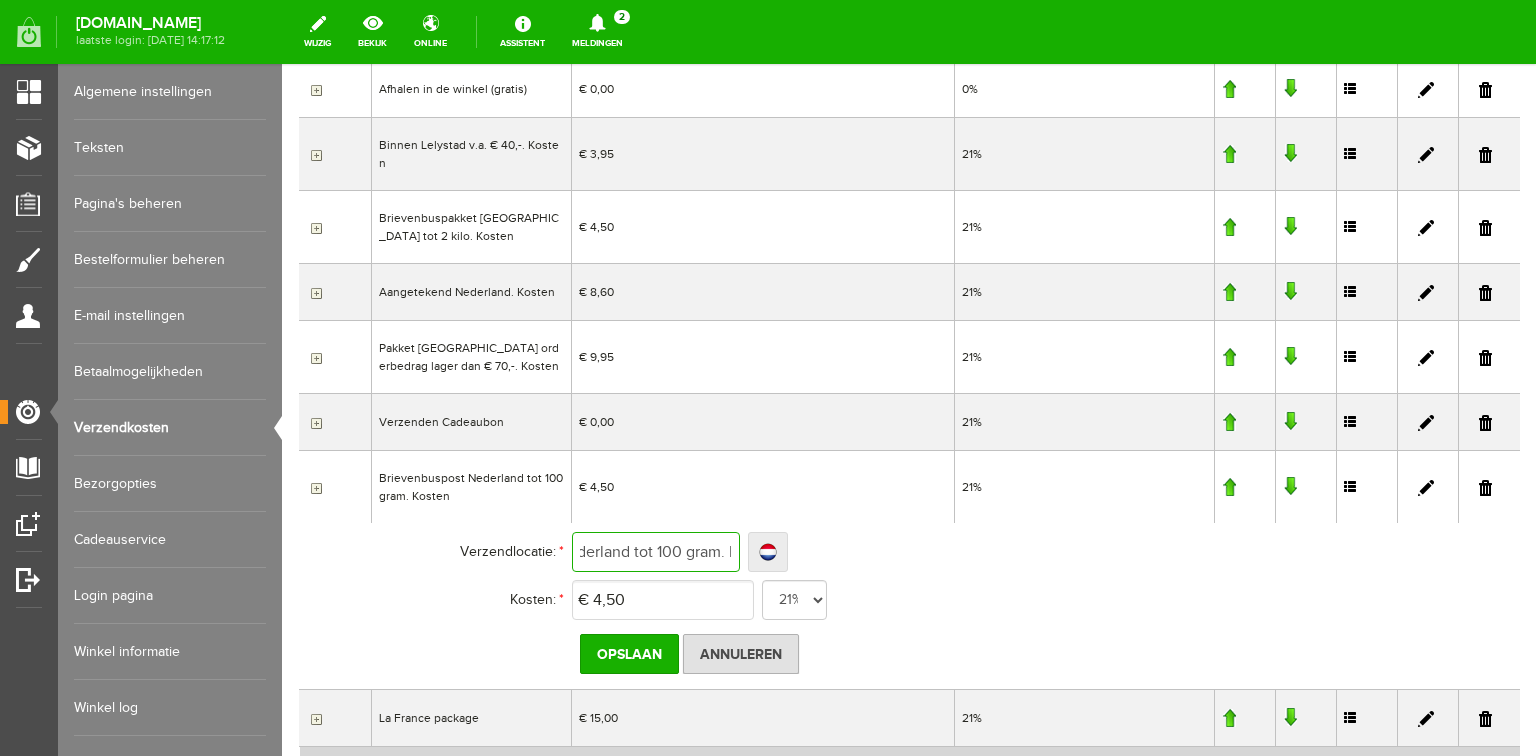 scroll, scrollTop: 0, scrollLeft: 164, axis: horizontal 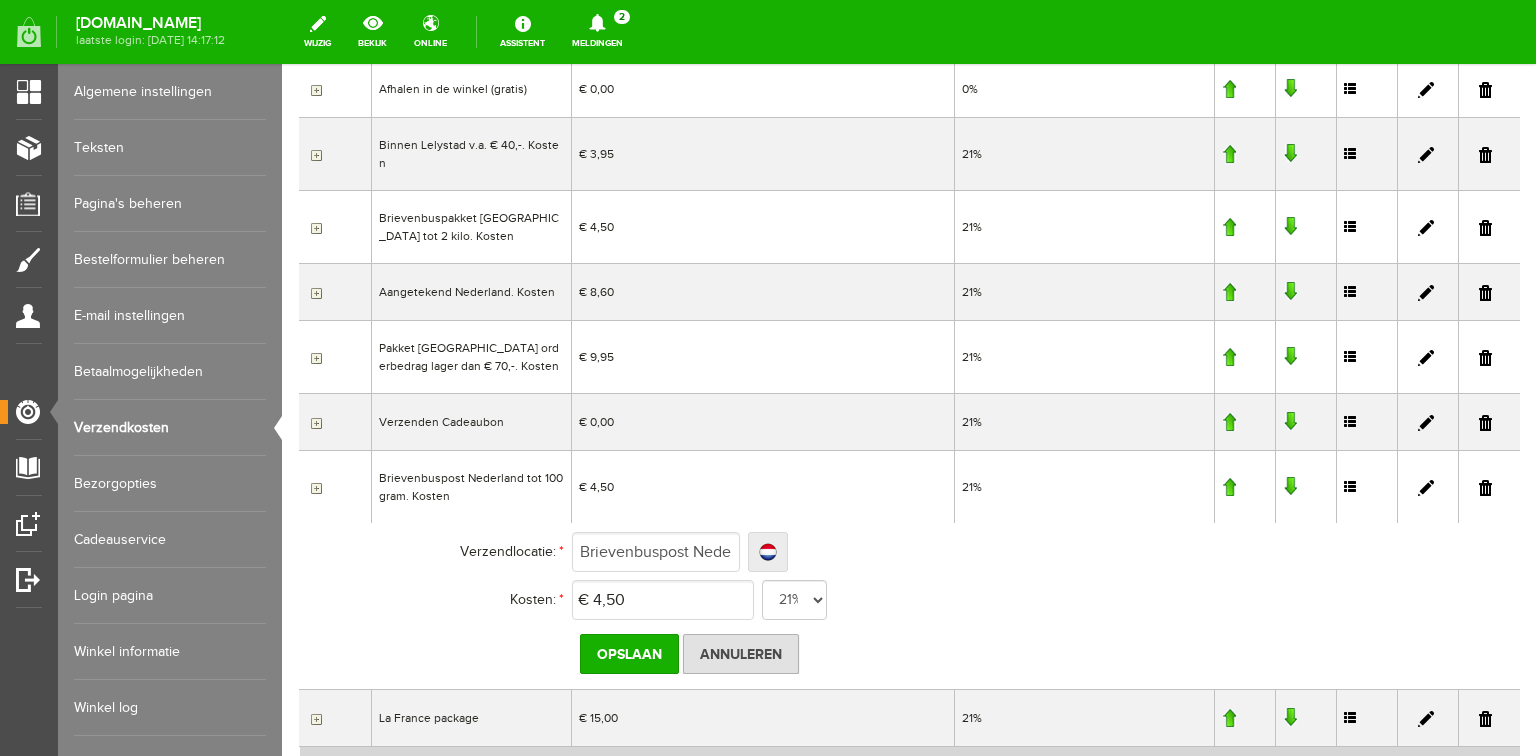 click at bounding box center [1485, 488] 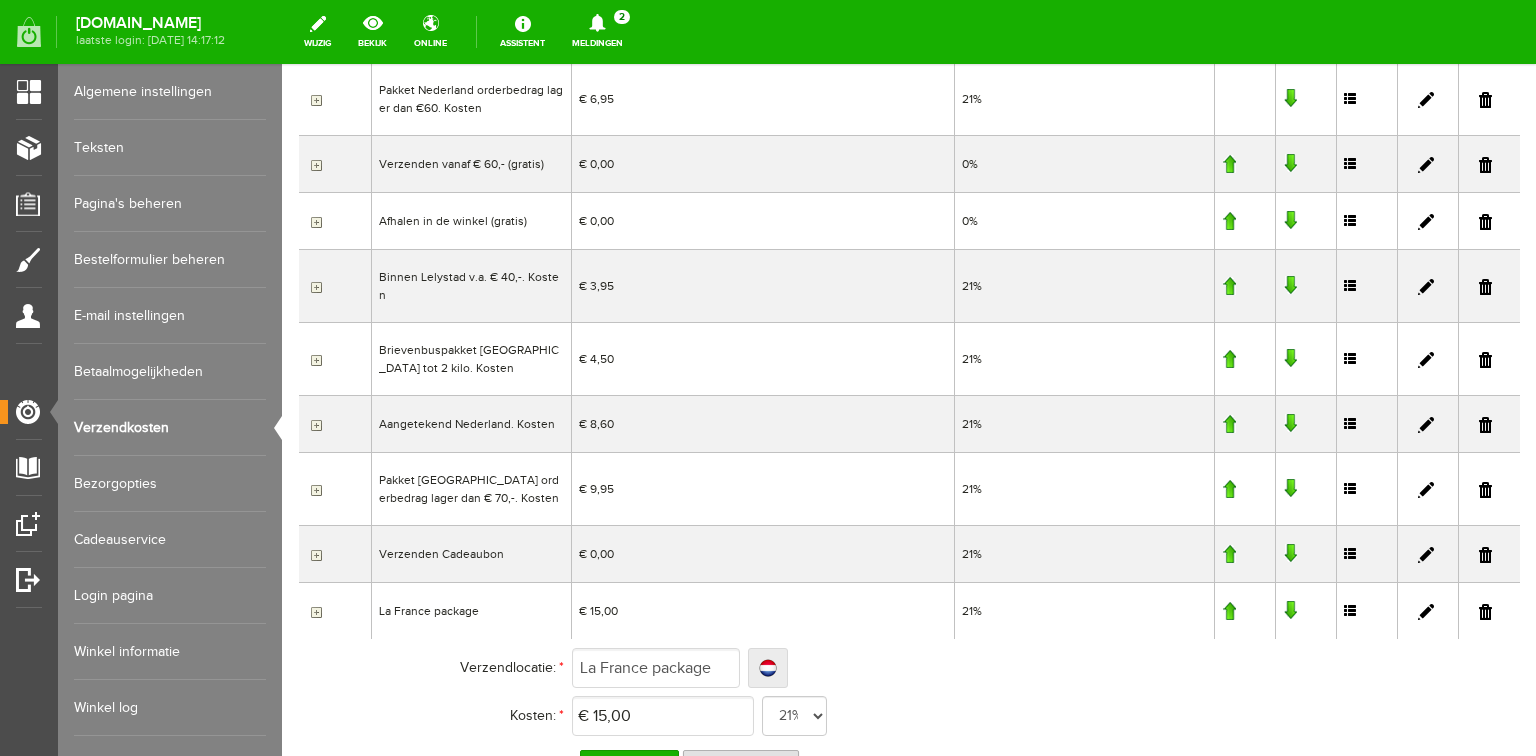 scroll, scrollTop: 480, scrollLeft: 0, axis: vertical 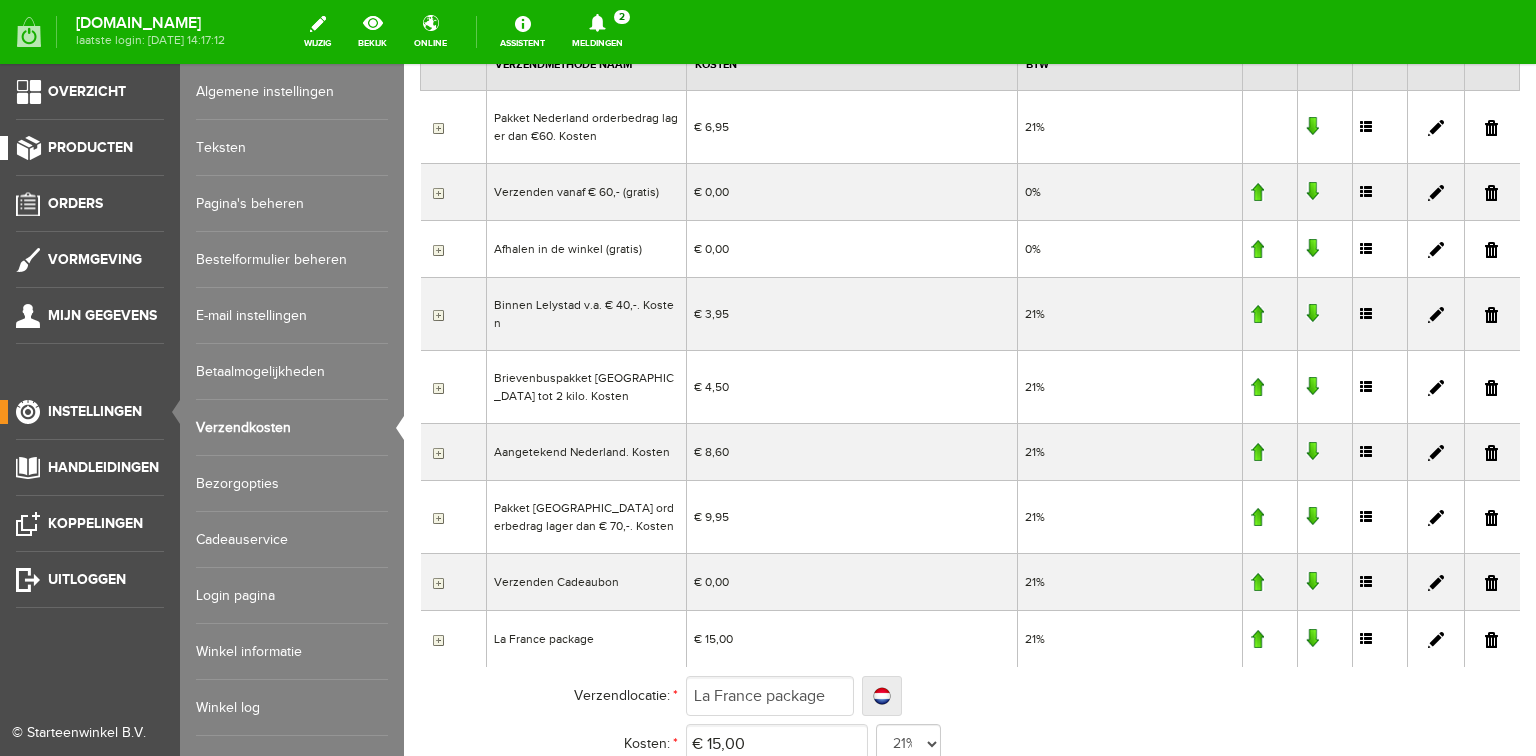 click on "Producten" at bounding box center [90, 147] 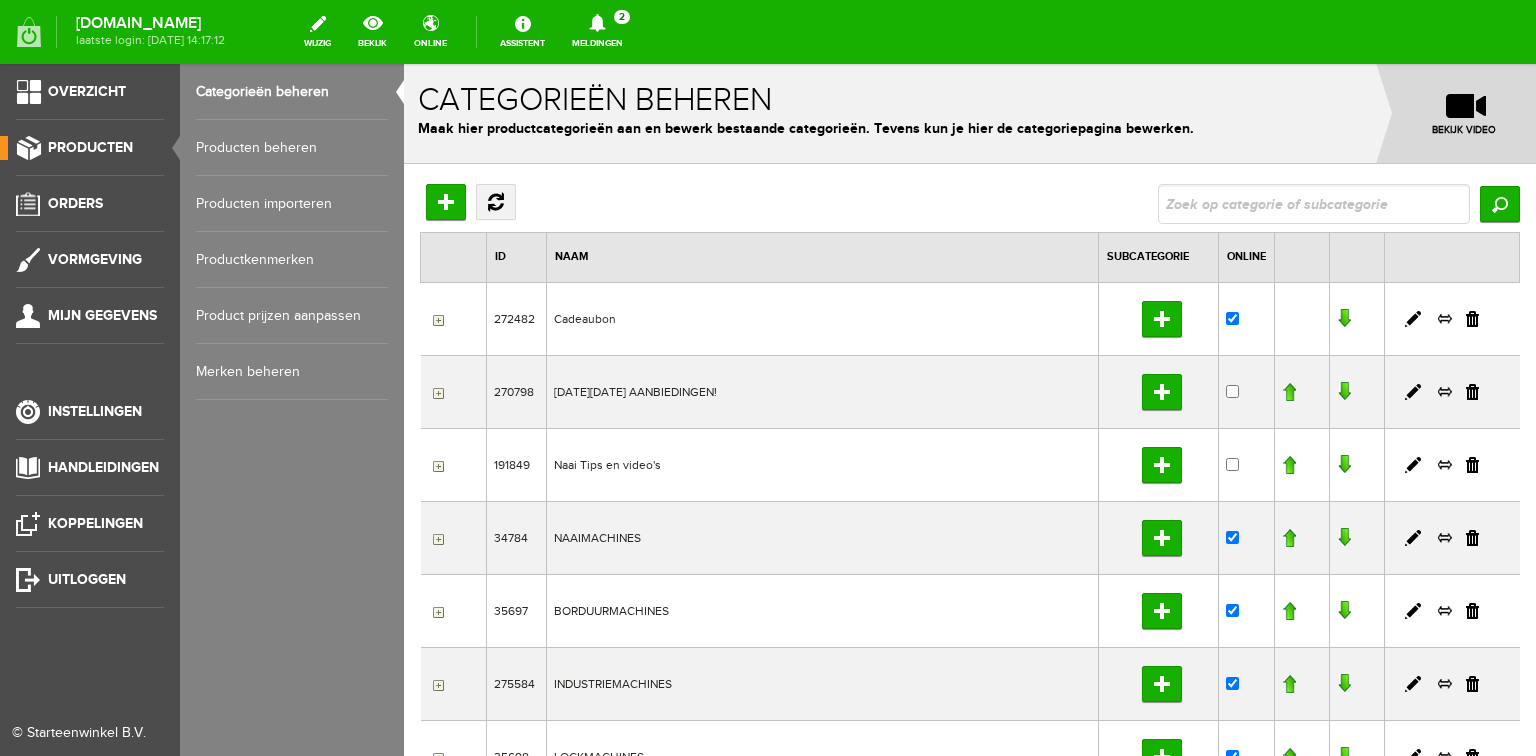 scroll, scrollTop: 0, scrollLeft: 0, axis: both 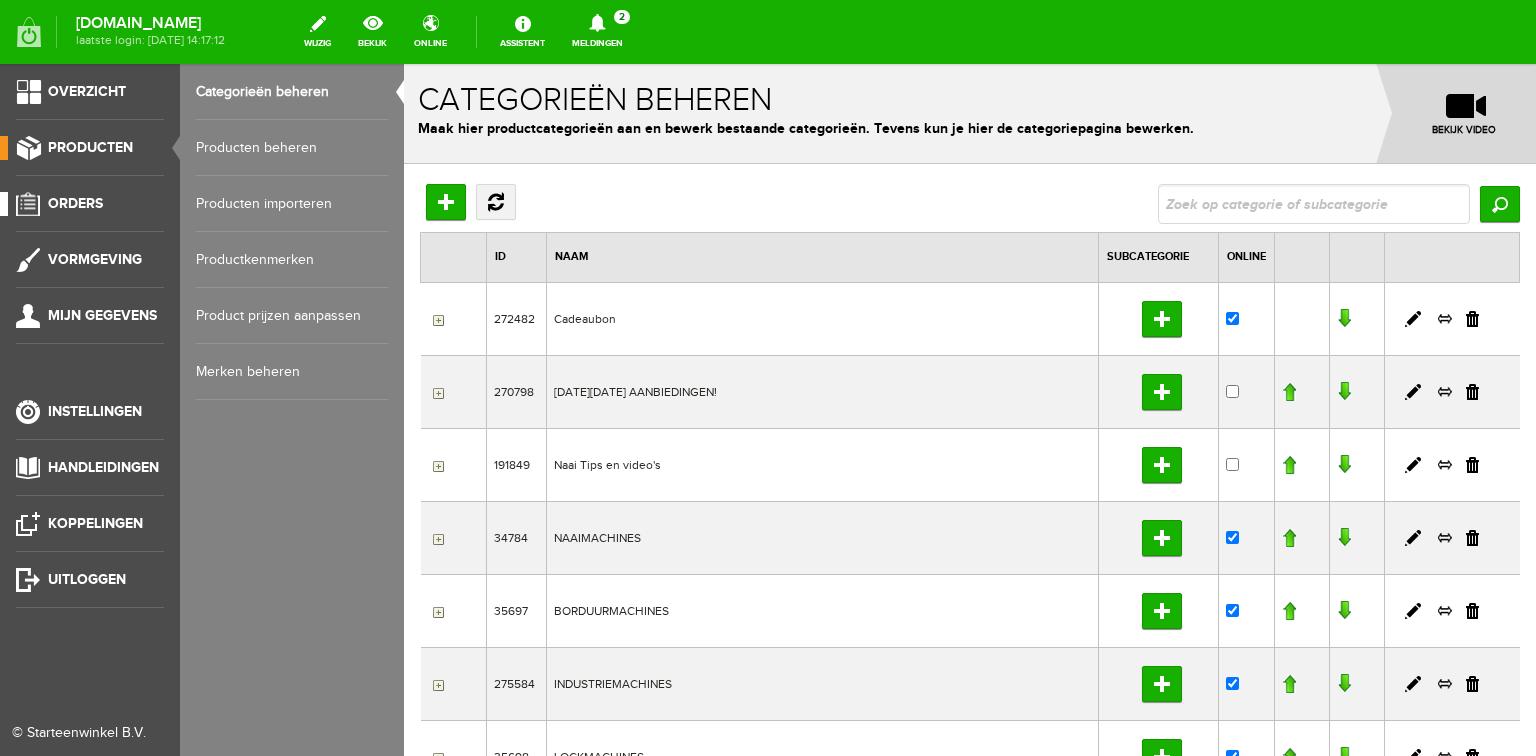 click on "Orders" at bounding box center (75, 203) 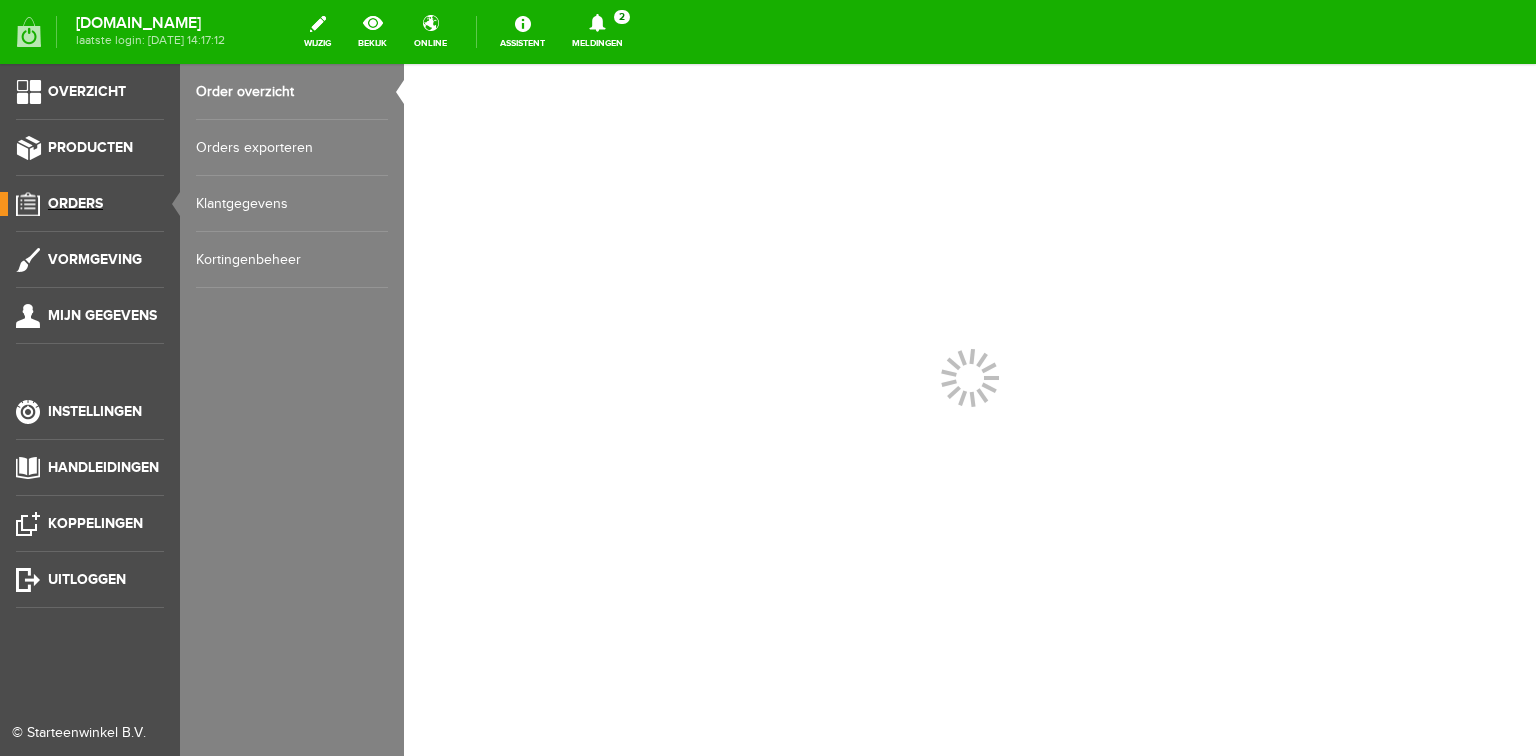 scroll, scrollTop: 0, scrollLeft: 0, axis: both 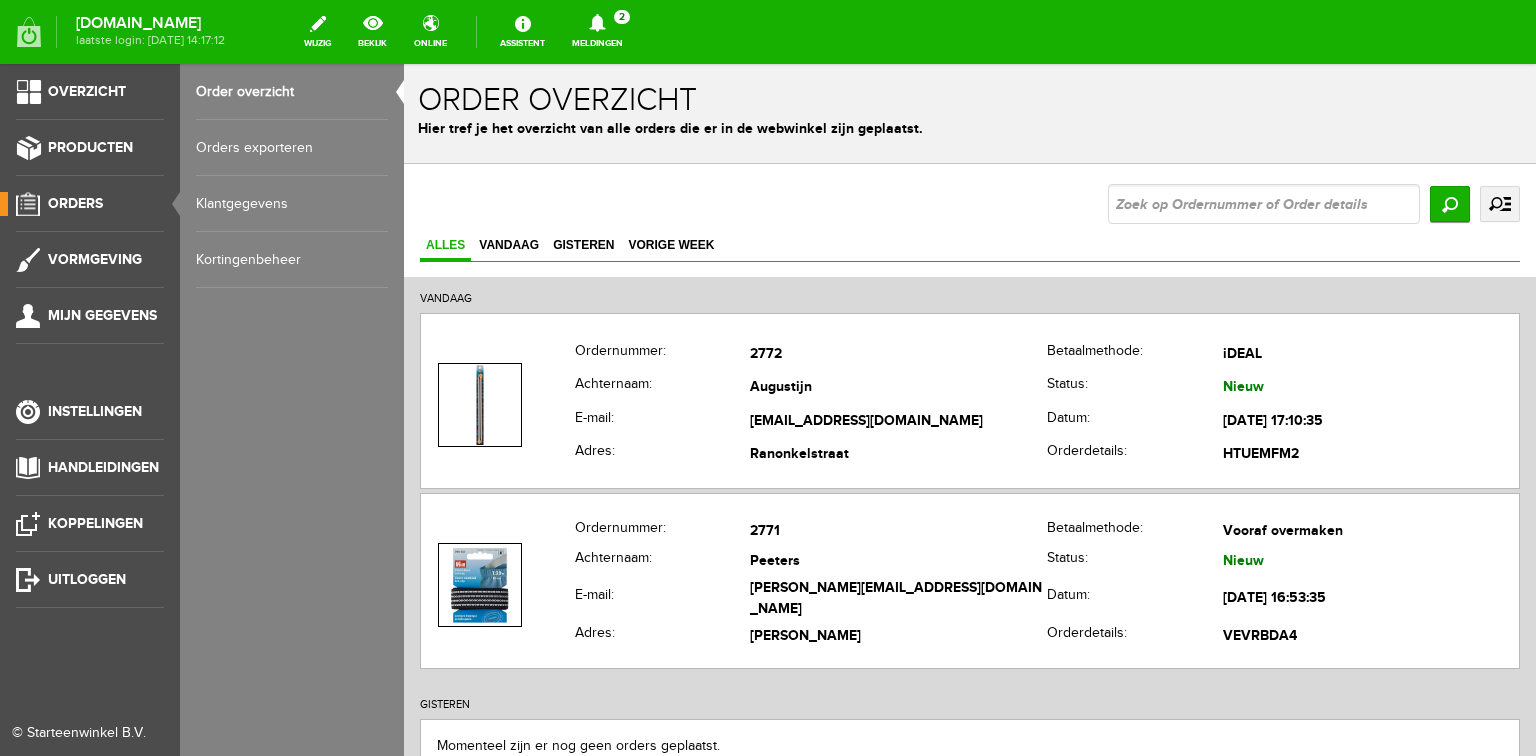 click on "Order overzicht" at bounding box center (292, 92) 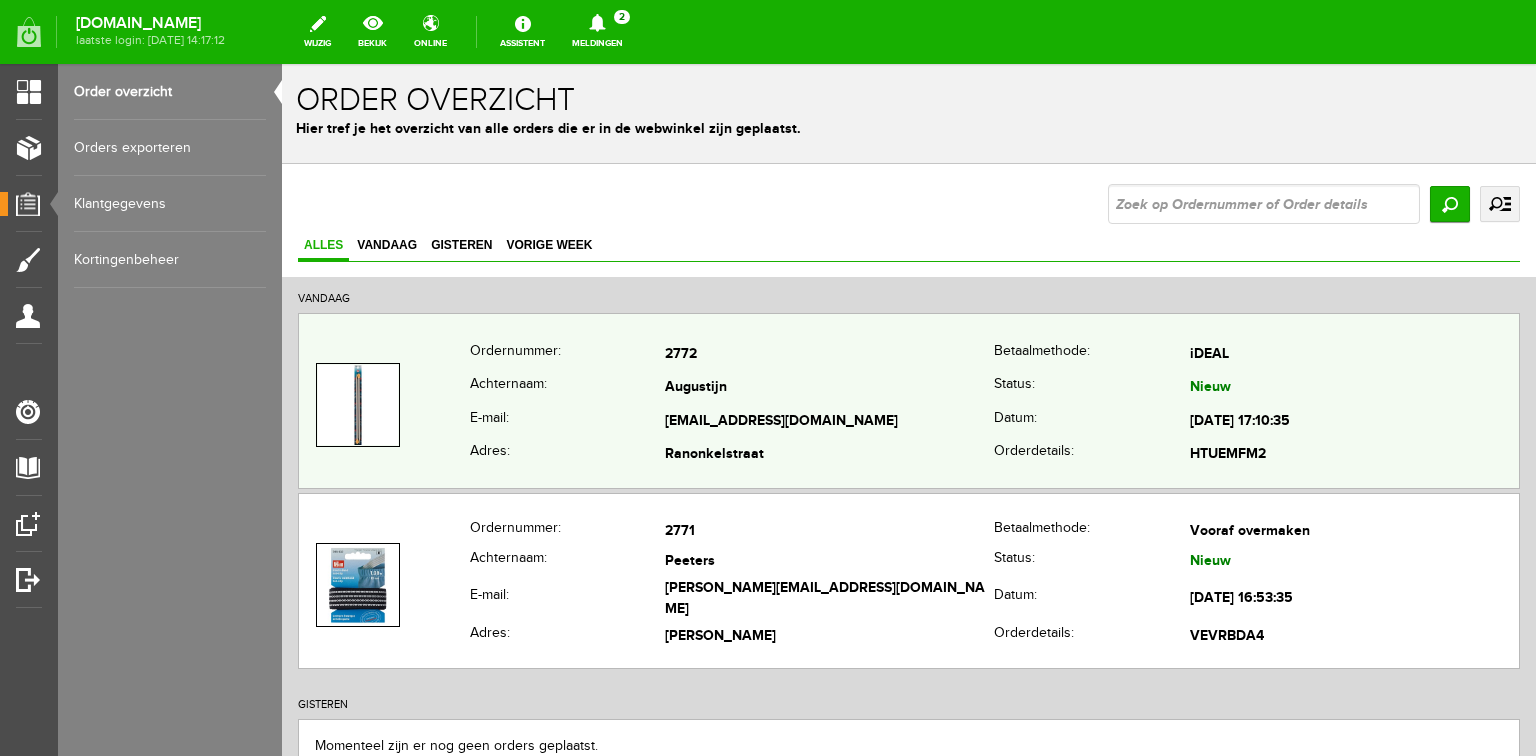 scroll, scrollTop: 0, scrollLeft: 0, axis: both 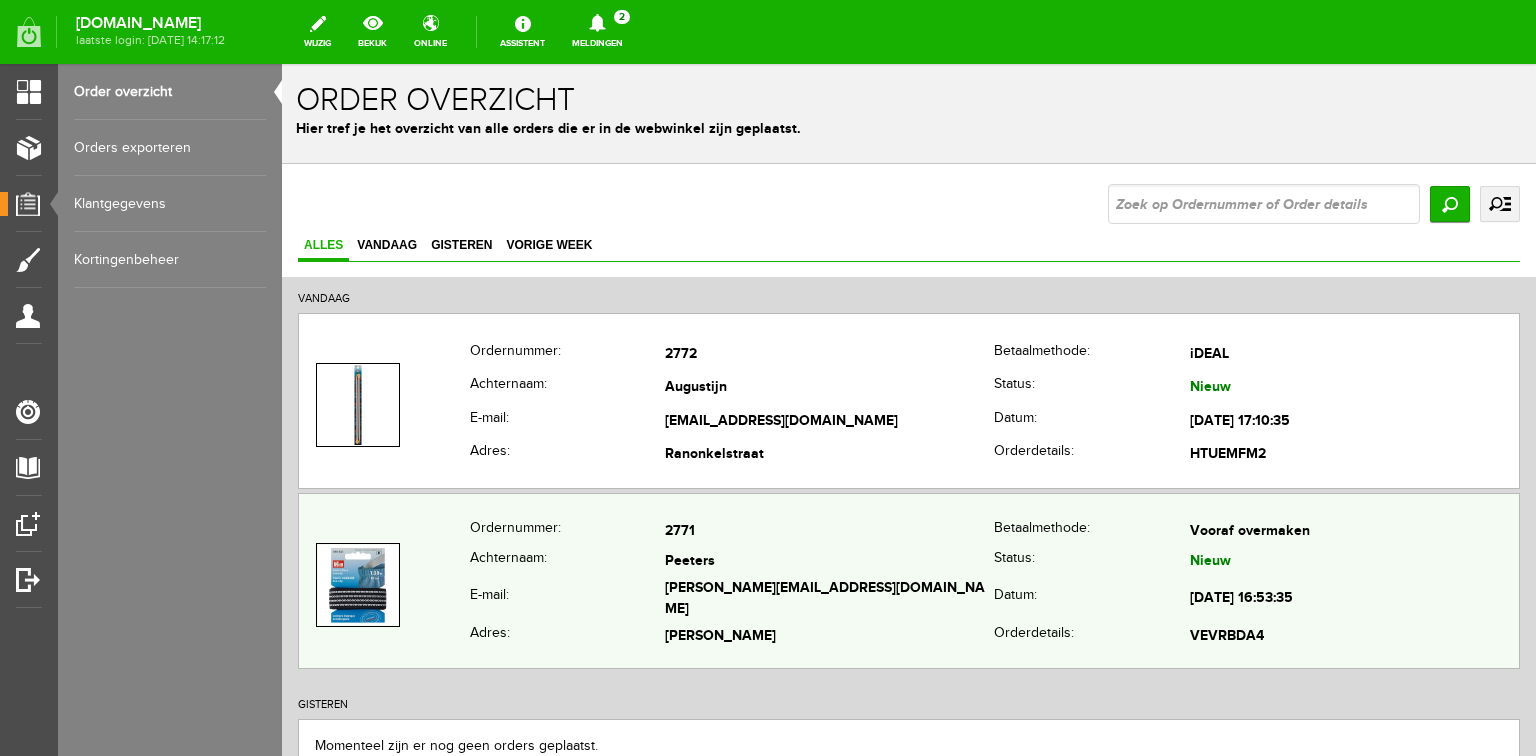 click on "2771" at bounding box center [829, 532] 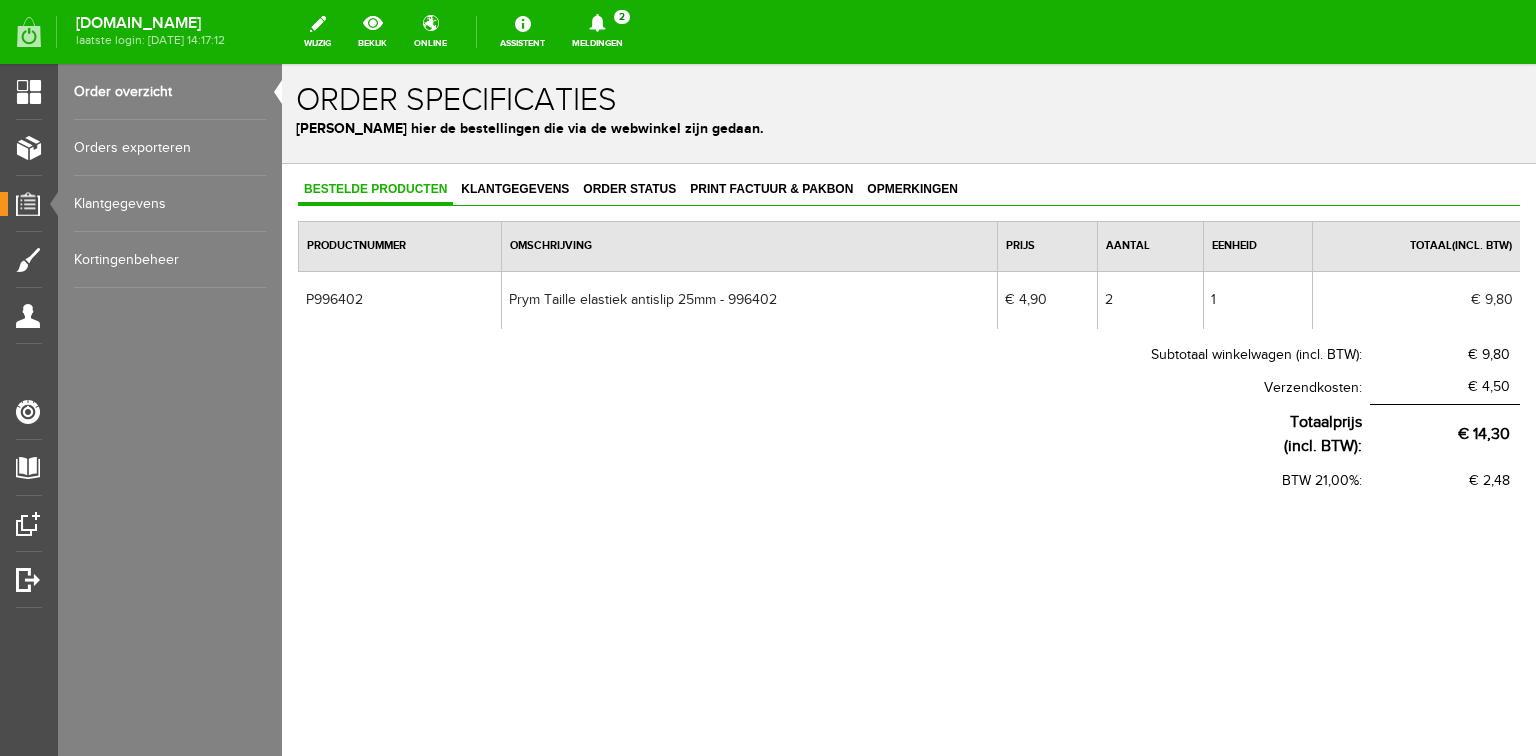 scroll, scrollTop: 0, scrollLeft: 0, axis: both 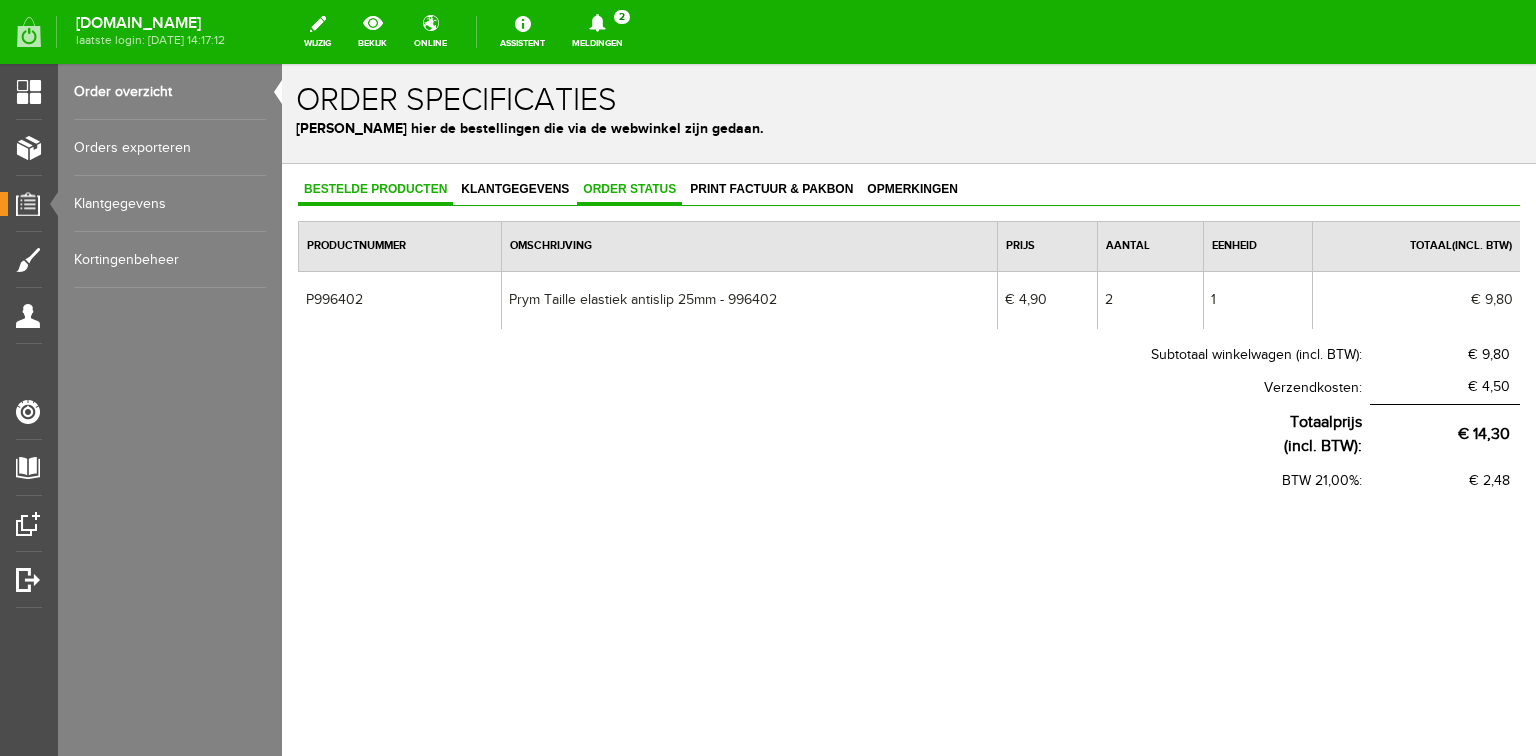 click on "Order status" at bounding box center (629, 189) 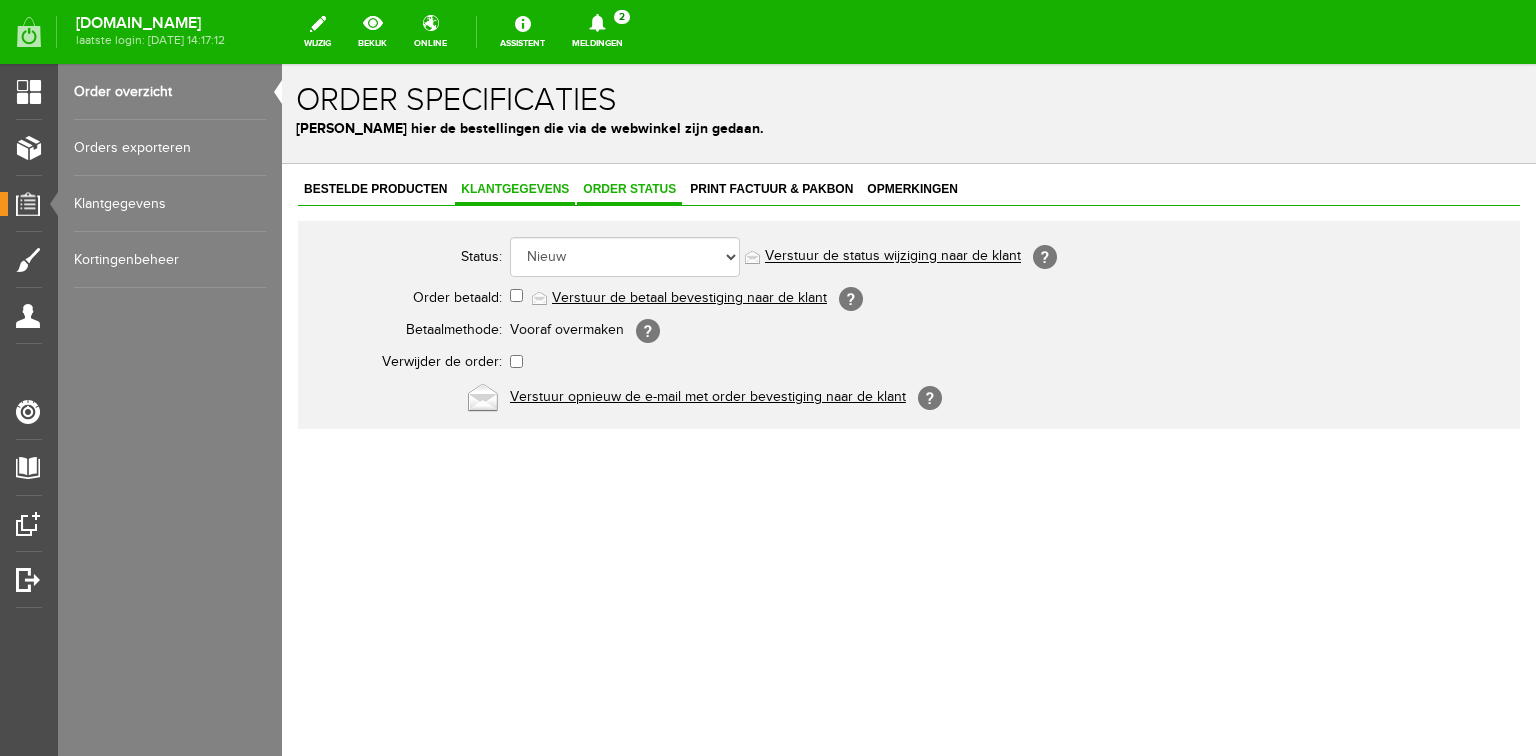 click on "Klantgegevens" at bounding box center (515, 189) 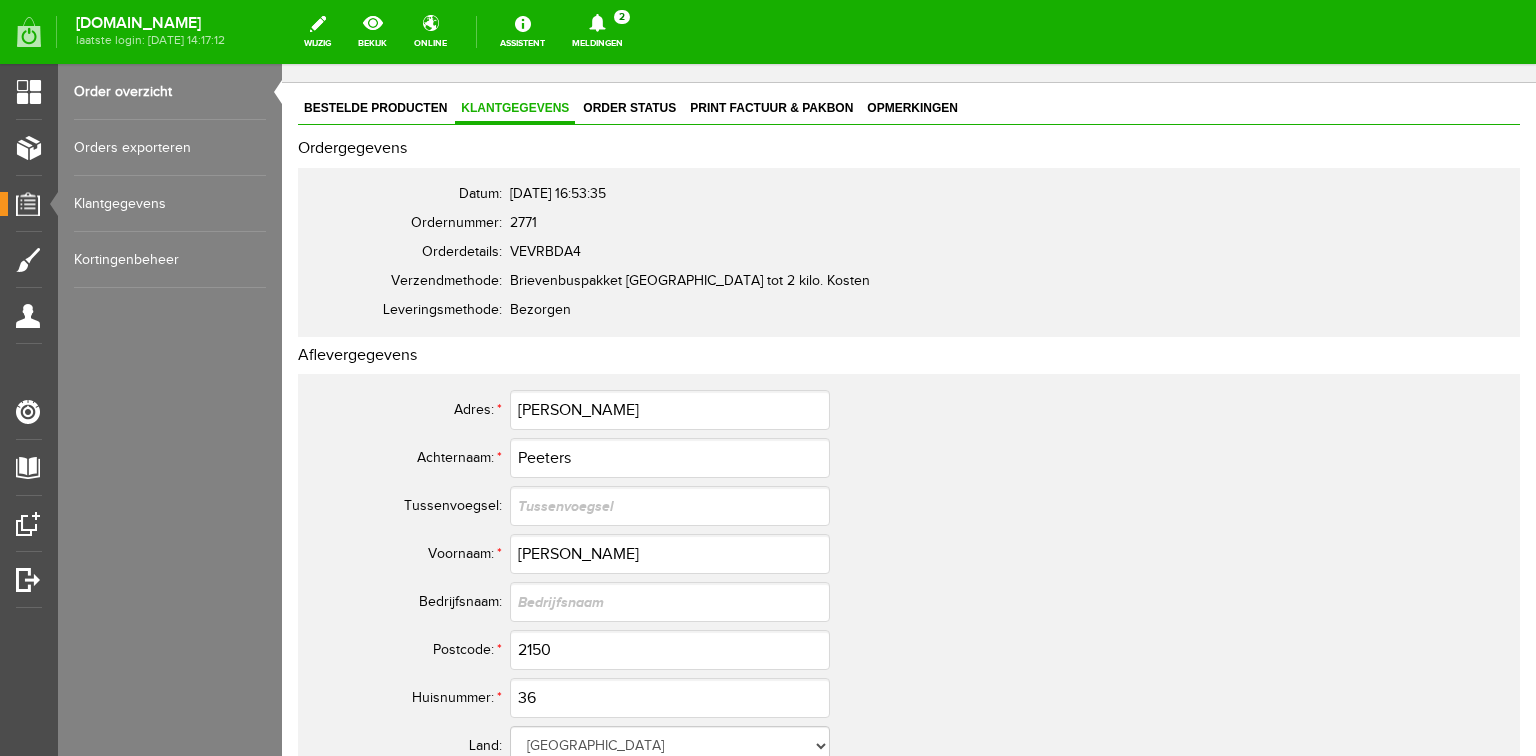 scroll, scrollTop: 80, scrollLeft: 0, axis: vertical 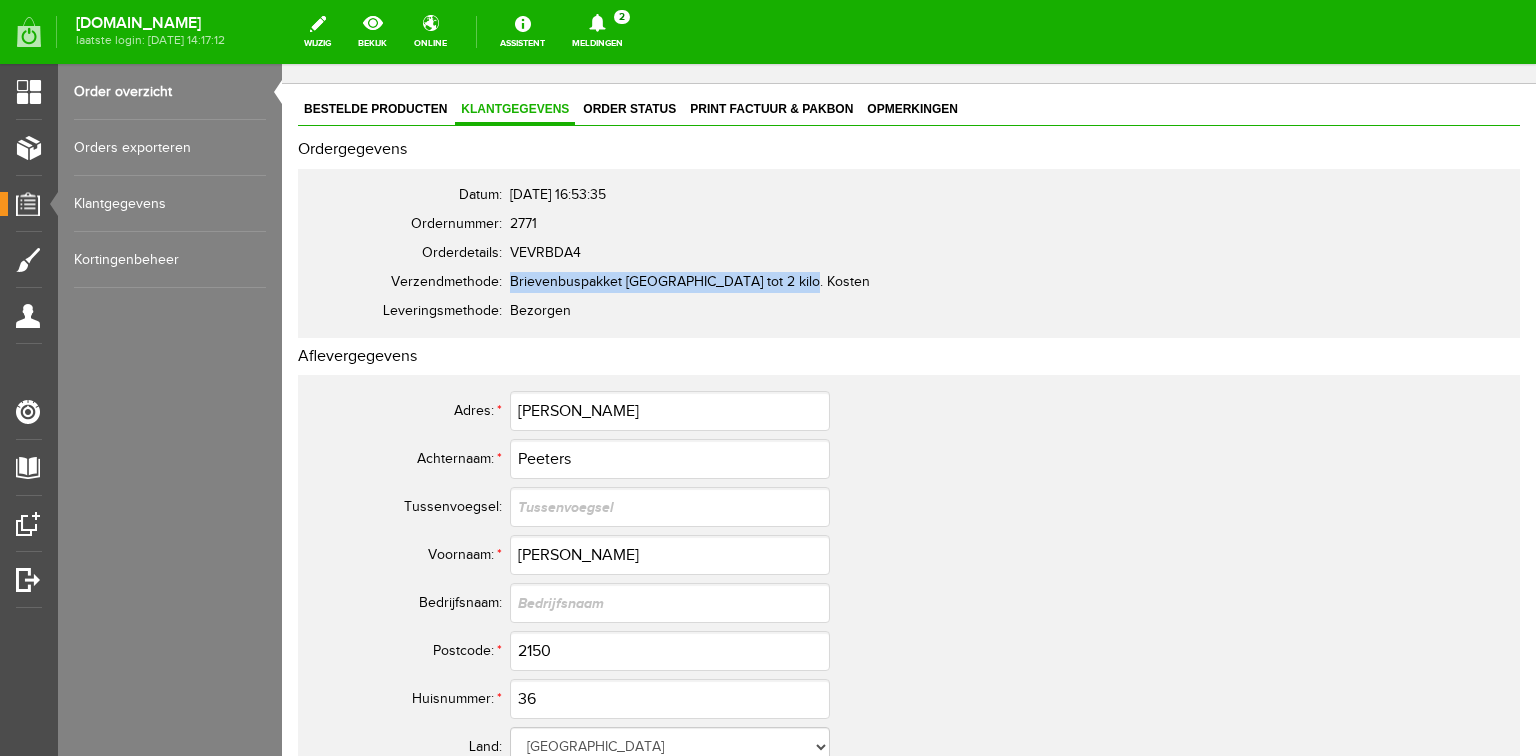 drag, startPoint x: 510, startPoint y: 282, endPoint x: 795, endPoint y: 272, distance: 285.17538 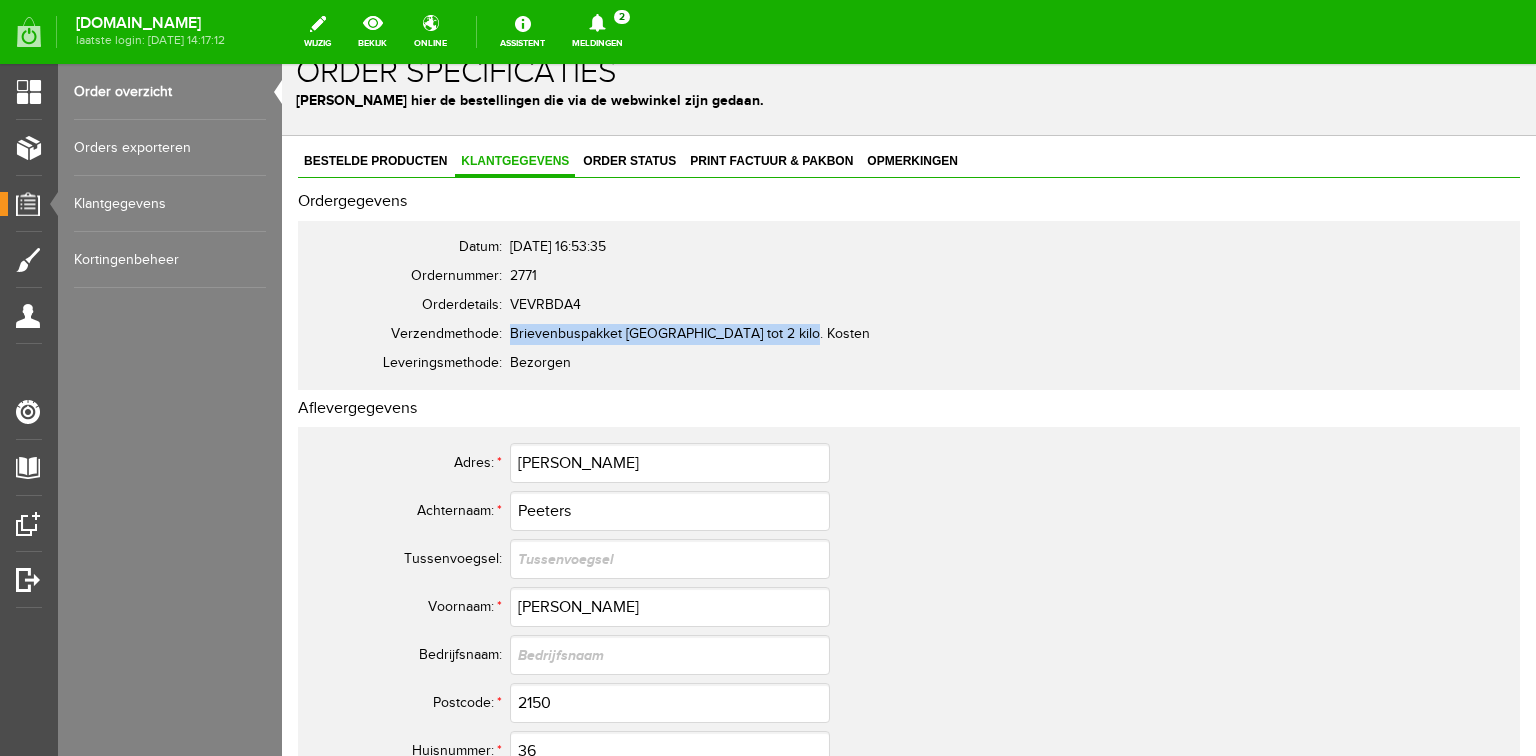 scroll, scrollTop: 0, scrollLeft: 0, axis: both 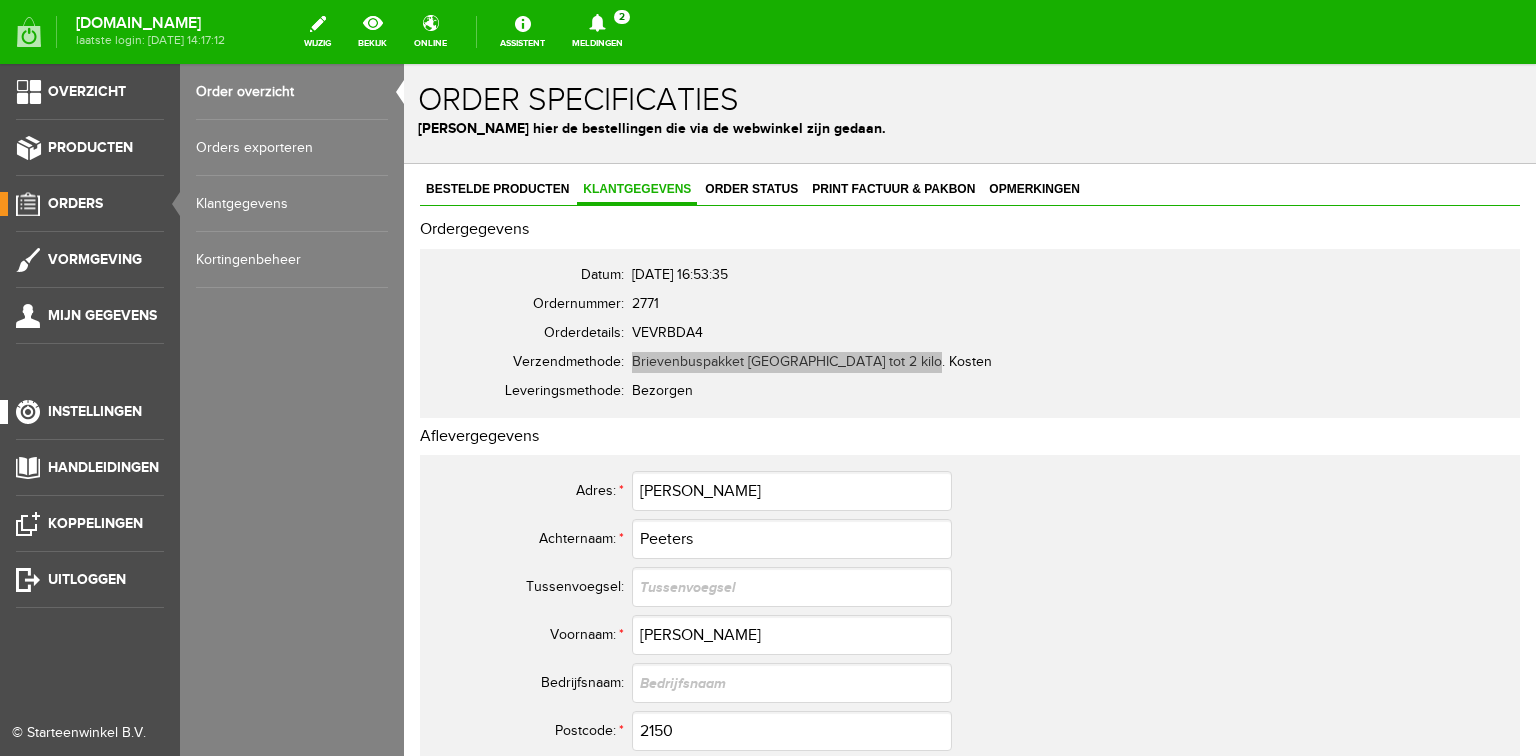 click on "Instellingen" at bounding box center (95, 411) 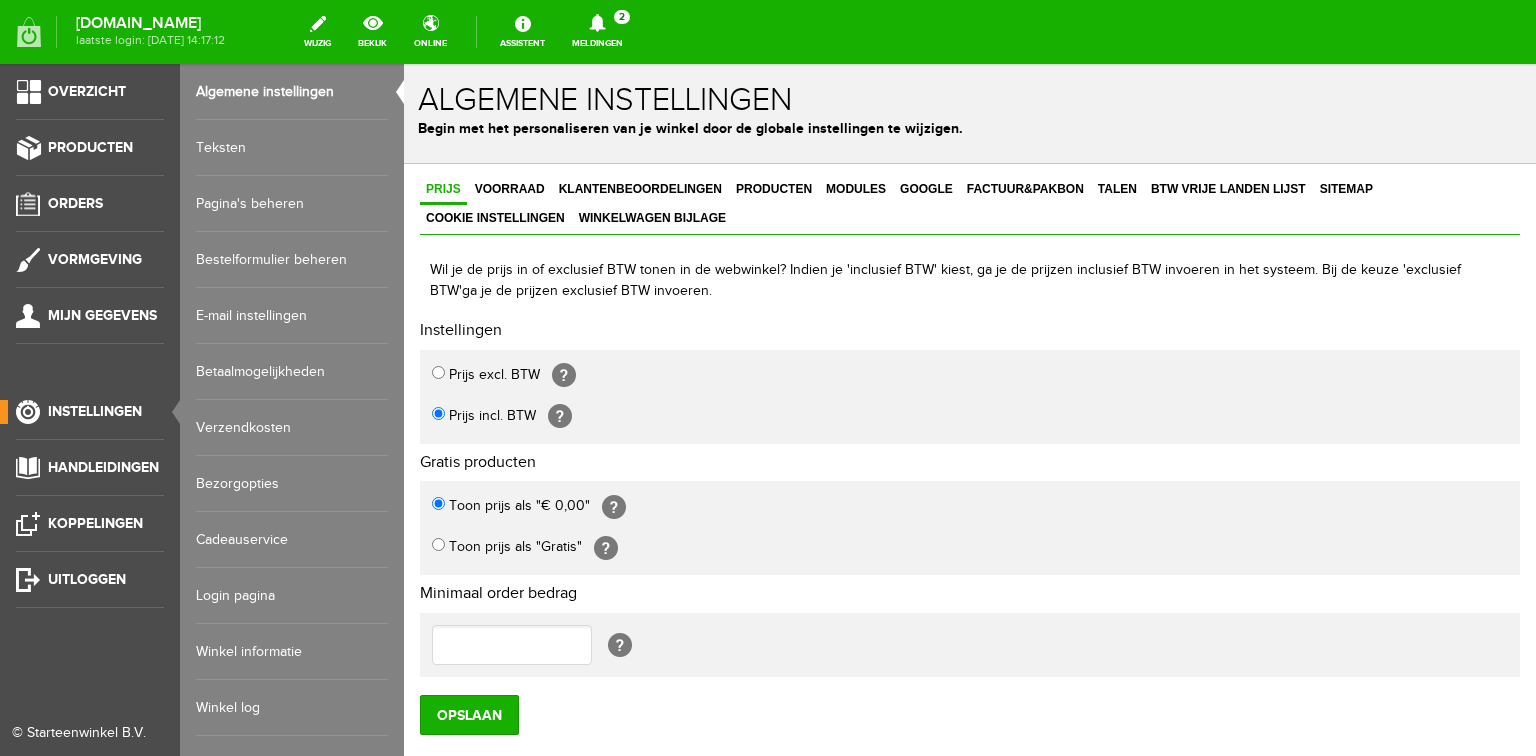 scroll, scrollTop: 0, scrollLeft: 0, axis: both 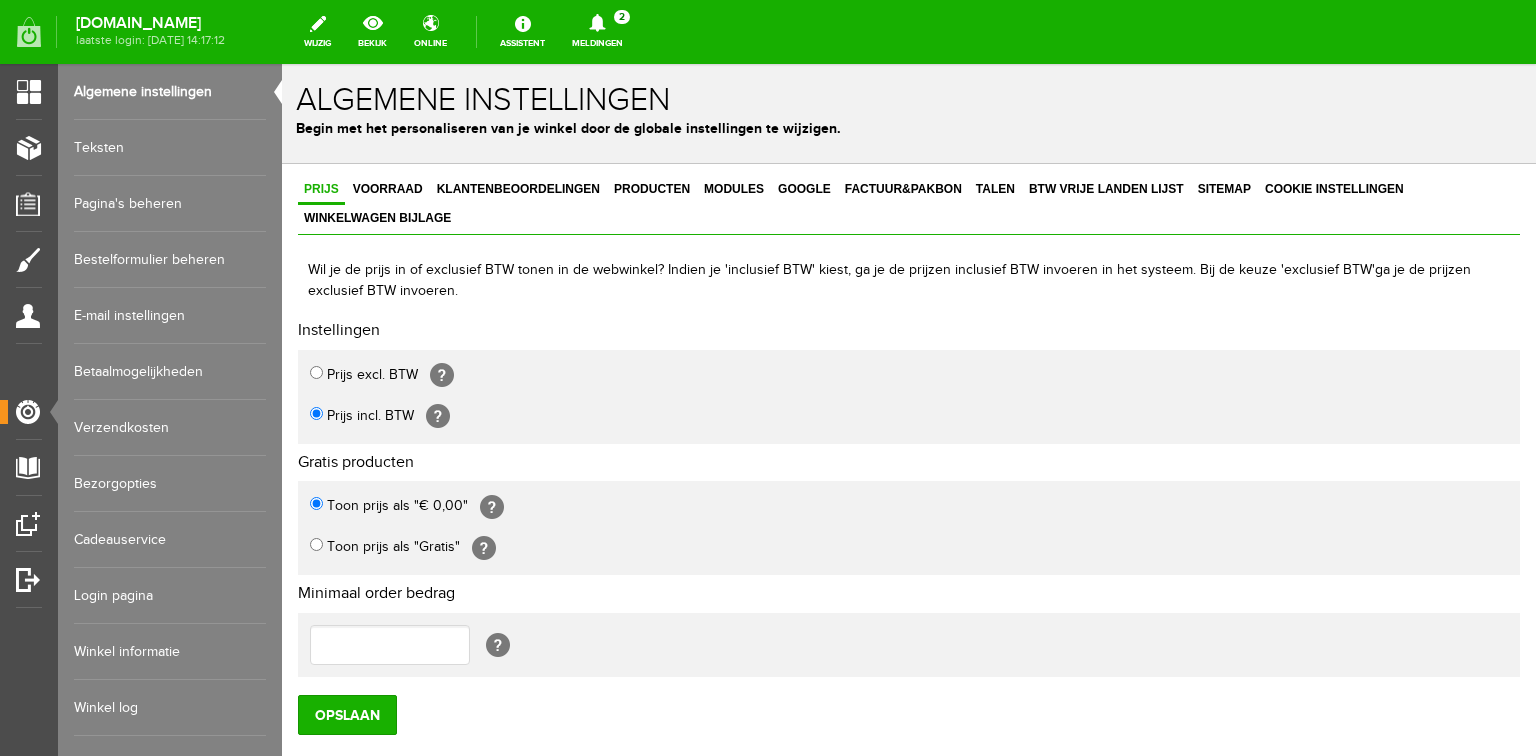 click on "Verzendkosten" at bounding box center [170, 428] 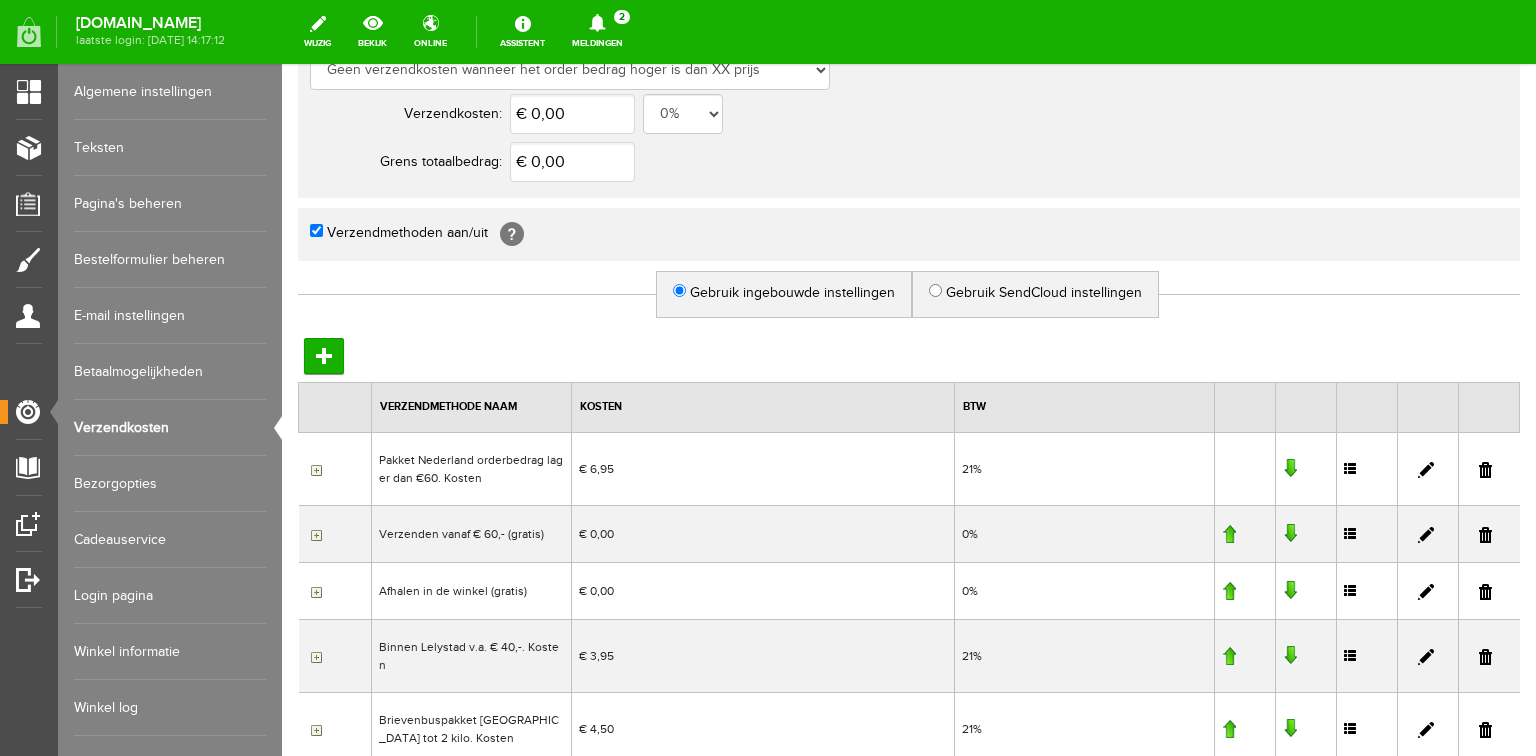 scroll, scrollTop: 480, scrollLeft: 0, axis: vertical 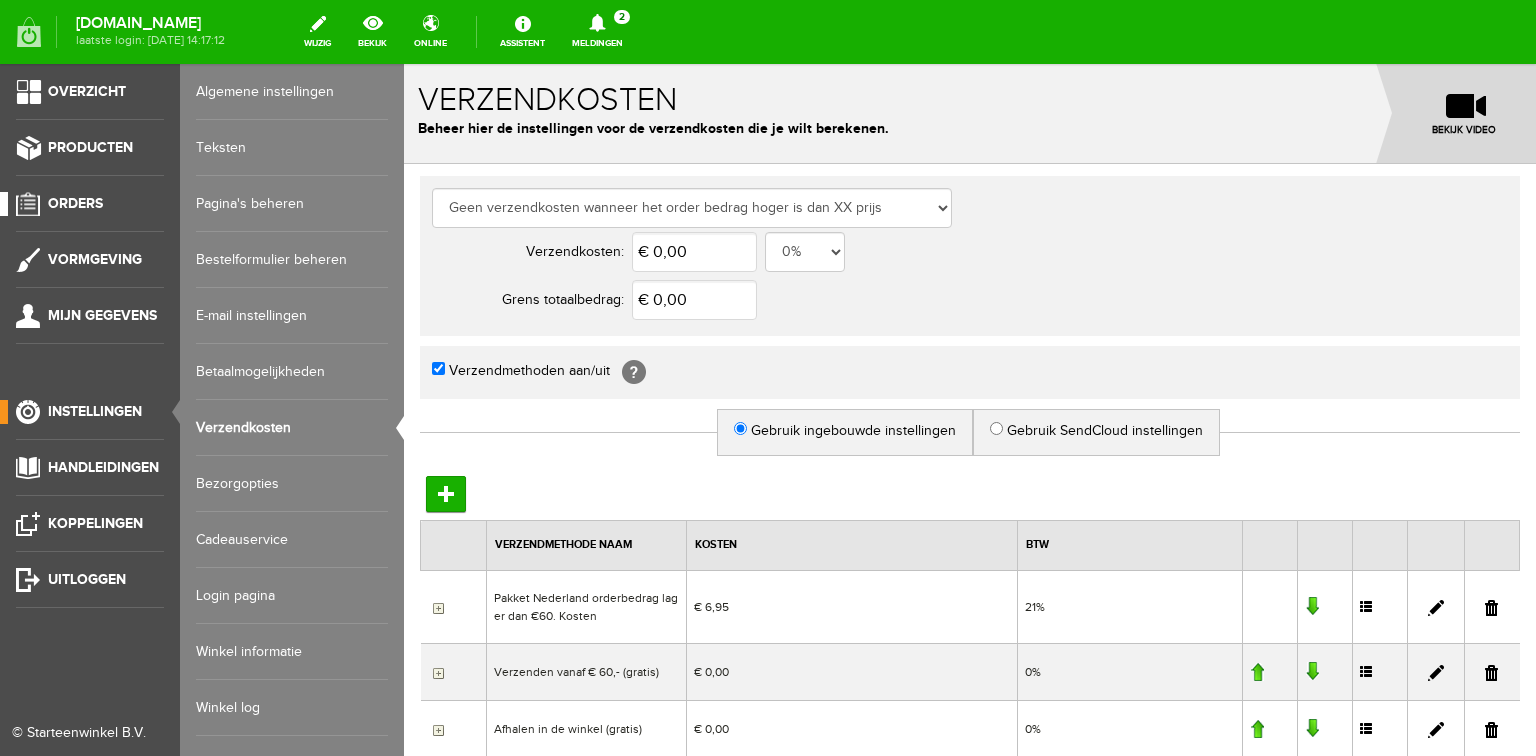 click on "Orders" at bounding box center (75, 203) 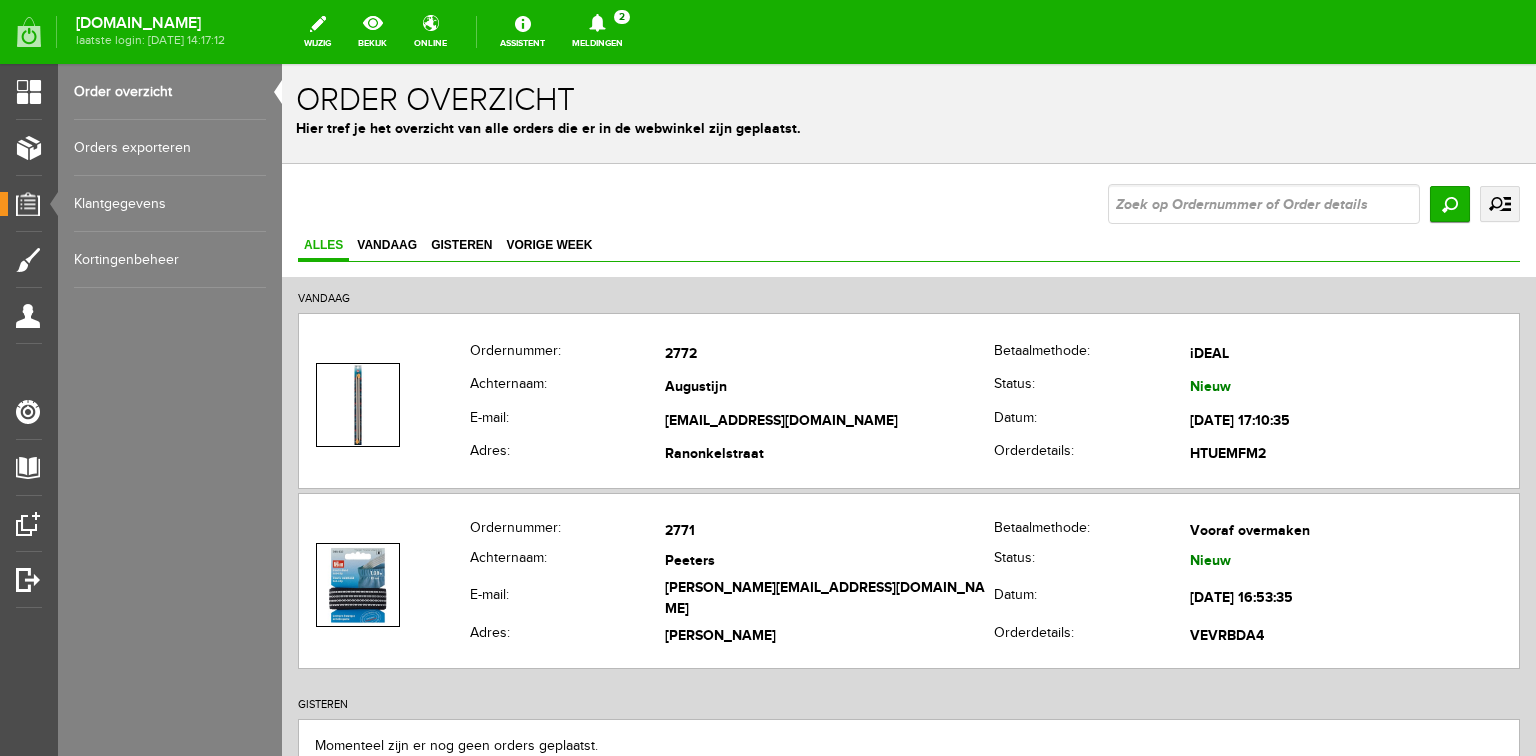 scroll, scrollTop: 0, scrollLeft: 0, axis: both 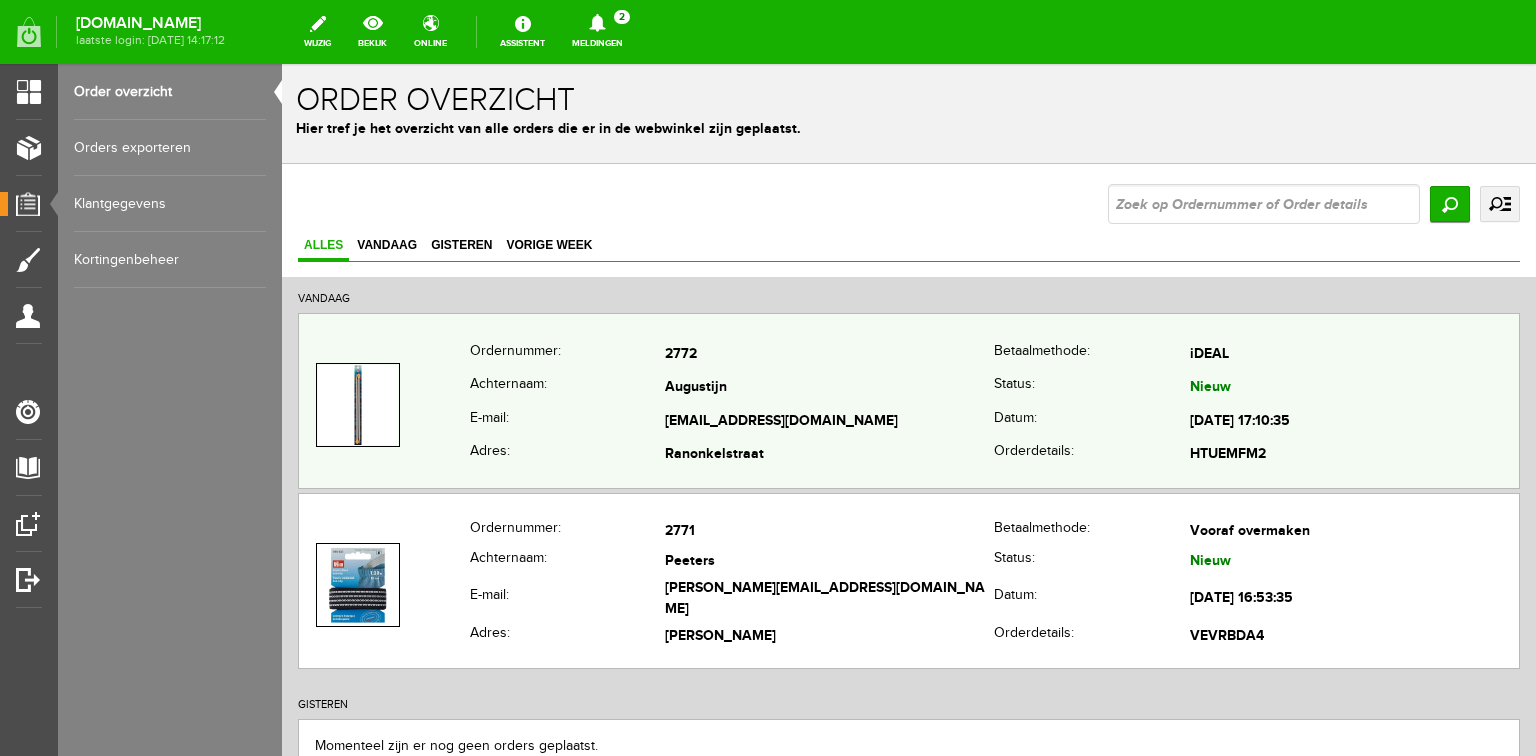 click on "2772" at bounding box center (829, 355) 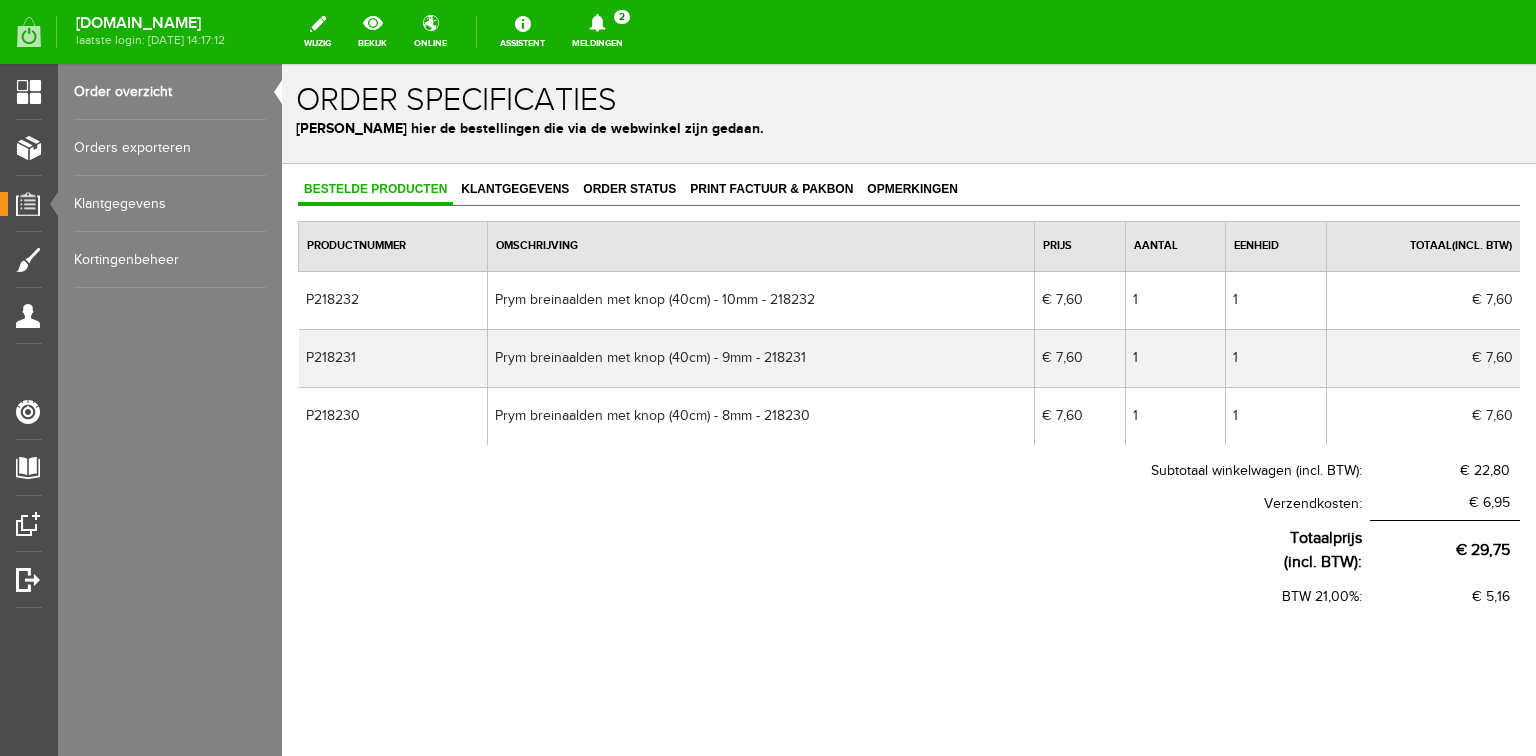 scroll, scrollTop: 0, scrollLeft: 0, axis: both 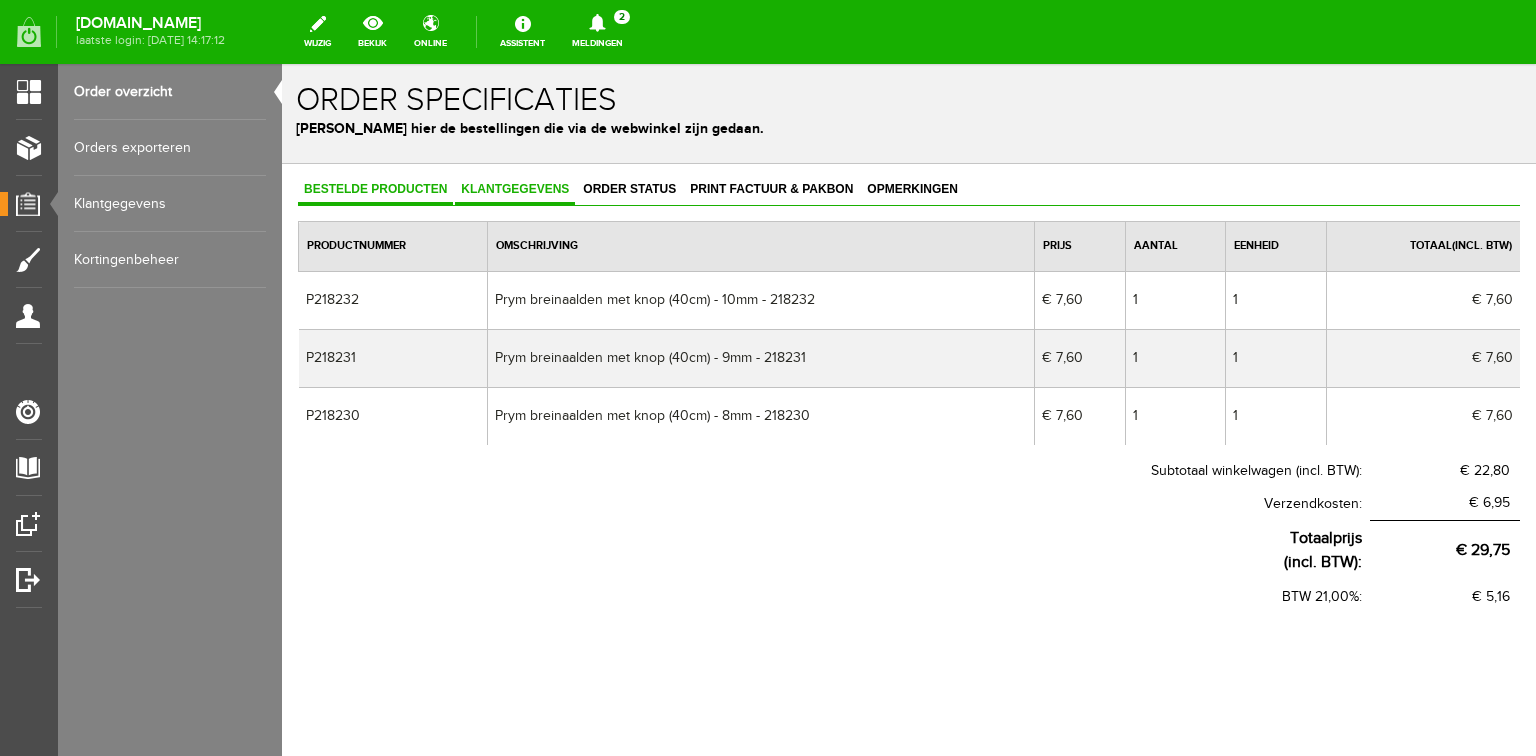 click on "Klantgegevens" at bounding box center [515, 189] 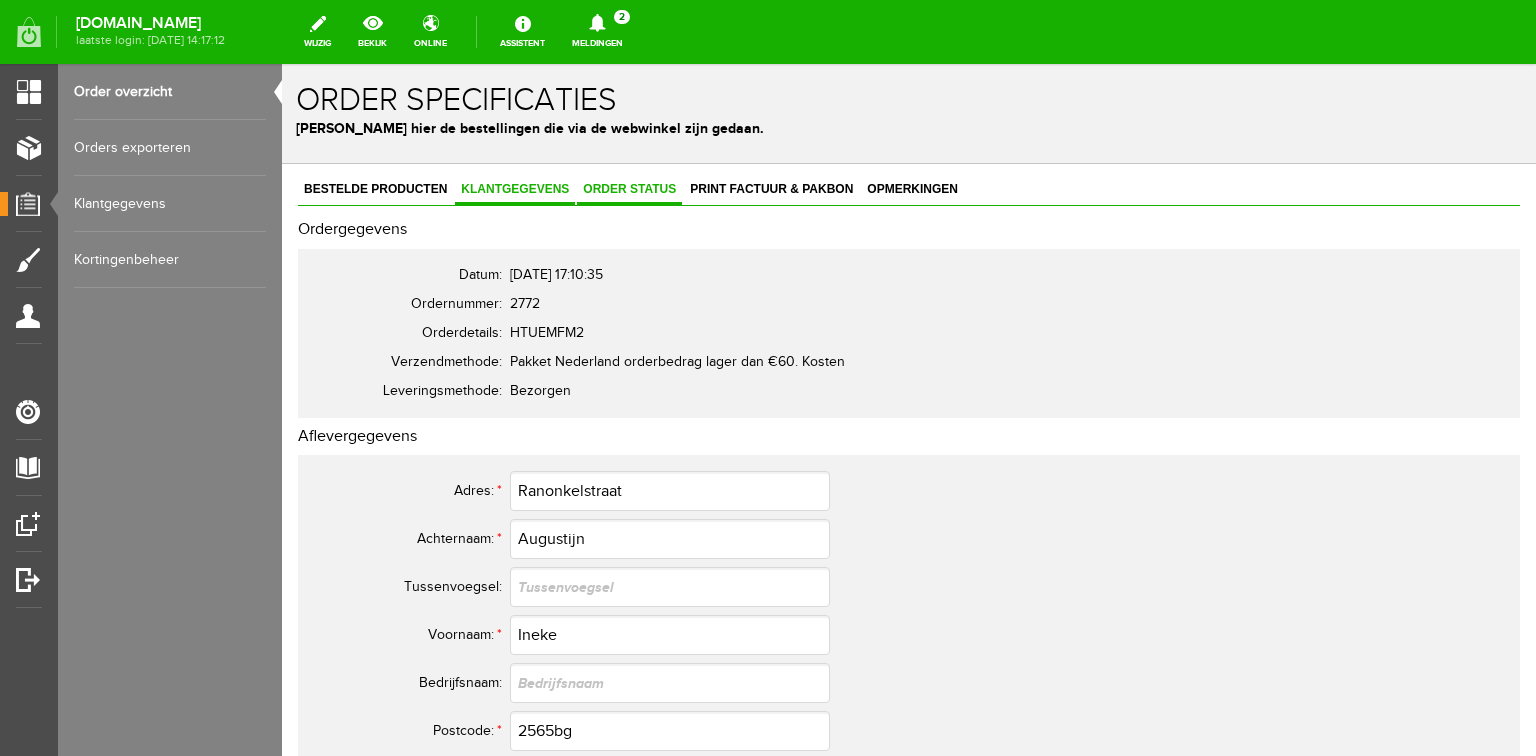 click on "Order status" at bounding box center [629, 189] 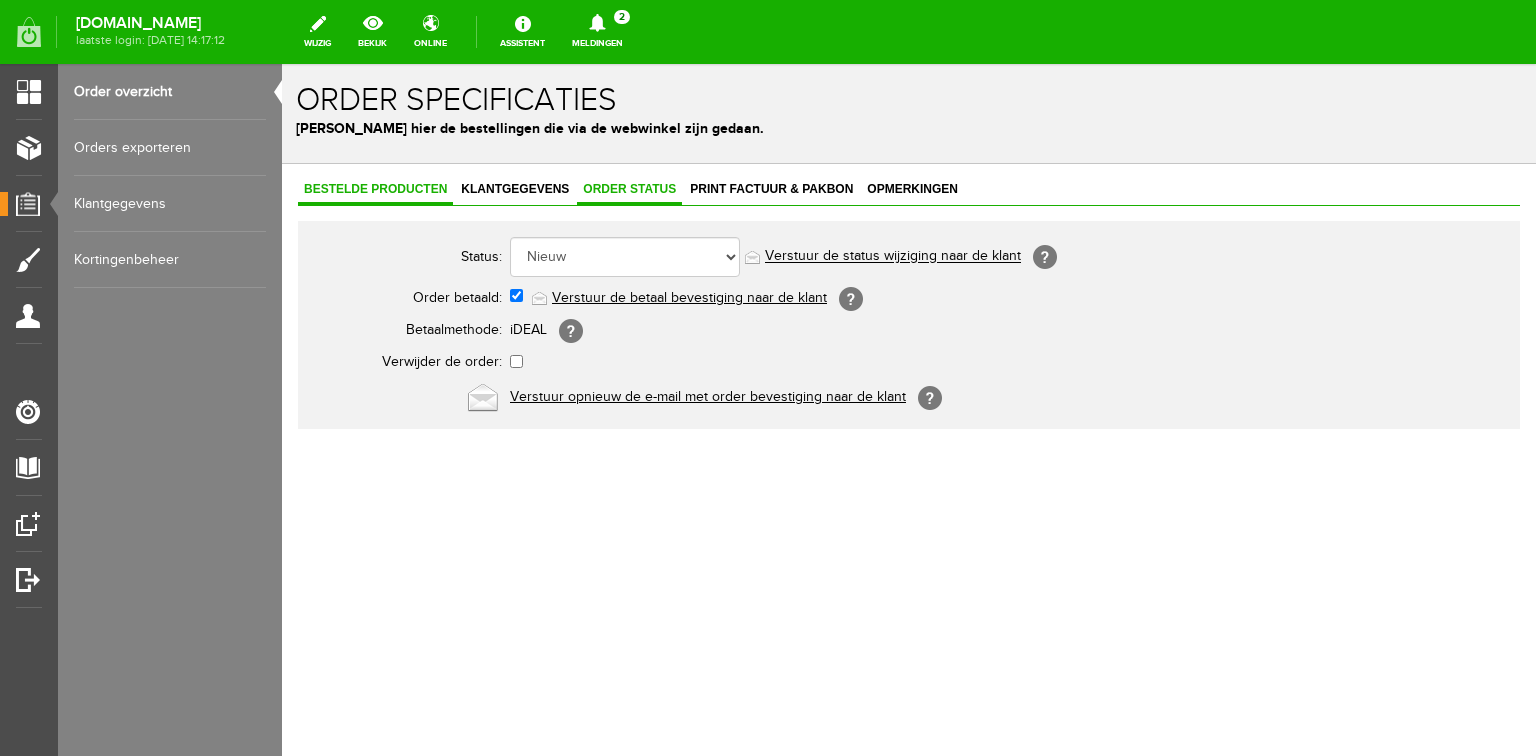 click on "Bestelde producten" at bounding box center [375, 189] 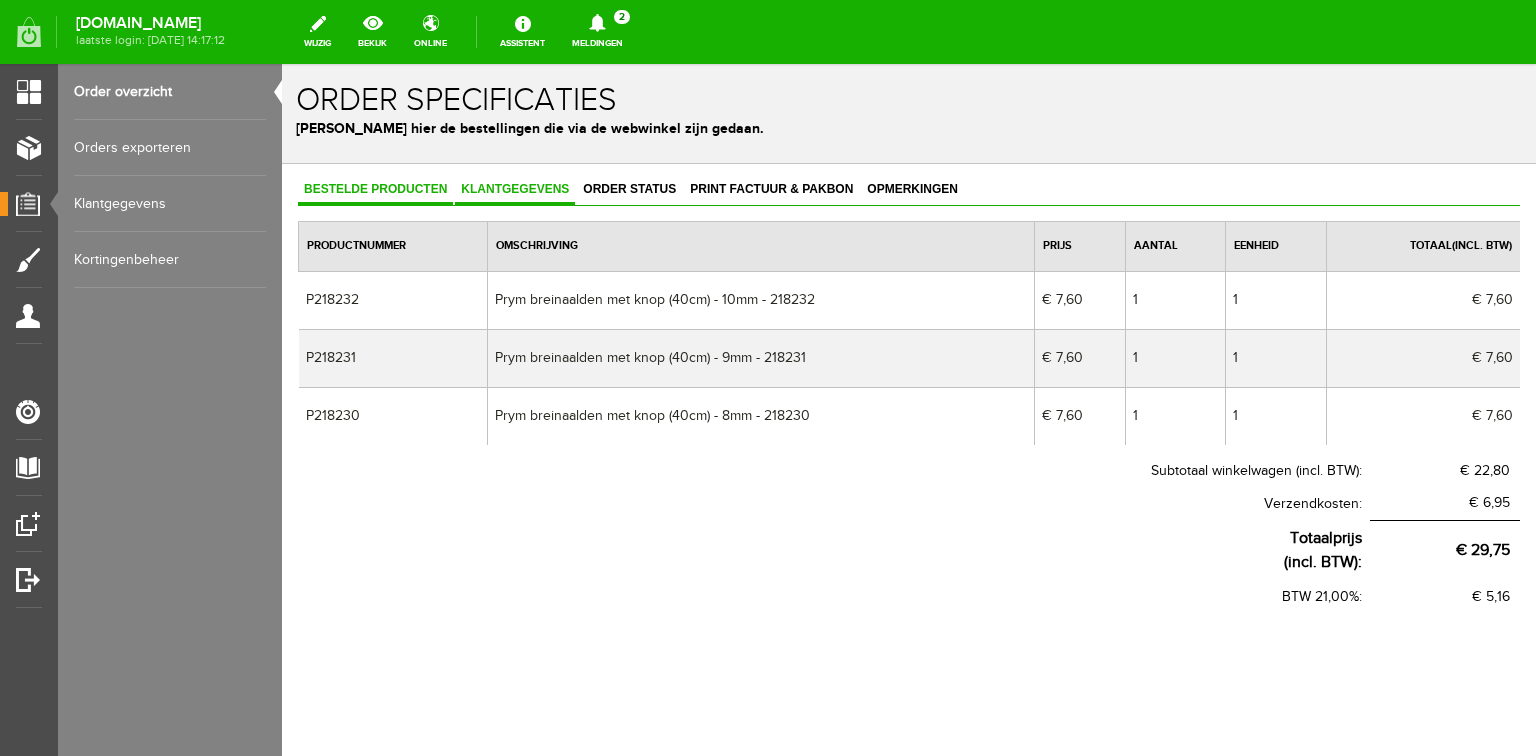 click on "Klantgegevens" at bounding box center [515, 190] 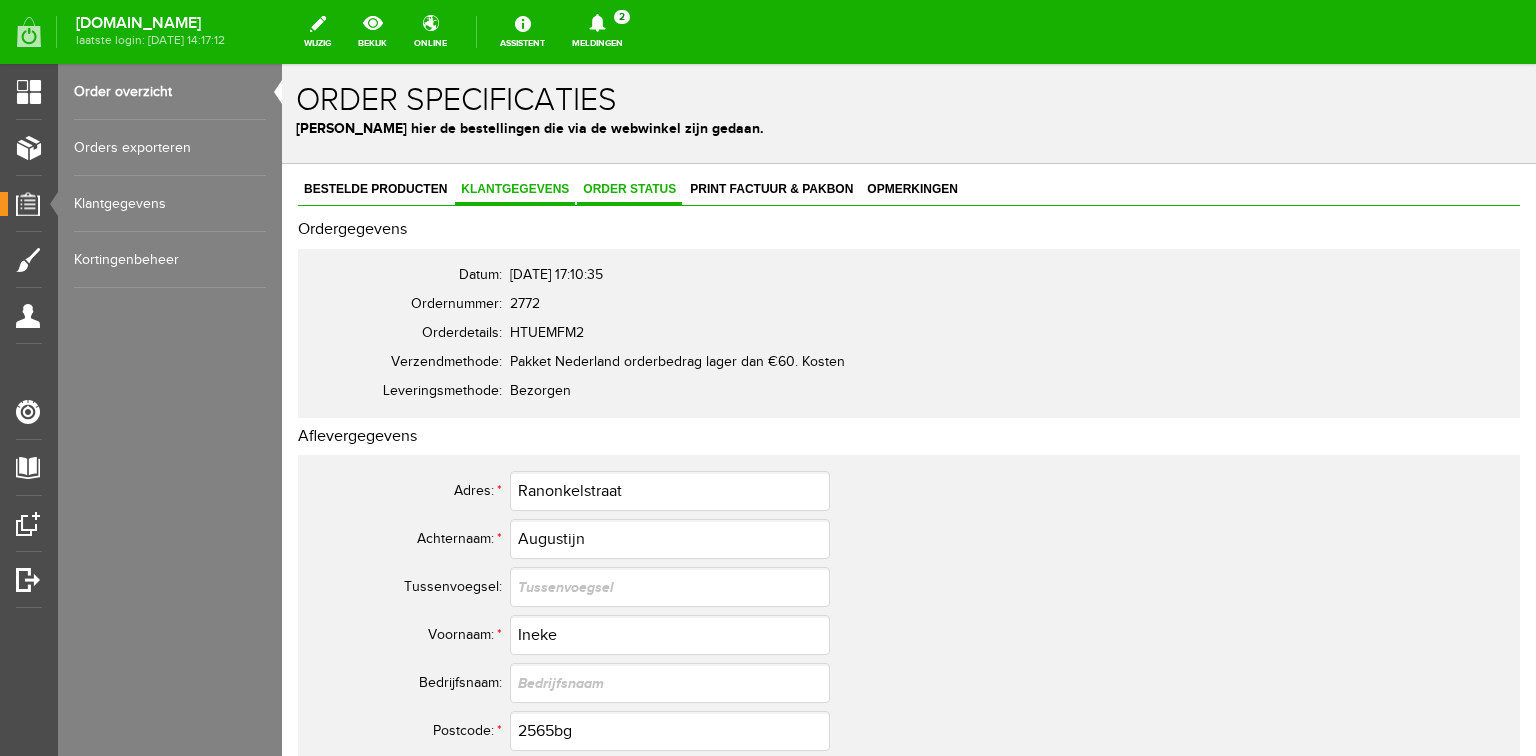 click on "Order status" at bounding box center [629, 189] 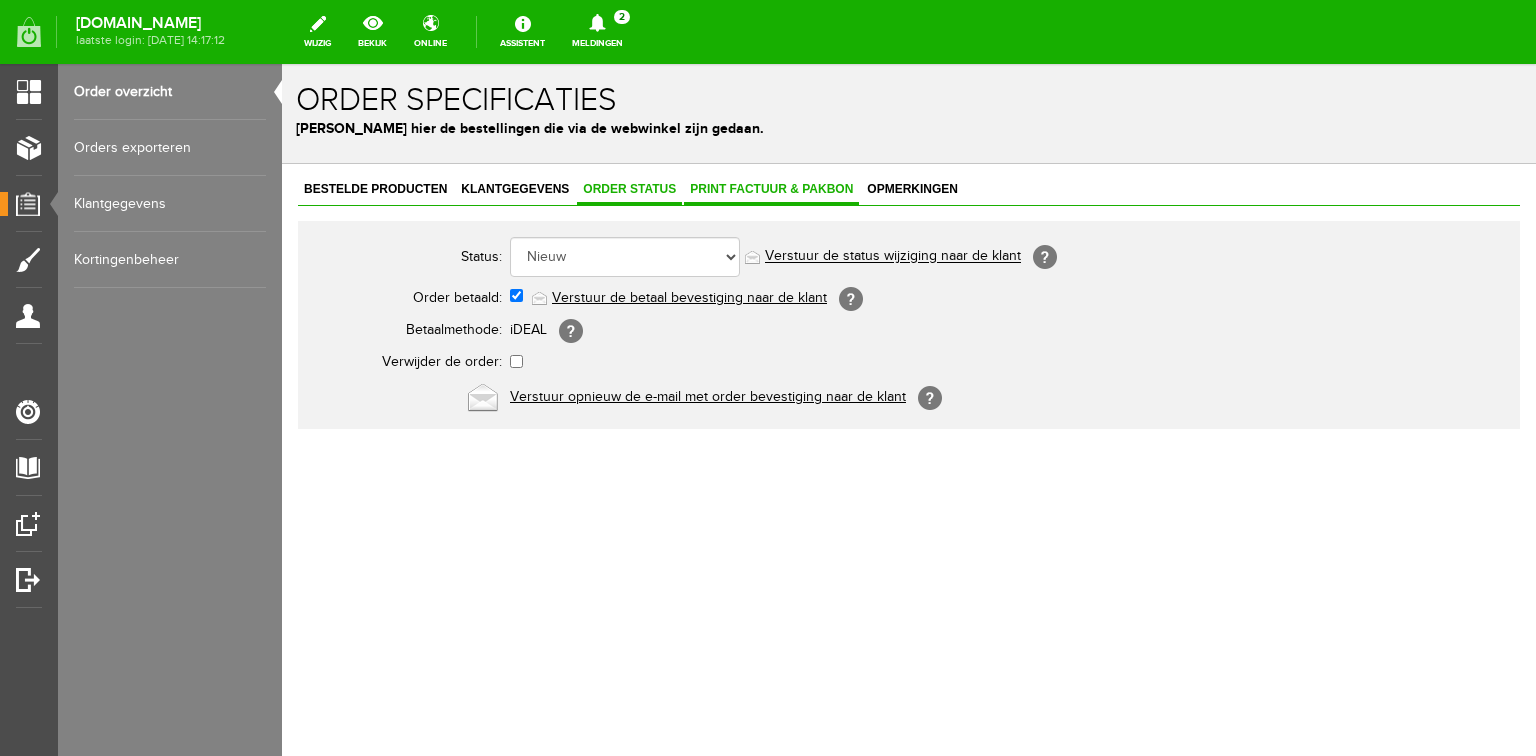 click on "Print factuur & pakbon" at bounding box center [771, 189] 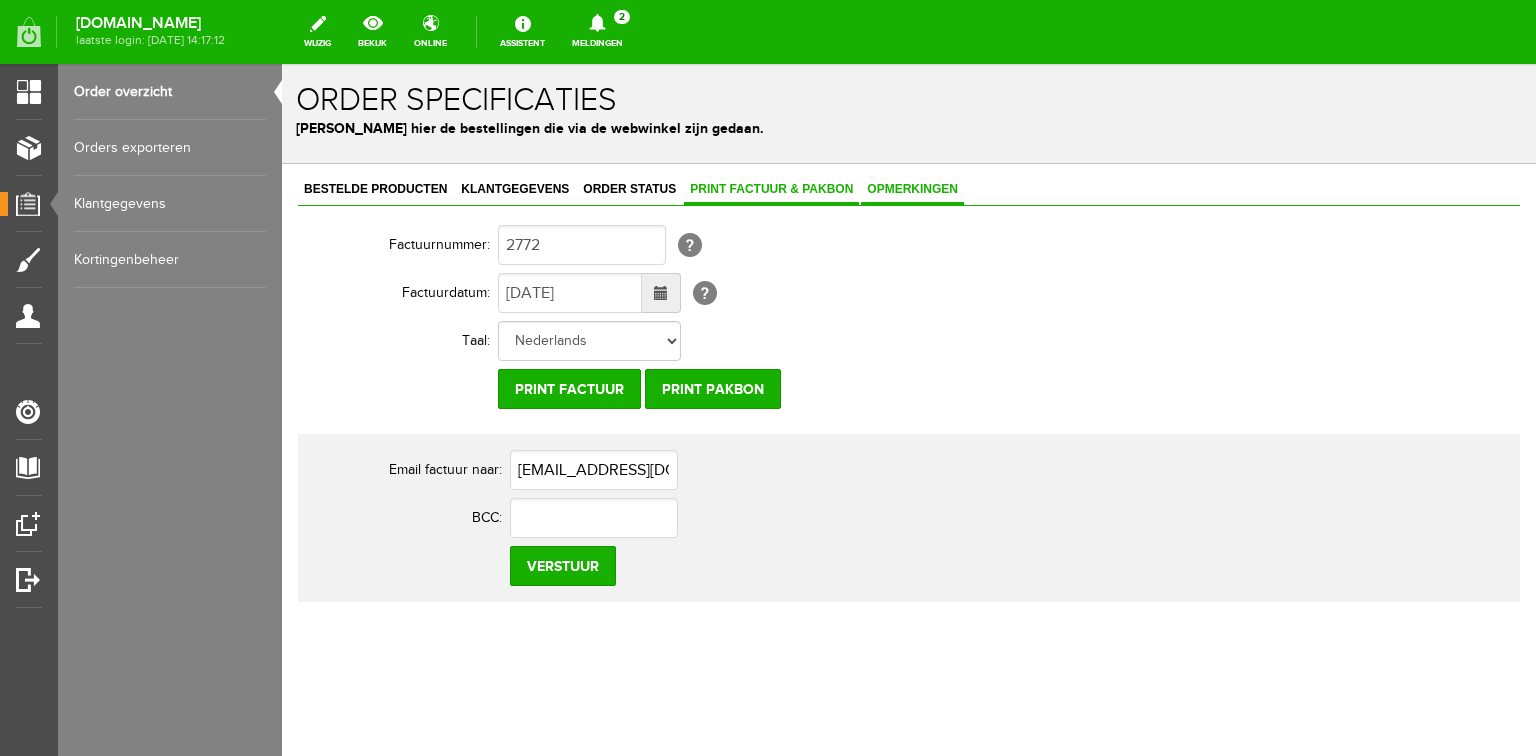 click on "Opmerkingen" at bounding box center (912, 189) 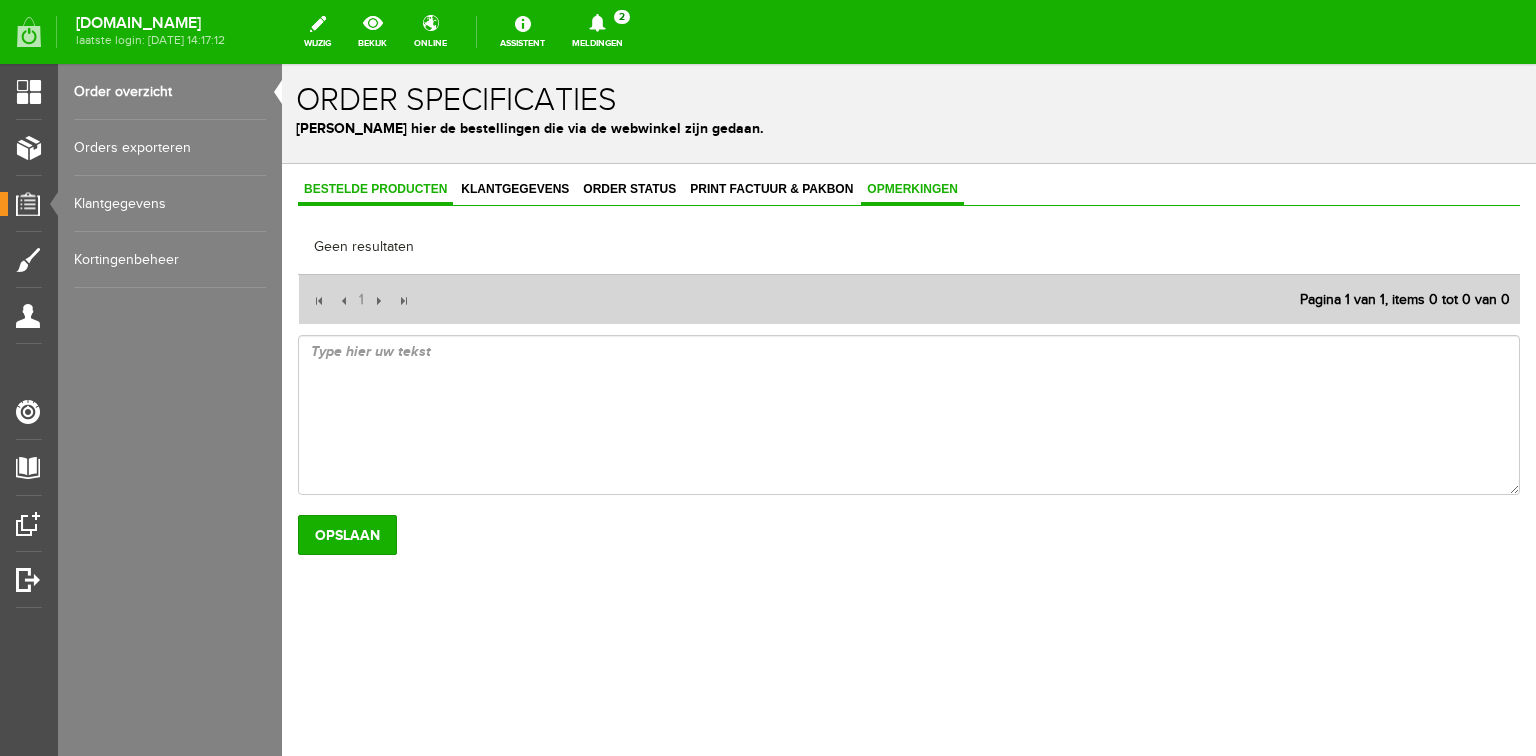 click on "Bestelde producten" at bounding box center [375, 189] 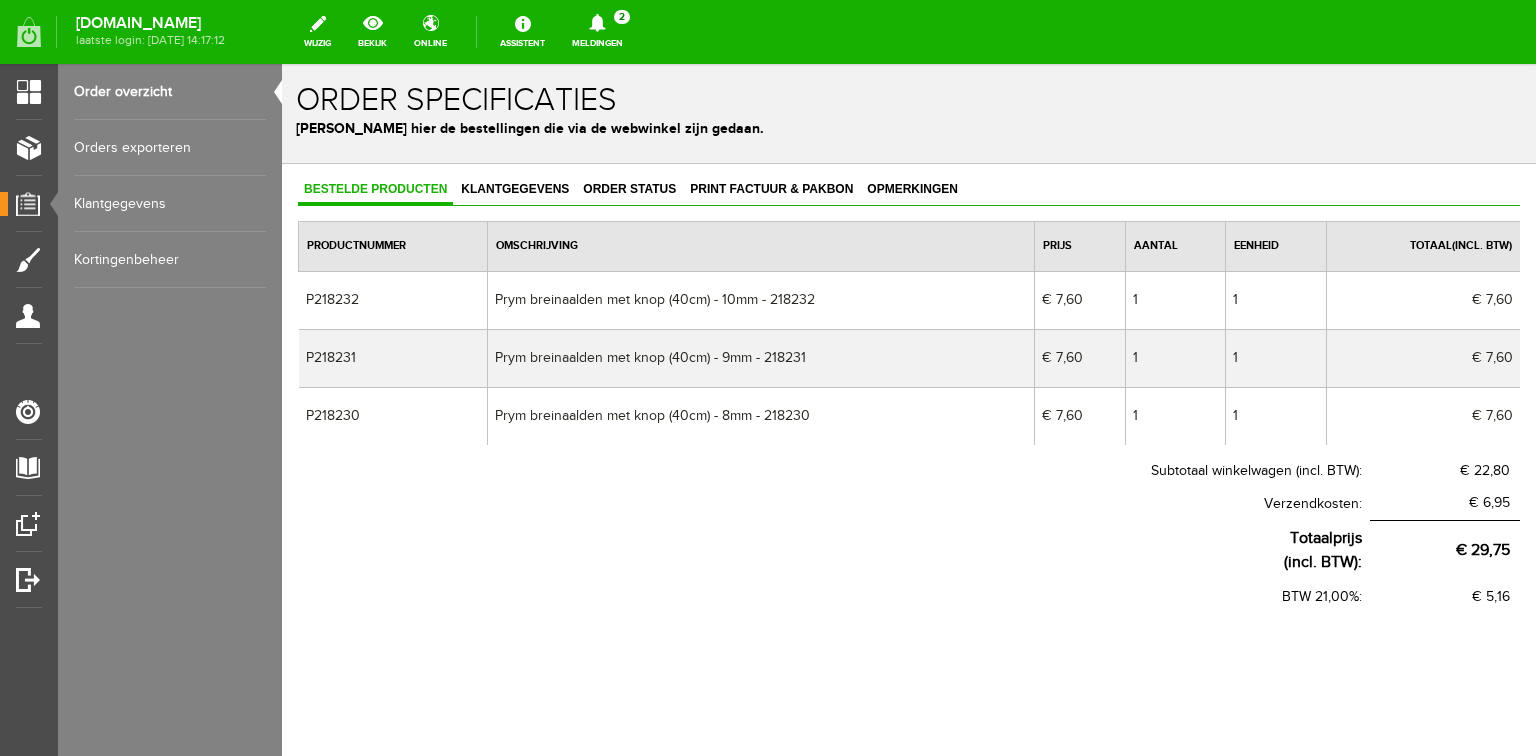 click on "Order overzicht" at bounding box center (170, 92) 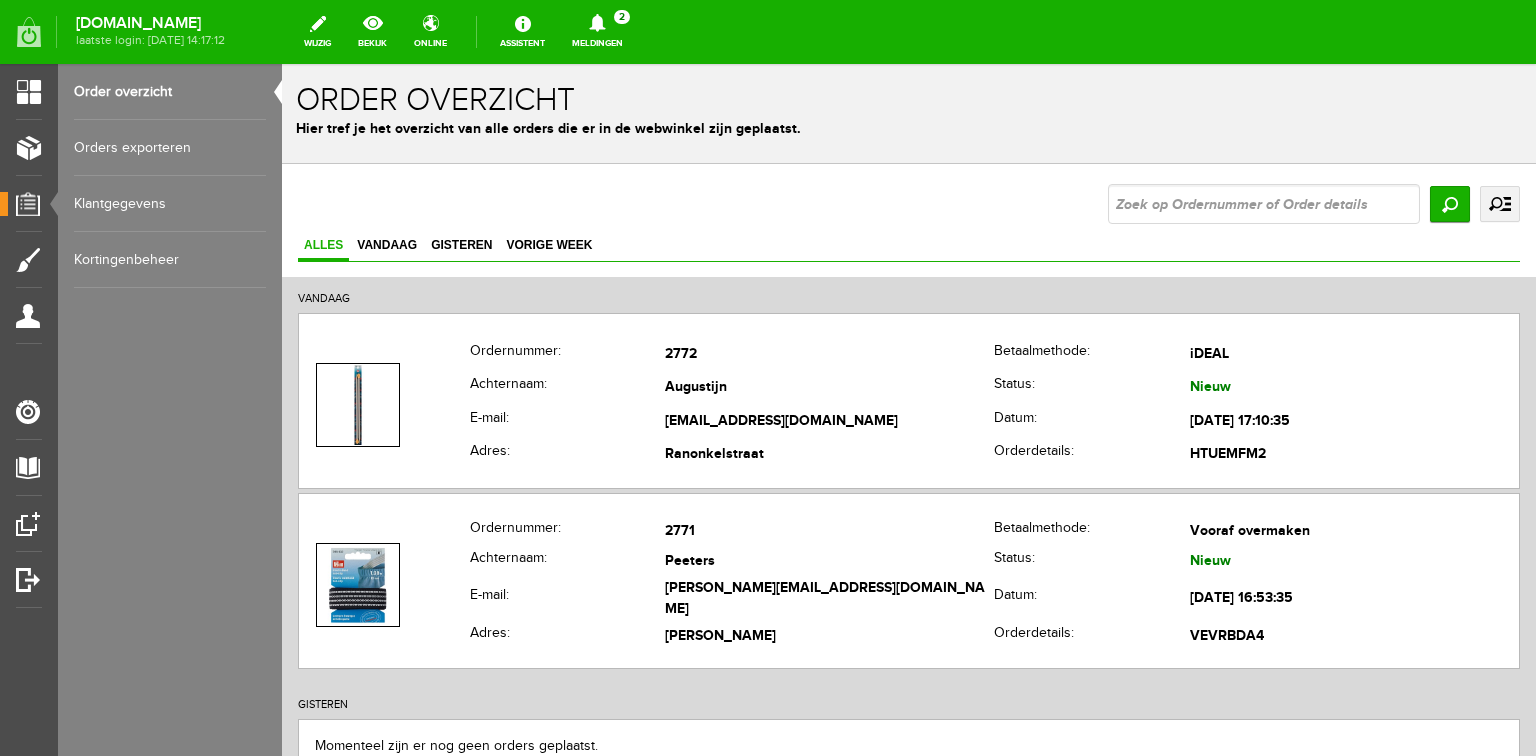 scroll, scrollTop: 0, scrollLeft: 0, axis: both 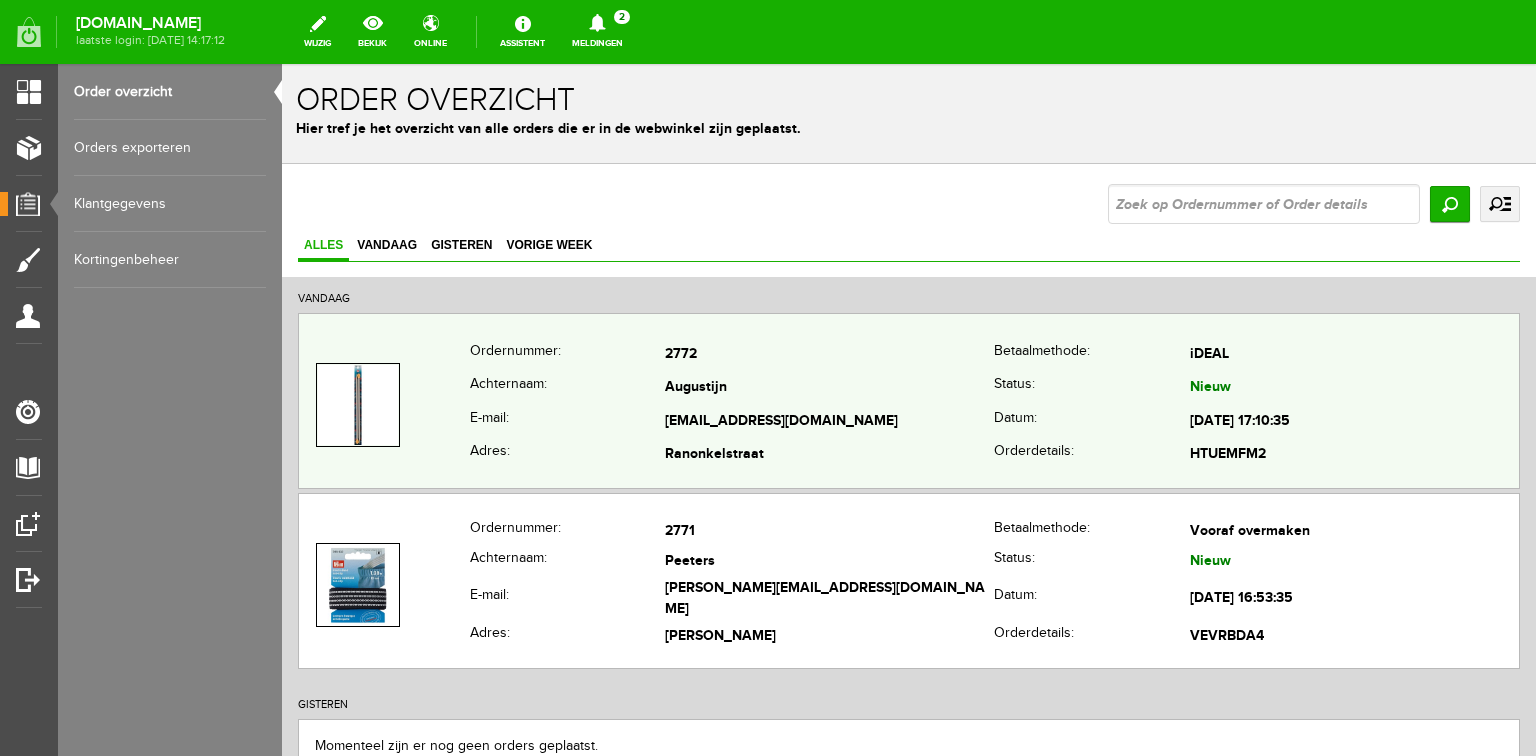click on "Augustijn" at bounding box center (829, 389) 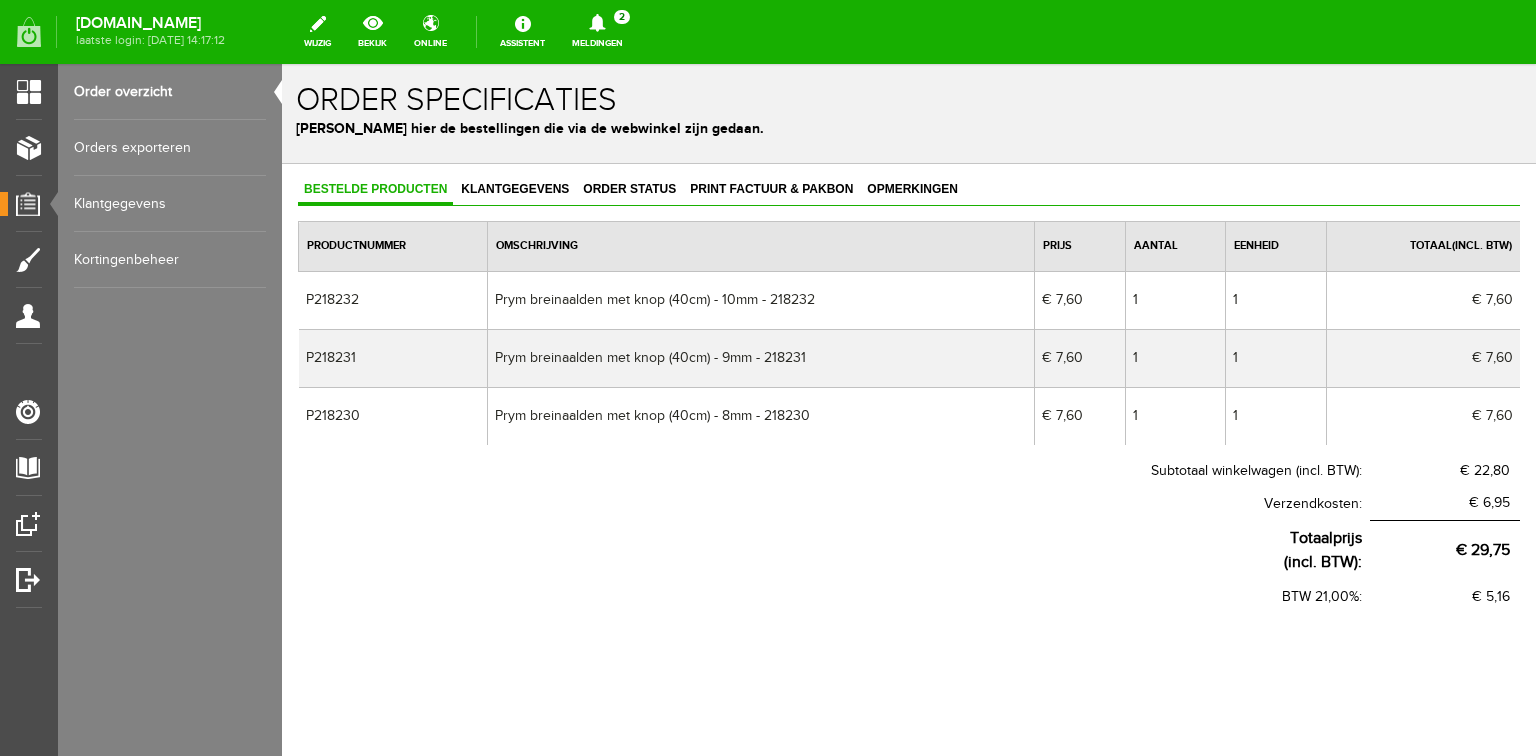 scroll, scrollTop: 0, scrollLeft: 0, axis: both 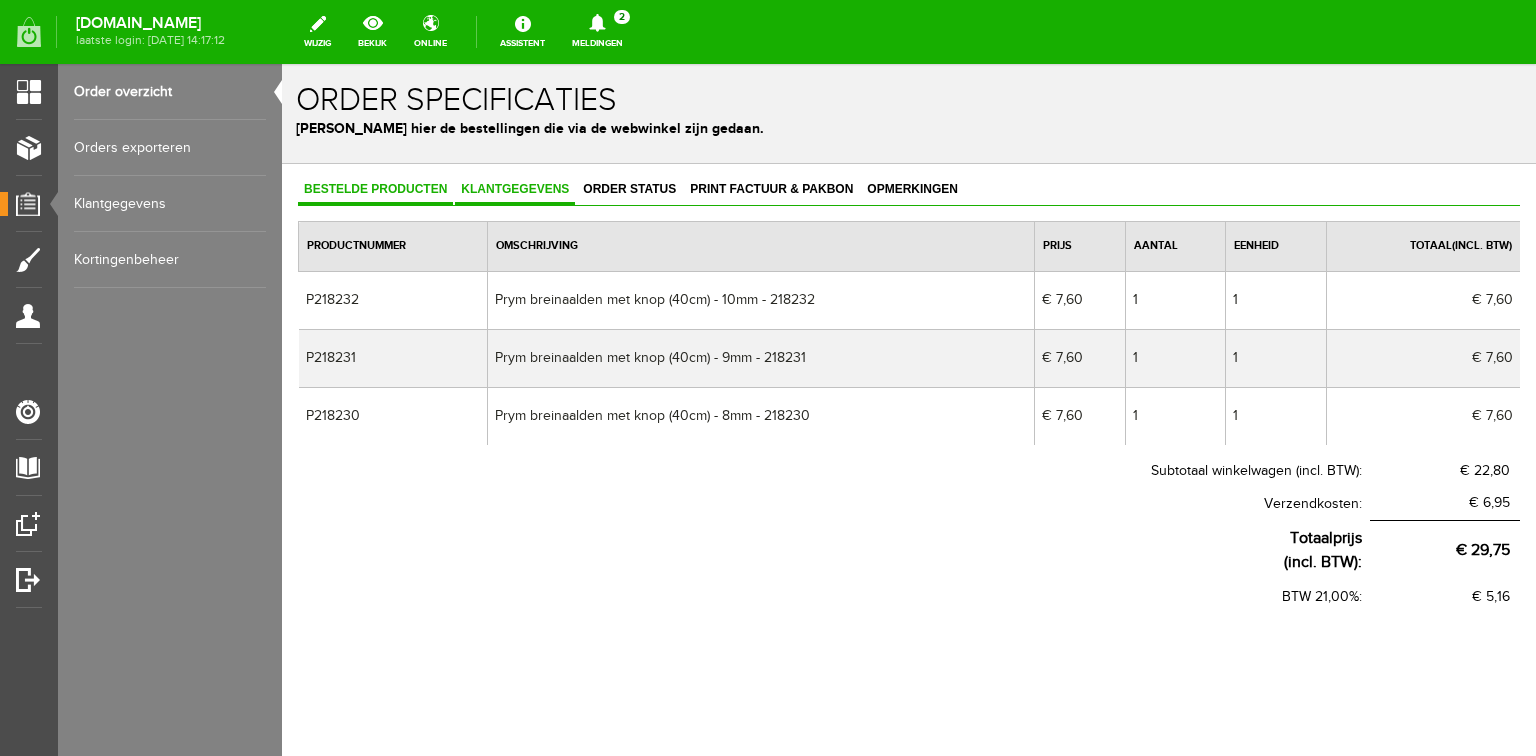 click on "Klantgegevens" at bounding box center [515, 189] 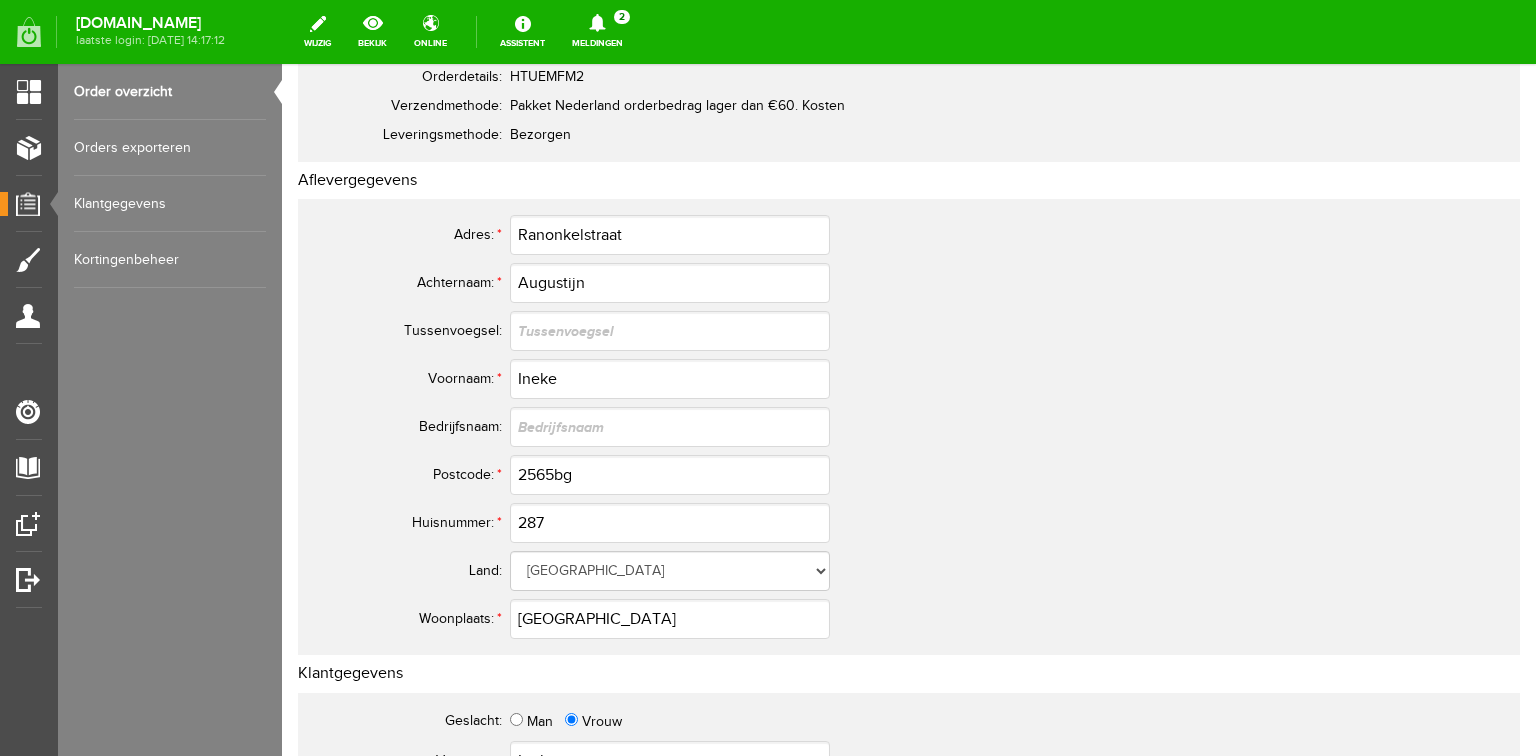scroll, scrollTop: 0, scrollLeft: 0, axis: both 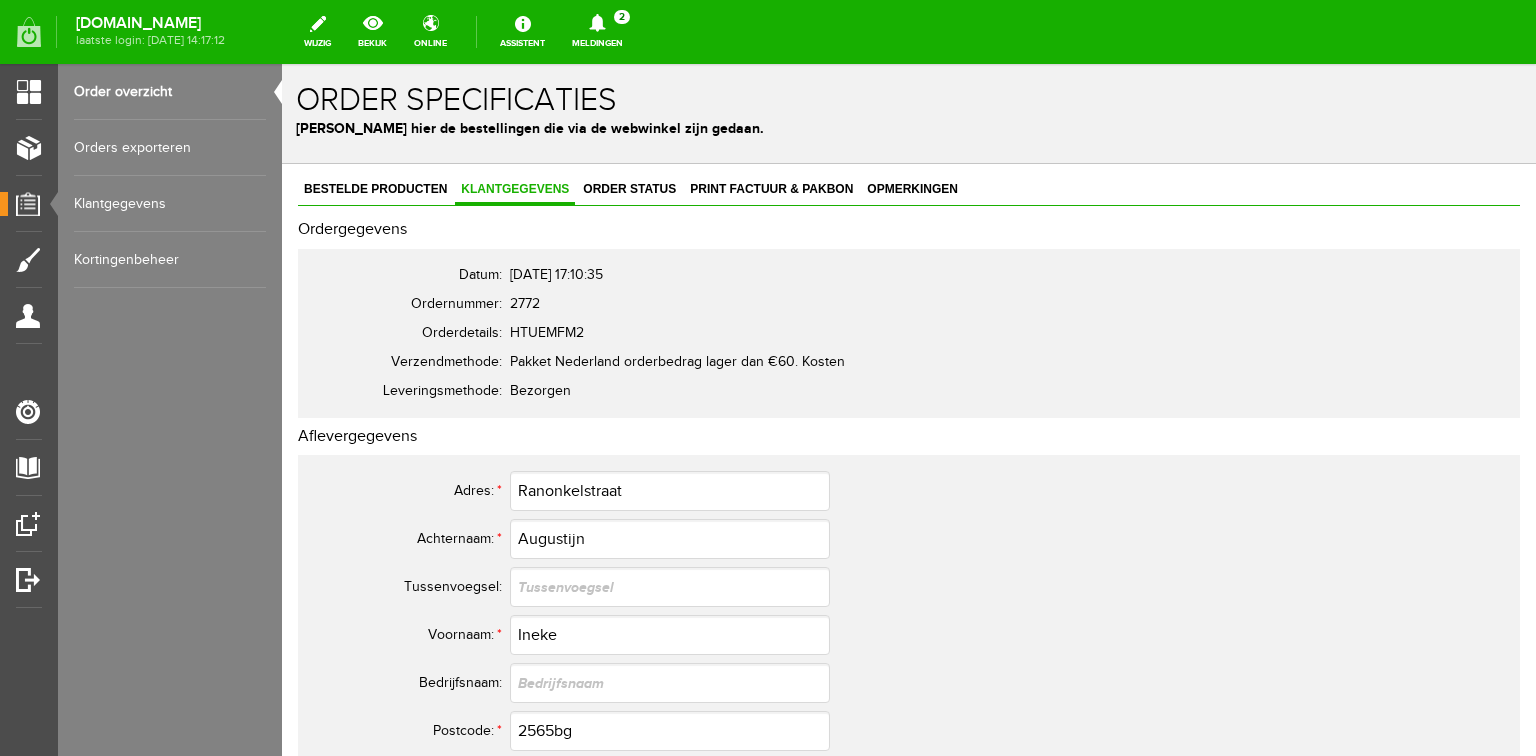 click on "Order overzicht" at bounding box center (170, 92) 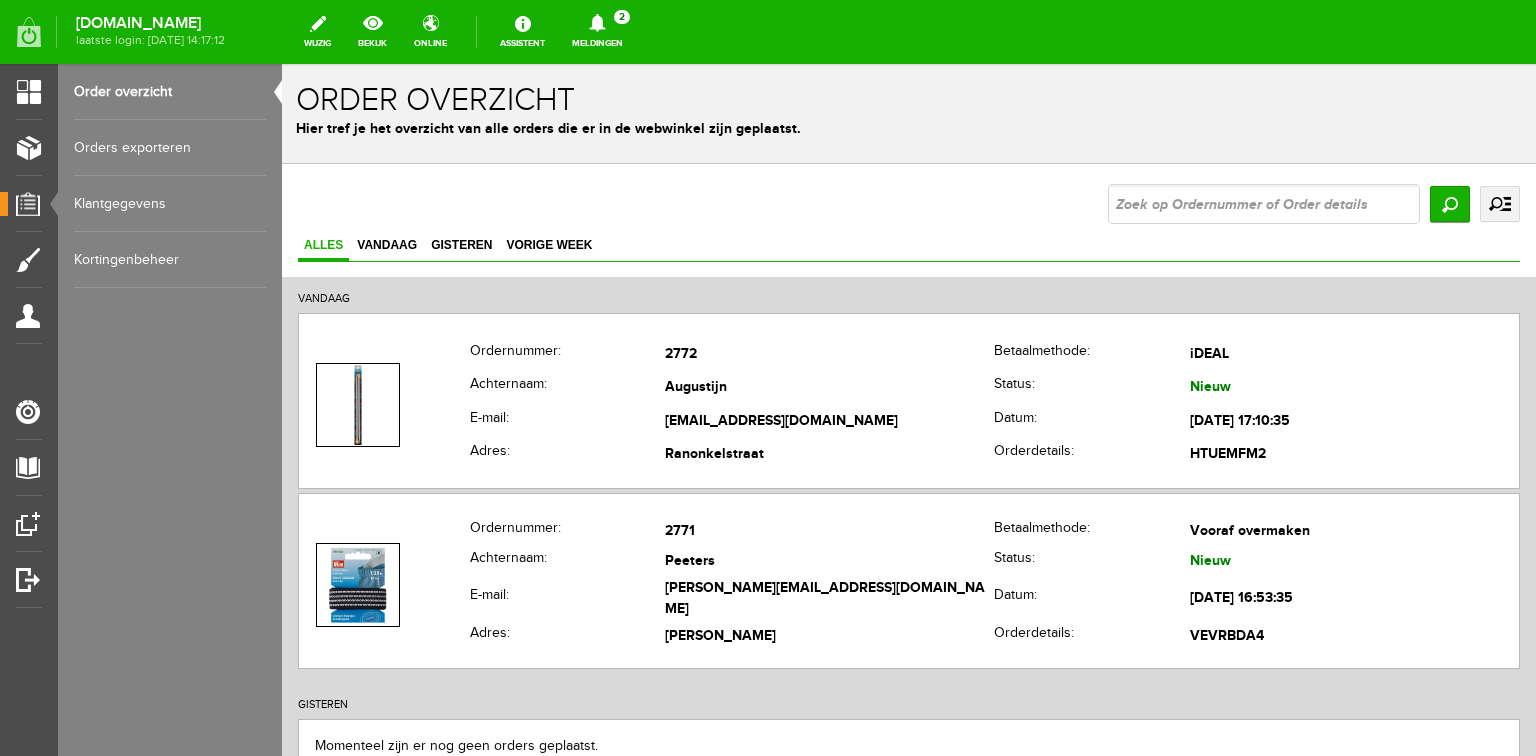scroll, scrollTop: 0, scrollLeft: 0, axis: both 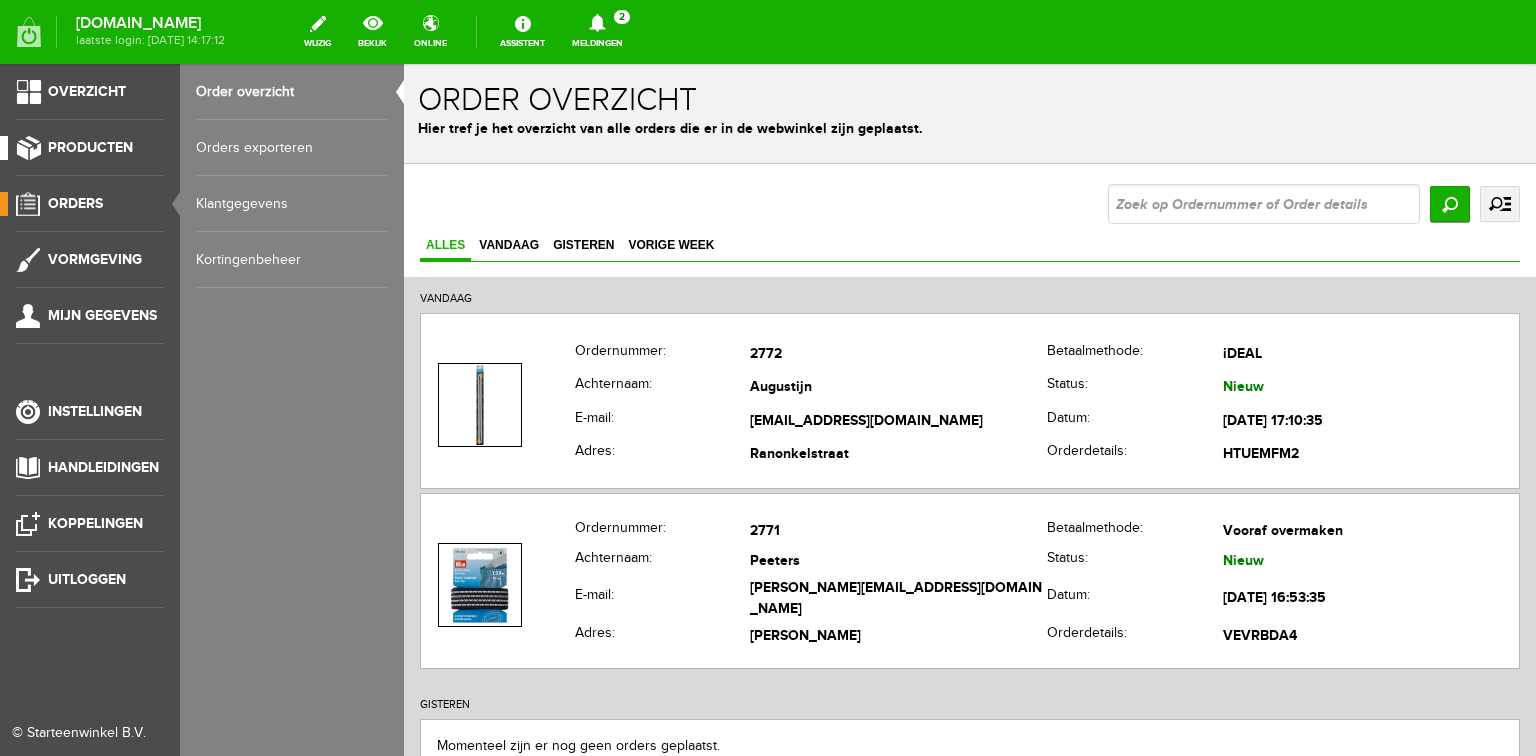 click on "Producten" at bounding box center (90, 147) 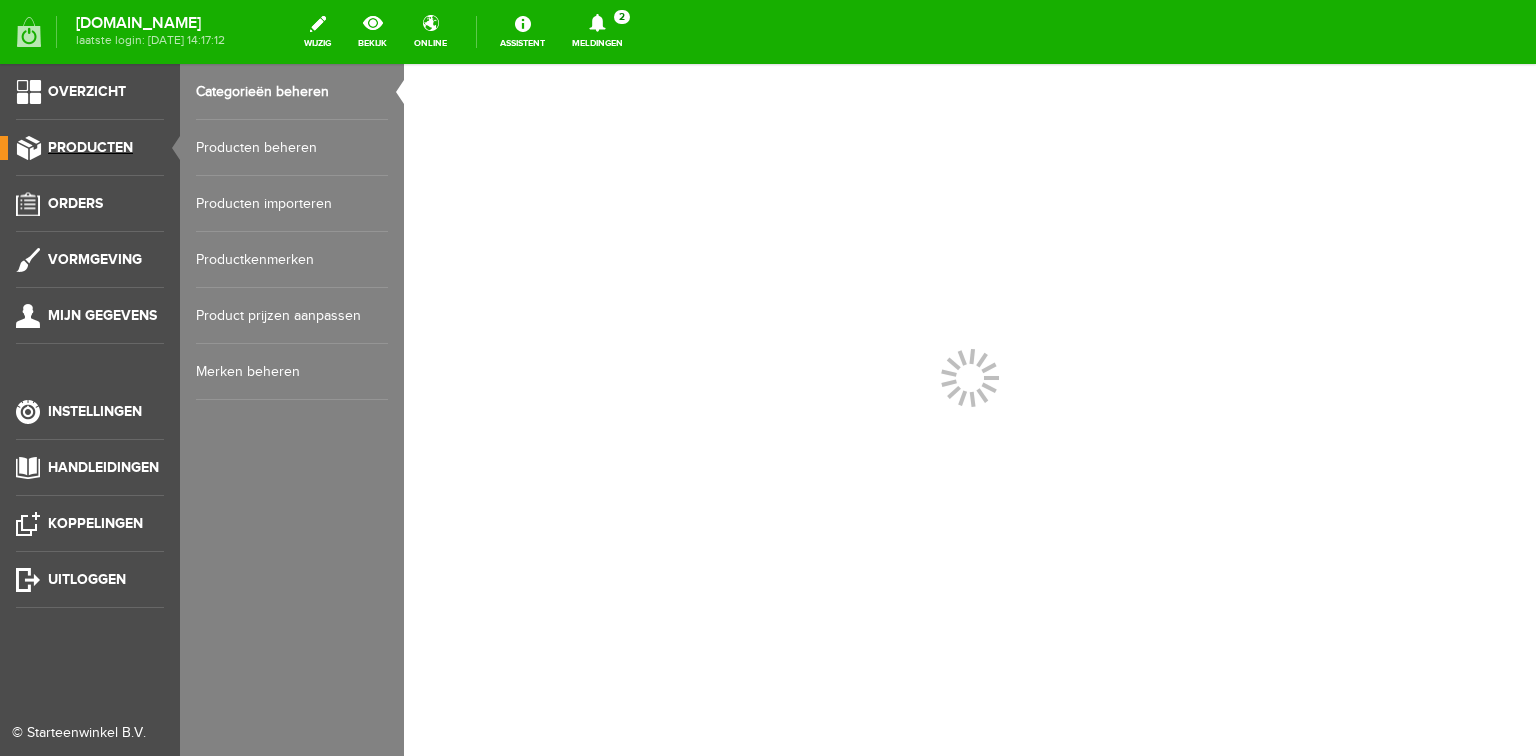 scroll, scrollTop: 0, scrollLeft: 0, axis: both 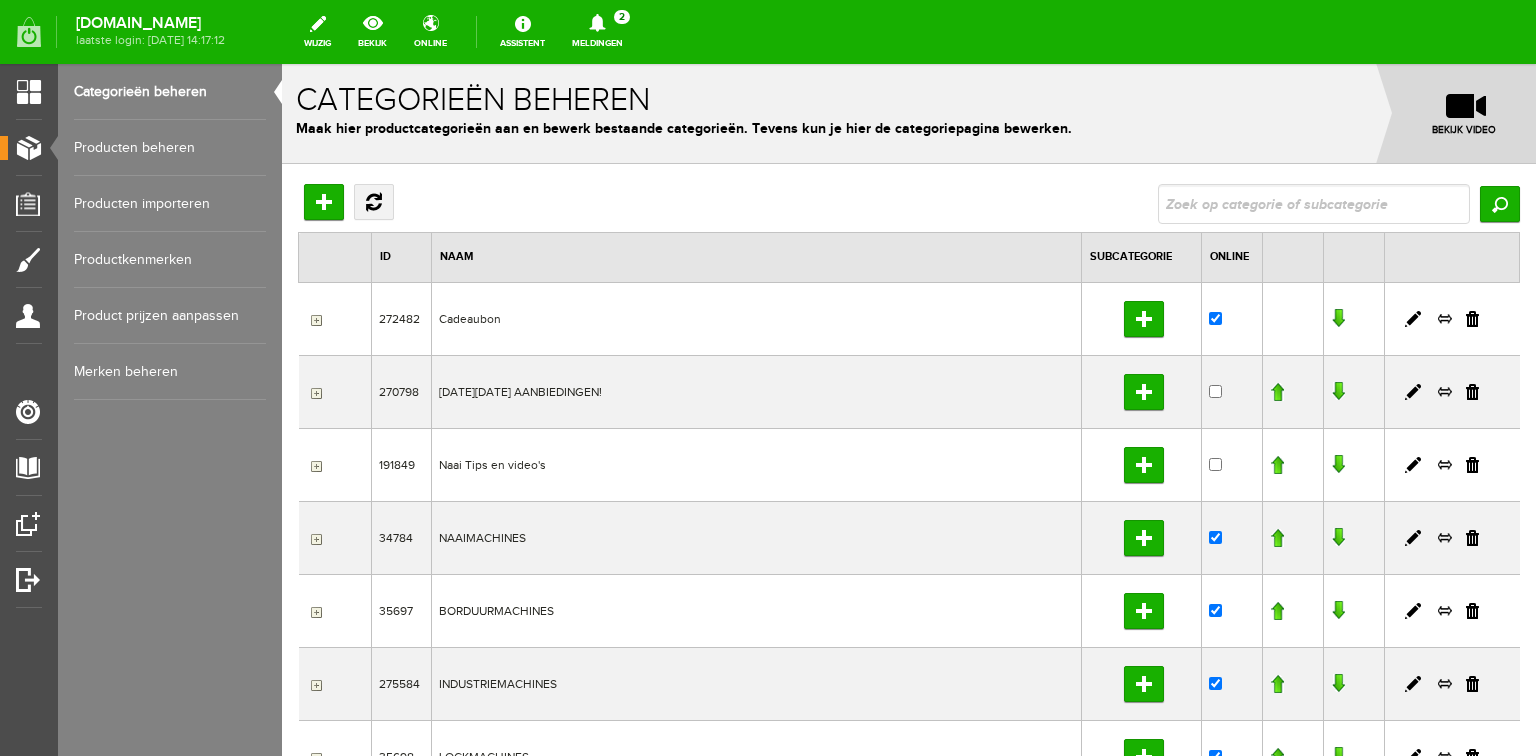click on "Producten beheren" at bounding box center [170, 148] 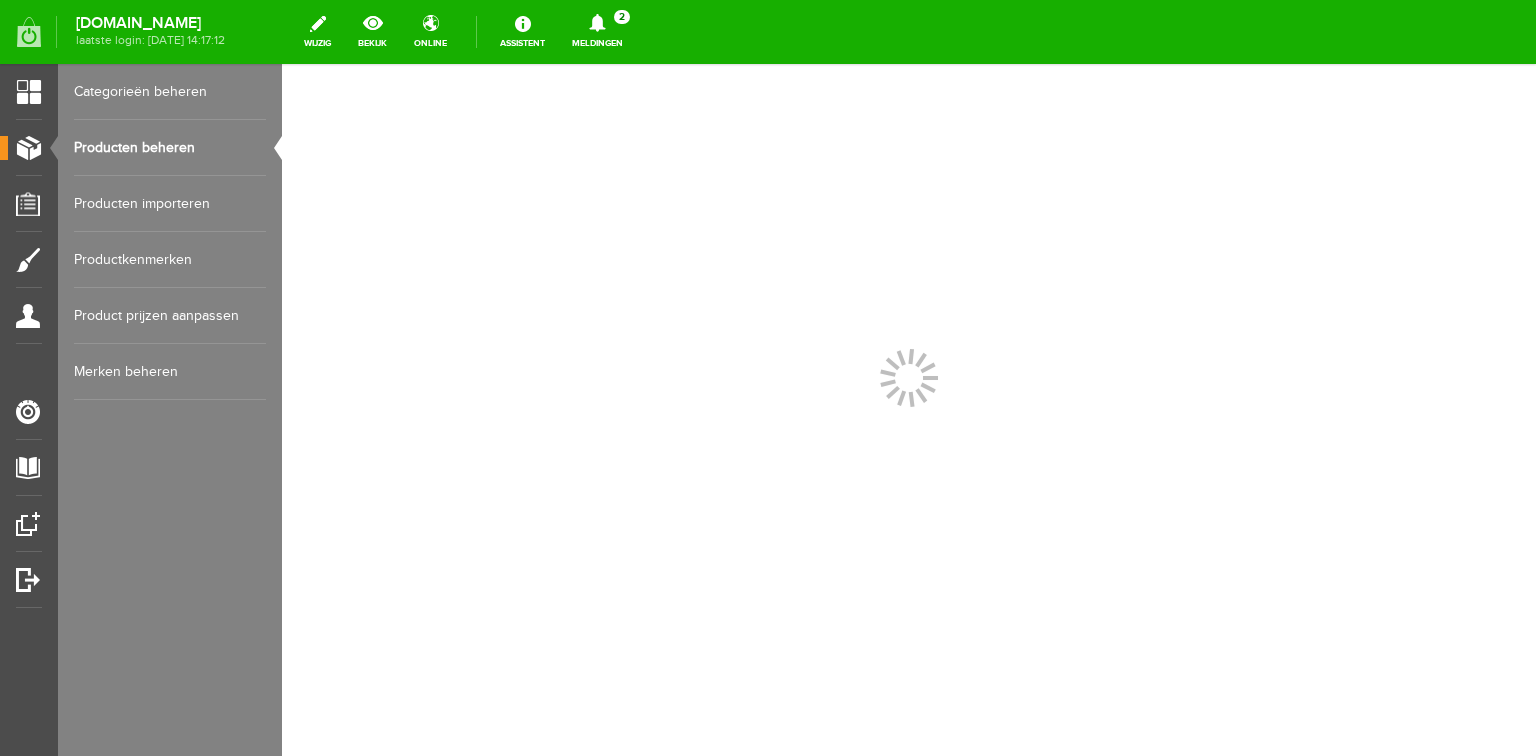 scroll, scrollTop: 0, scrollLeft: 0, axis: both 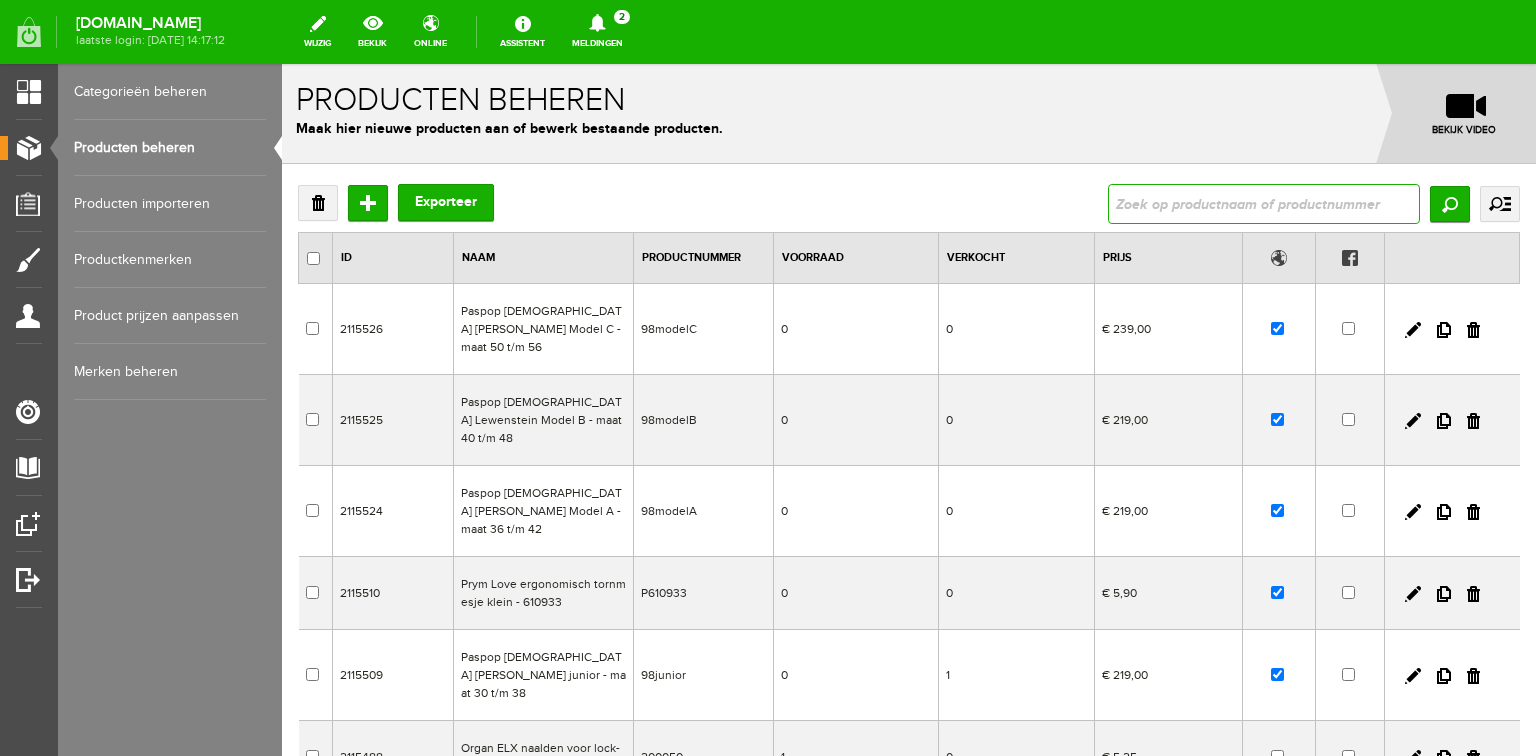 click at bounding box center [1264, 204] 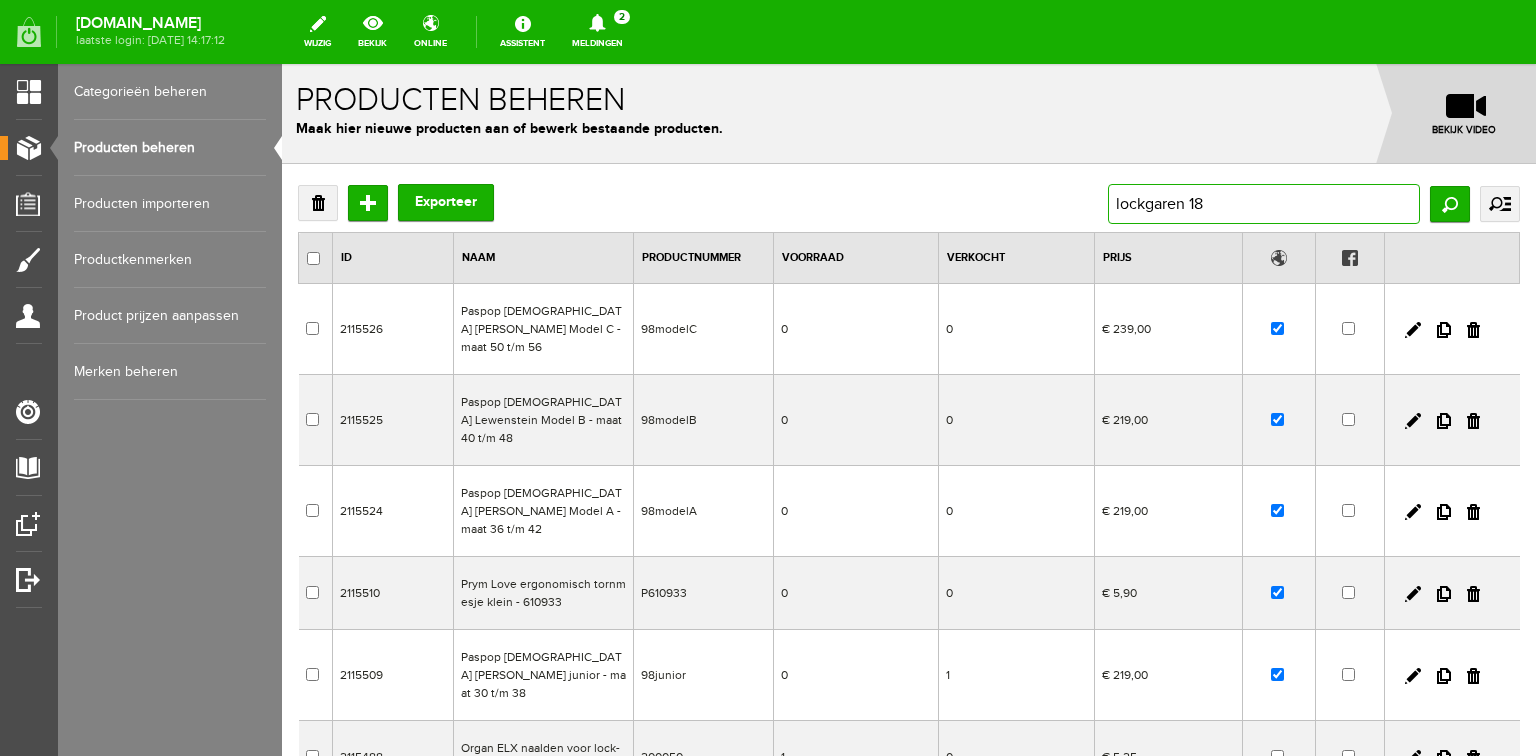 type on "lockgaren 187" 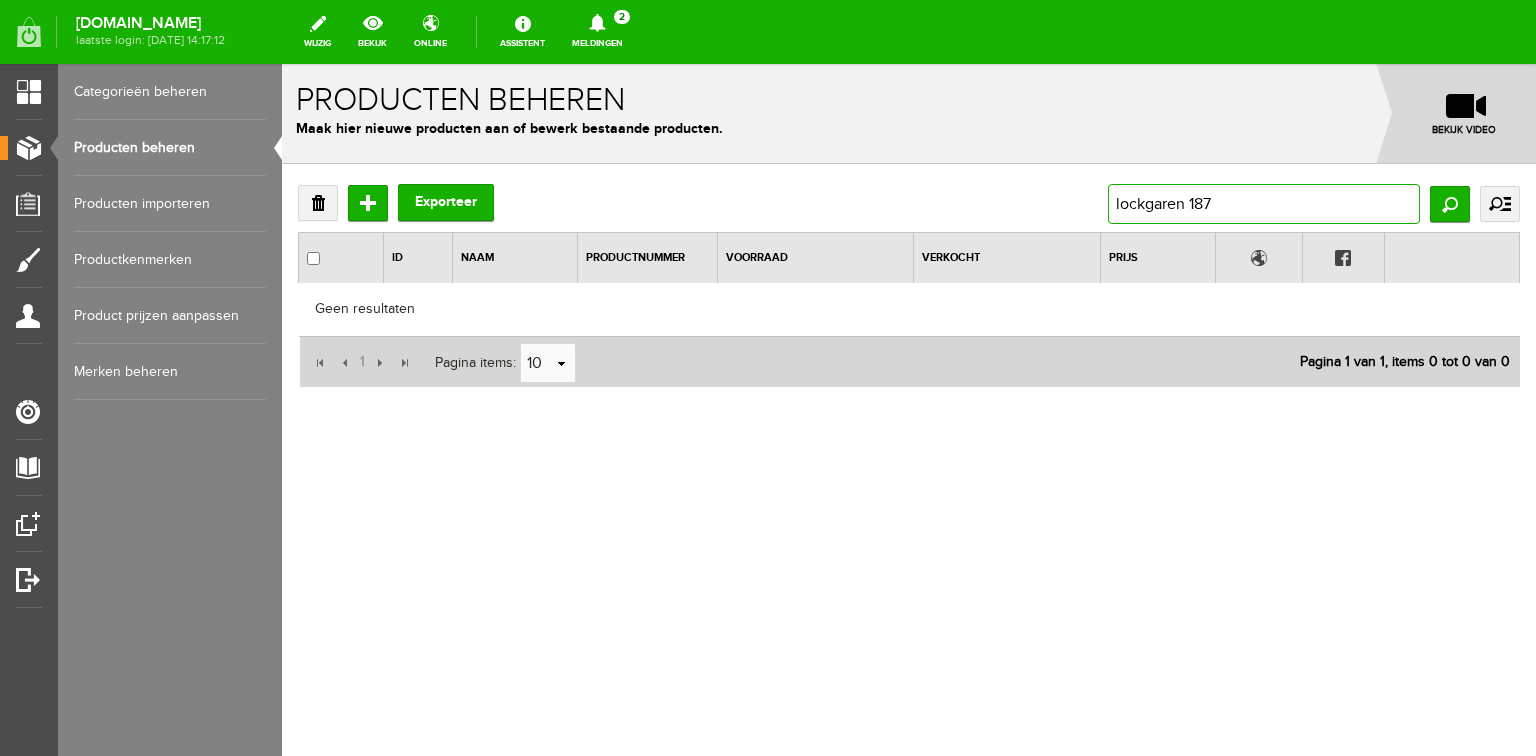 drag, startPoint x: 1231, startPoint y: 205, endPoint x: 1052, endPoint y: 204, distance: 179.00279 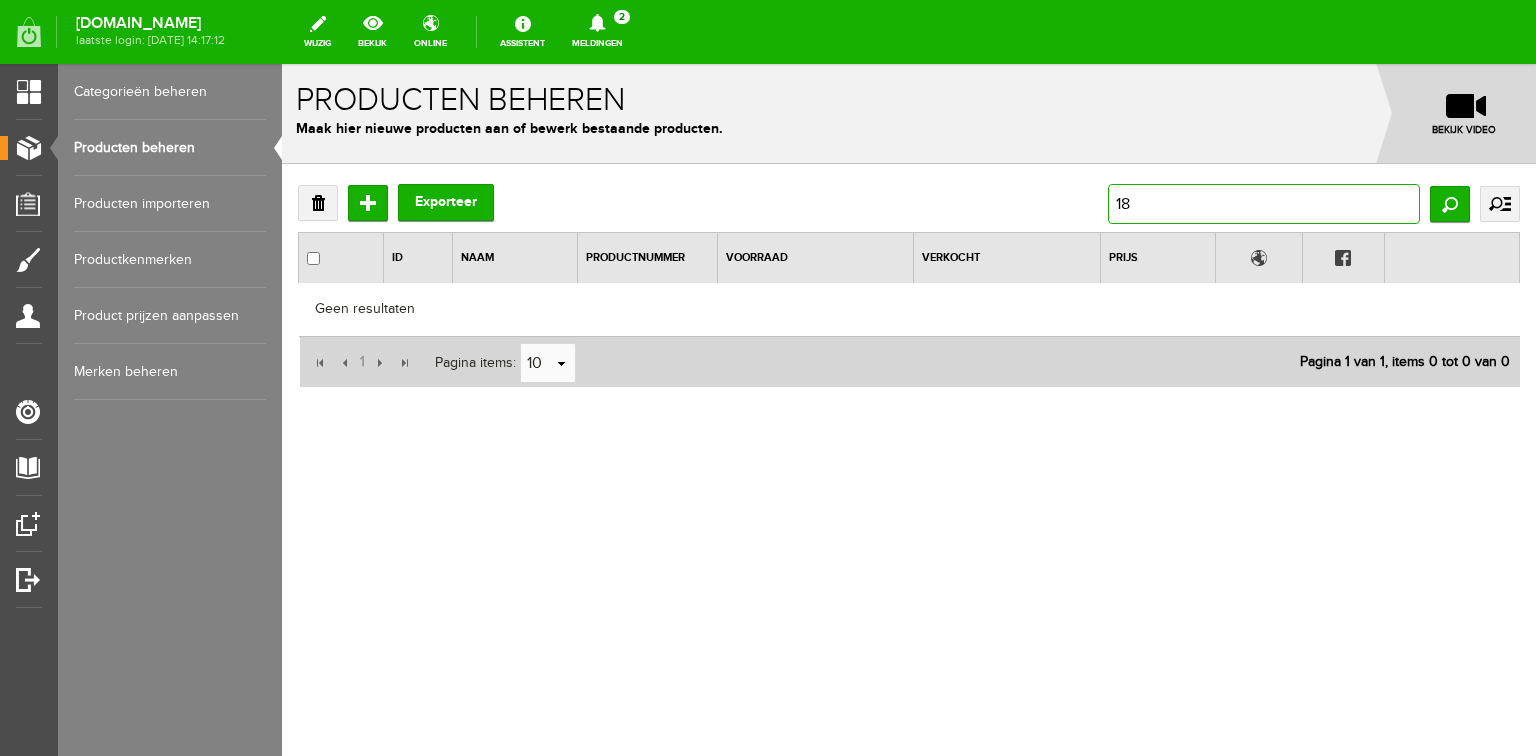 type on "187" 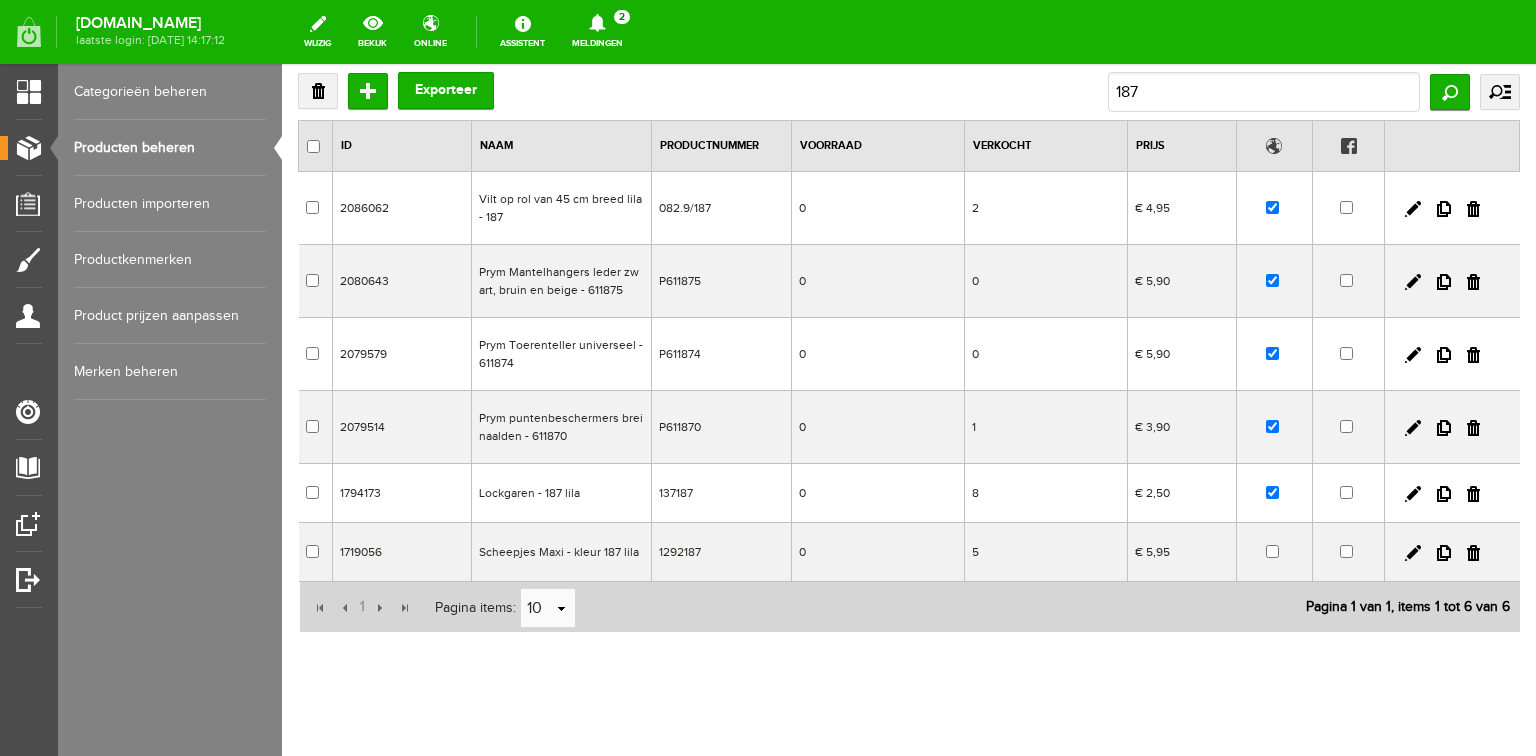 scroll, scrollTop: 139, scrollLeft: 0, axis: vertical 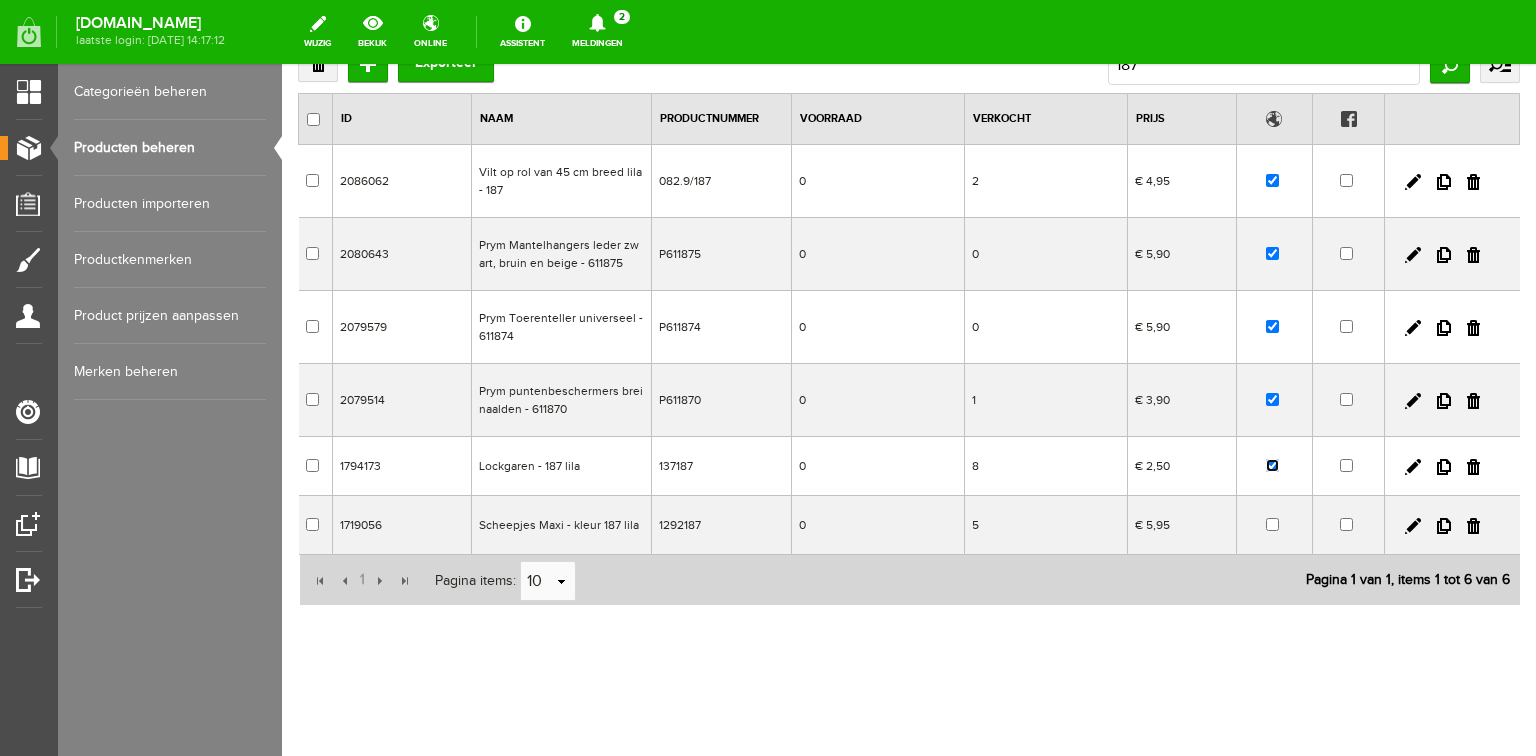 click at bounding box center [1272, 465] 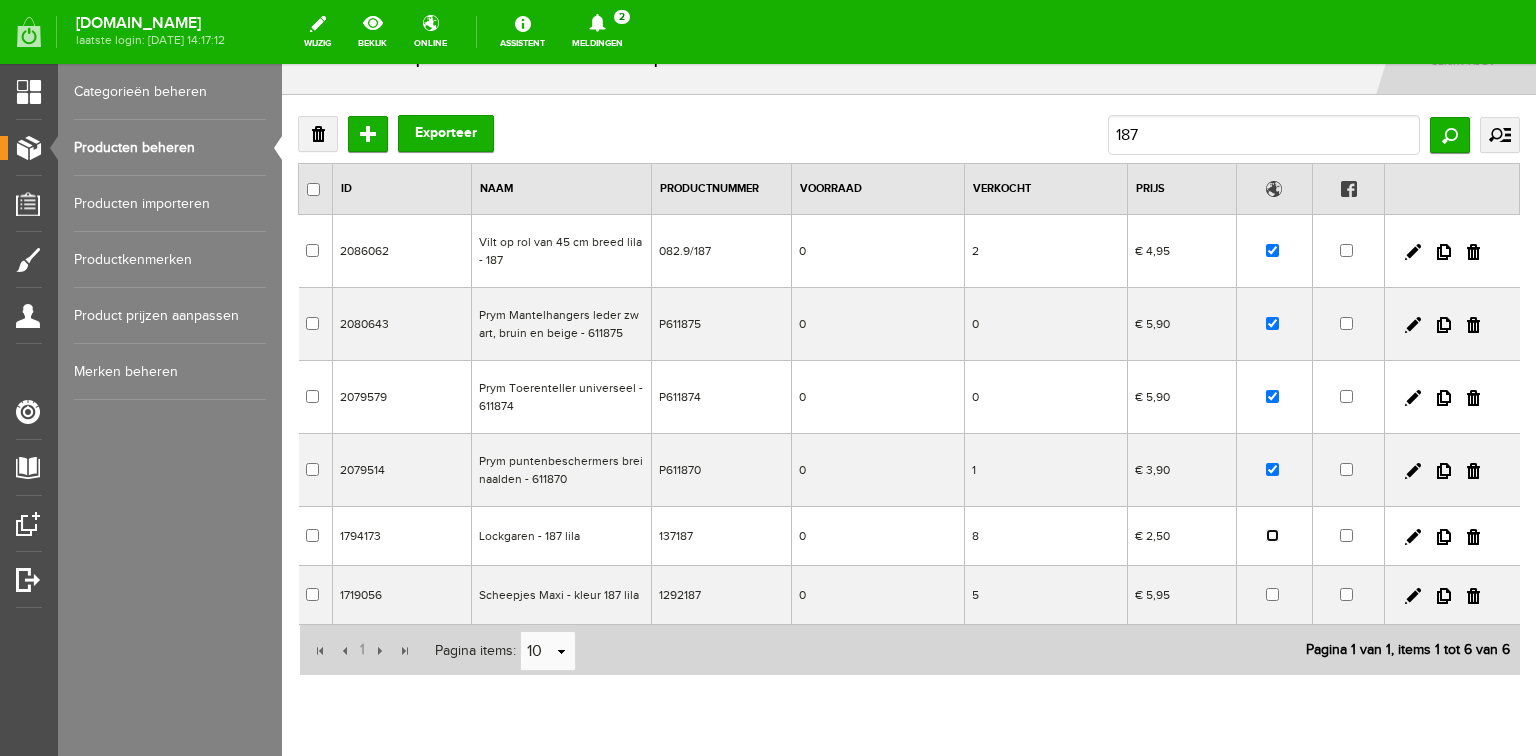 scroll, scrollTop: 0, scrollLeft: 0, axis: both 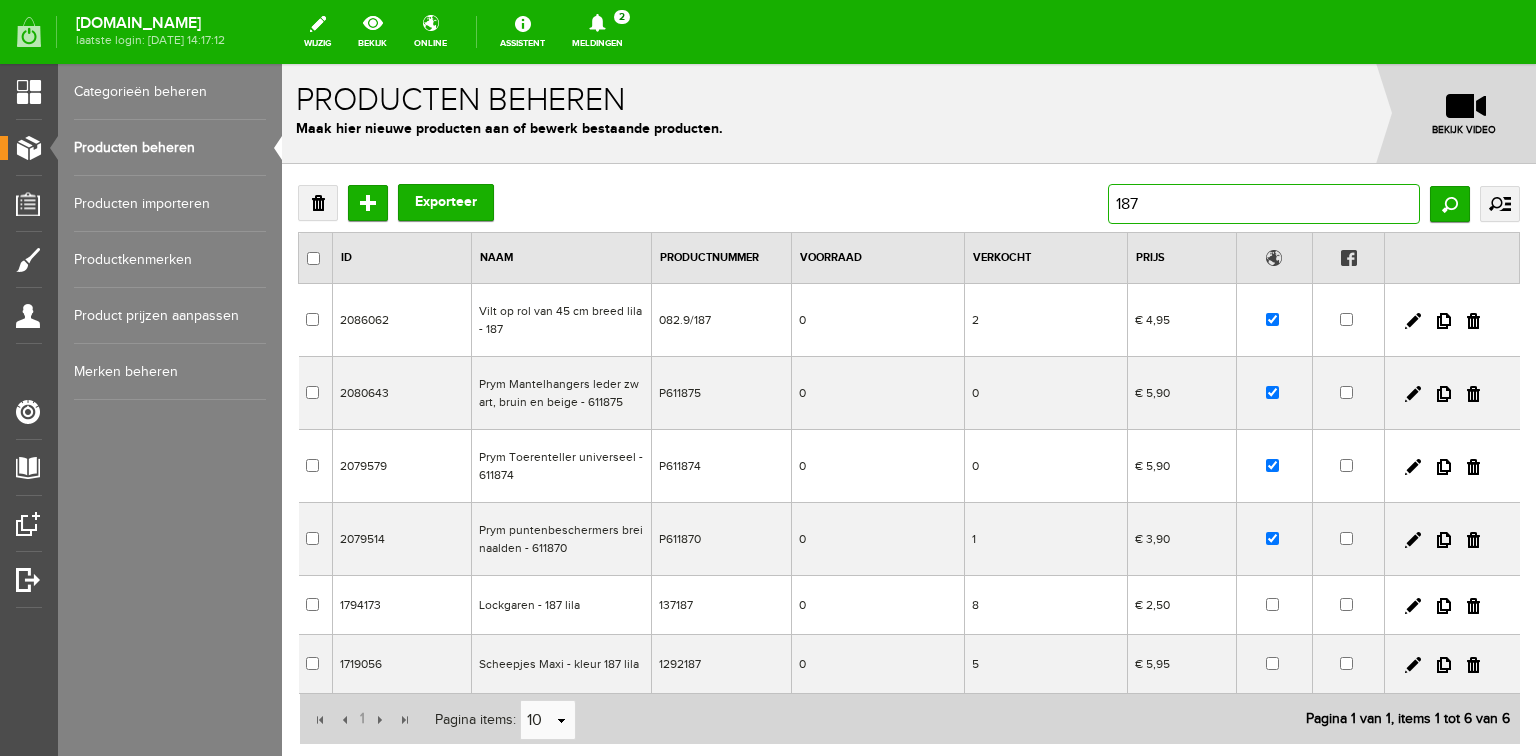 drag, startPoint x: 1140, startPoint y: 208, endPoint x: 1056, endPoint y: 206, distance: 84.0238 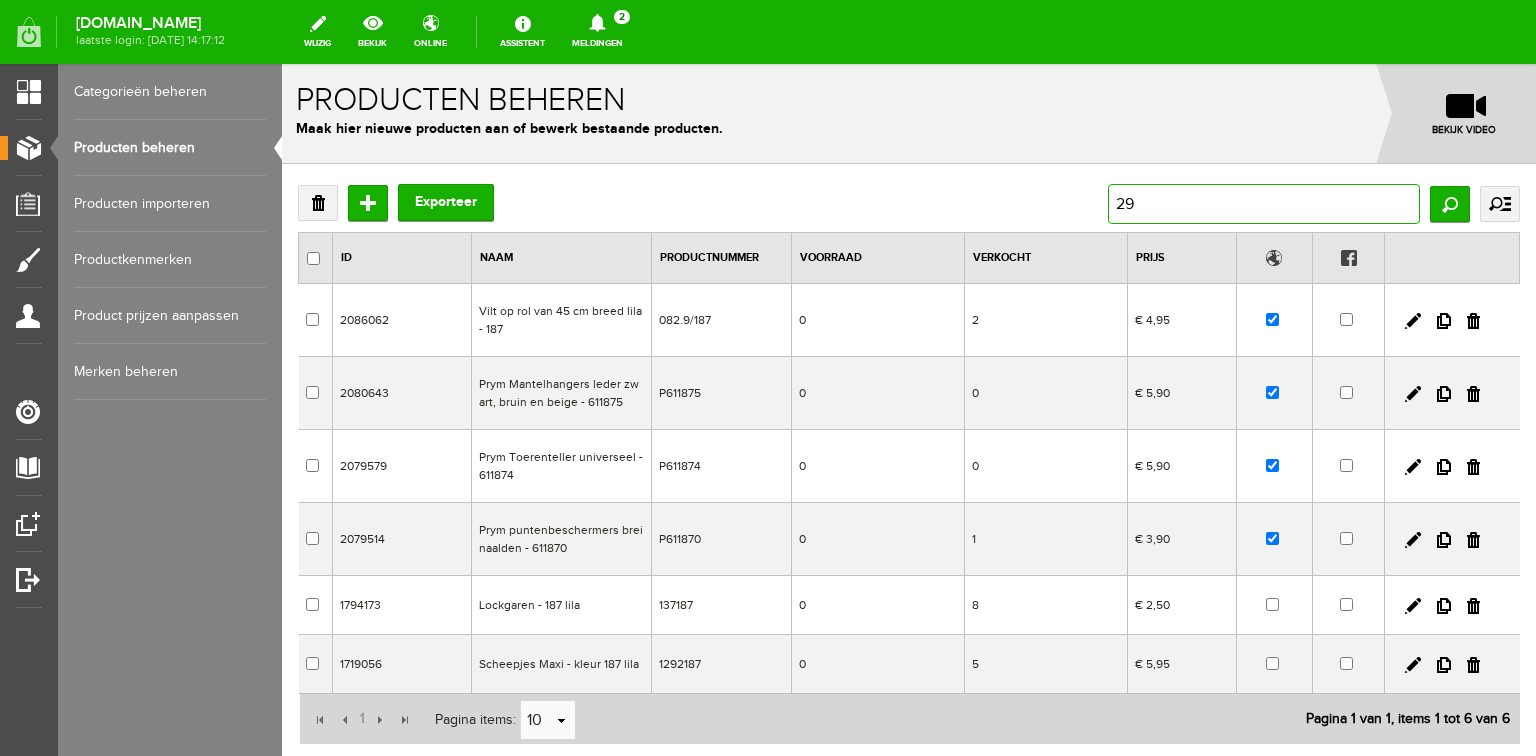 type on "298" 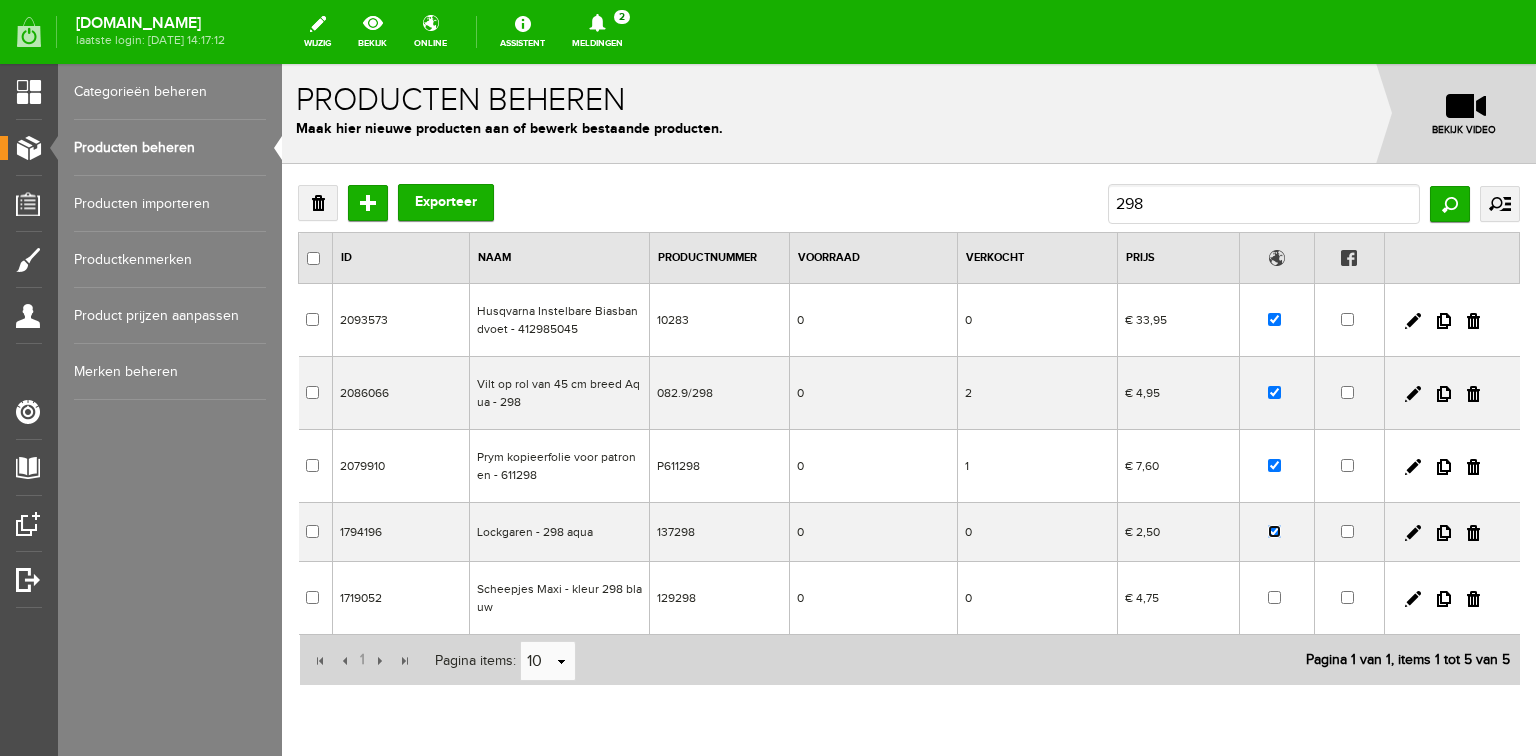 click at bounding box center [1274, 531] 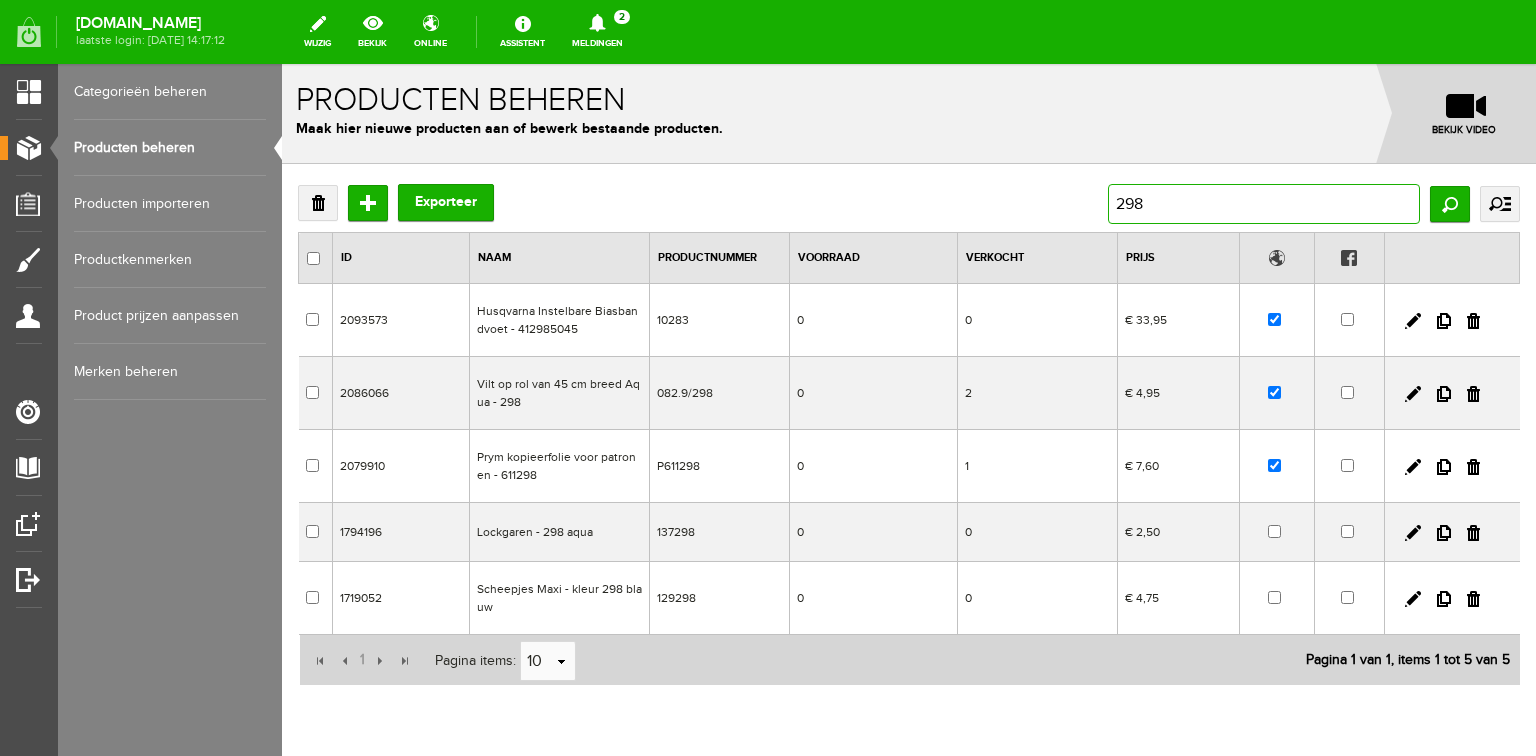 drag, startPoint x: 1137, startPoint y: 204, endPoint x: 1037, endPoint y: 205, distance: 100.005 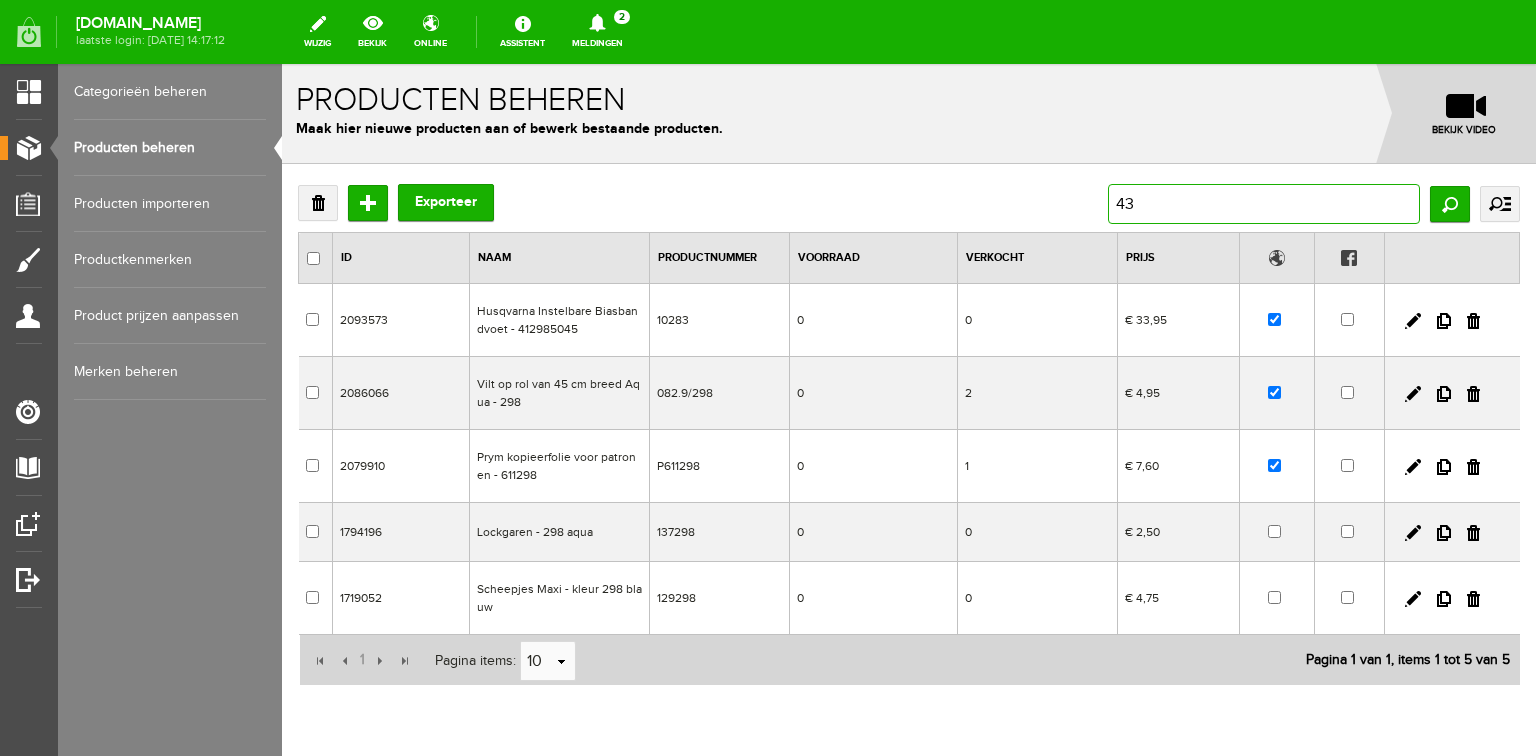 type on "433" 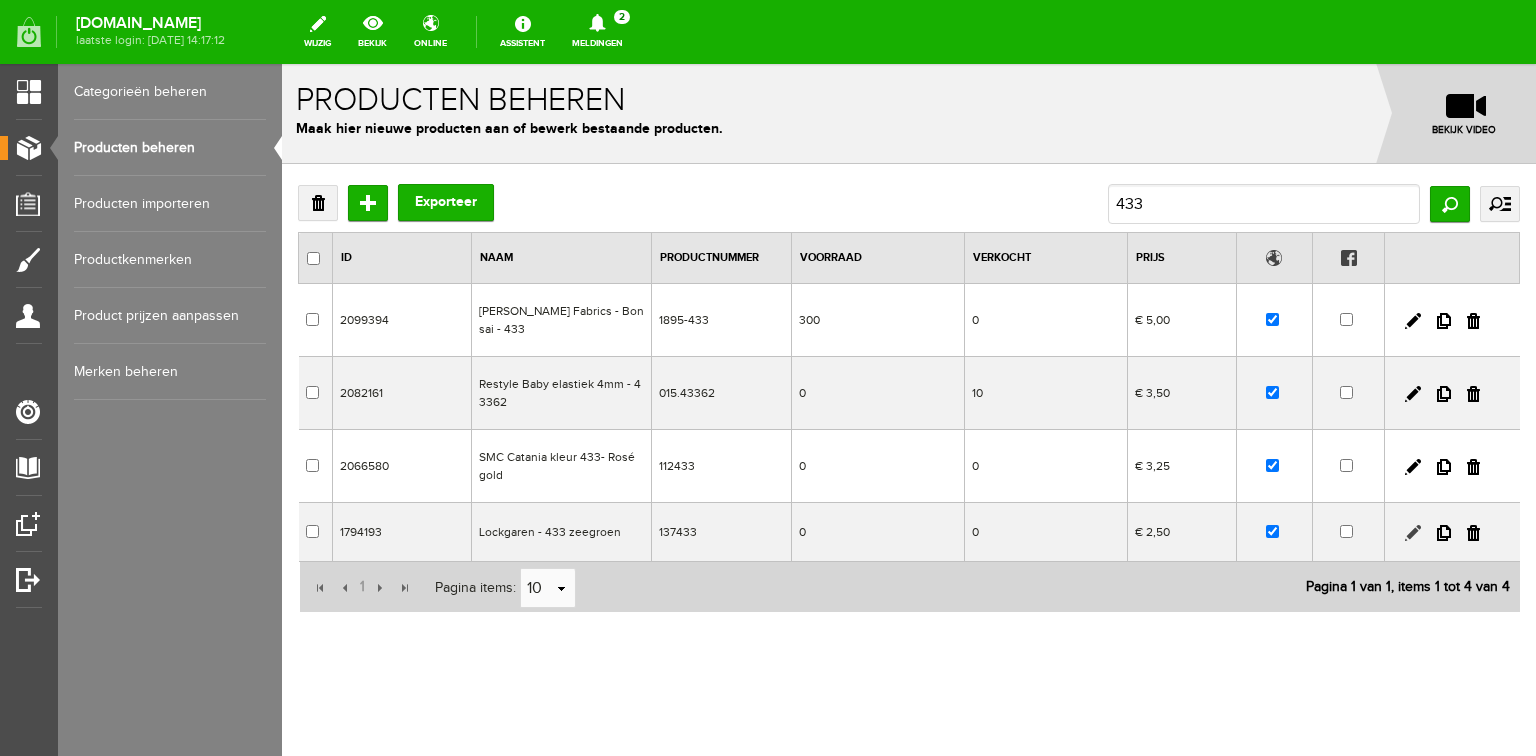 click at bounding box center (1413, 533) 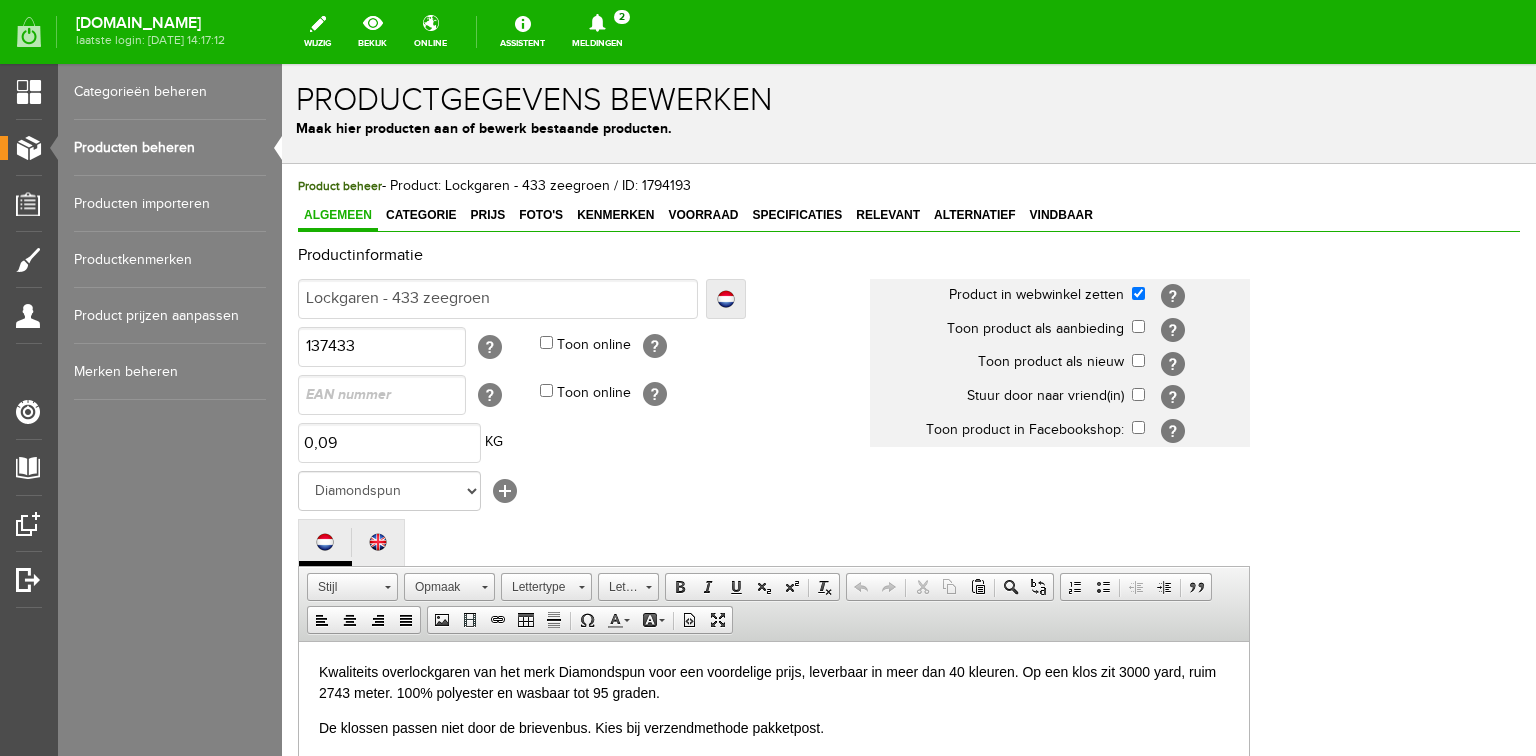 scroll, scrollTop: 0, scrollLeft: 0, axis: both 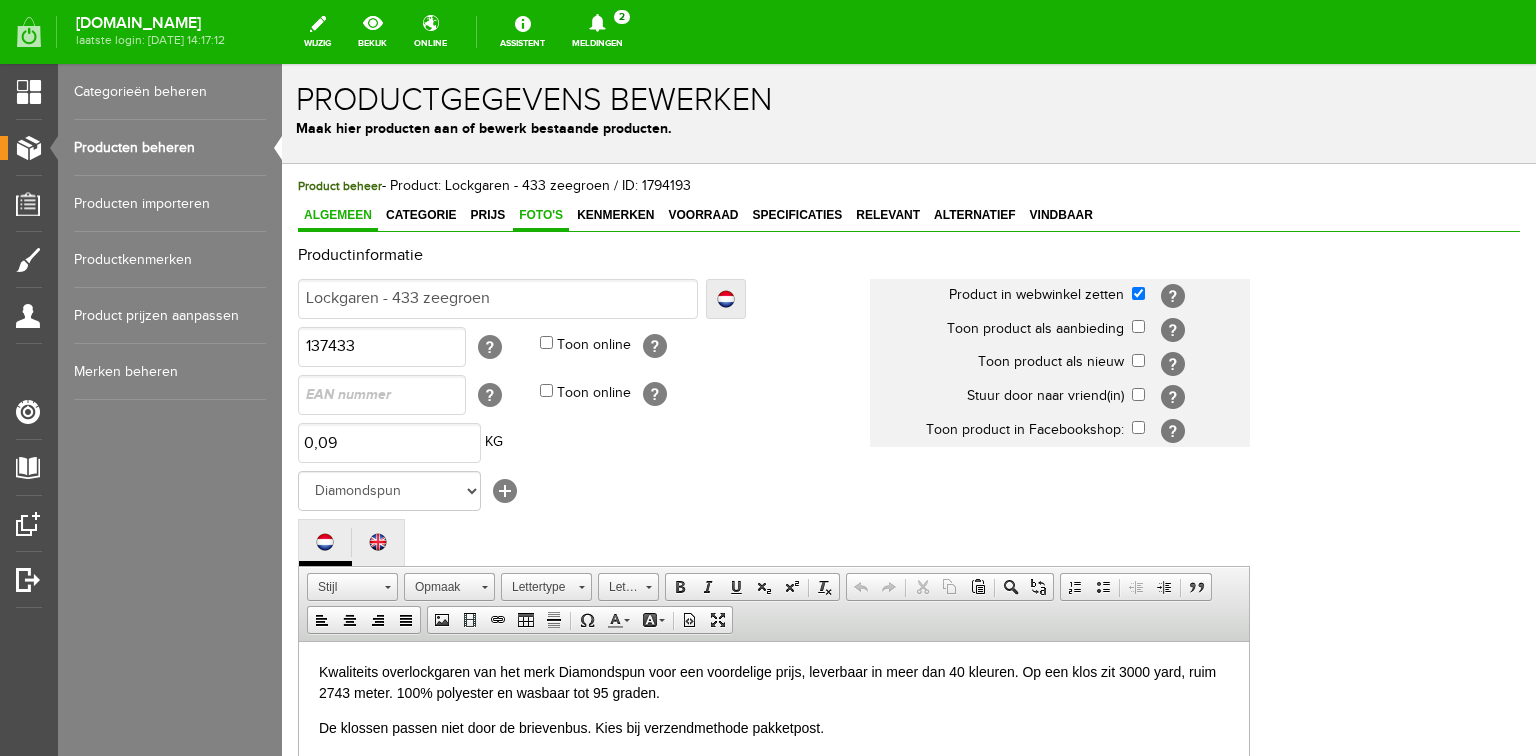 click on "Foto's" at bounding box center (541, 215) 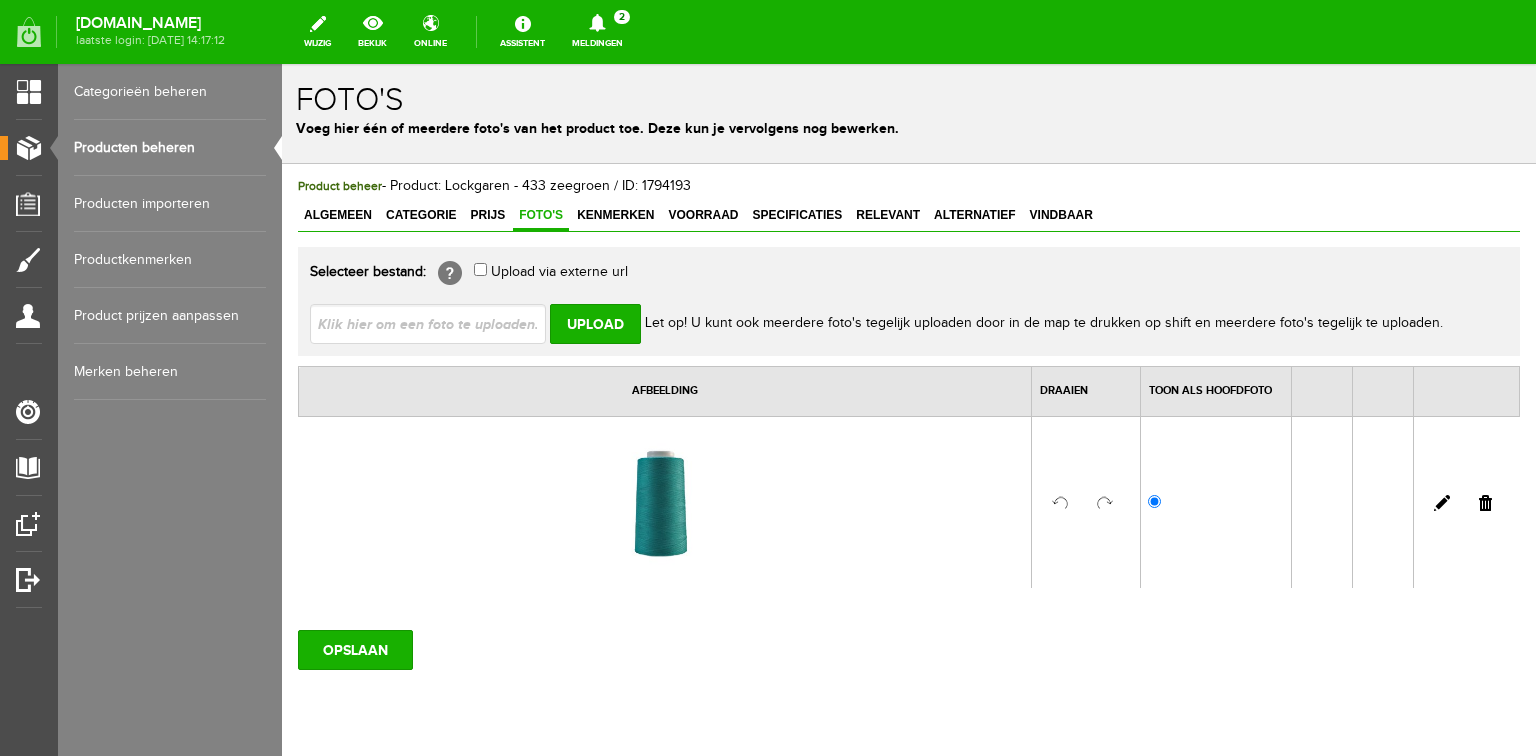 click on "Producten beheren" at bounding box center [170, 148] 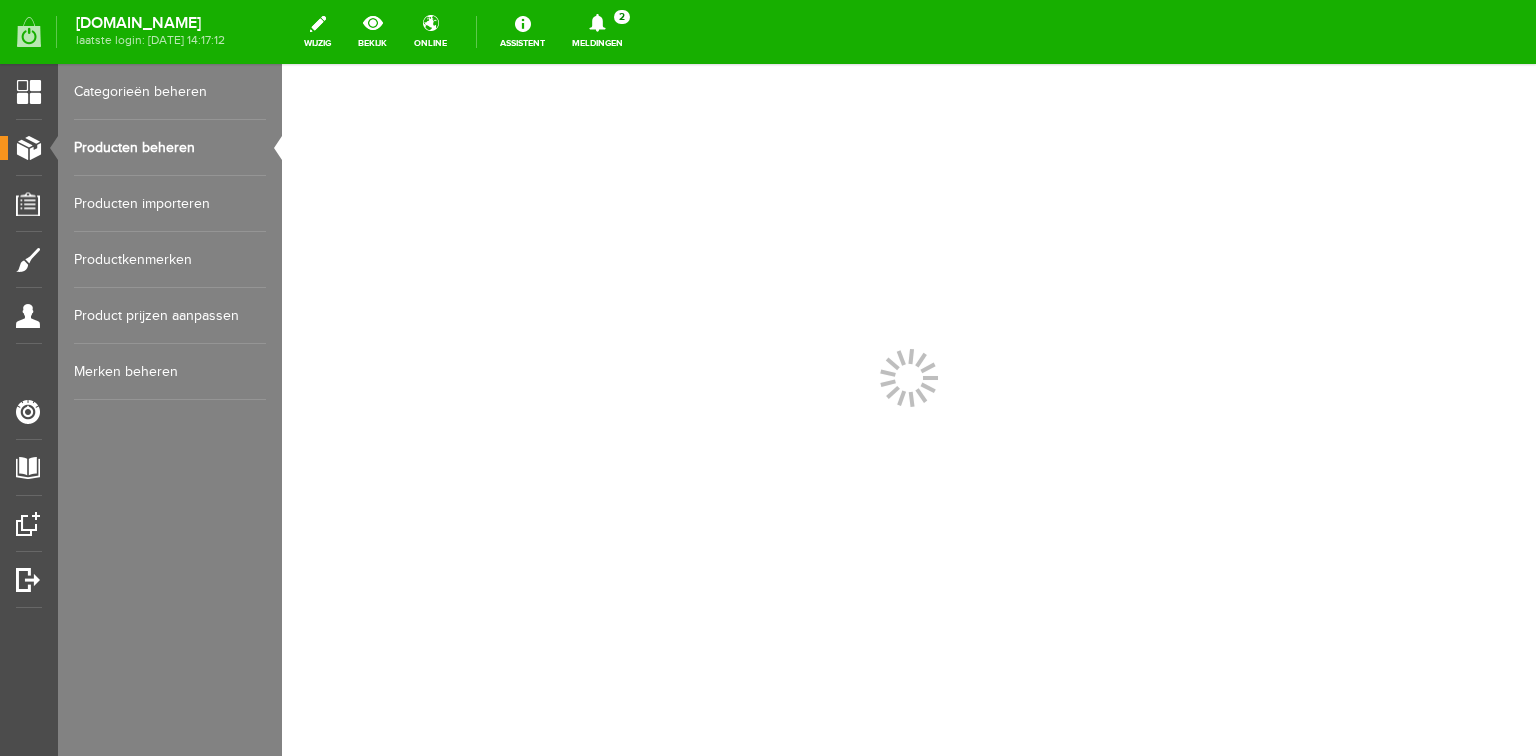 scroll, scrollTop: 0, scrollLeft: 0, axis: both 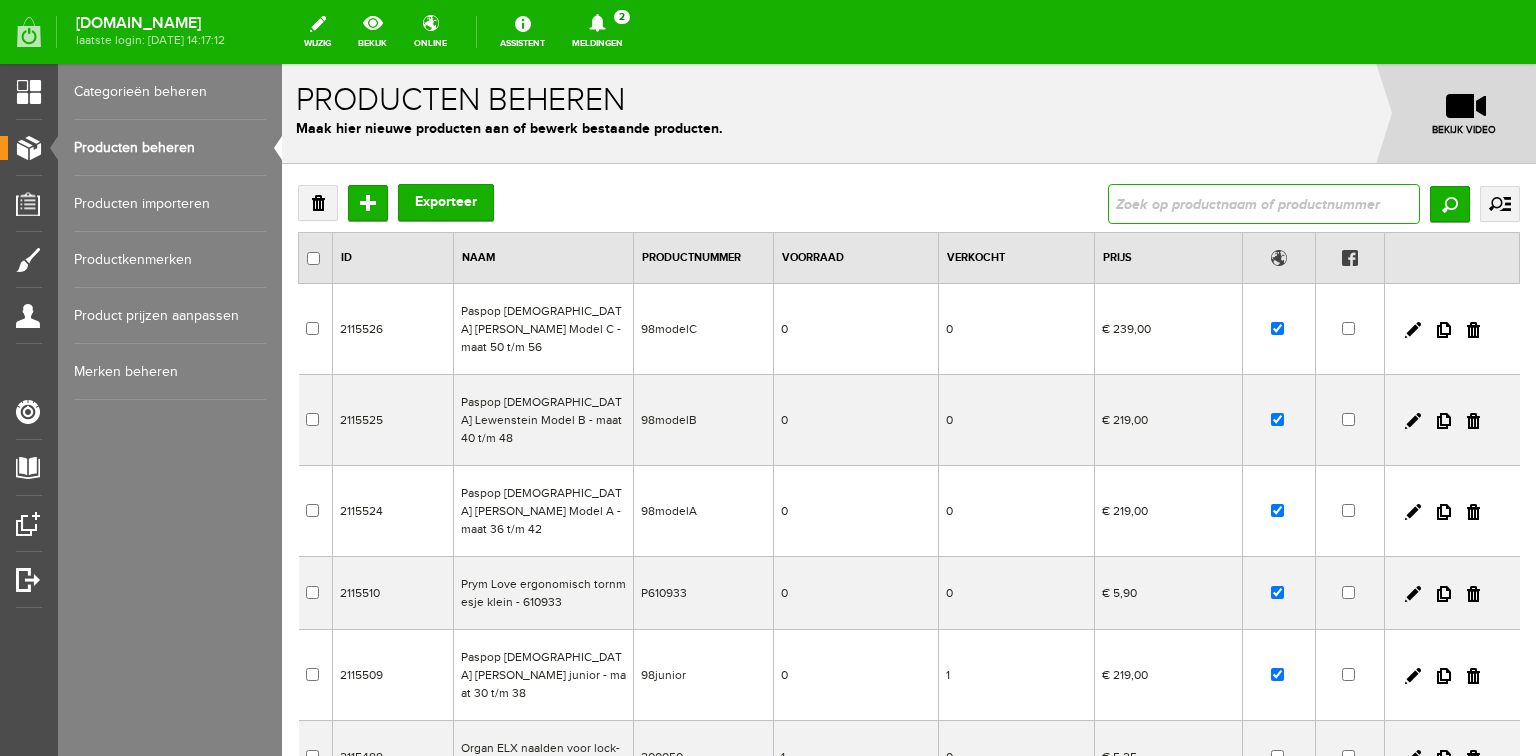 click at bounding box center (1264, 204) 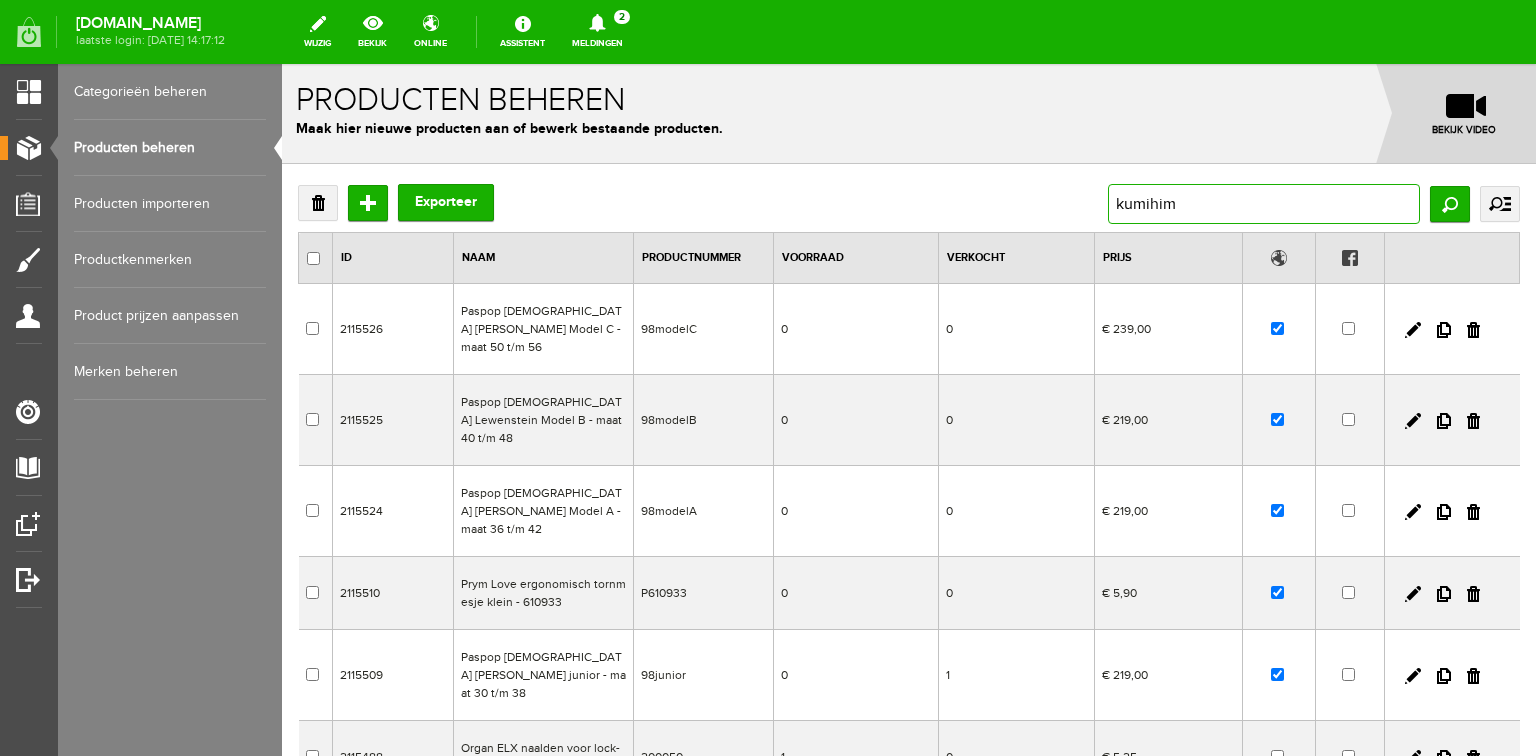 type on "kumihimo" 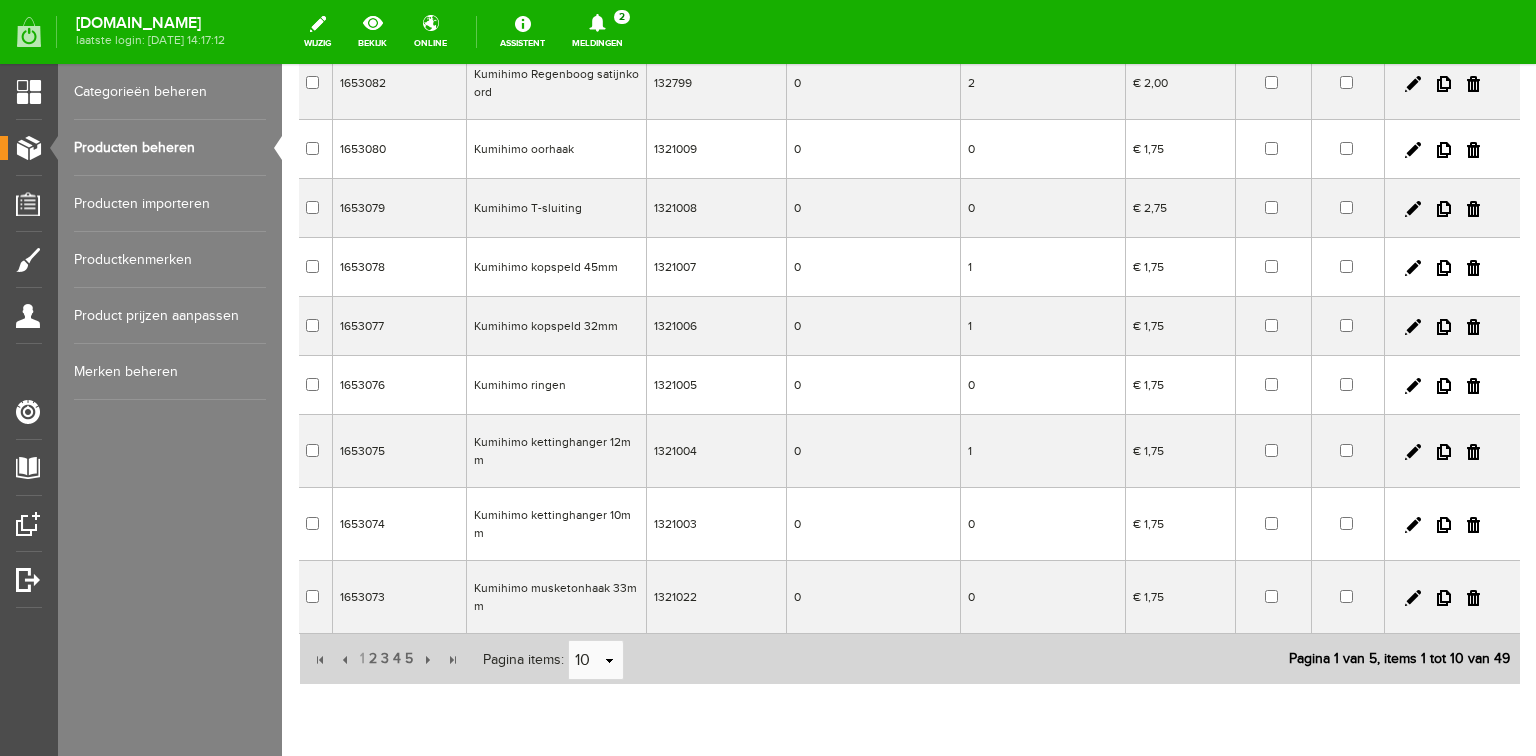 scroll, scrollTop: 352, scrollLeft: 0, axis: vertical 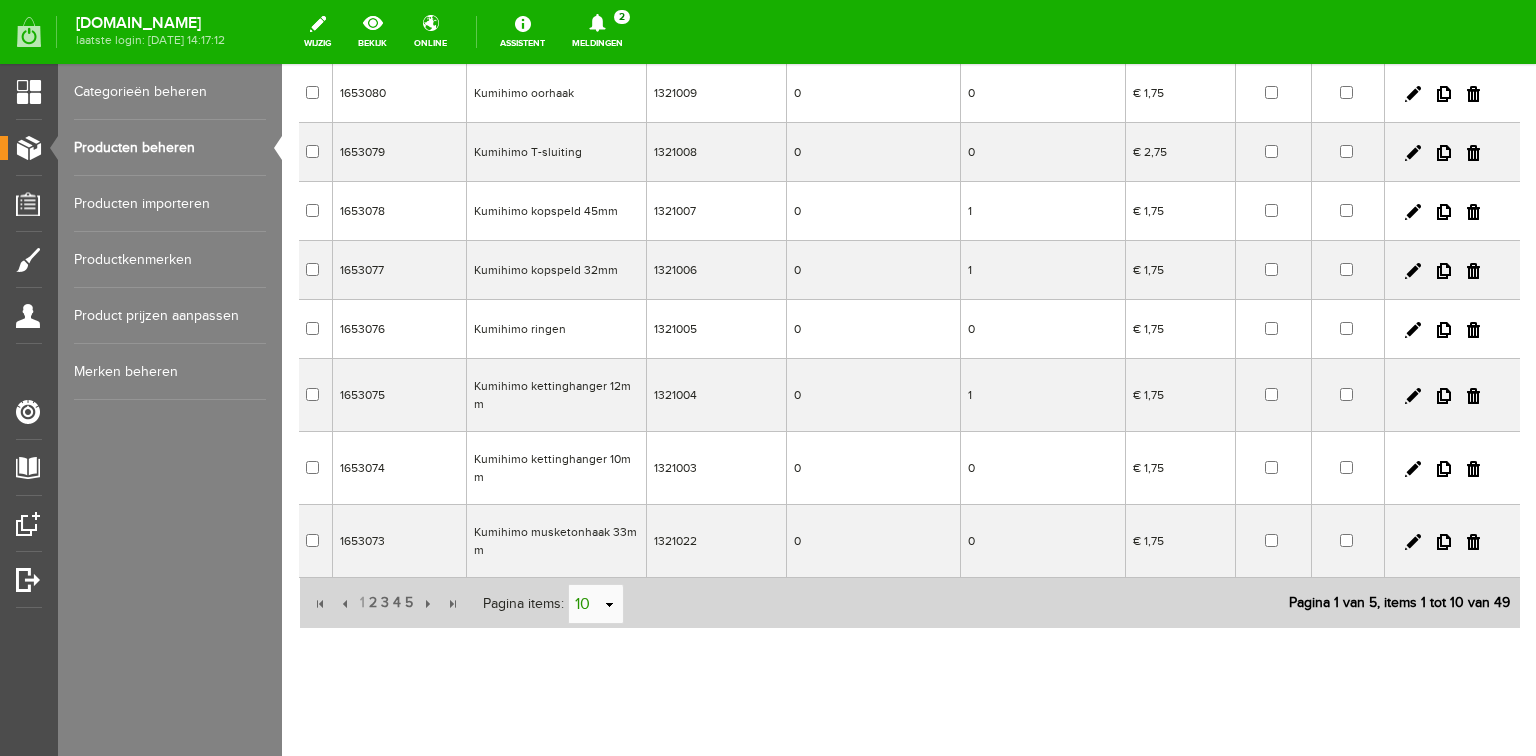 click on "select" at bounding box center (610, 605) 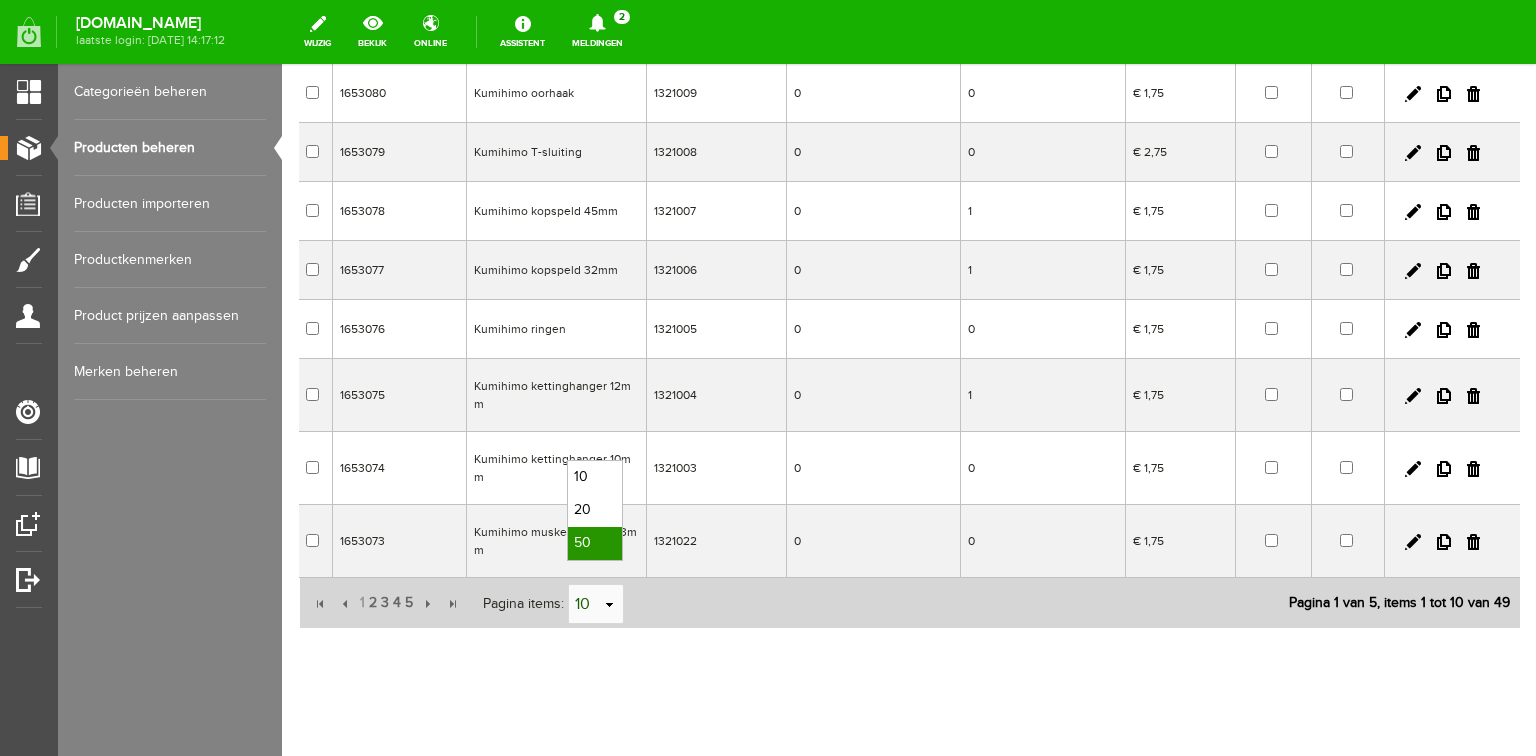 click on "50" at bounding box center [595, 543] 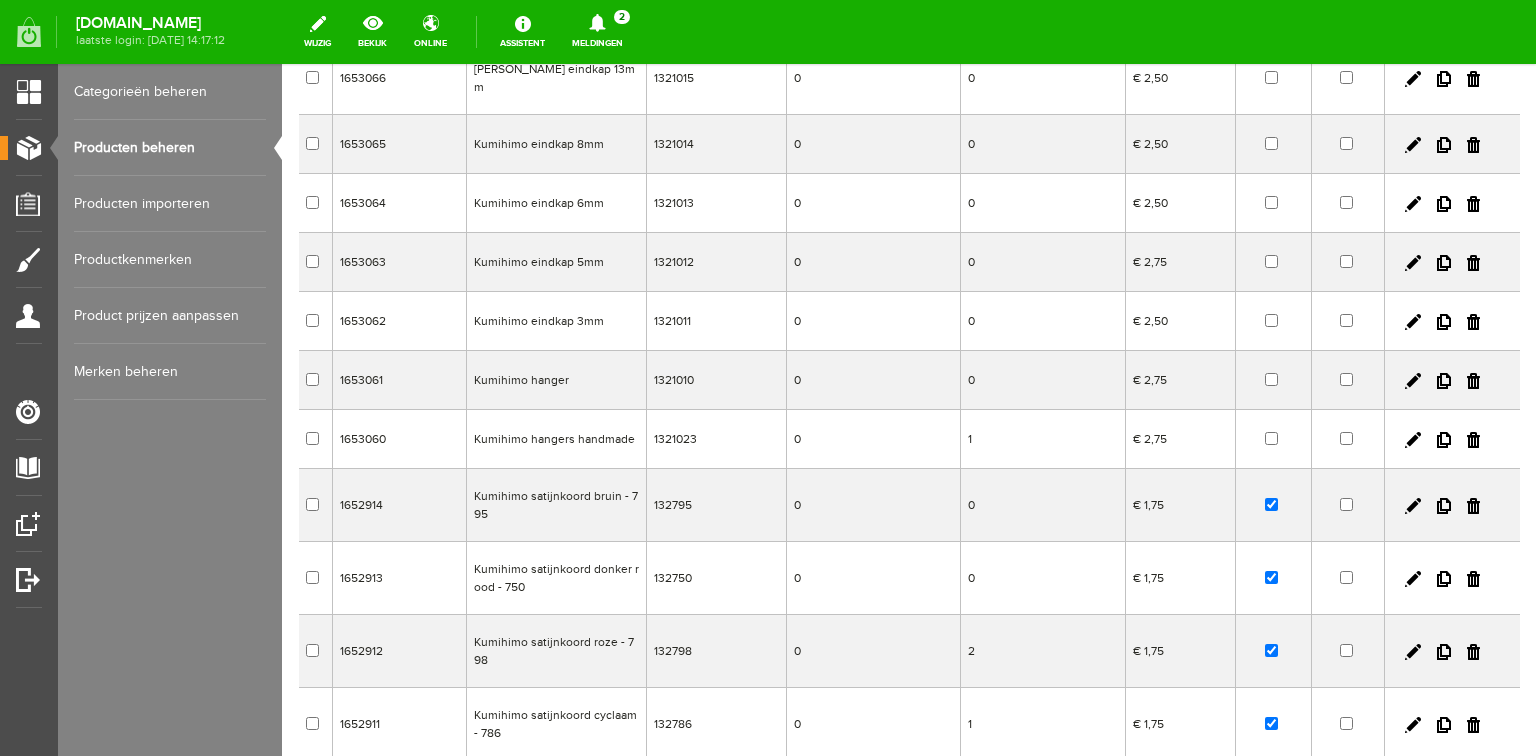 scroll, scrollTop: 1392, scrollLeft: 0, axis: vertical 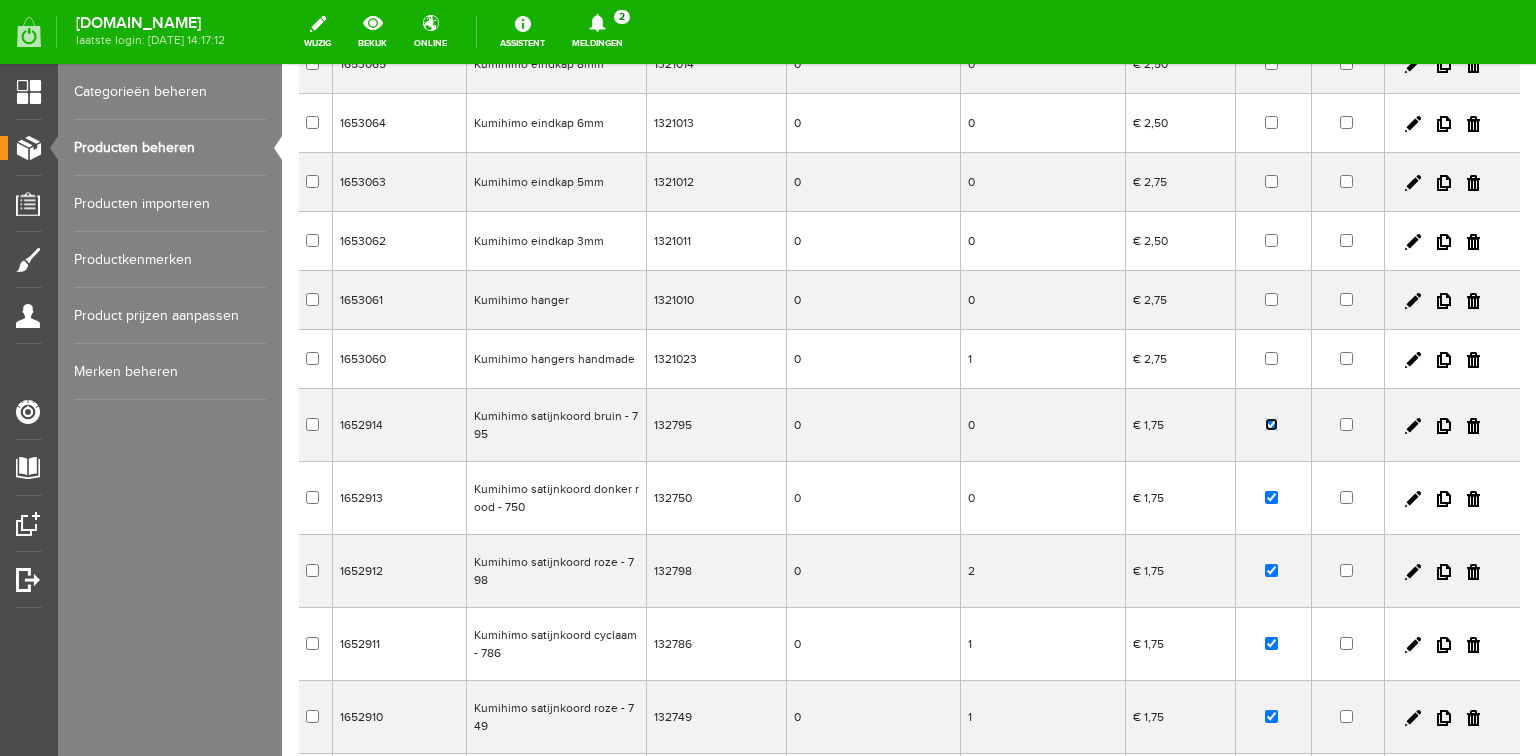 click at bounding box center (1271, 424) 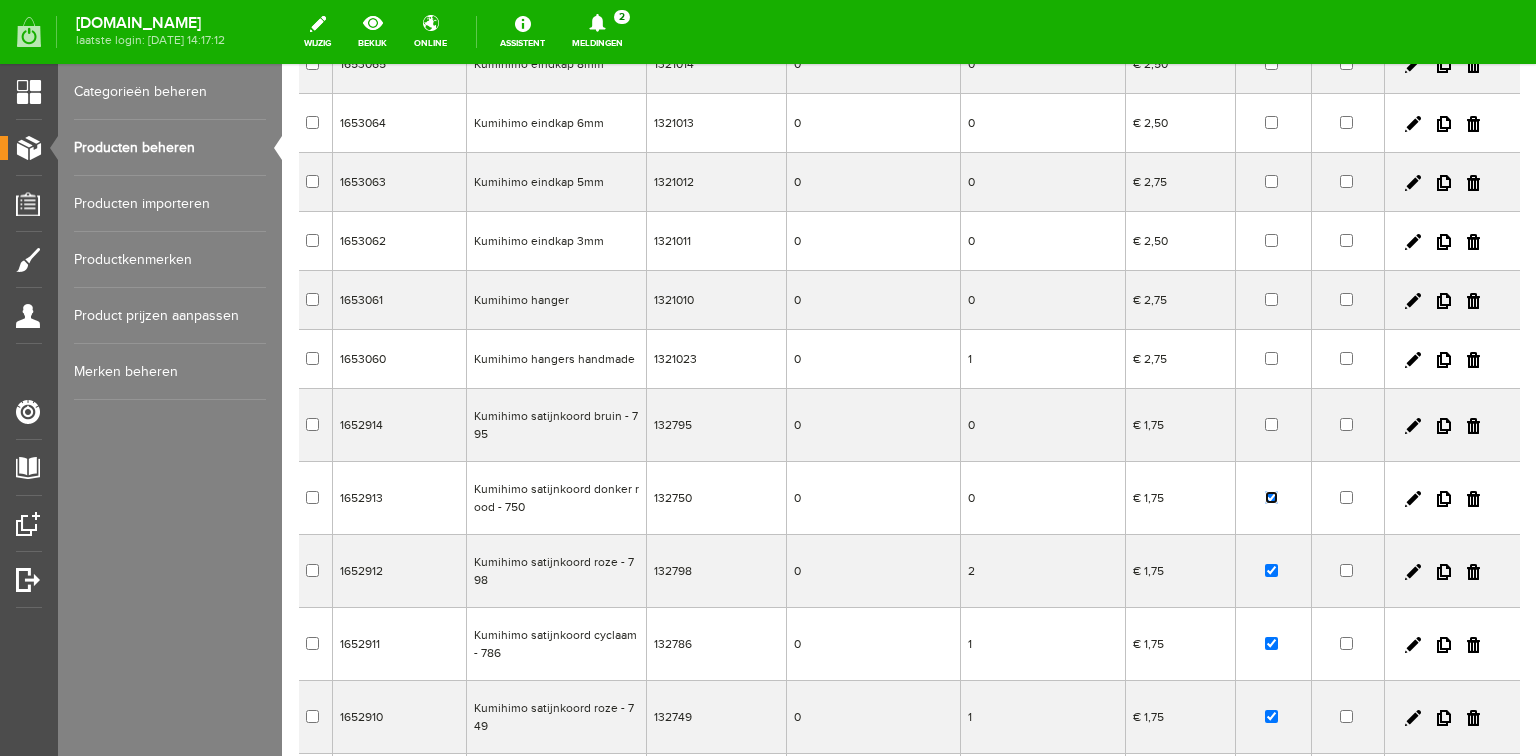 click at bounding box center (1271, 497) 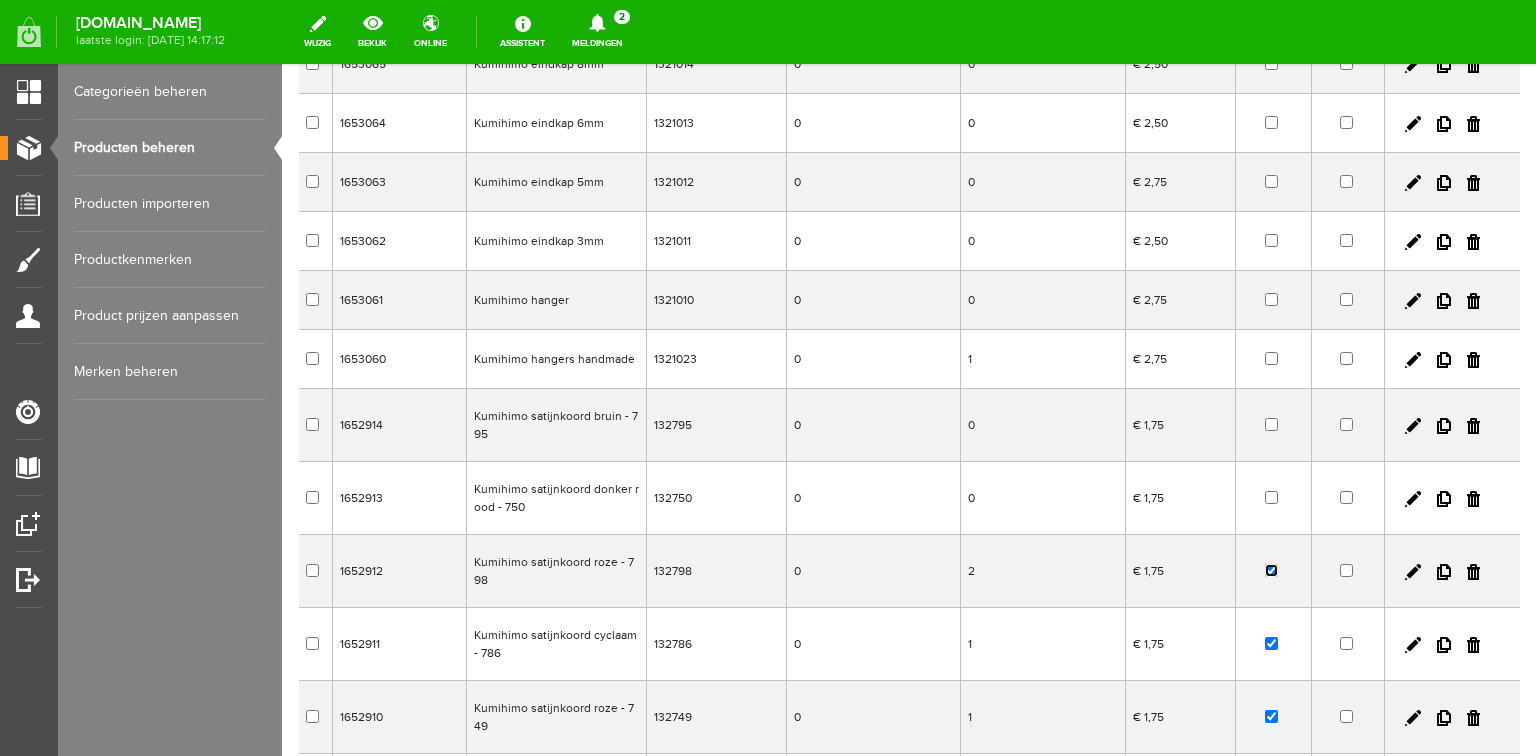 click at bounding box center [1271, 570] 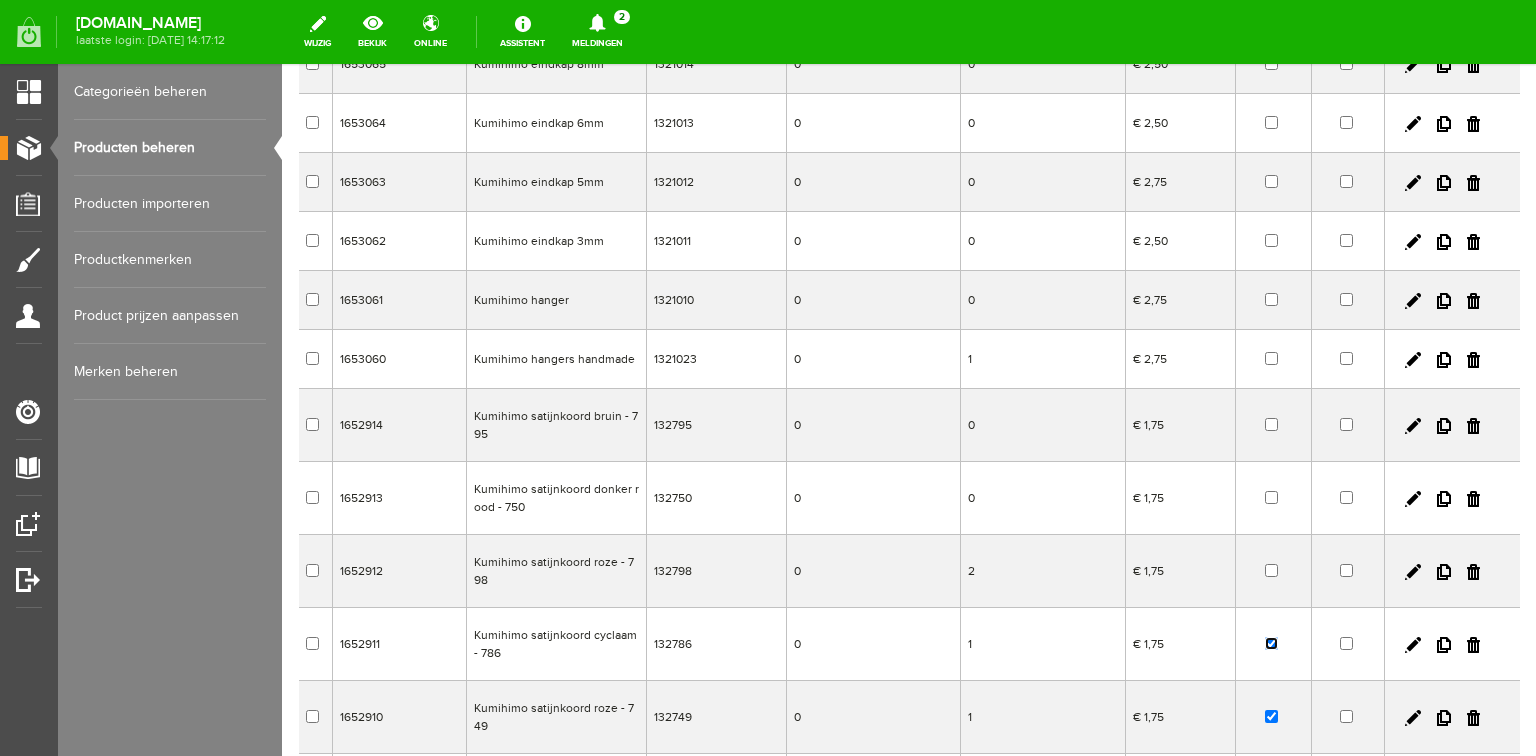 click at bounding box center (1271, 643) 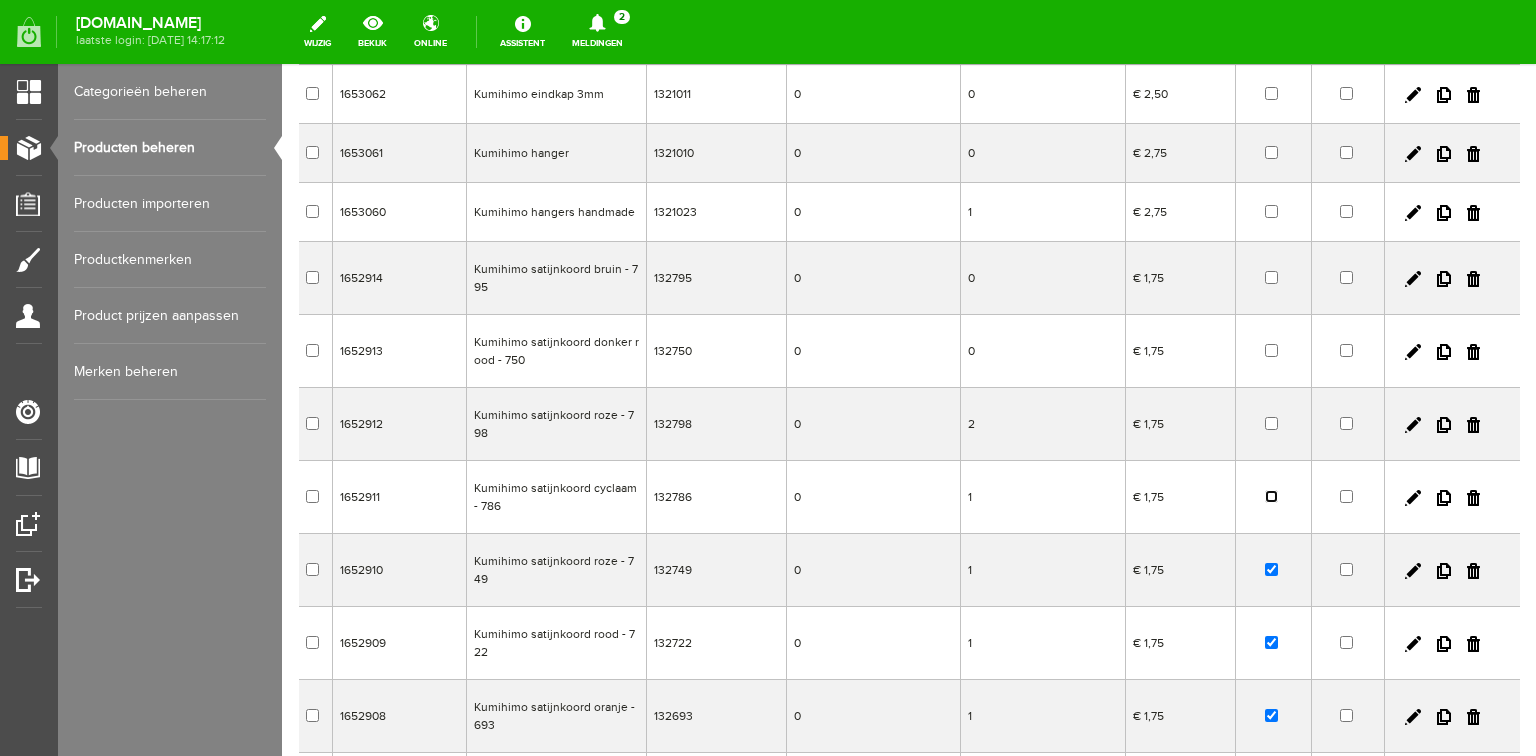 scroll, scrollTop: 1552, scrollLeft: 0, axis: vertical 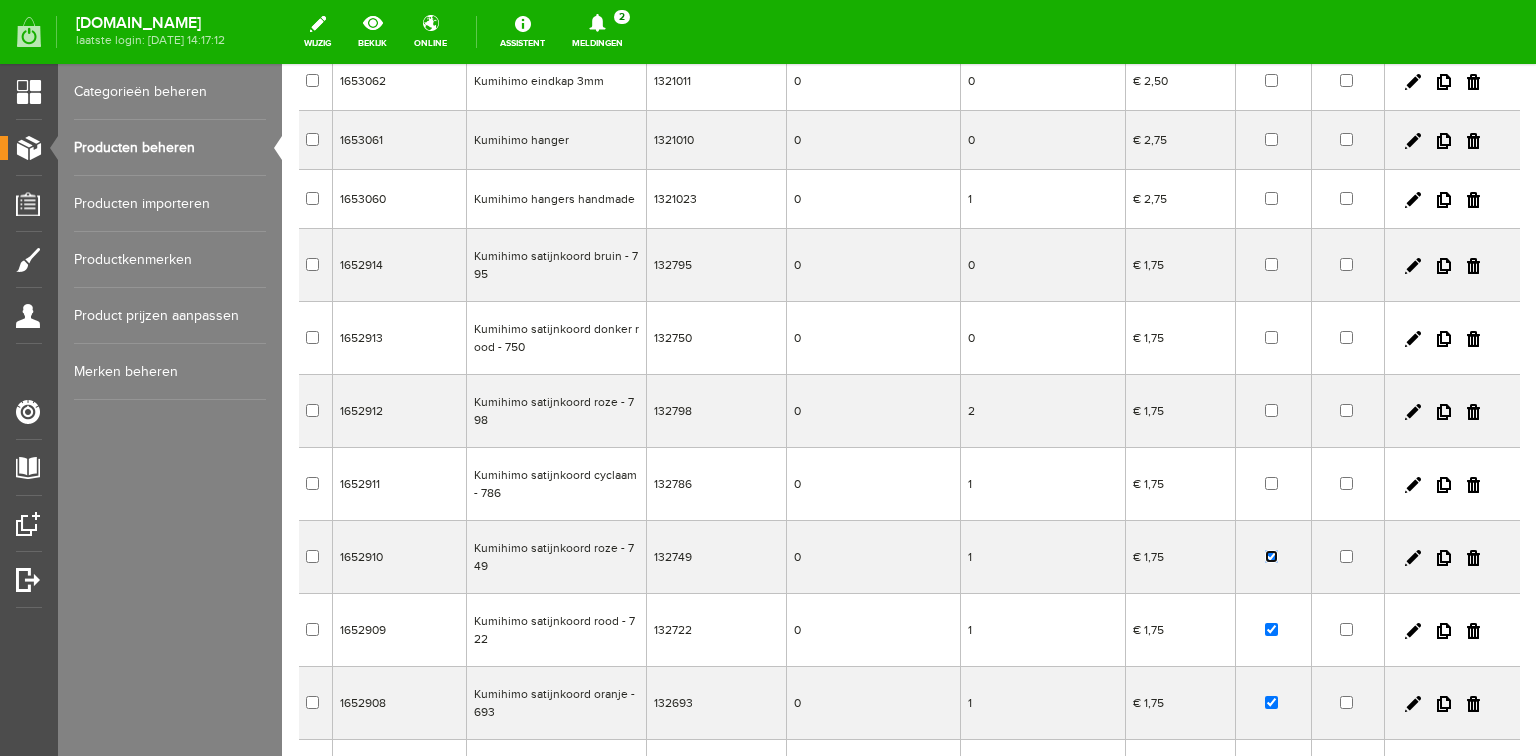 click at bounding box center [1271, 556] 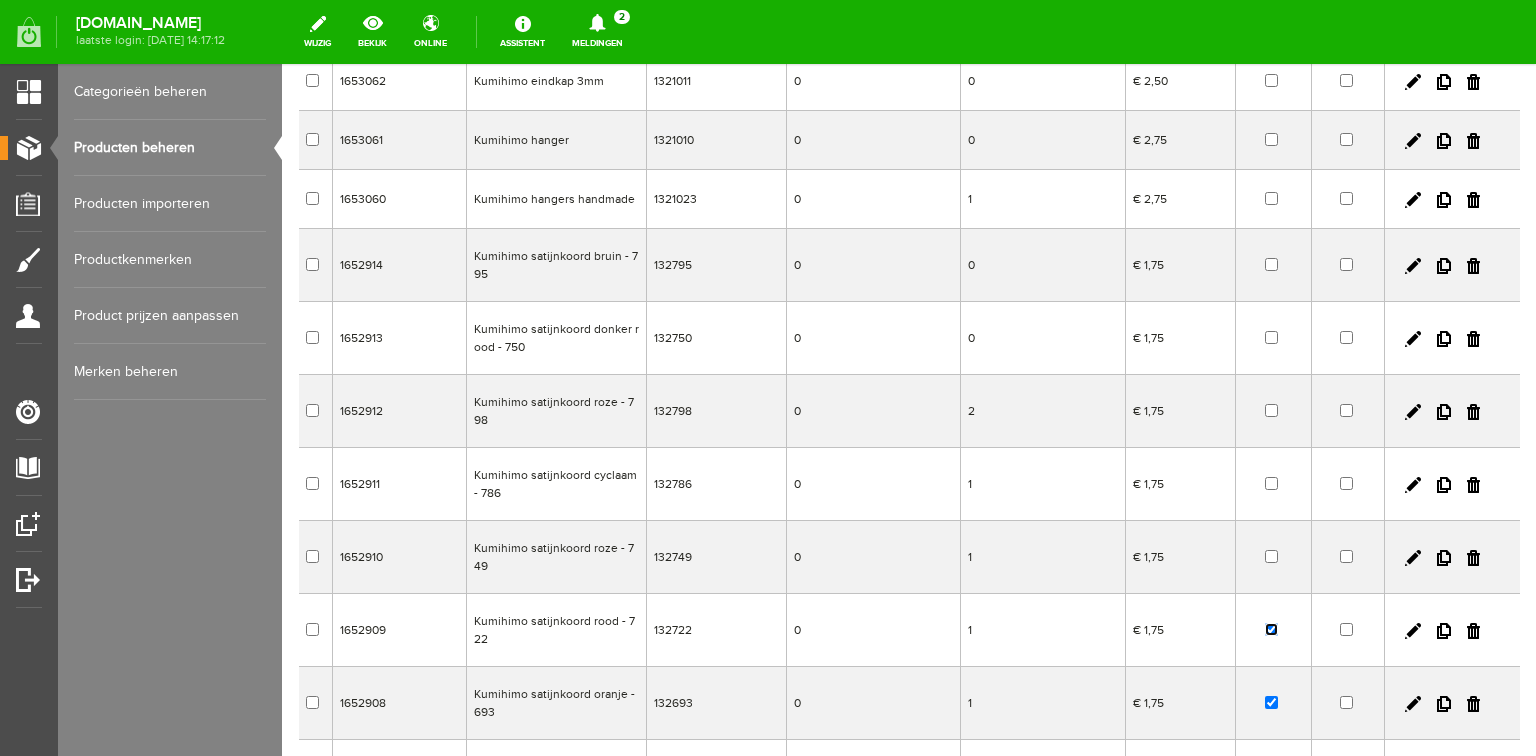 click at bounding box center (1271, 629) 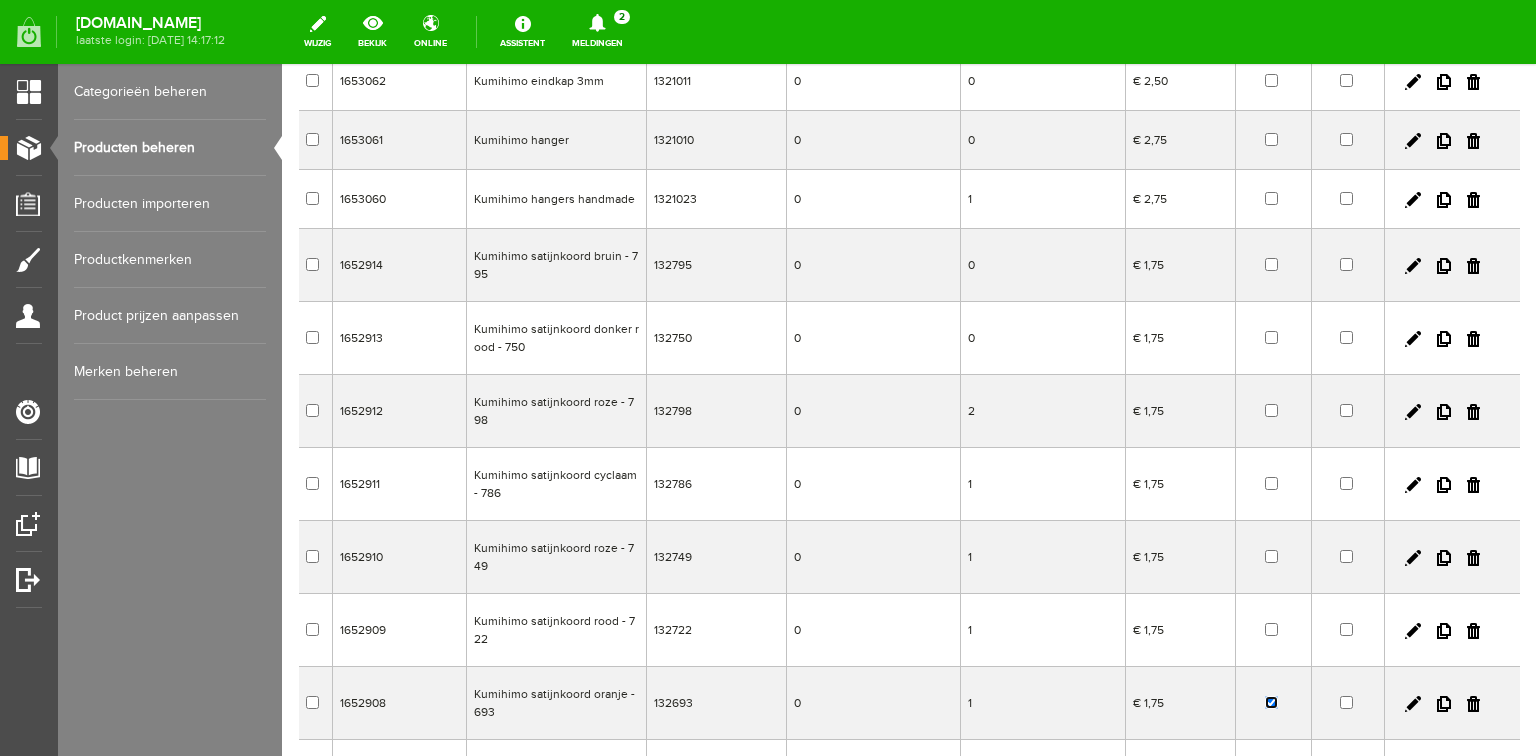click at bounding box center (1271, 702) 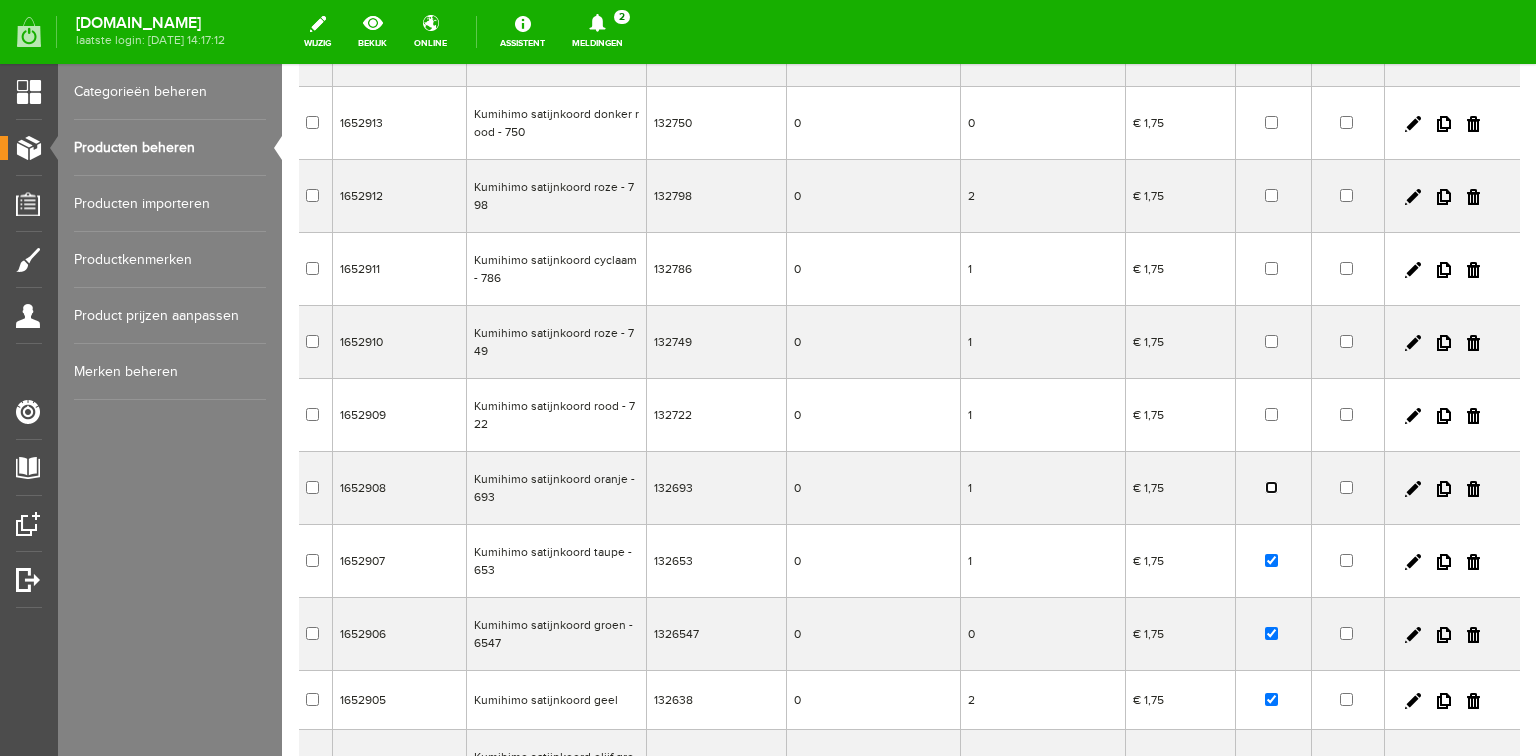 scroll, scrollTop: 1872, scrollLeft: 0, axis: vertical 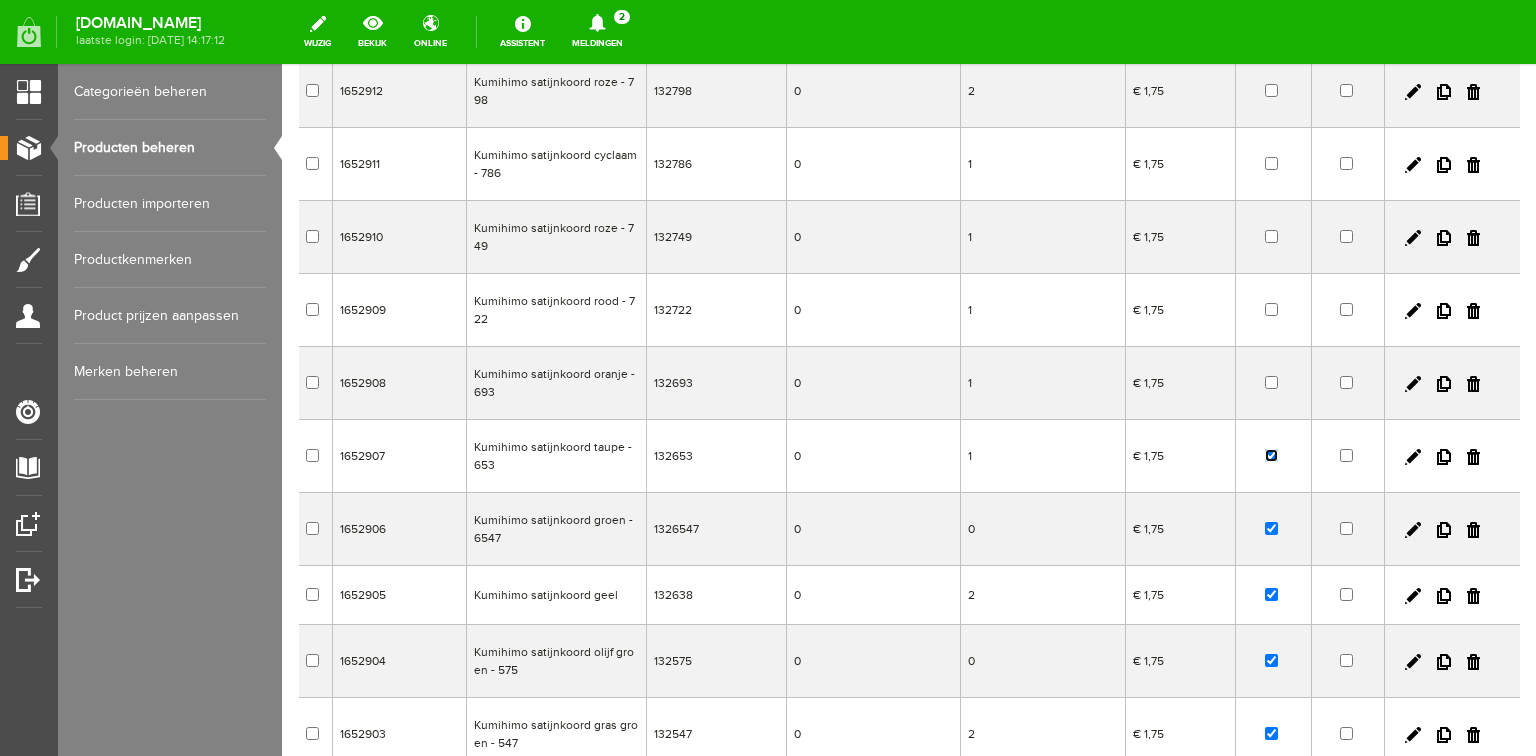 click at bounding box center (1271, 455) 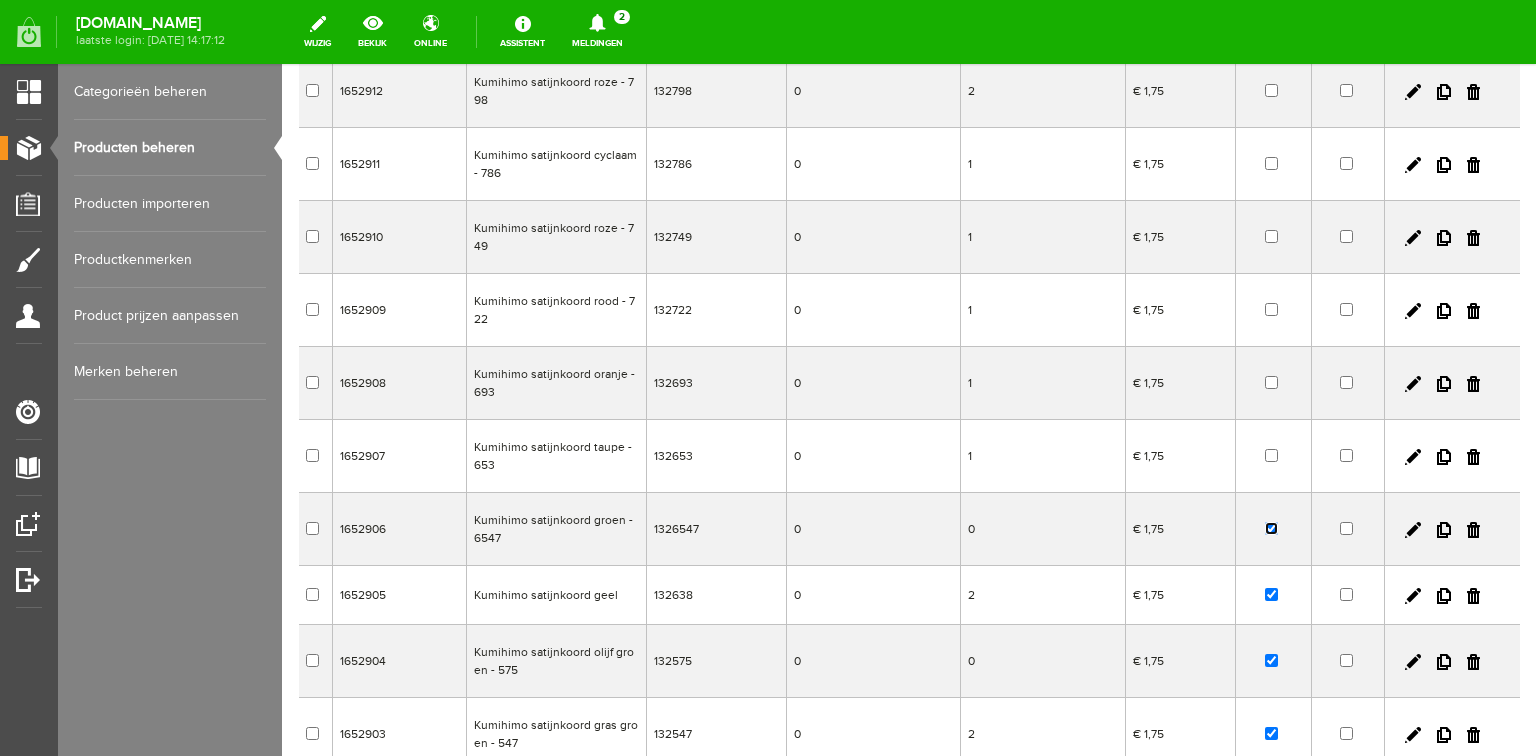 click at bounding box center (1271, 528) 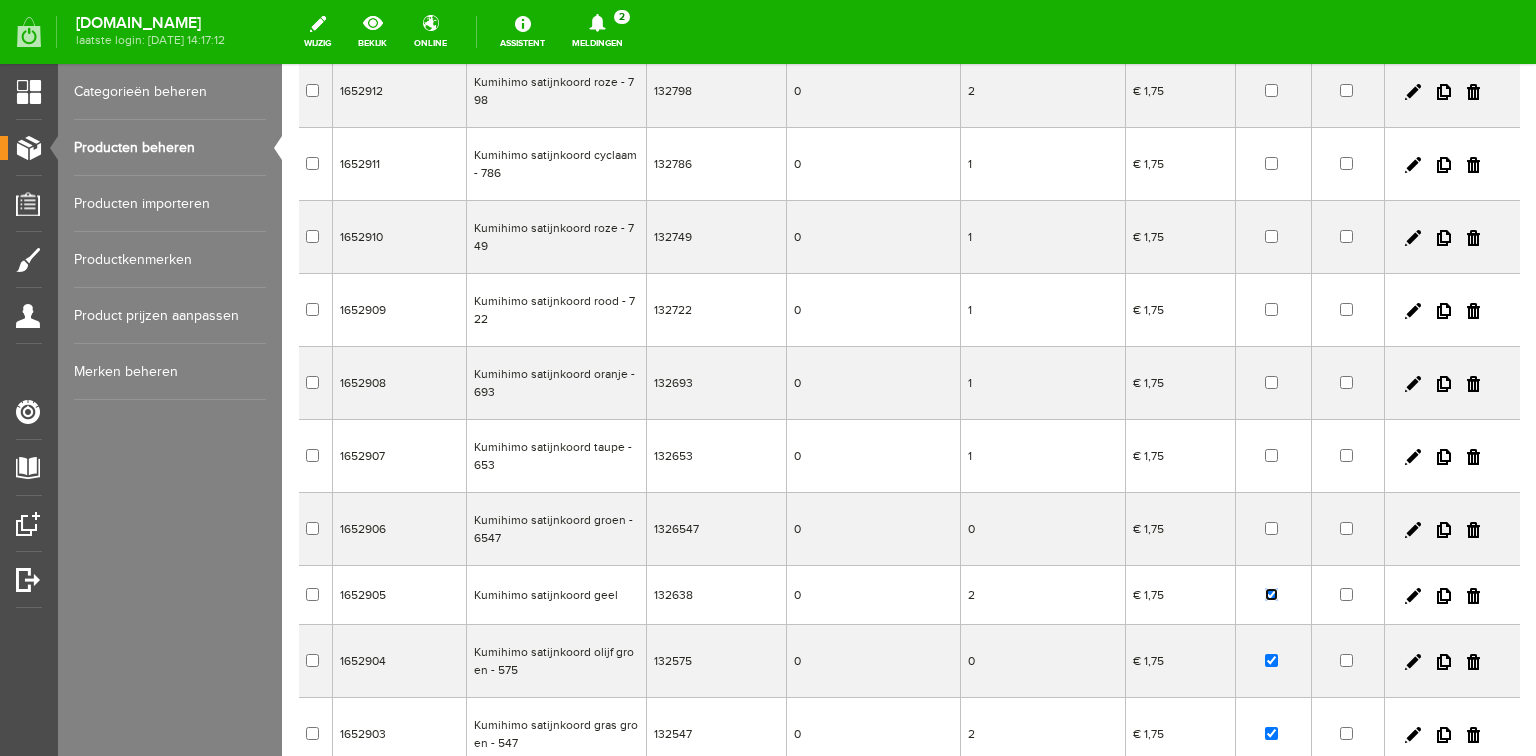 click at bounding box center (1271, 594) 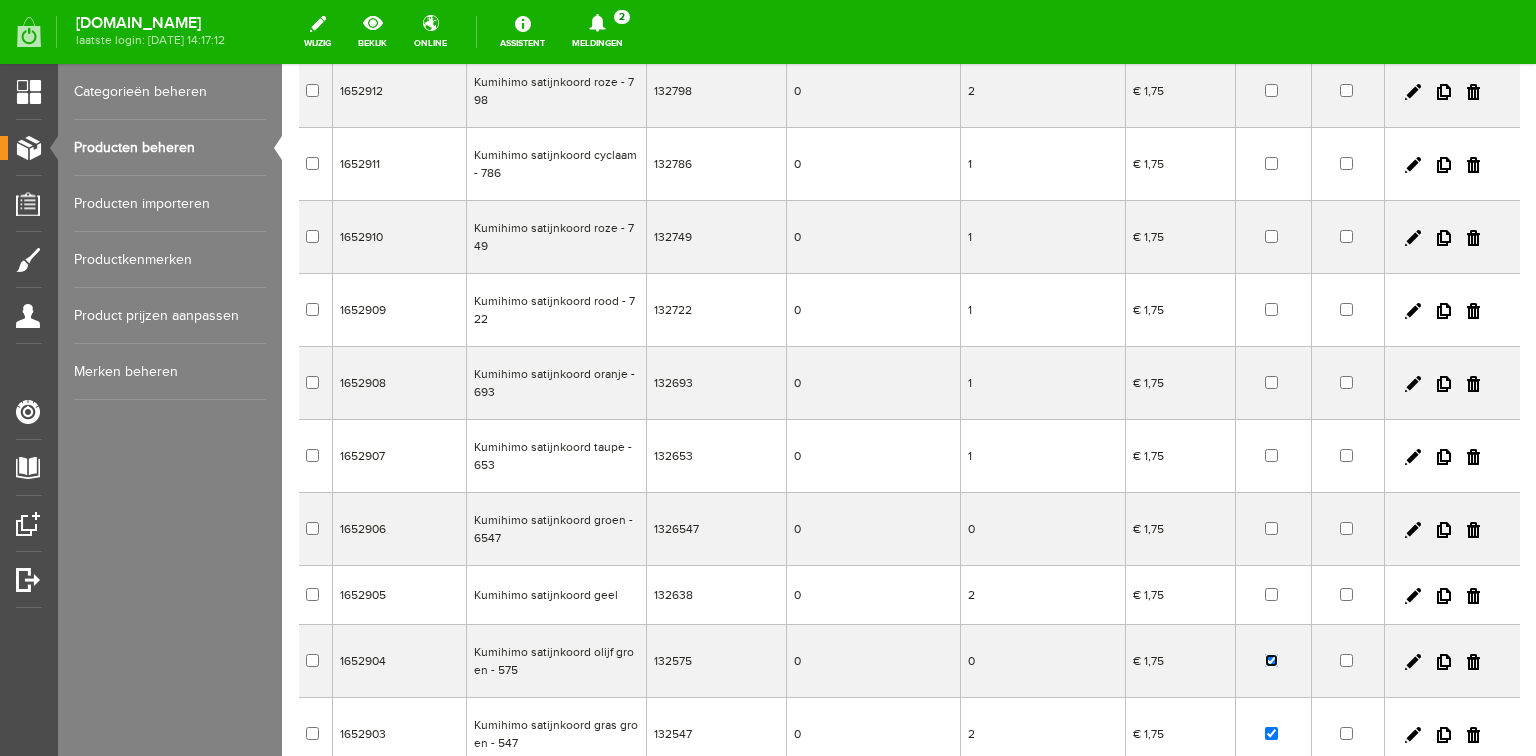 click at bounding box center [1271, 660] 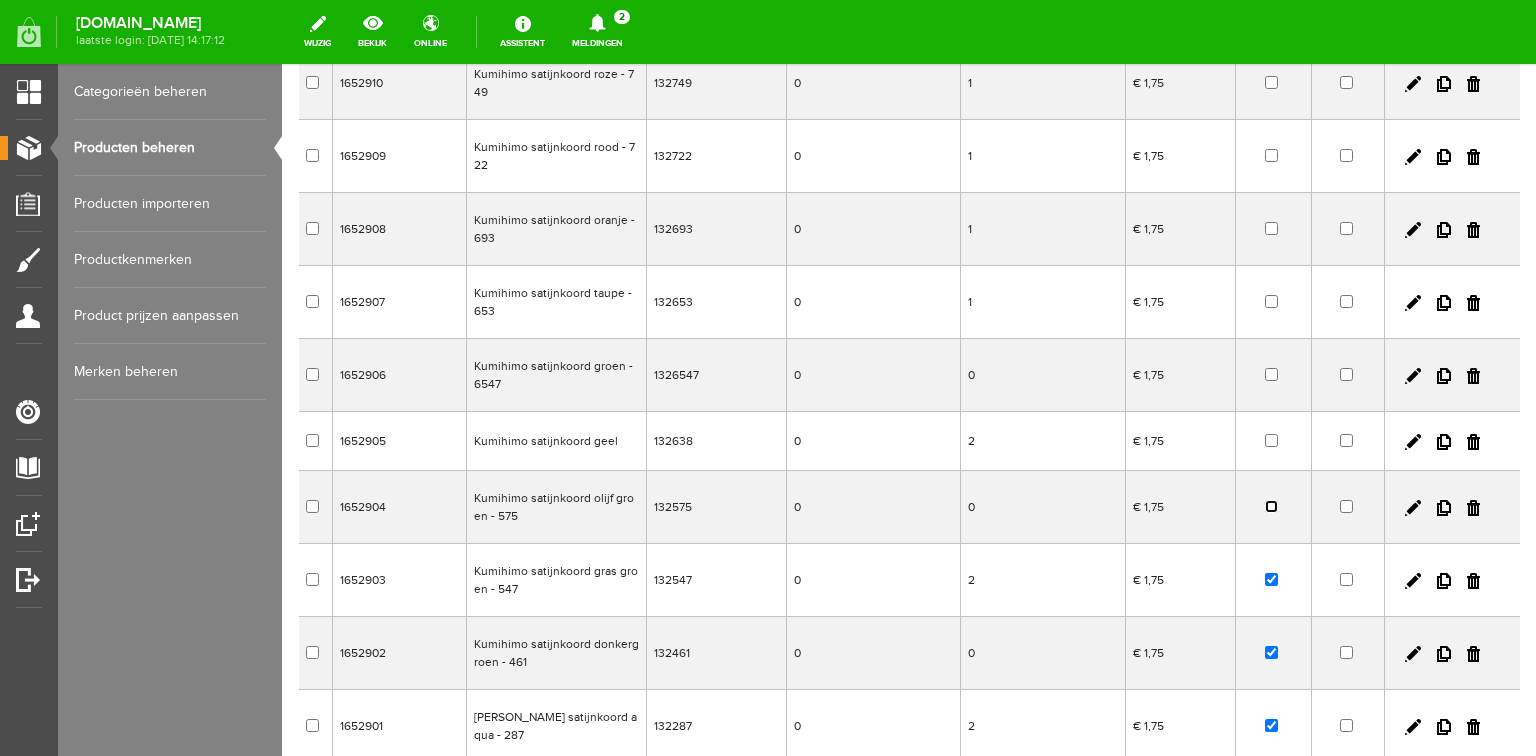 scroll, scrollTop: 2032, scrollLeft: 0, axis: vertical 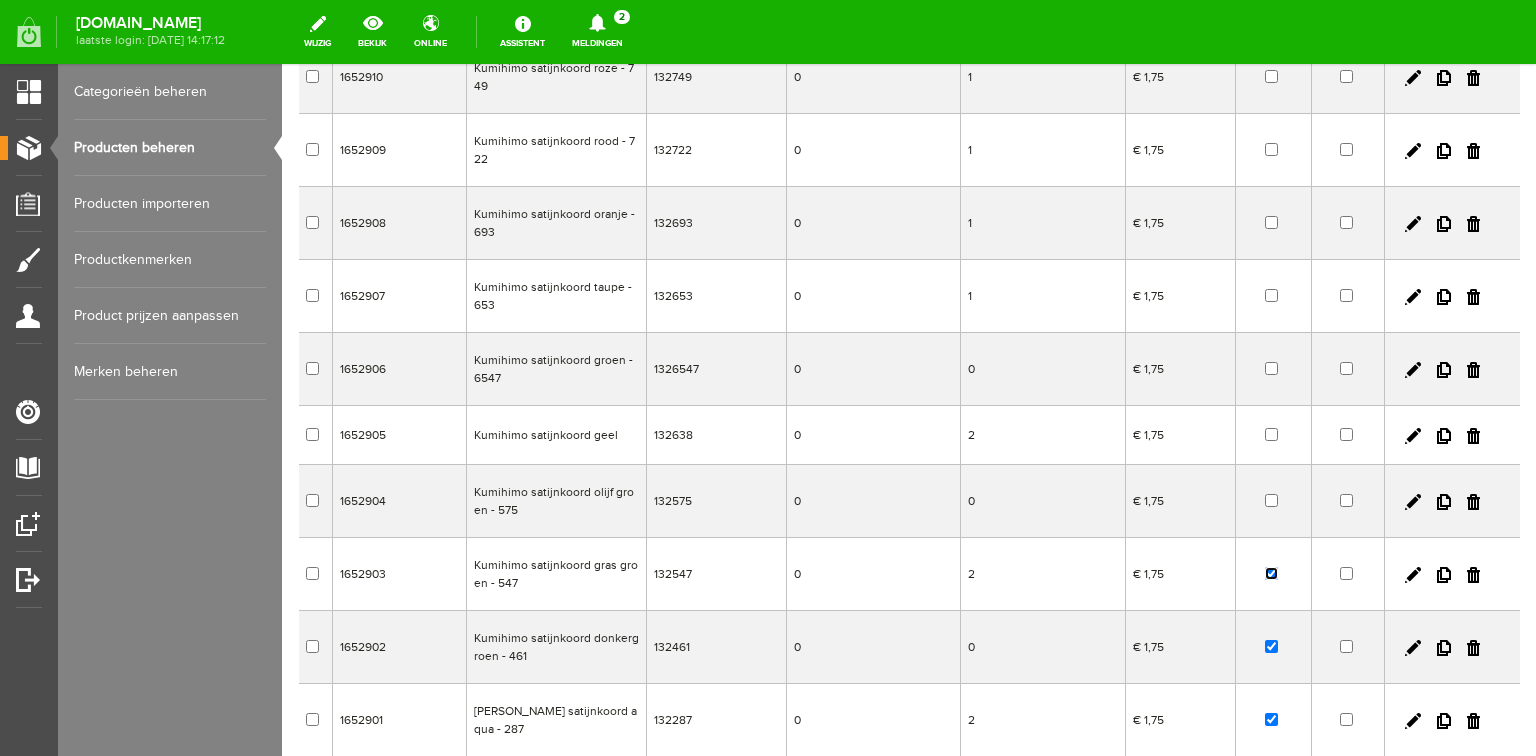 click at bounding box center [1271, 573] 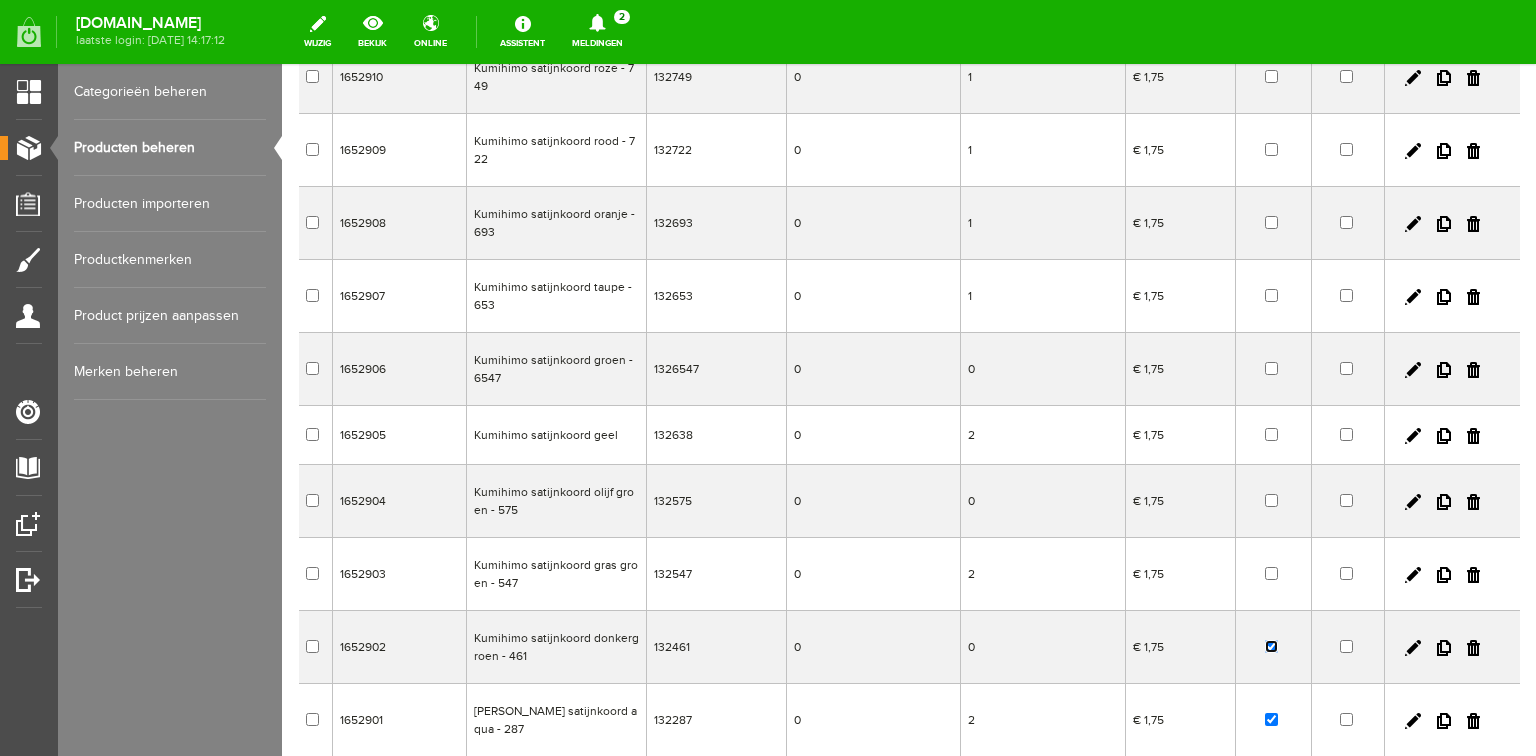 click at bounding box center (1271, 646) 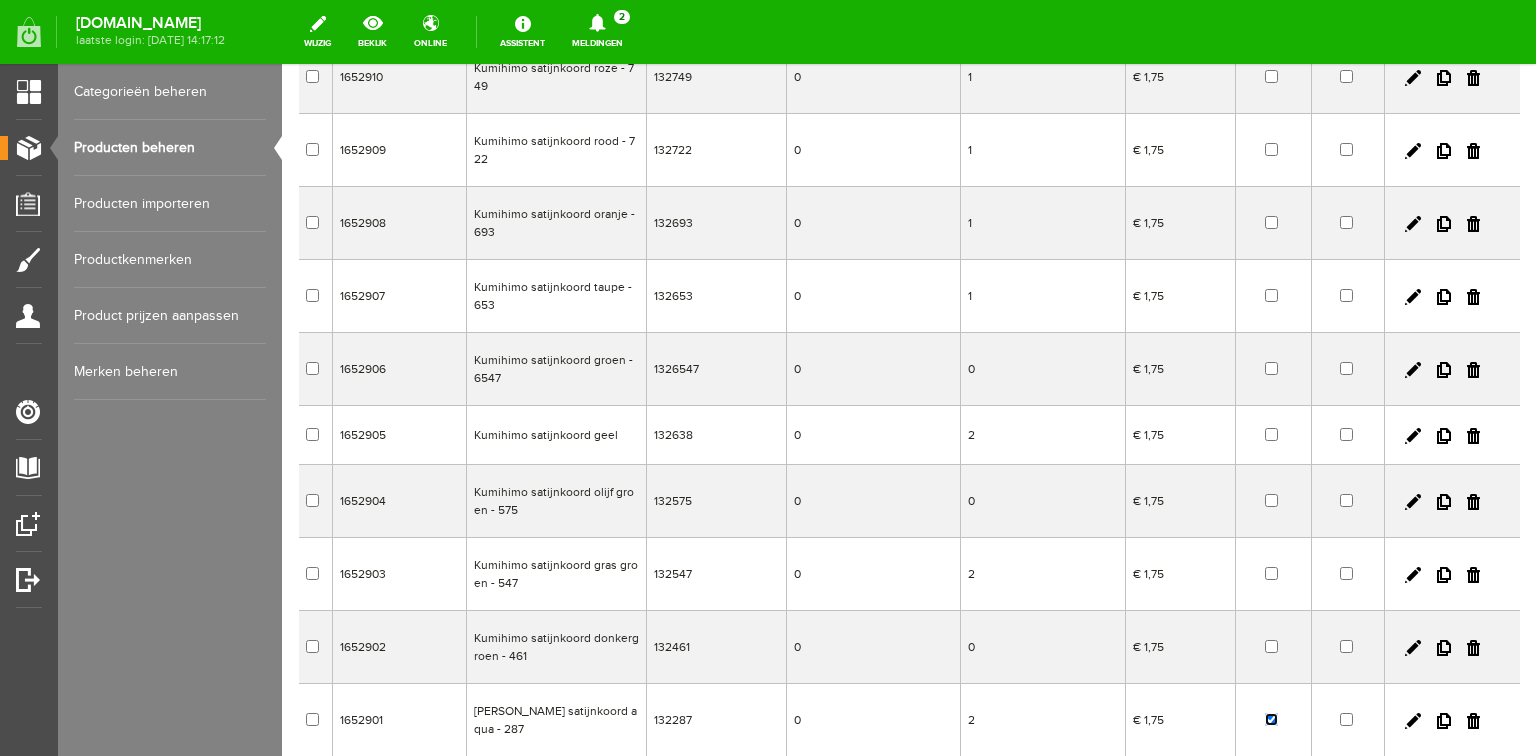 click at bounding box center [1271, 719] 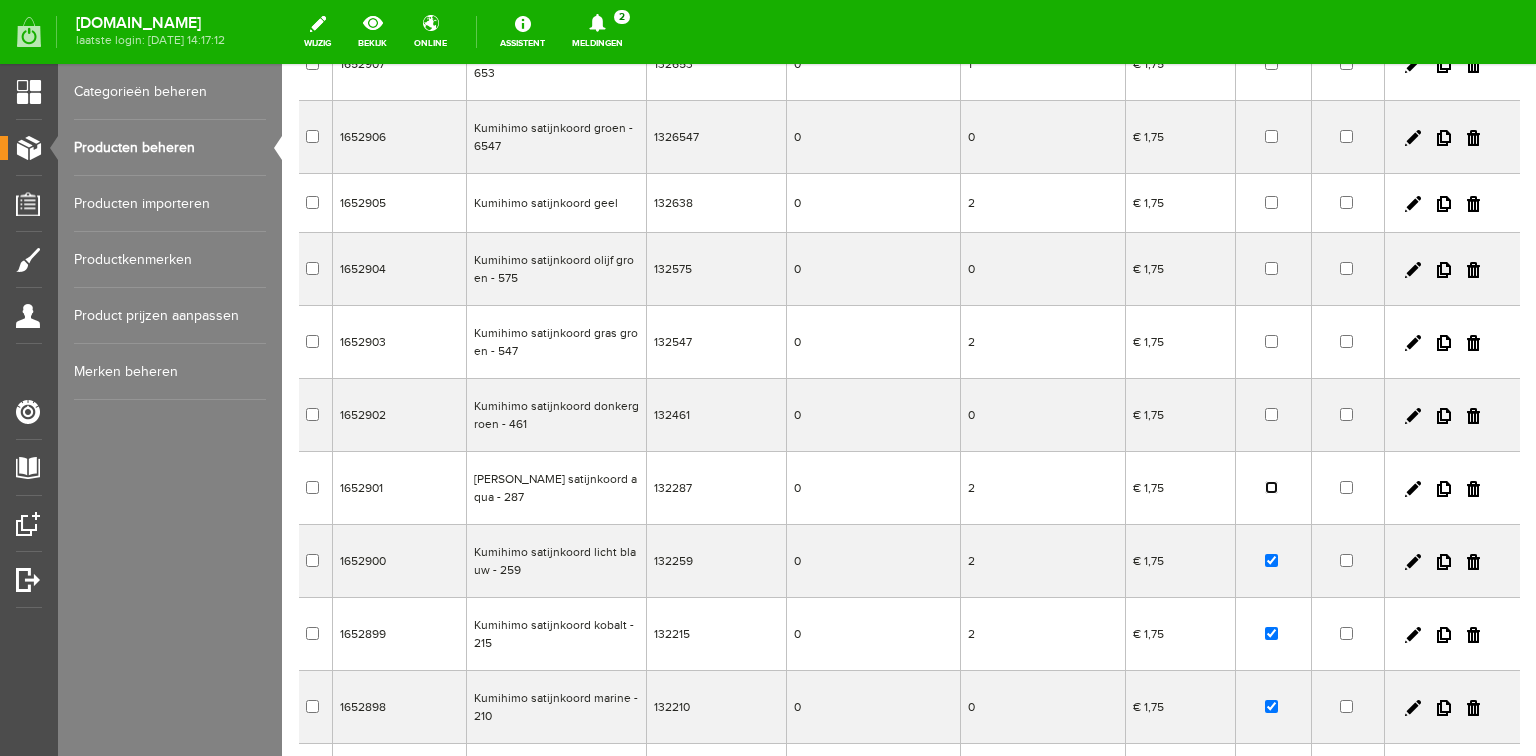 scroll, scrollTop: 2272, scrollLeft: 0, axis: vertical 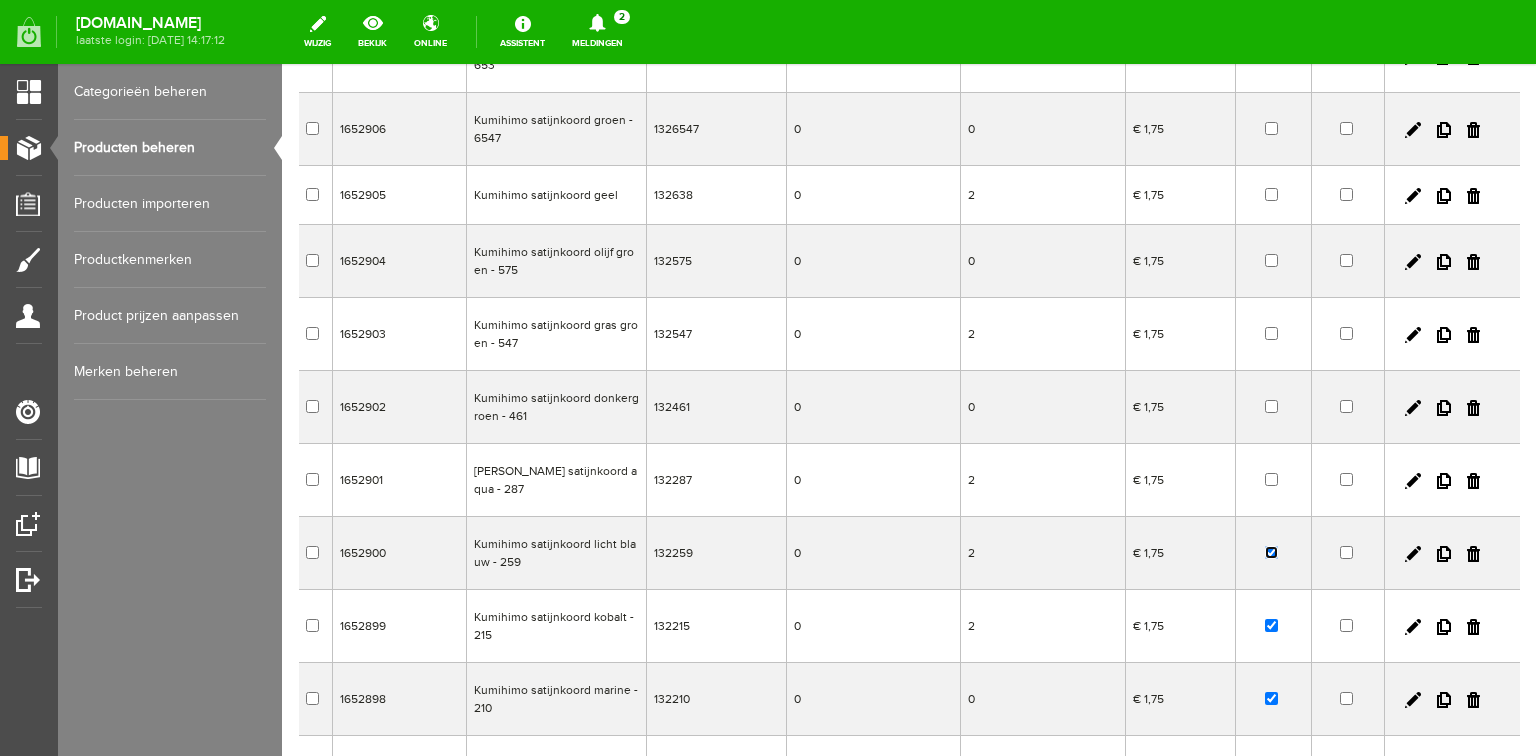 click at bounding box center (1271, 552) 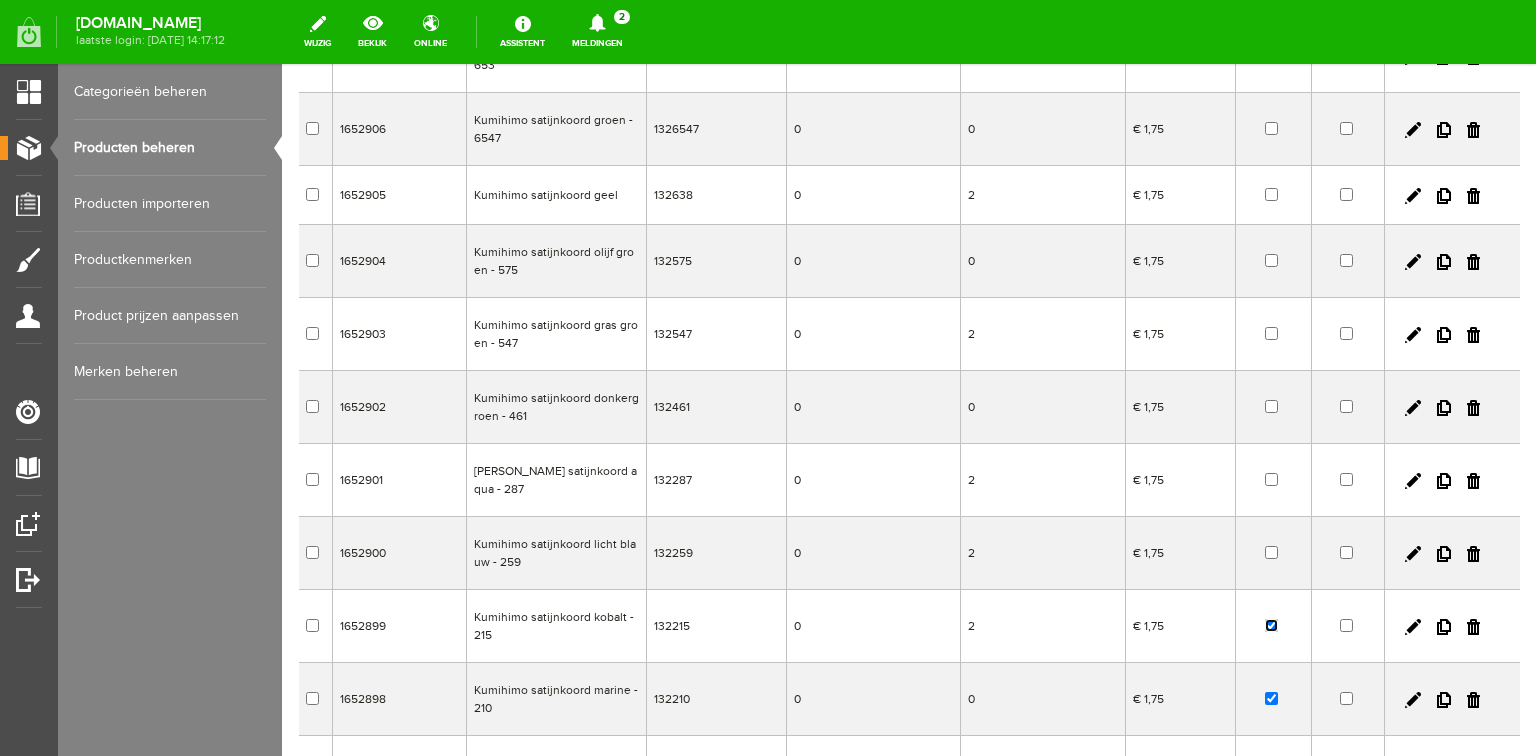 click at bounding box center (1271, 625) 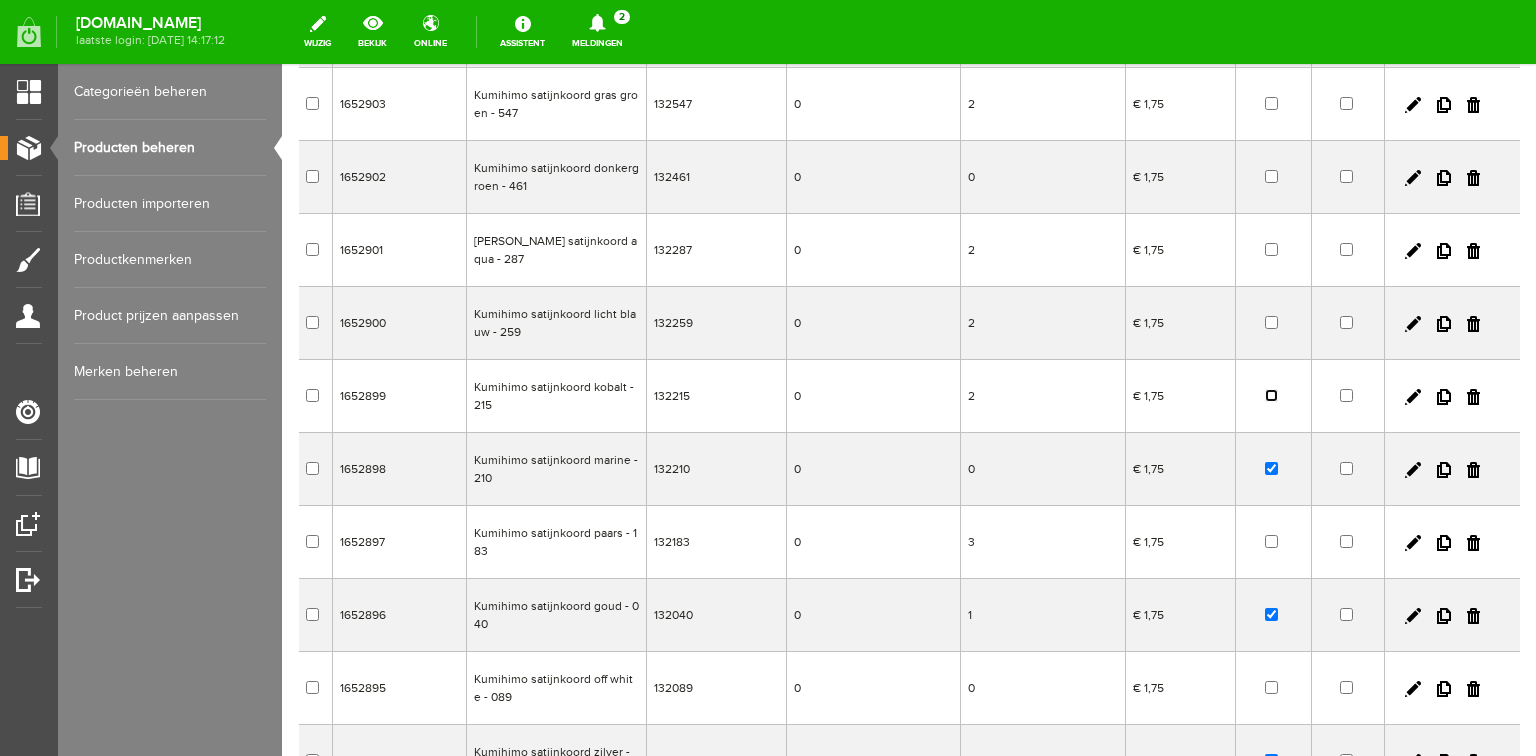 scroll, scrollTop: 2512, scrollLeft: 0, axis: vertical 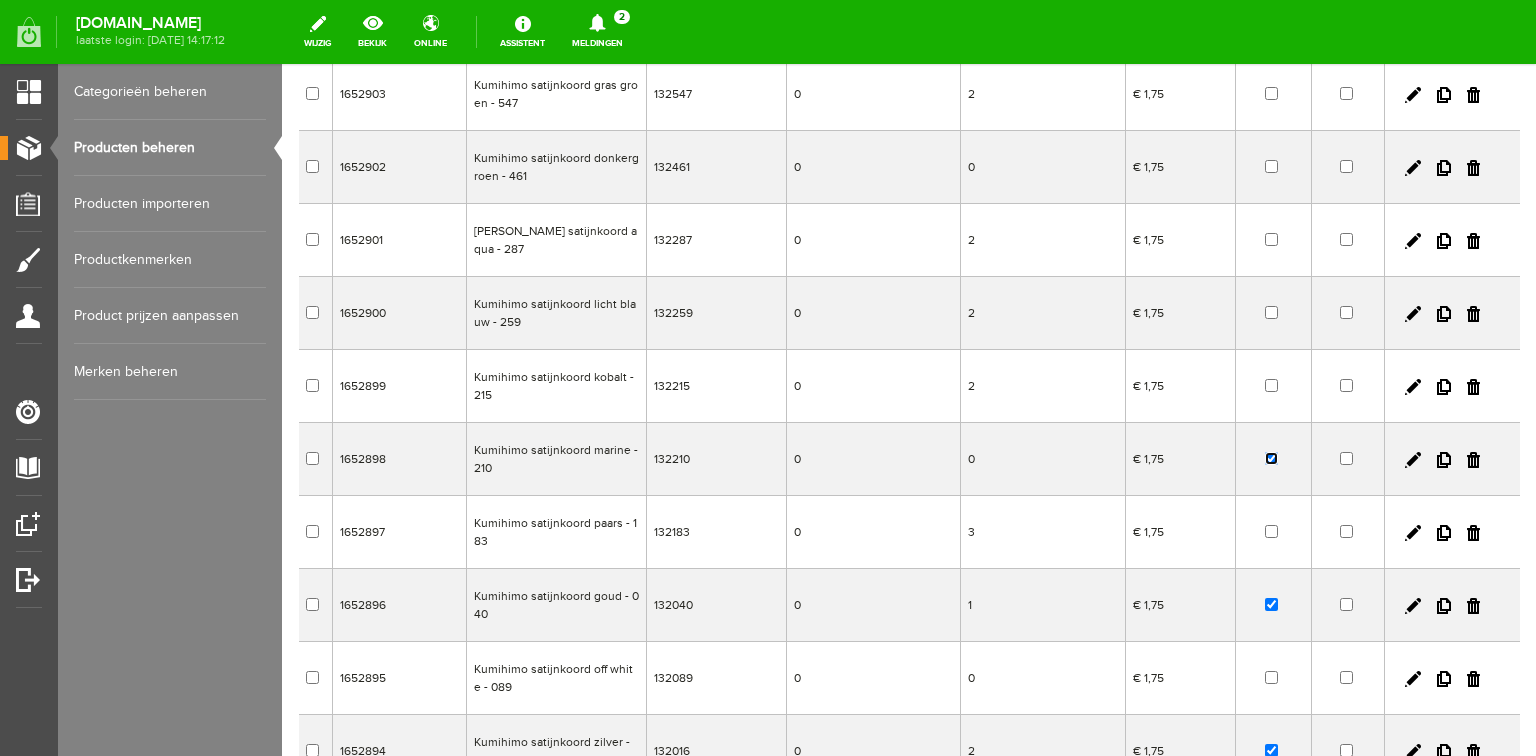 click at bounding box center [1271, 458] 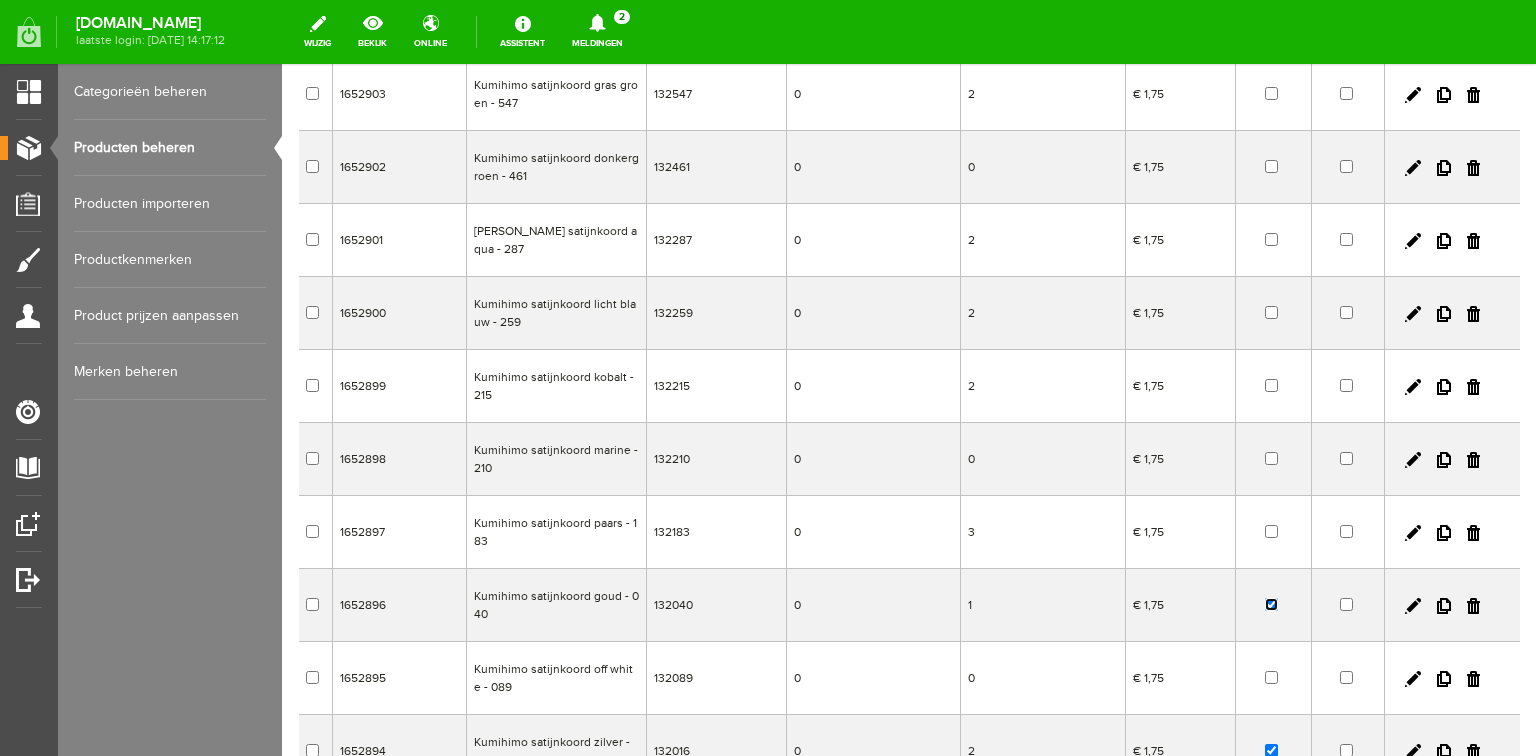 click at bounding box center [1271, 604] 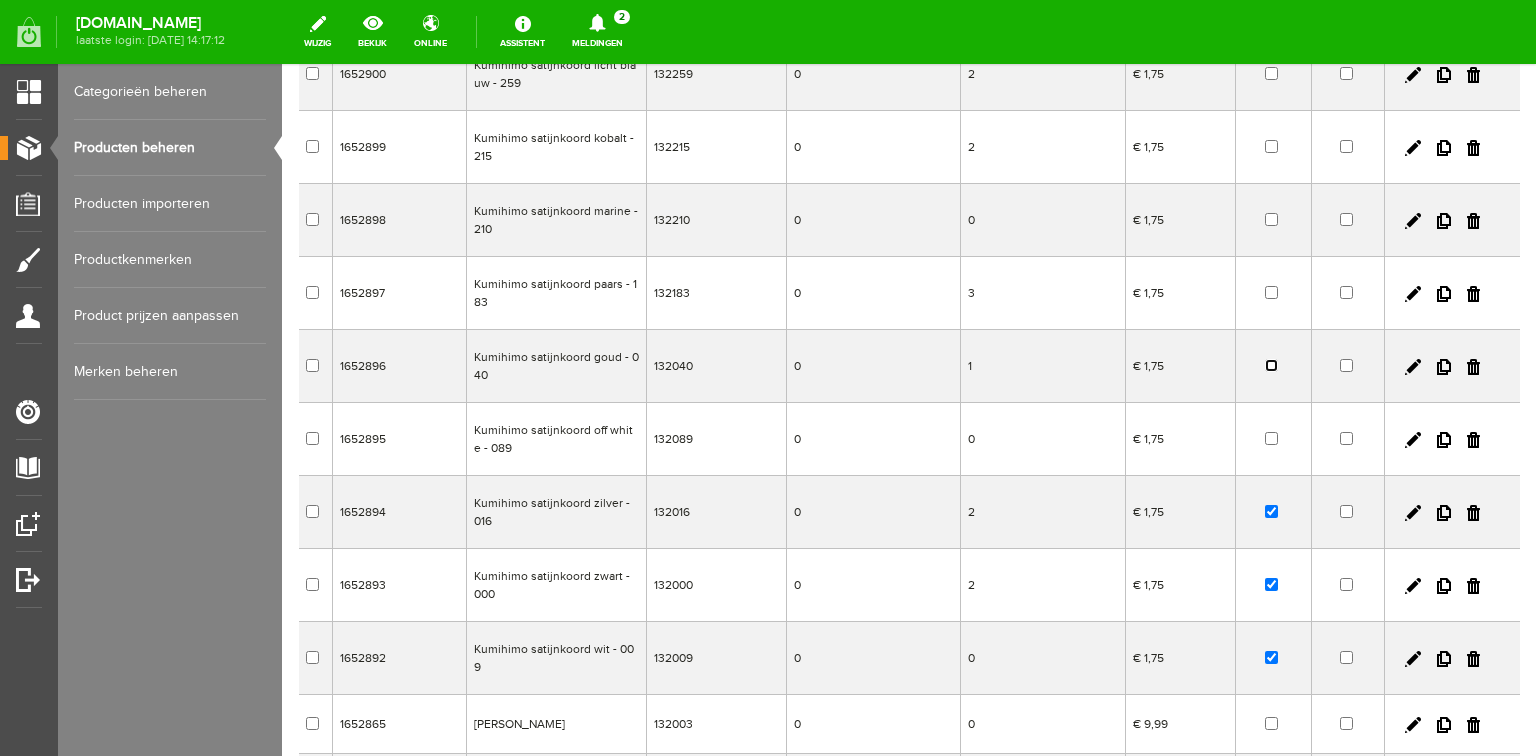 scroll, scrollTop: 2752, scrollLeft: 0, axis: vertical 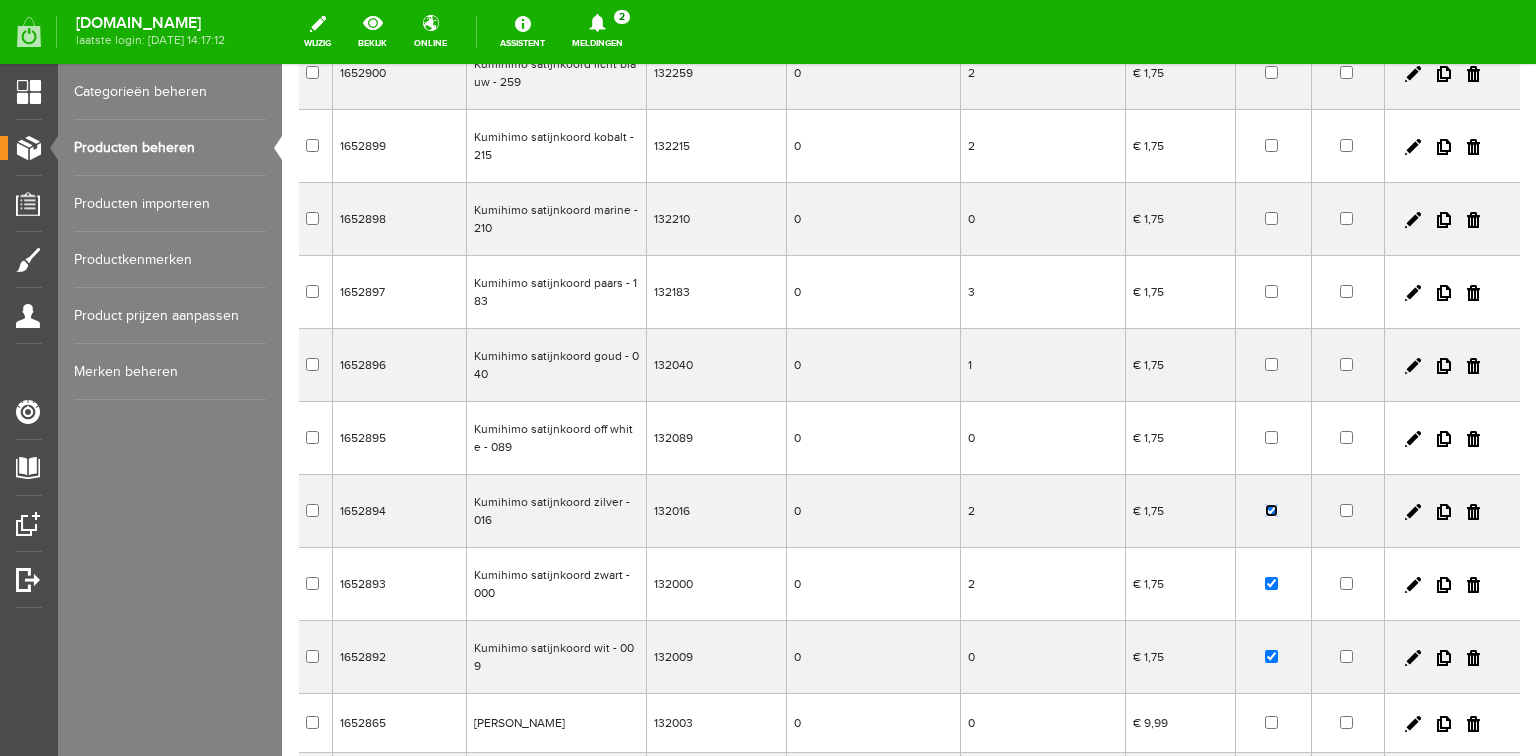 click at bounding box center (1271, 510) 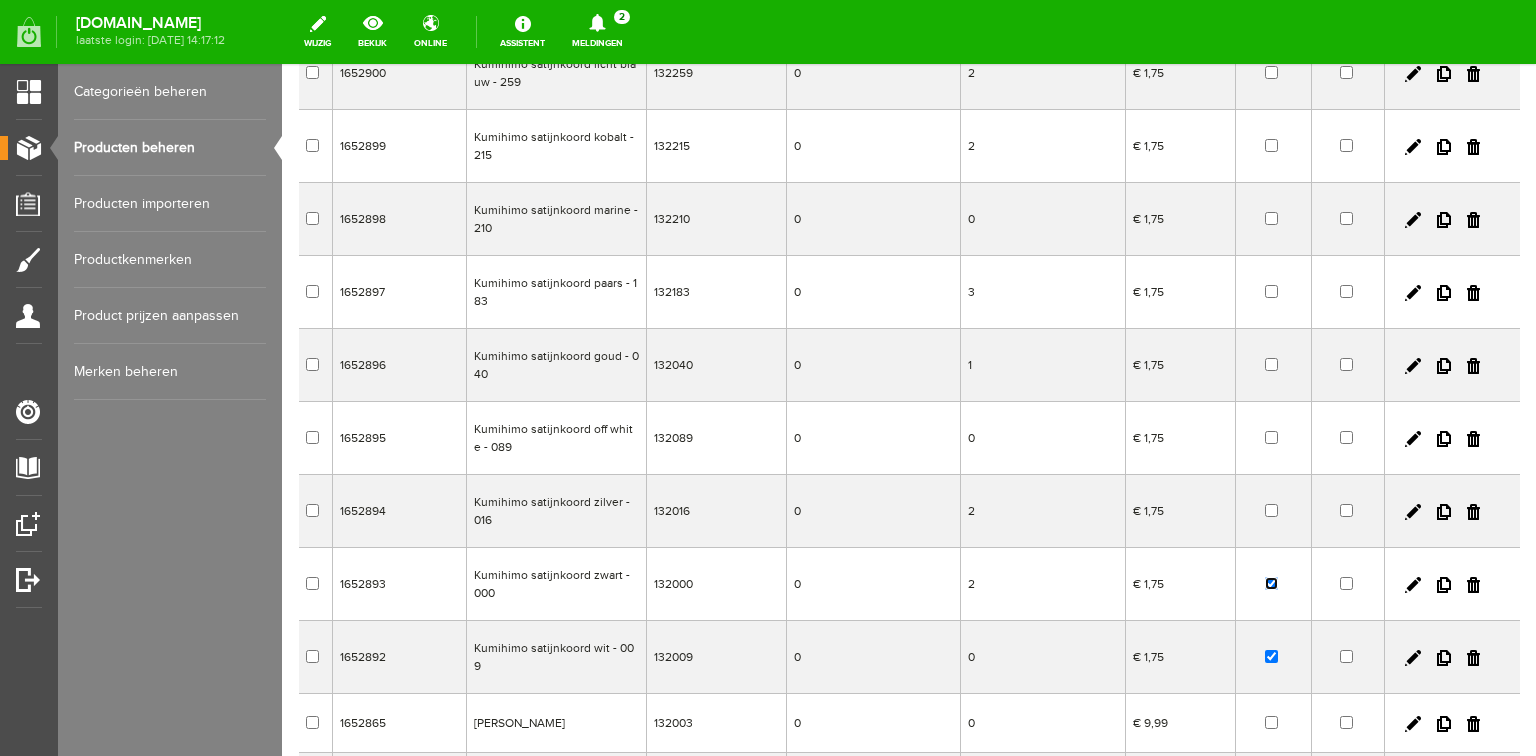 click at bounding box center (1271, 583) 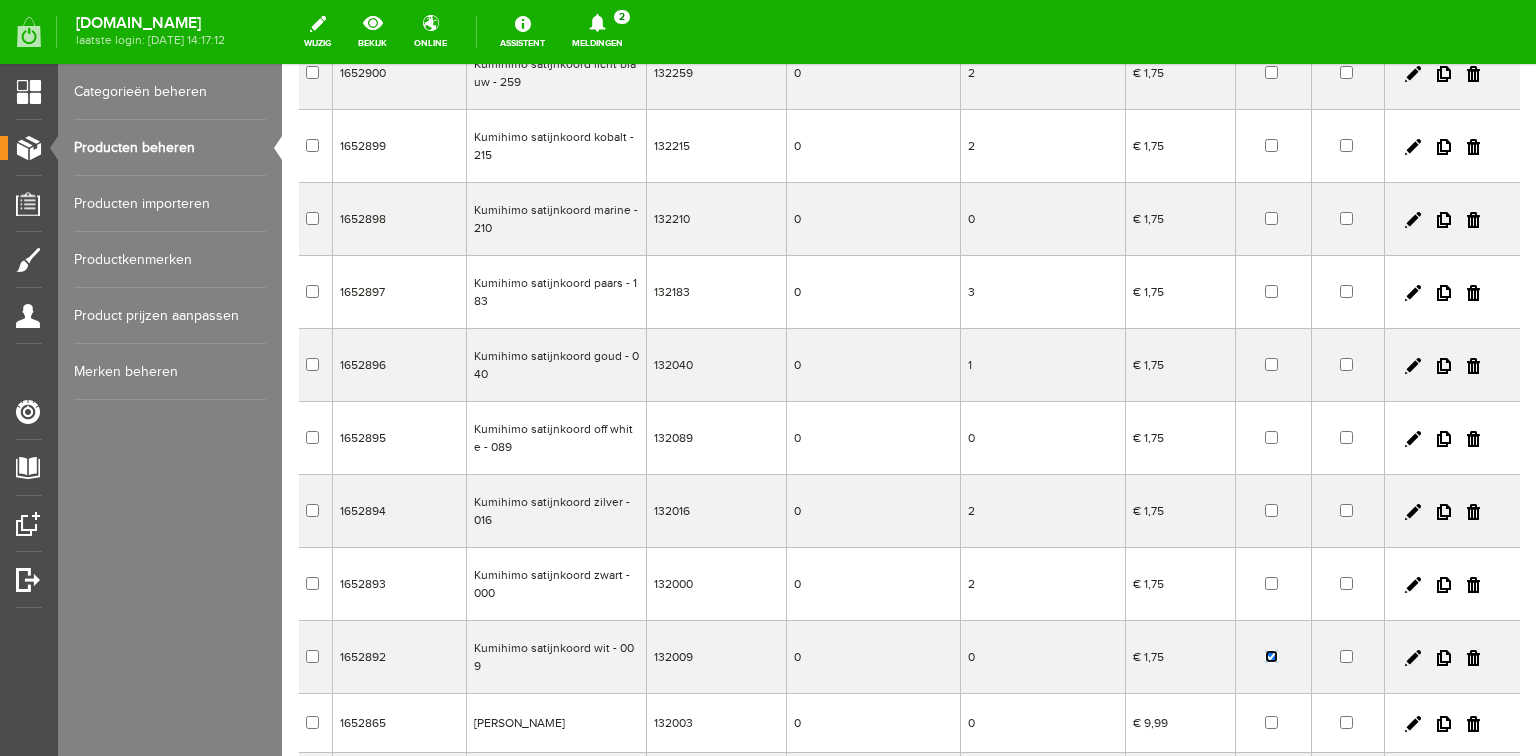click at bounding box center [1271, 656] 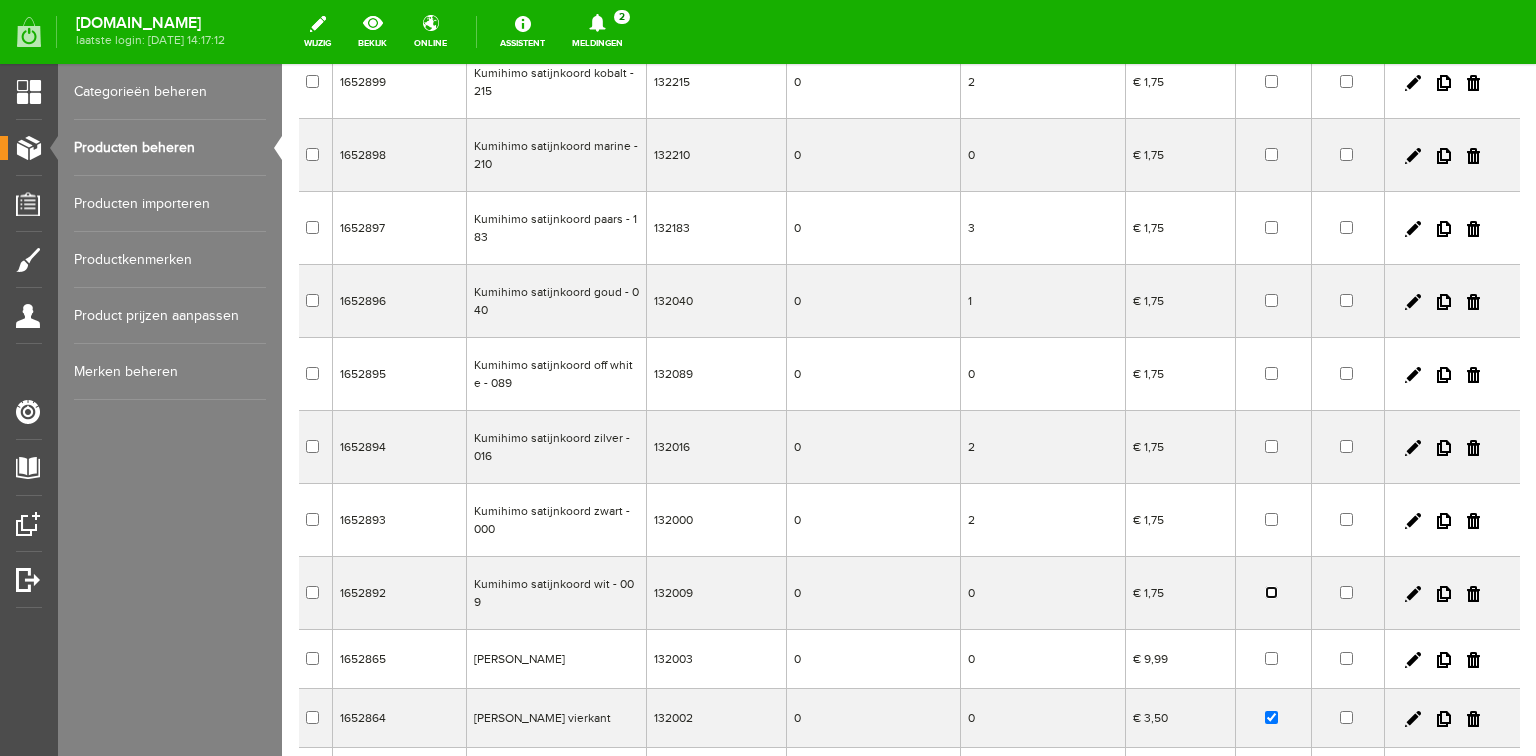 scroll, scrollTop: 2912, scrollLeft: 0, axis: vertical 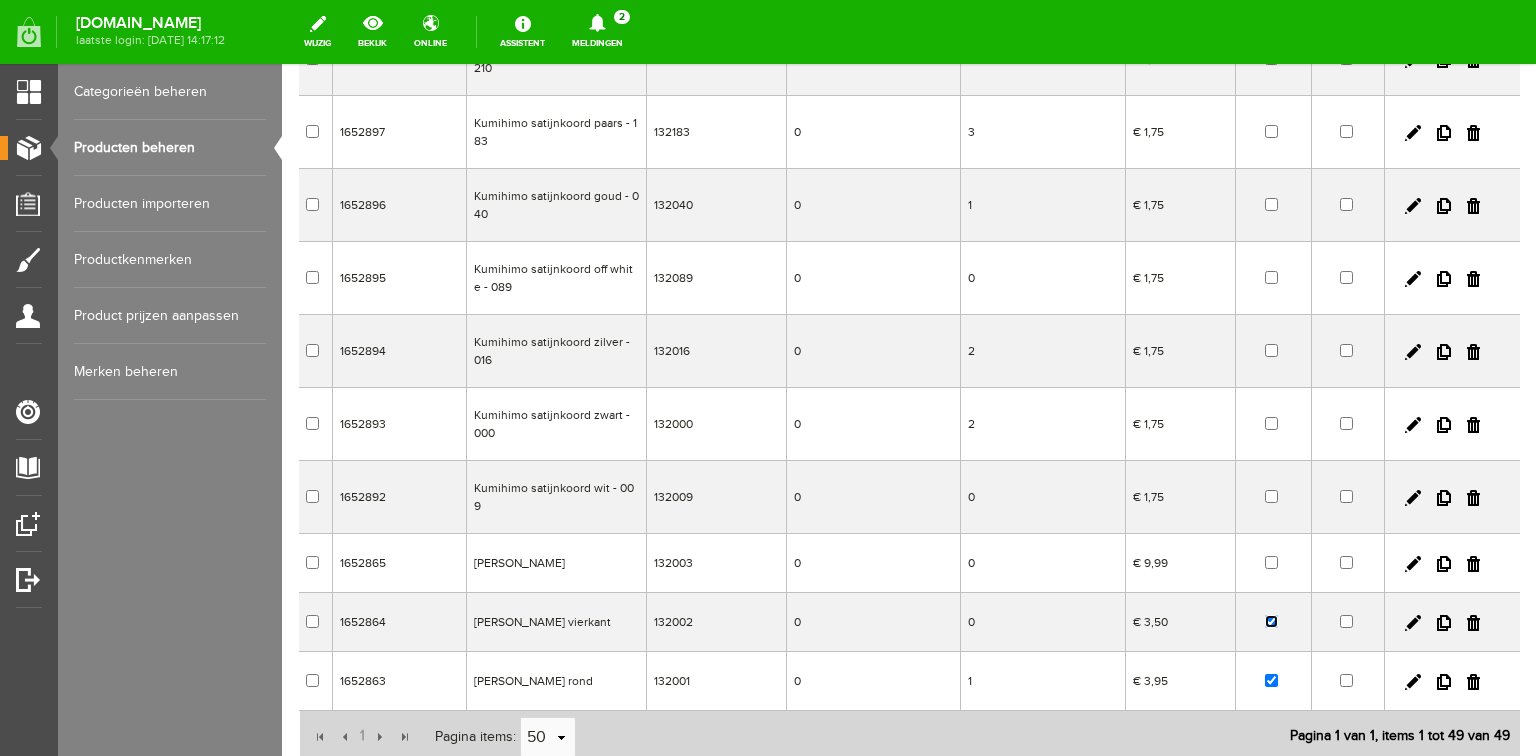 click at bounding box center (1271, 621) 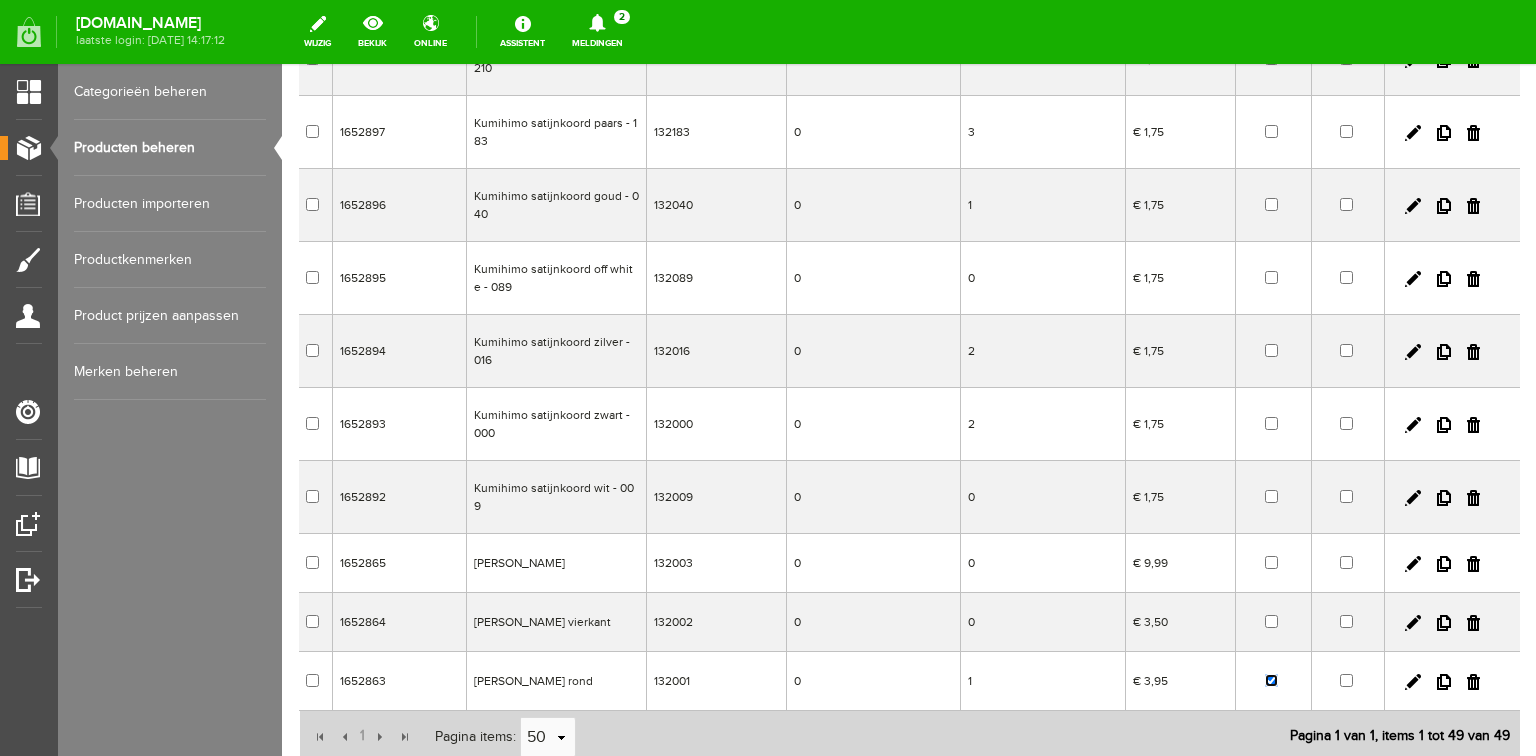 click at bounding box center [1271, 680] 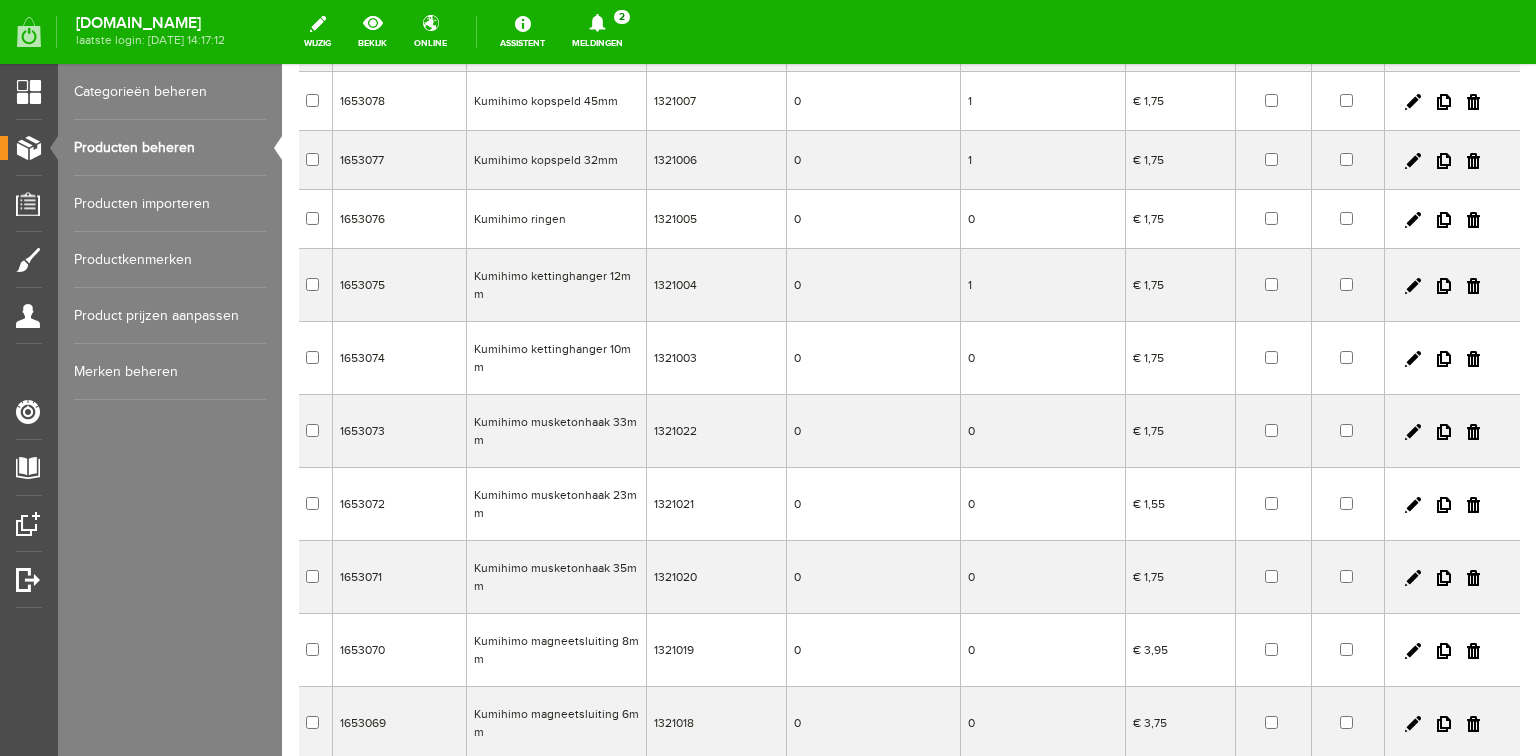 scroll, scrollTop: 0, scrollLeft: 0, axis: both 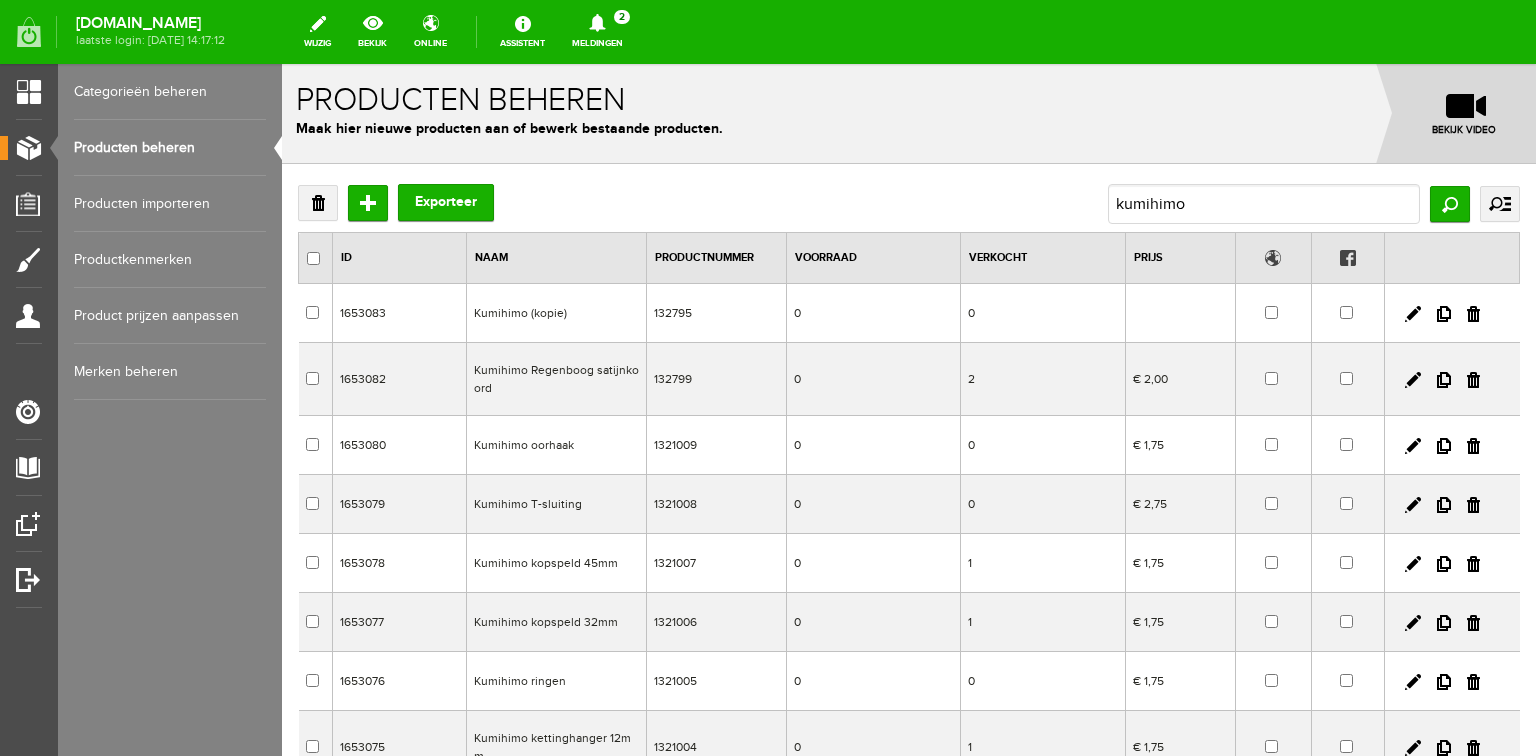 click on "Producten beheren" at bounding box center [170, 148] 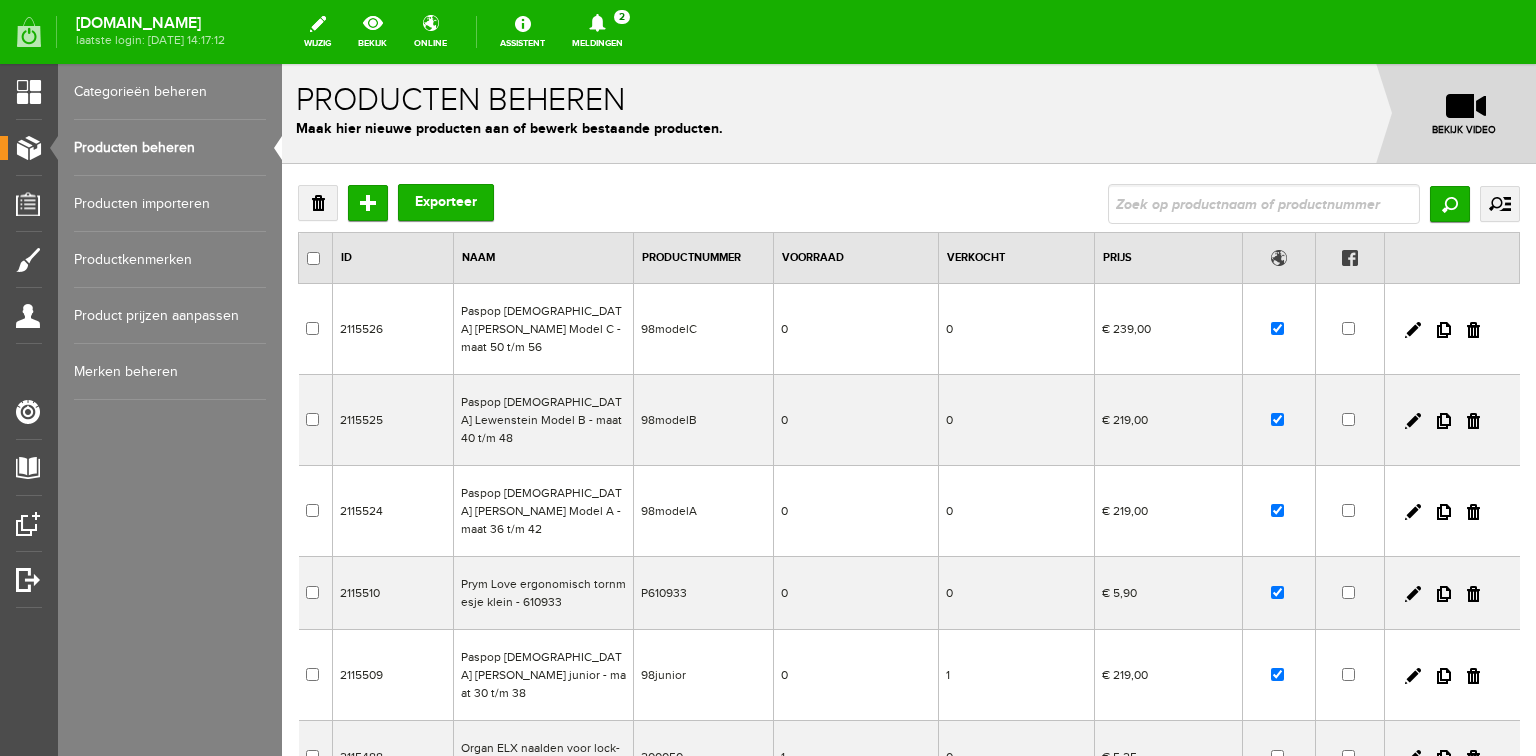 scroll, scrollTop: 0, scrollLeft: 0, axis: both 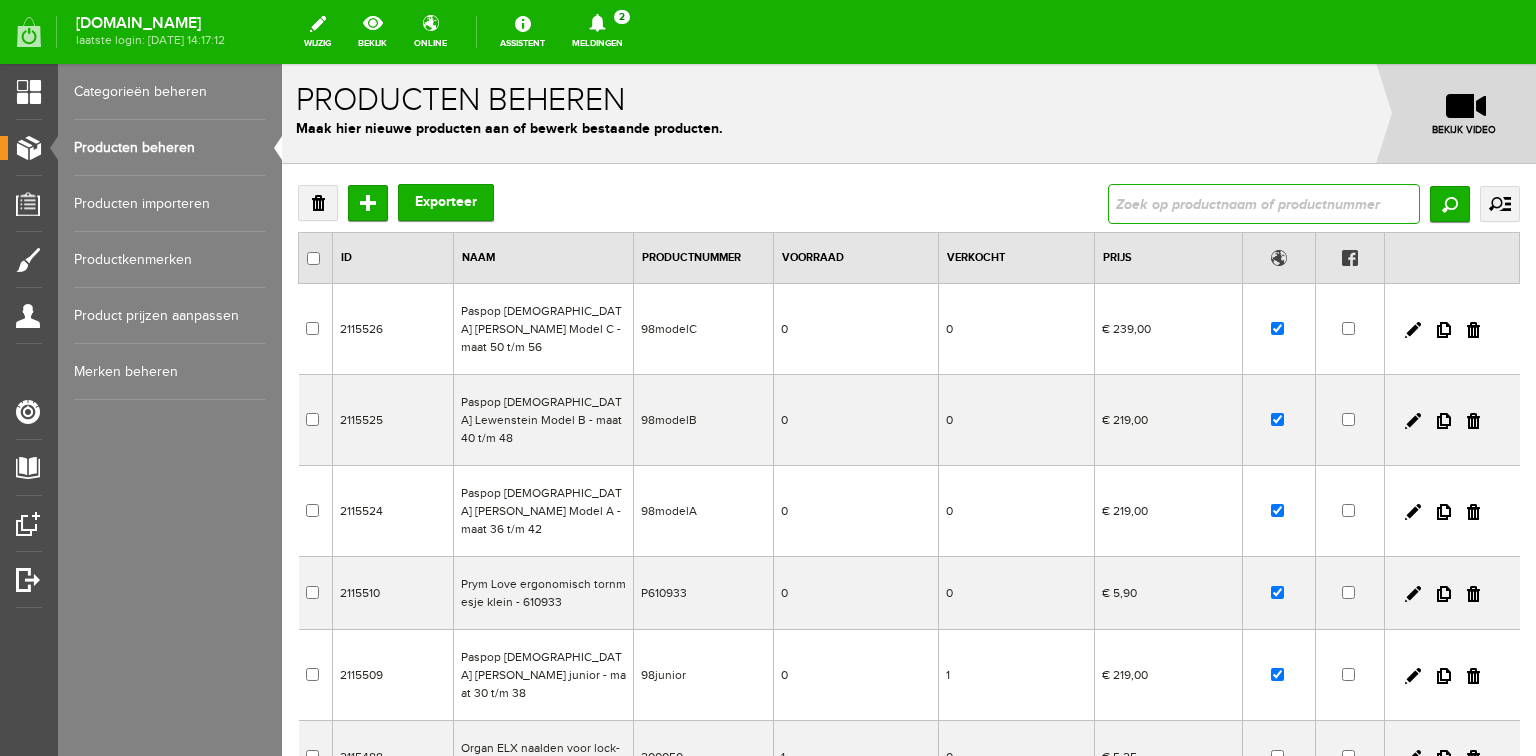 click at bounding box center [1264, 204] 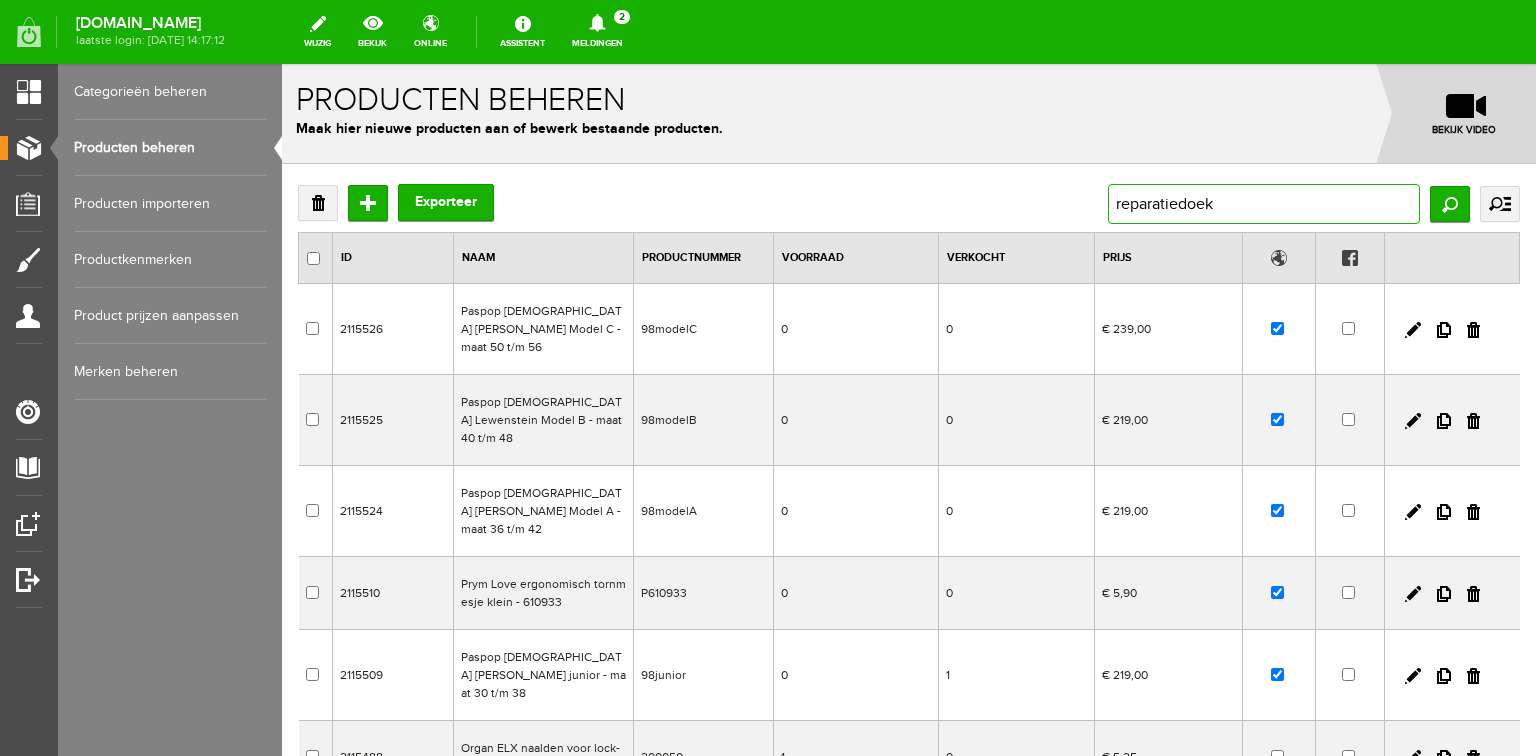 type on "reparatiedoek" 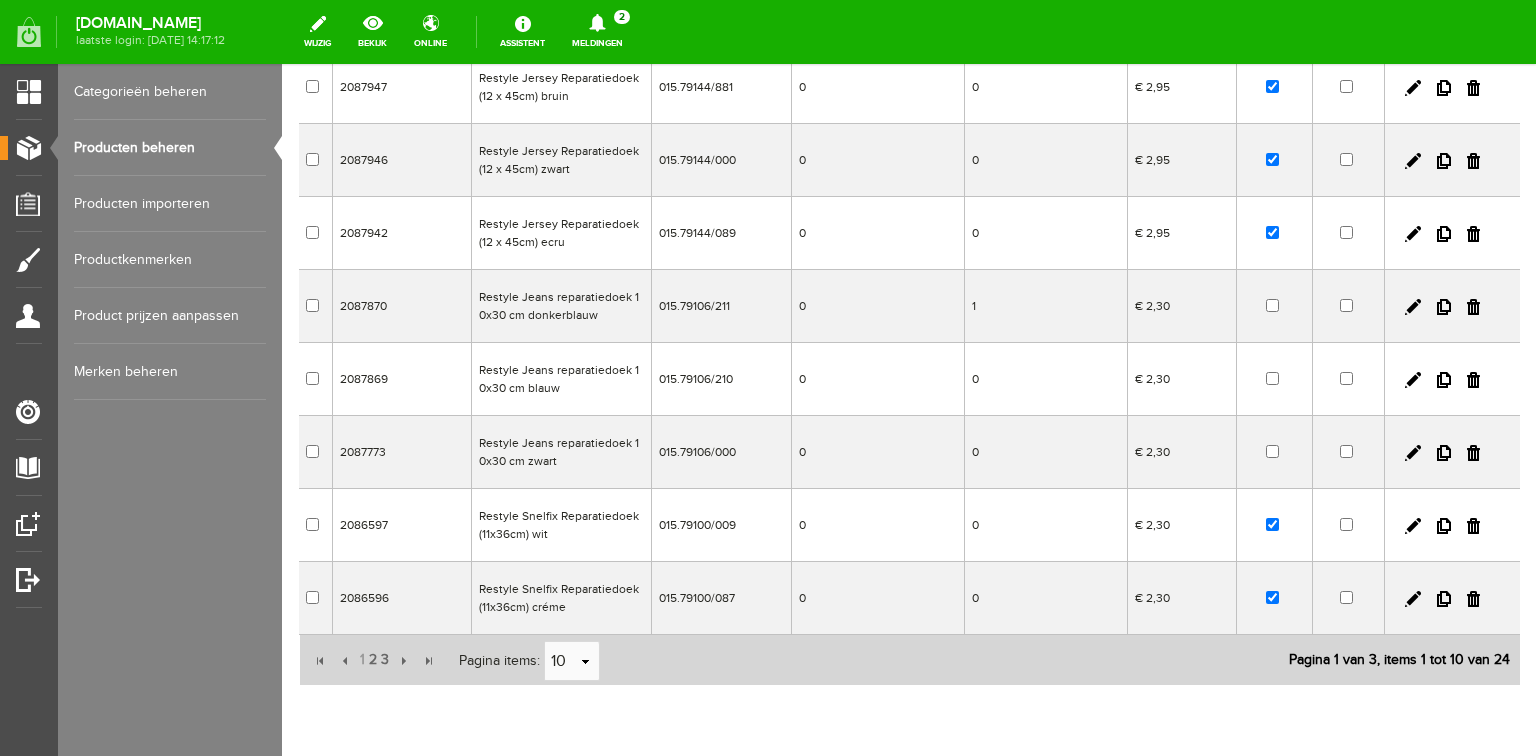 scroll, scrollTop: 400, scrollLeft: 0, axis: vertical 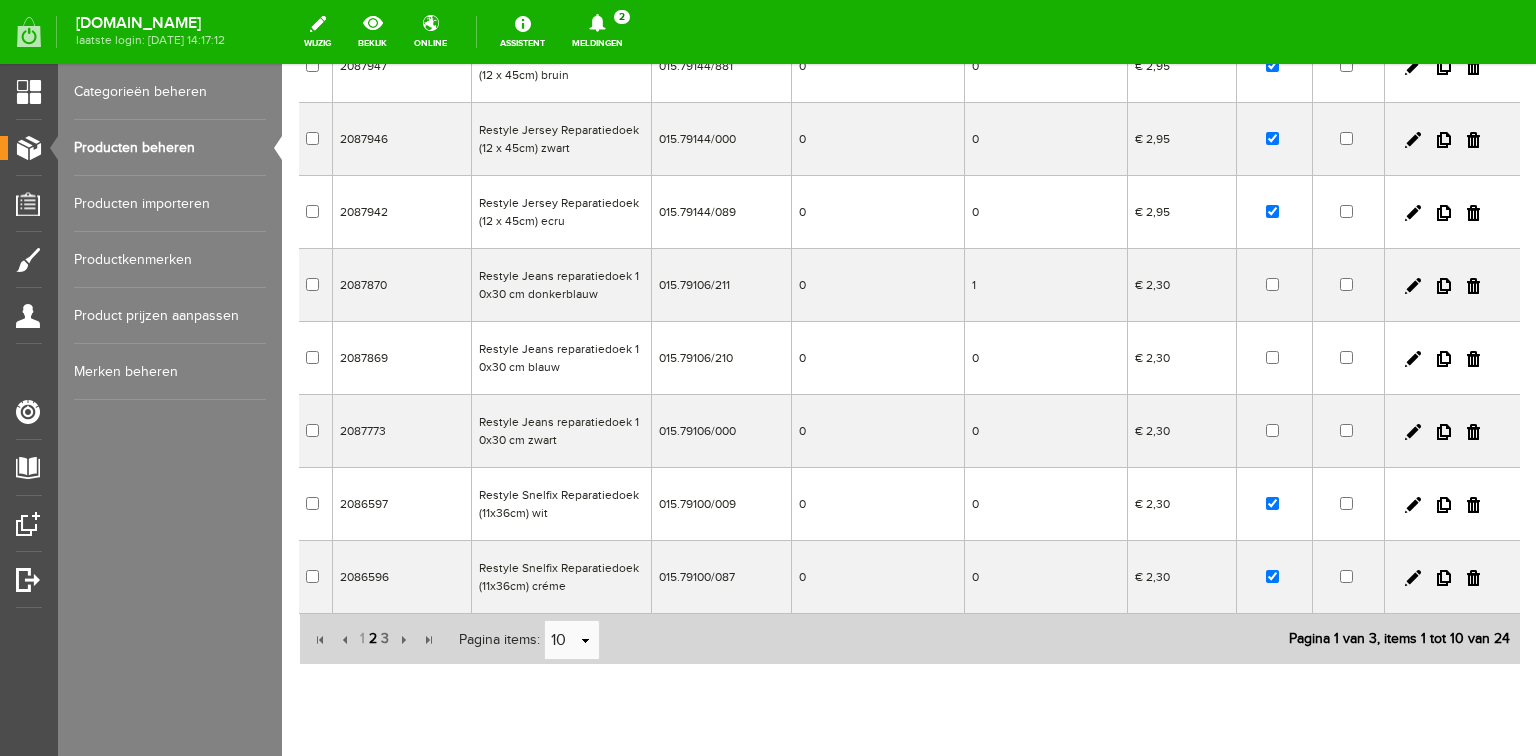 click on "2" at bounding box center [373, 639] 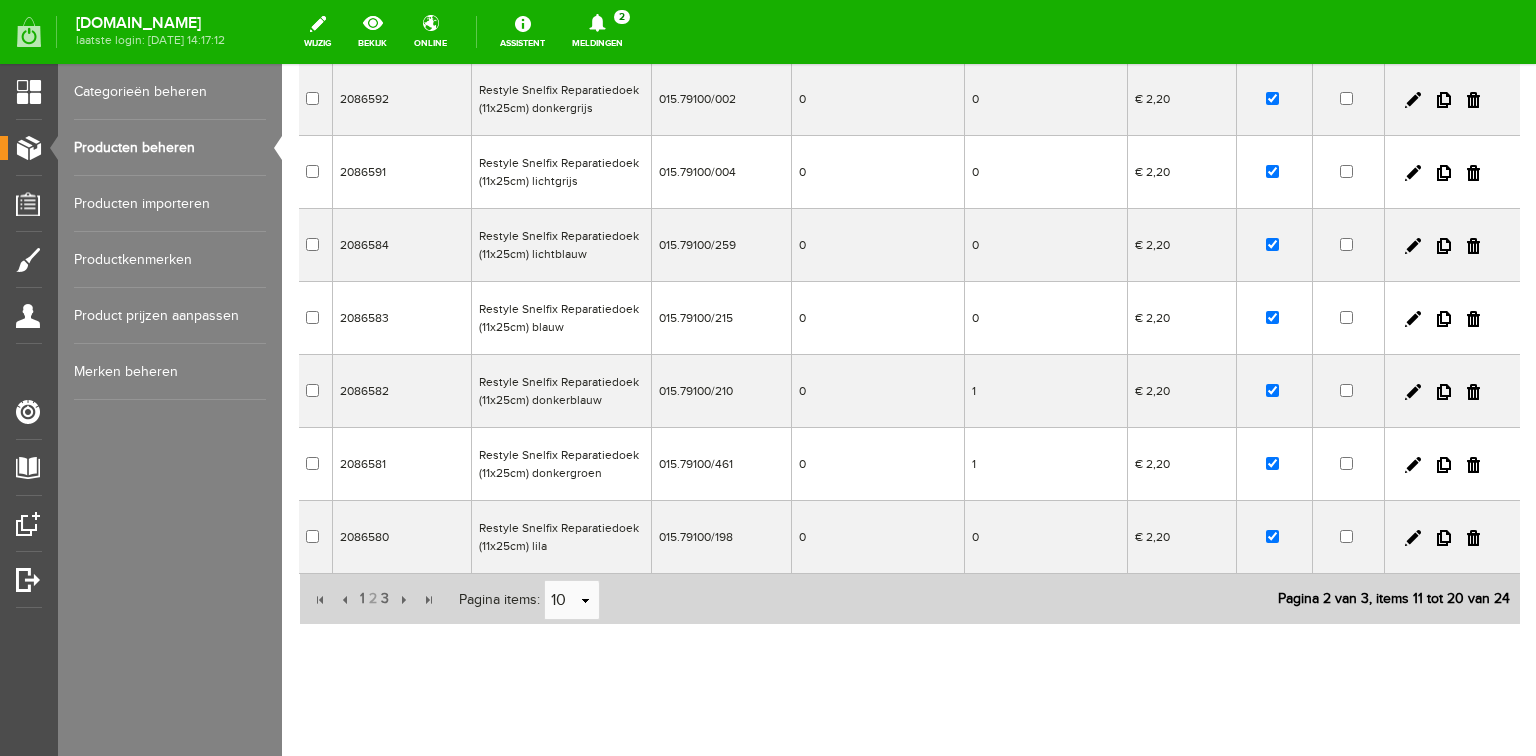 scroll, scrollTop: 456, scrollLeft: 0, axis: vertical 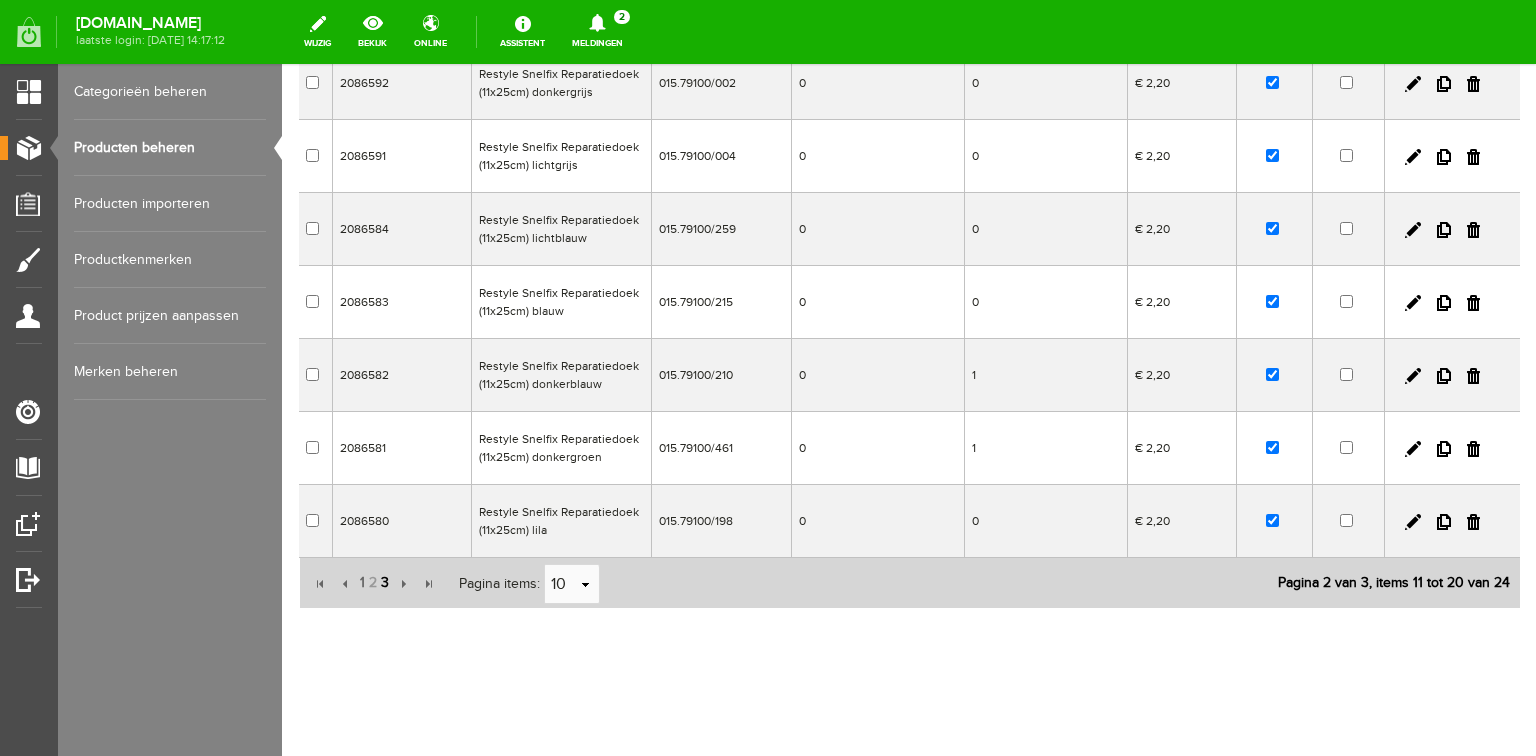 click on "3" at bounding box center [385, 583] 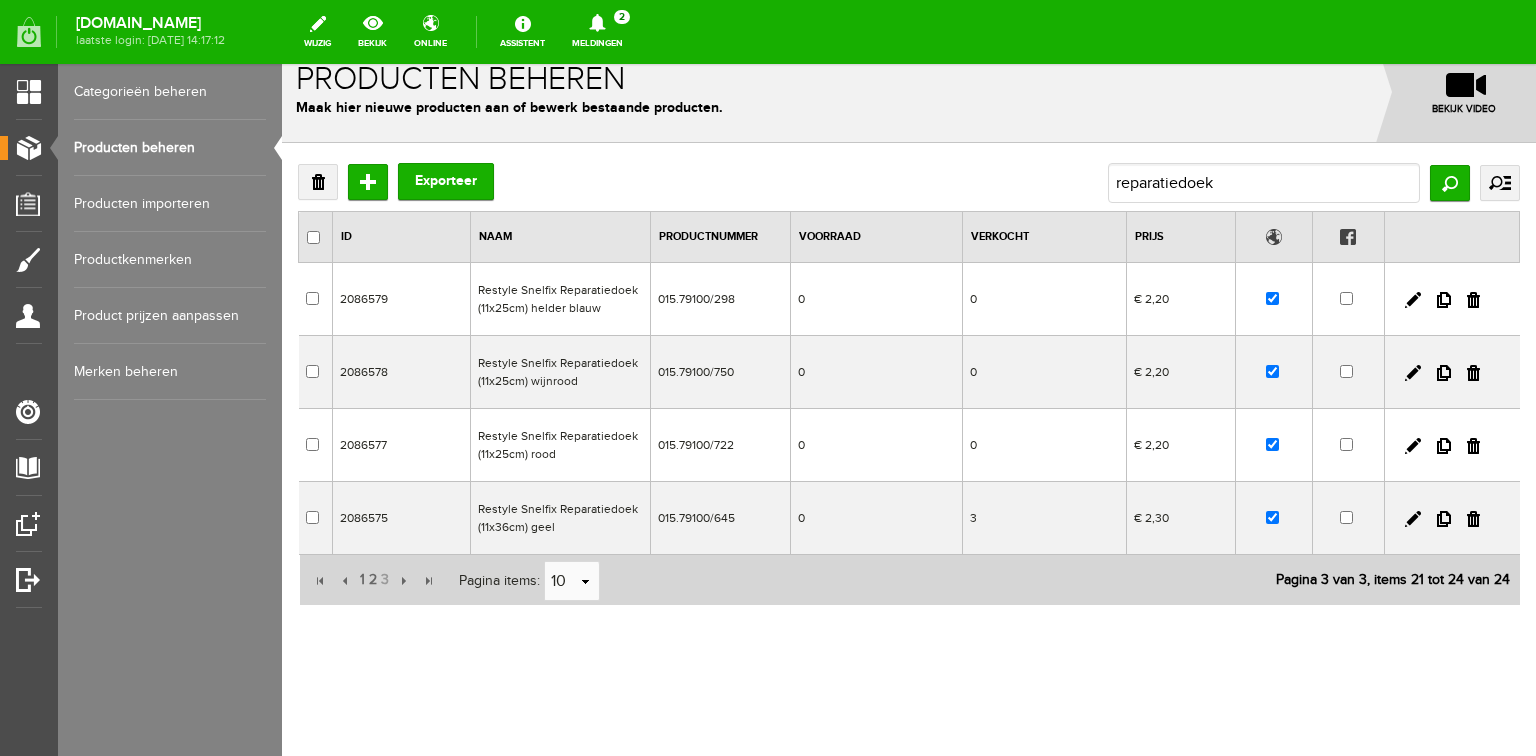 scroll, scrollTop: 19, scrollLeft: 0, axis: vertical 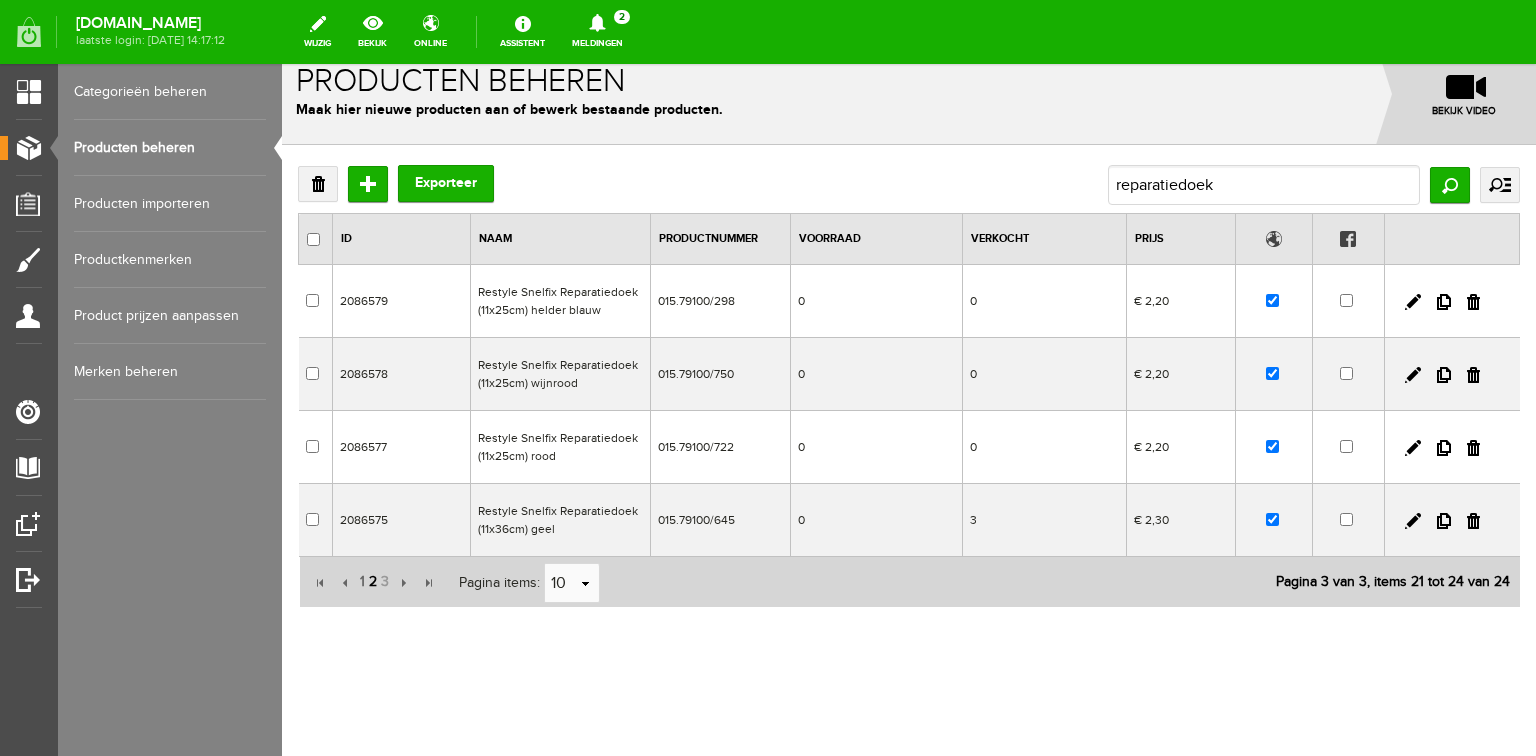 click on "2" at bounding box center (373, 582) 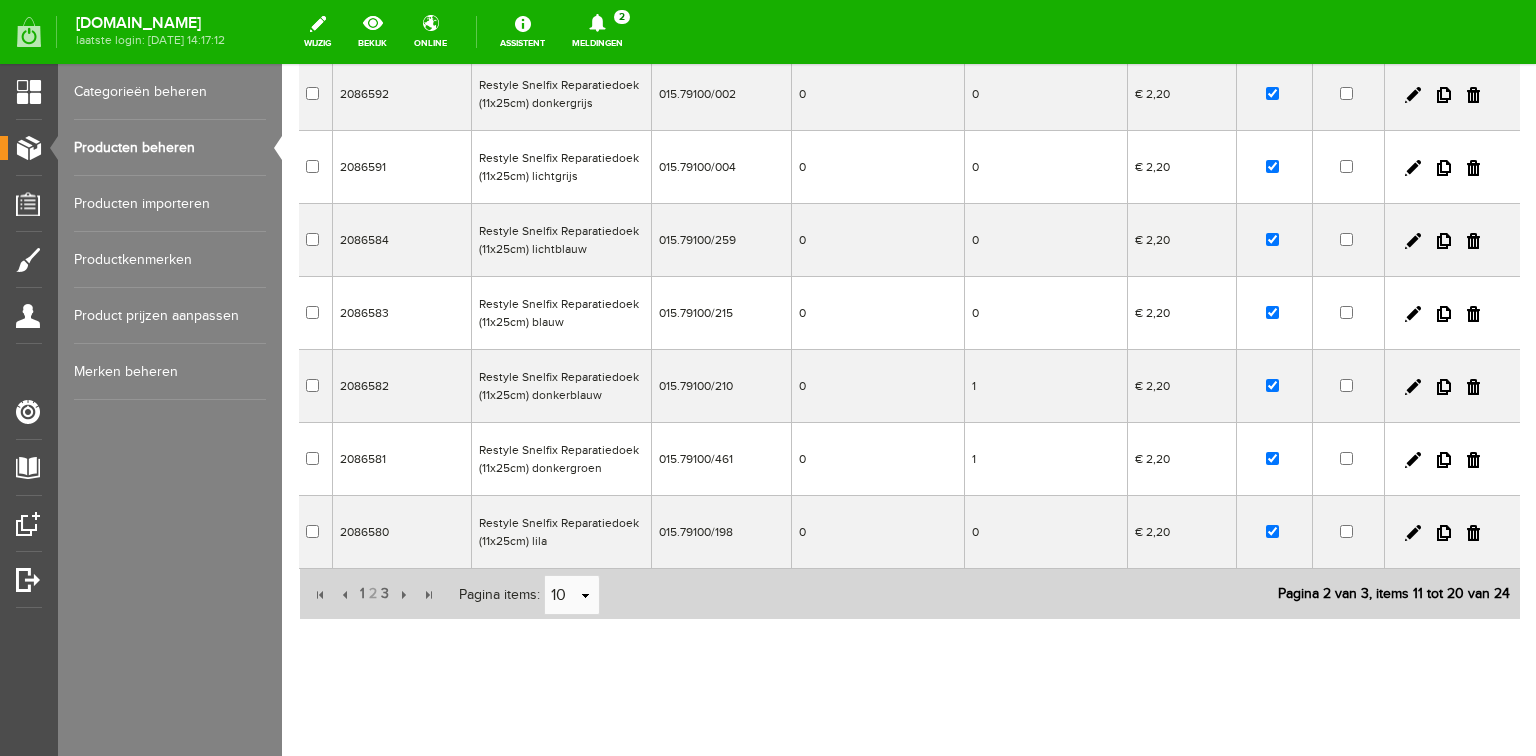 scroll, scrollTop: 456, scrollLeft: 0, axis: vertical 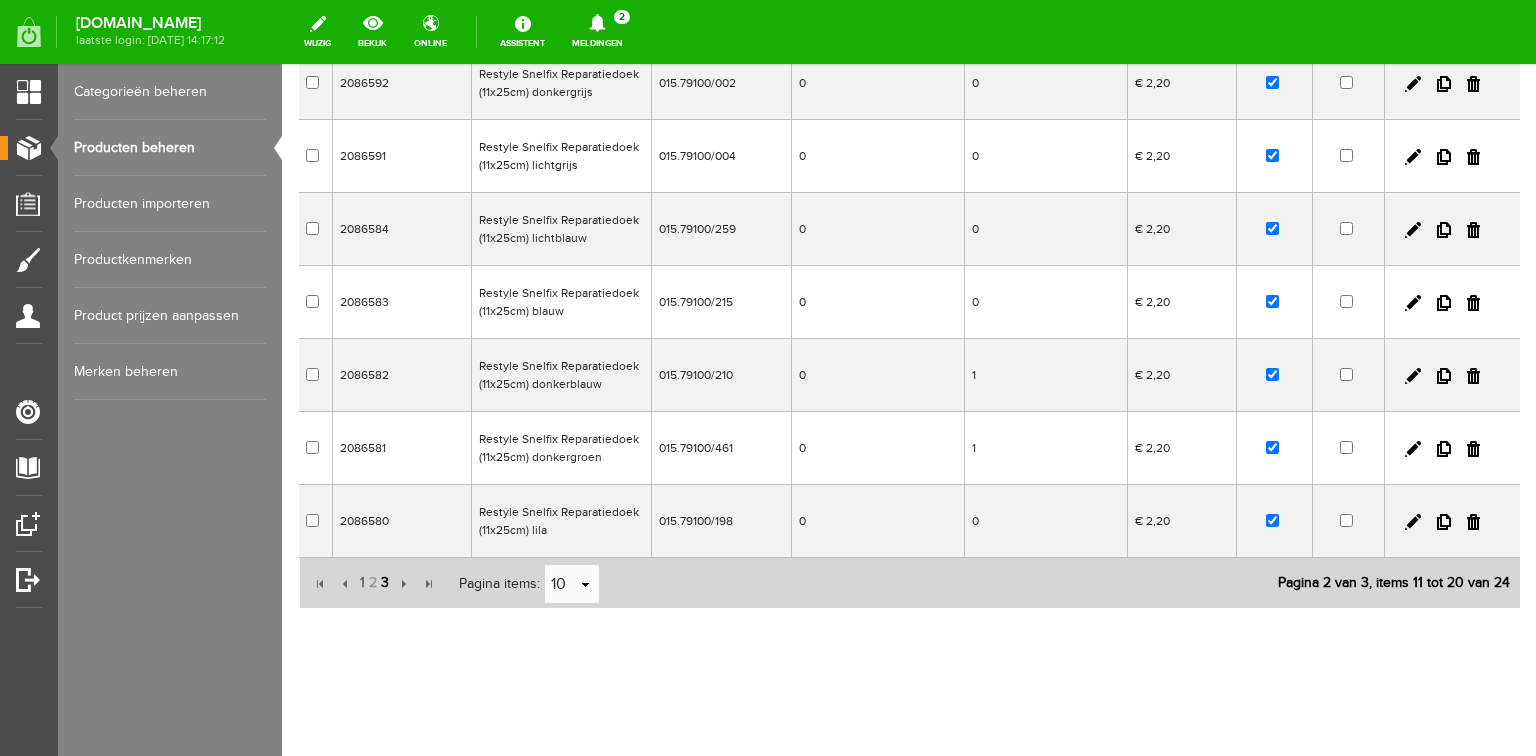 click on "3" at bounding box center (385, 583) 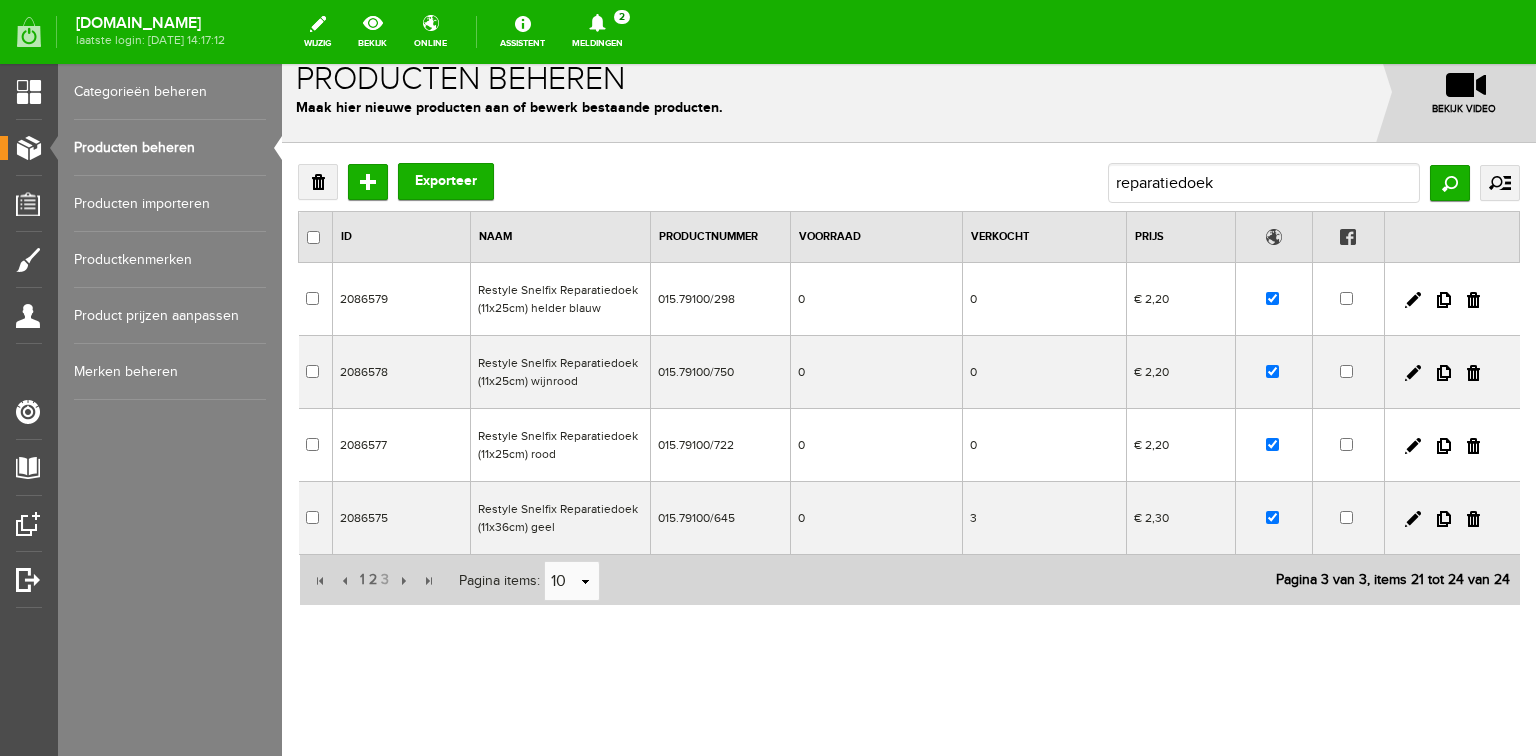 scroll, scrollTop: 19, scrollLeft: 0, axis: vertical 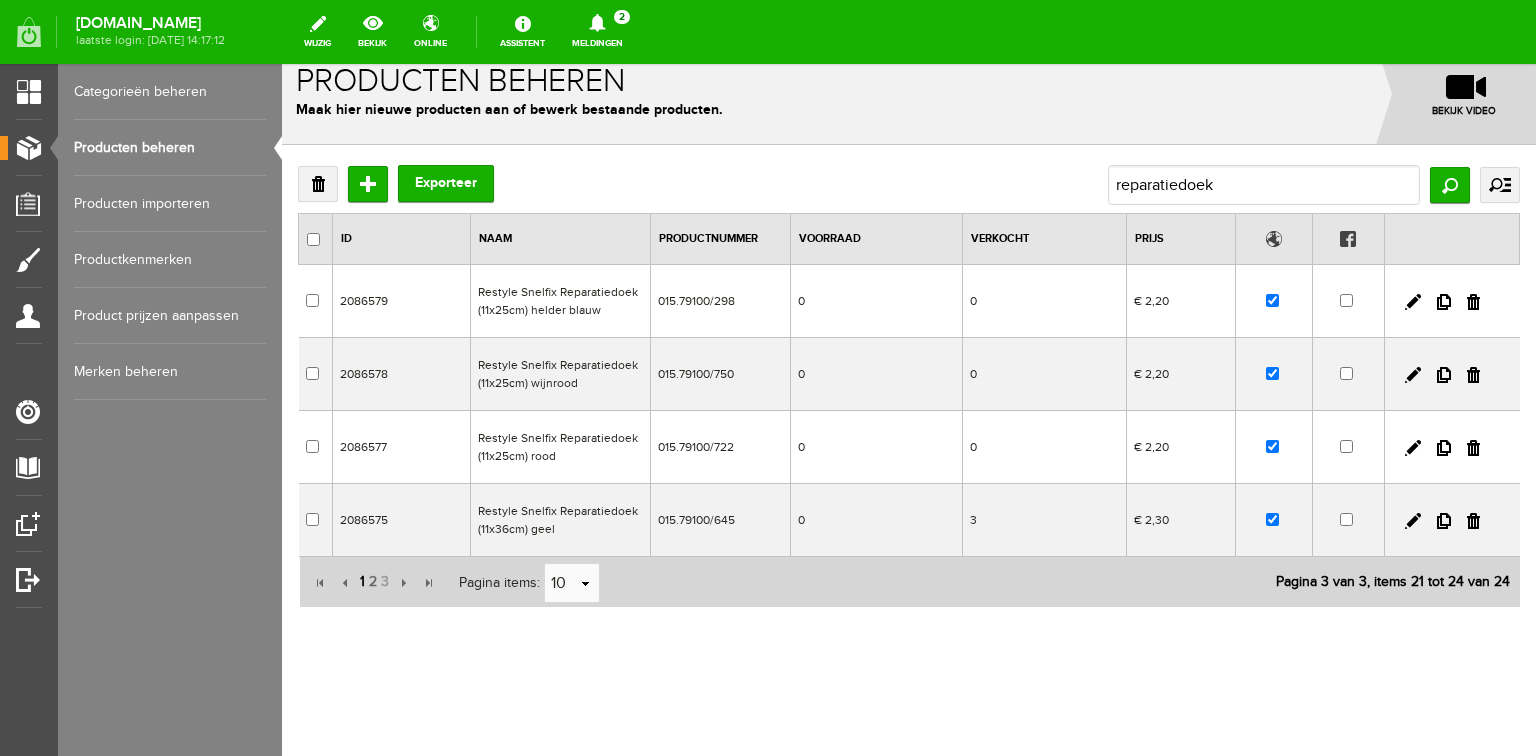 click on "1" at bounding box center [362, 582] 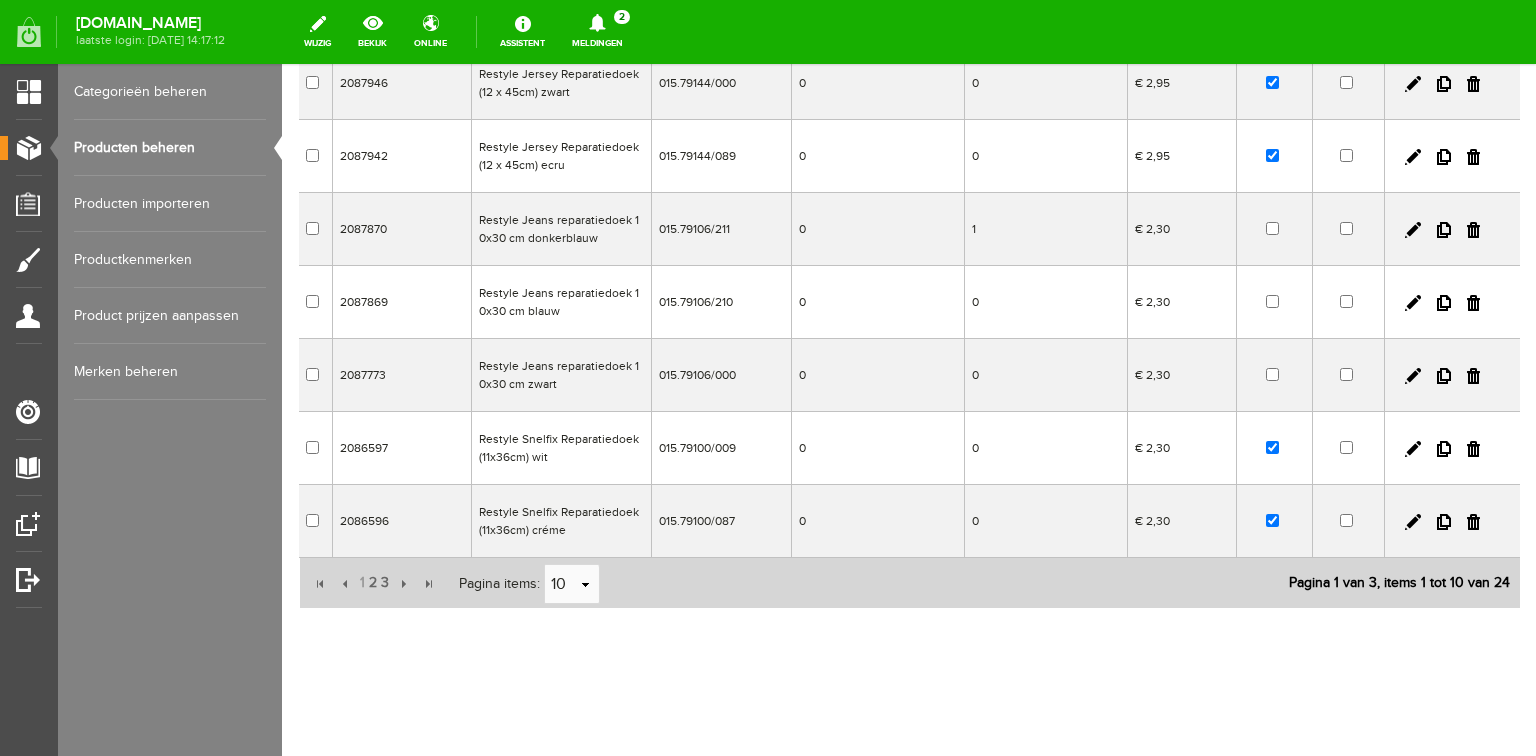 scroll, scrollTop: 0, scrollLeft: 0, axis: both 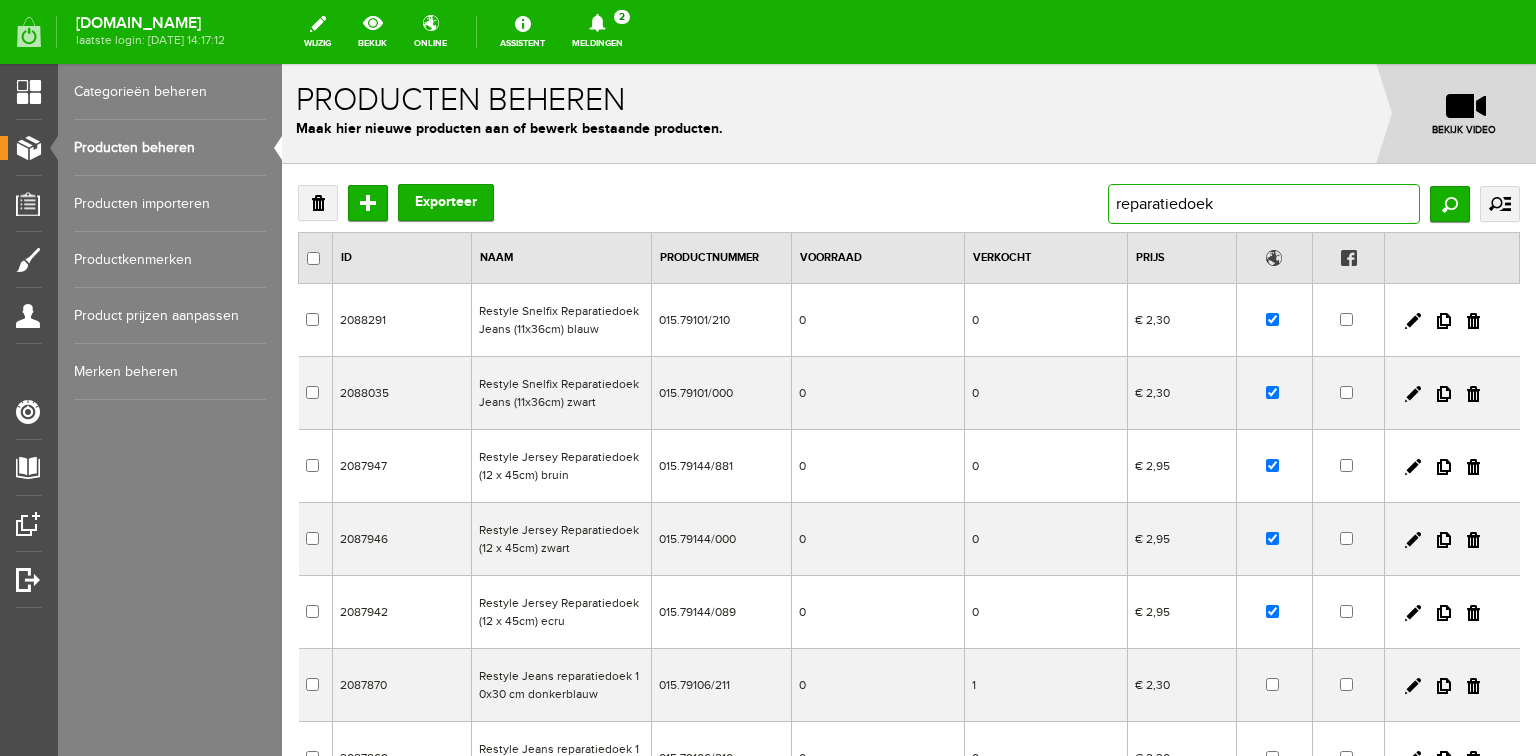 click on "reparatiedoek" at bounding box center [1264, 204] 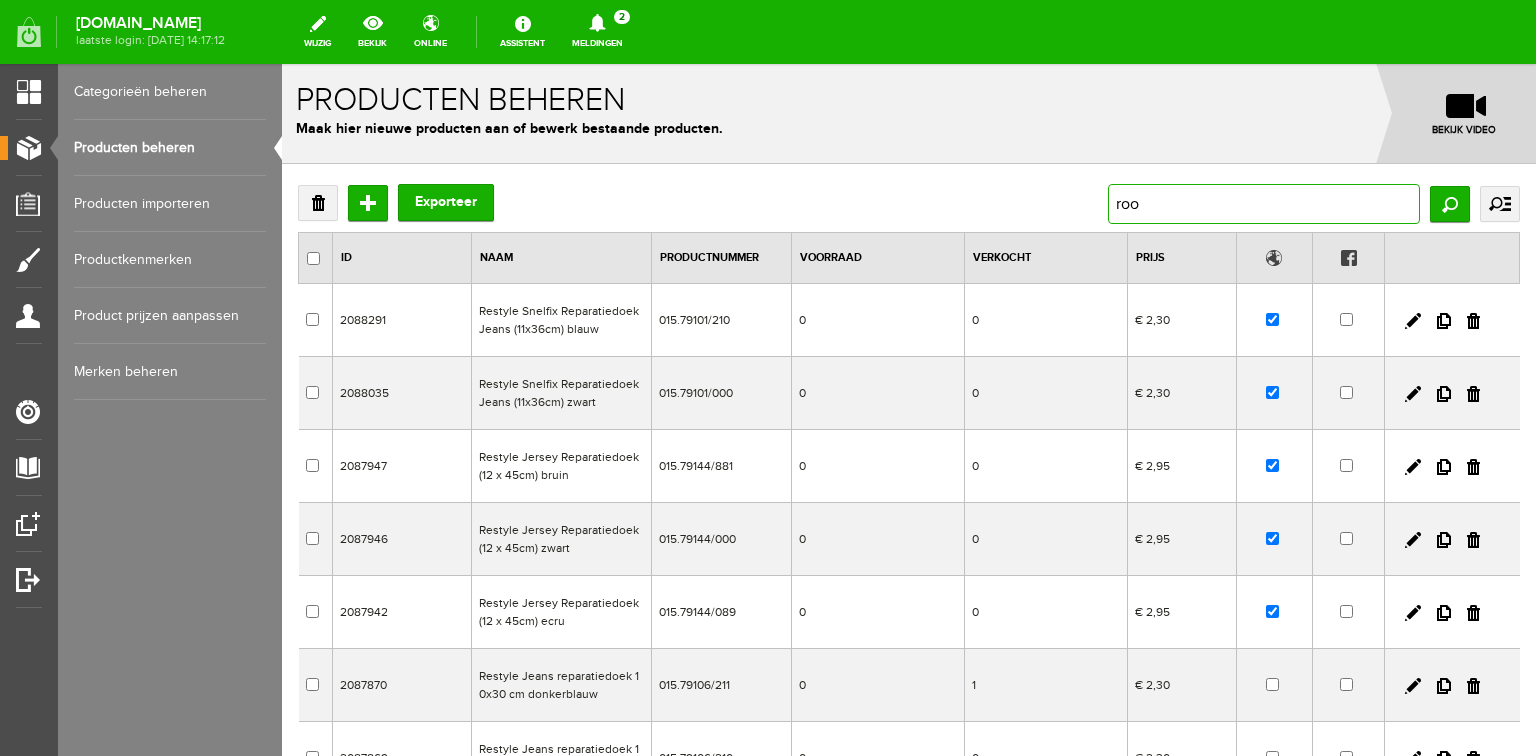 type on "rood" 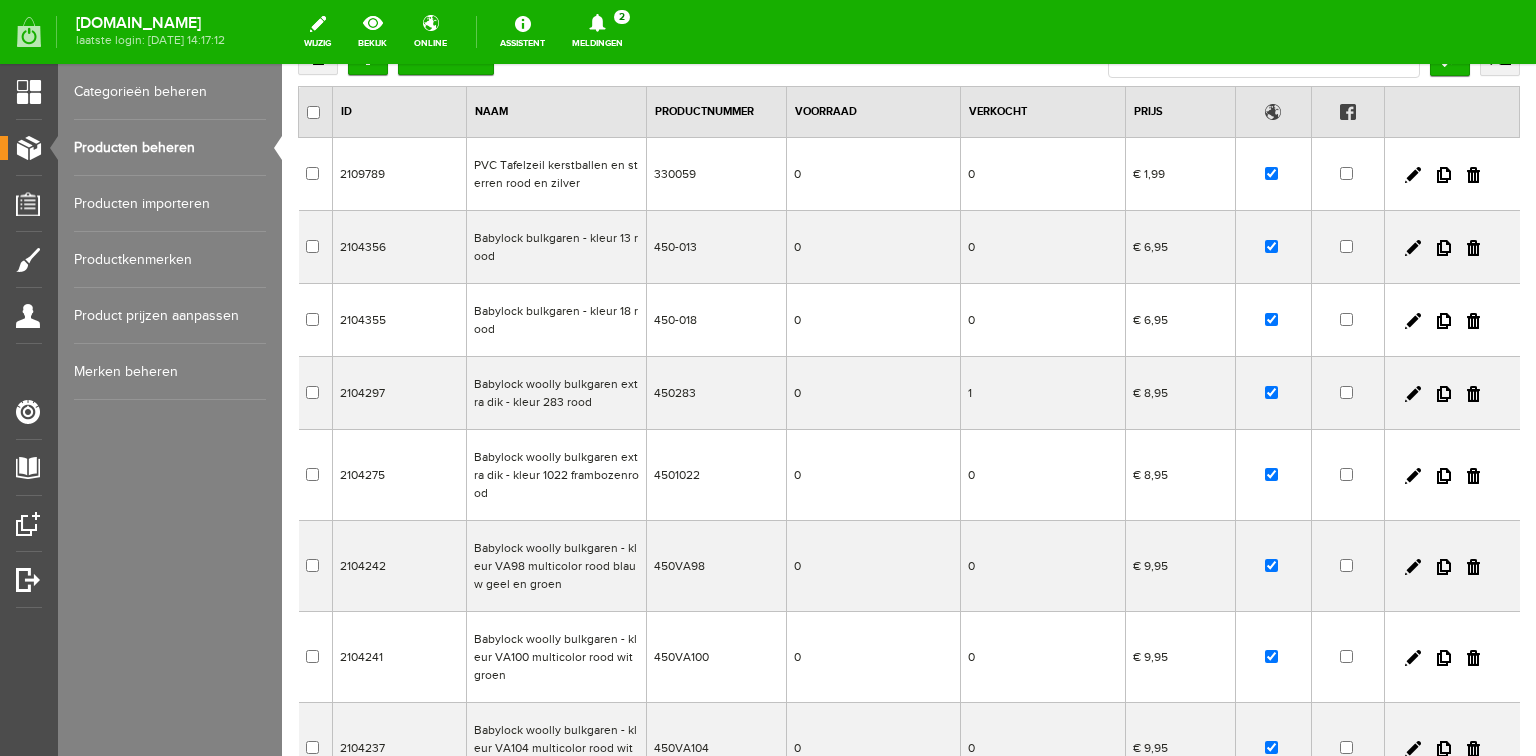 scroll, scrollTop: 0, scrollLeft: 0, axis: both 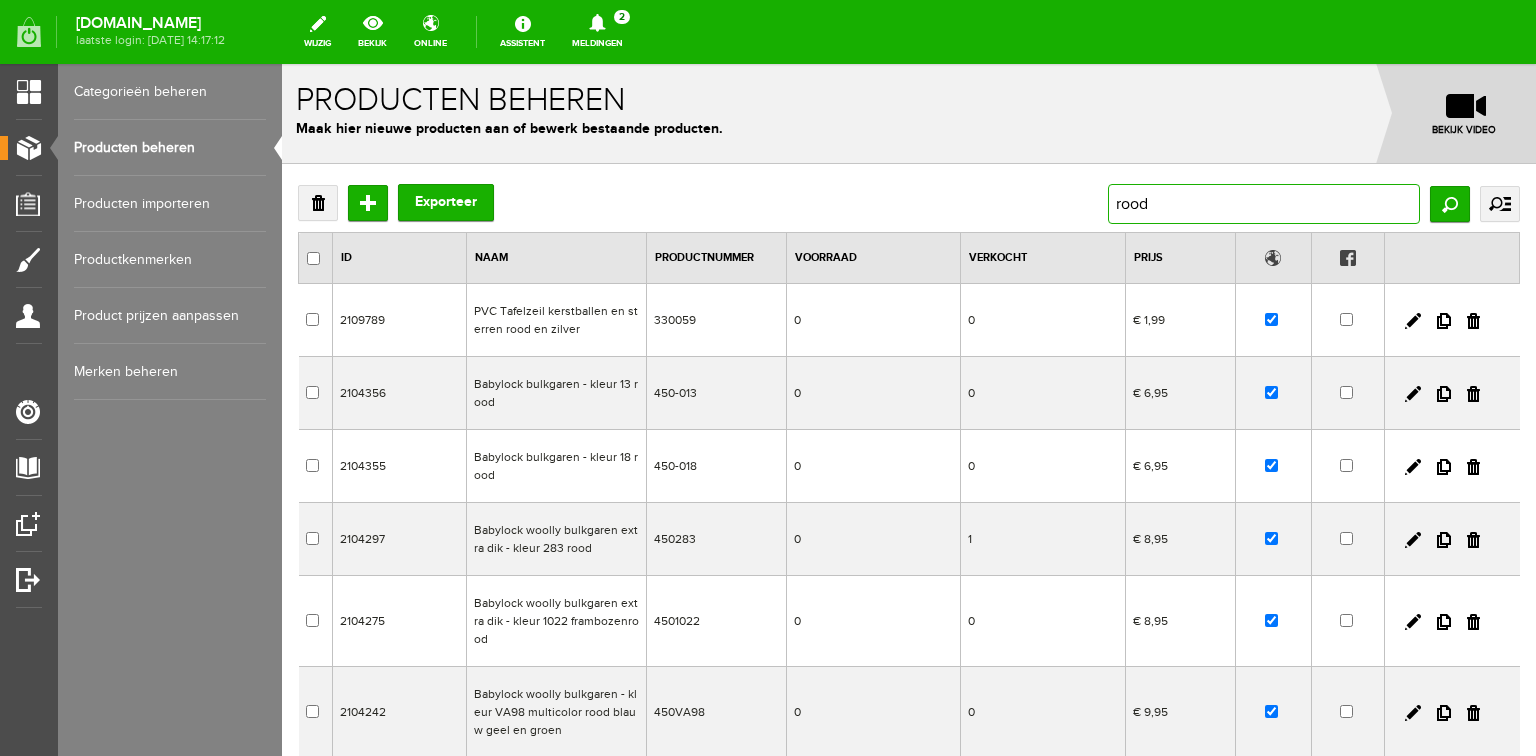 drag, startPoint x: 1156, startPoint y: 203, endPoint x: 1054, endPoint y: 203, distance: 102 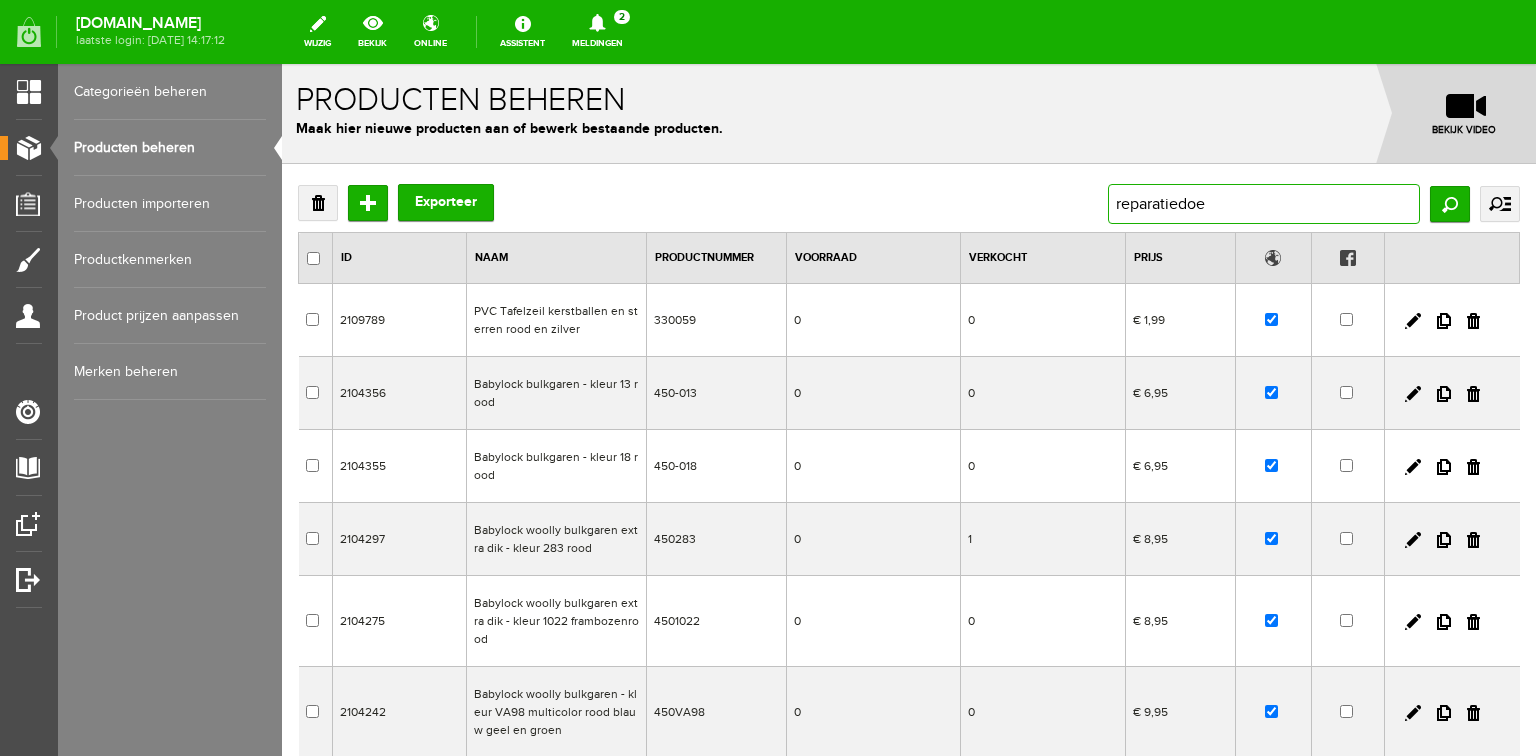 type on "reparatiedoek" 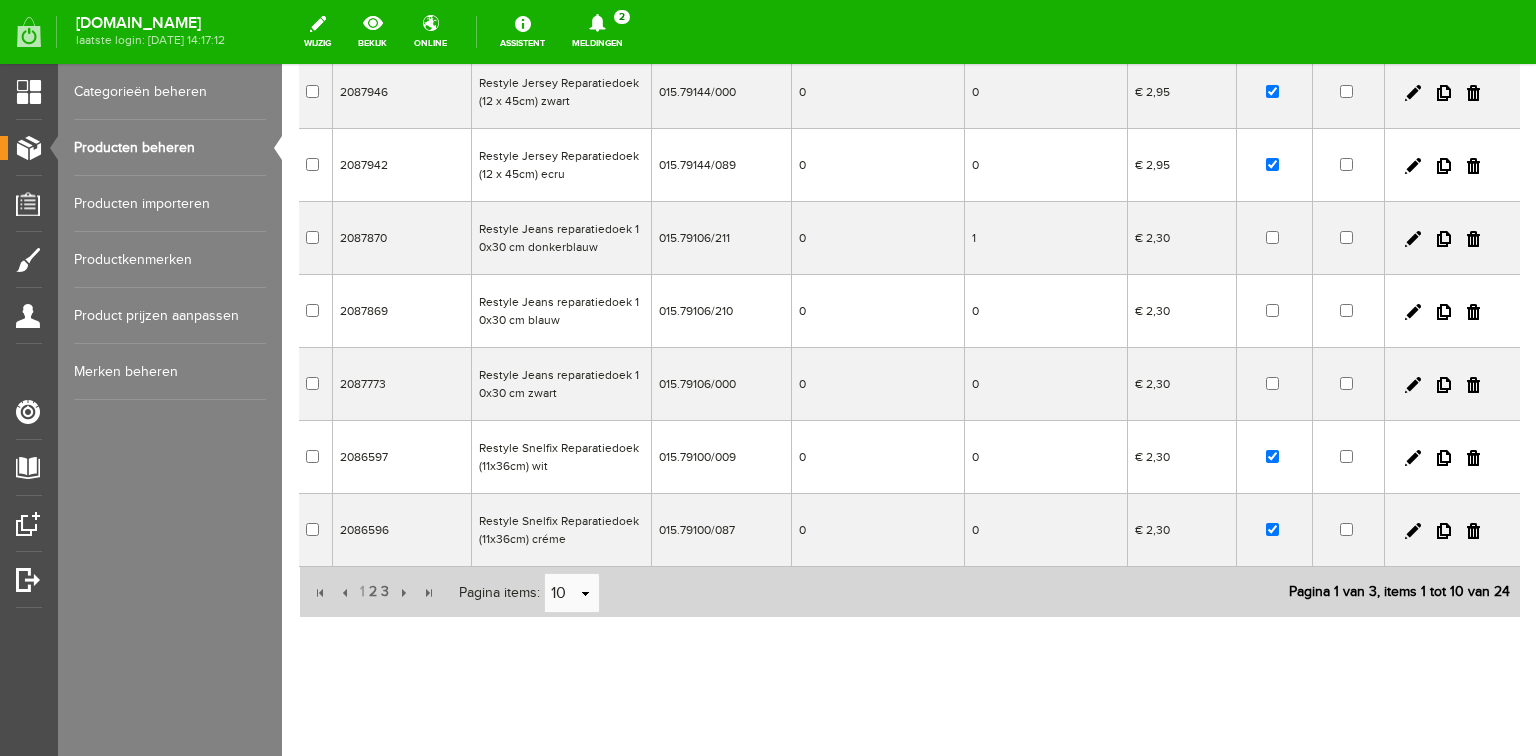 scroll, scrollTop: 456, scrollLeft: 0, axis: vertical 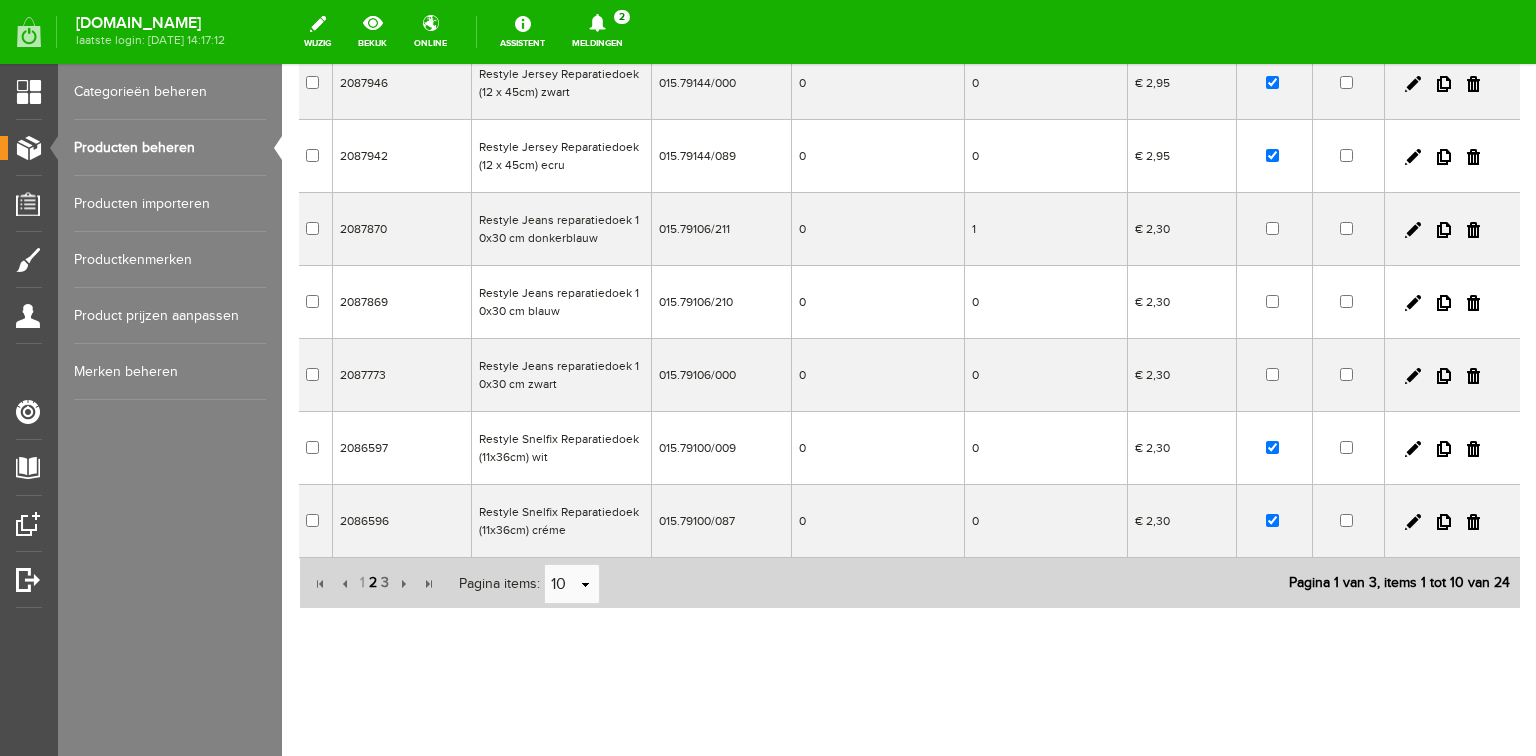 click on "2" at bounding box center [373, 583] 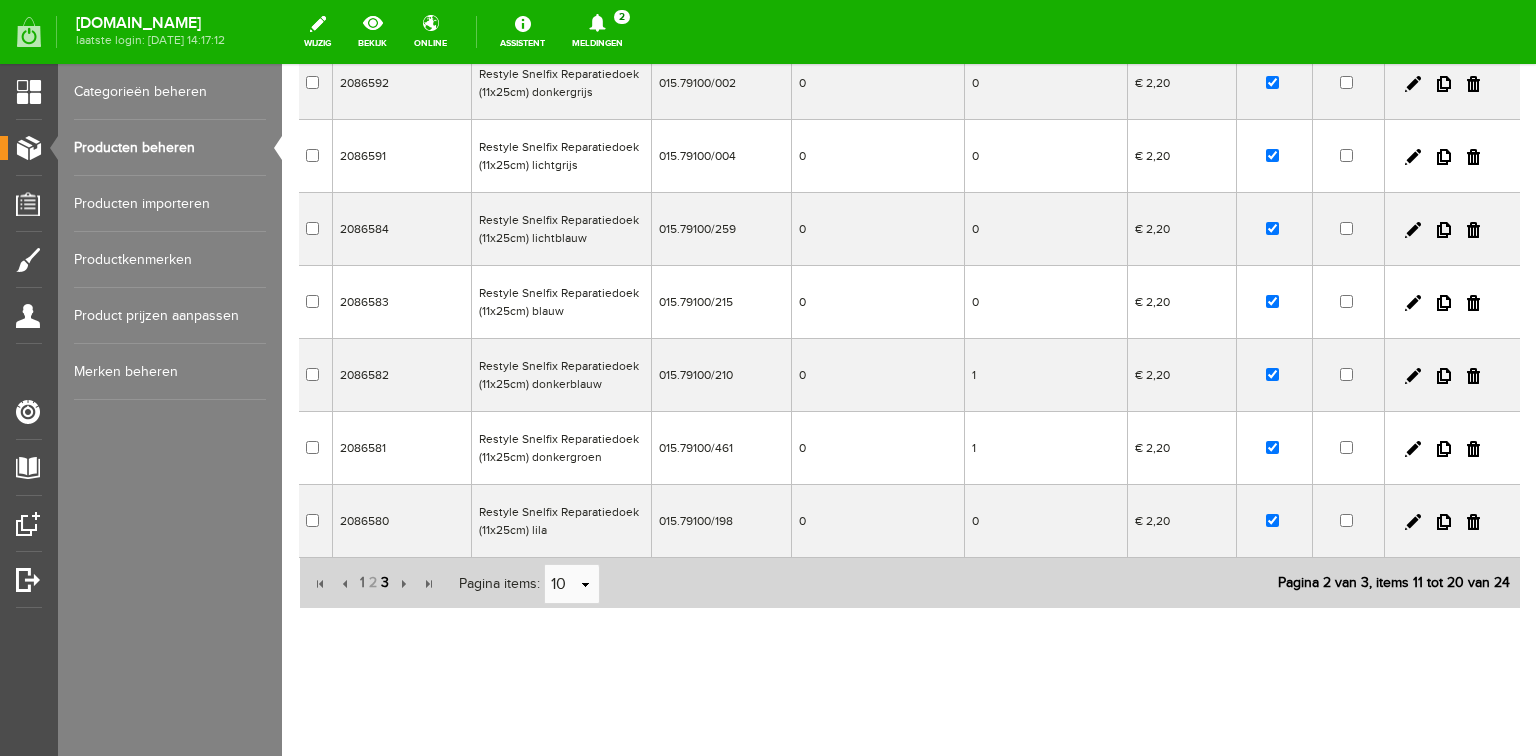 click on "3" at bounding box center (385, 583) 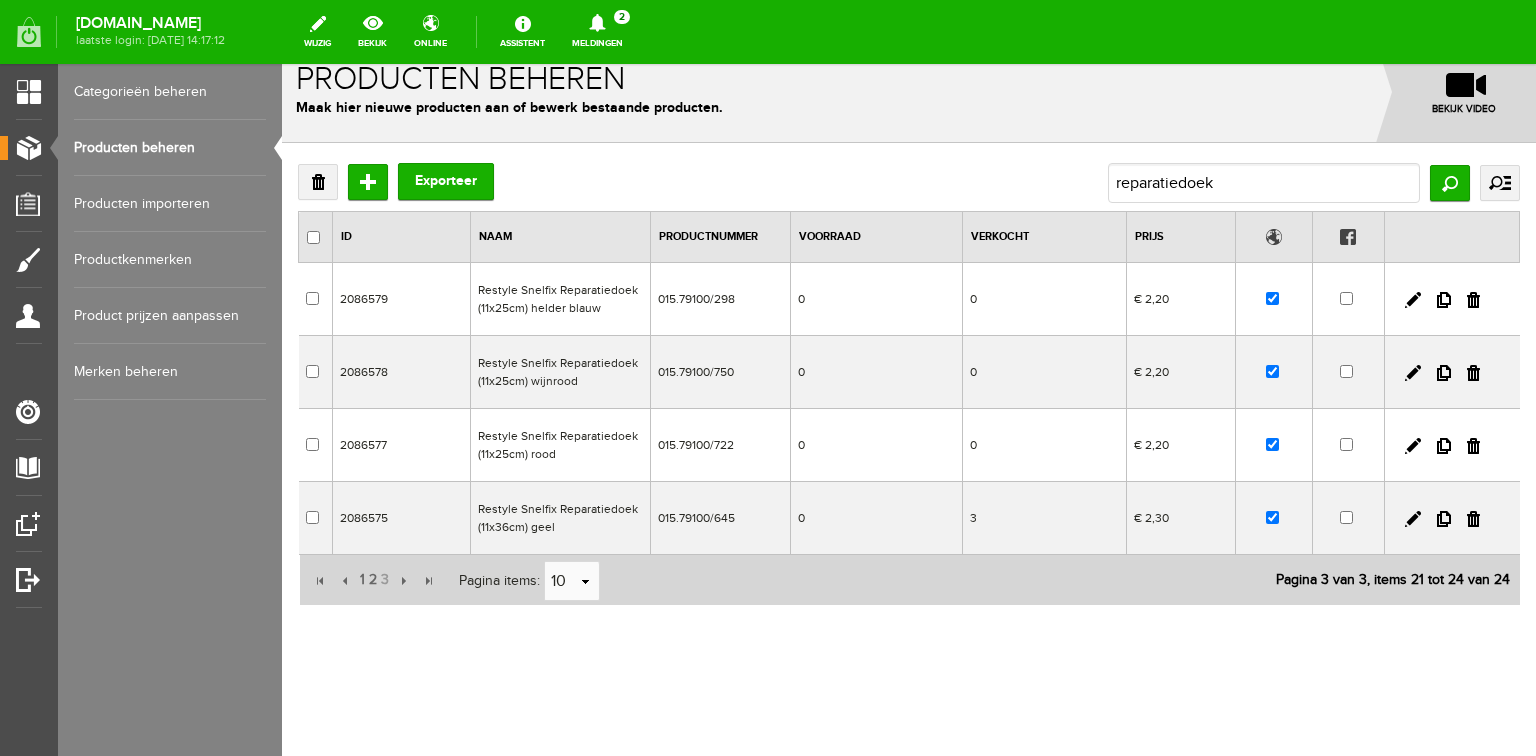 scroll, scrollTop: 19, scrollLeft: 0, axis: vertical 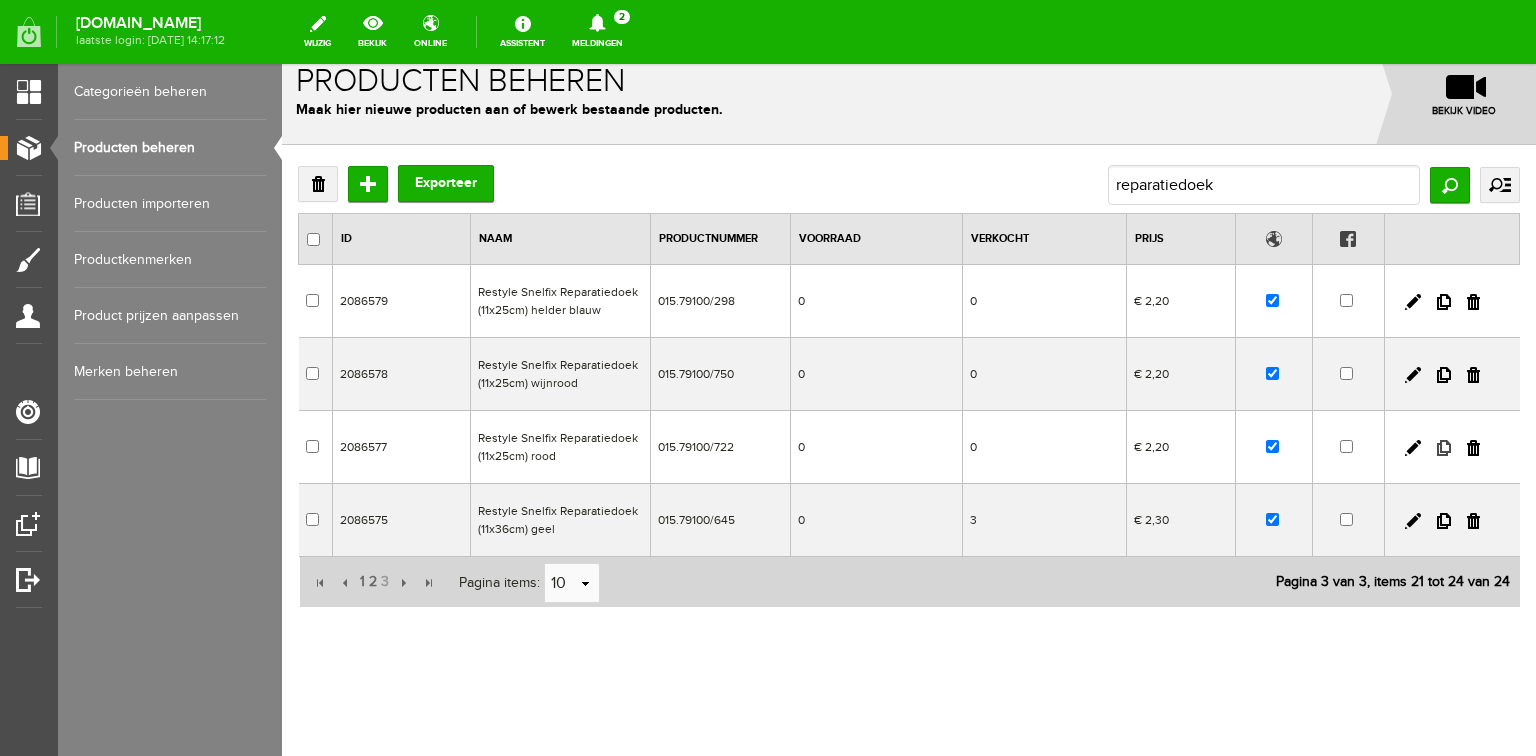 click at bounding box center (1444, 448) 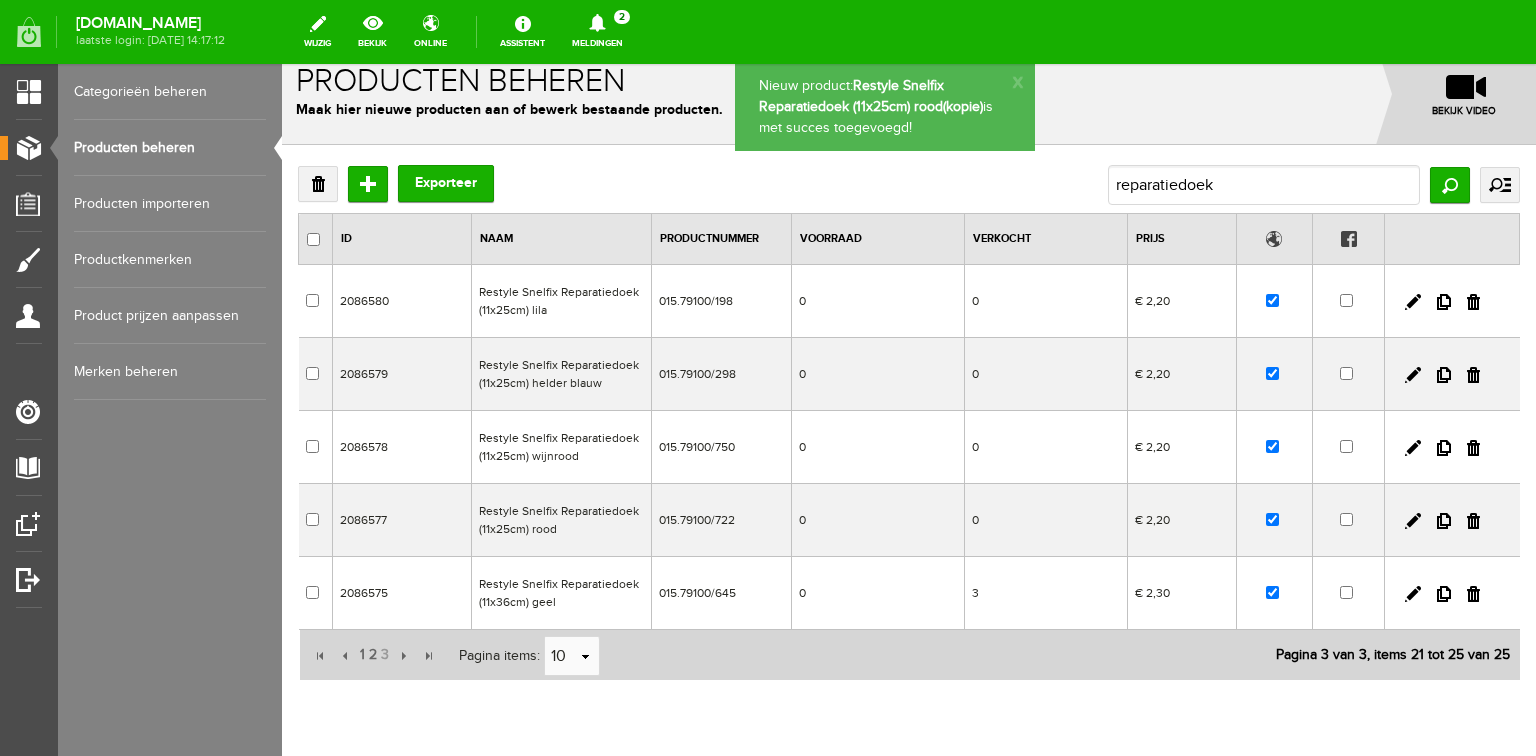 click on "Producten beheren" at bounding box center (170, 148) 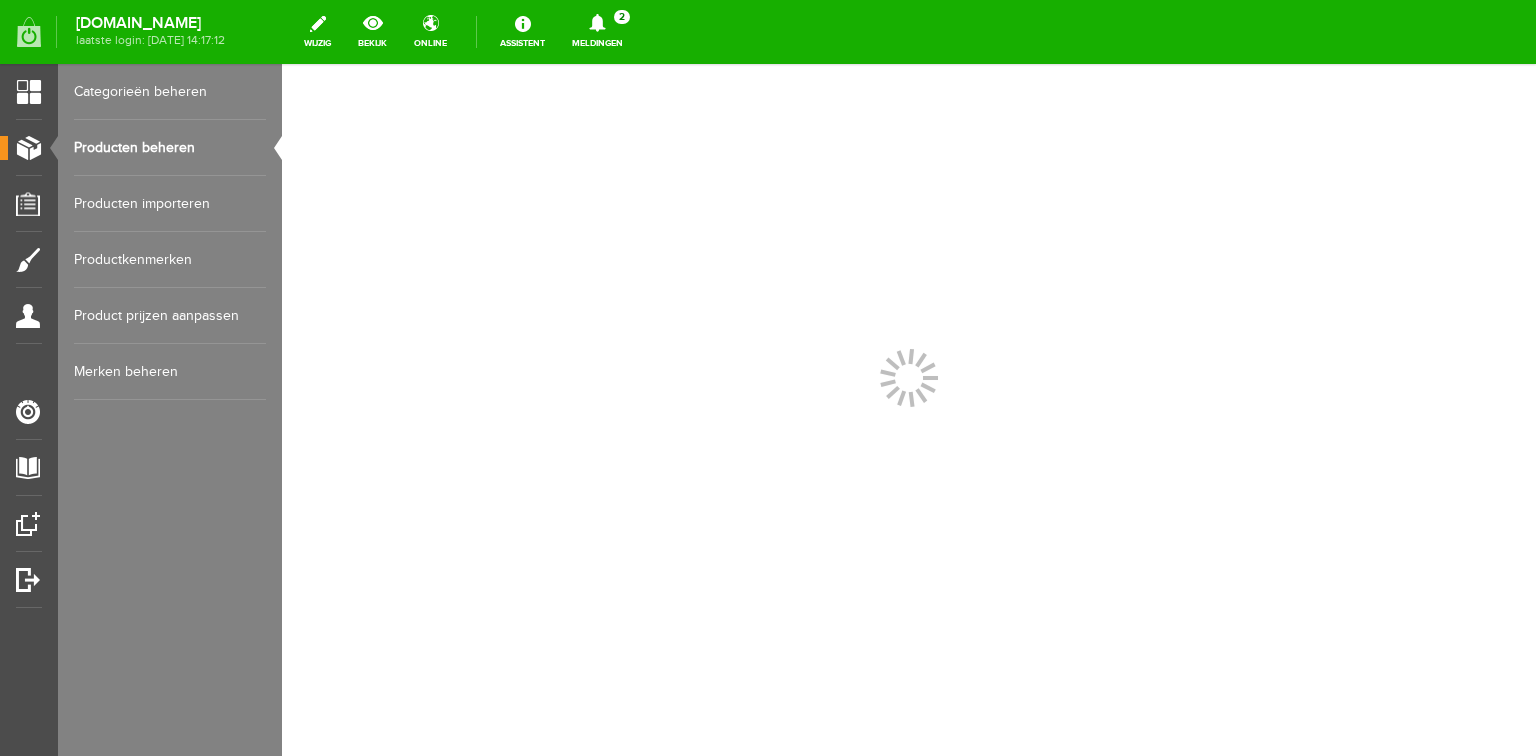 scroll, scrollTop: 0, scrollLeft: 0, axis: both 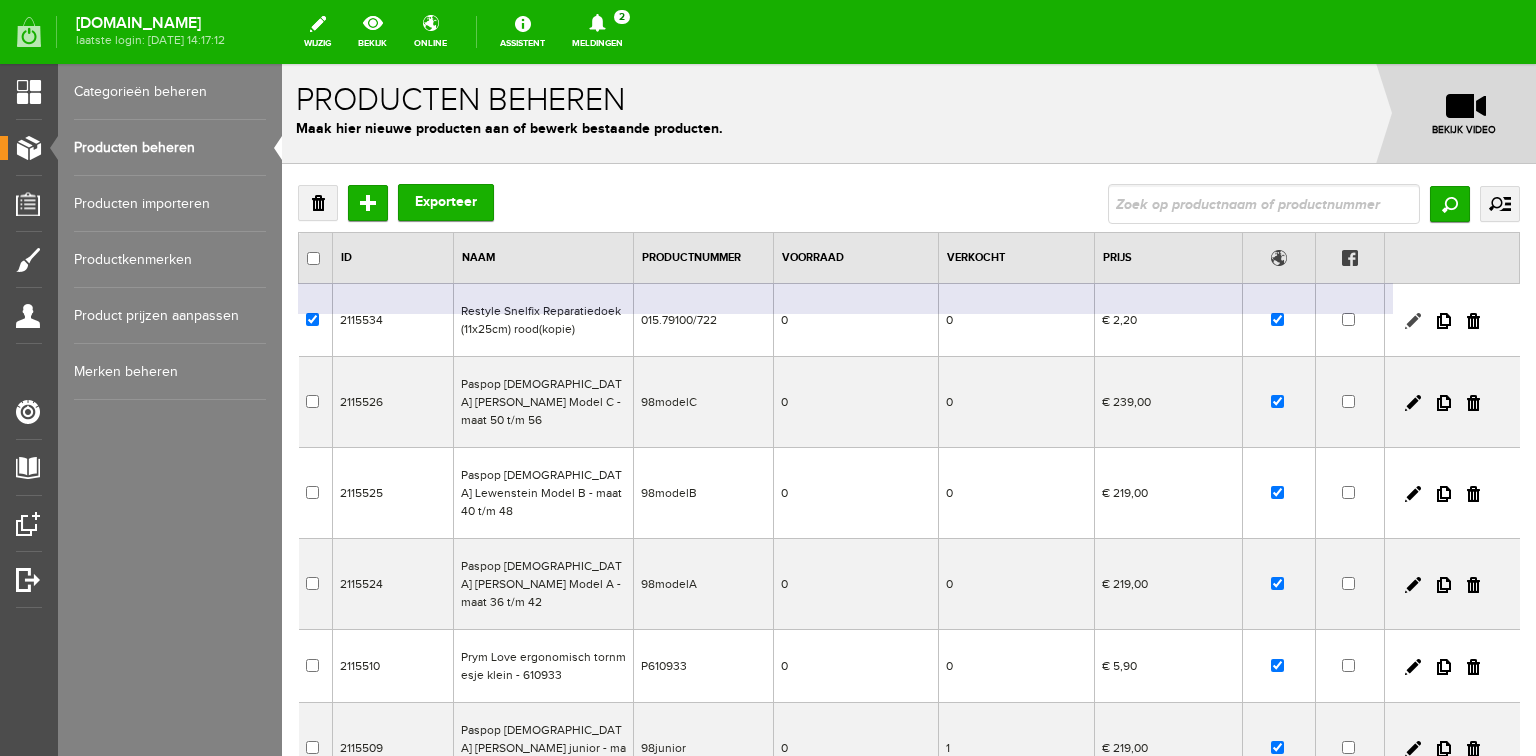 click at bounding box center [1413, 321] 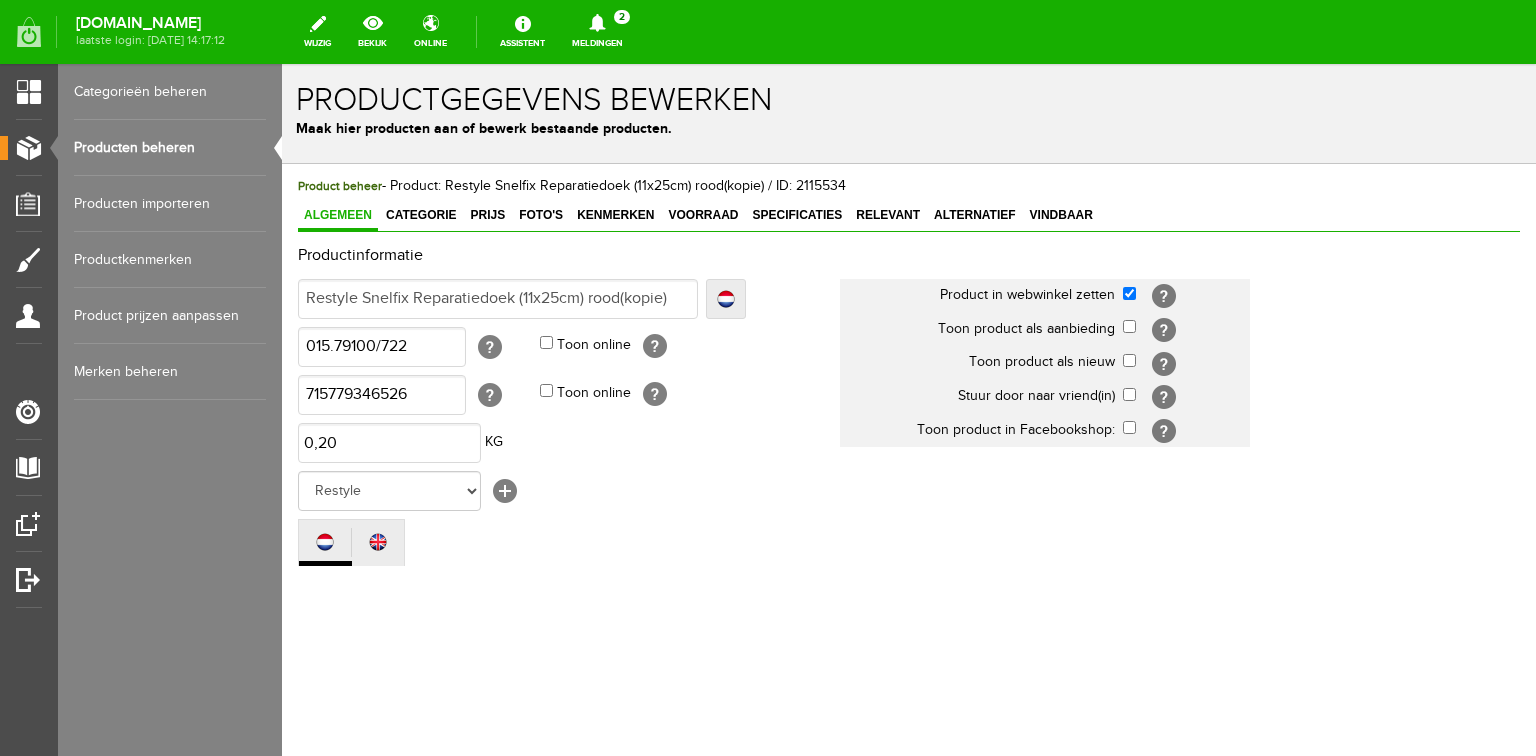scroll, scrollTop: 0, scrollLeft: 0, axis: both 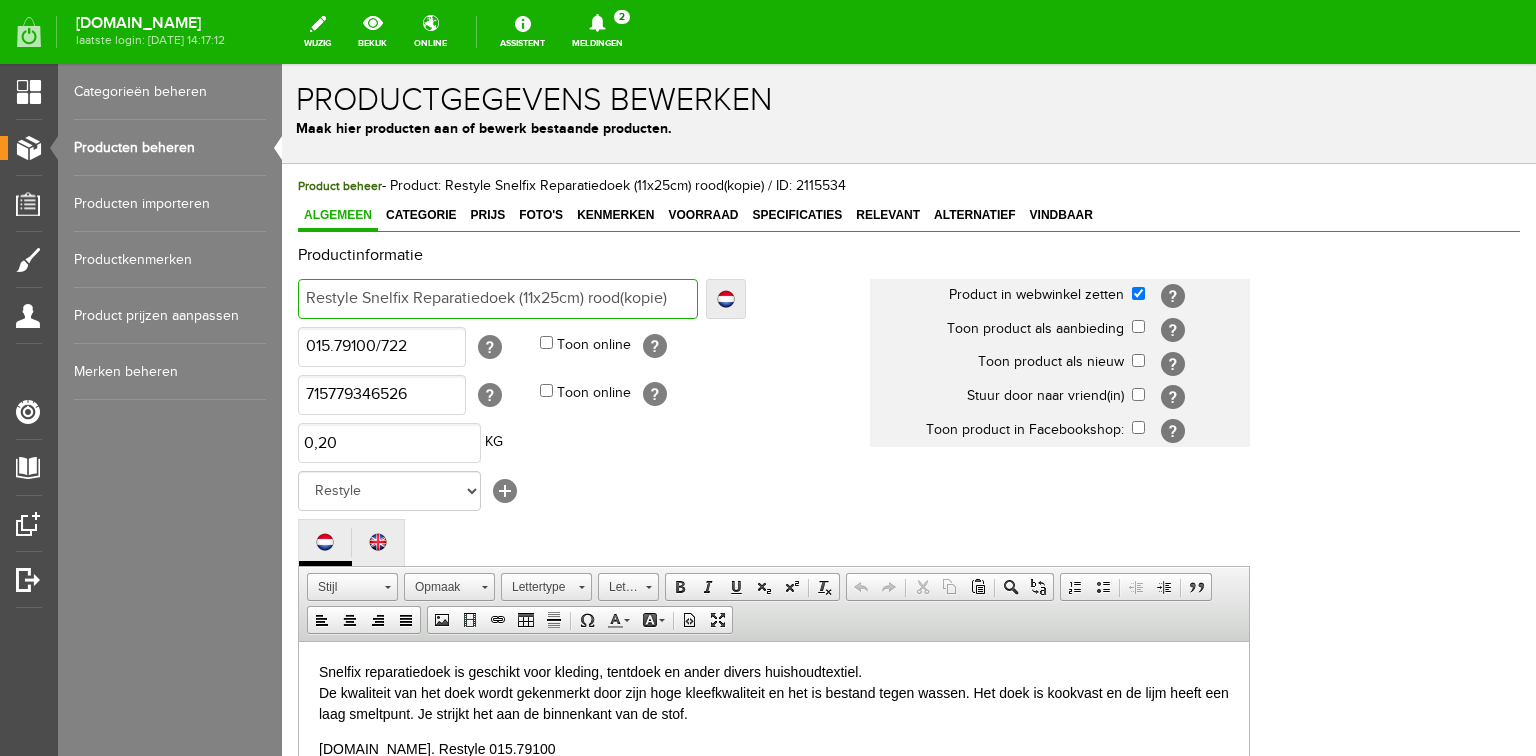 click on "Restyle Snelfix Reparatiedoek (11x25cm) rood(kopie)" at bounding box center (498, 299) 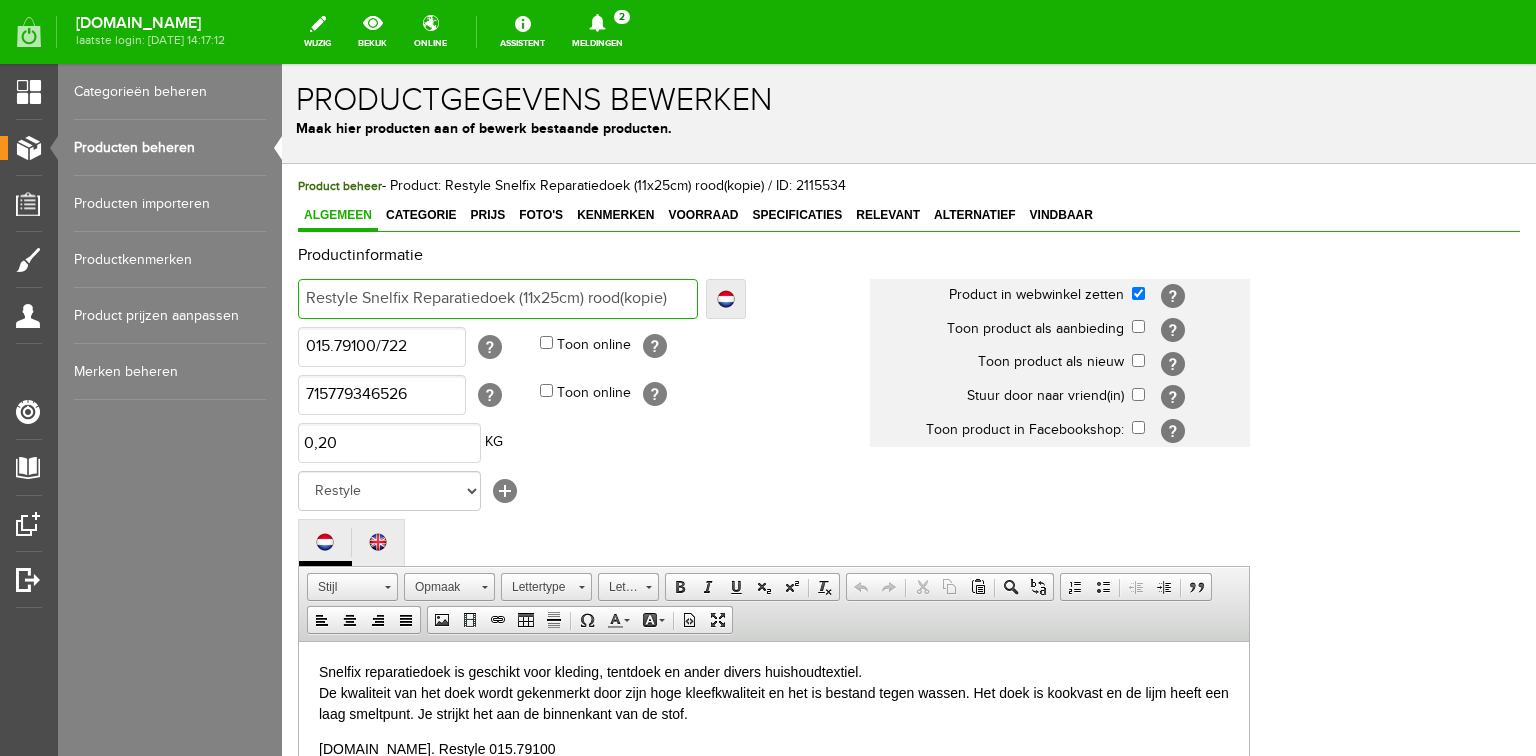 type on "Restyle Snelfix Reparatiedoek (11x325cm) rood(kopie)" 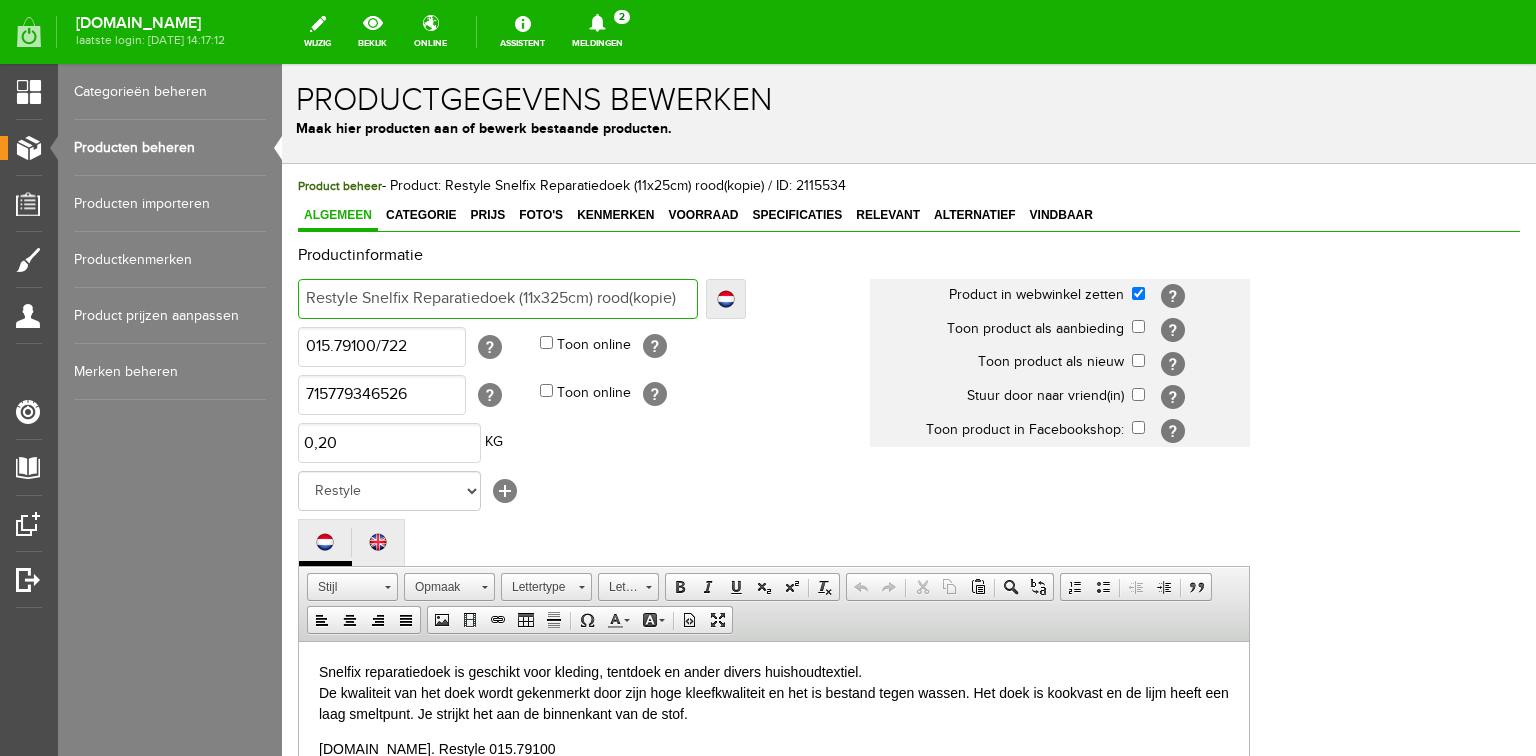 type on "Restyle Snelfix Reparatiedoek (11x325cm) rood(kopie)" 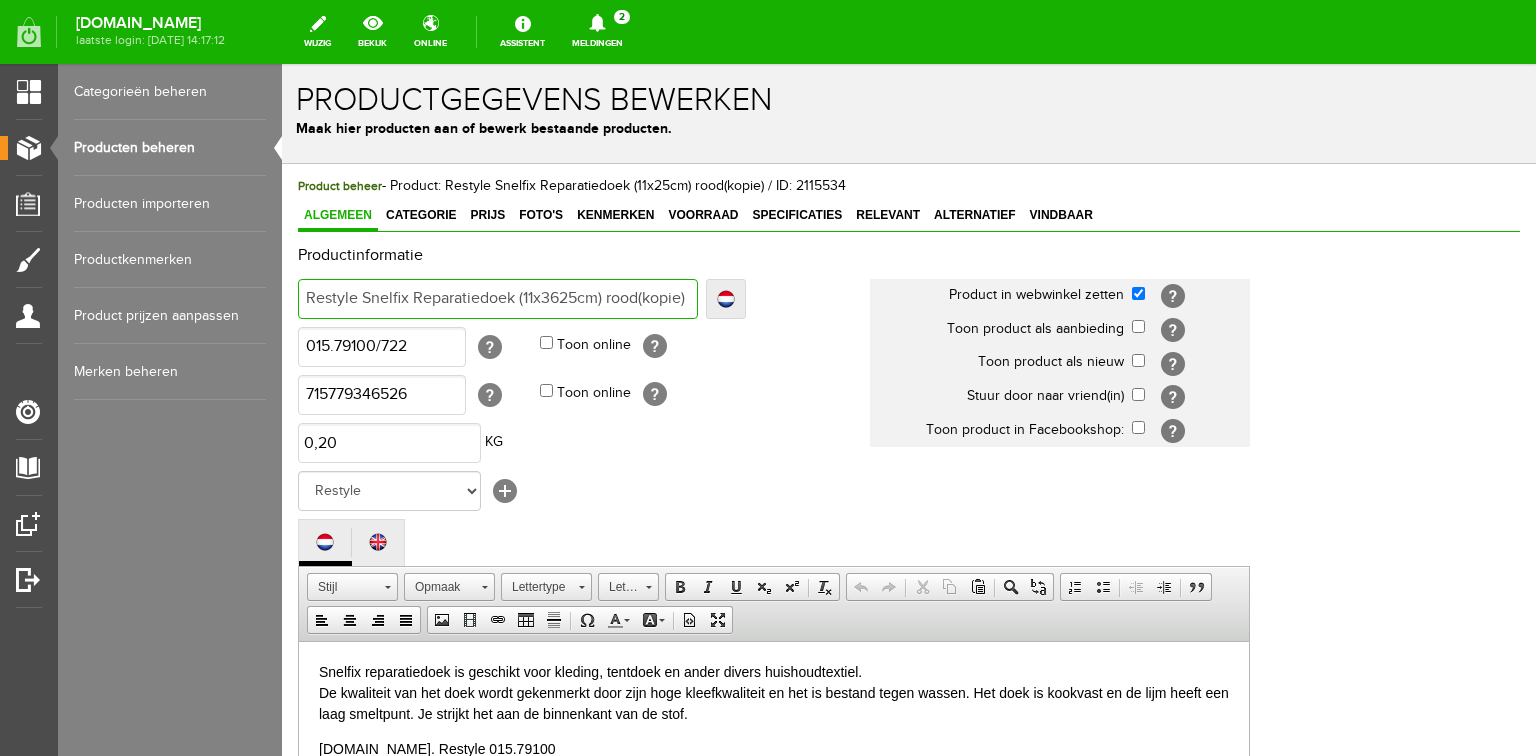 type on "Restyle Snelfix Reparatiedoek (11x3625cm) rood(kopie)" 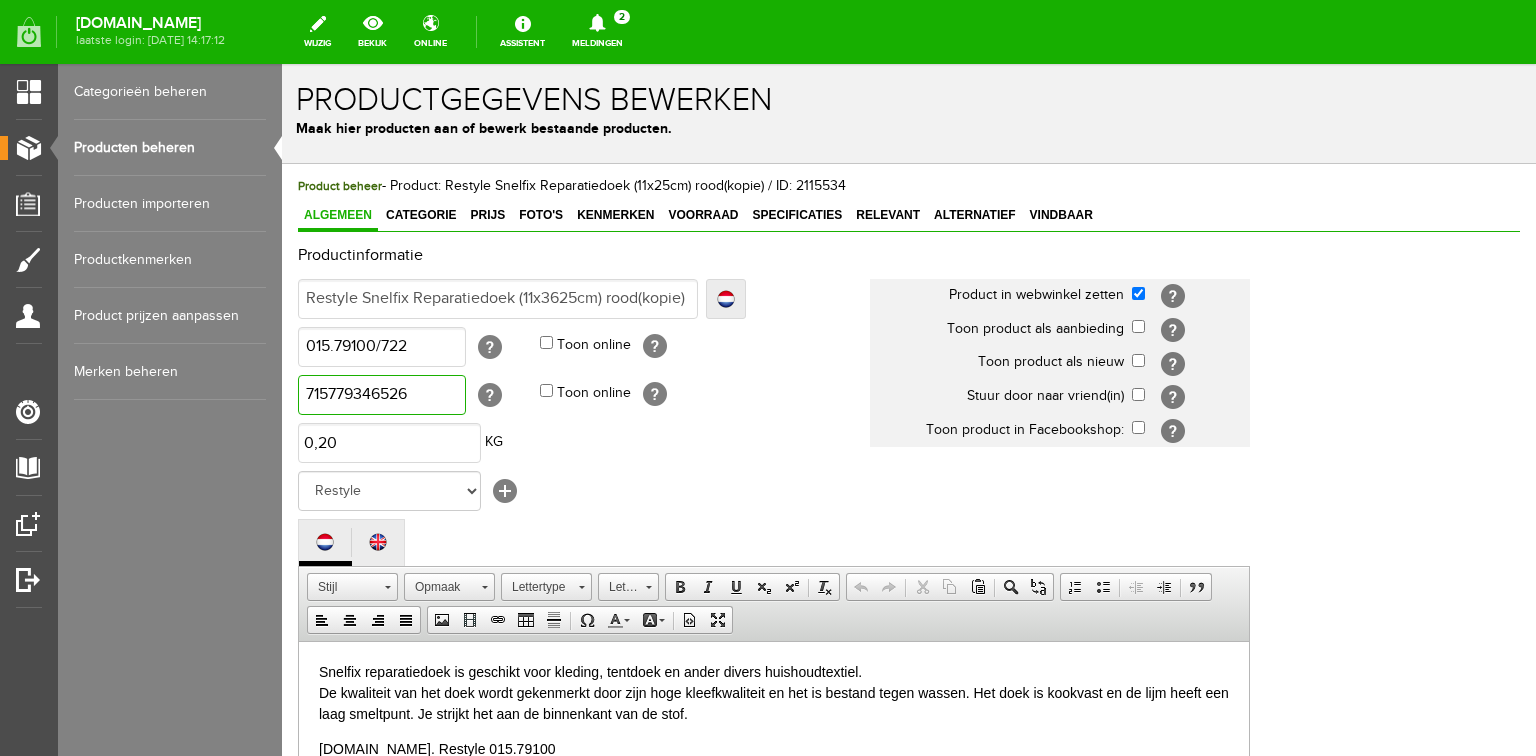 drag, startPoint x: 420, startPoint y: 391, endPoint x: 295, endPoint y: 385, distance: 125.14392 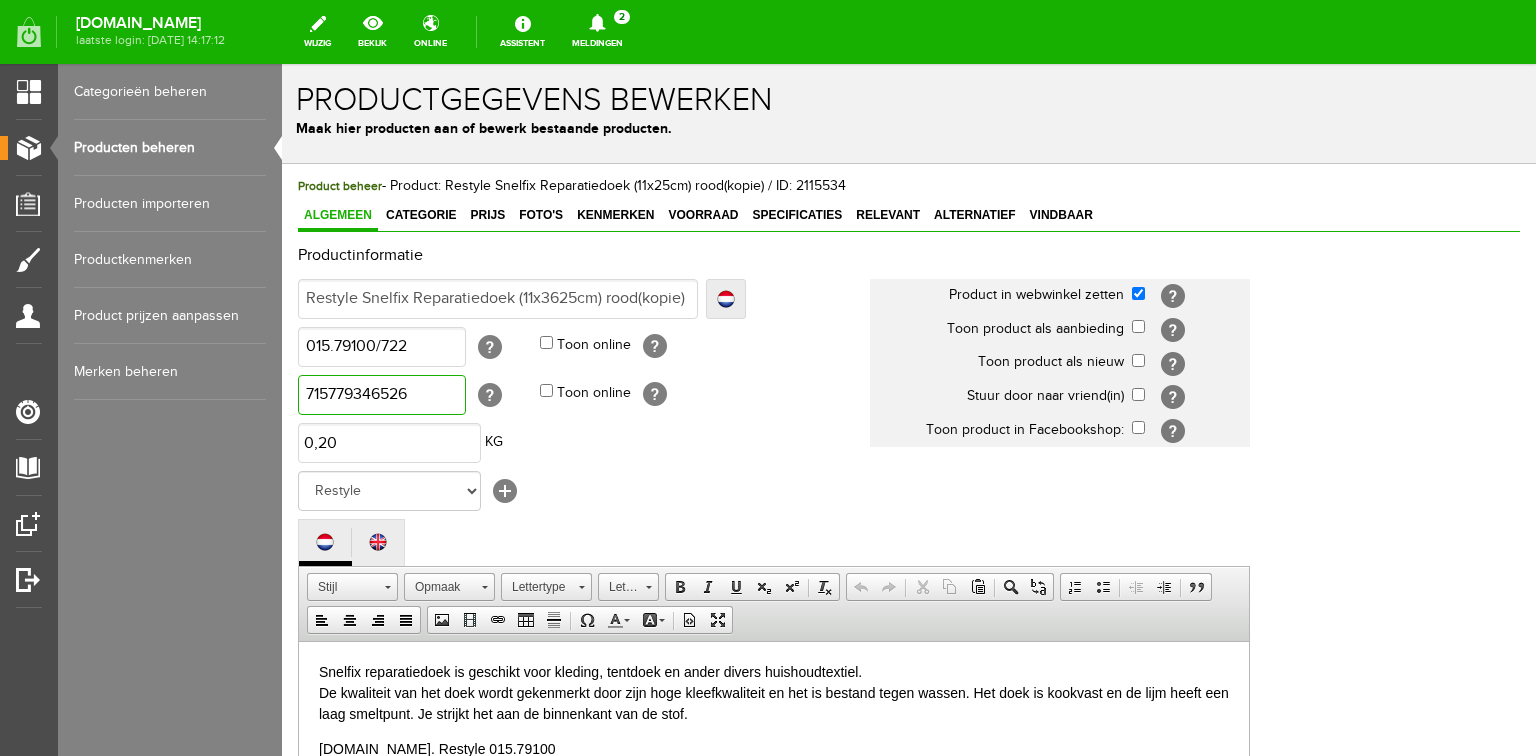 paste on "8" 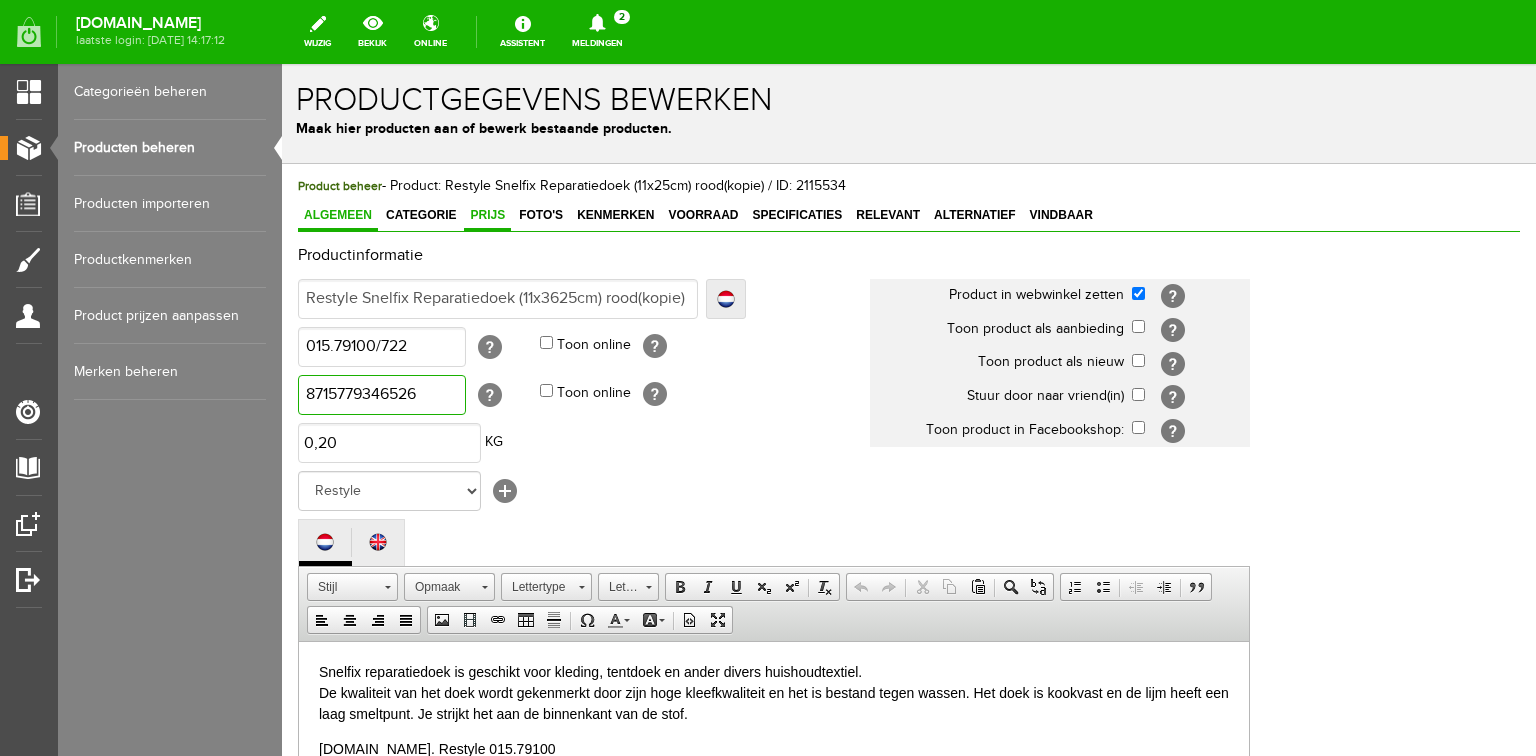 type on "8715779346526" 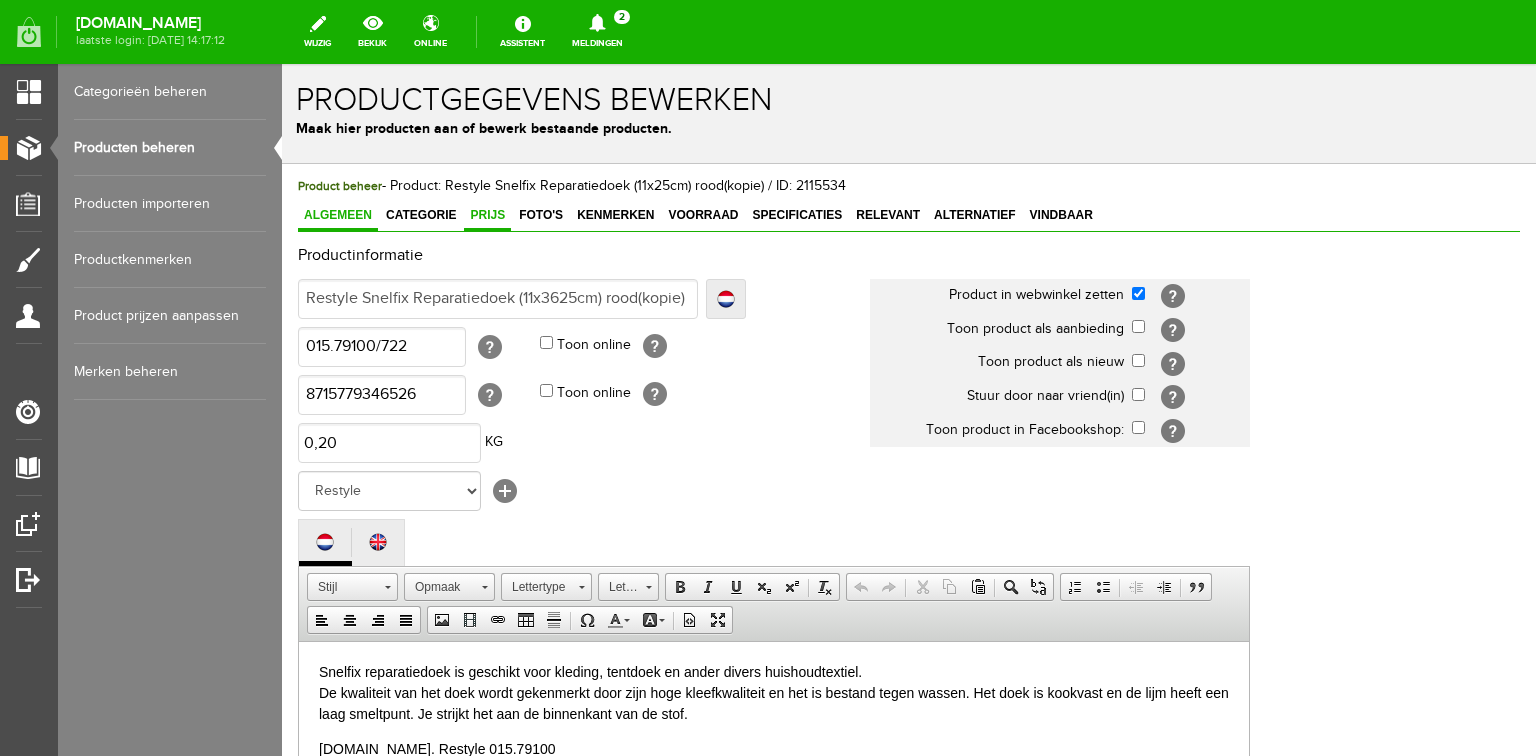 click on "Prijs" at bounding box center (487, 215) 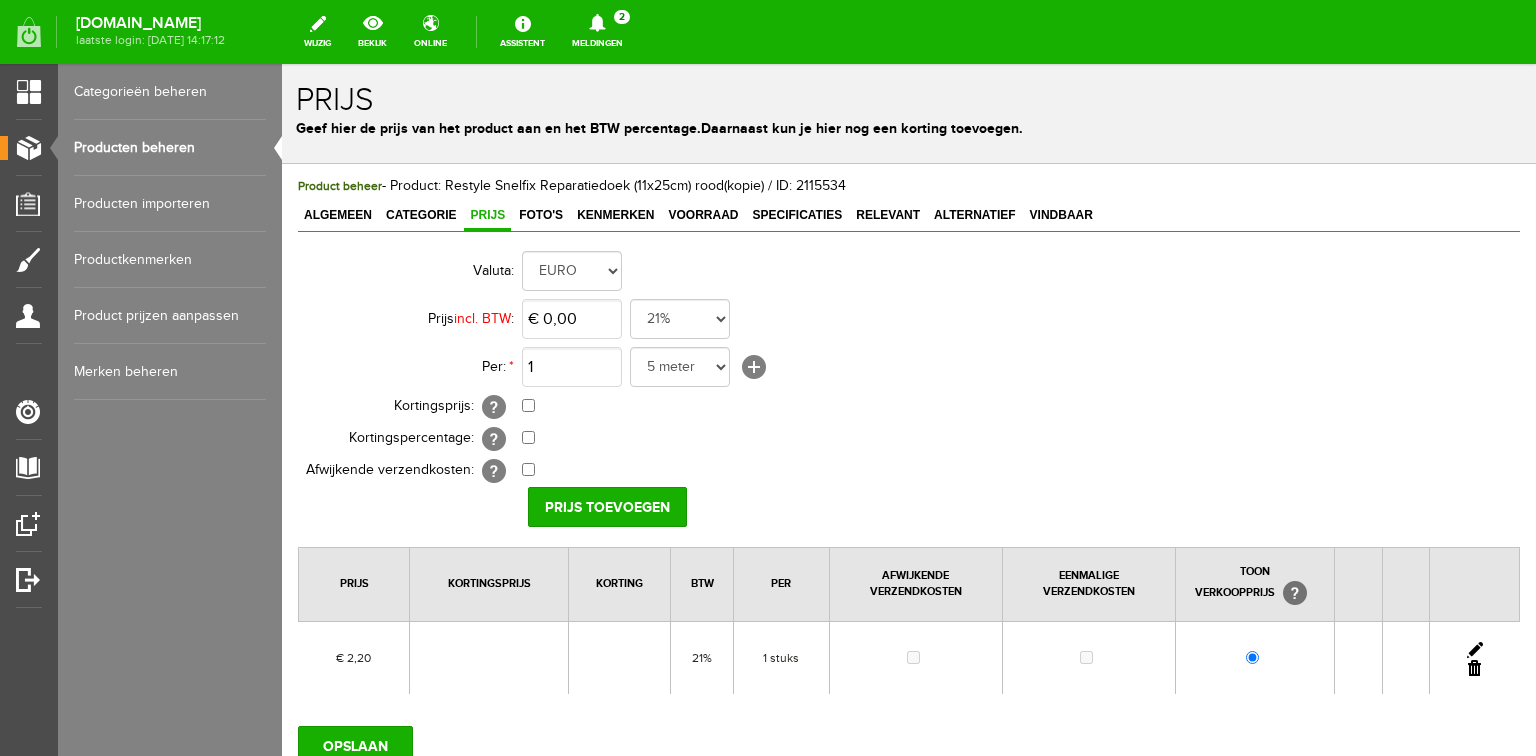 click at bounding box center [1475, 650] 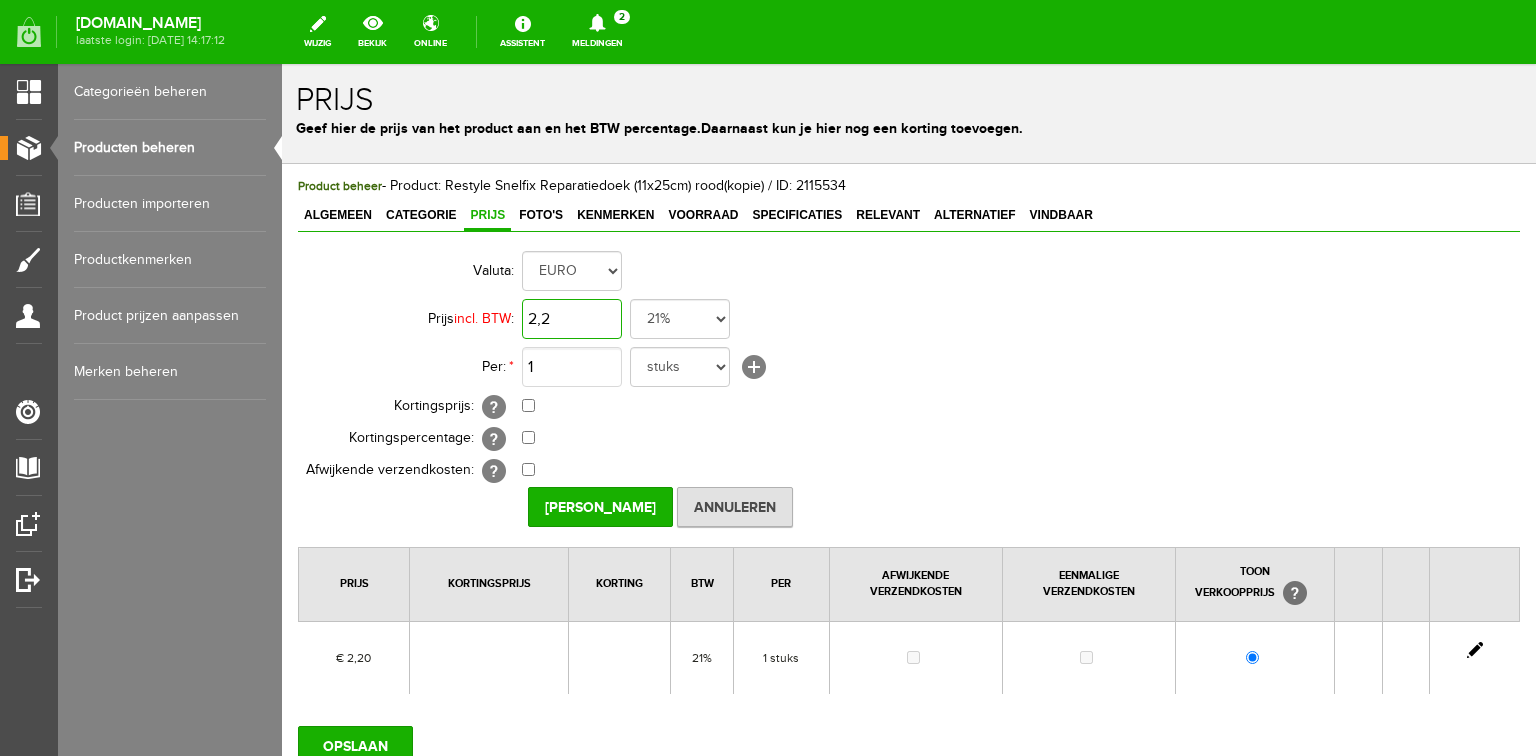 click on "2,2" at bounding box center [572, 319] 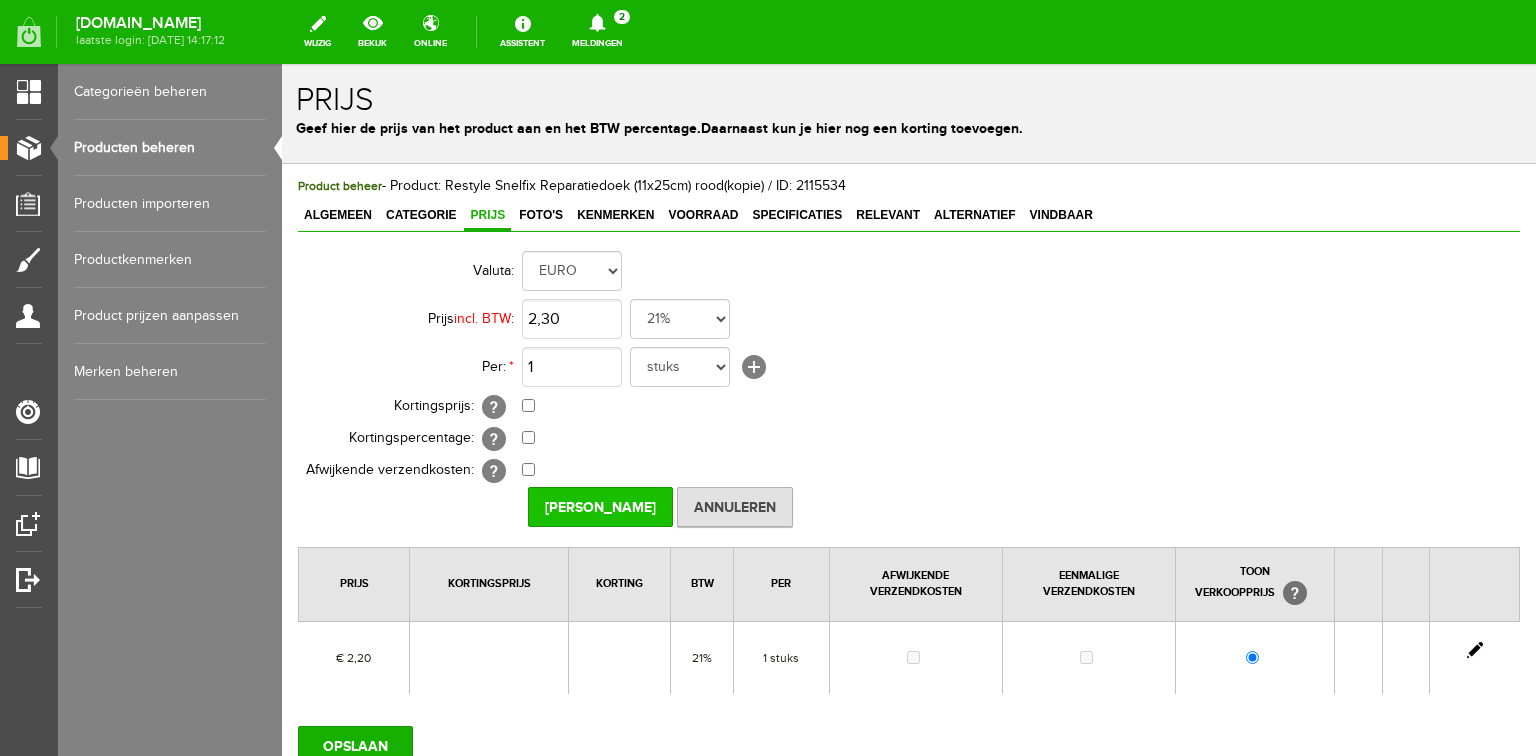 type on "€ 2,30" 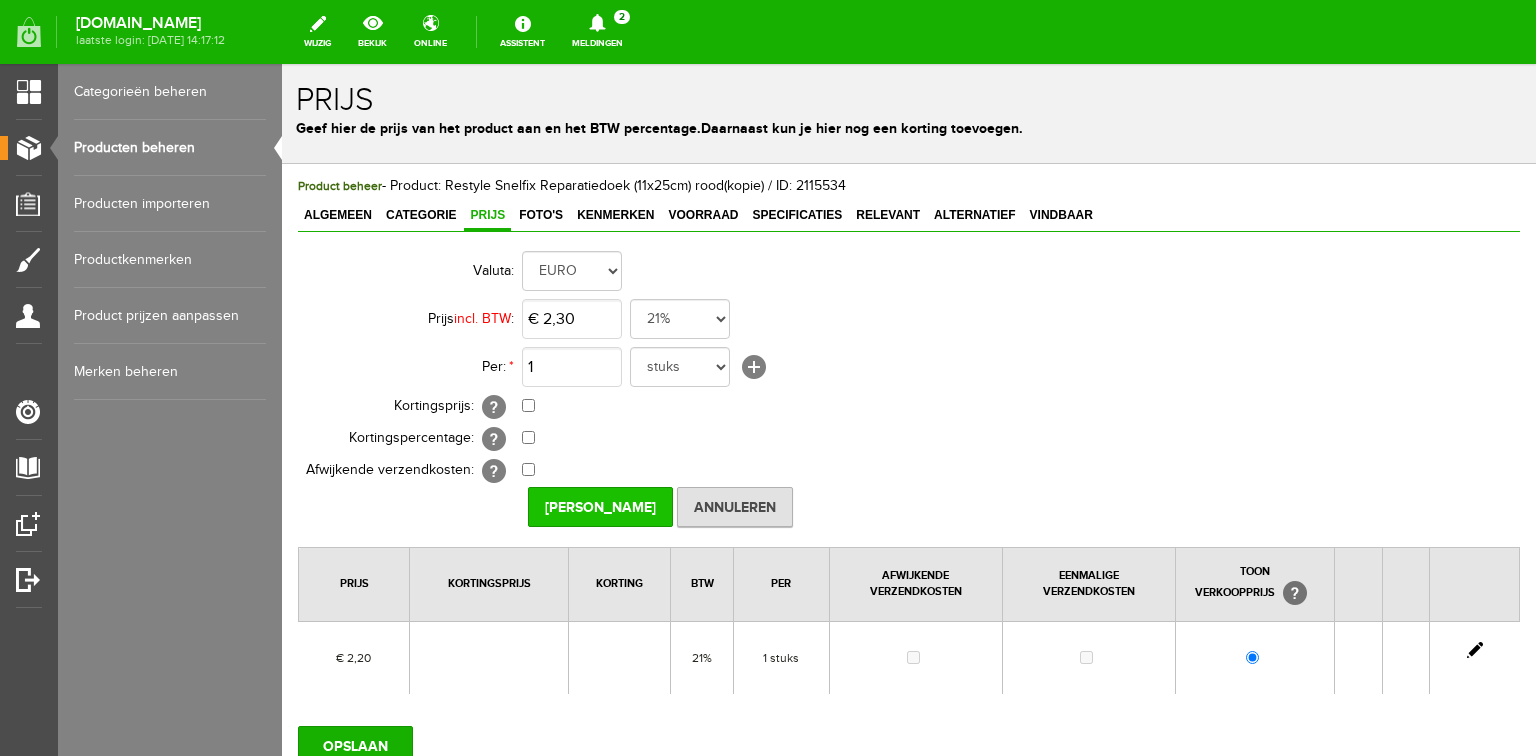 click on "[PERSON_NAME]" at bounding box center [600, 507] 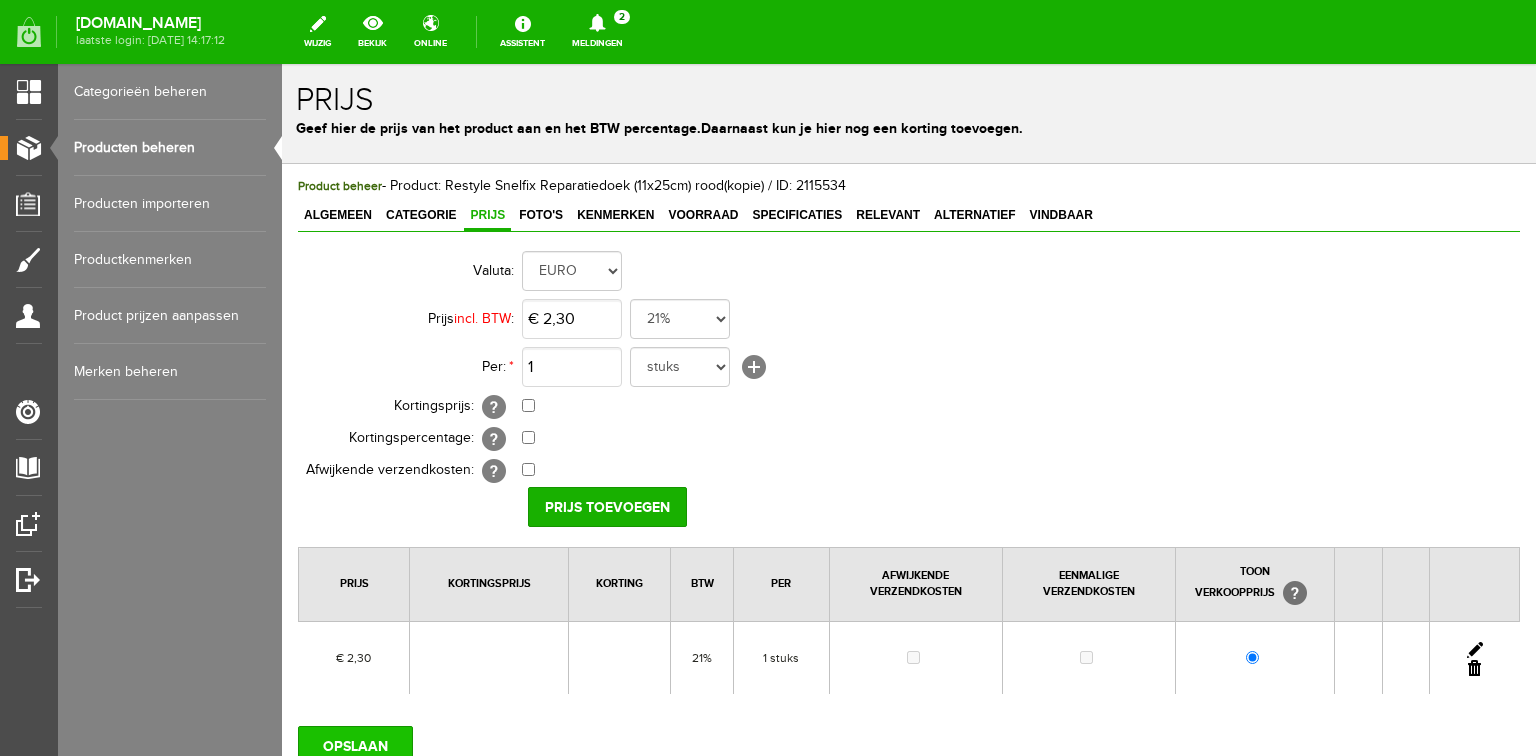 click on "OPSLAAN" at bounding box center (355, 746) 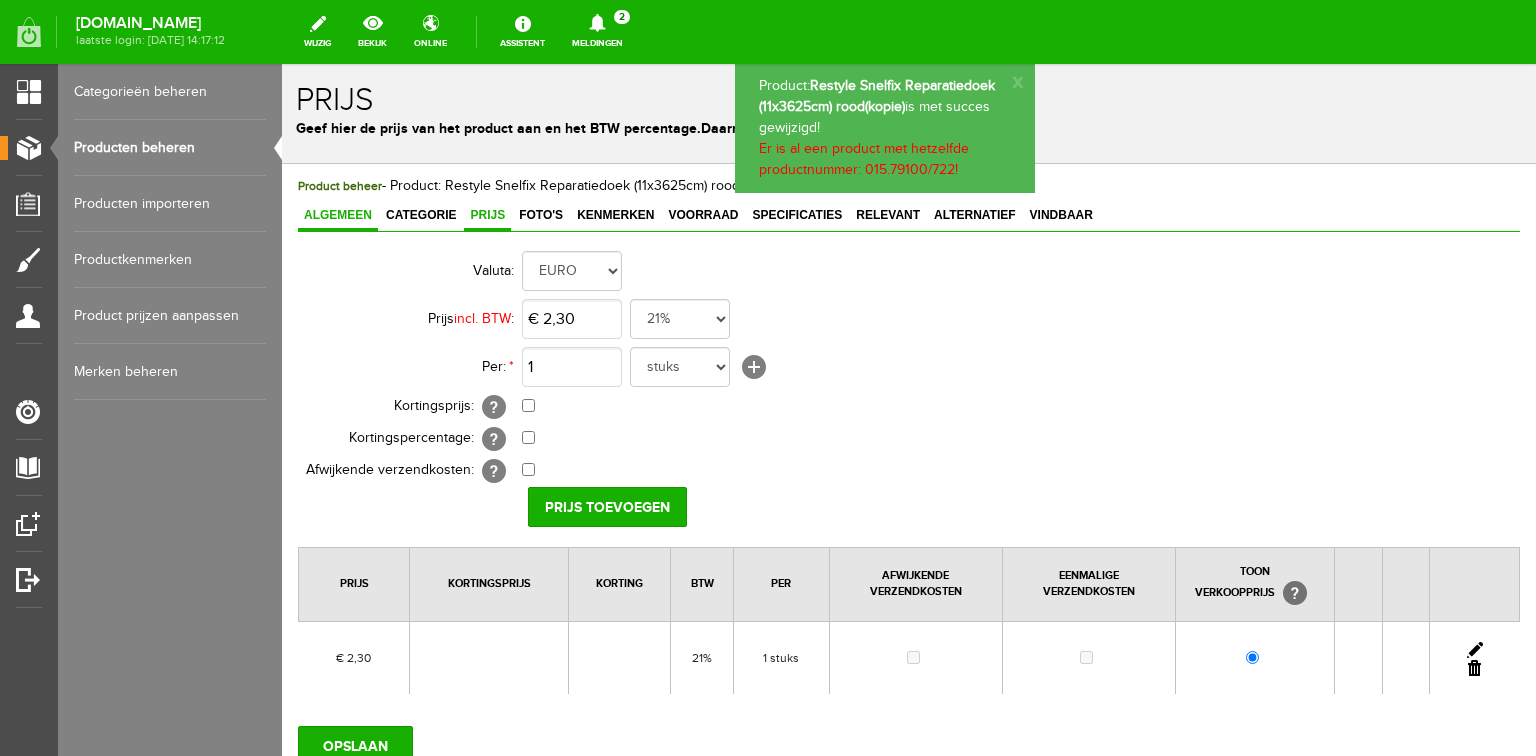 scroll, scrollTop: 0, scrollLeft: 0, axis: both 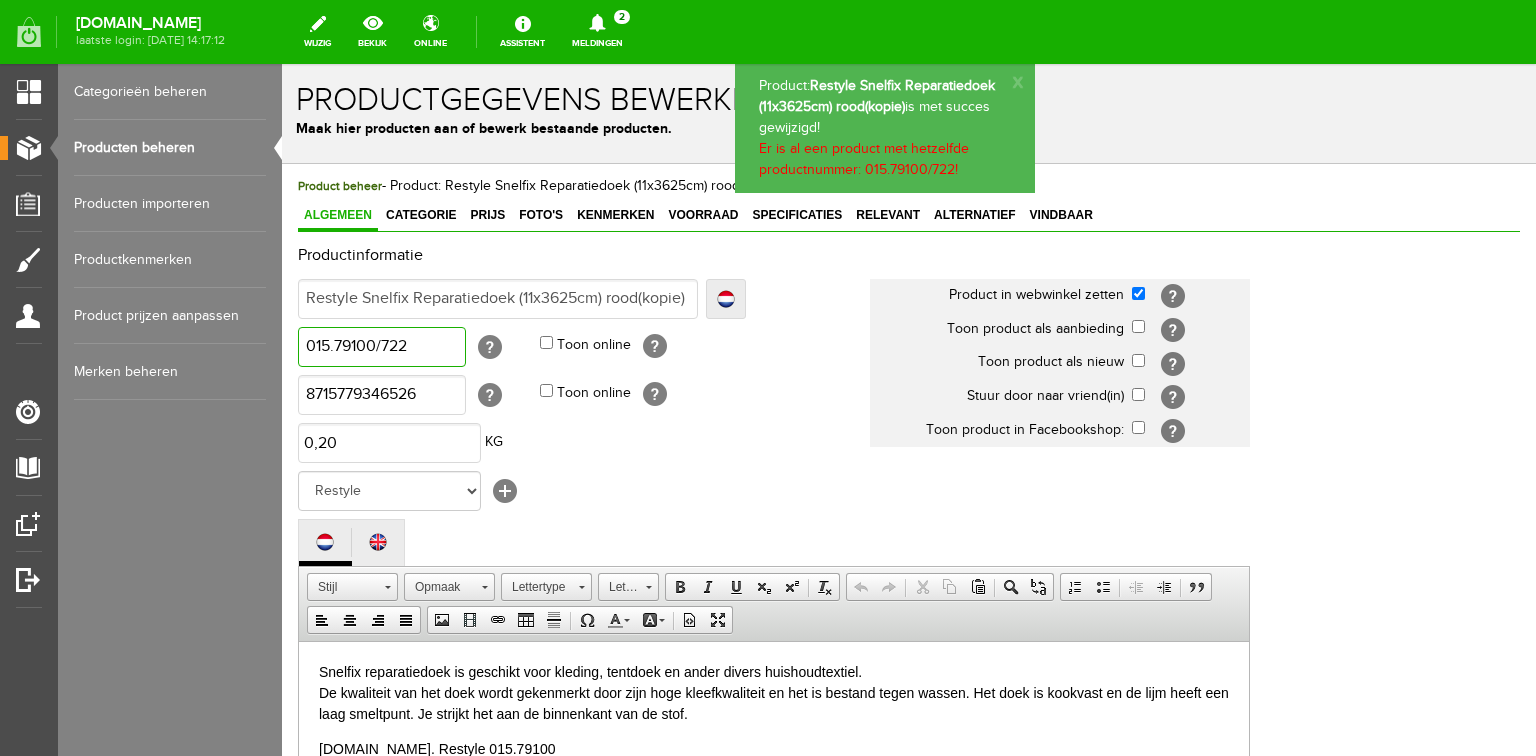 click on "015.79100/722" at bounding box center (382, 347) 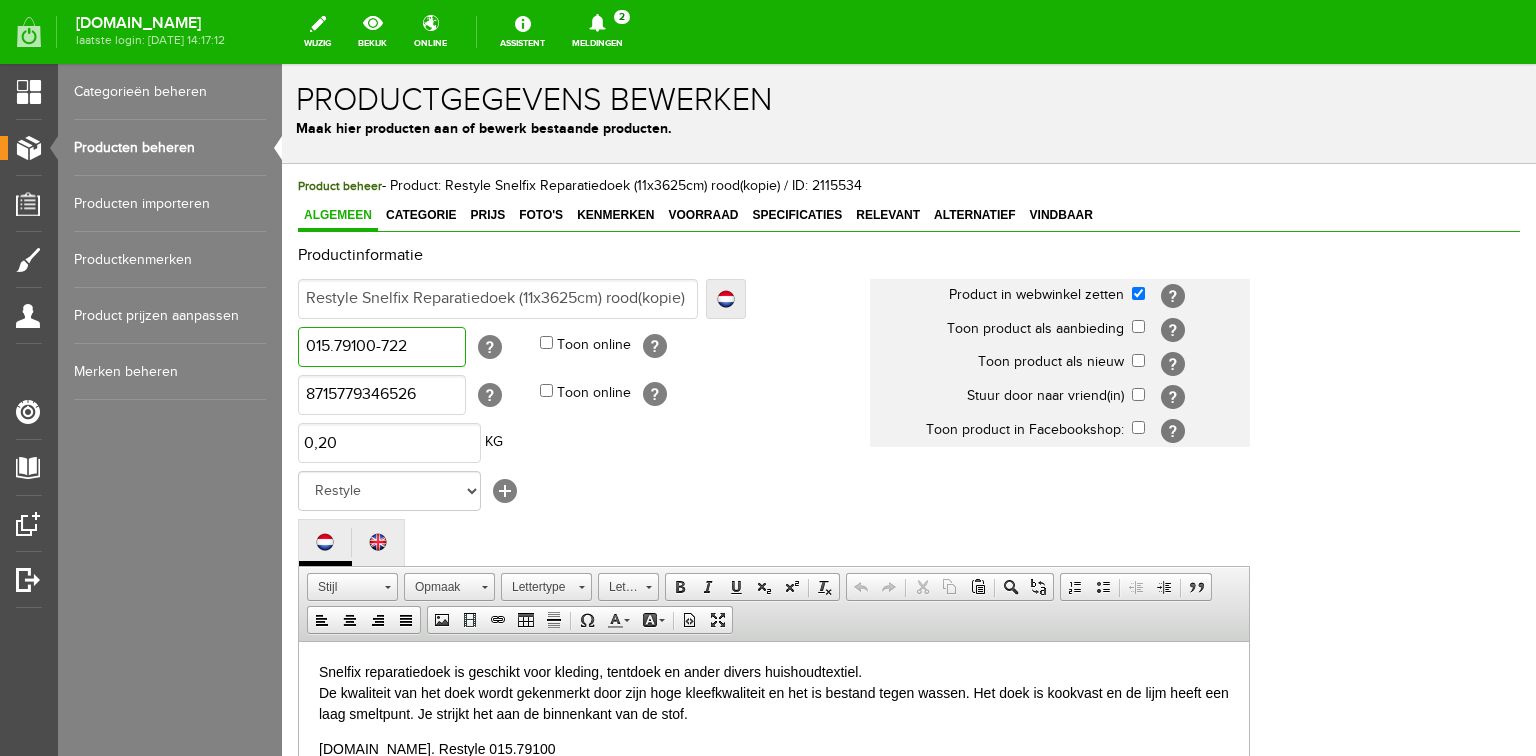 type on "015.79100-722" 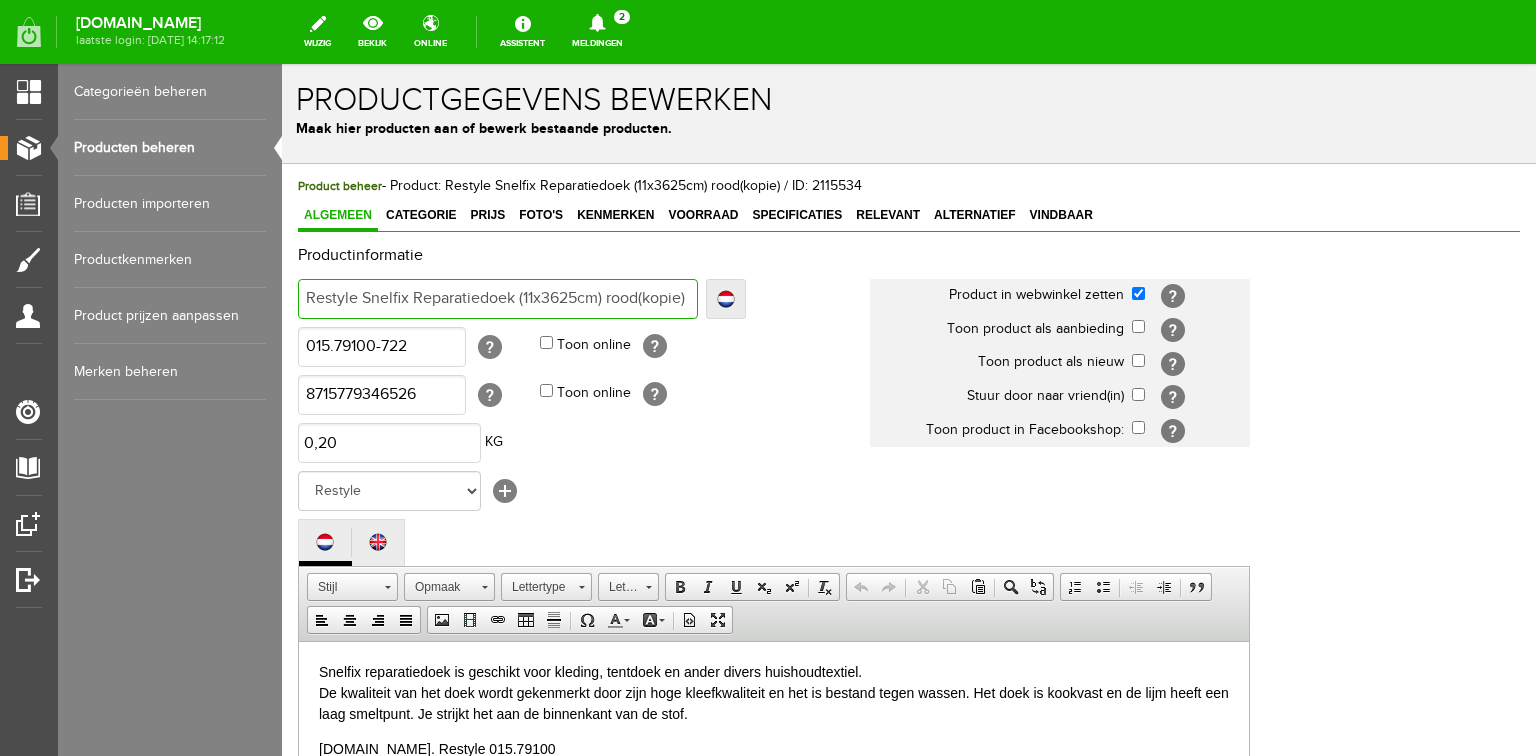 click on "Restyle Snelfix Reparatiedoek (11x3625cm) rood(kopie)" at bounding box center [498, 299] 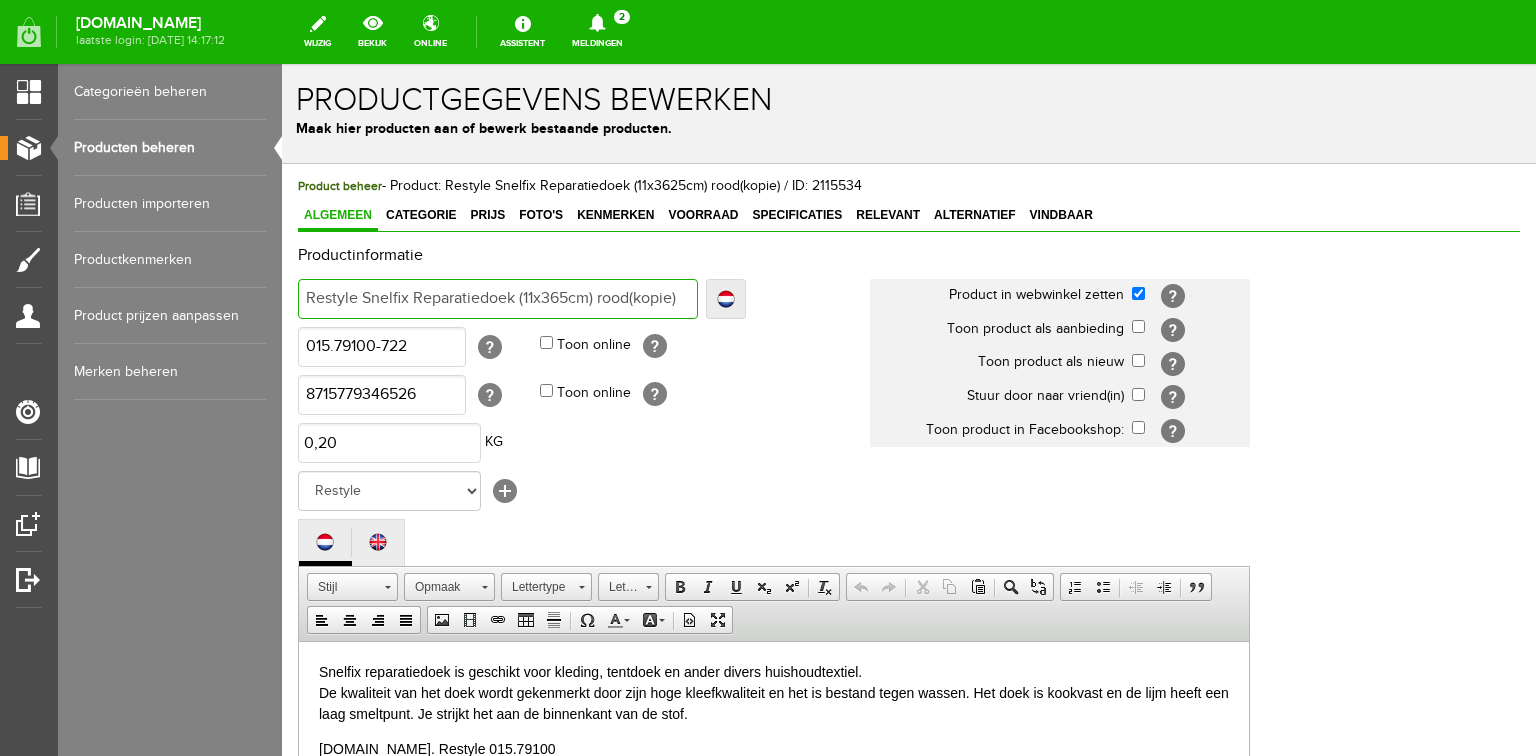 type on "Restyle Snelfix Reparatiedoek (11x365cm) rood(kopie)" 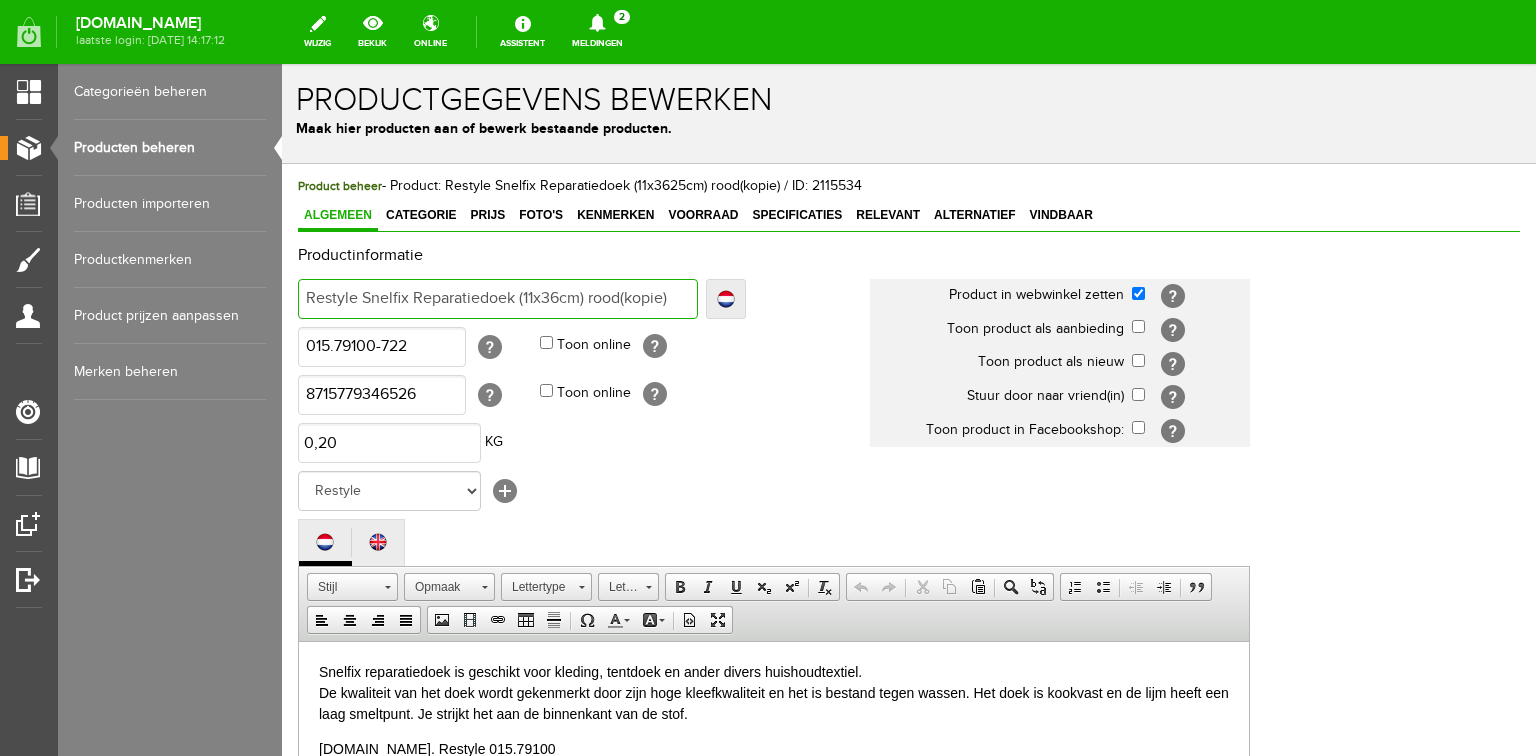type on "Restyle Snelfix Reparatiedoek (11x36cm) rood(kopie)" 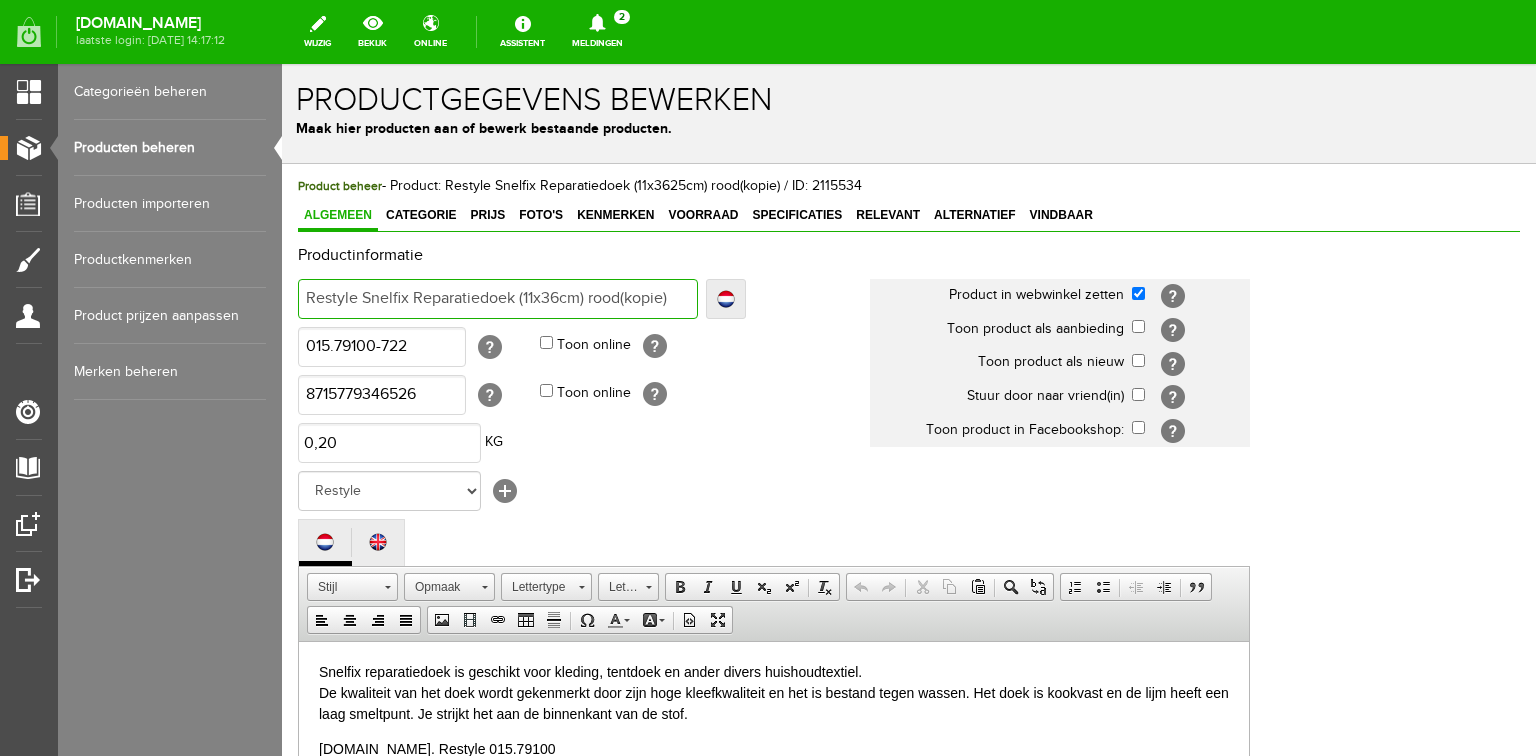 type on "Restyle Snelfix Reparatiedoek (11x36cm) rood(kopie" 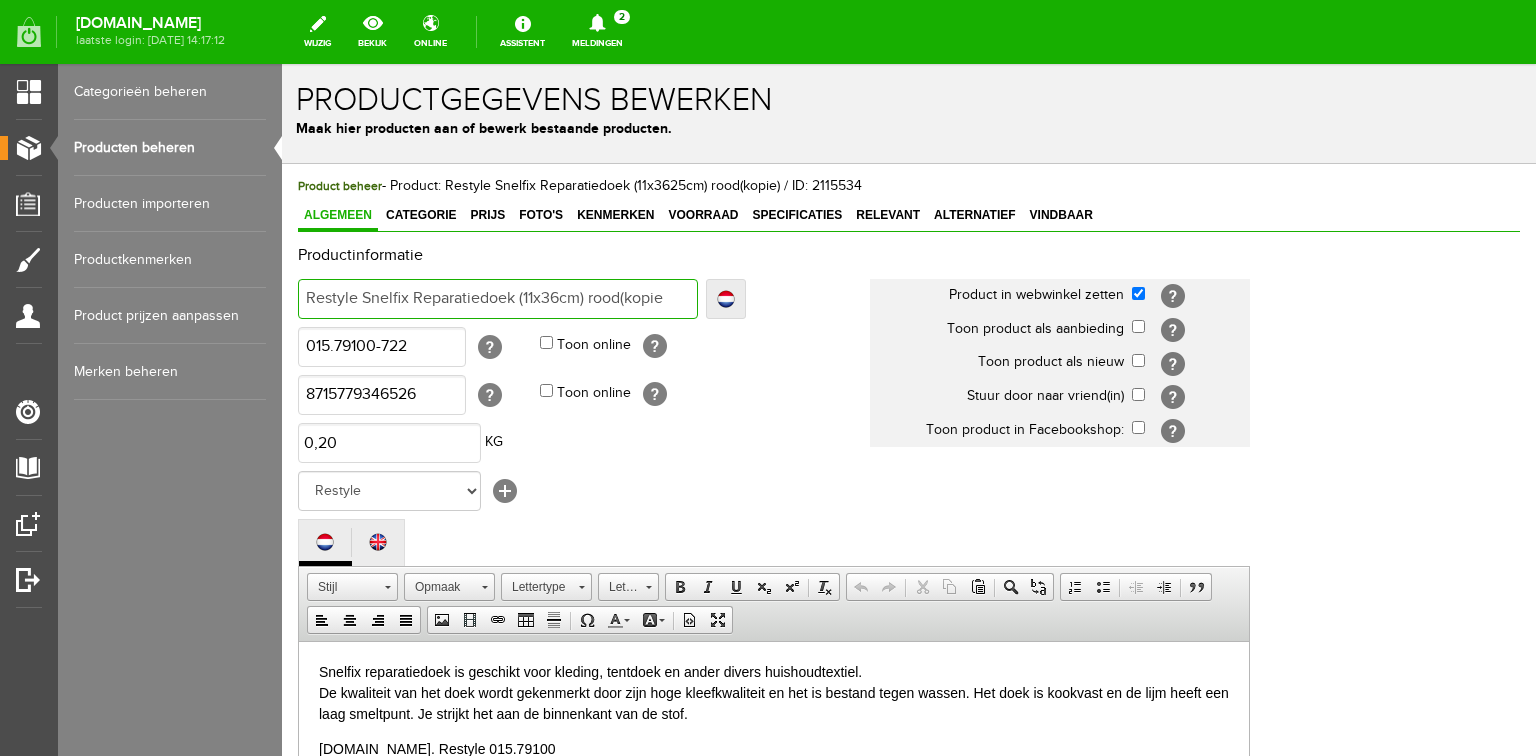 type on "Restyle Snelfix Reparatiedoek (11x36cm) rood(kopie" 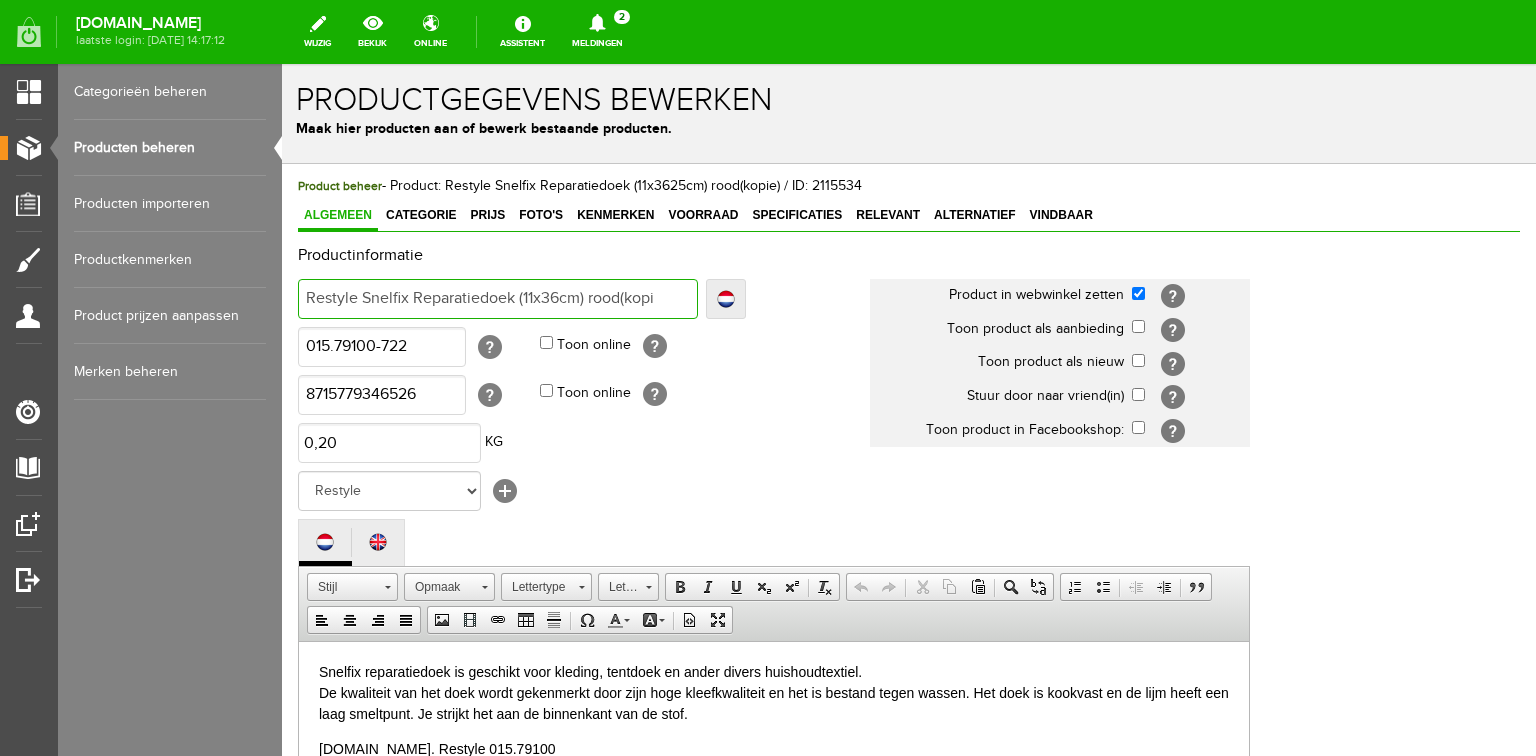 type on "Restyle Snelfix Reparatiedoek (11x36cm) rood(kopi" 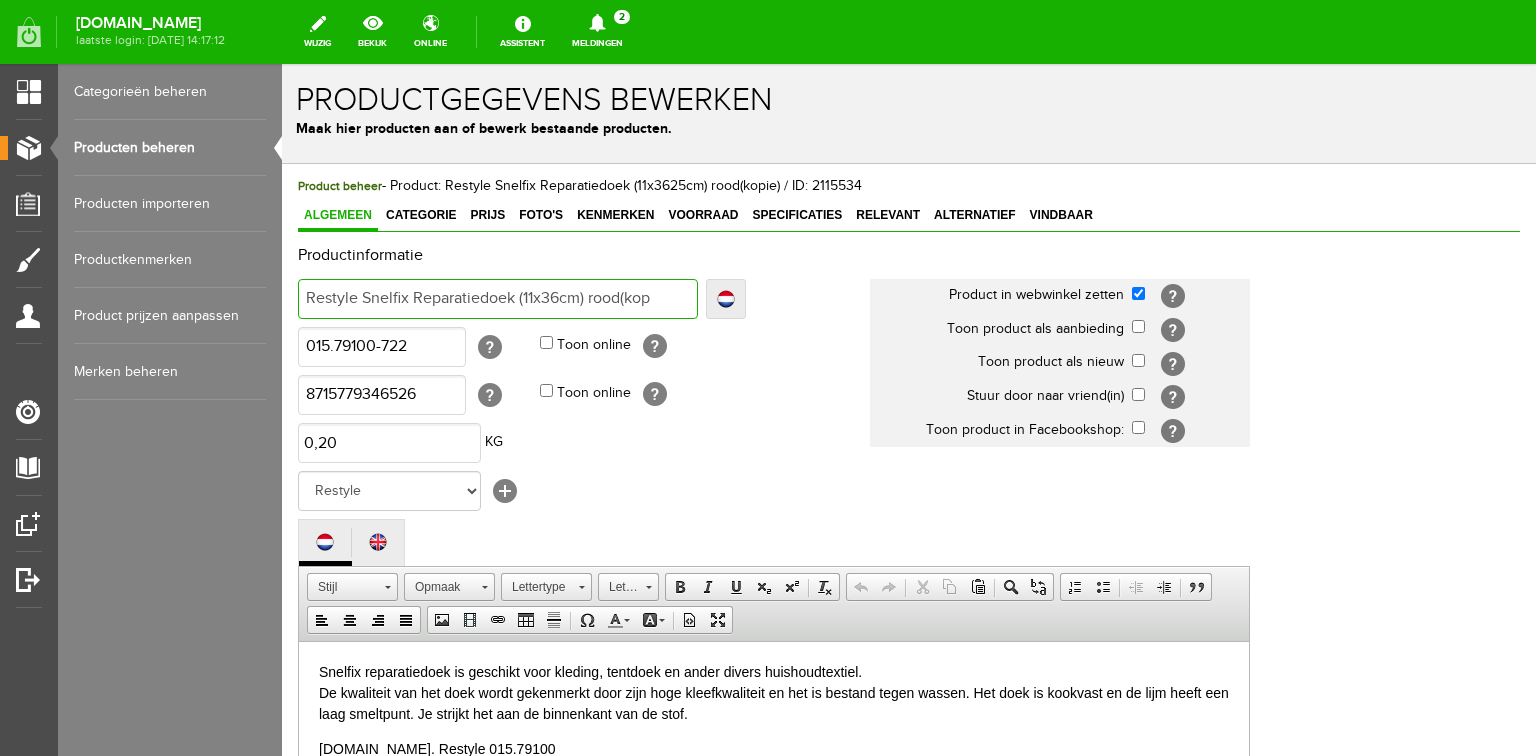 type on "Restyle Snelfix Reparatiedoek (11x36cm) rood(kop" 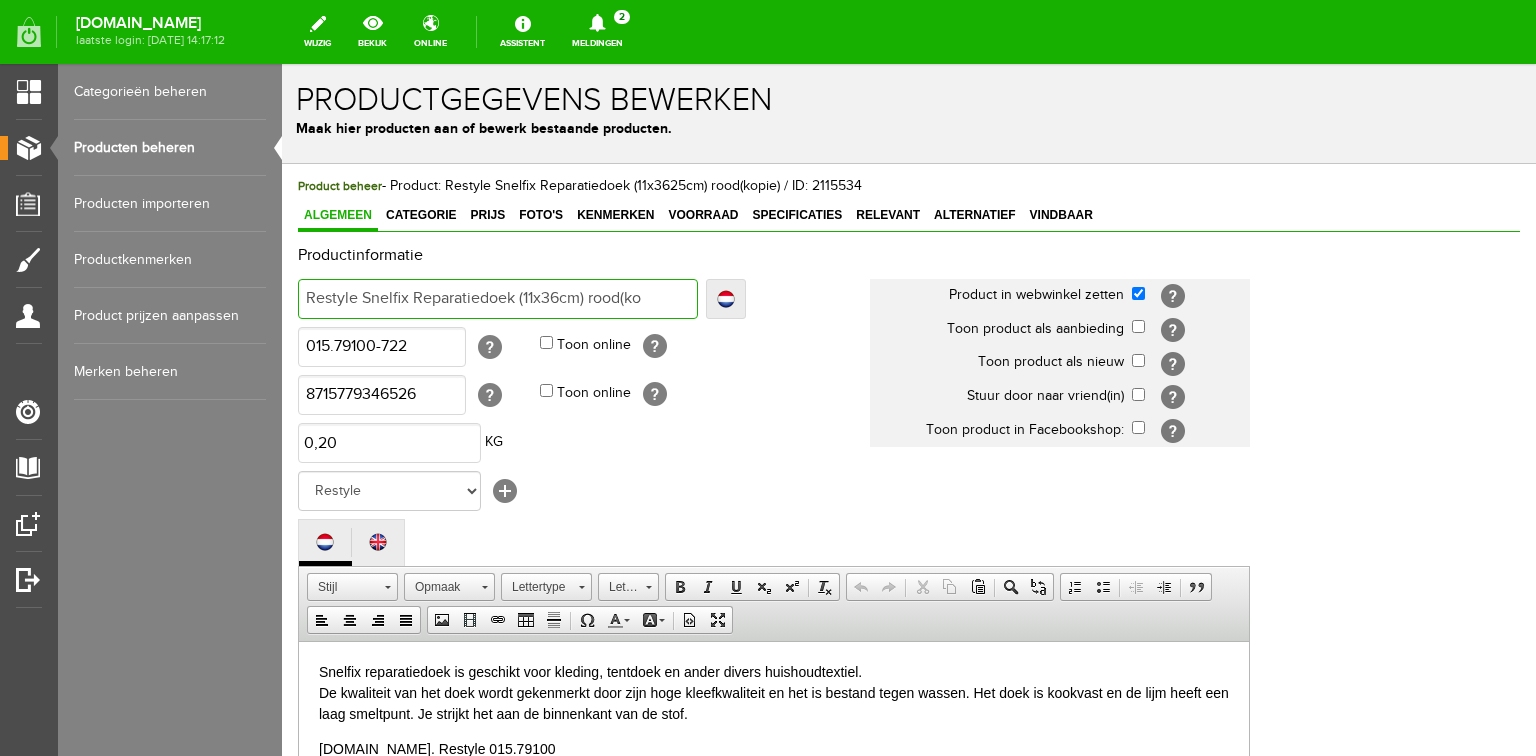 type on "Restyle Snelfix Reparatiedoek (11x36cm) rood(ko" 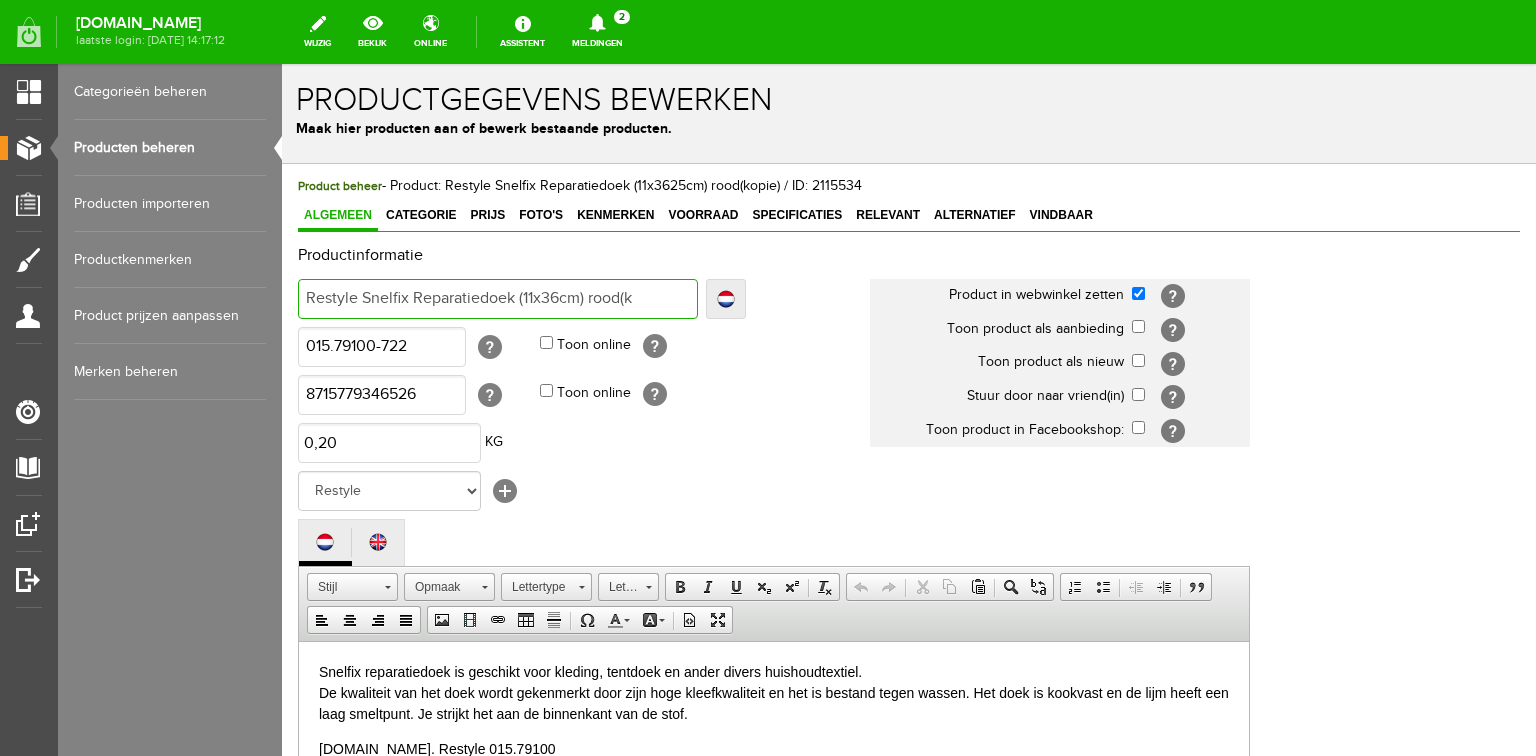type on "Restyle Snelfix Reparatiedoek (11x36cm) rood(k" 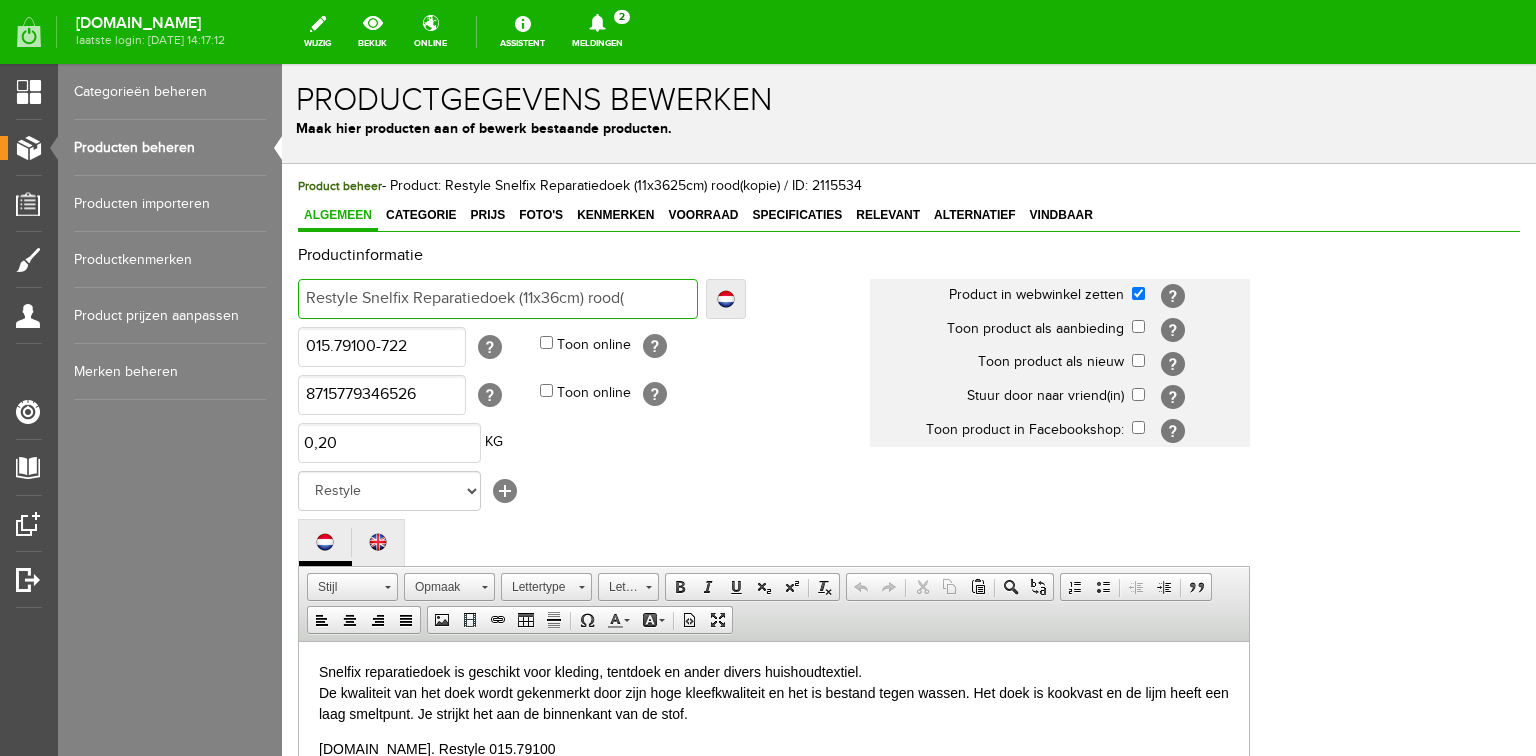 type on "Restyle Snelfix Reparatiedoek (11x36cm) rood(" 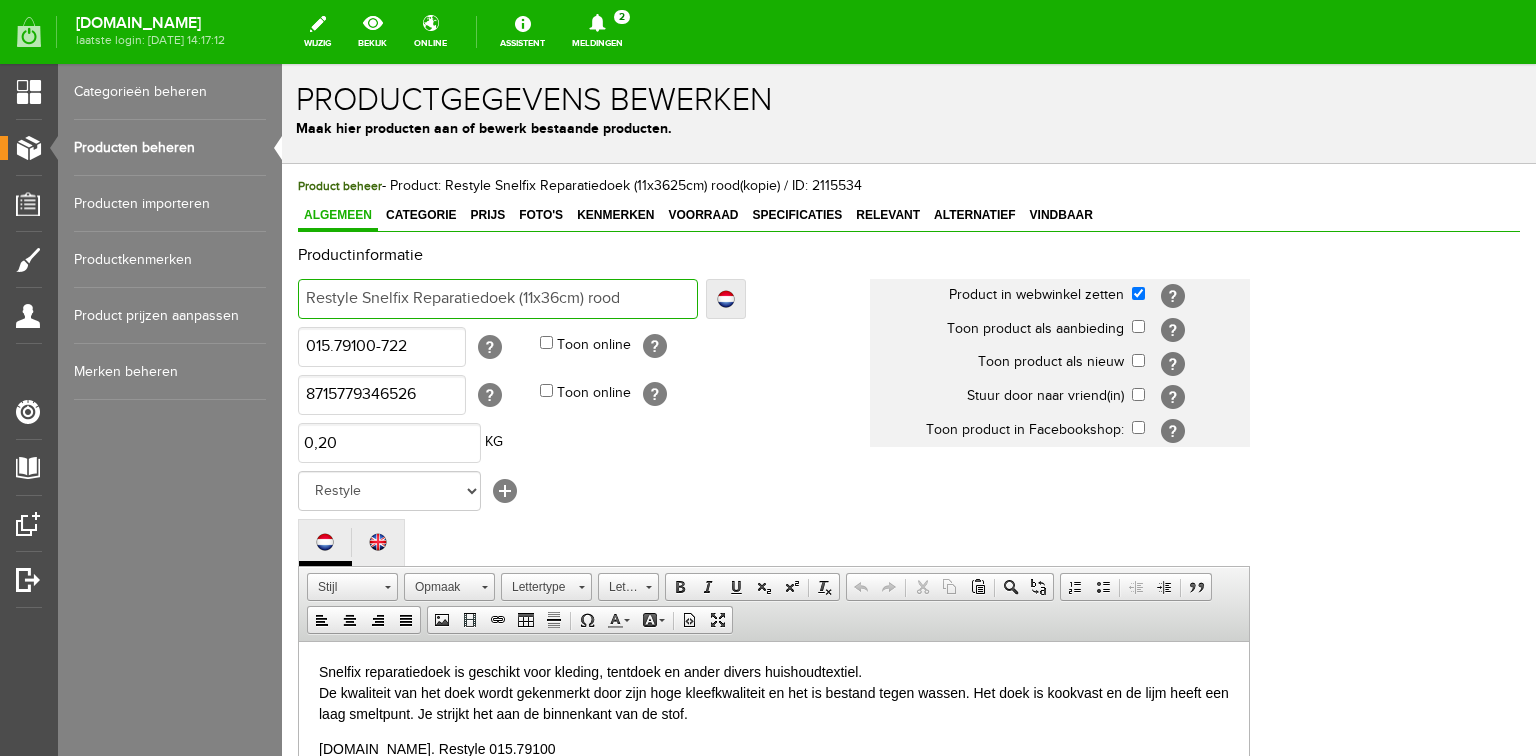 type on "Restyle Snelfix Reparatiedoek (11x36cm) rood" 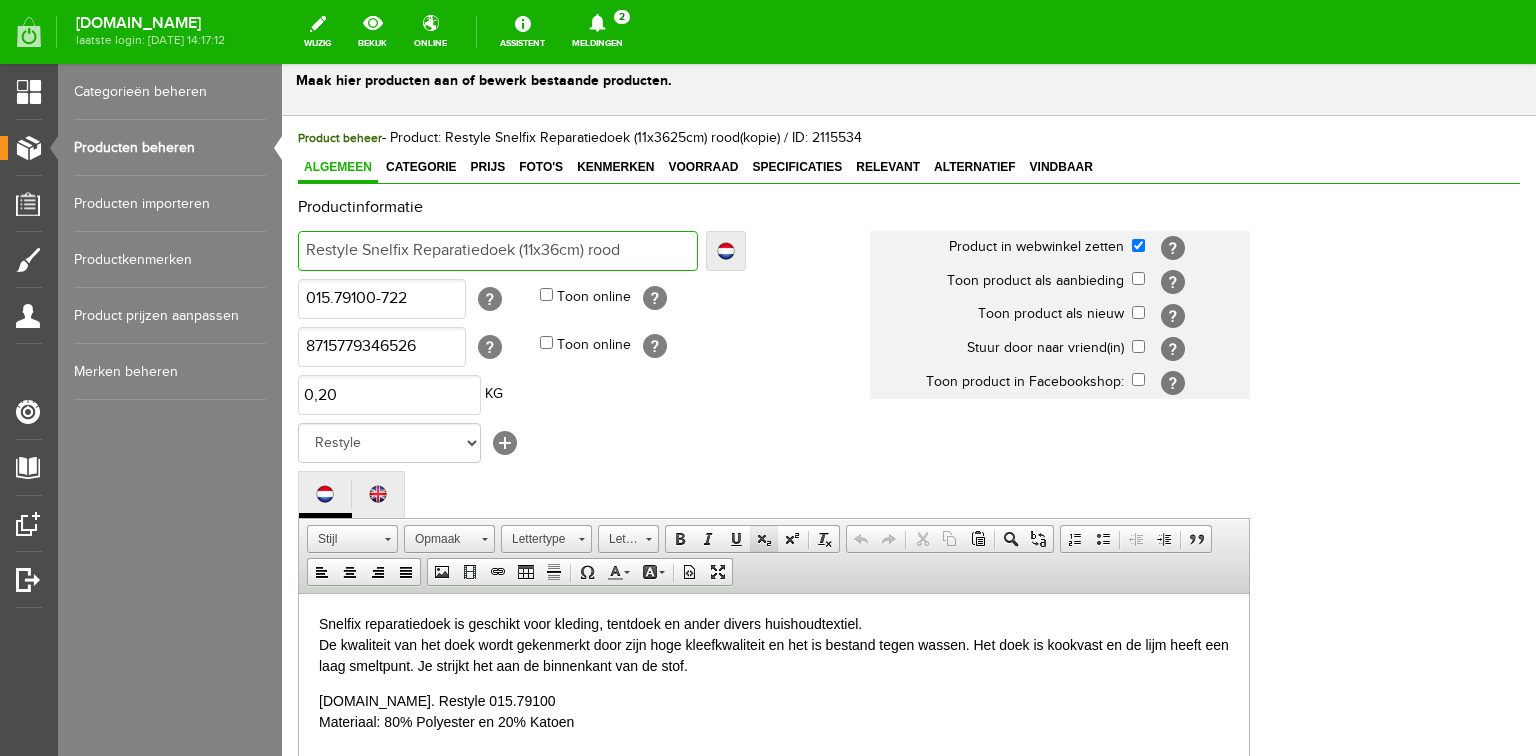 scroll, scrollTop: 0, scrollLeft: 0, axis: both 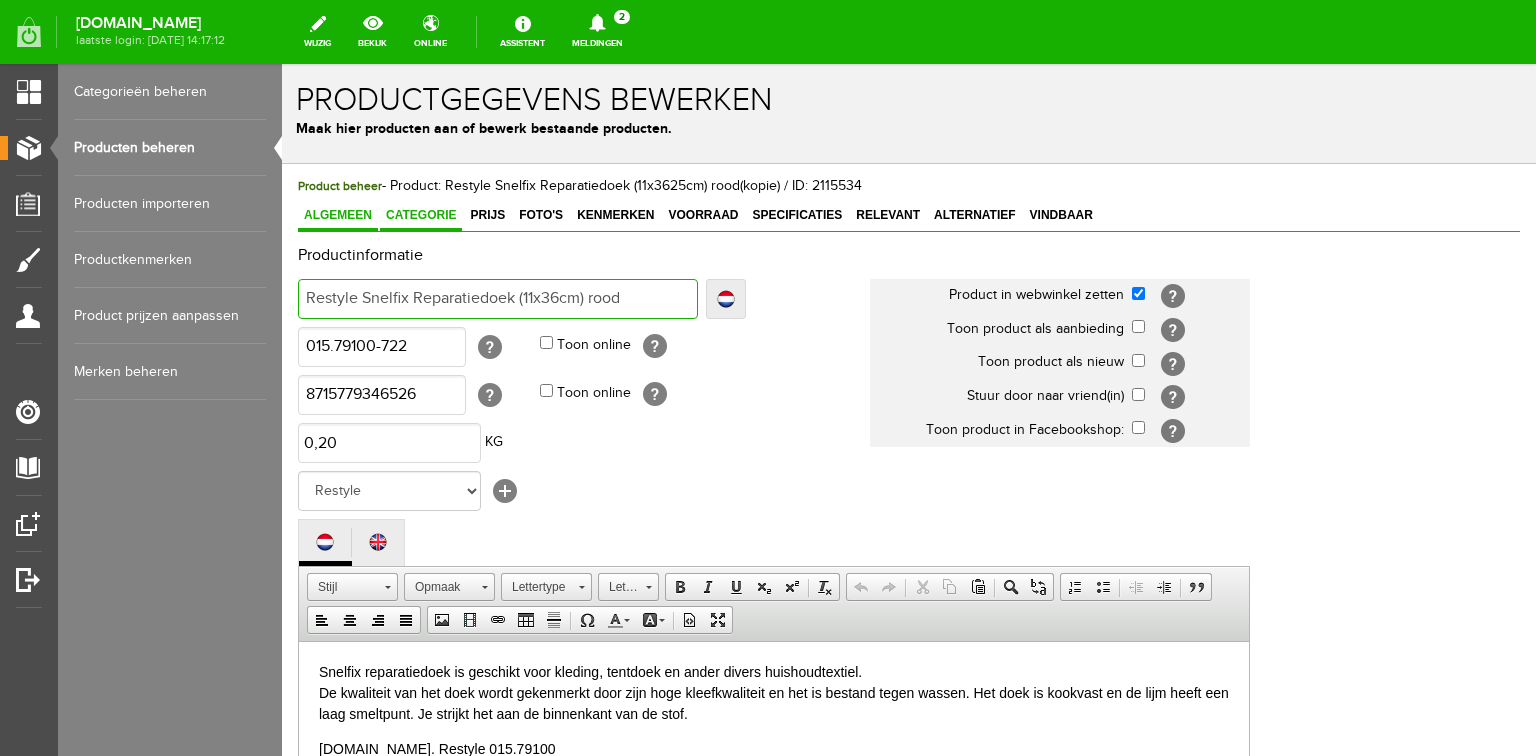 type on "Restyle Snelfix Reparatiedoek (11x36cm) rood" 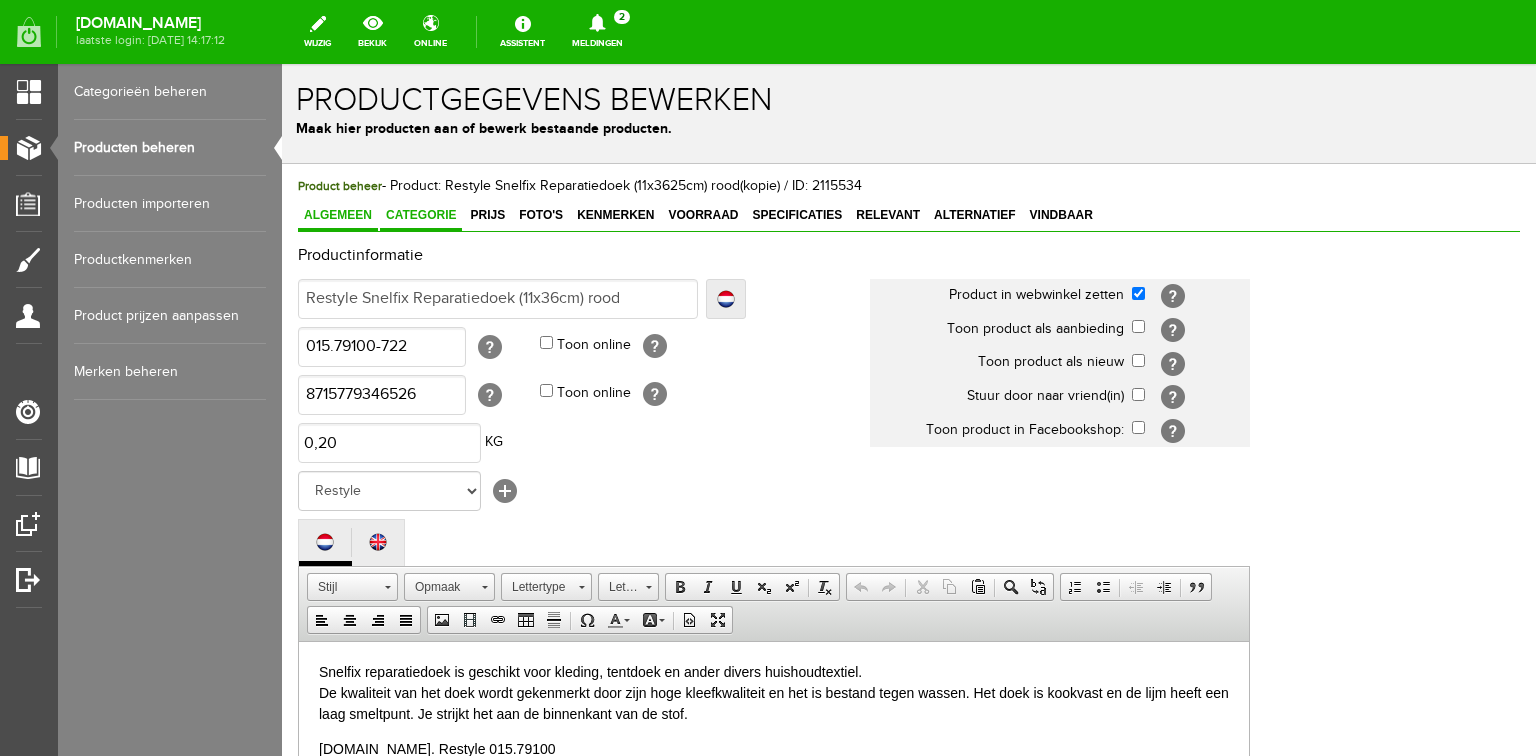 click on "Categorie" at bounding box center [421, 215] 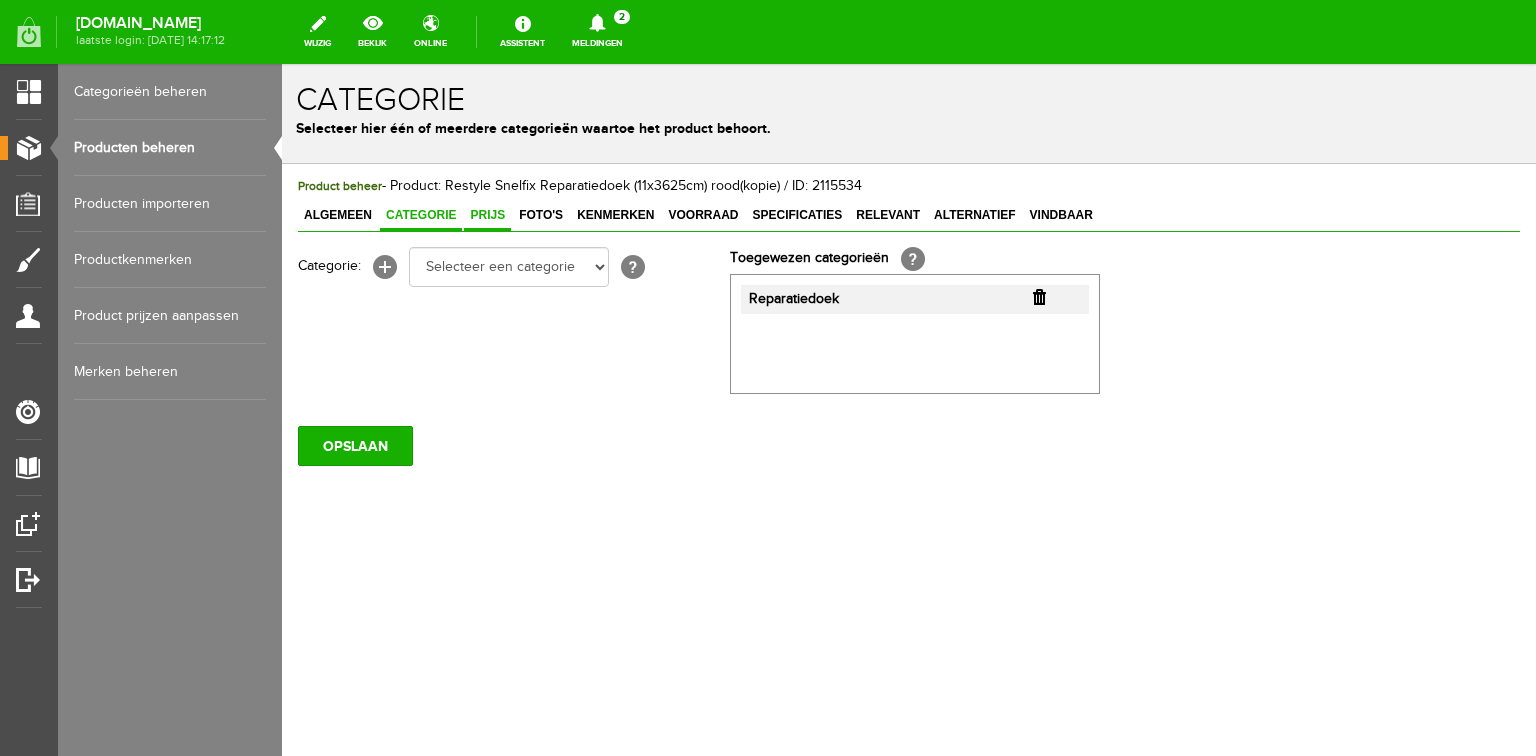 click on "Prijs" at bounding box center (487, 215) 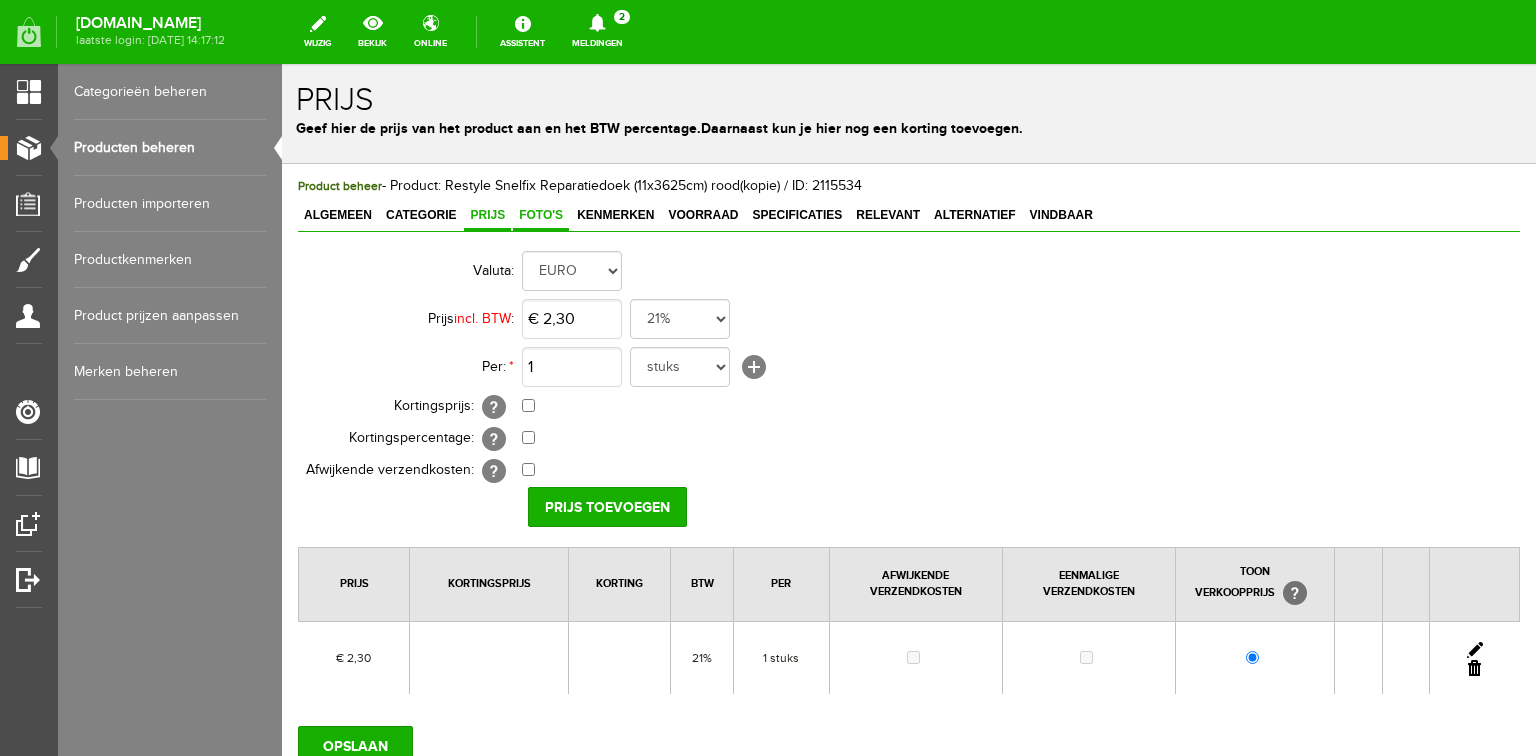 click on "Foto's" at bounding box center [541, 215] 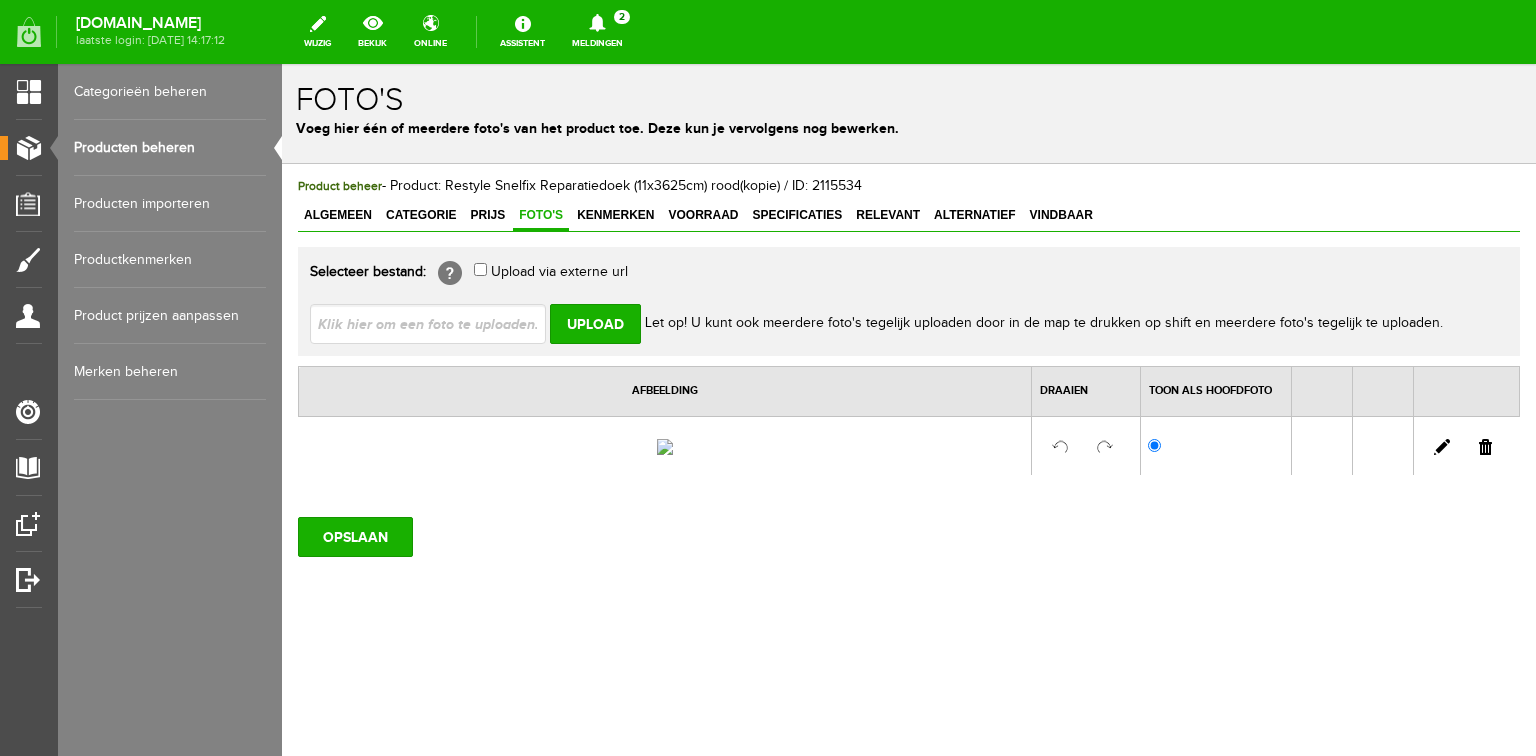 click at bounding box center [1485, 447] 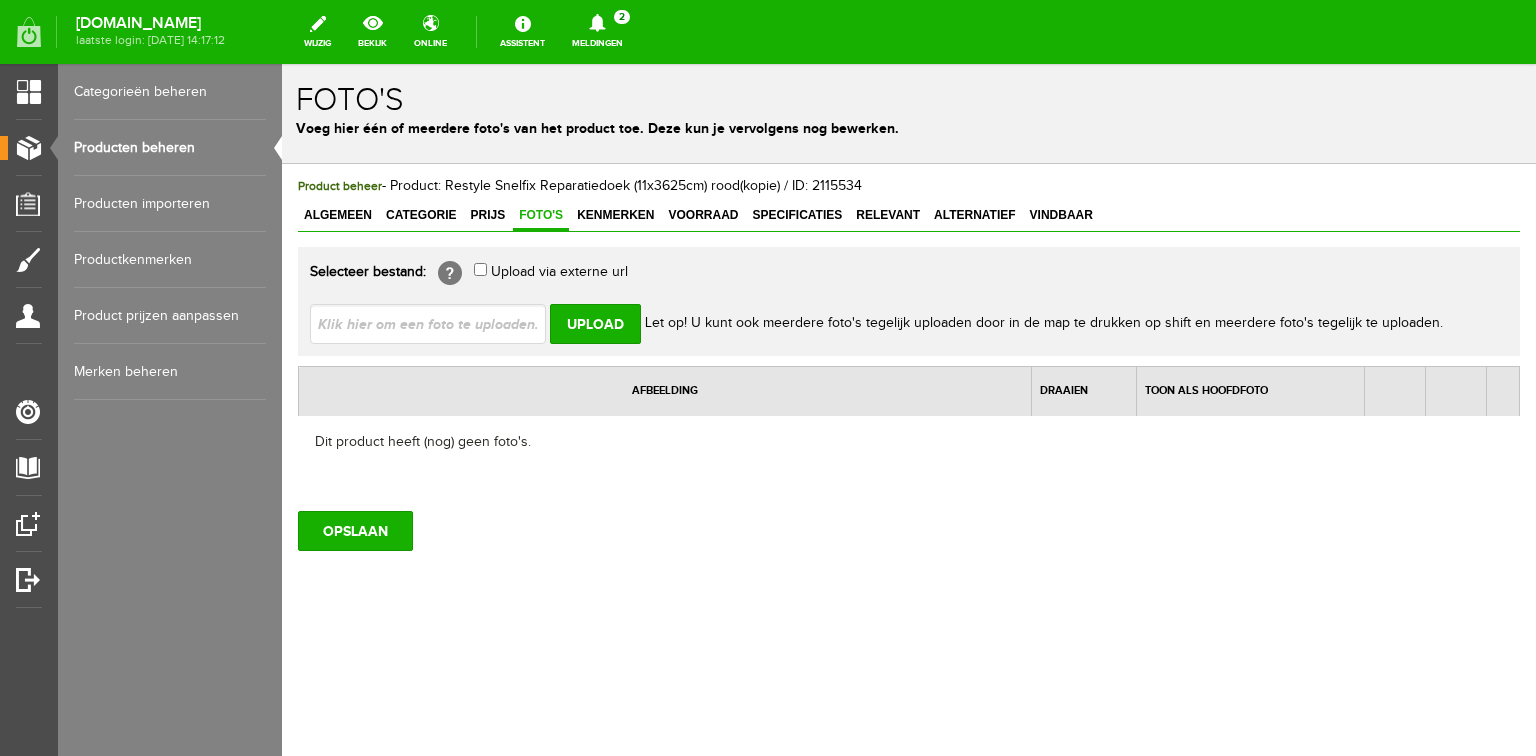 click at bounding box center [436, 323] 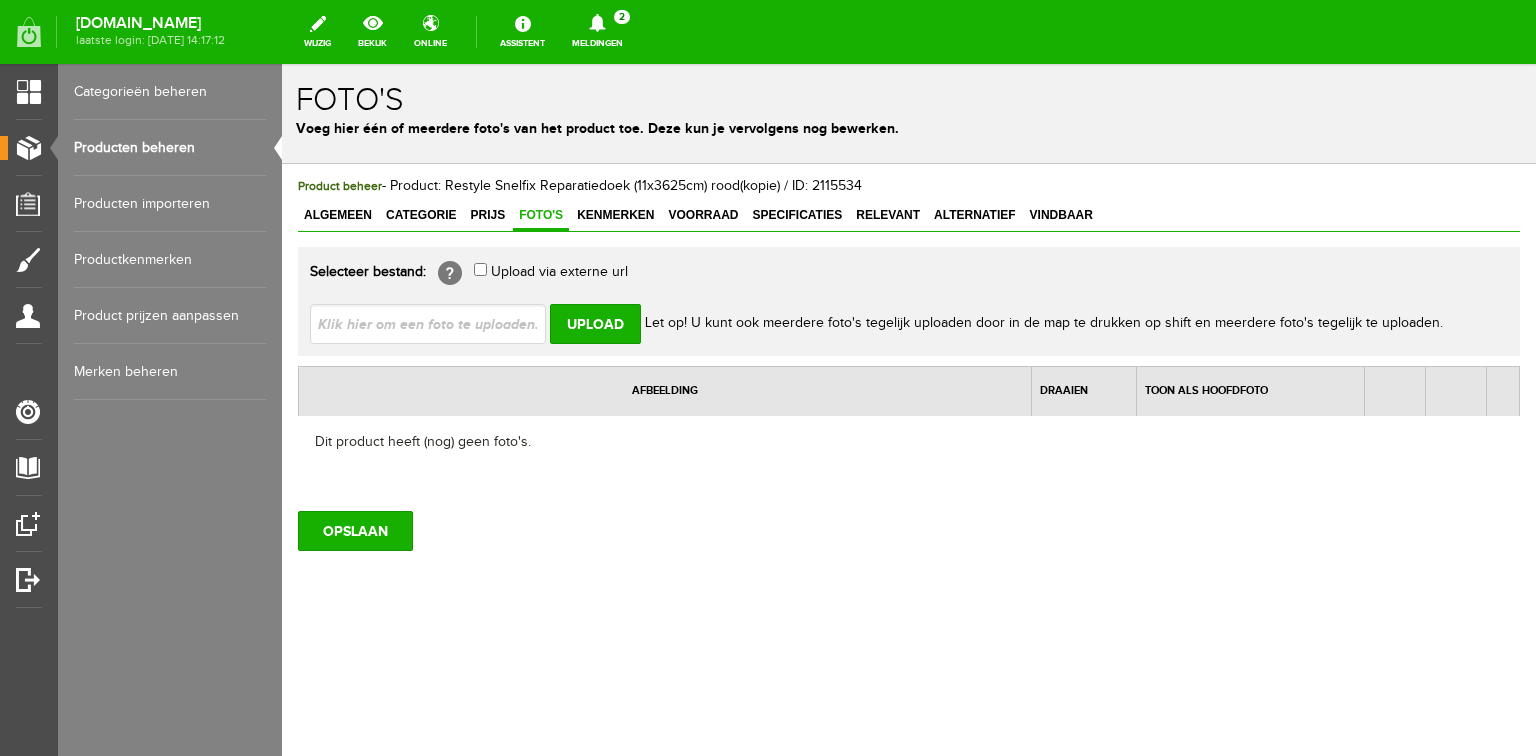 type on "C:\fakepath\RESTYLE_reparatiedoek-015.79100_722-rood.jpg" 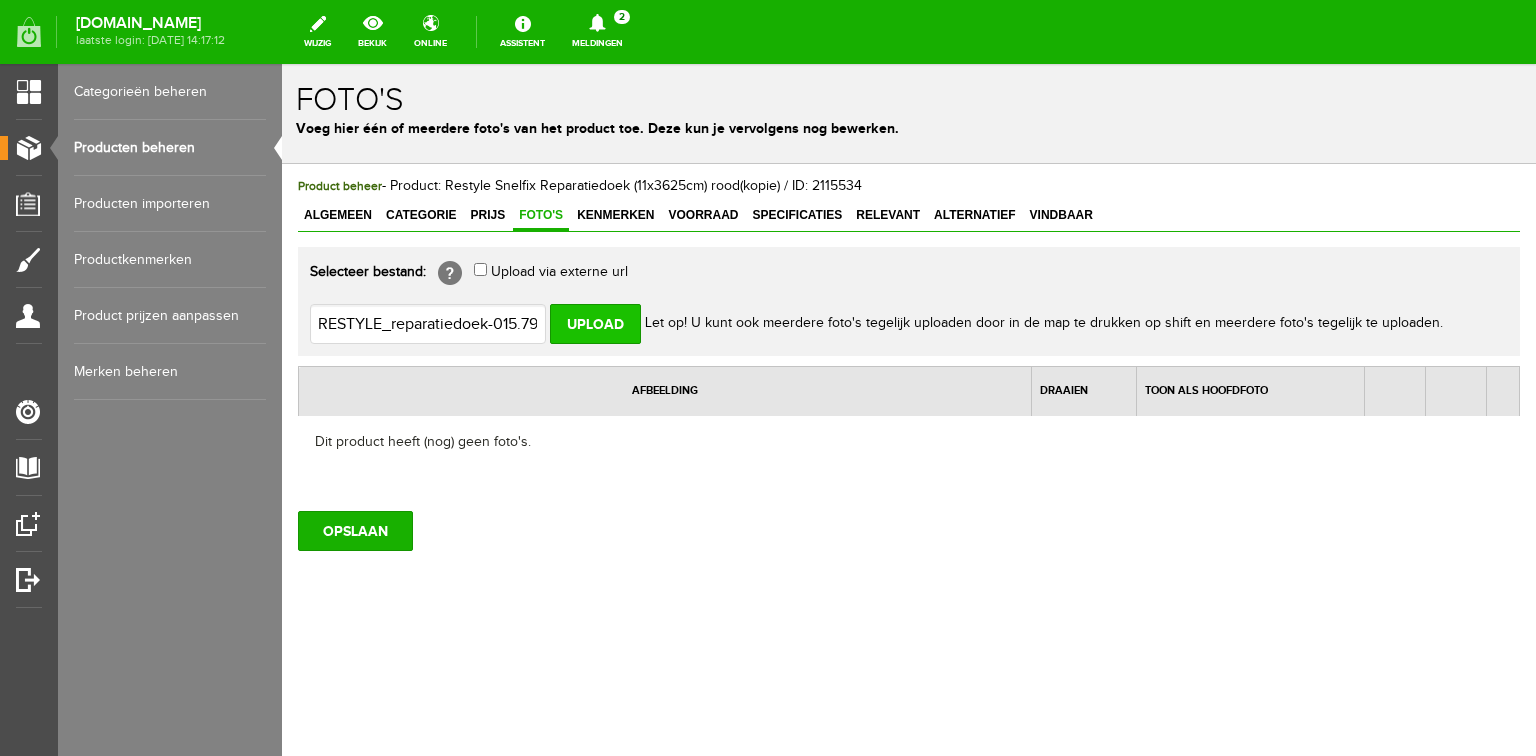 click on "Upload" at bounding box center [595, 324] 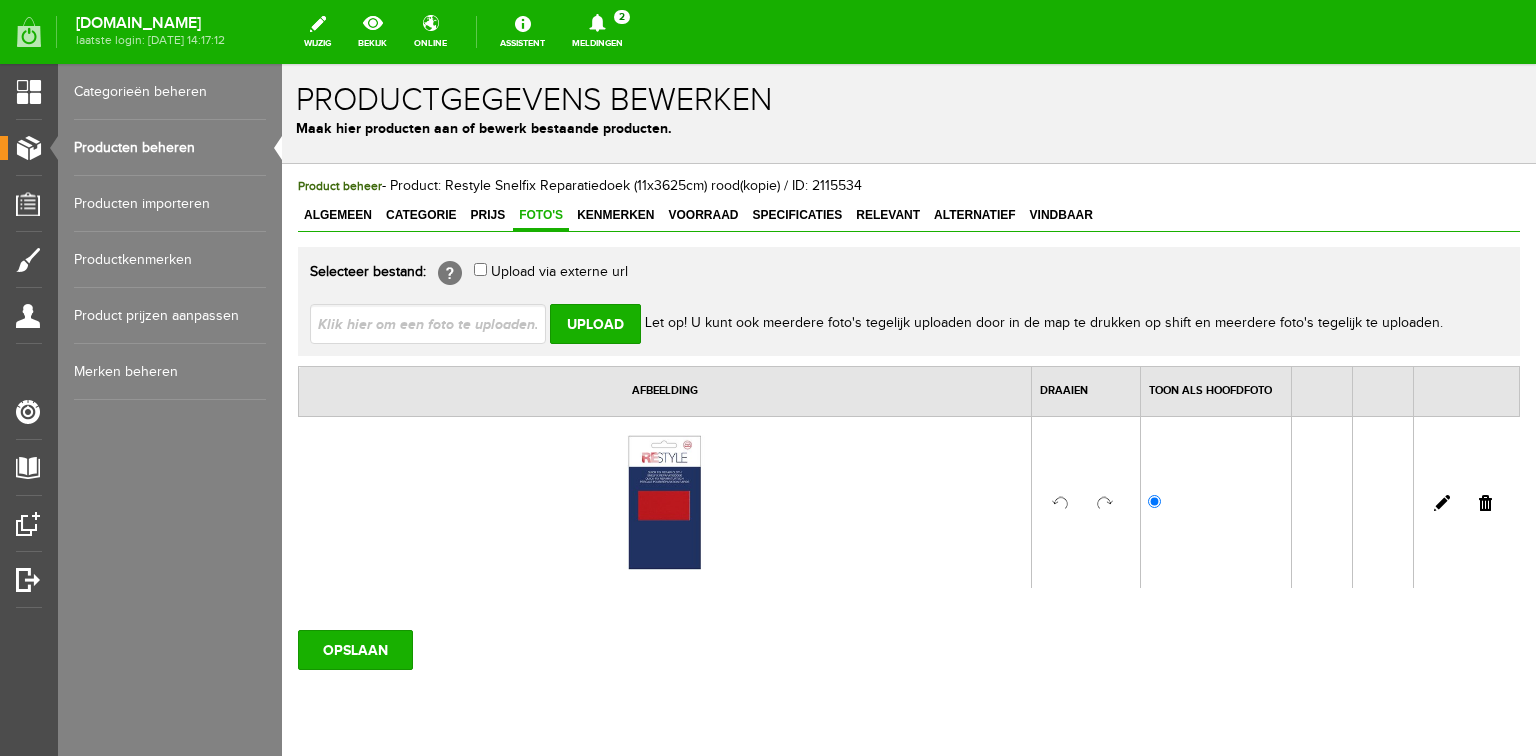 scroll, scrollTop: 0, scrollLeft: 0, axis: both 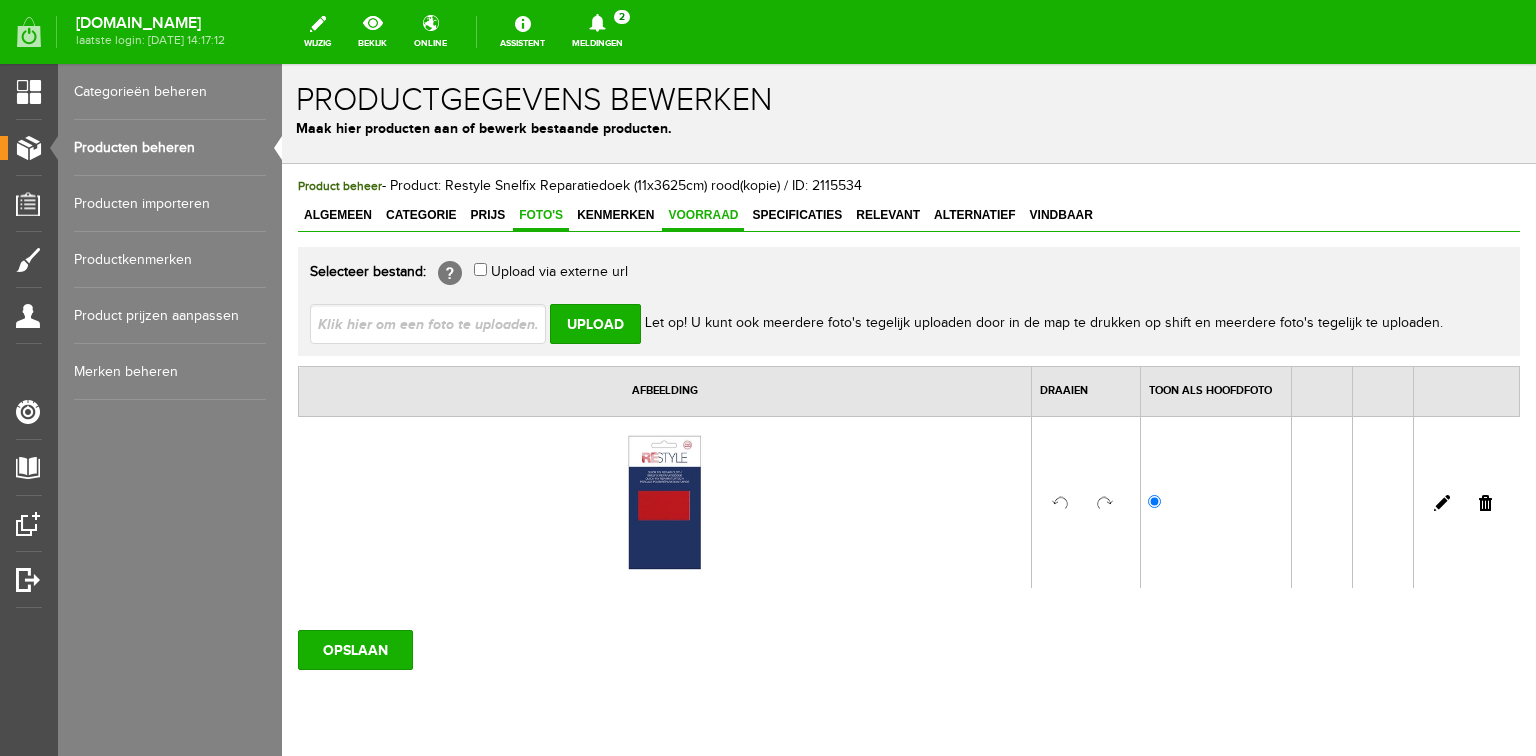click on "Voorraad" at bounding box center [703, 215] 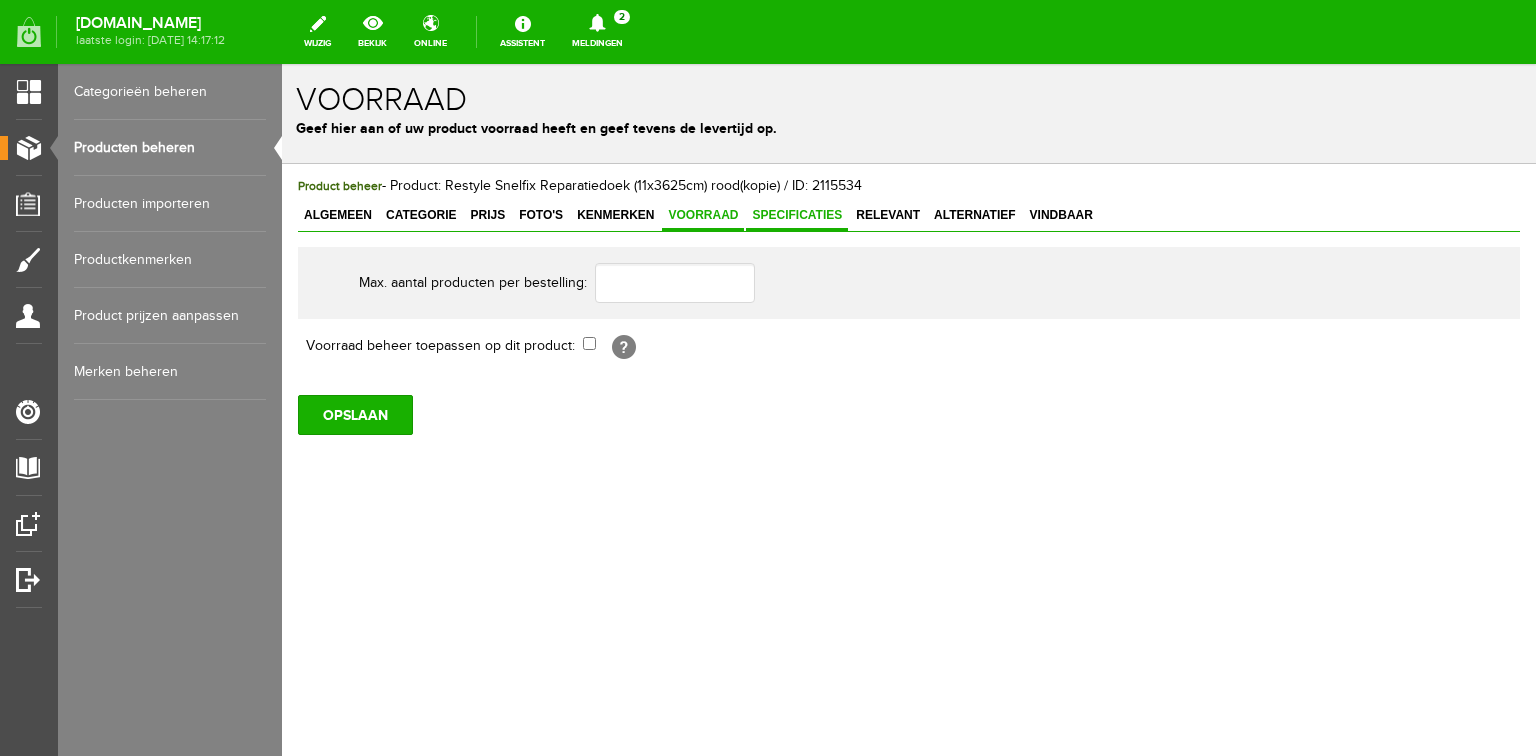 click on "Specificaties" at bounding box center [797, 215] 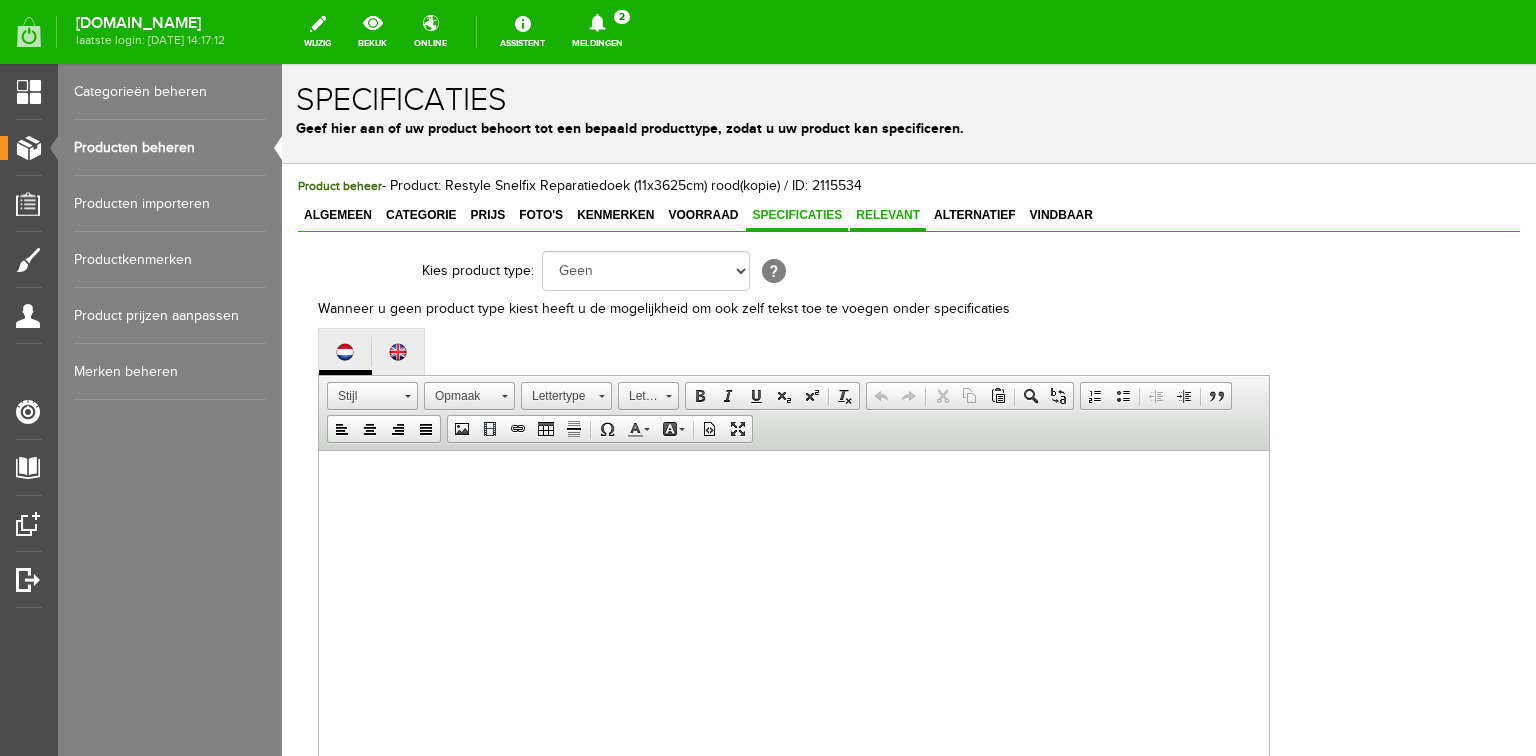 click on "Relevant" at bounding box center (888, 215) 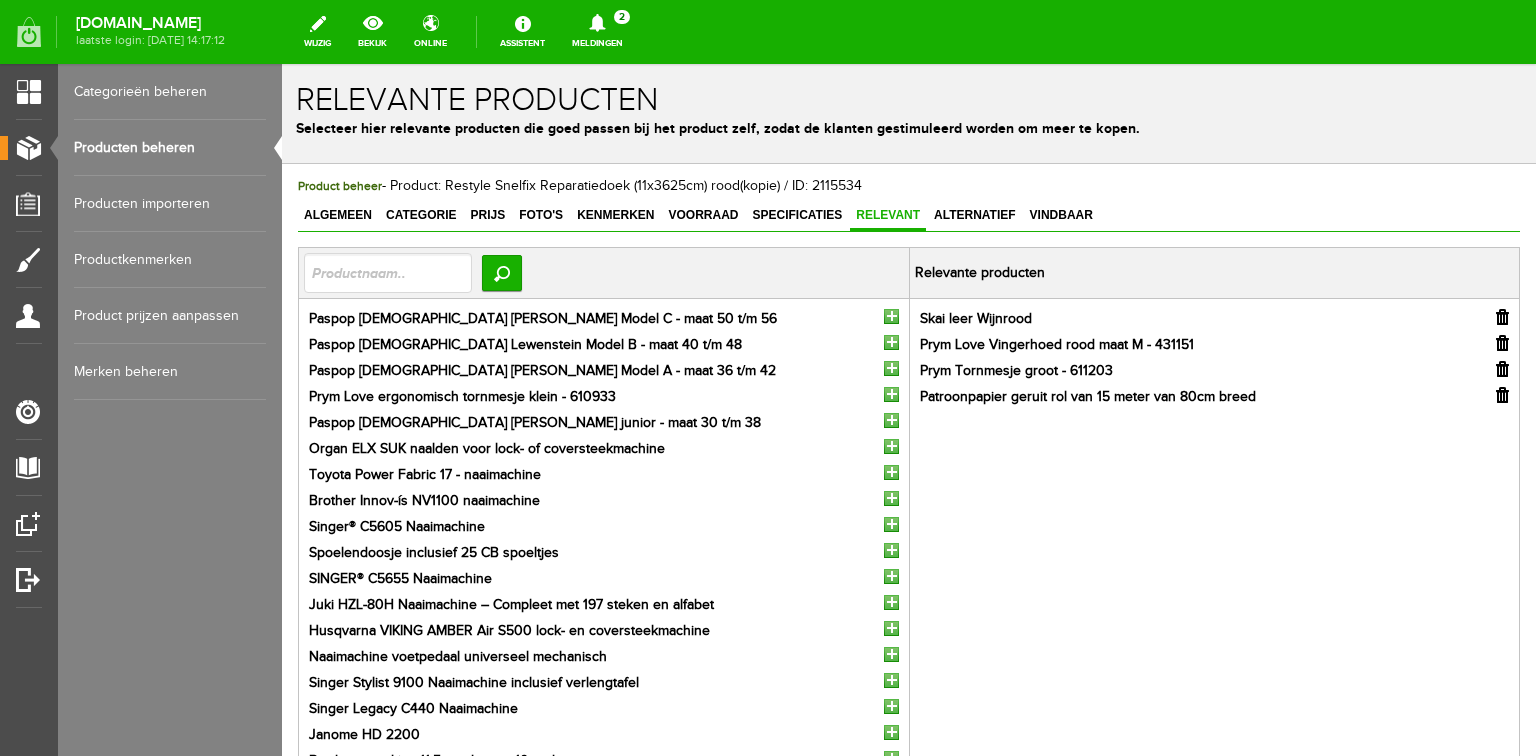 click at bounding box center [1502, 317] 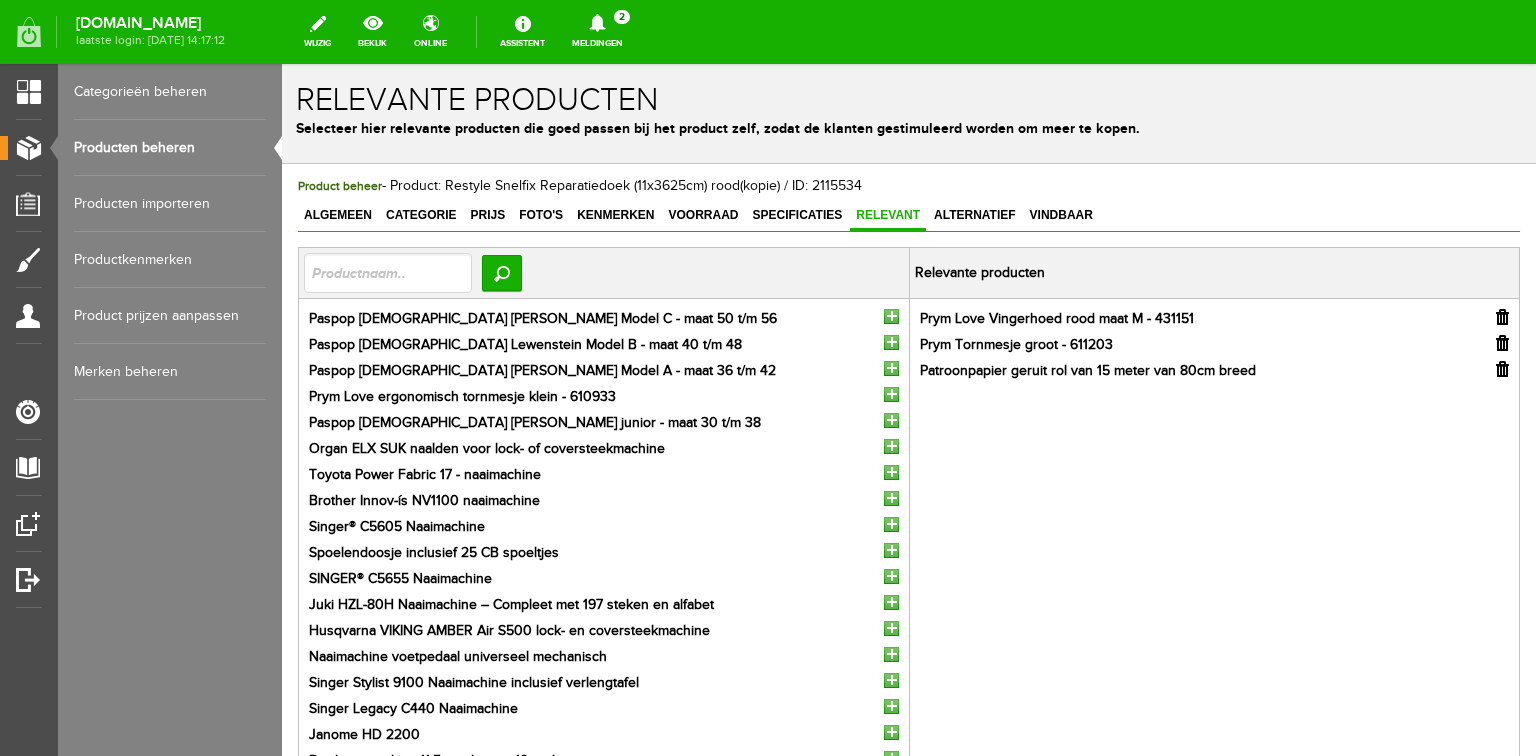 click at bounding box center [1502, 317] 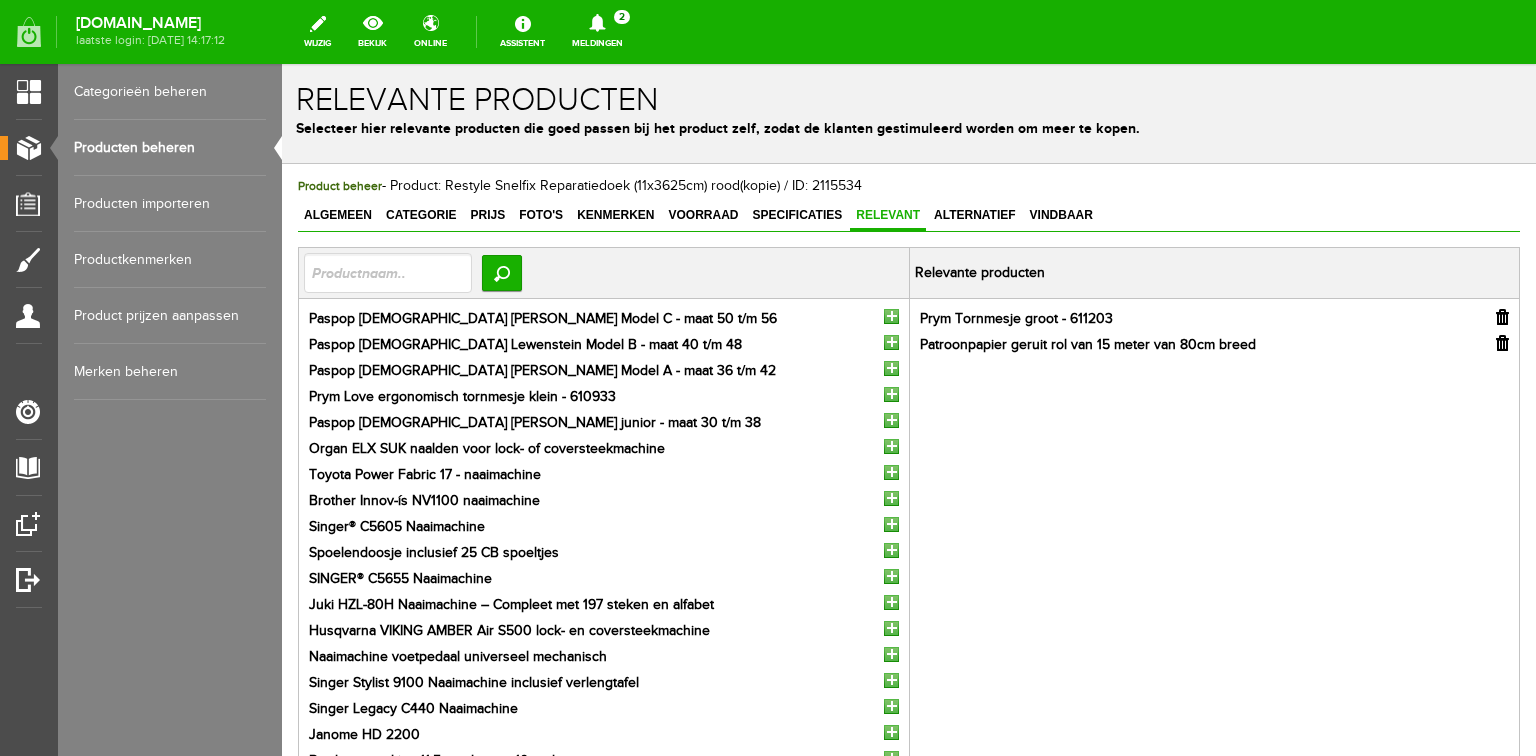 click at bounding box center [1502, 317] 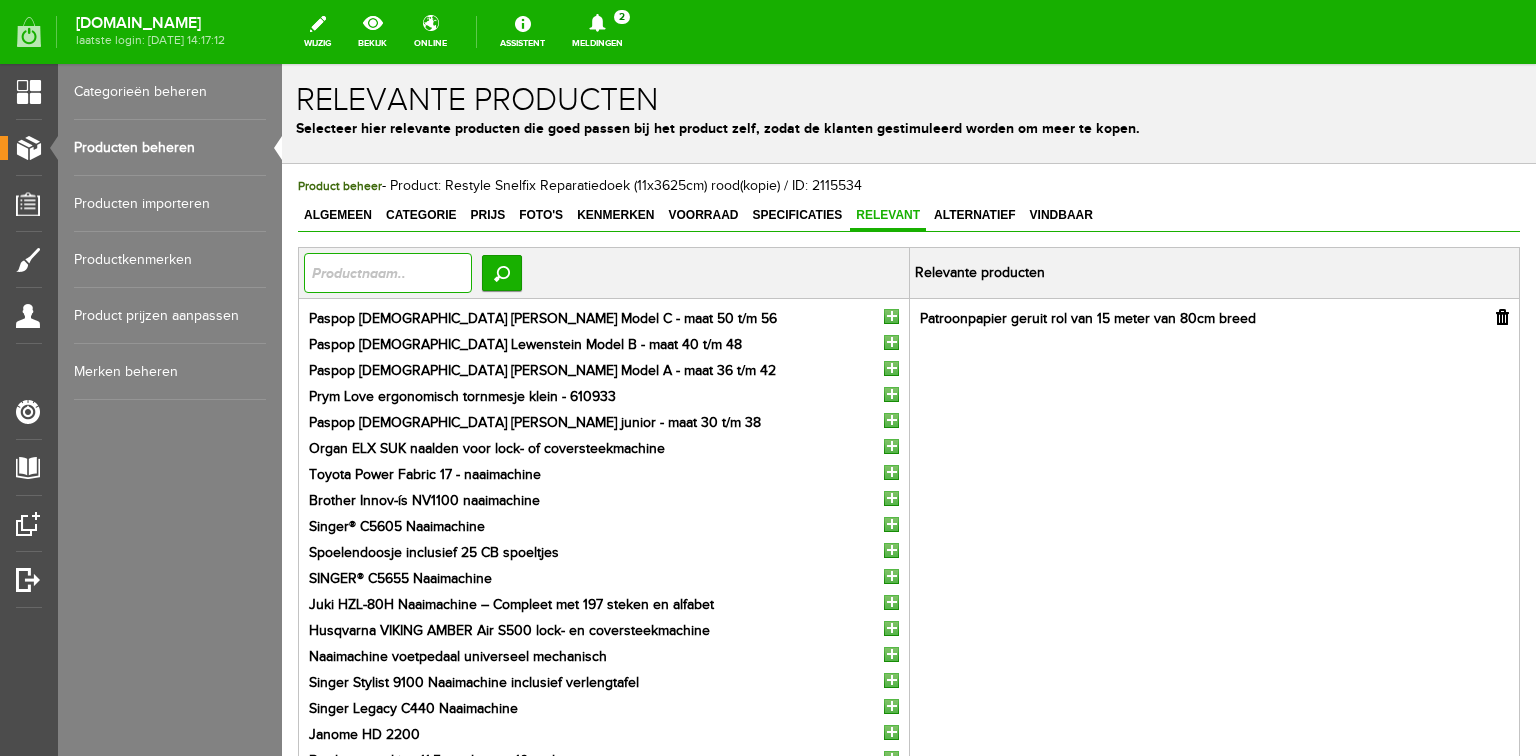click at bounding box center [388, 273] 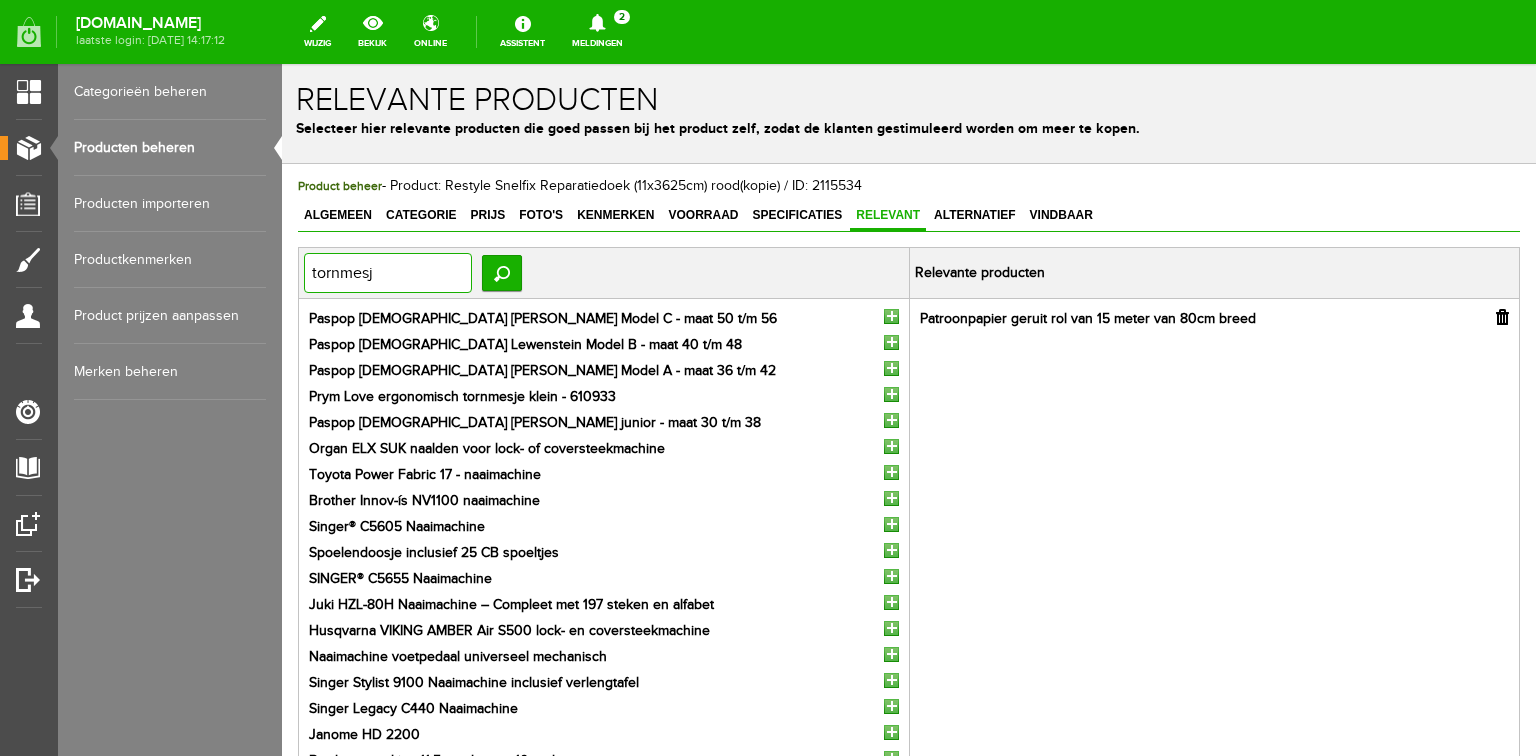 type on "tornmesje" 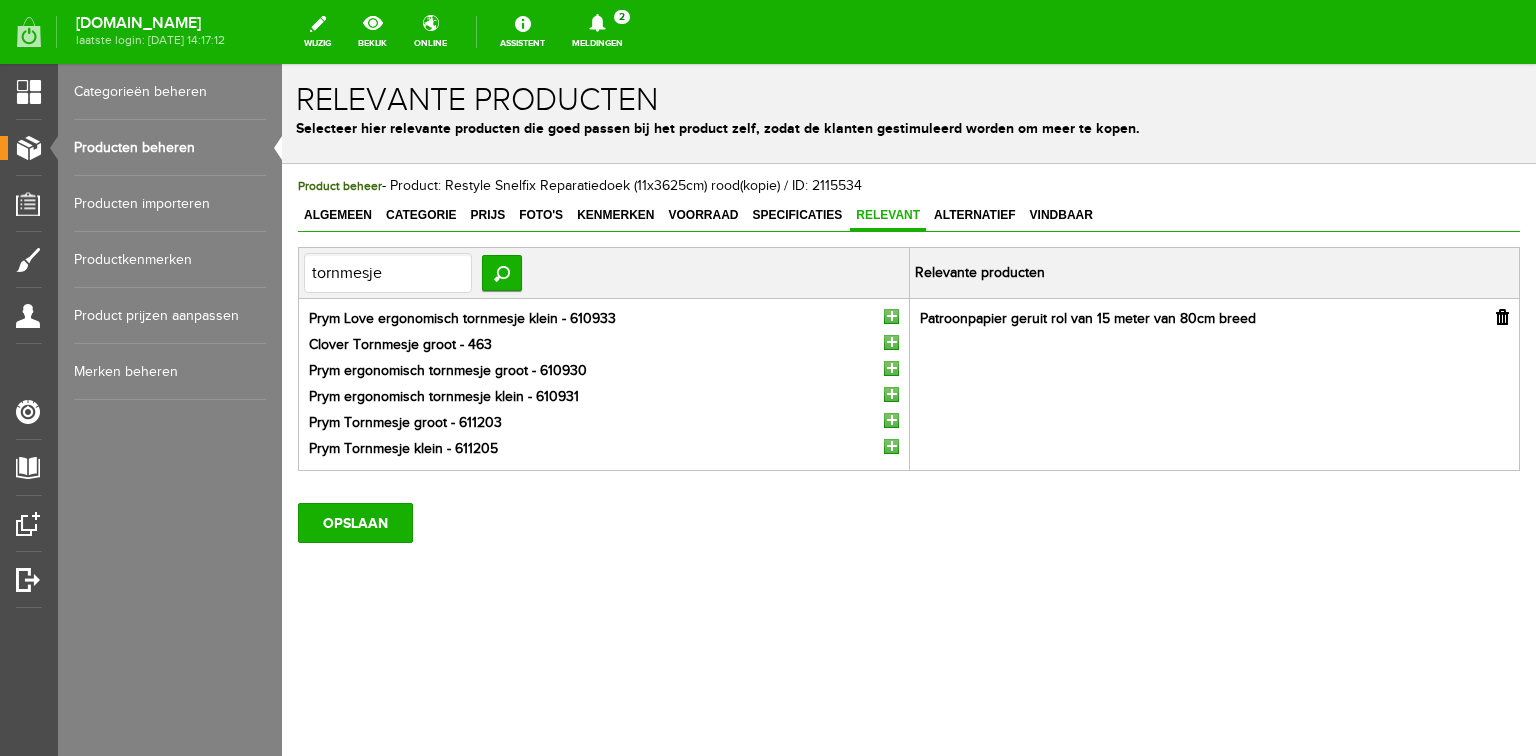 click at bounding box center [891, 316] 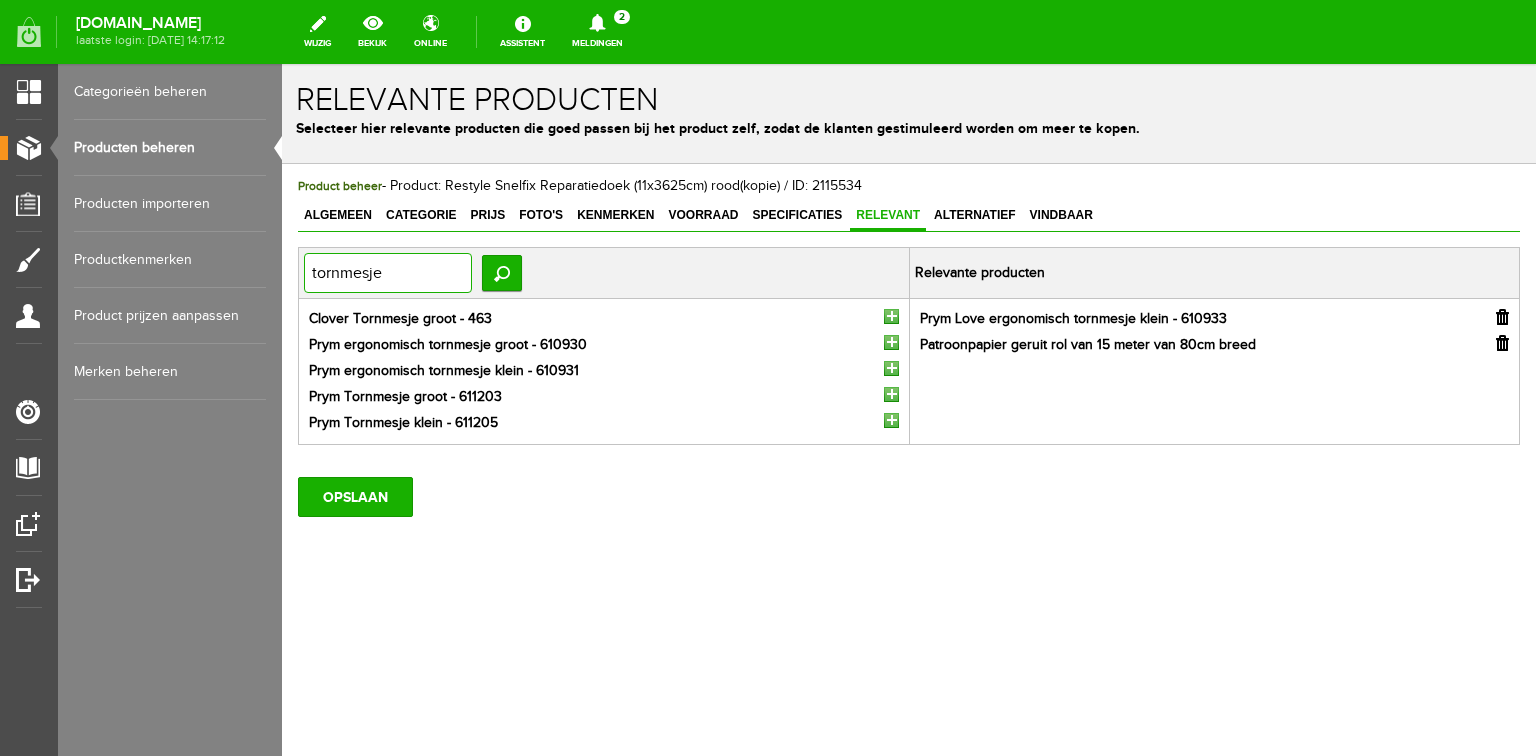 drag, startPoint x: 388, startPoint y: 273, endPoint x: 268, endPoint y: 273, distance: 120 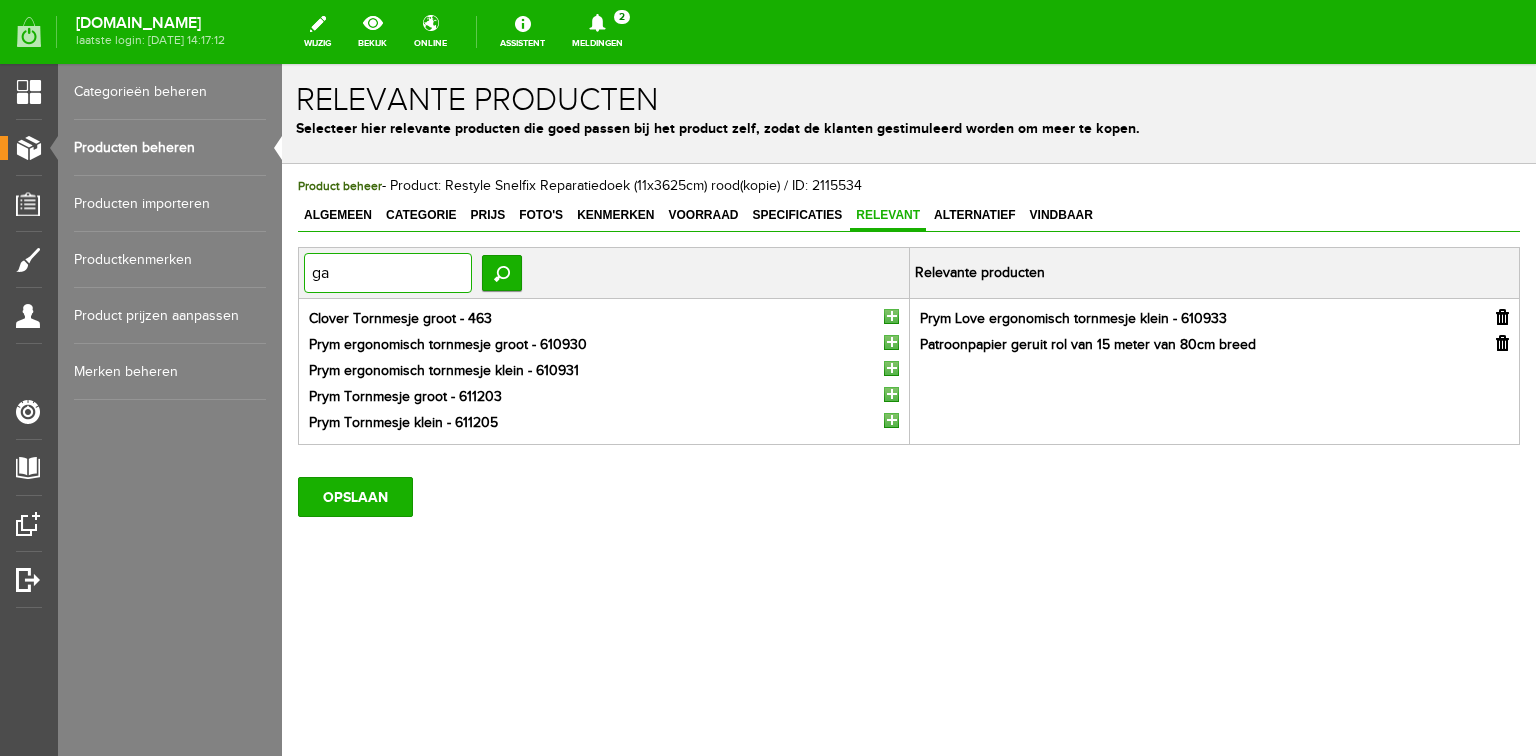 type on "g" 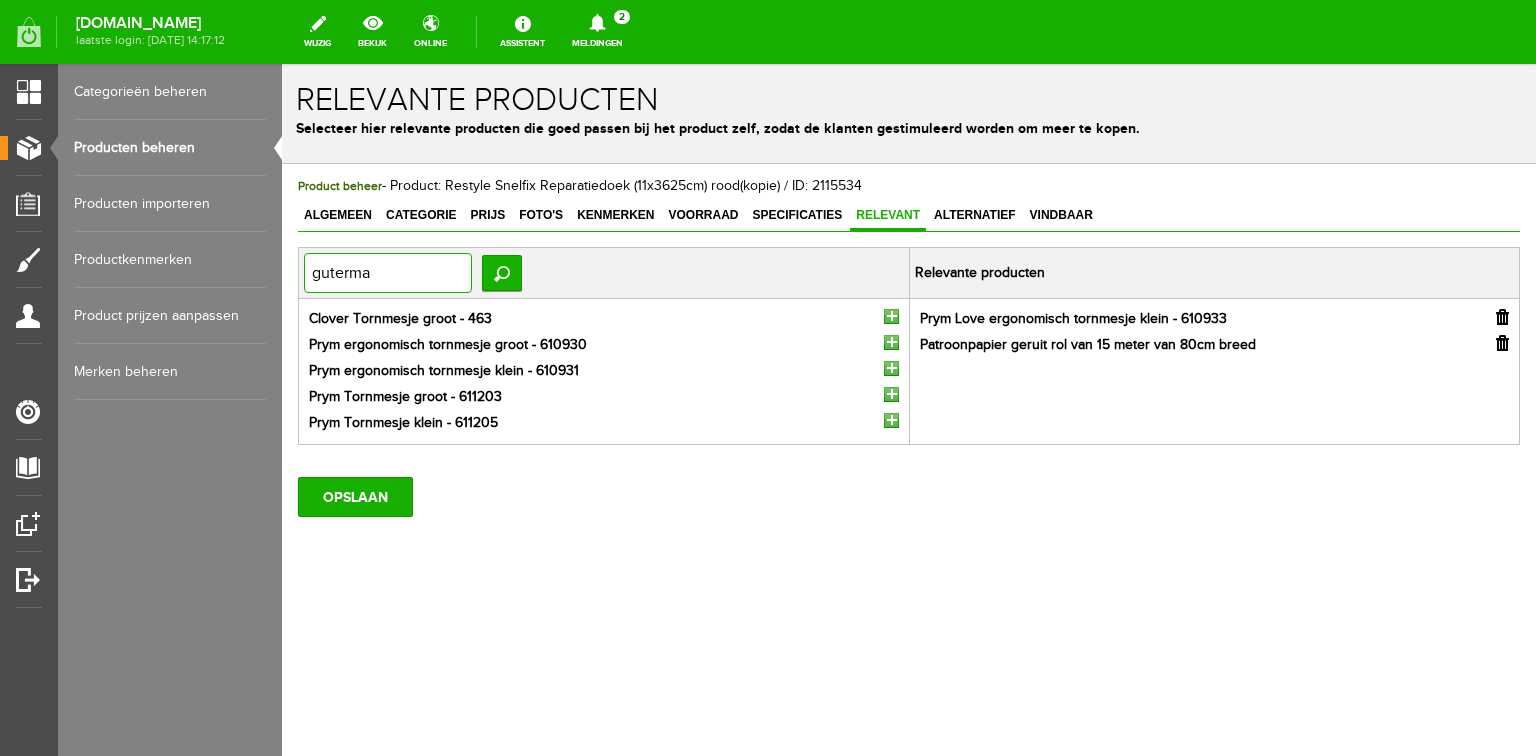 type on "[PERSON_NAME]" 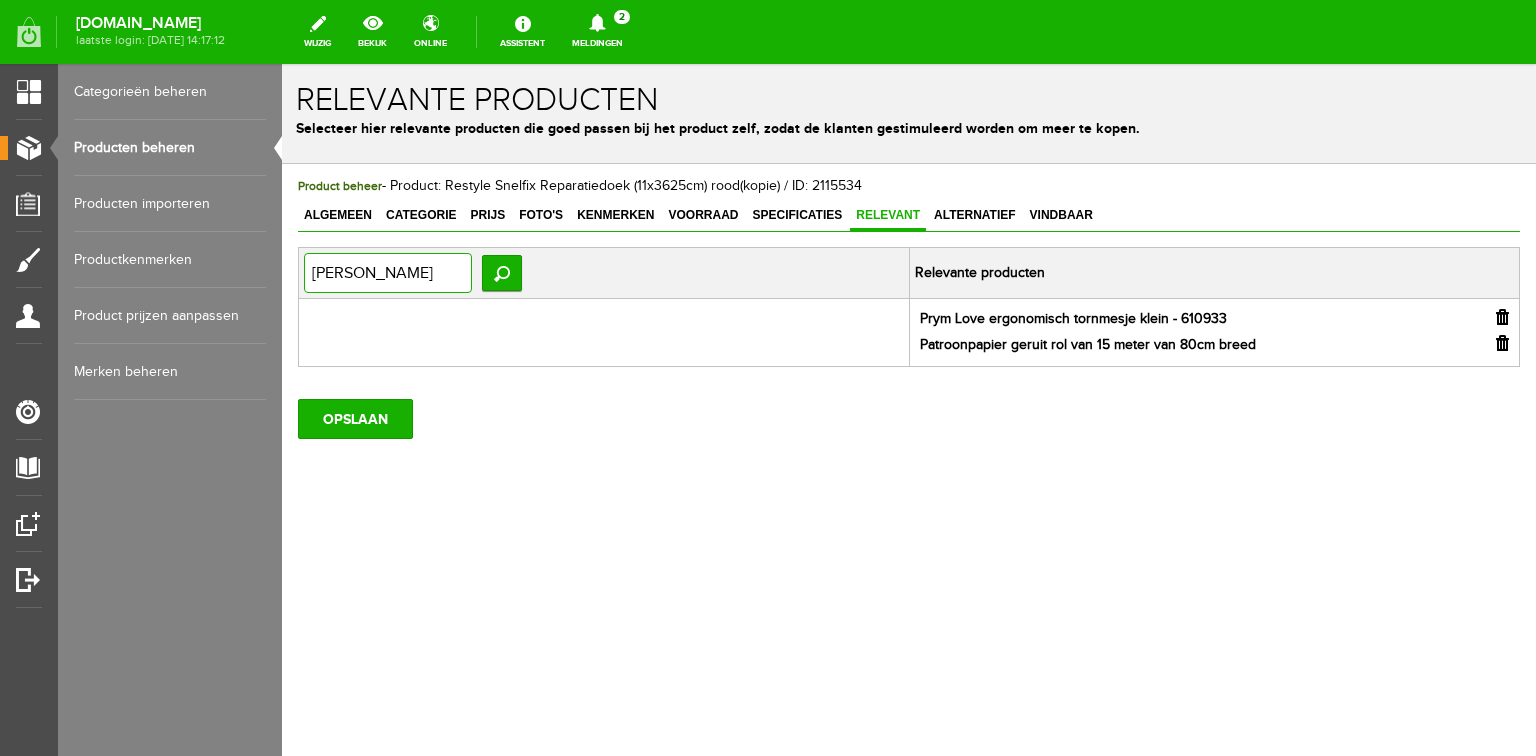 drag, startPoint x: 405, startPoint y: 275, endPoint x: 308, endPoint y: 276, distance: 97.00516 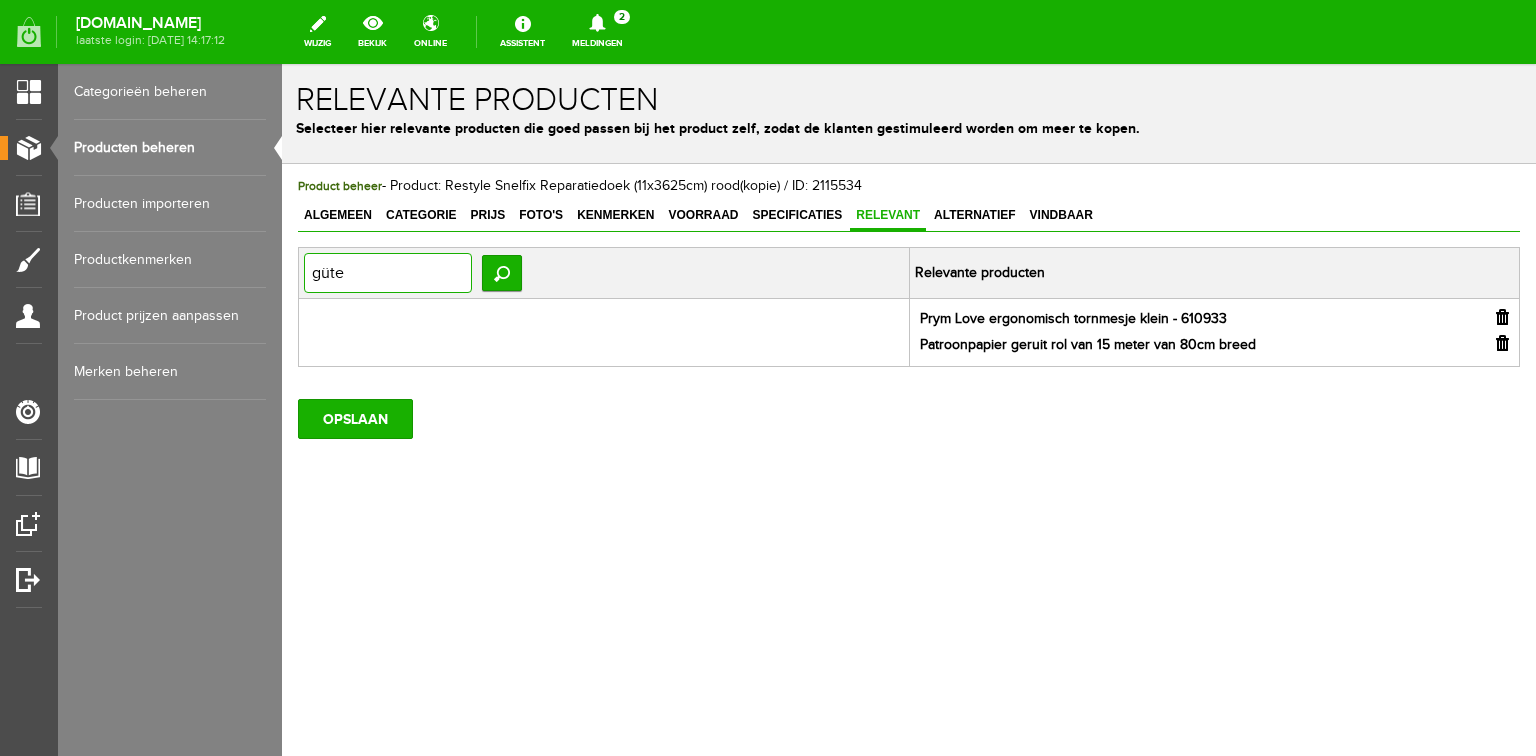 type on "güter" 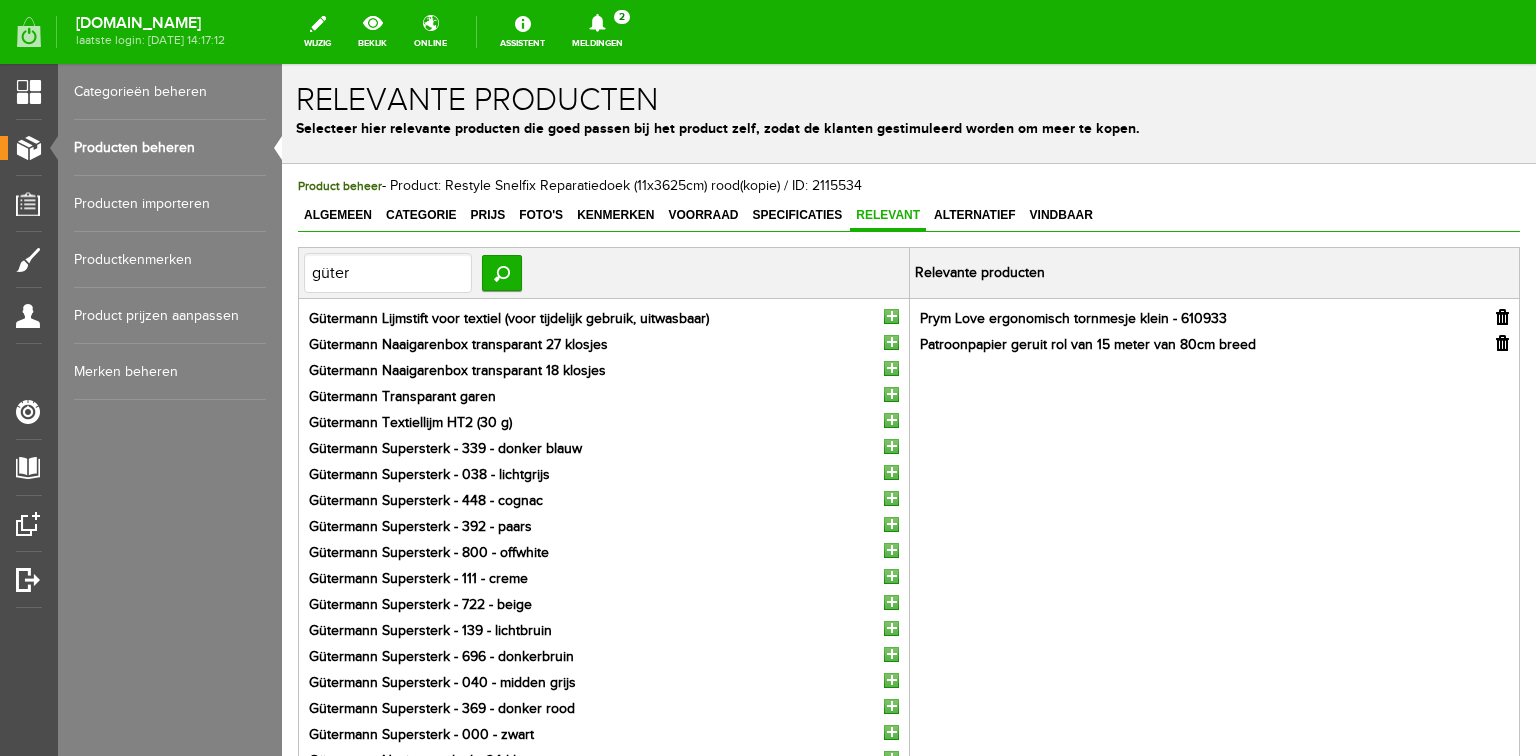 click at bounding box center (891, 342) 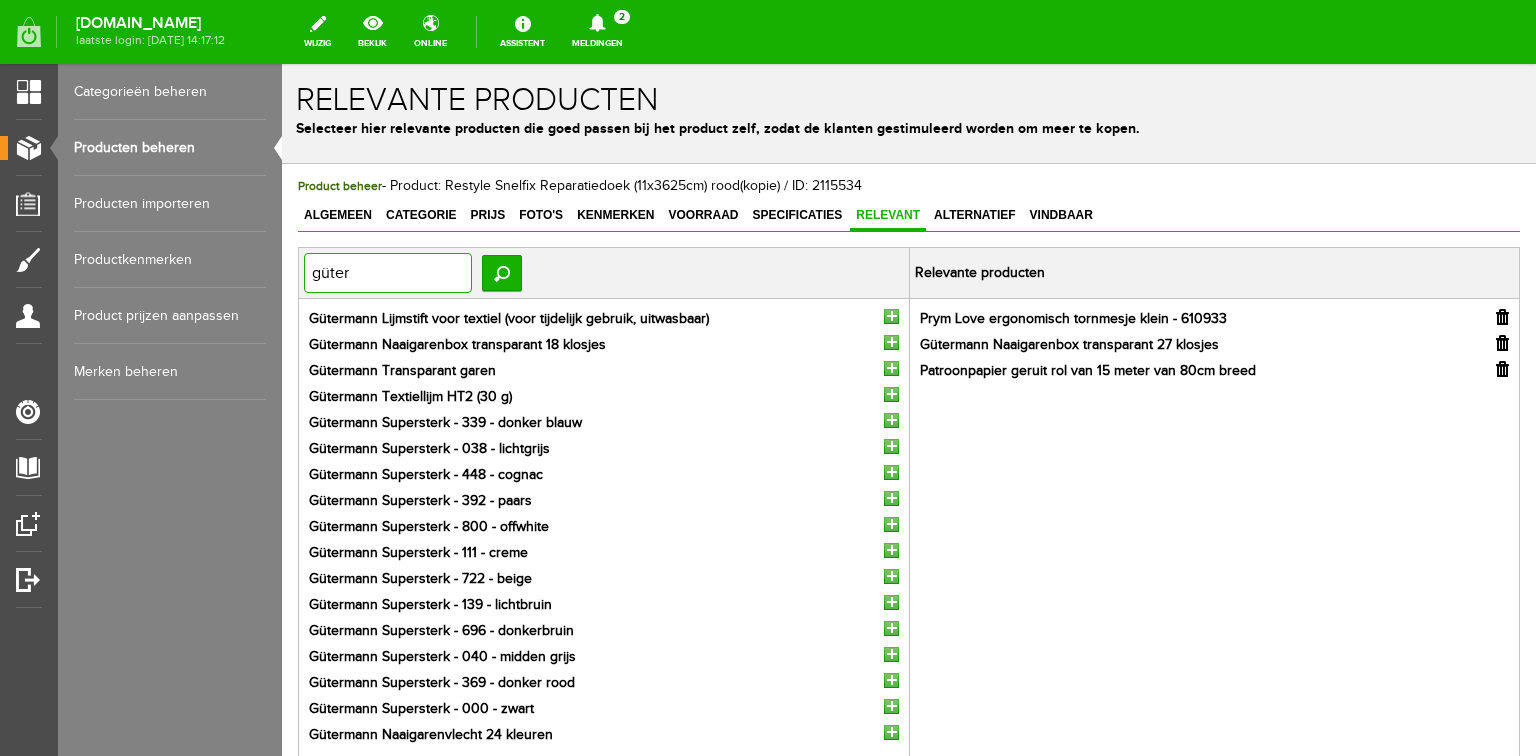 drag, startPoint x: 353, startPoint y: 264, endPoint x: 294, endPoint y: 272, distance: 59.5399 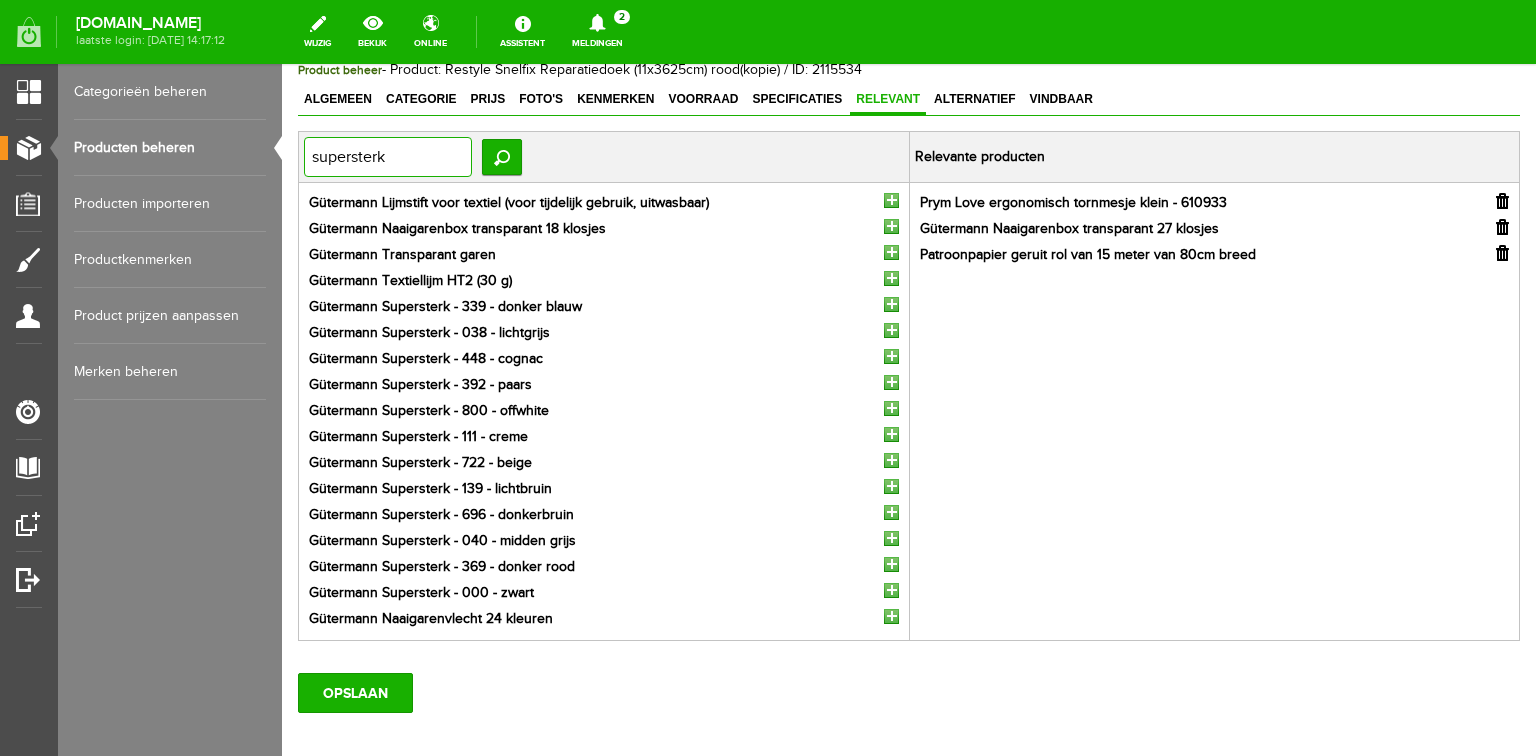 scroll, scrollTop: 160, scrollLeft: 0, axis: vertical 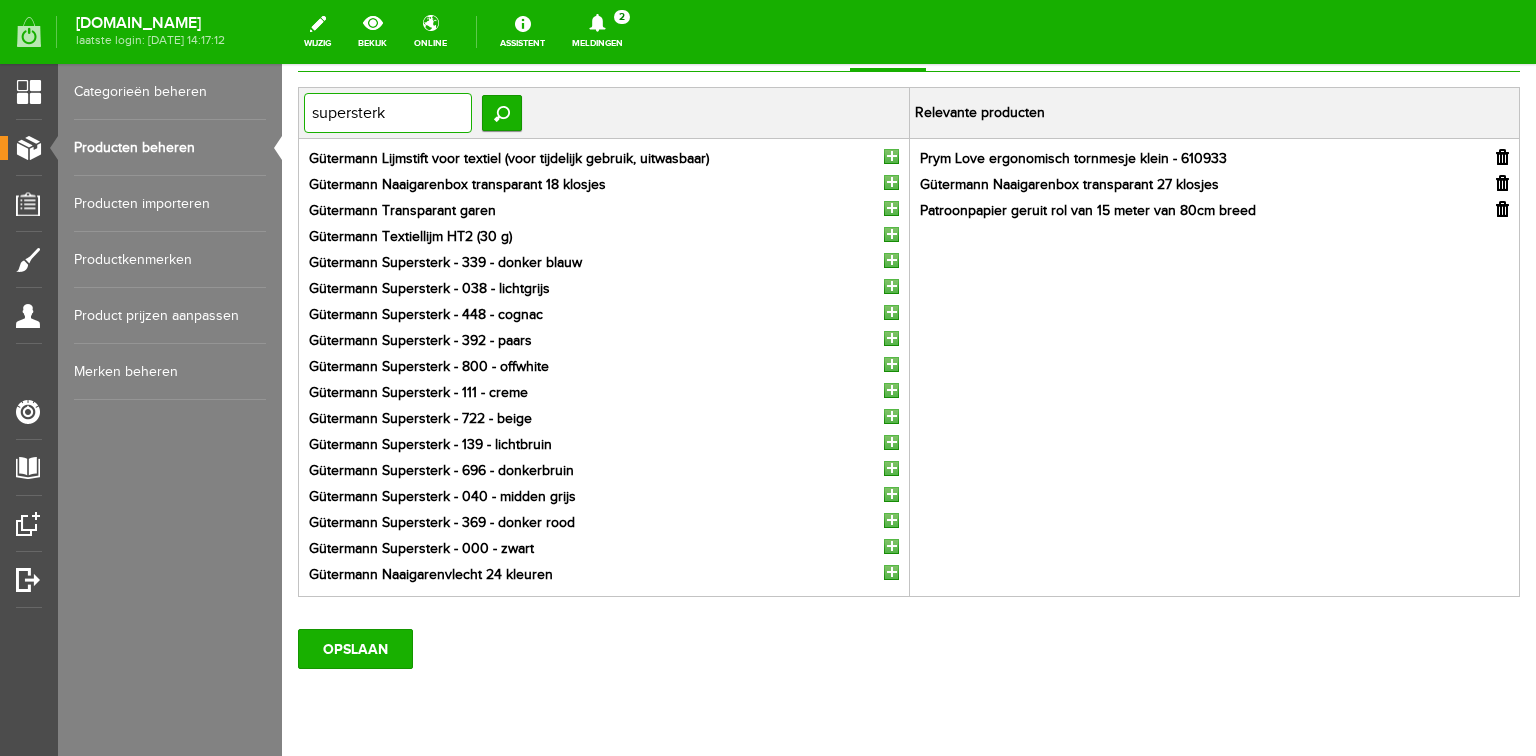 type on "supersterk" 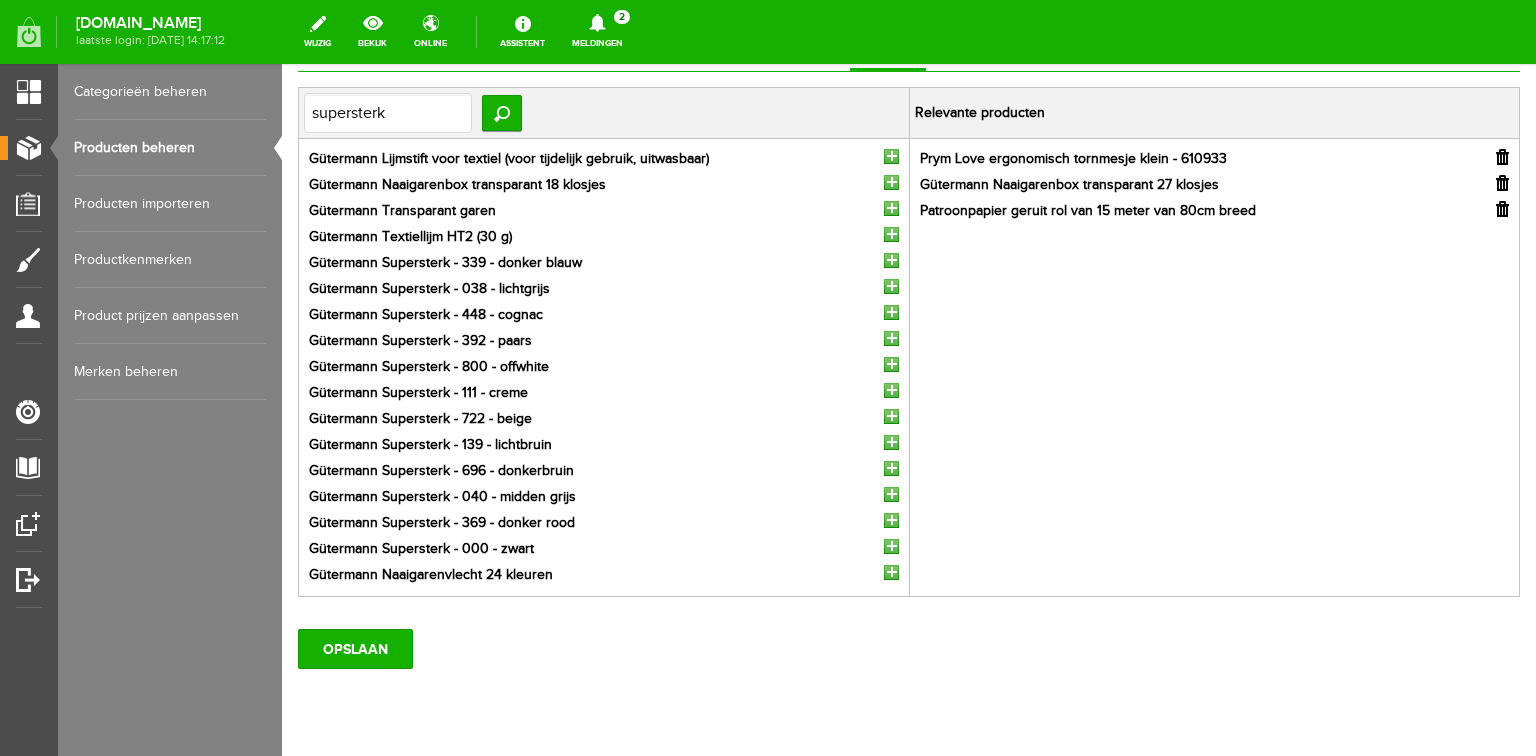 click at bounding box center (891, 312) 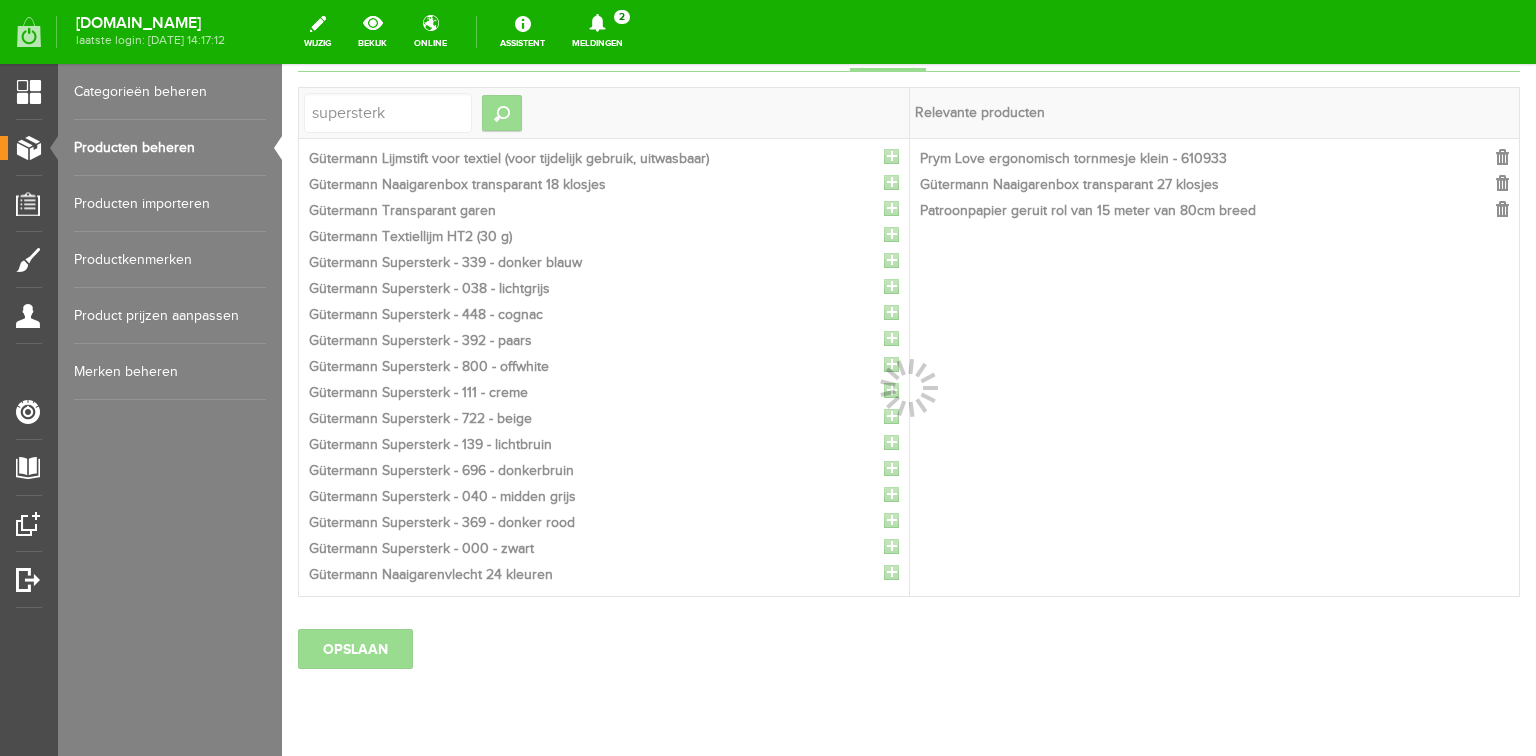scroll, scrollTop: 64, scrollLeft: 0, axis: vertical 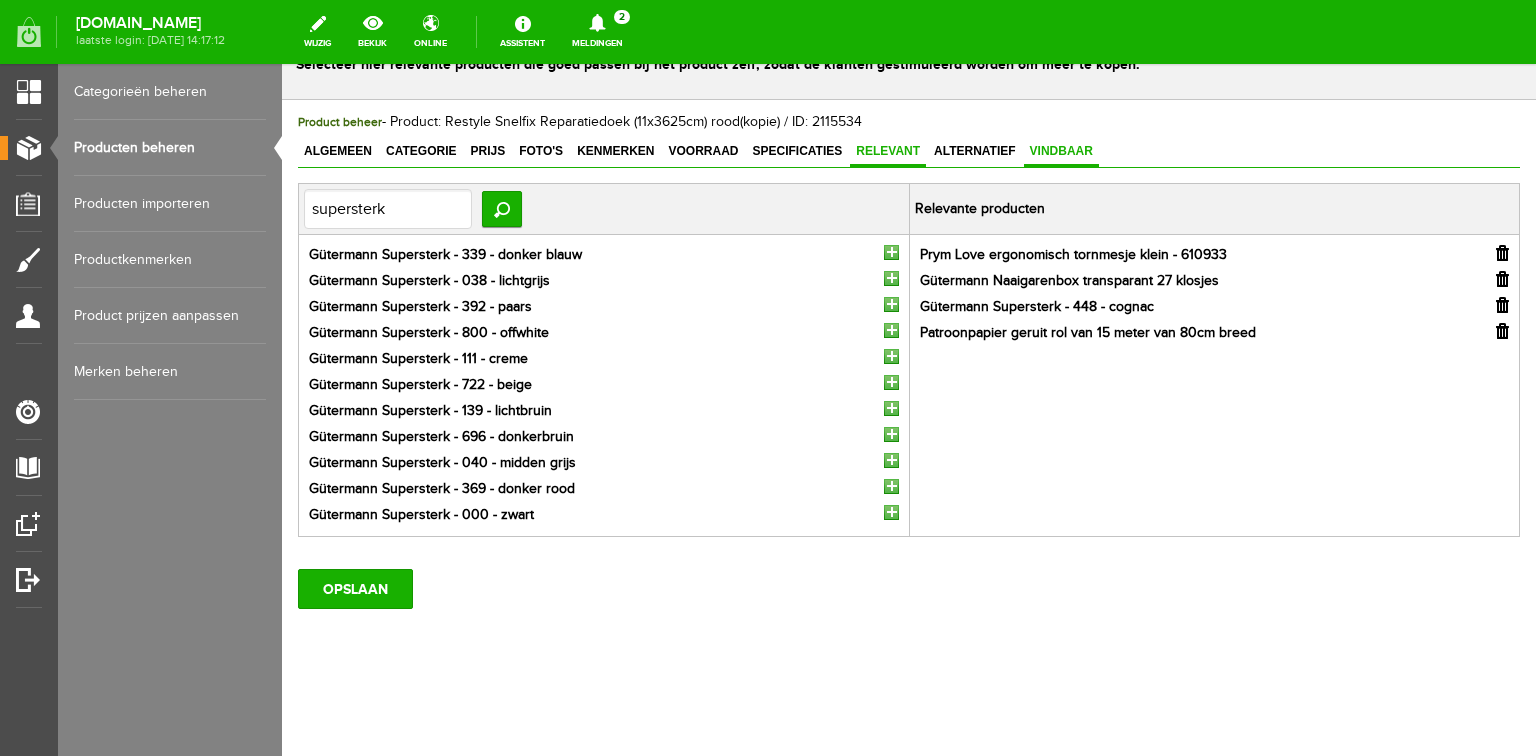 click on "Vindbaar" at bounding box center (1061, 151) 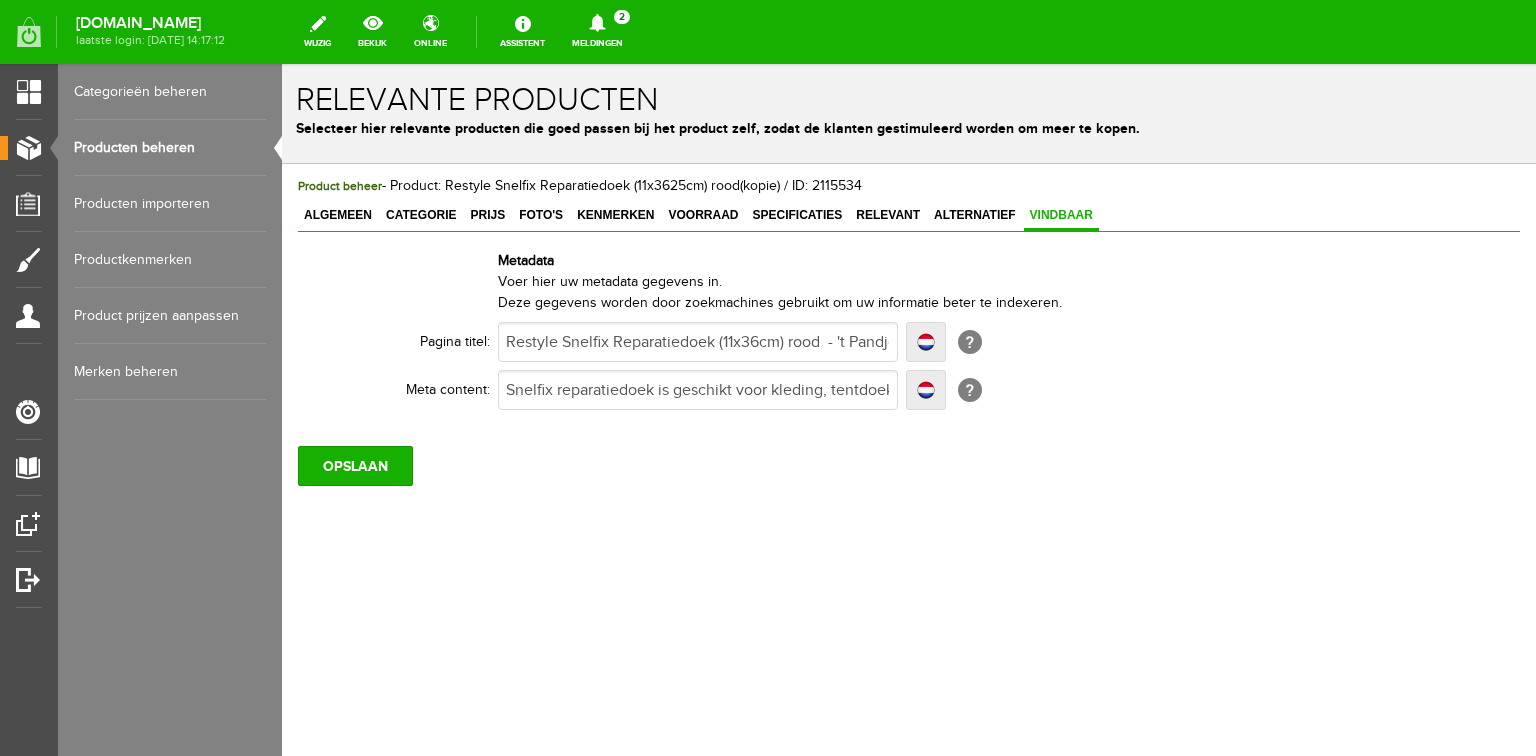 scroll, scrollTop: 0, scrollLeft: 0, axis: both 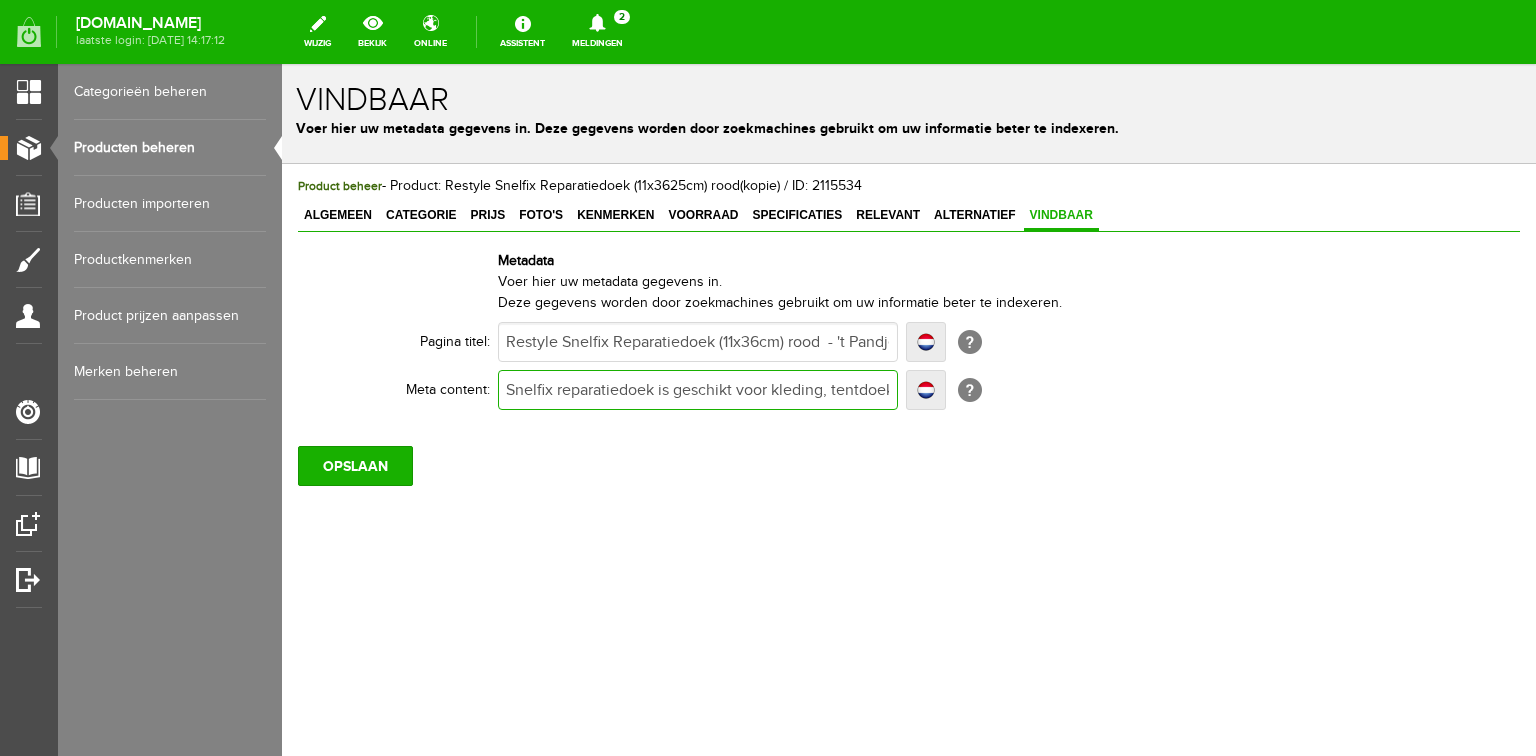 click on "Snelfix reparatiedoek is geschikt voor kleding, tentdoek en ander divers huishoudtextiel. De kwaliteit van het doek wordt gekenmerkt door zijn hoge kleefkwaliteit. Bestel online of bezoek onze winkel. Artnr: Restyle 015.79100/722" at bounding box center (698, 390) 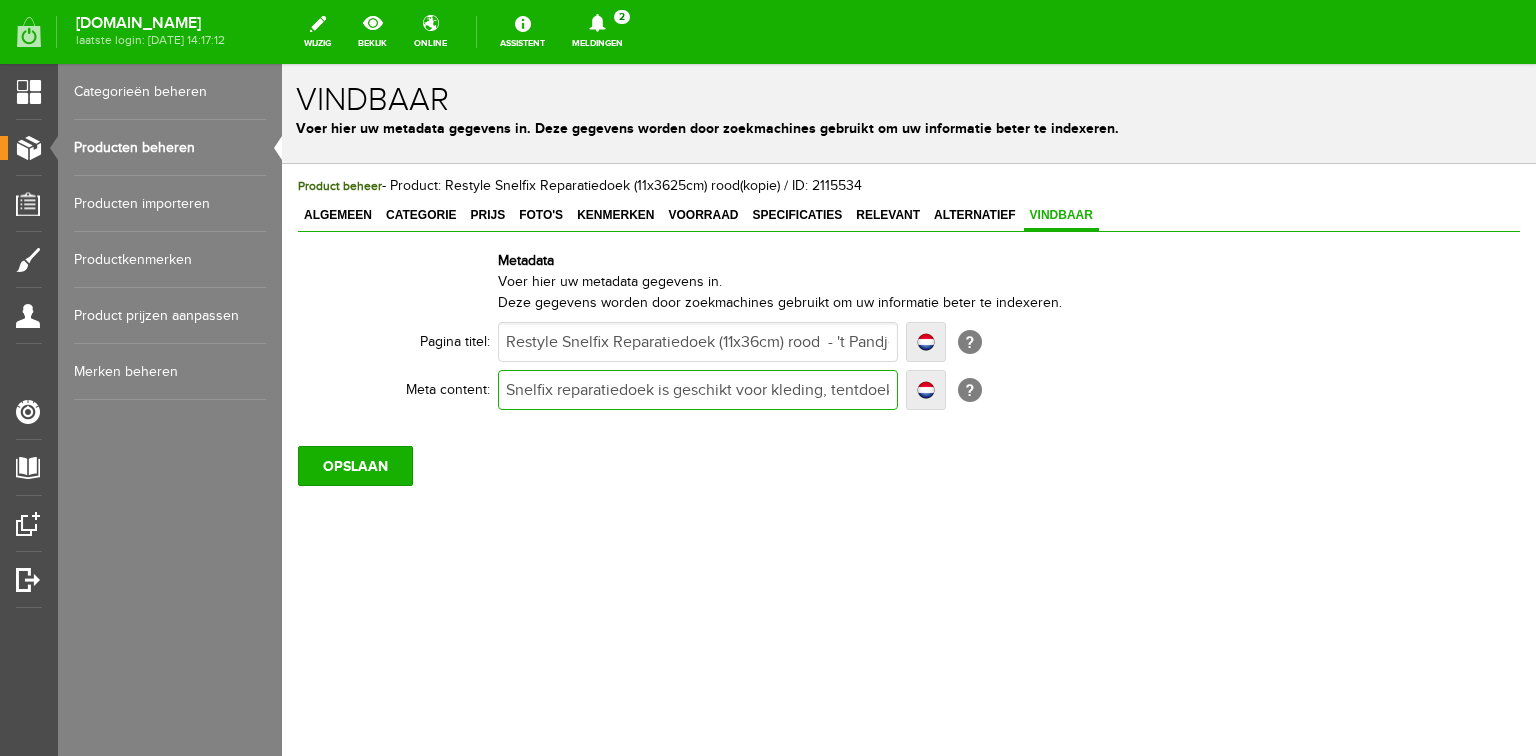click on "Snelfix reparatiedoek is geschikt voor kleding, tentdoek en ander divers huishoudtextiel. De kwaliteit van het doek wordt gekenmerkt door zijn hoge kleefkwaliteit. Bestel online of bezoek onze winkel. Artnr: Restyle 015.79100/722" at bounding box center (698, 390) 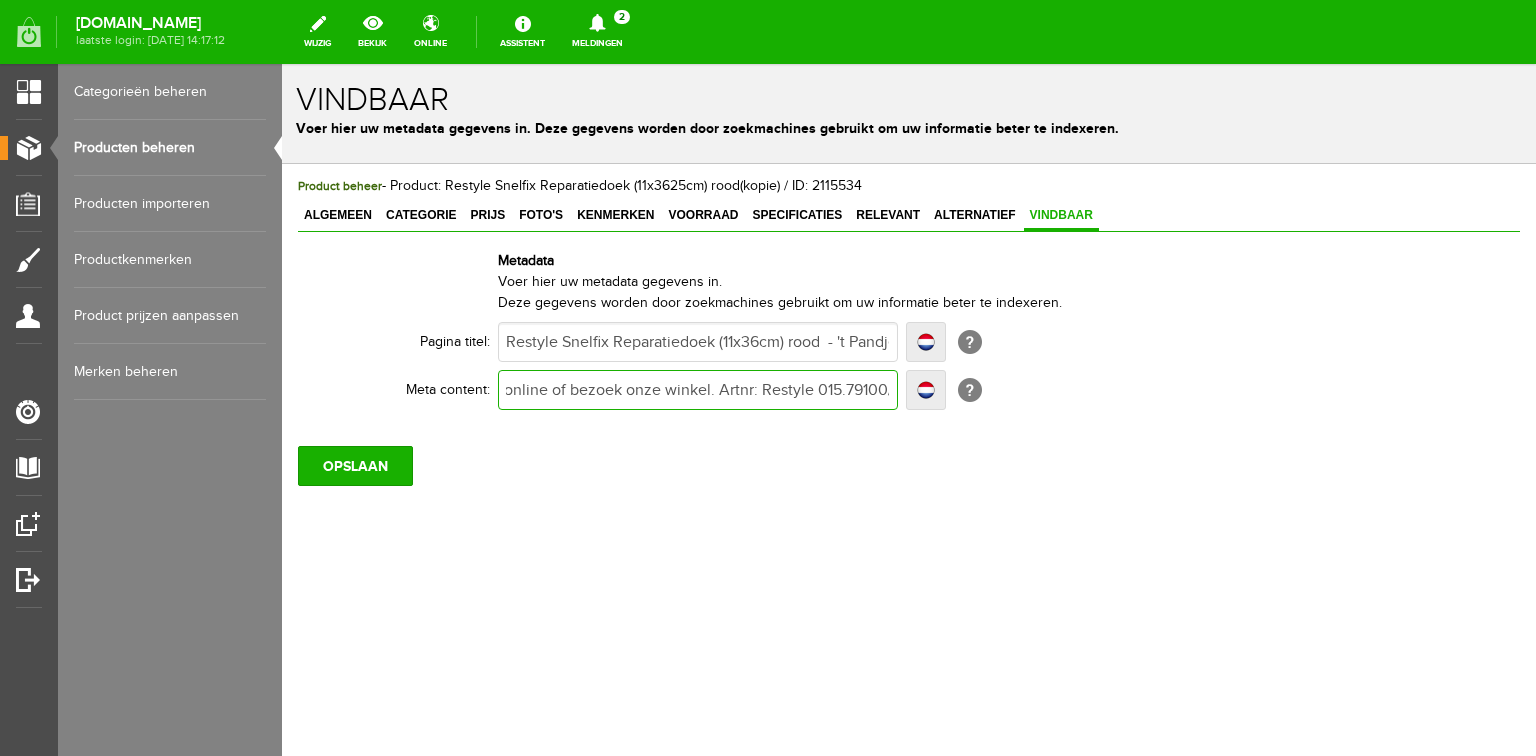 scroll, scrollTop: 0, scrollLeft: 1219, axis: horizontal 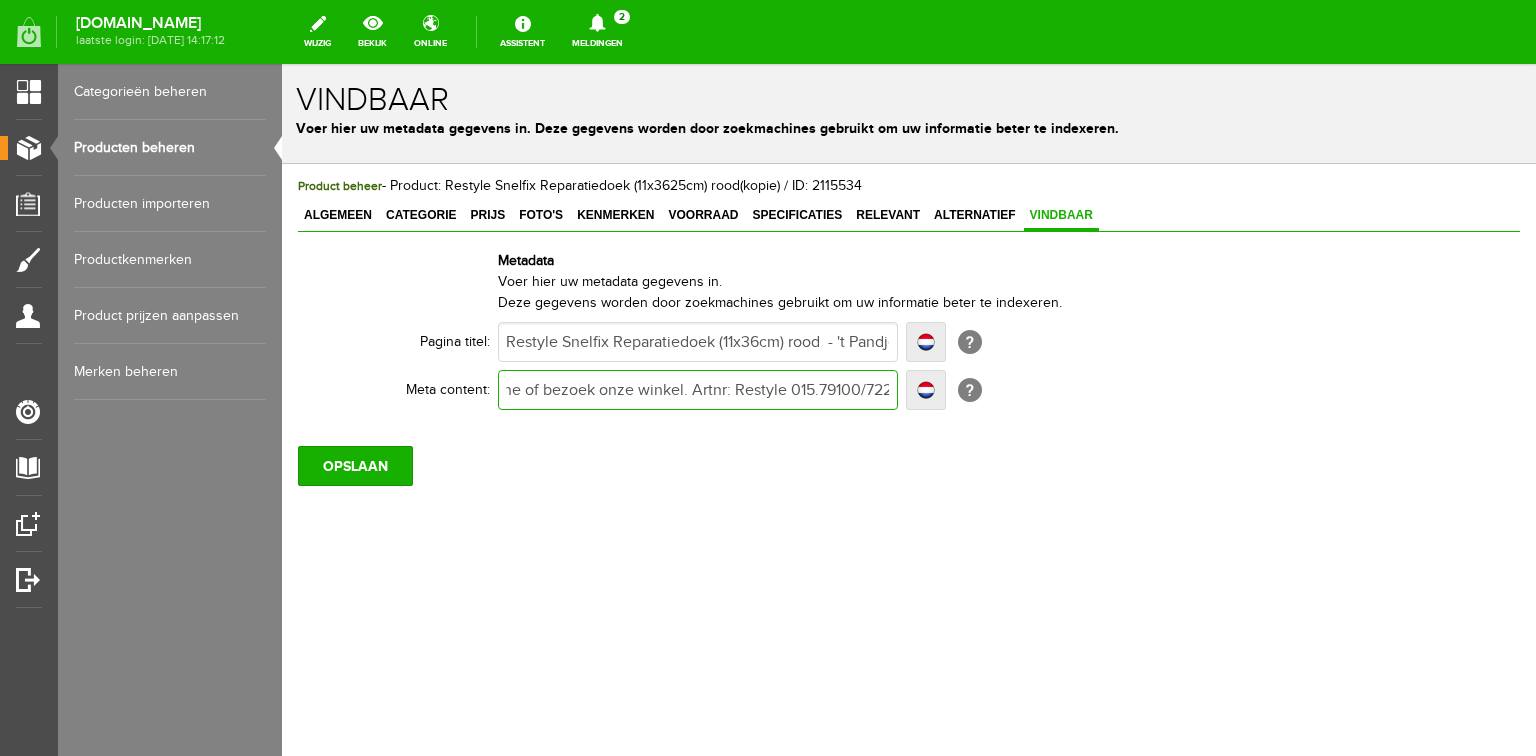 type on "Snelfix reparatiedoek is geschikt voor kleding, tentdoek en ander divers huishoudtextiel. De kwaliteit van het doek wordt gekenmerkt door zijn hoge kleefkwaliteit. Bestel online of bezoek onze winkel. Artnr: Restyle 015.79100/72" 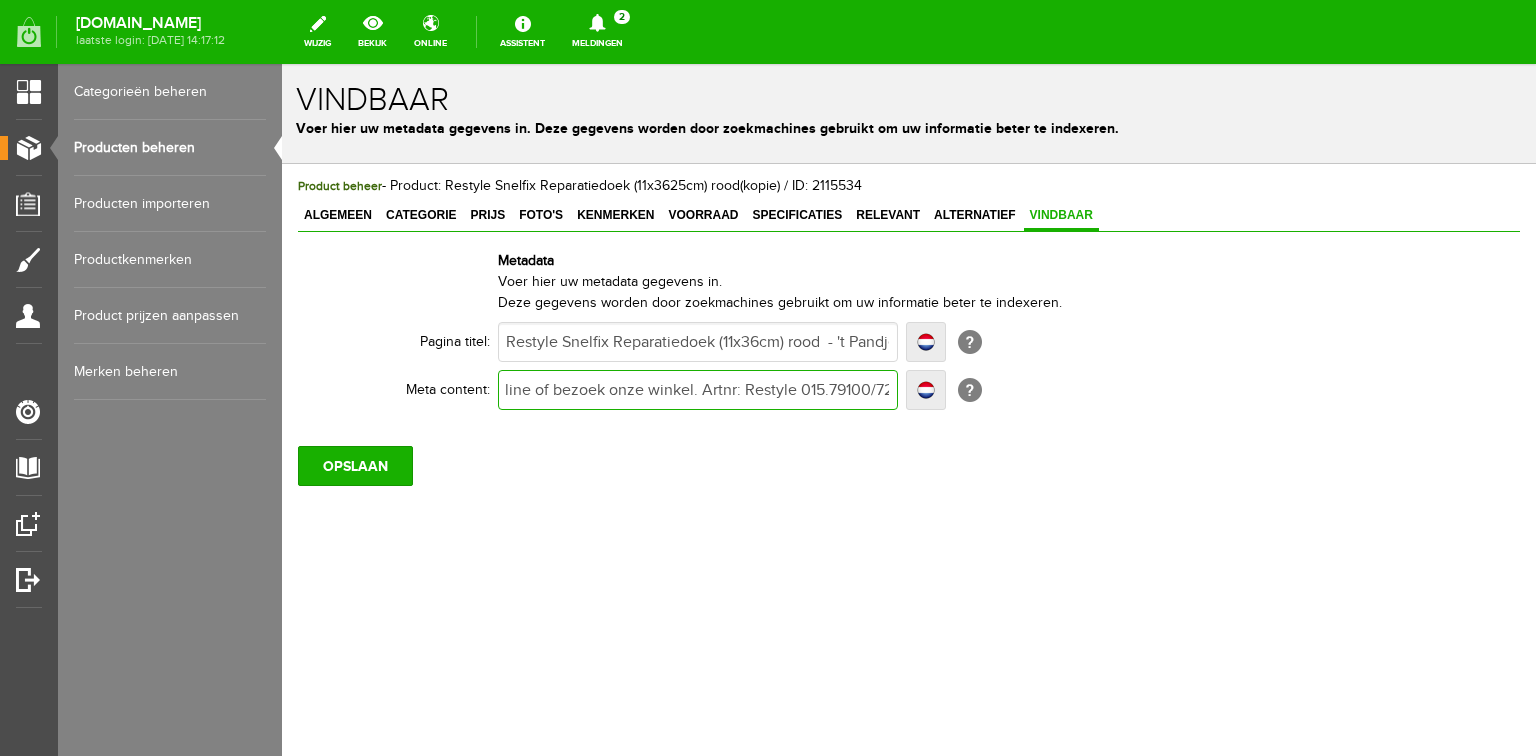 type on "Snelfix reparatiedoek is geschikt voor kleding, tentdoek en ander divers huishoudtextiel. De kwaliteit van het doek wordt gekenmerkt door zijn hoge kleefkwaliteit. Bestel online of bezoek onze winkel. Artnr: Restyle 015.79100/72" 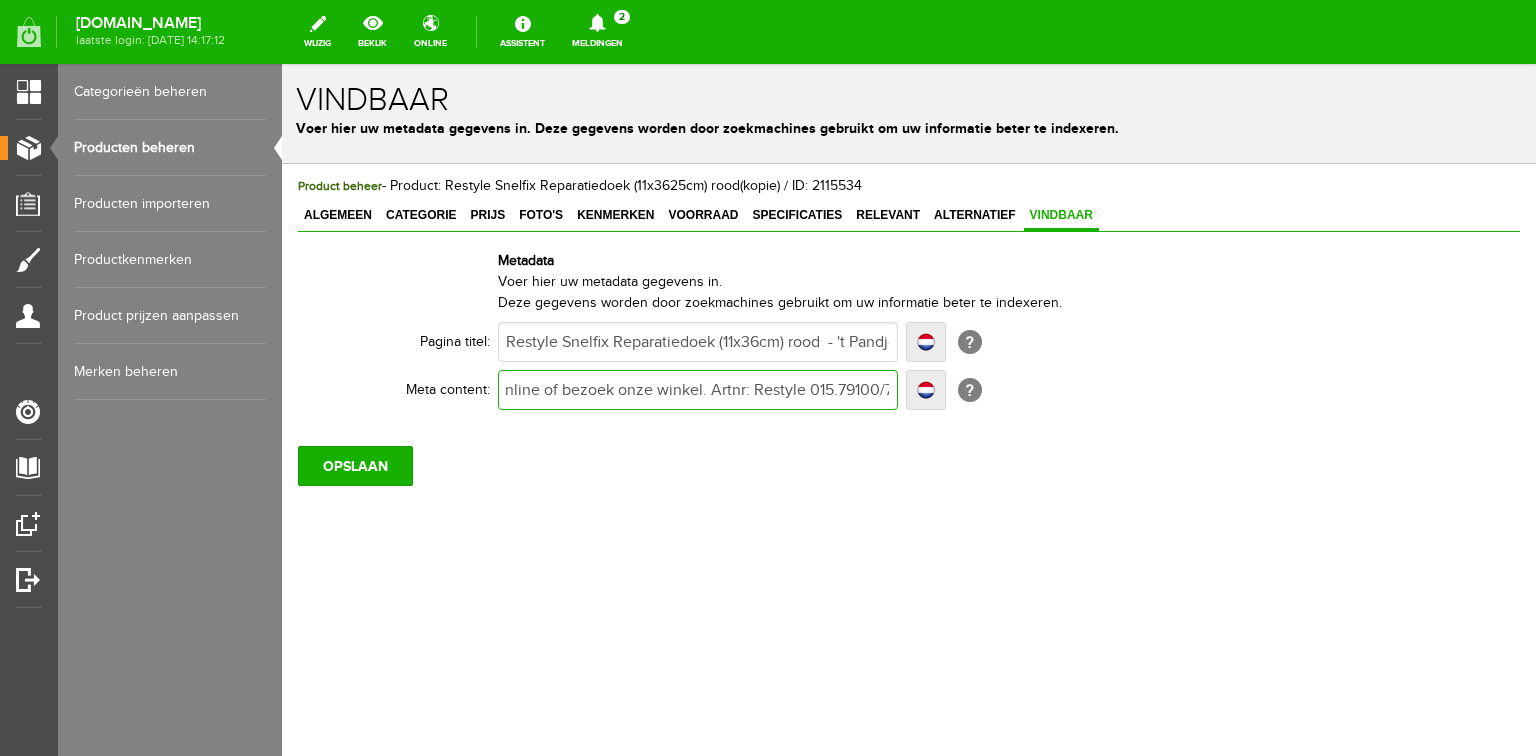 type on "Snelfix reparatiedoek is geschikt voor kleding, tentdoek en ander divers huishoudtextiel. De kwaliteit van het doek wordt gekenmerkt door zijn hoge kleefkwaliteit. Bestel online of bezoek onze winkel. Artnr: Restyle 015.79100/7" 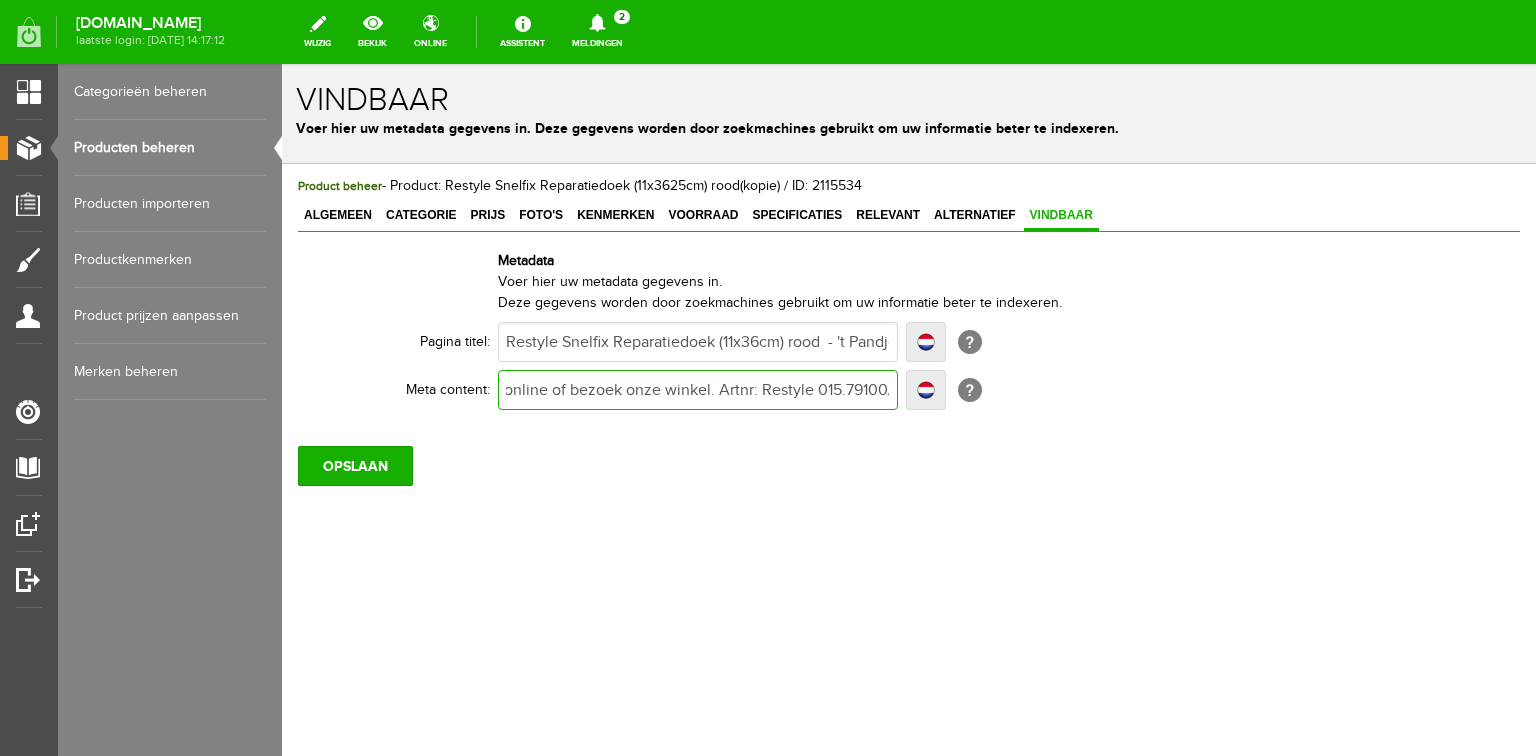 type on "Snelfix reparatiedoek is geschikt voor kleding, tentdoek en ander divers huishoudtextiel. De kwaliteit van het doek wordt gekenmerkt door zijn hoge kleefkwaliteit. Bestel online of bezoek onze winkel. Artnr: Restyle 015.79100/" 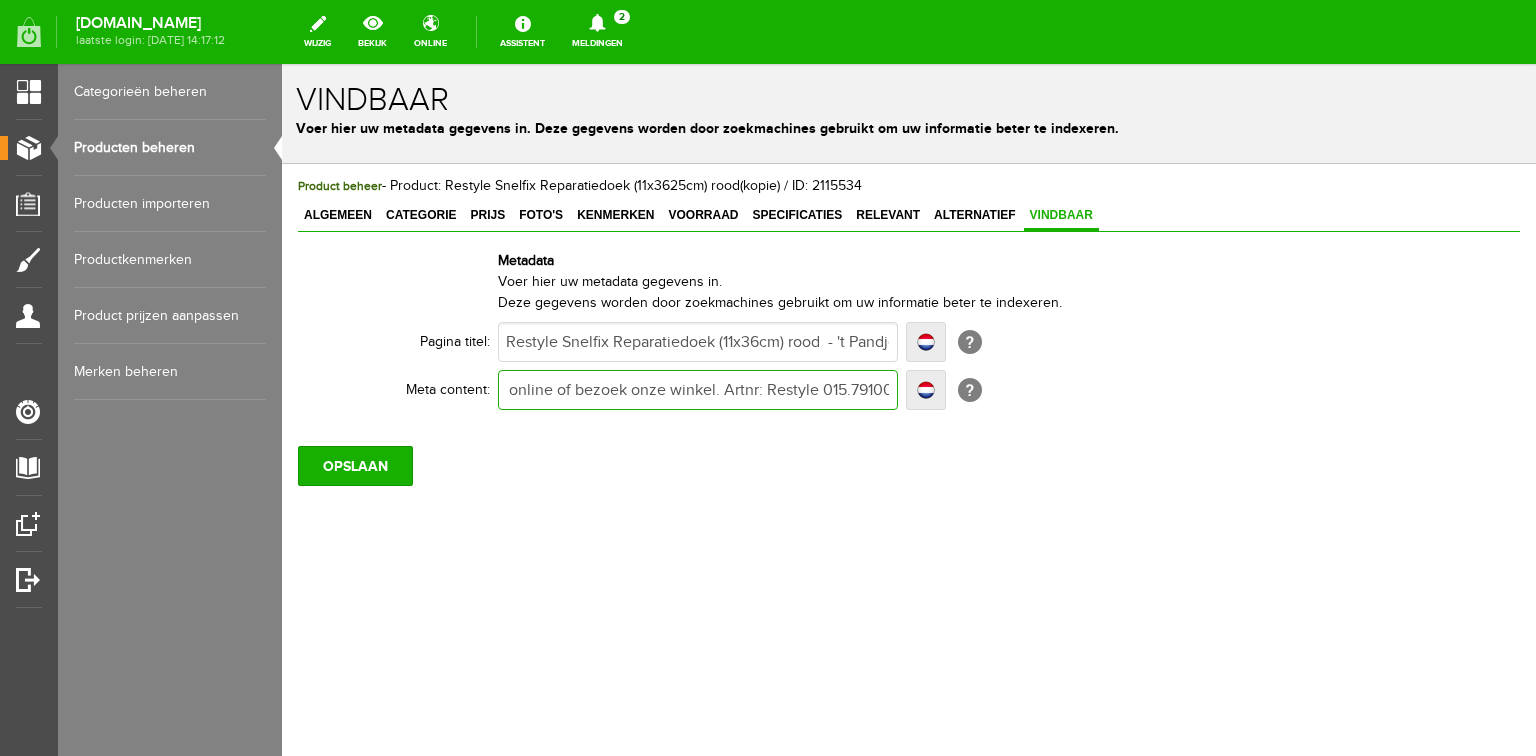 type on "Snelfix reparatiedoek is geschikt voor kleding, tentdoek en ander divers huishoudtextiel. De kwaliteit van het doek wordt gekenmerkt door zijn hoge kleefkwaliteit. Bestel online of bezoek onze winkel. Artnr: Restyle 015.79100" 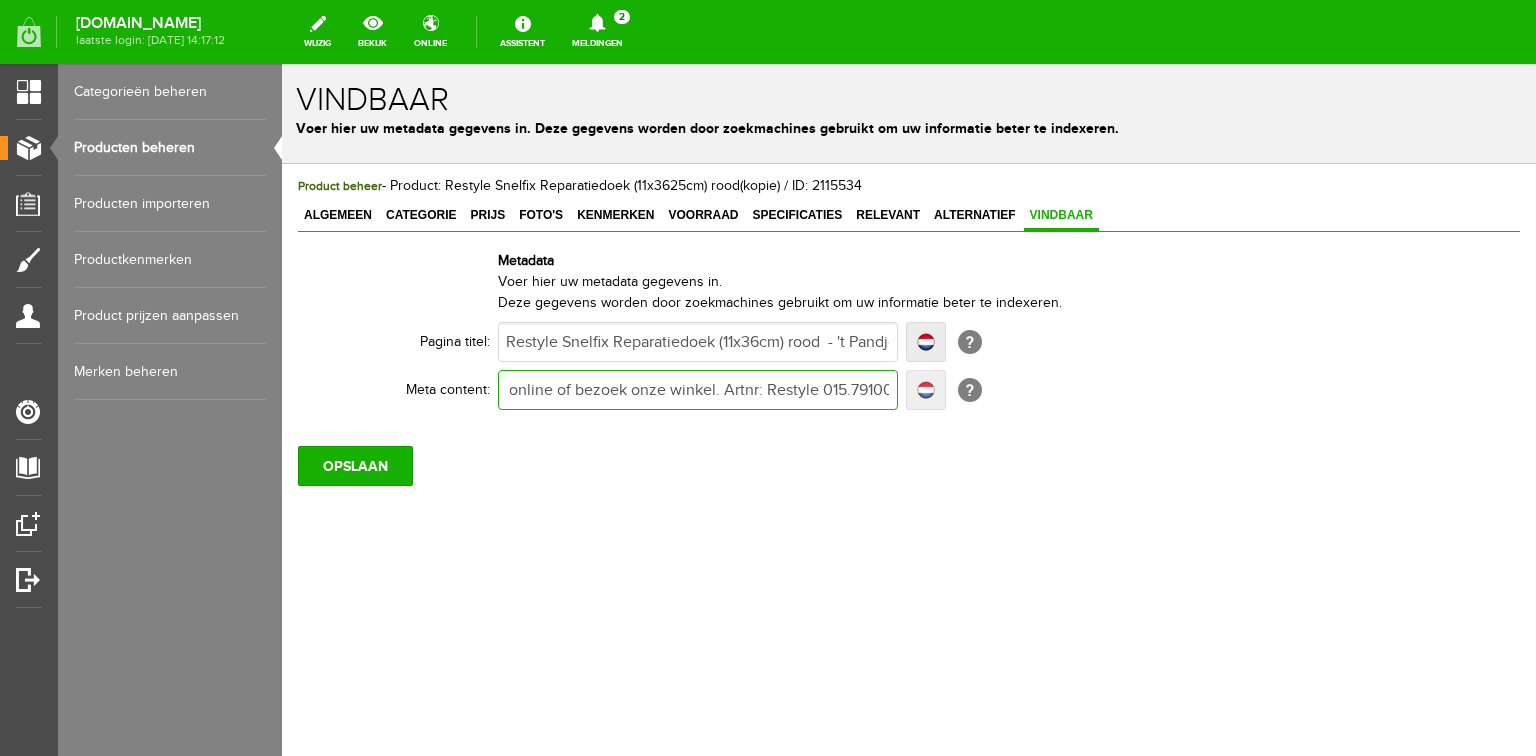 type on "Snelfix reparatiedoek is geschikt voor kleding, tentdoek en ander divers huishoudtextiel. De kwaliteit van het doek wordt gekenmerkt door zijn hoge kleefkwaliteit. Bestel online of bezoek onze winkel. Artnr: Restyle 015.79100-" 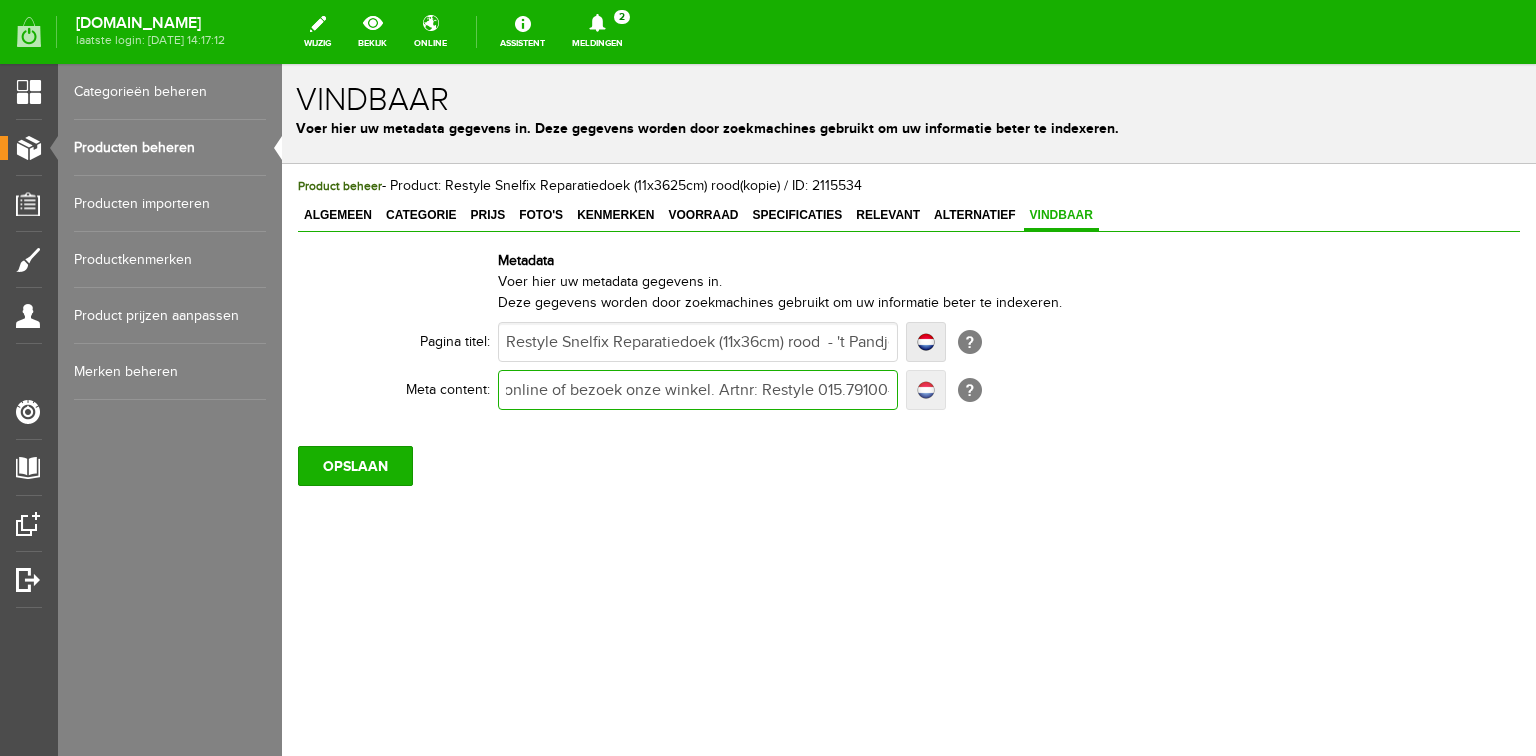 type on "Snelfix reparatiedoek is geschikt voor kleding, tentdoek en ander divers huishoudtextiel. De kwaliteit van het doek wordt gekenmerkt door zijn hoge kleefkwaliteit. Bestel online of bezoek onze winkel. Artnr: Restyle 015.79100-7" 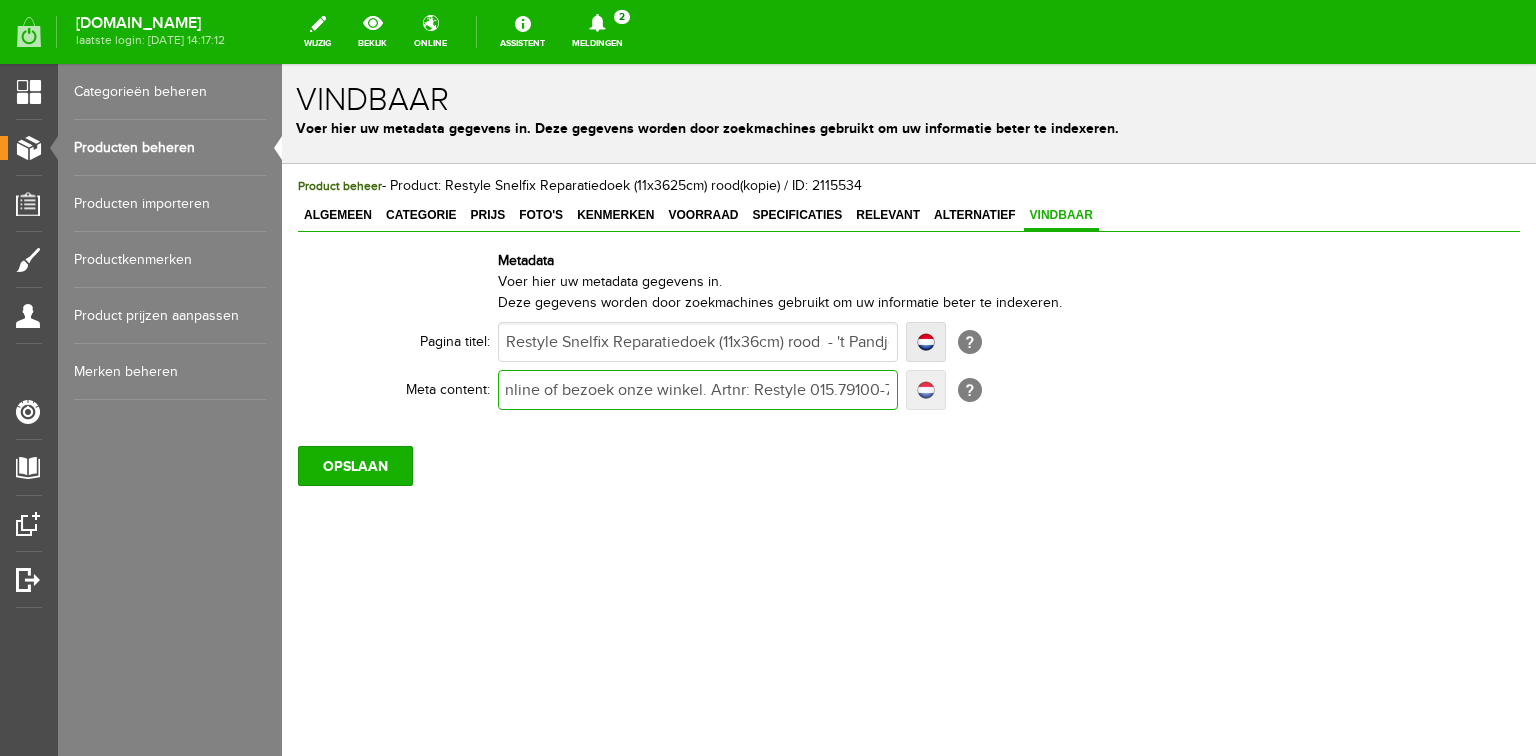 type on "Snelfix reparatiedoek is geschikt voor kleding, tentdoek en ander divers huishoudtextiel. De kwaliteit van het doek wordt gekenmerkt door zijn hoge kleefkwaliteit. Bestel online of bezoek onze winkel. Artnr: Restyle 015.79100-7" 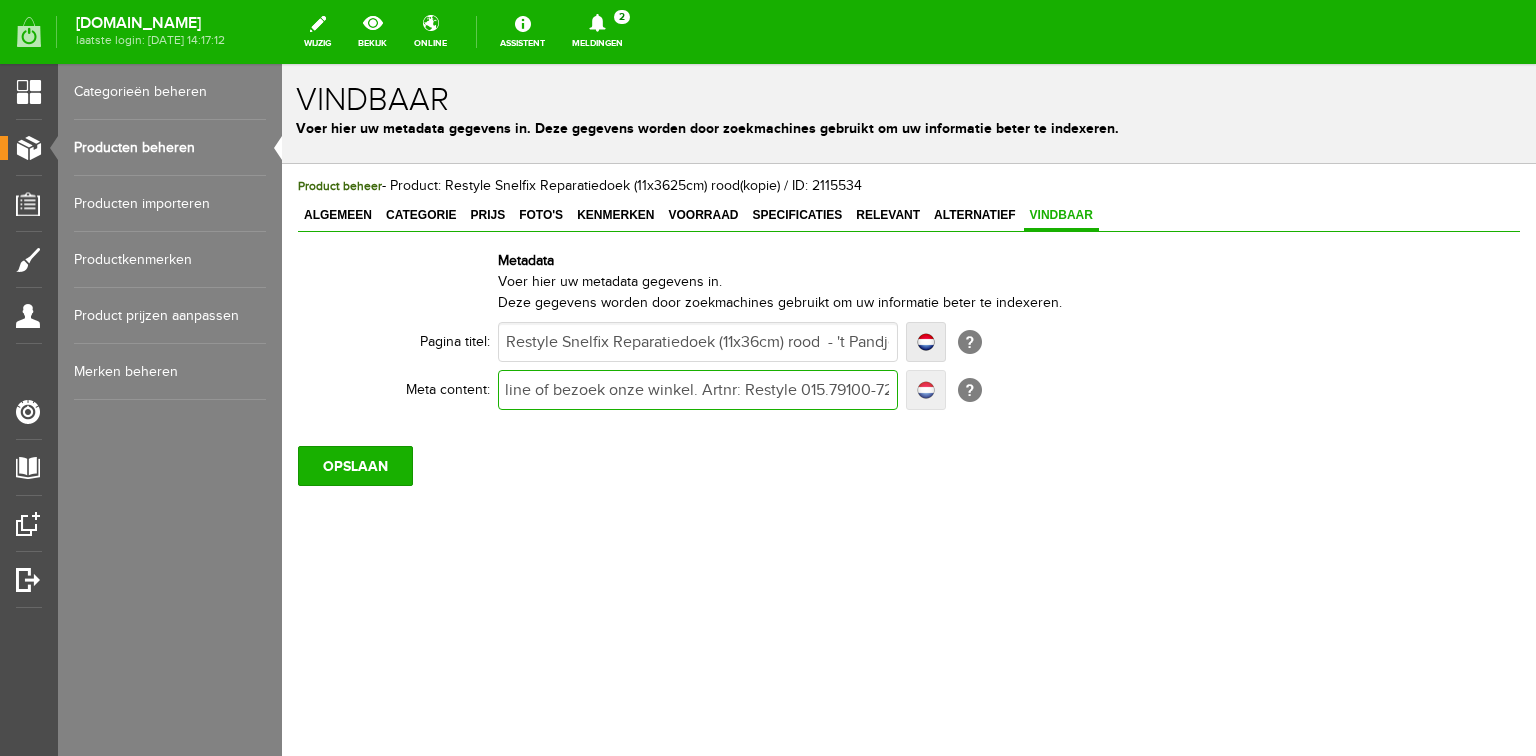 type on "Snelfix reparatiedoek is geschikt voor kleding, tentdoek en ander divers huishoudtextiel. De kwaliteit van het doek wordt gekenmerkt door zijn hoge kleefkwaliteit. Bestel online of bezoek onze winkel. Artnr: Restyle 015.79100-72" 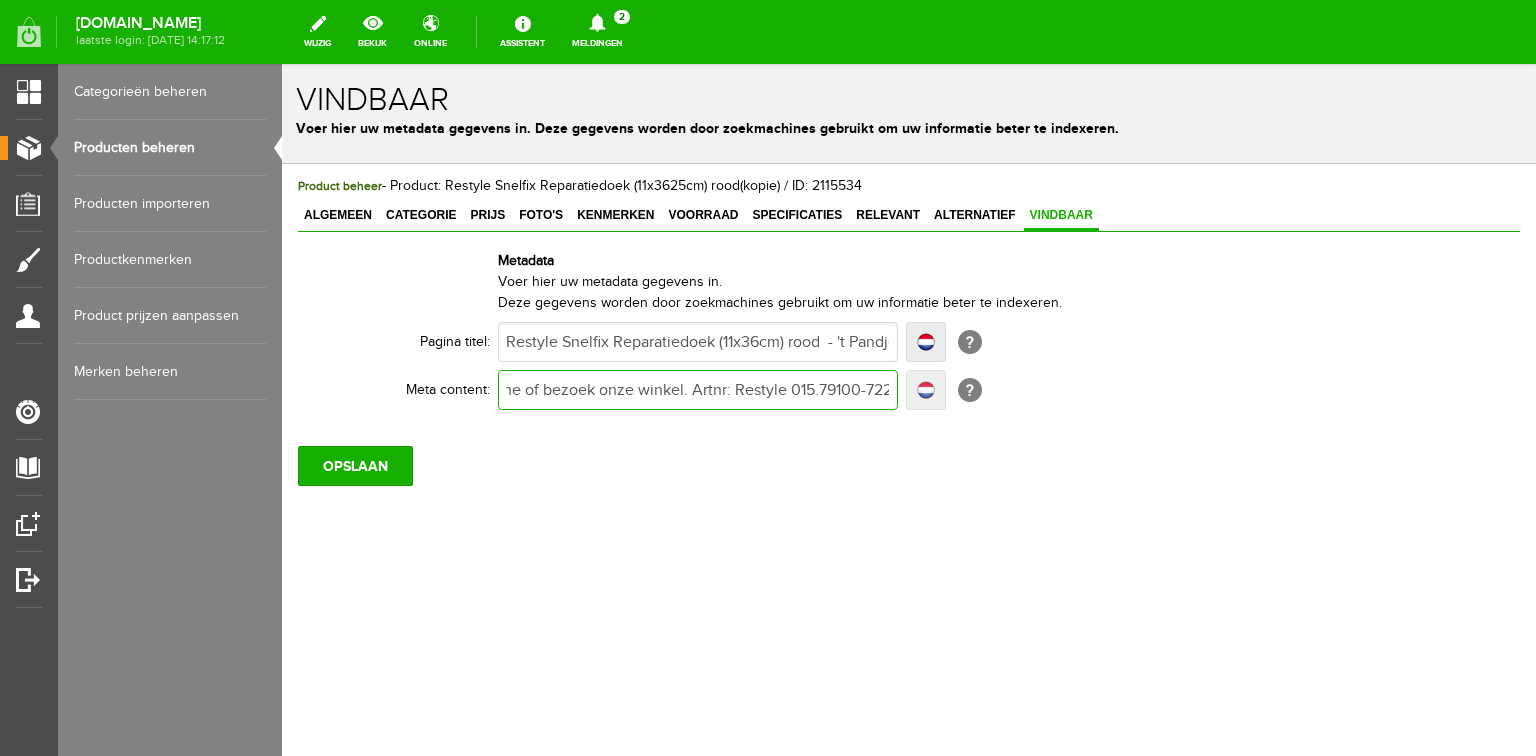 type on "Snelfix reparatiedoek is geschikt voor kleding, tentdoek en ander divers huishoudtextiel. De kwaliteit van het doek wordt gekenmerkt door zijn hoge kleefkwaliteit. Bestel online of bezoek onze winkel. Artnr: Restyle 015.79100-722" 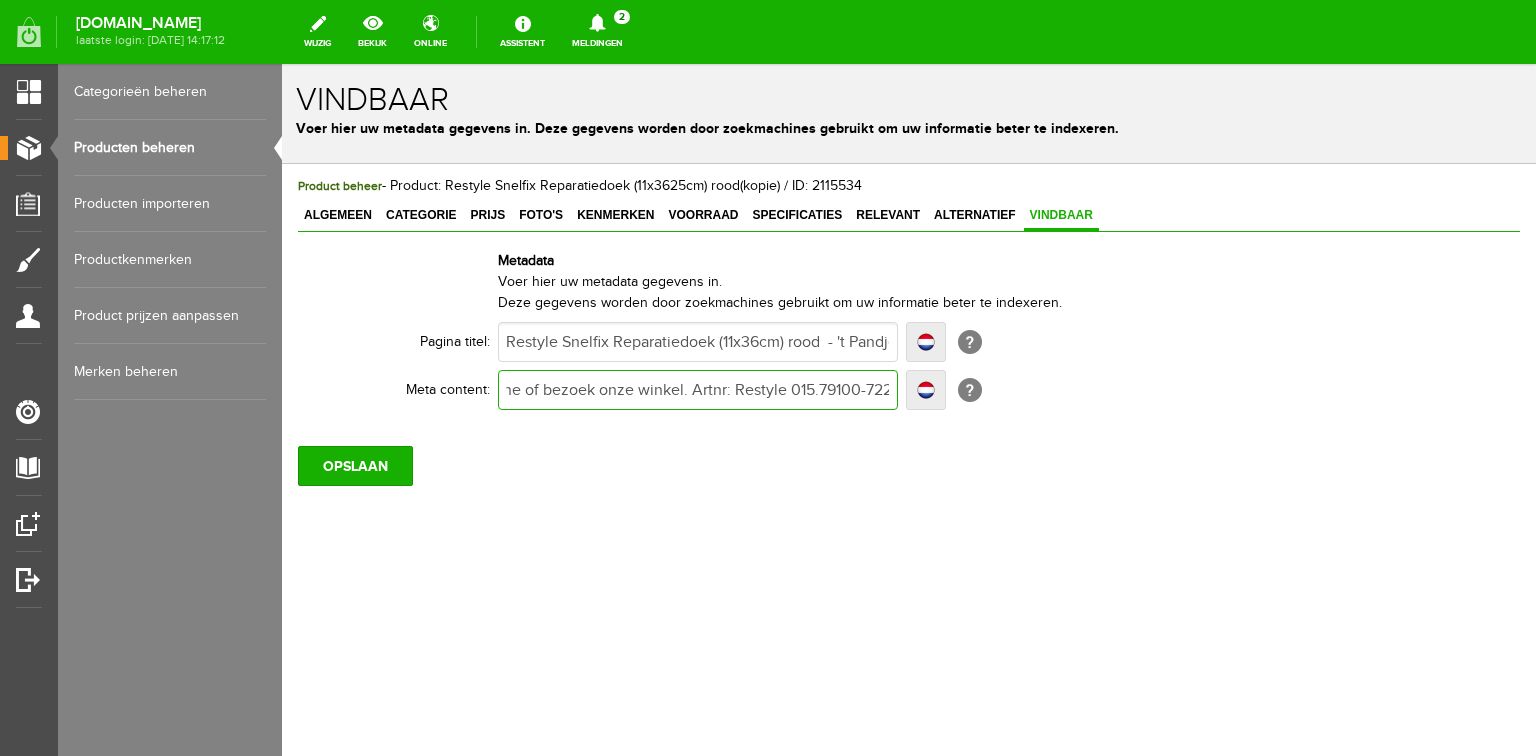 click on "Snelfix reparatiedoek is geschikt voor kleding, tentdoek en ander divers huishoudtextiel. De kwaliteit van het doek wordt gekenmerkt door zijn hoge kleefkwaliteit. Bestel online of bezoek onze winkel. Artnr: Restyle 015.79100-722" at bounding box center [698, 390] 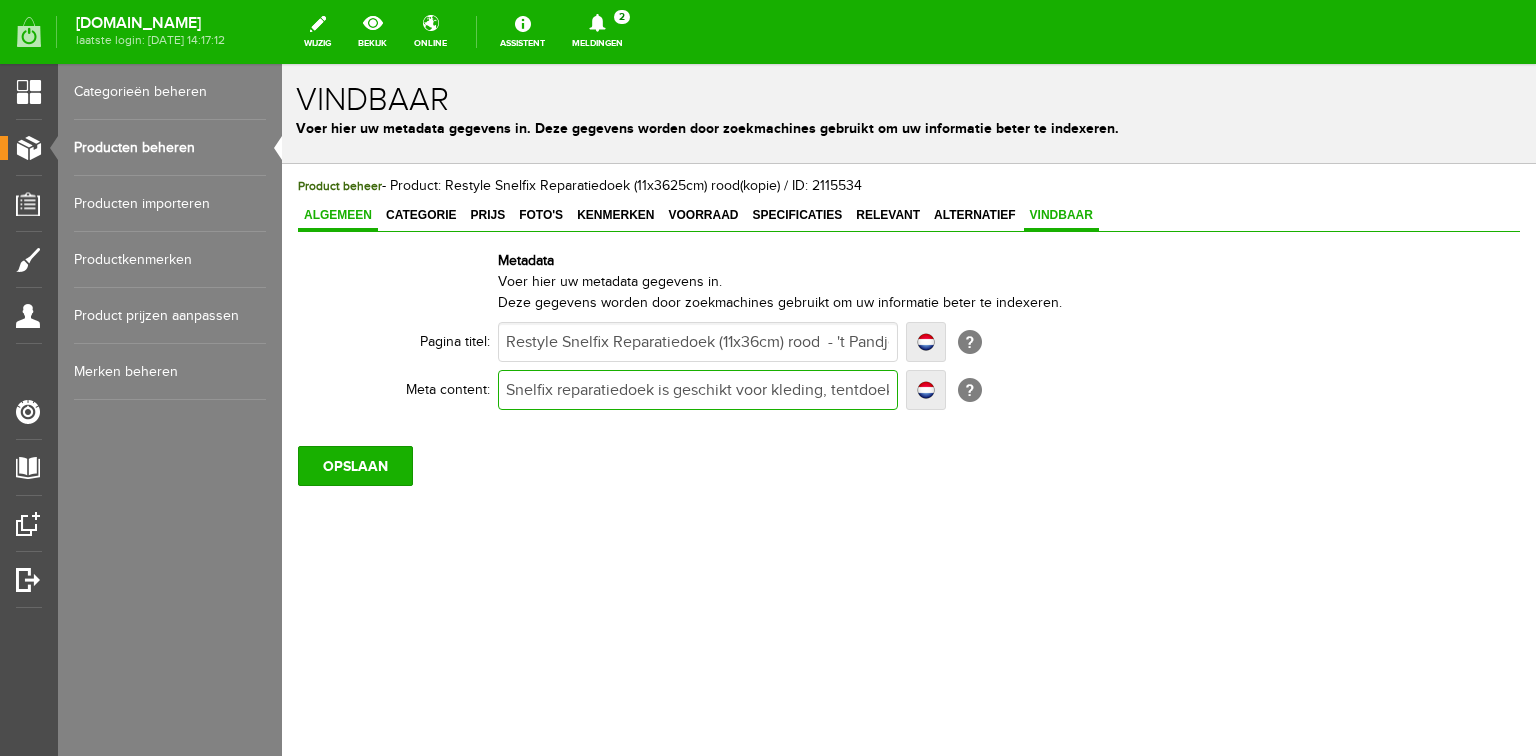 type on "Snelfix reparatiedoek is geschikt voor kleding, tentdoek en ander divers huishoudtextiel. De kwaliteit van het doek wordt gekenmerkt door zijn hoge kleefkwaliteit. Bestel online of bezoek onze winkel. Artnr: Restyle 015.79100-722" 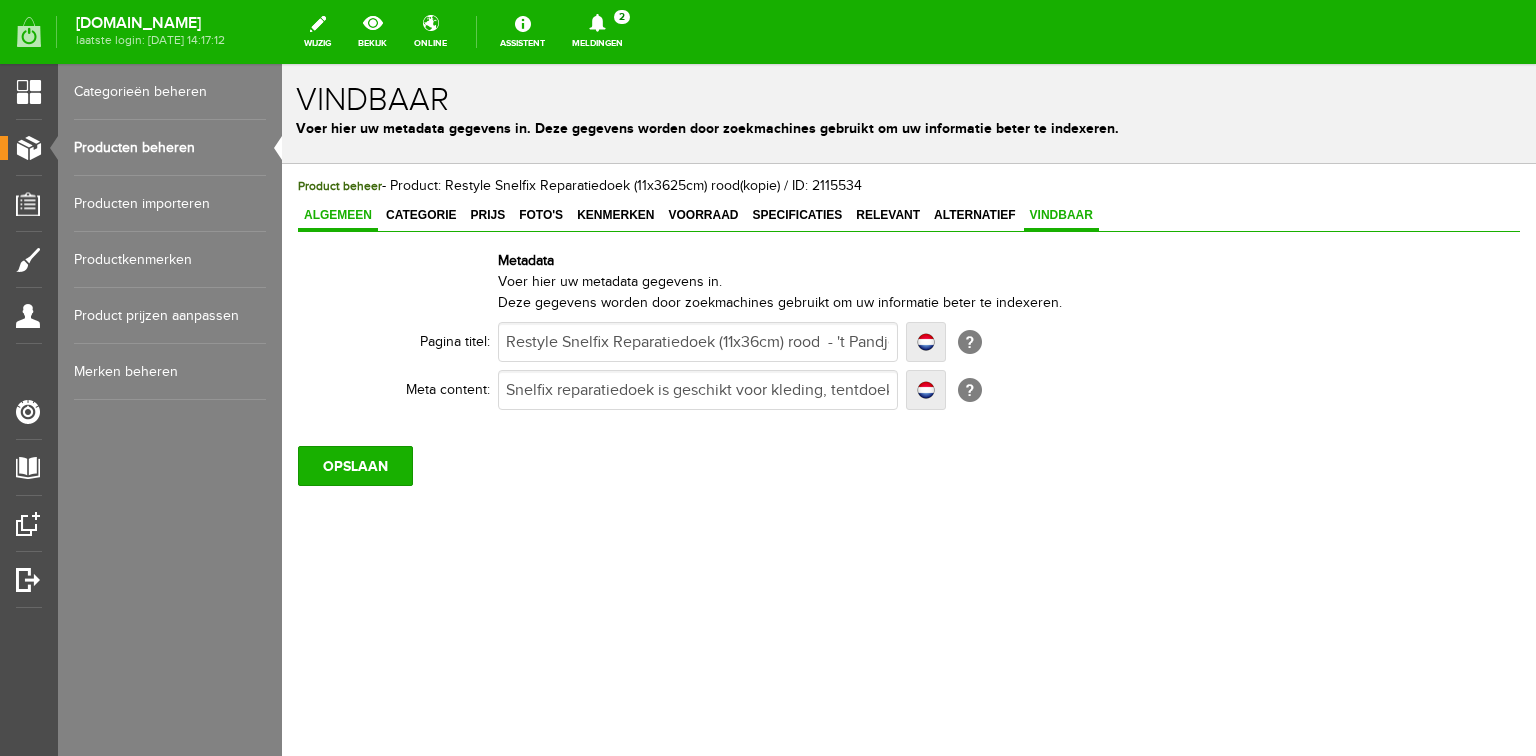 click on "Algemeen" at bounding box center [338, 215] 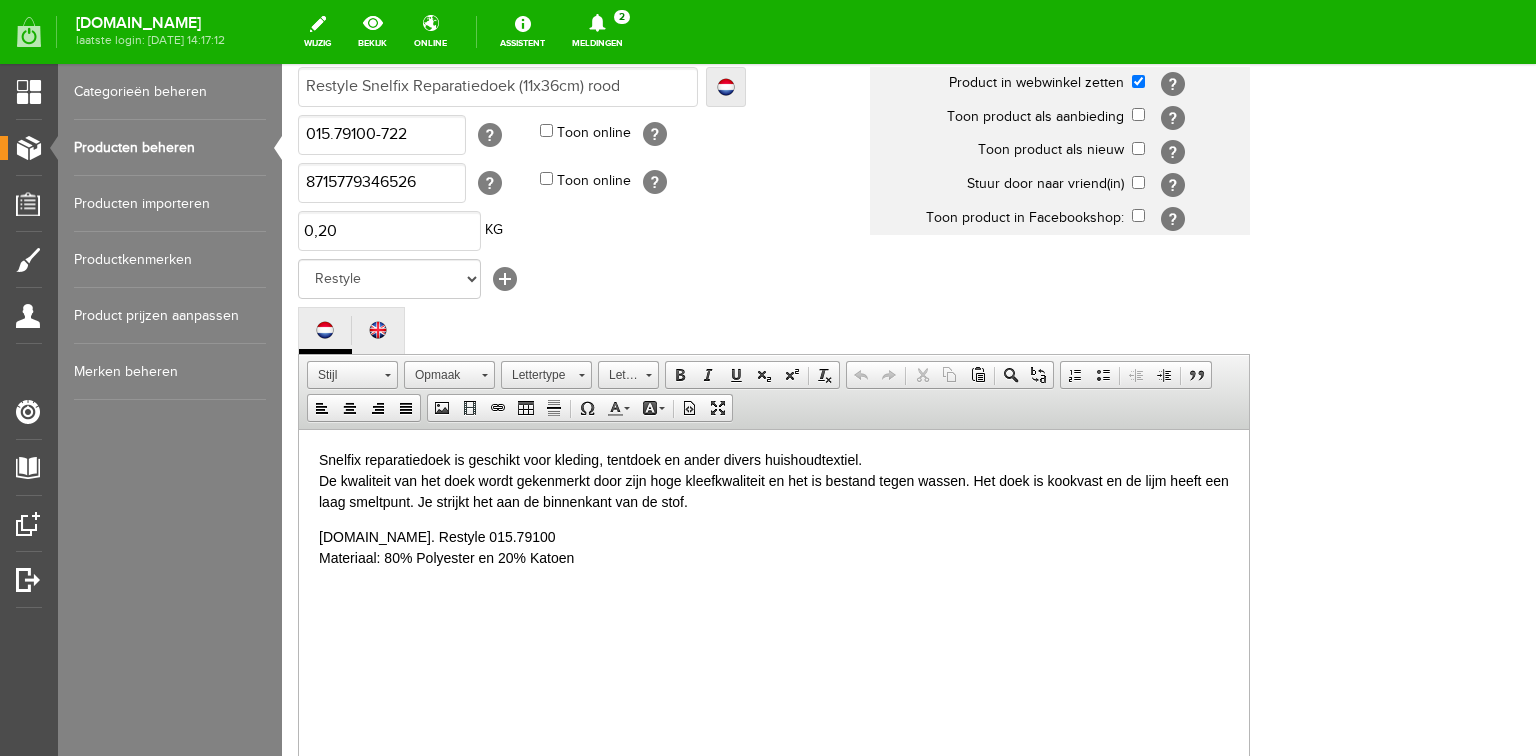 scroll, scrollTop: 240, scrollLeft: 0, axis: vertical 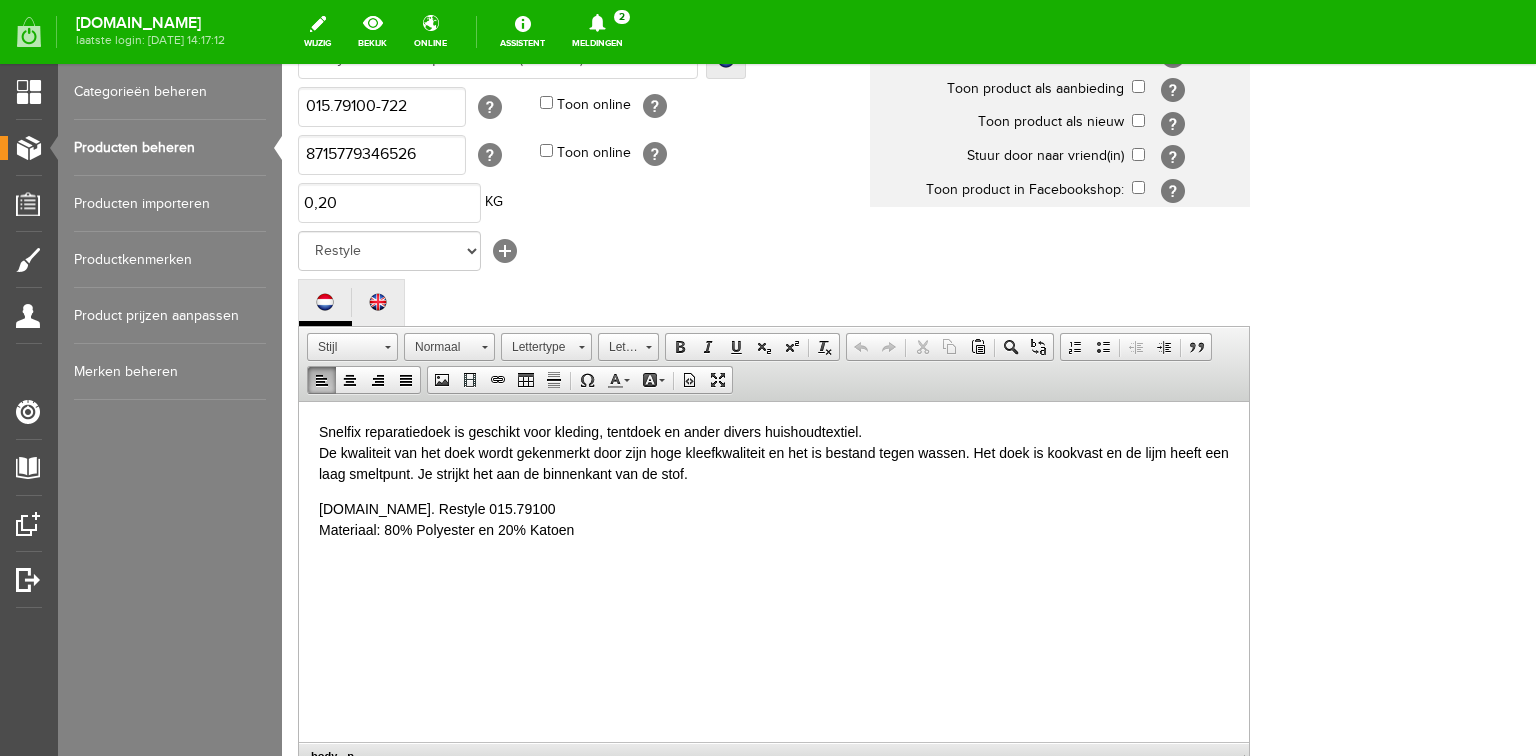 click on "[DOMAIN_NAME]. Restyle 015.79100 Materiaal: 80% Polyester en 20% Katoen" at bounding box center [774, 519] 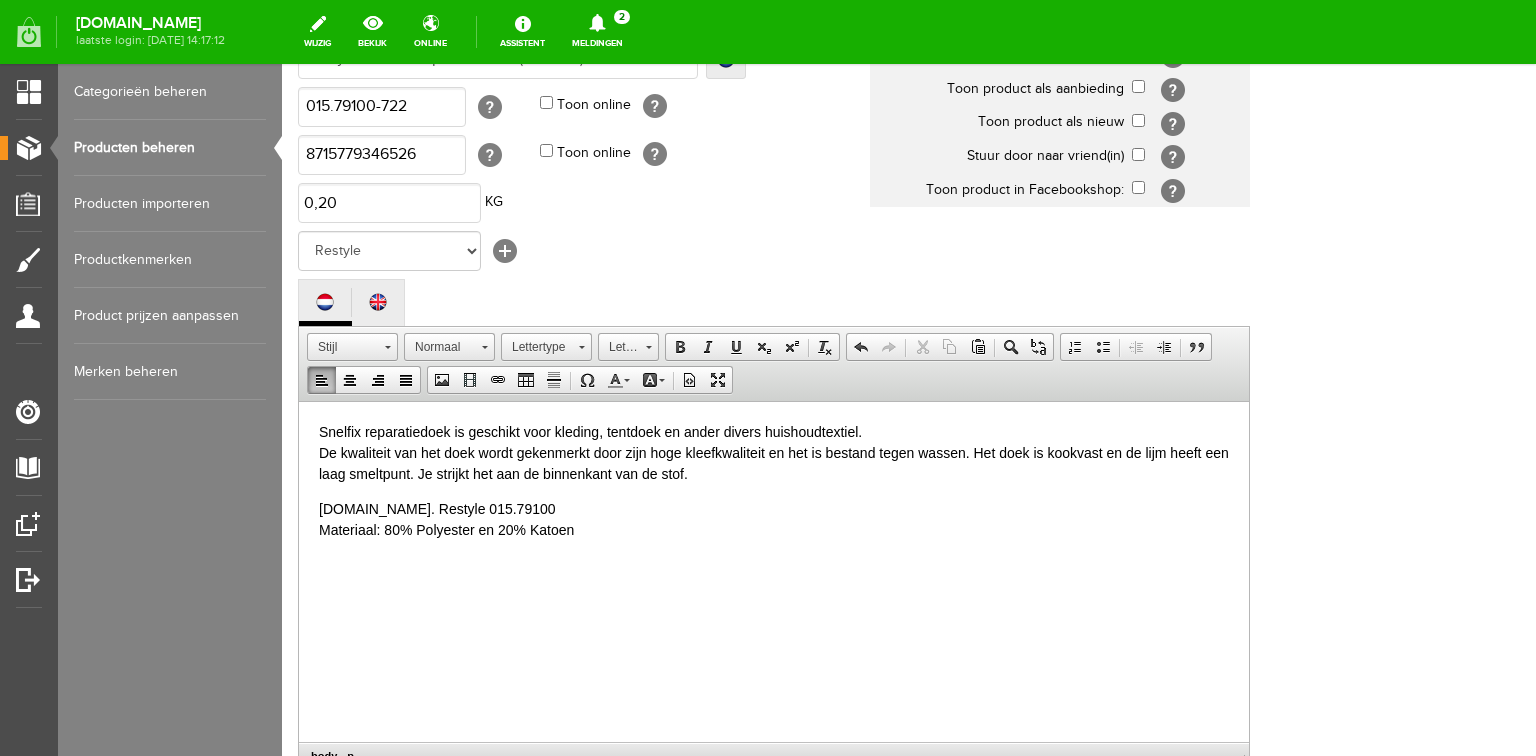 type 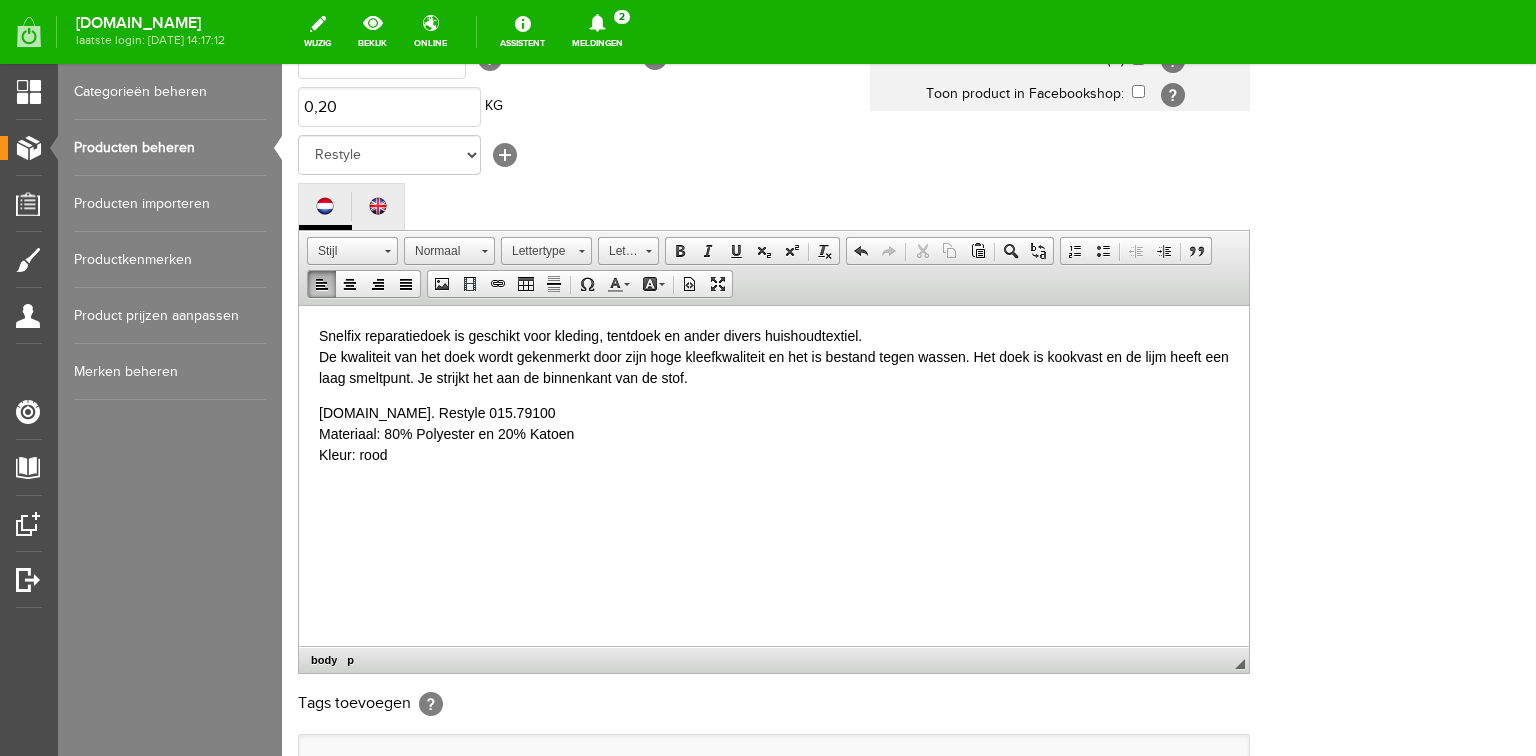 scroll, scrollTop: 560, scrollLeft: 0, axis: vertical 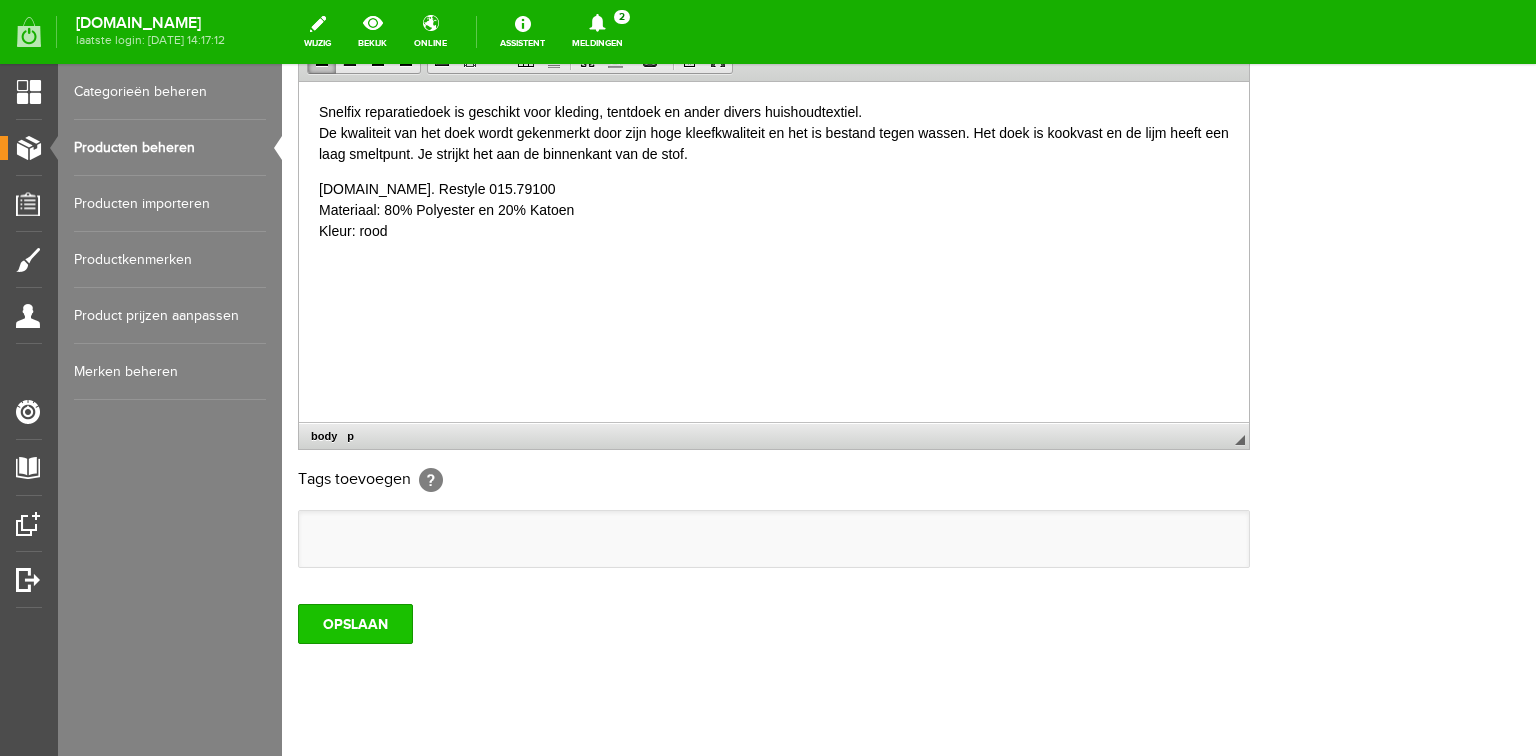 click on "OPSLAAN" at bounding box center (355, 624) 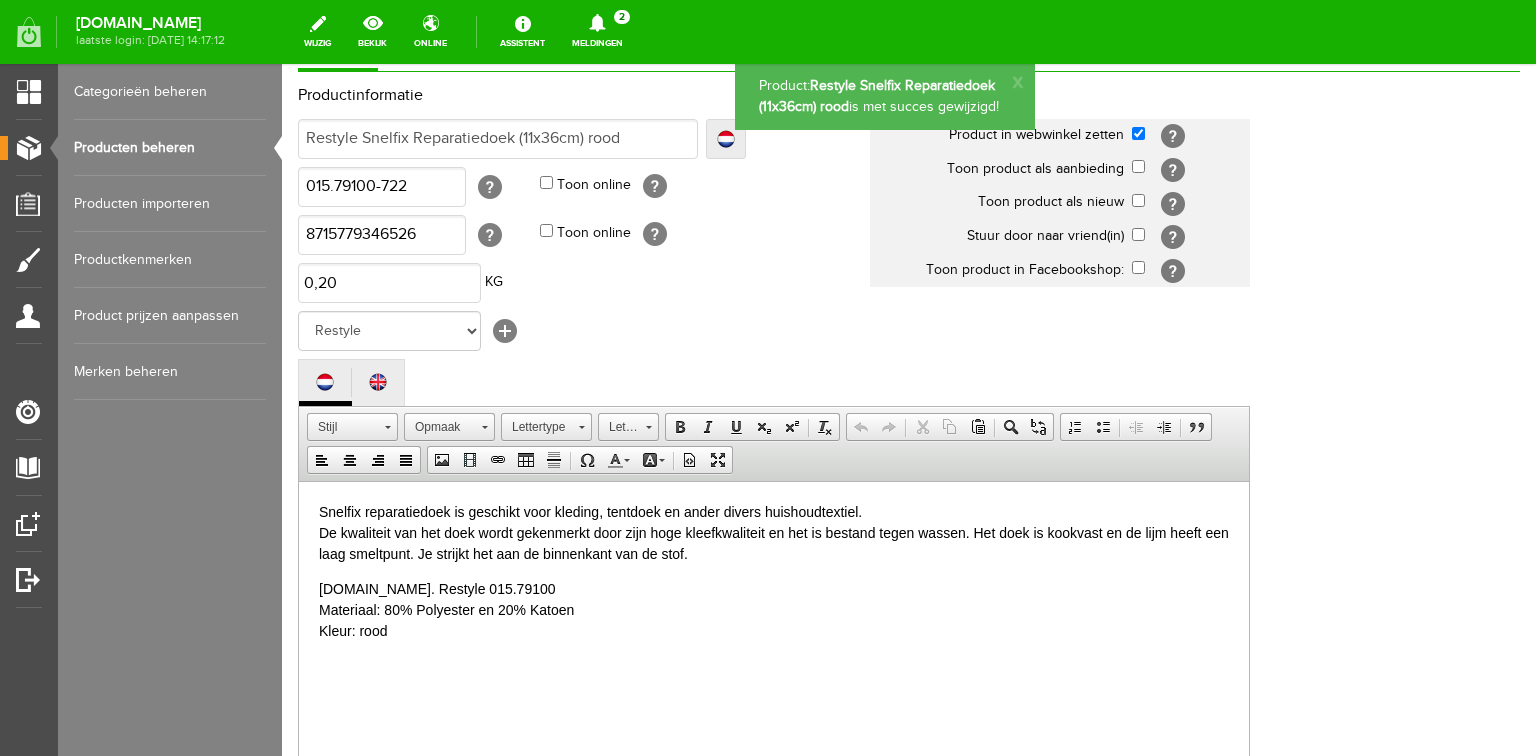 scroll, scrollTop: 0, scrollLeft: 0, axis: both 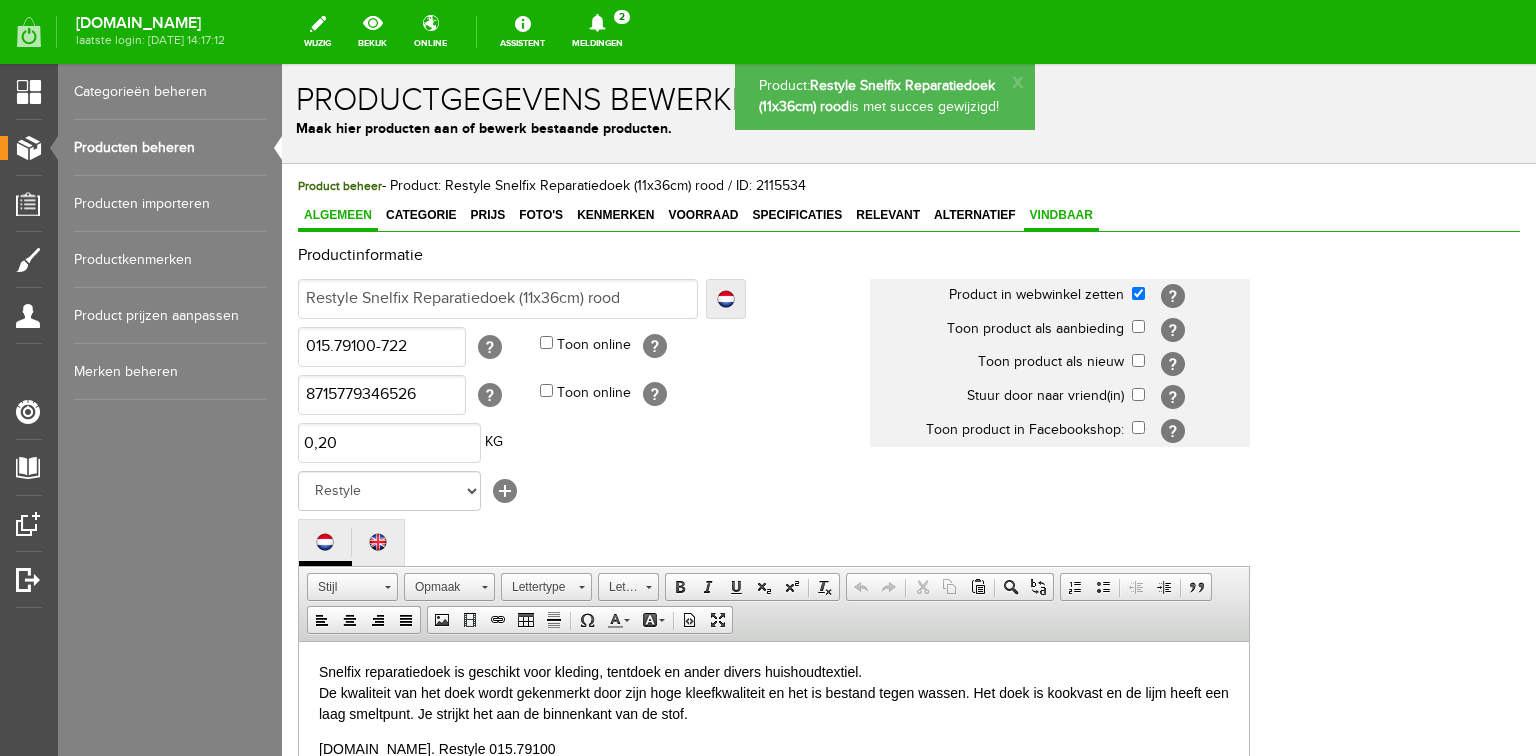 click on "Vindbaar" at bounding box center [1061, 215] 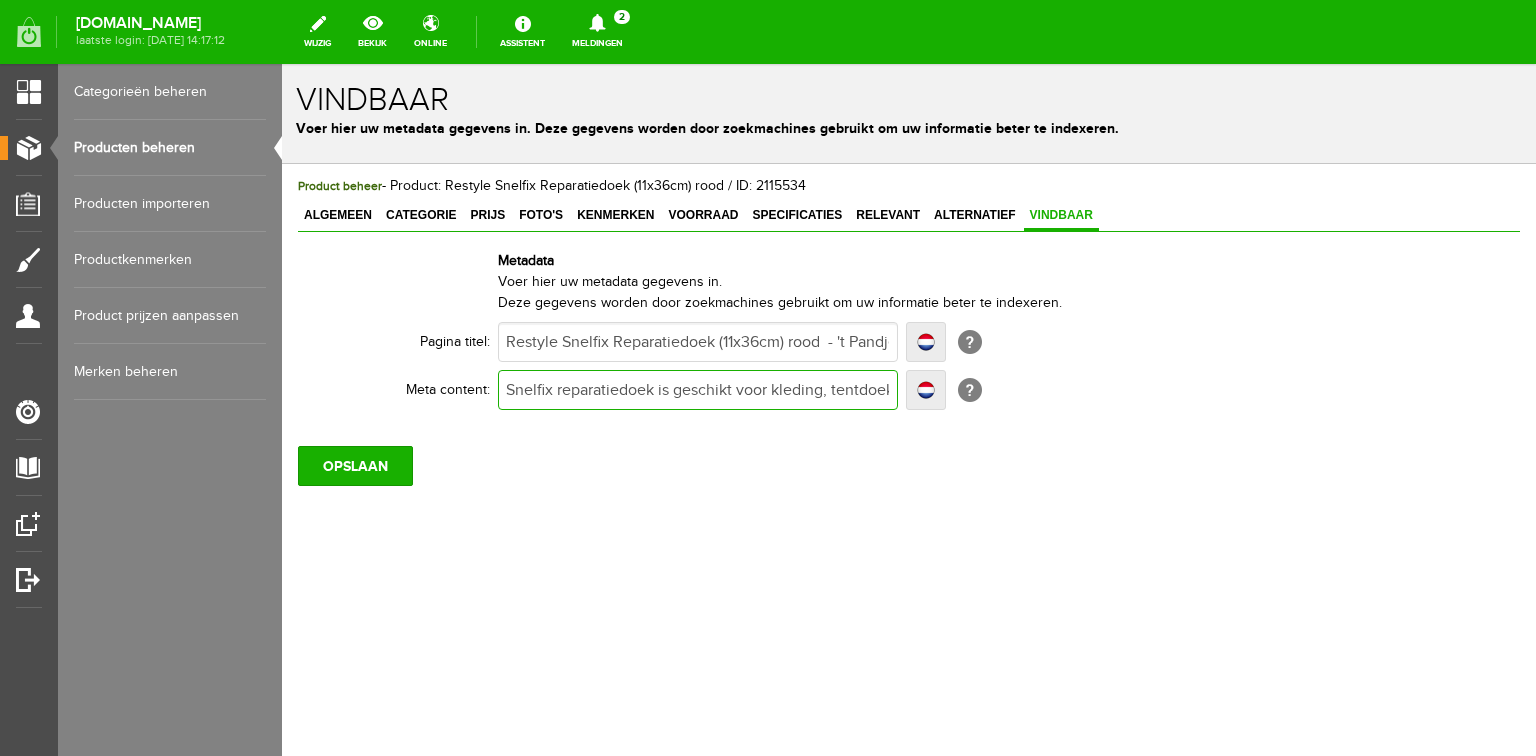 click on "Snelfix reparatiedoek is geschikt voor kleding, tentdoek en ander divers huishoudtextiel. De kwaliteit van het doek wordt gekenmerkt door zijn hoge kleefkwaliteit. Bestel online of bezoek onze winkel. Artnr: Restyle 015.79100-722" at bounding box center [698, 390] 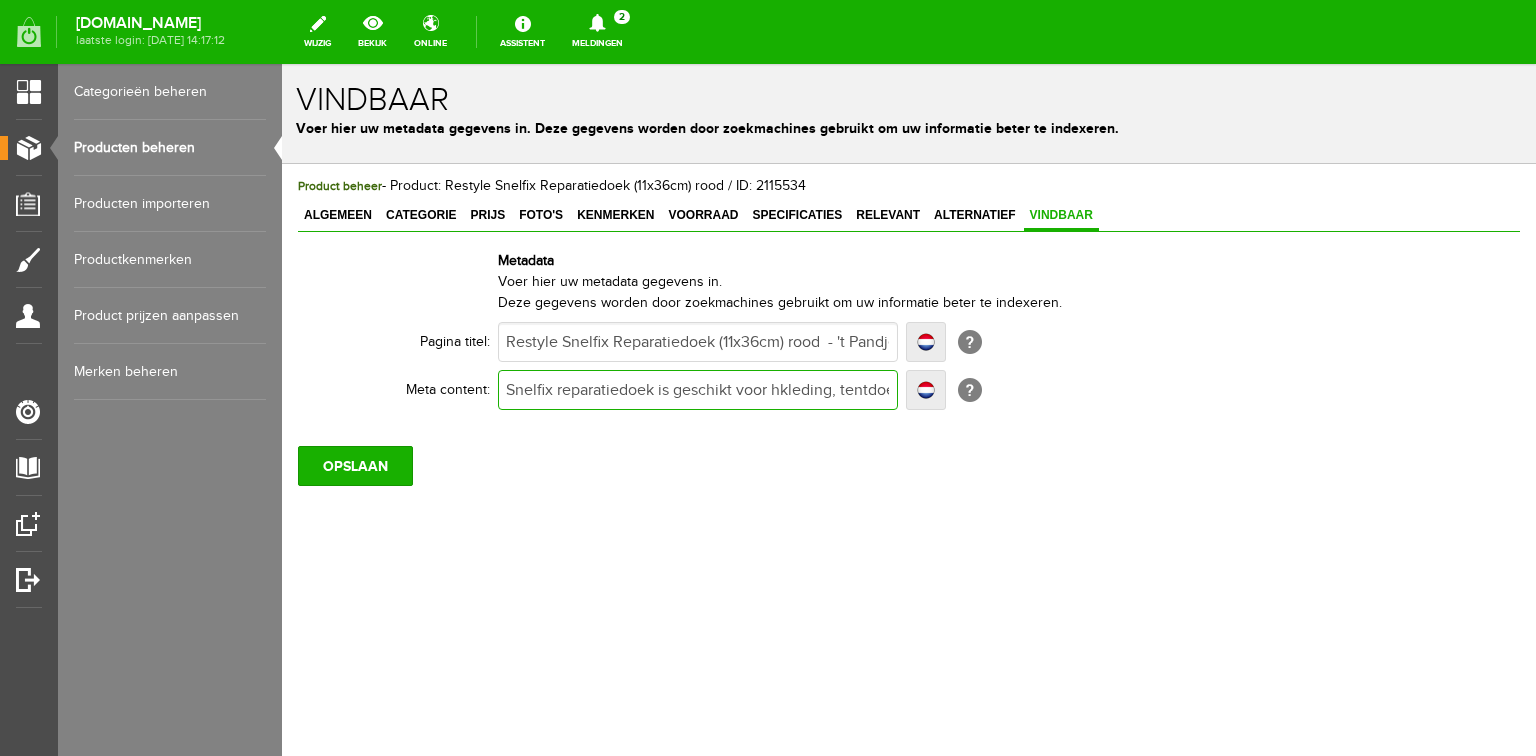 type on "Snelfix reparatiedoek is geschikt voor hkleding, tentdoek en ander divers huishoudtextiel. De kwaliteit van het doek wordt gekenmerkt door zijn hoge kleefkwaliteit. Bestel online of bezoek onze winkel. Artnr: Restyle 015.79100-722" 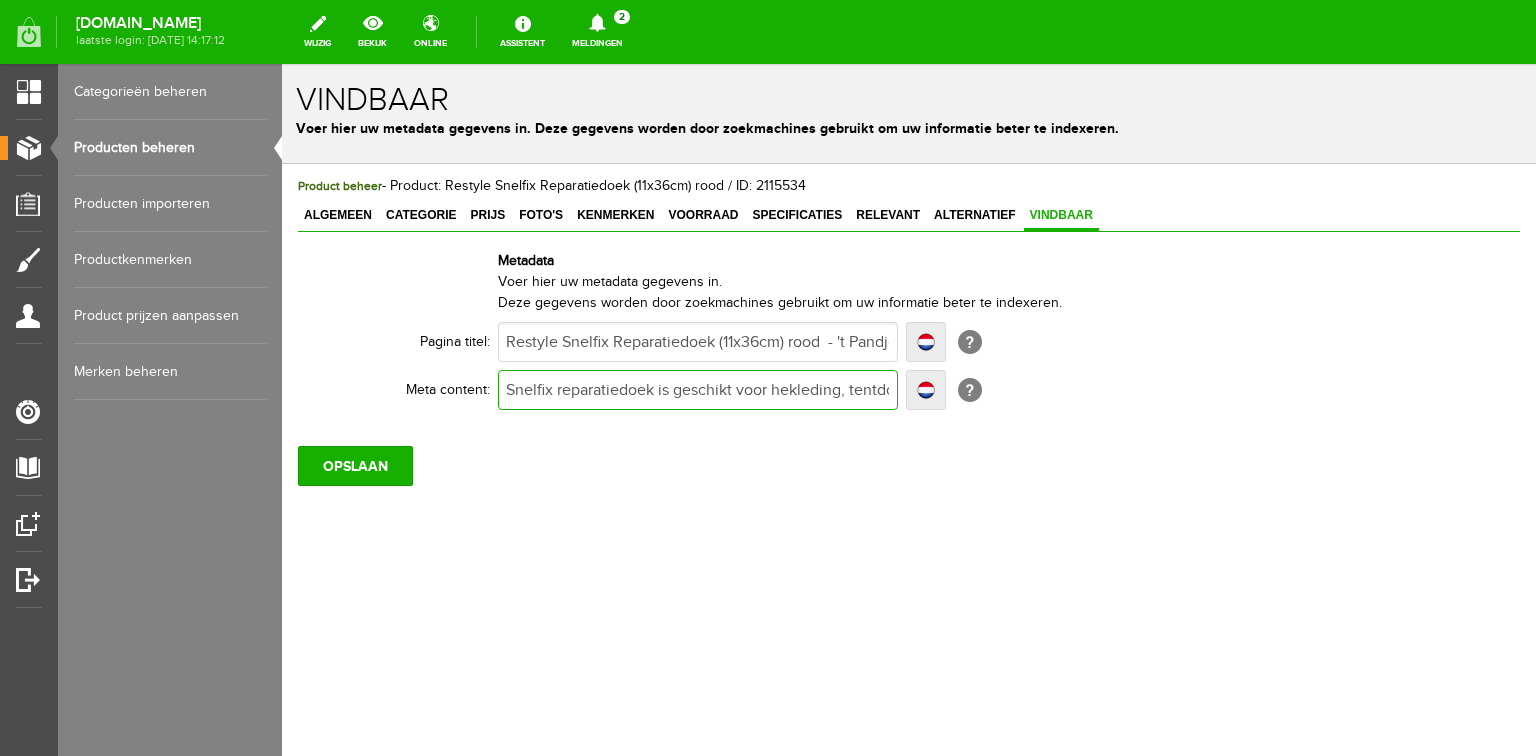 type on "Snelfix reparatiedoek is geschikt voor hetkleding, tentdoek en ander divers huishoudtextiel. De kwaliteit van het doek wordt gekenmerkt door zijn hoge kleefkwaliteit. Bestel online of bezoek onze winkel. Artnr: Restyle 015.79100-722" 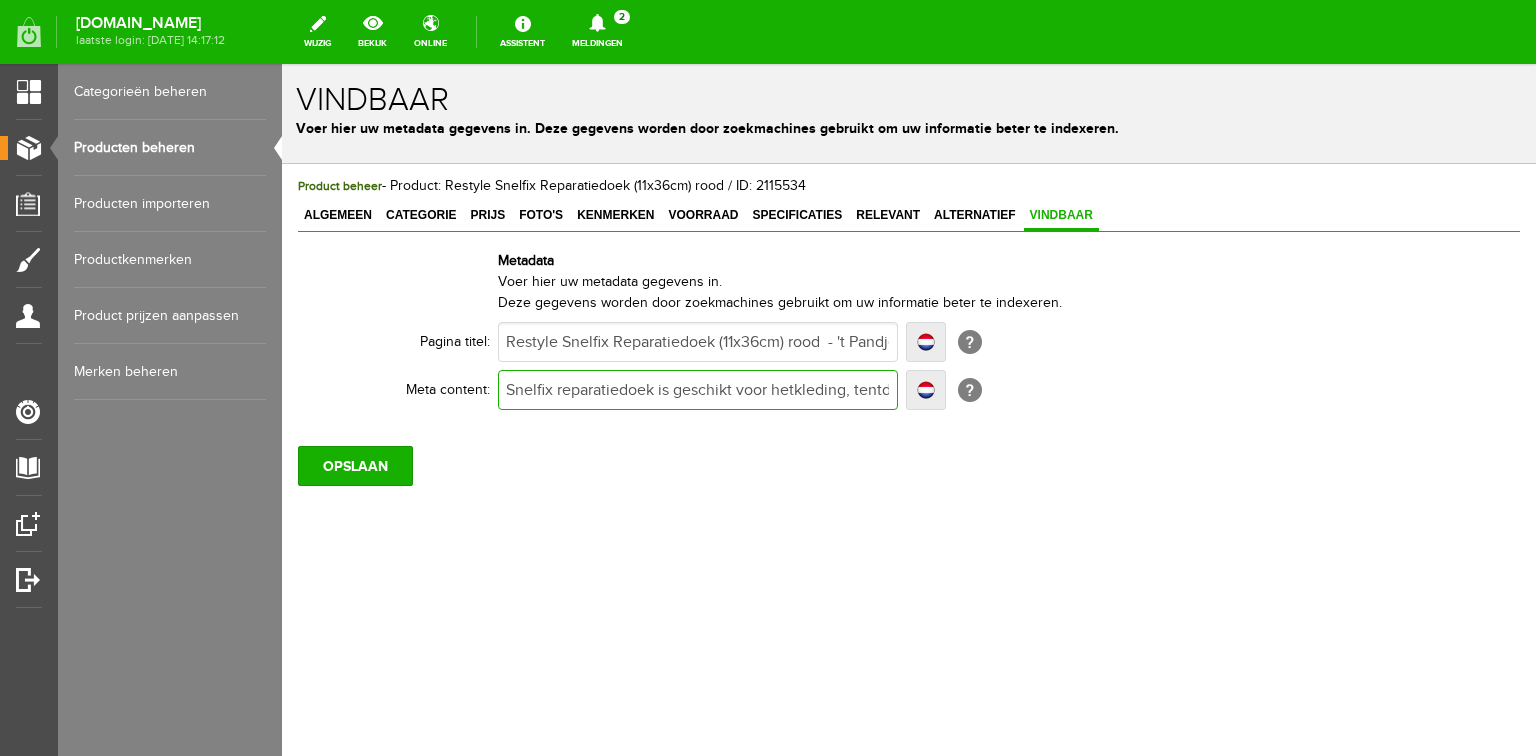 type on "Snelfix reparatiedoek is geschikt voor hetkleding, tentdoek en ander divers huishoudtextiel. De kwaliteit van het doek wordt gekenmerkt door zijn hoge kleefkwaliteit. Bestel online of bezoek onze winkel. Artnr: Restyle 015.79100-722" 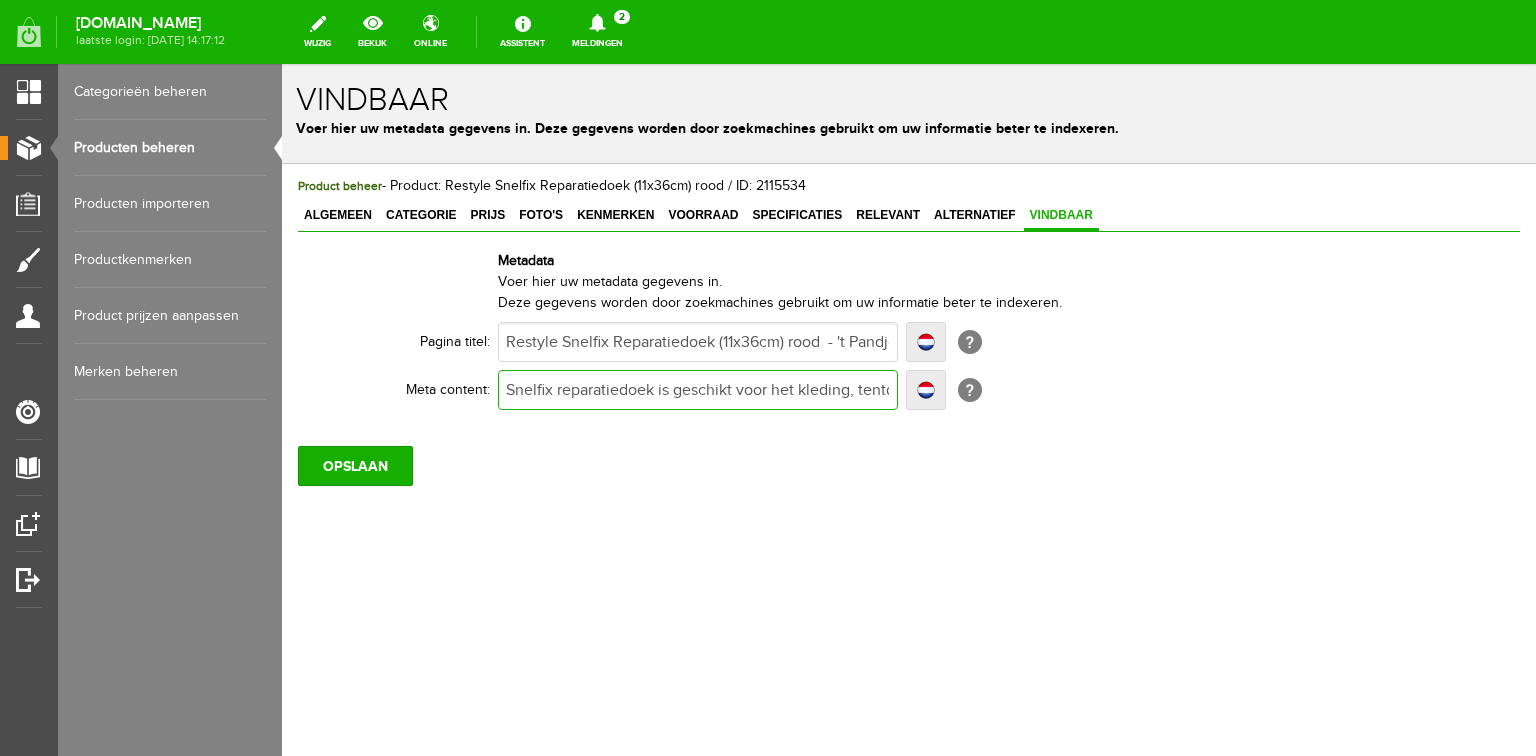 type on "Snelfix reparatiedoek is geschikt voor het kleding, tentdoek en ander divers huishoudtextiel. De kwaliteit van het doek wordt gekenmerkt door zijn hoge kleefkwaliteit. Bestel online of bezoek onze winkel. Artnr: Restyle 015.79100-722" 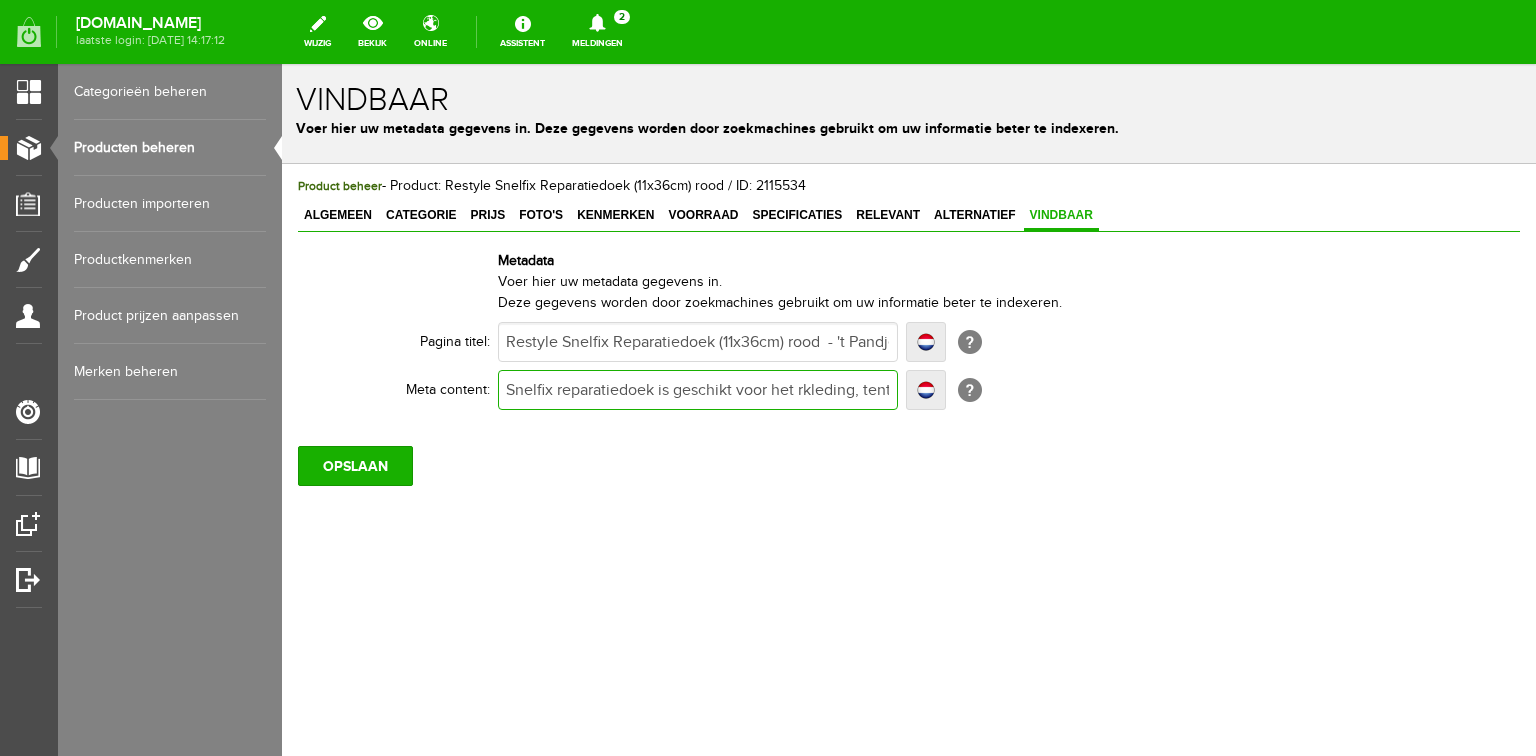 type on "Snelfix reparatiedoek is geschikt voor het rekleding, tentdoek en ander divers huishoudtextiel. De kwaliteit van het doek wordt gekenmerkt door zijn hoge kleefkwaliteit. Bestel online of bezoek onze winkel. Artnr: Restyle 015.79100-722" 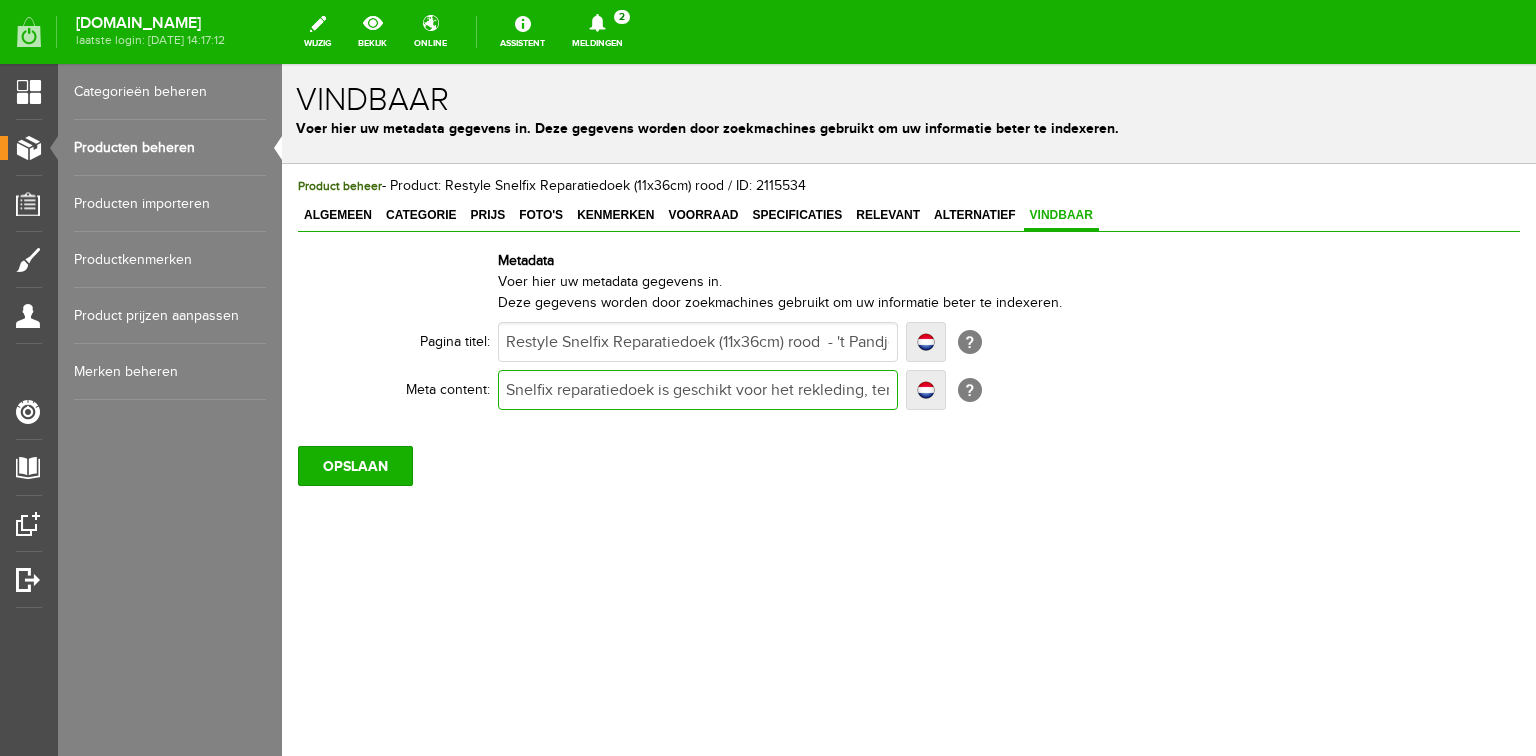 type on "Snelfix reparatiedoek is geschikt voor het rekleding, tentdoek en ander divers huishoudtextiel. De kwaliteit van het doek wordt gekenmerkt door zijn hoge kleefkwaliteit. Bestel online of bezoek onze winkel. Artnr: Restyle 015.79100-722" 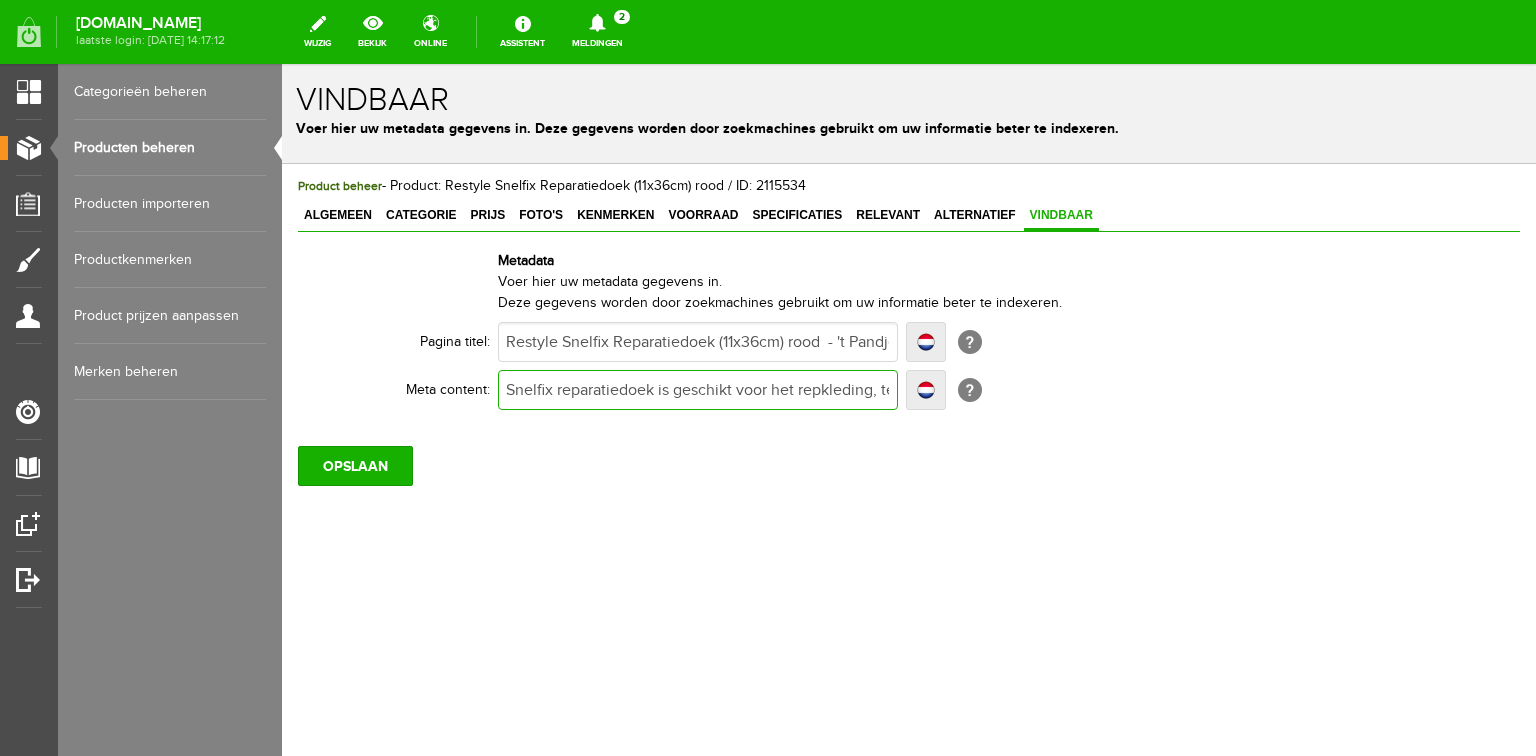 type on "Snelfix reparatiedoek is geschikt voor het repkleding, tentdoek en ander divers huishoudtextiel. De kwaliteit van het doek wordt gekenmerkt door zijn hoge kleefkwaliteit. Bestel online of bezoek onze winkel. Artnr: Restyle 015.79100-722" 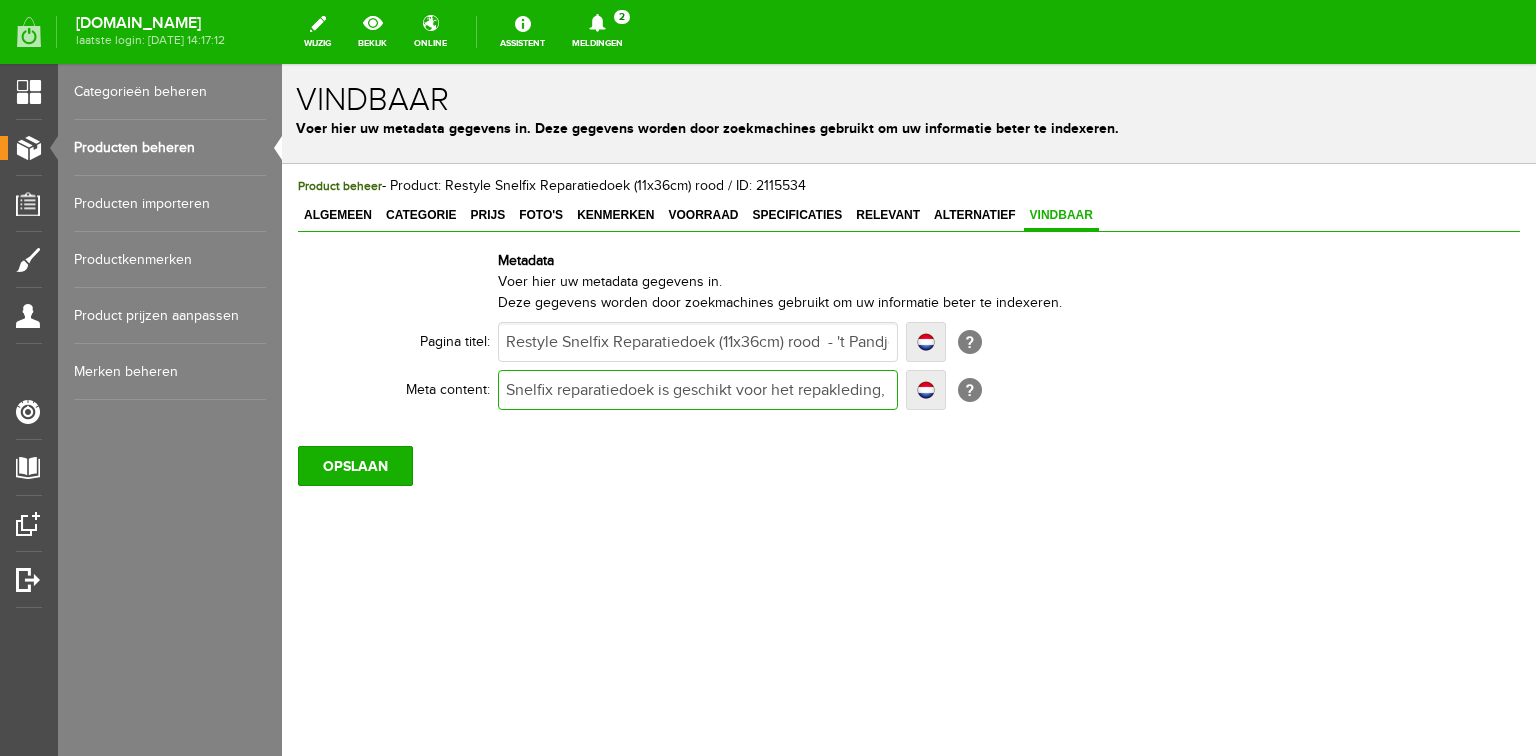 type on "Snelfix reparatiedoek is geschikt voor het reparkleding, tentdoek en ander divers huishoudtextiel. De kwaliteit van het doek wordt gekenmerkt door zijn hoge kleefkwaliteit. Bestel online of bezoek onze winkel. Artnr: Restyle 015.79100-722" 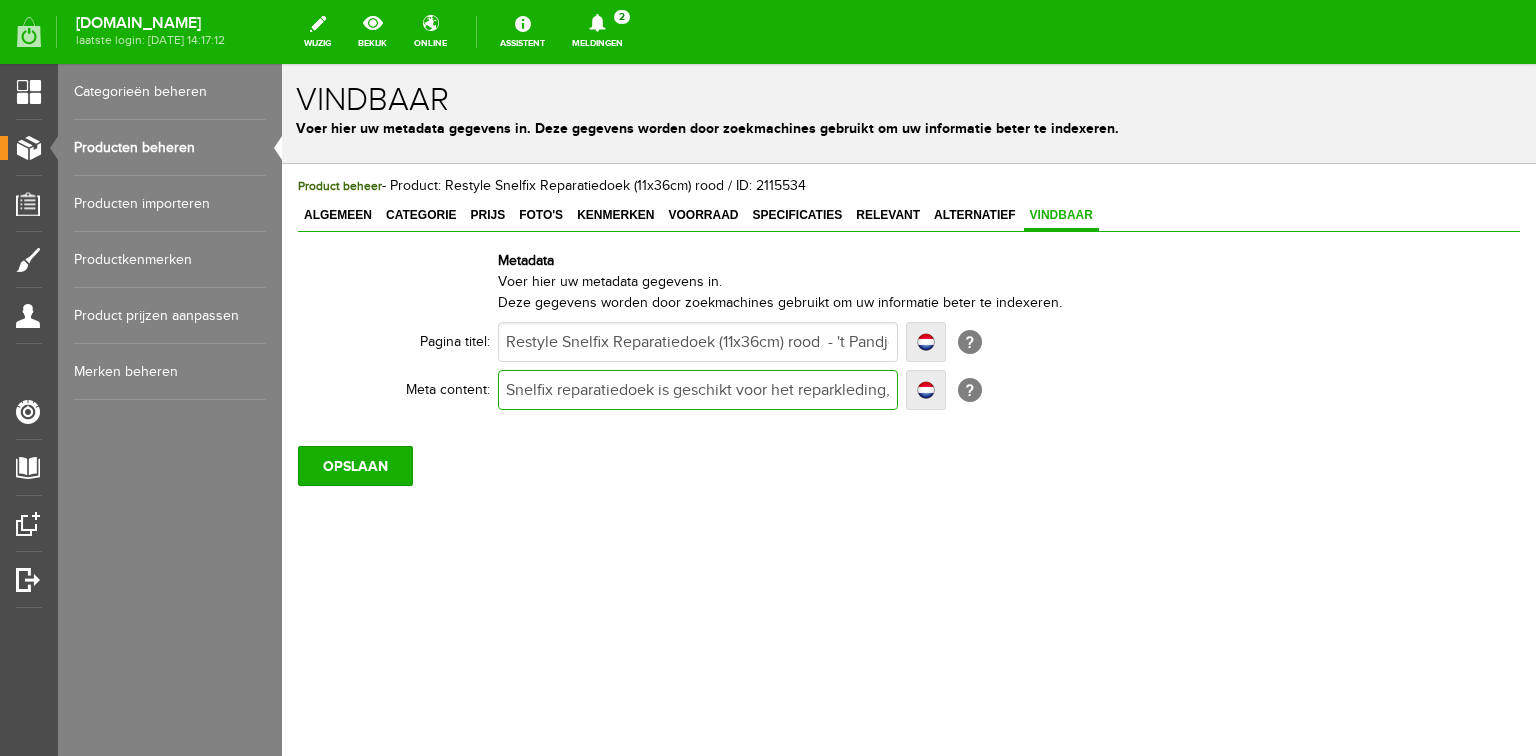type on "Snelfix reparatiedoek is geschikt voor het reparkleding, tentdoek en ander divers huishoudtextiel. De kwaliteit van het doek wordt gekenmerkt door zijn hoge kleefkwaliteit. Bestel online of bezoek onze winkel. Artnr: Restyle 015.79100-722" 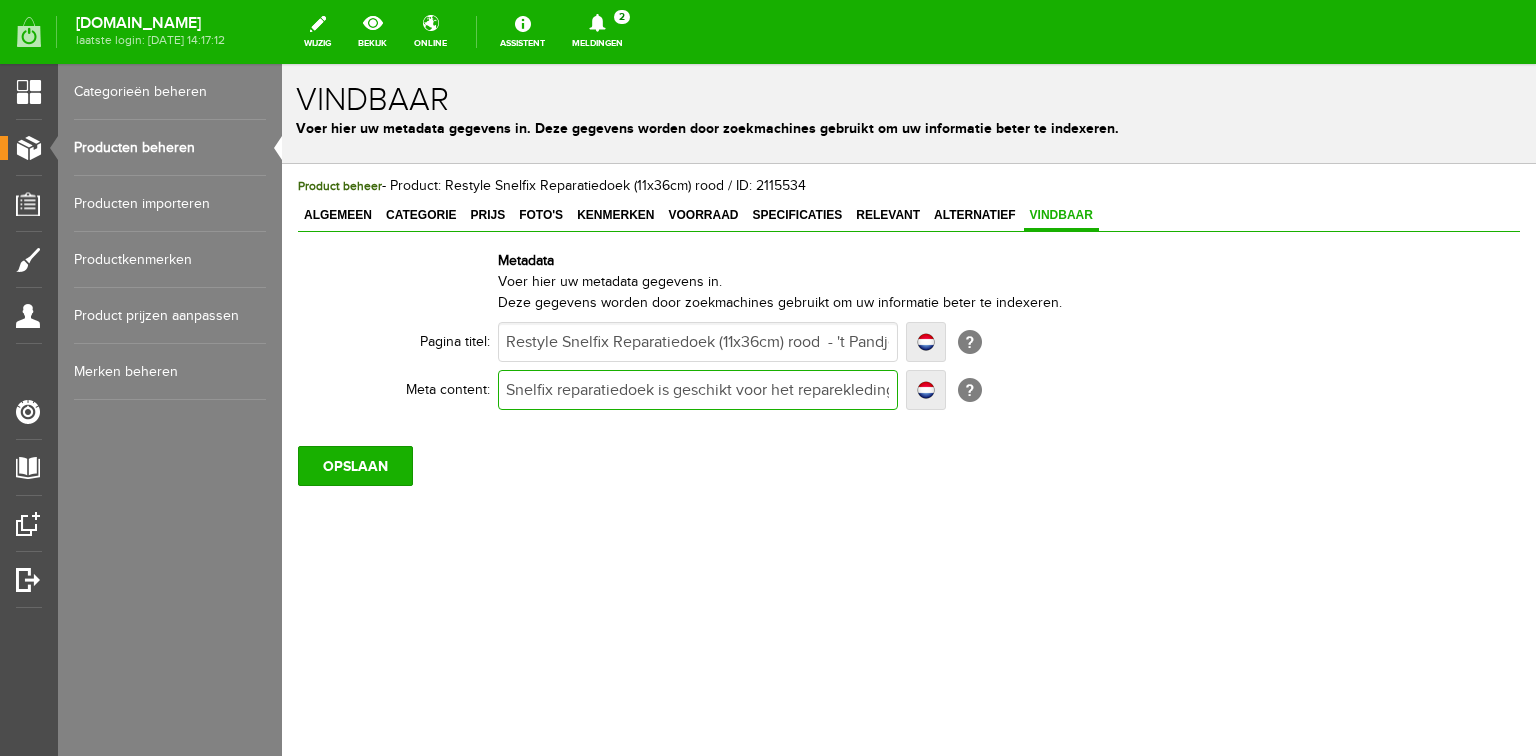 type on "Snelfix reparatiedoek is geschikt voor het reparekleding, tentdoek en ander divers huishoudtextiel. De kwaliteit van het doek wordt gekenmerkt door zijn hoge kleefkwaliteit. Bestel online of bezoek onze winkel. Artnr: Restyle 015.79100-722" 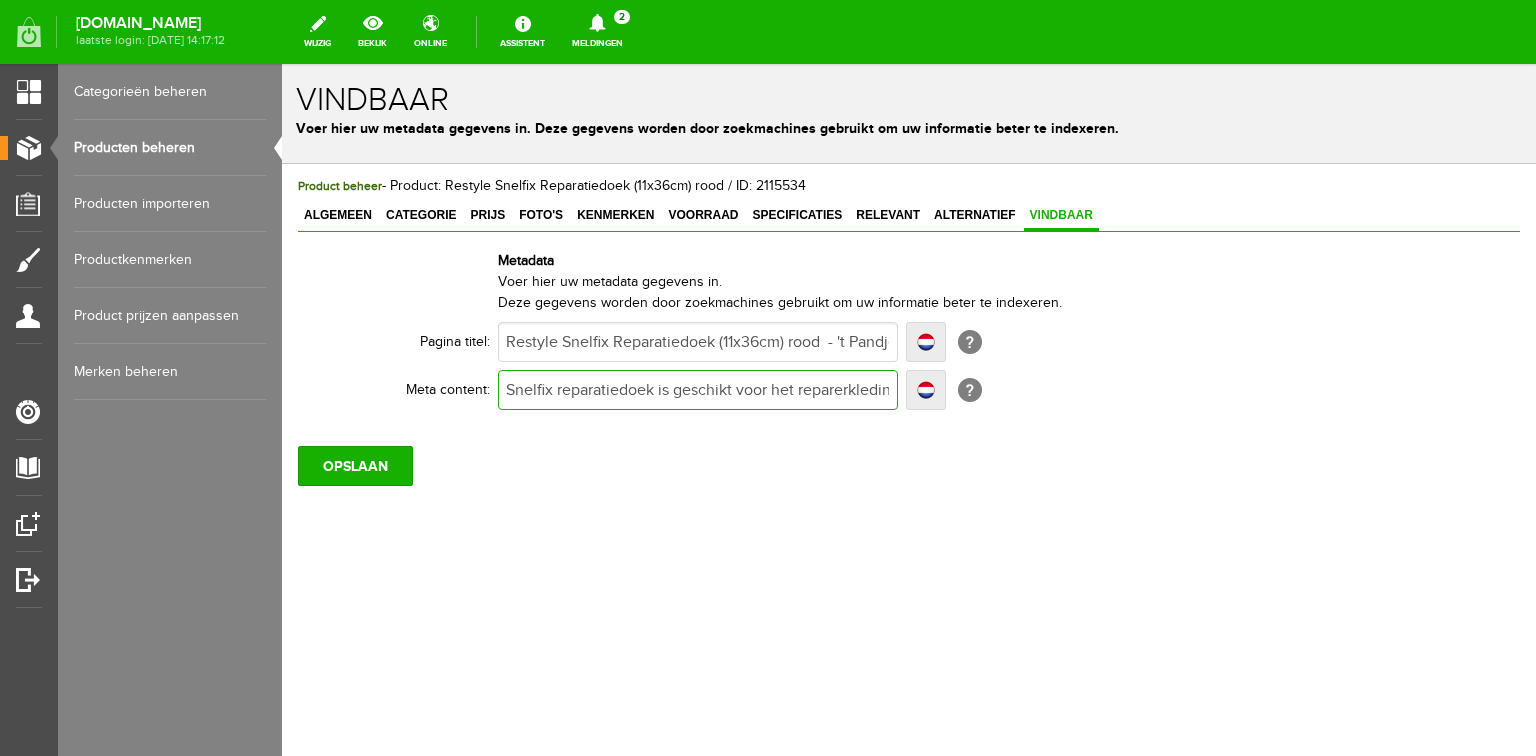 type on "Snelfix reparatiedoek is geschikt voor het reparerkleding, tentdoek en ander divers huishoudtextiel. De kwaliteit van het doek wordt gekenmerkt door zijn hoge kleefkwaliteit. Bestel online of bezoek onze winkel. Artnr: Restyle 015.79100-722" 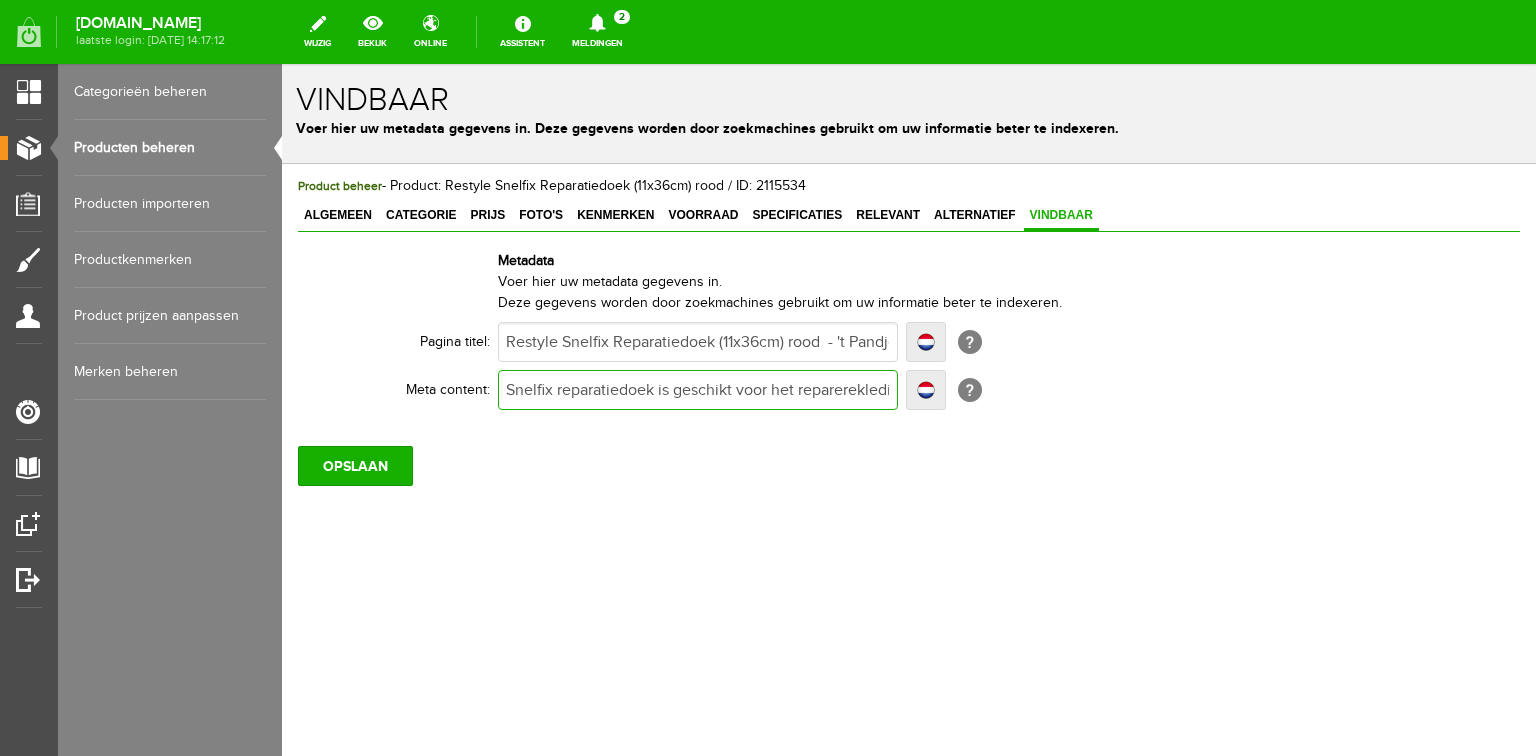 type on "Snelfix reparatiedoek is geschikt voor het reparerekleding, tentdoek en ander divers huishoudtextiel. De kwaliteit van het doek wordt gekenmerkt door zijn hoge kleefkwaliteit. Bestel online of bezoek onze winkel. Artnr: Restyle 015.79100-722" 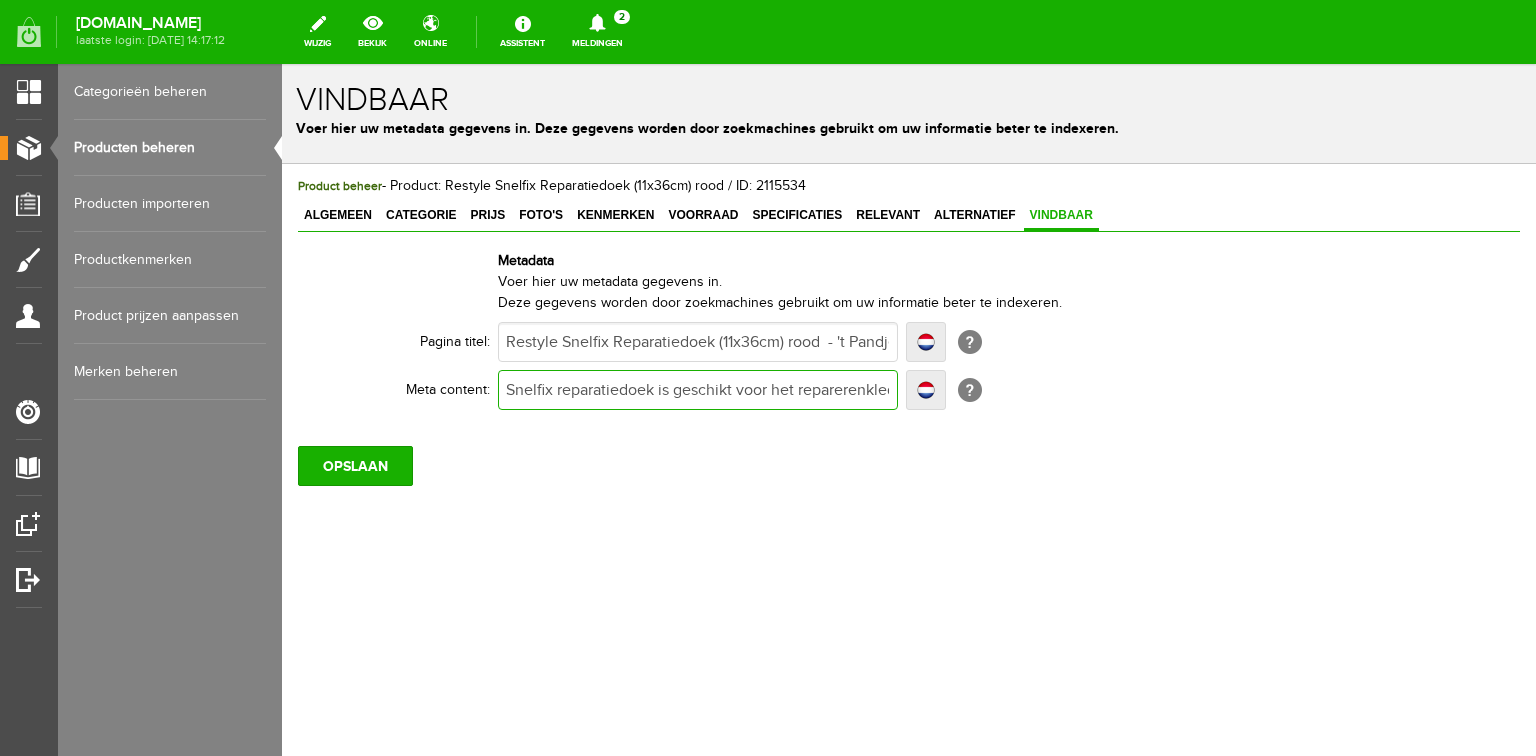 type on "Snelfix reparatiedoek is geschikt voor het reparerenkleding, tentdoek en ander divers huishoudtextiel. De kwaliteit van het doek wordt gekenmerkt door zijn hoge kleefkwaliteit. Bestel online of bezoek onze winkel. Artnr: Restyle 015.79100-722" 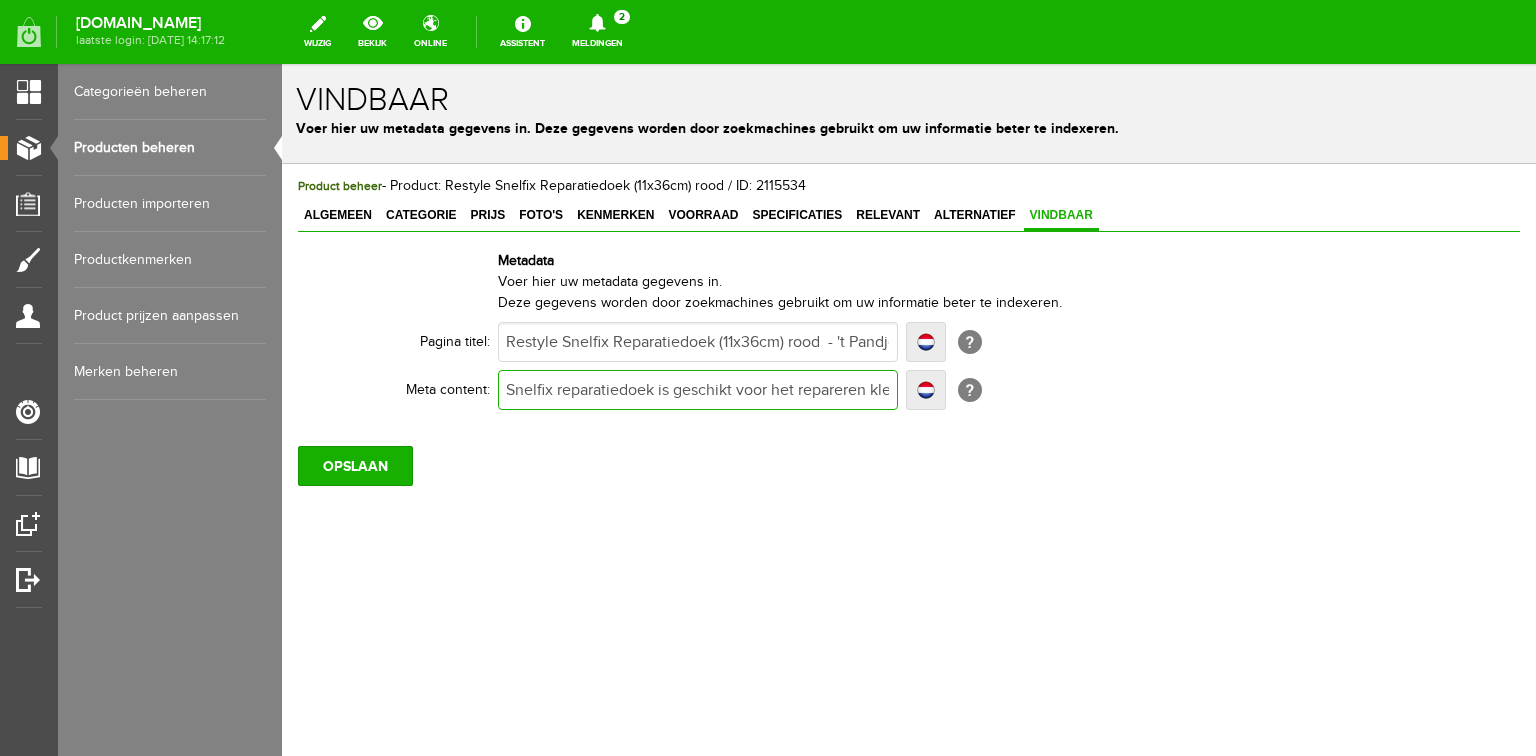 type on "Snelfix reparatiedoek is geschikt voor het repareren kleding, tentdoek en ander divers huishoudtextiel. De kwaliteit van het doek wordt gekenmerkt door zijn hoge kleefkwaliteit. Bestel online of bezoek onze winkel. Artnr: Restyle 015.79100-722" 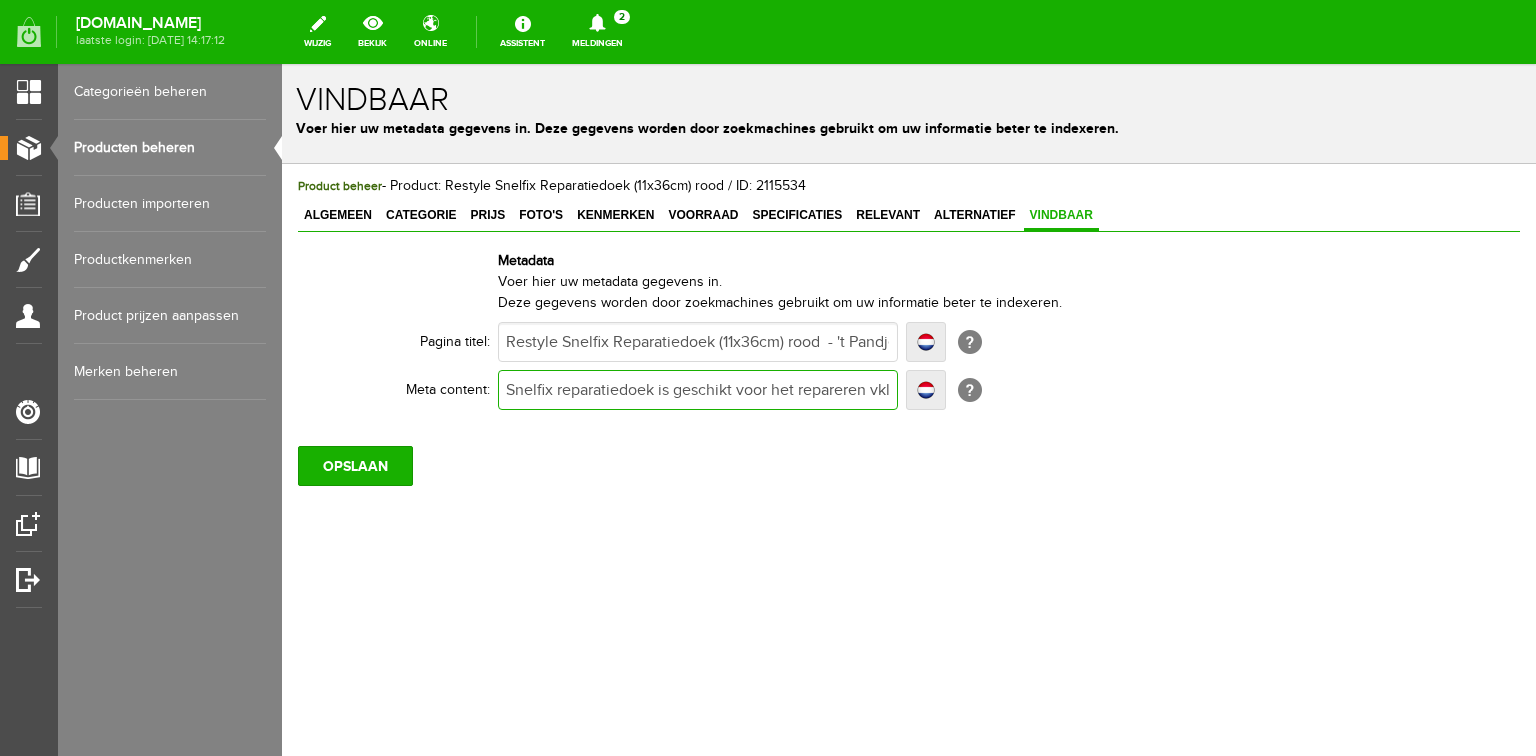 type on "Snelfix reparatiedoek is geschikt voor het repareren vakleding, tentdoek en ander divers huishoudtextiel. De kwaliteit van het doek wordt gekenmerkt door zijn hoge kleefkwaliteit. Bestel online of bezoek onze winkel. Artnr: Restyle 015.79100-722" 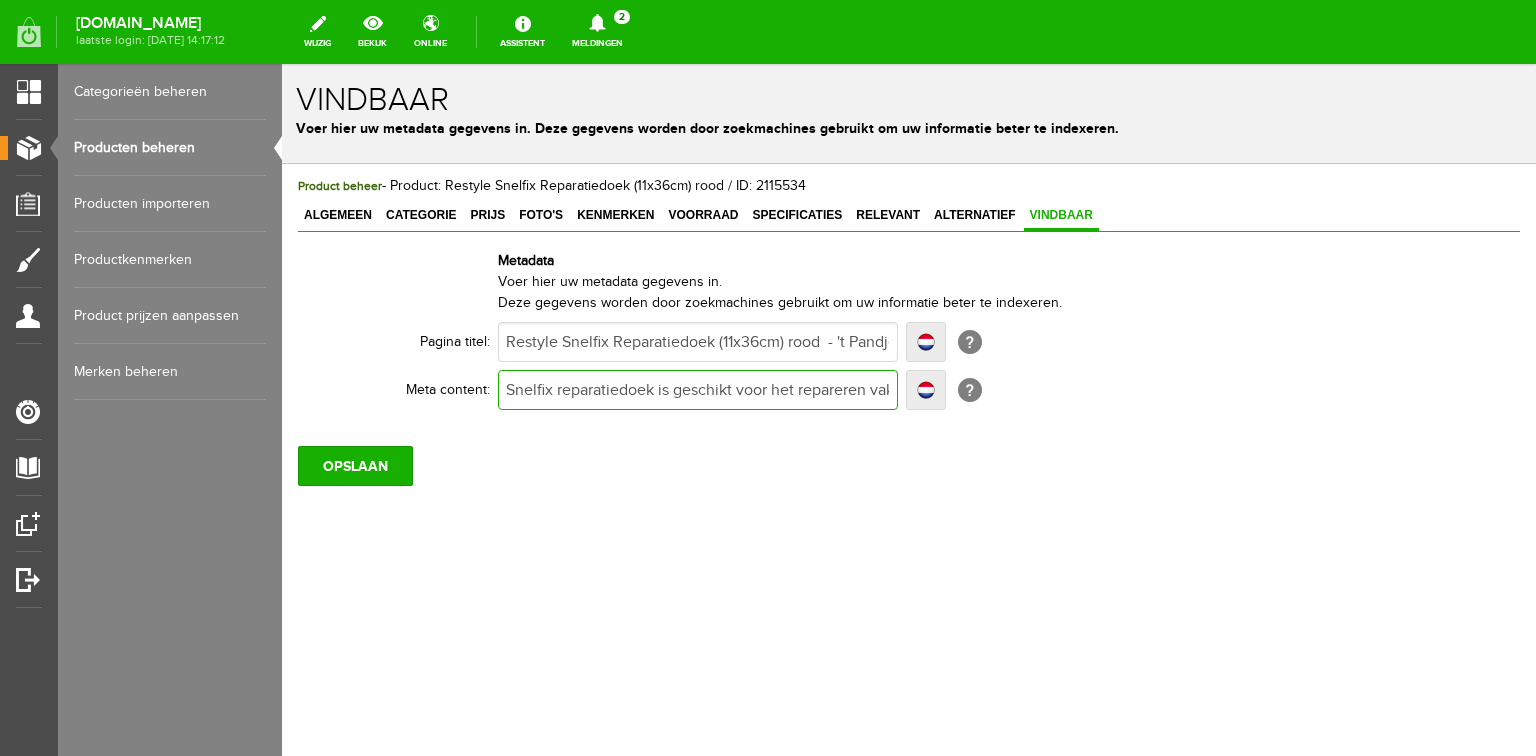 type on "Snelfix reparatiedoek is geschikt voor het repareren vakleding, tentdoek en ander divers huishoudtextiel. De kwaliteit van het doek wordt gekenmerkt door zijn hoge kleefkwaliteit. Bestel online of bezoek onze winkel. Artnr: Restyle 015.79100-722" 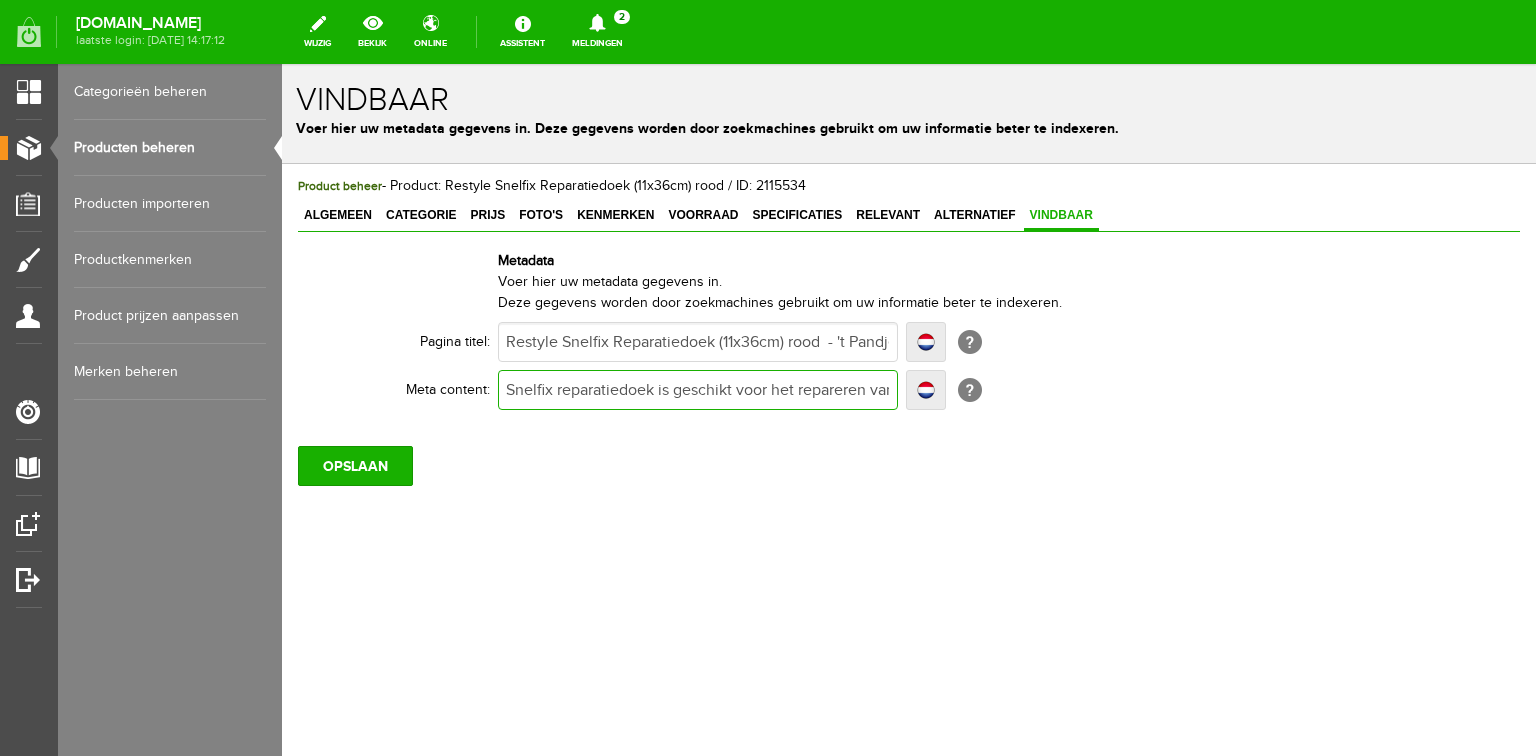 type on "Snelfix reparatiedoek is geschikt voor het repareren van kleding, tentdoek en ander divers huishoudtextiel. De kwaliteit van het doek wordt gekenmerkt door zijn hoge kleefkwaliteit. Bestel online of bezoek onze winkel. Artnr: Restyle 015.79100-722" 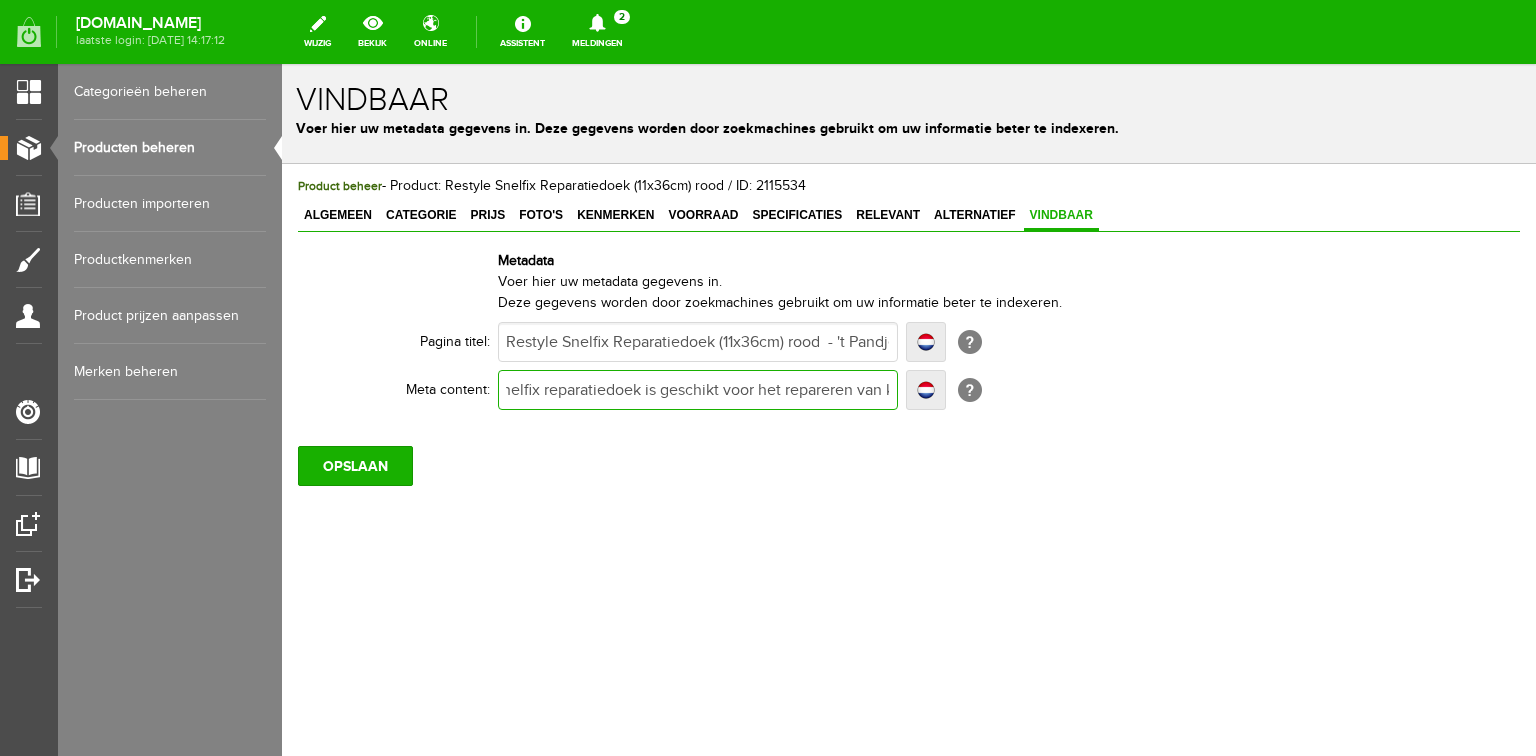 type on "Snelfix reparatiedoek is geschikt voor het repareren ovan kleding, tentdoek en ander divers huishoudtextiel. De kwaliteit van het doek wordt gekenmerkt door zijn hoge kleefkwaliteit. Bestel online of bezoek onze winkel. Artnr: Restyle 015.79100-722" 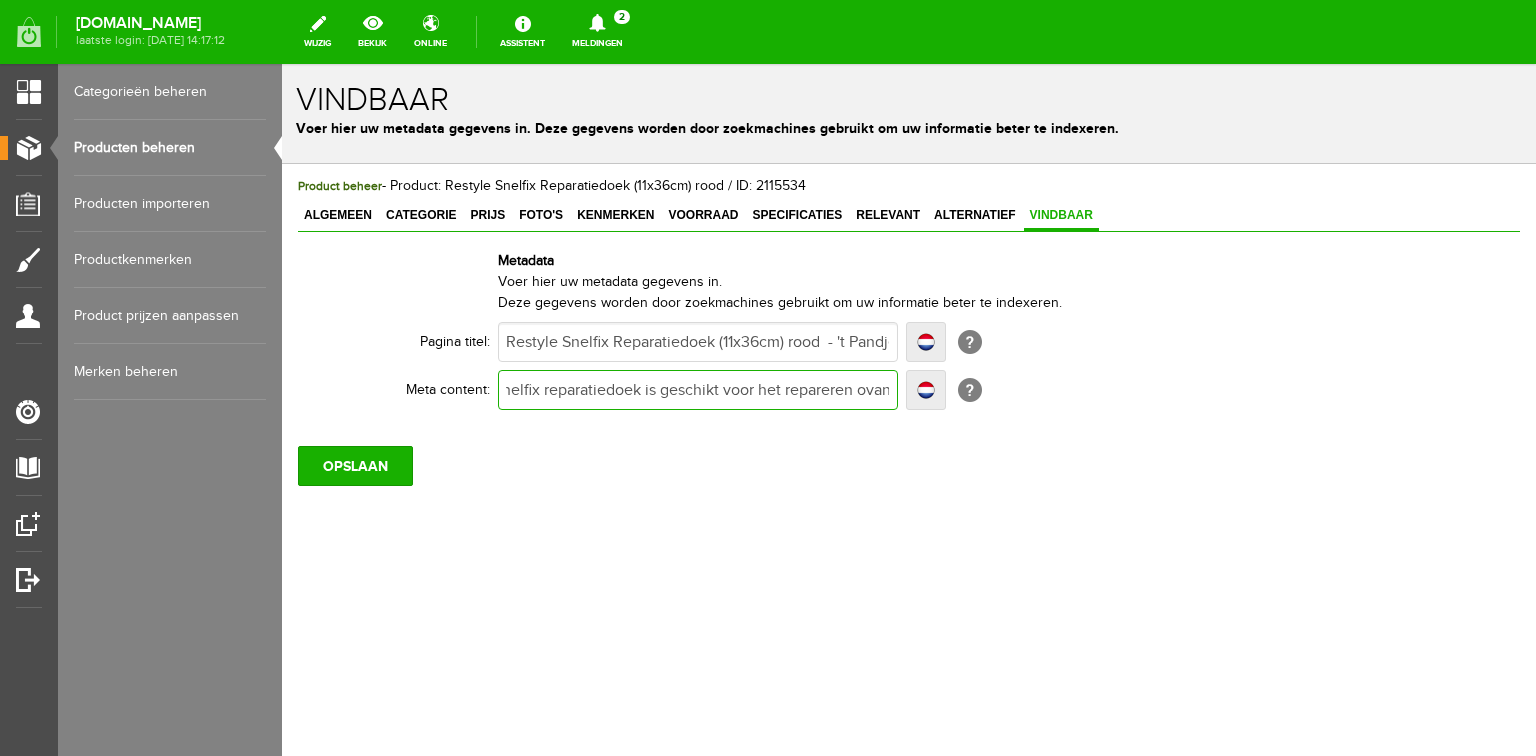 type on "Snelfix reparatiedoek is geschikt voor het repareren ovan kleding, tentdoek en ander divers huishoudtextiel. De kwaliteit van het doek wordt gekenmerkt door zijn hoge kleefkwaliteit. Bestel online of bezoek onze winkel. Artnr: Restyle 015.79100-722" 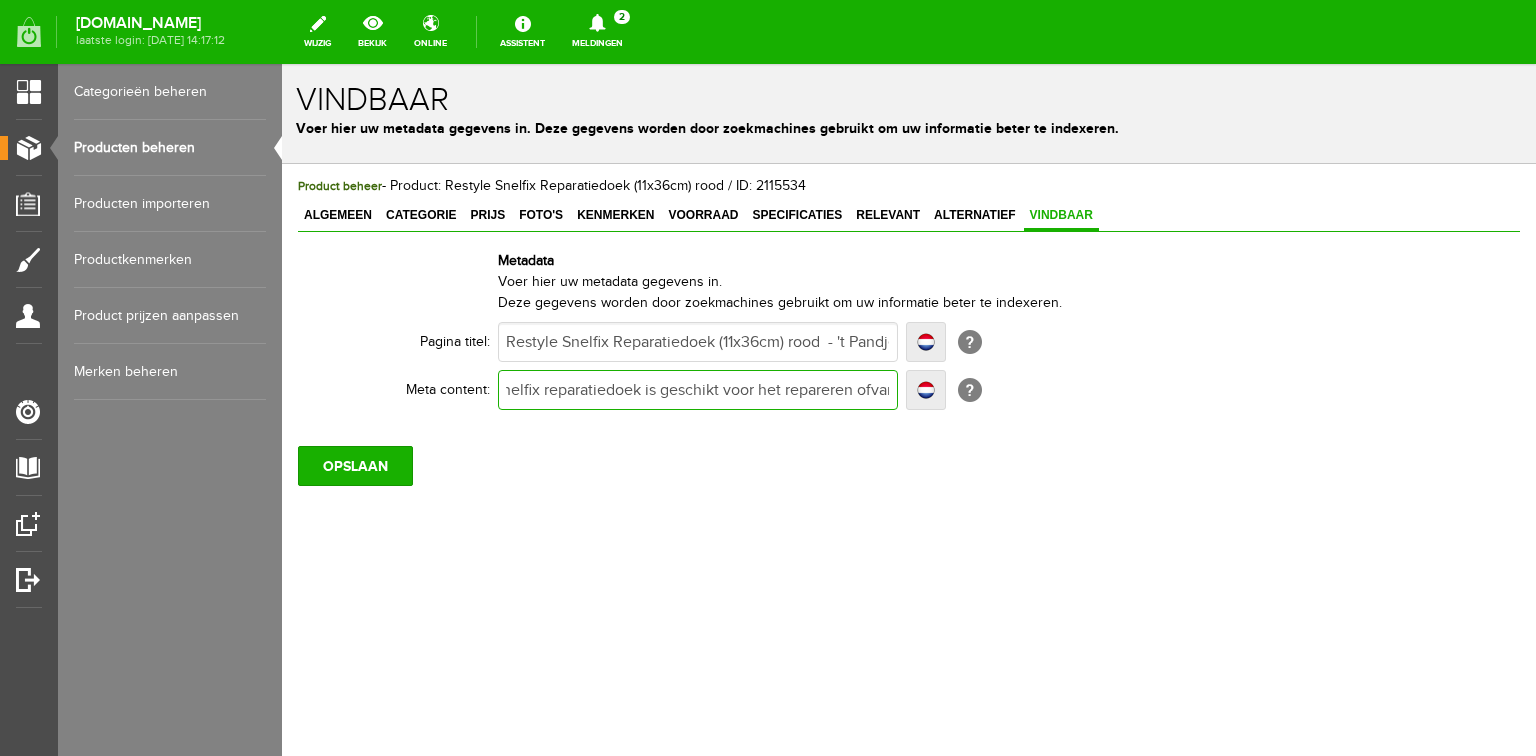 type on "Snelfix reparatiedoek is geschikt voor het repareren of van kleding, tentdoek en ander divers huishoudtextiel. De kwaliteit van het doek wordt gekenmerkt door zijn hoge kleefkwaliteit. Bestel online of bezoek onze winkel. Artnr: Restyle 015.79100-722" 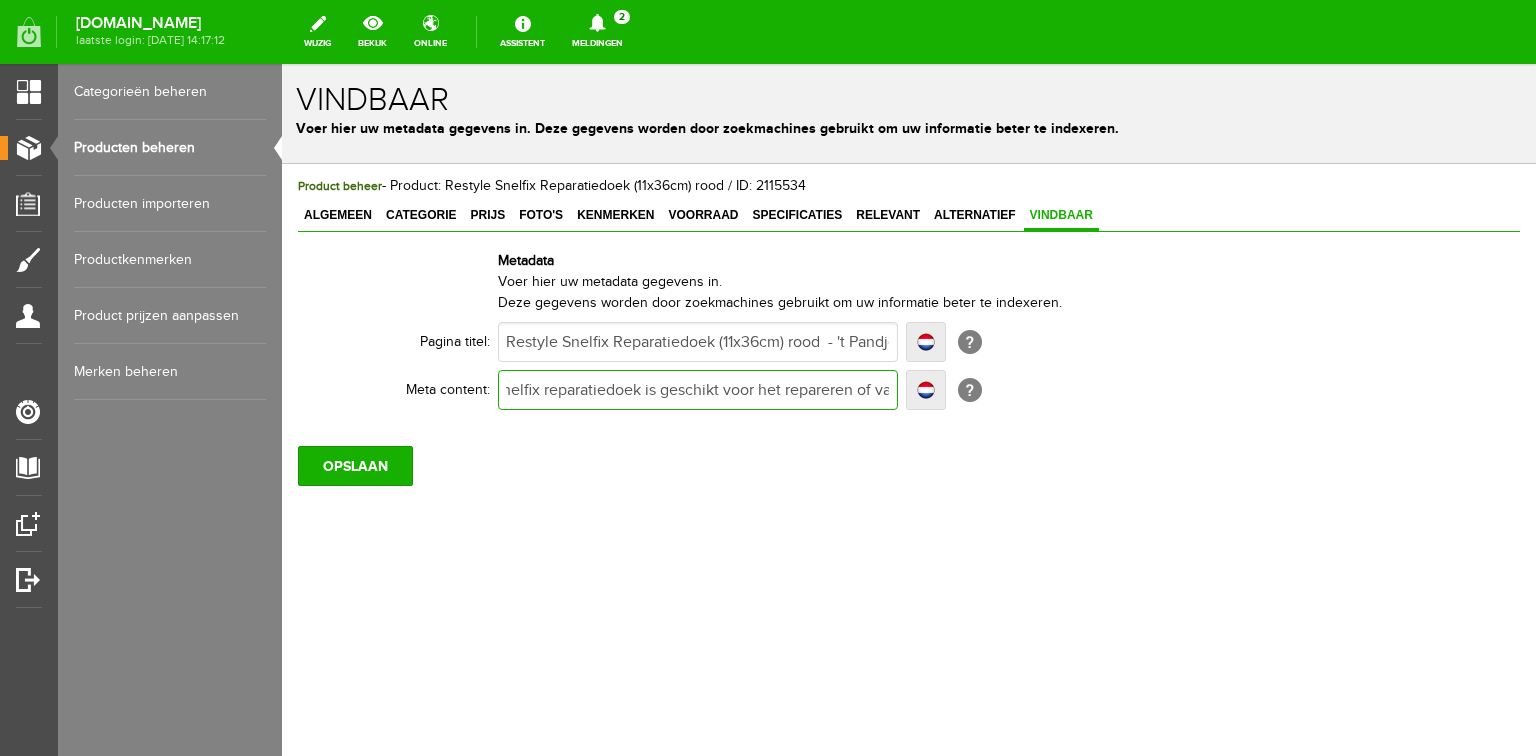 type on "Snelfix reparatiedoek is geschikt voor het repareren of van kleding, tentdoek en ander divers huishoudtextiel. De kwaliteit van het doek wordt gekenmerkt door zijn hoge kleefkwaliteit. Bestel online of bezoek onze winkel. Artnr: Restyle 015.79100-722" 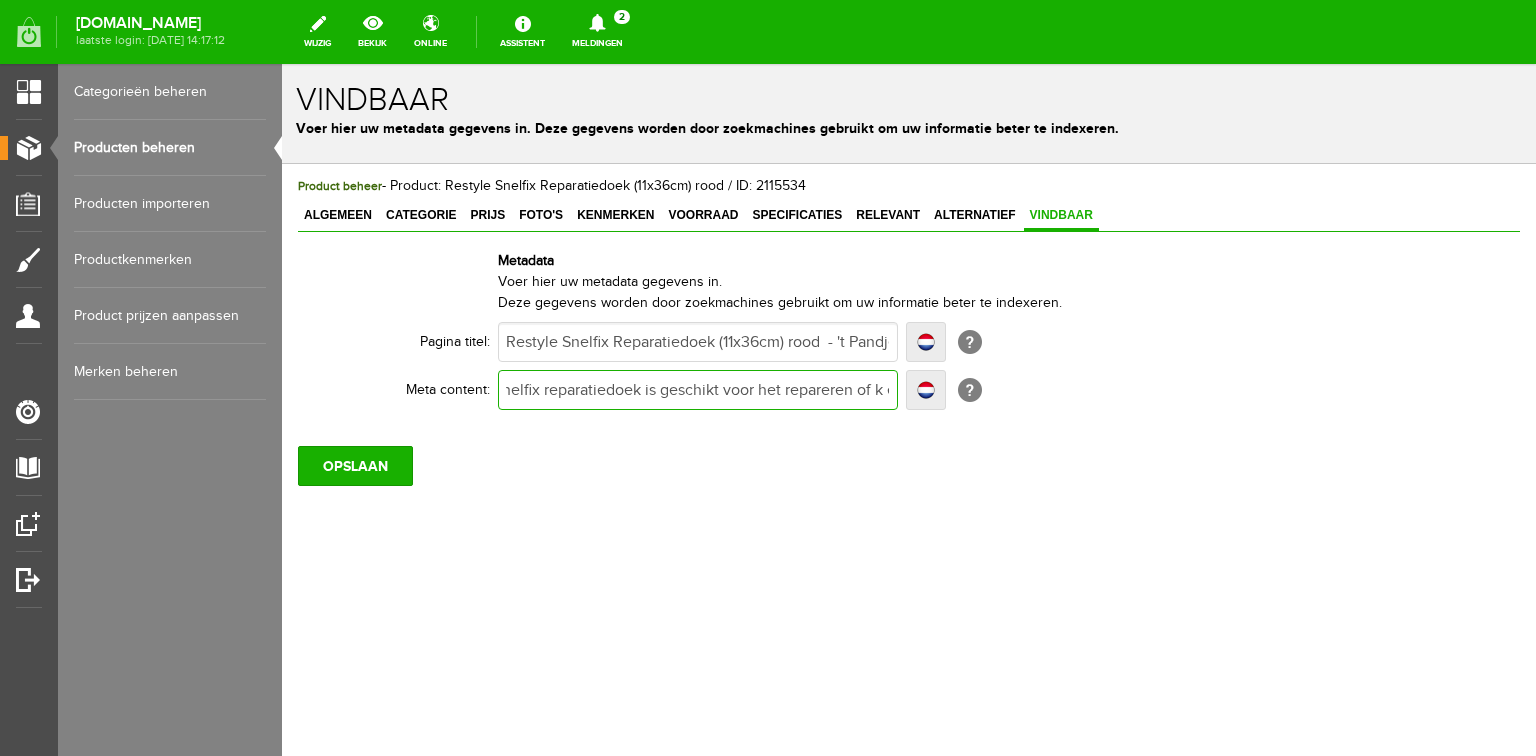 type on "Snelfix reparatiedoek is geschikt voor het repareren of  en ander divers huishoudtextiel. De kwaliteit van het doek wordt gekenmerkt door zijn hoge kleefkwaliteit. Bestel online of bezoek onze winkel. Artnr: Restyle 015.79100-722" 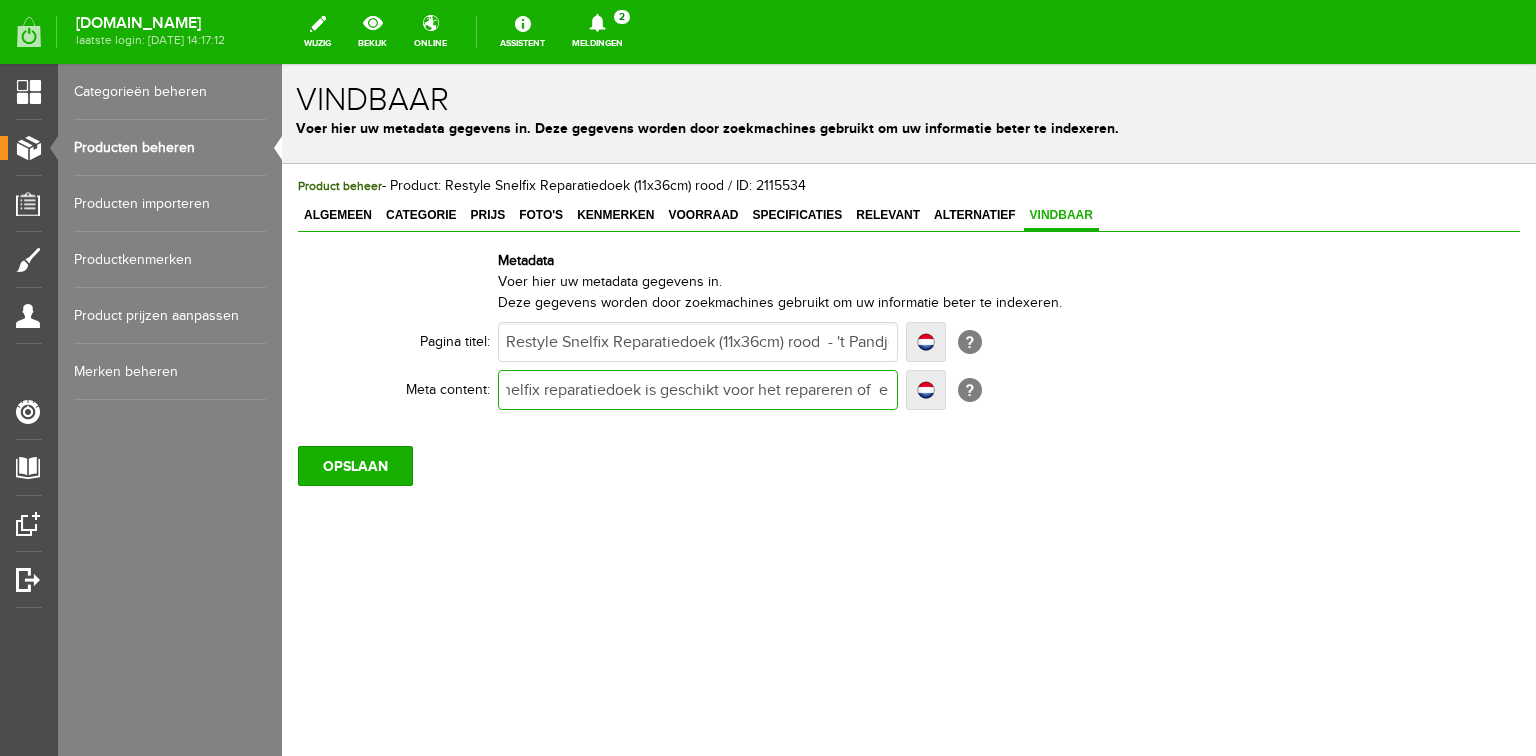 type on "Snelfix reparatiedoek is geschikt voor het repareren of  en ander divers huishoudtextiel. De kwaliteit van het doek wordt gekenmerkt door zijn hoge kleefkwaliteit. Bestel online of bezoek onze winkel. Artnr: Restyle 015.79100-722" 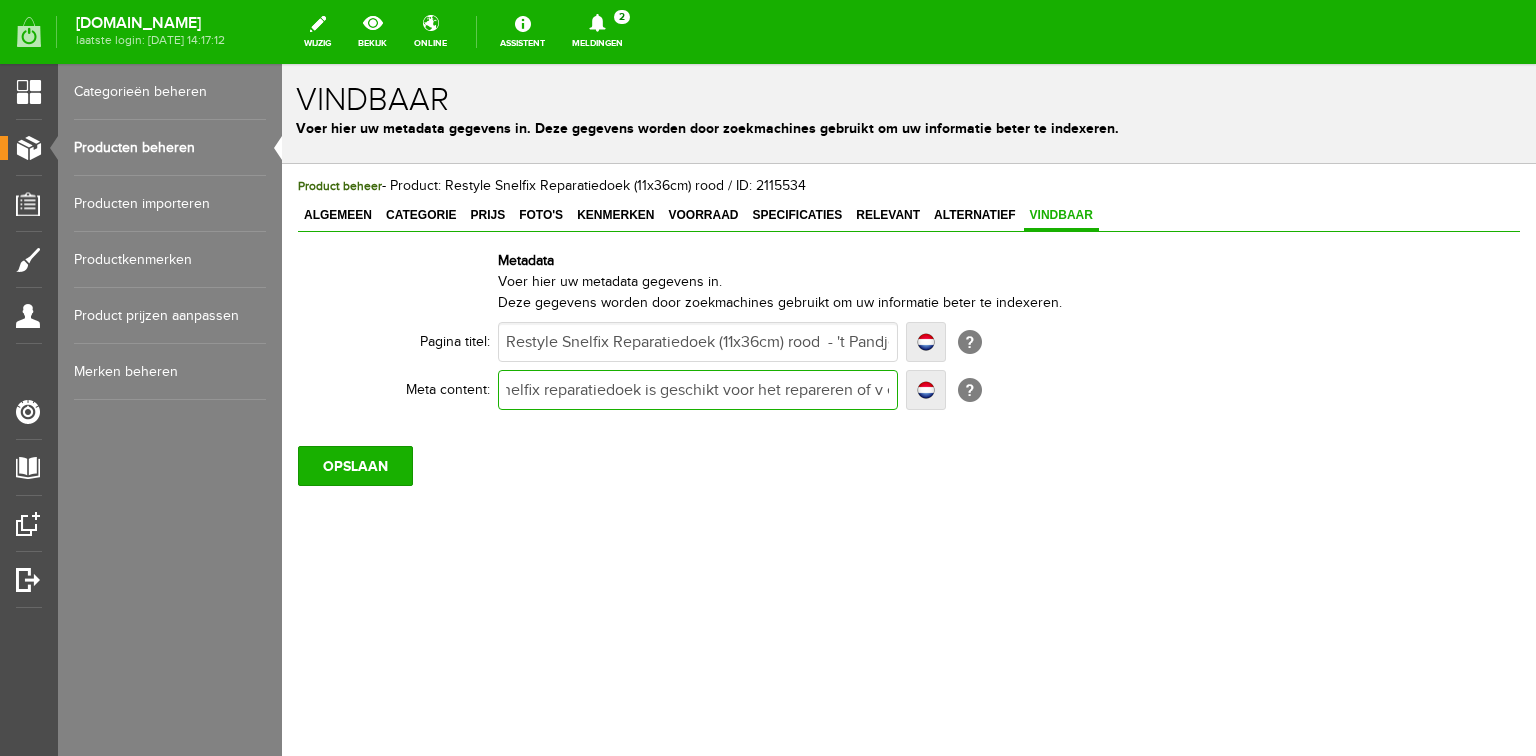 type on "Snelfix reparatiedoek is geschikt voor het repareren of v en ander divers huishoudtextiel. De kwaliteit van het doek wordt gekenmerkt door zijn hoge kleefkwaliteit. Bestel online of bezoek onze winkel. Artnr: Restyle 015.79100-722" 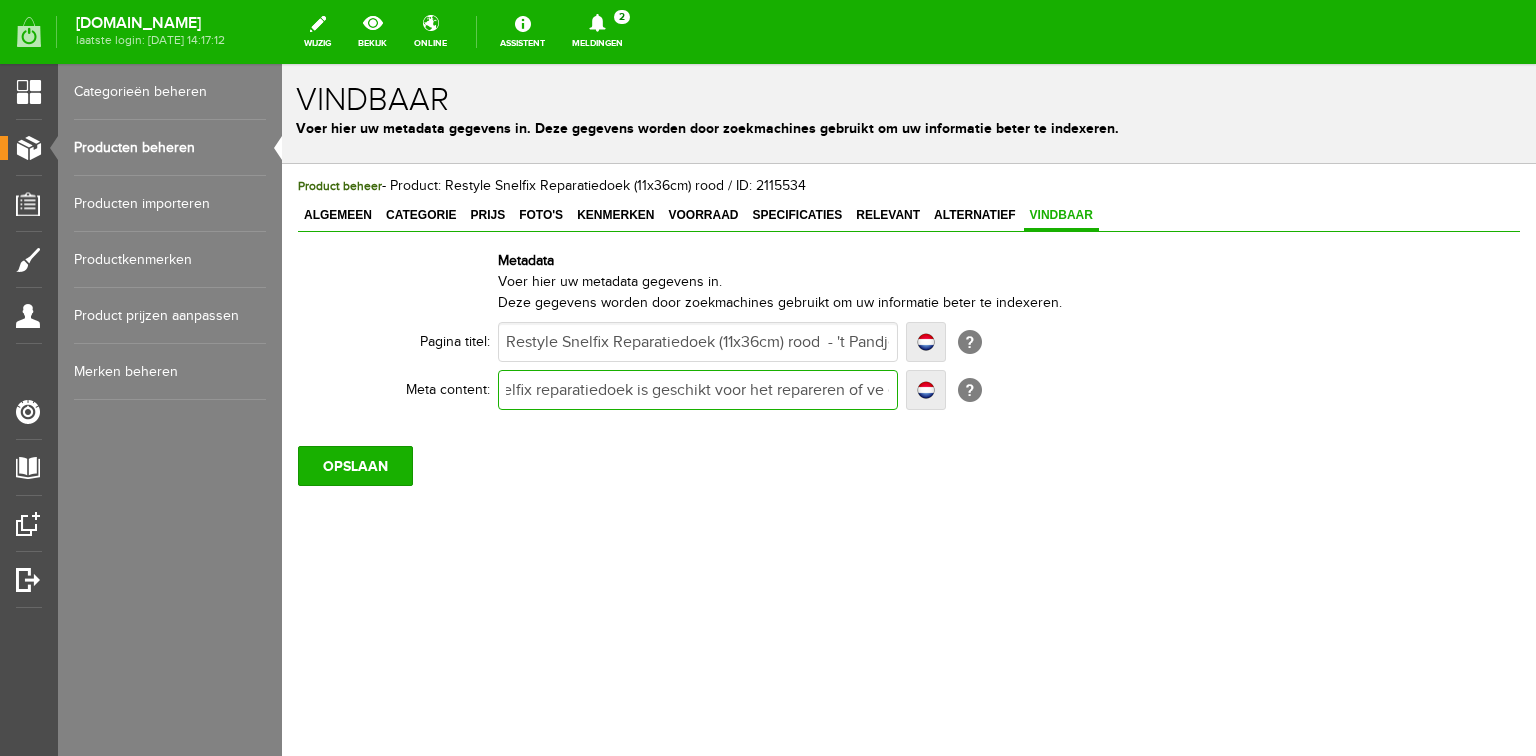 type on "Snelfix reparatiedoek is geschikt voor het repareren of ver en ander divers huishoudtextiel. De kwaliteit van het doek wordt gekenmerkt door zijn hoge kleefkwaliteit. Bestel online of bezoek onze winkel. Artnr: Restyle 015.79100-722" 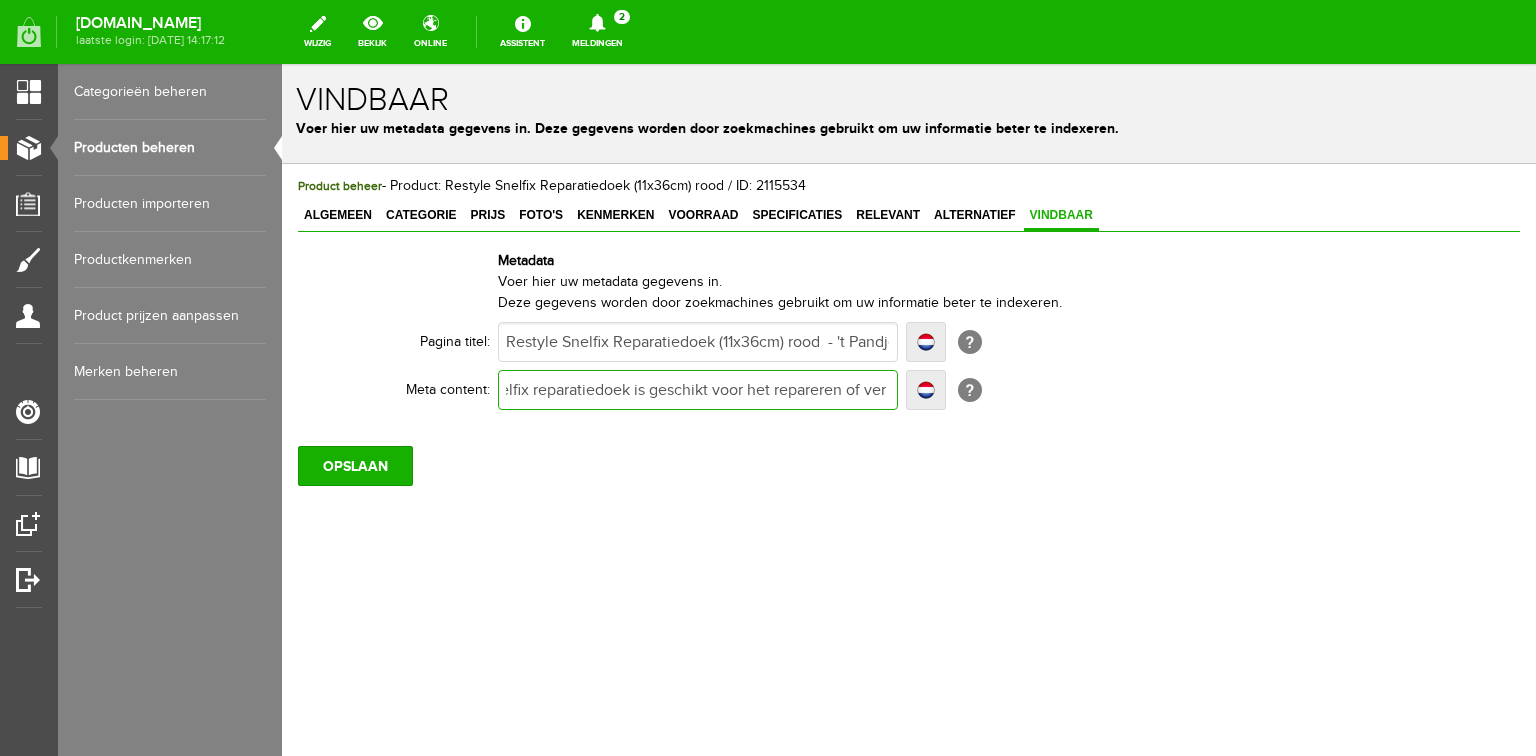 type on "Snelfix reparatiedoek is geschikt voor het repareren of ver en ander divers huishoudtextiel. De kwaliteit van het doek wordt gekenmerkt door zijn hoge kleefkwaliteit. Bestel online of bezoek onze winkel. Artnr: Restyle 015.79100-722" 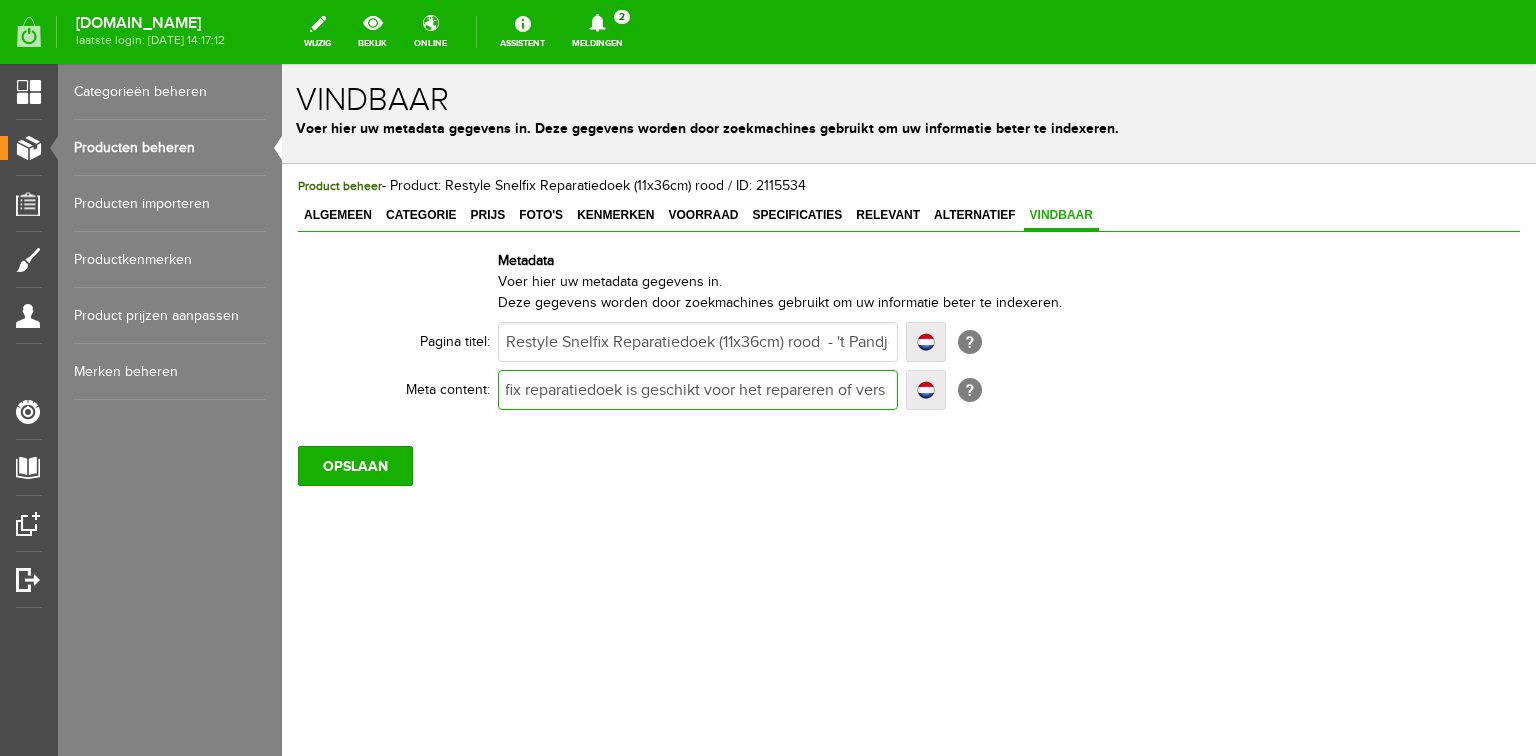 type on "Snelfix reparatiedoek is geschikt voor het repareren of verst en ander divers huishoudtextiel. De kwaliteit van het doek wordt gekenmerkt door zijn hoge kleefkwaliteit. Bestel online of bezoek onze winkel. Artnr: Restyle 015.79100-722" 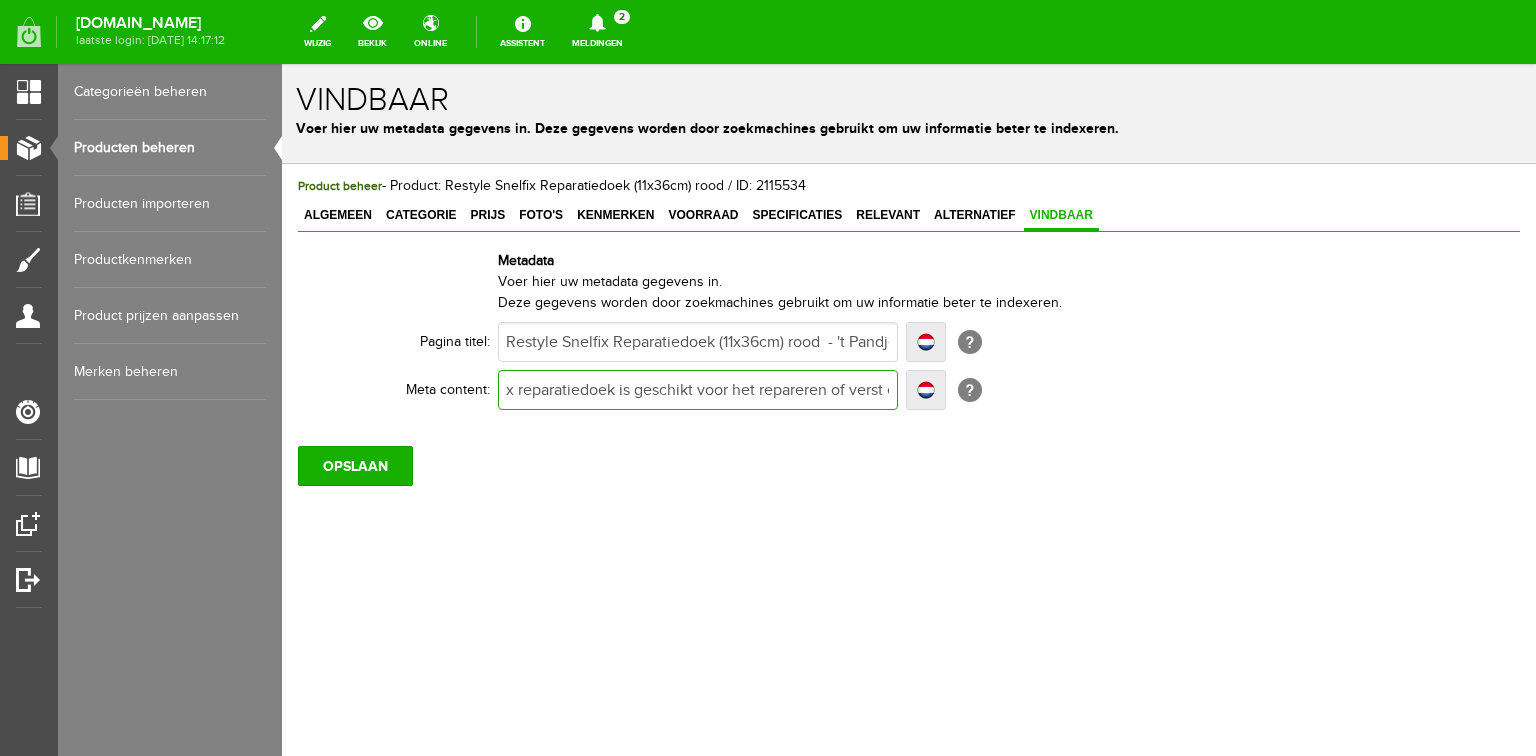 type on "Snelfix reparatiedoek is geschikt voor het repareren of verste en ander divers huishoudtextiel. De kwaliteit van het doek wordt gekenmerkt door zijn hoge kleefkwaliteit. Bestel online of bezoek onze winkel. Artnr: Restyle 015.79100-722" 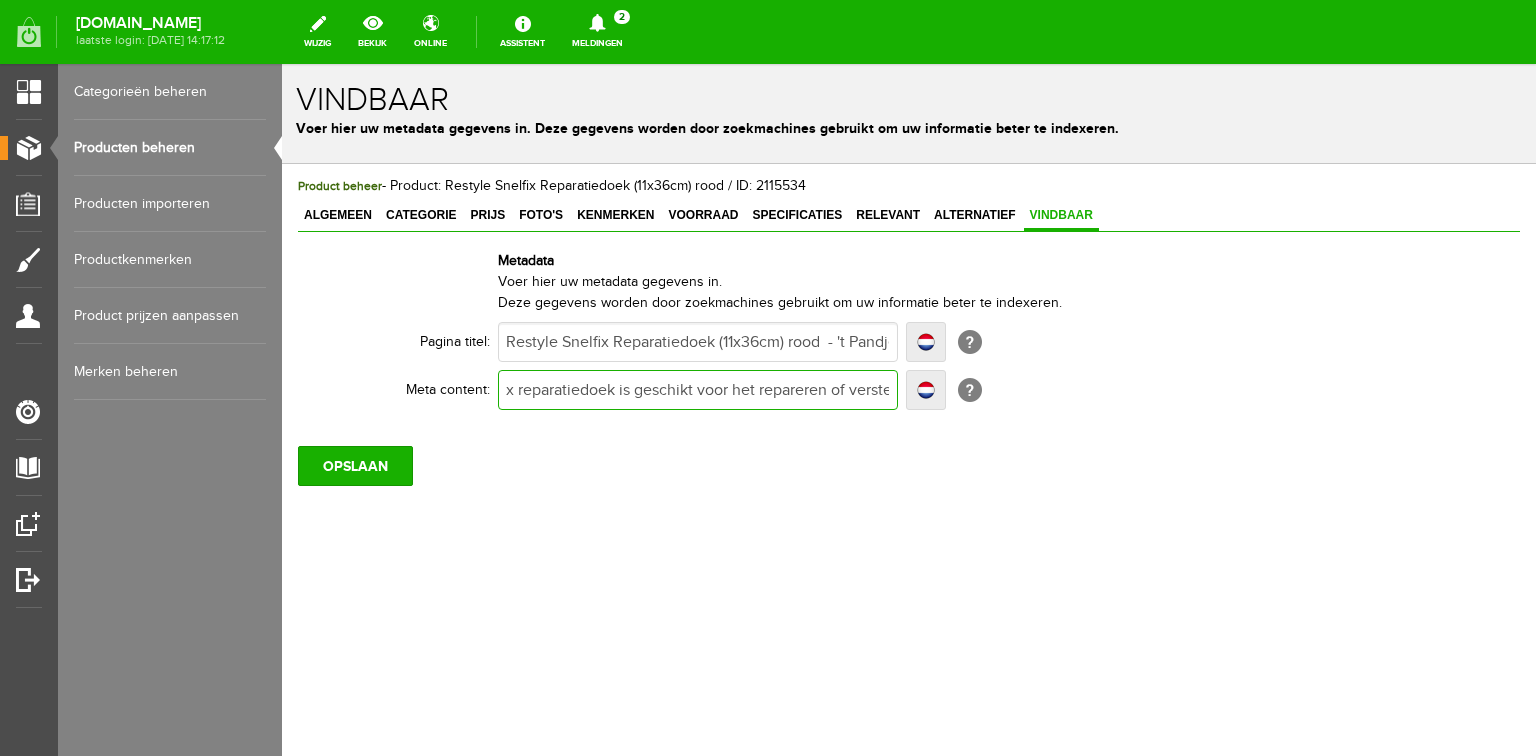 type on "Snelfix reparatiedoek is geschikt voor het repareren of verste en ander divers huishoudtextiel. De kwaliteit van het doek wordt gekenmerkt door zijn hoge kleefkwaliteit. Bestel online of bezoek onze winkel. Artnr: Restyle 015.79100-722" 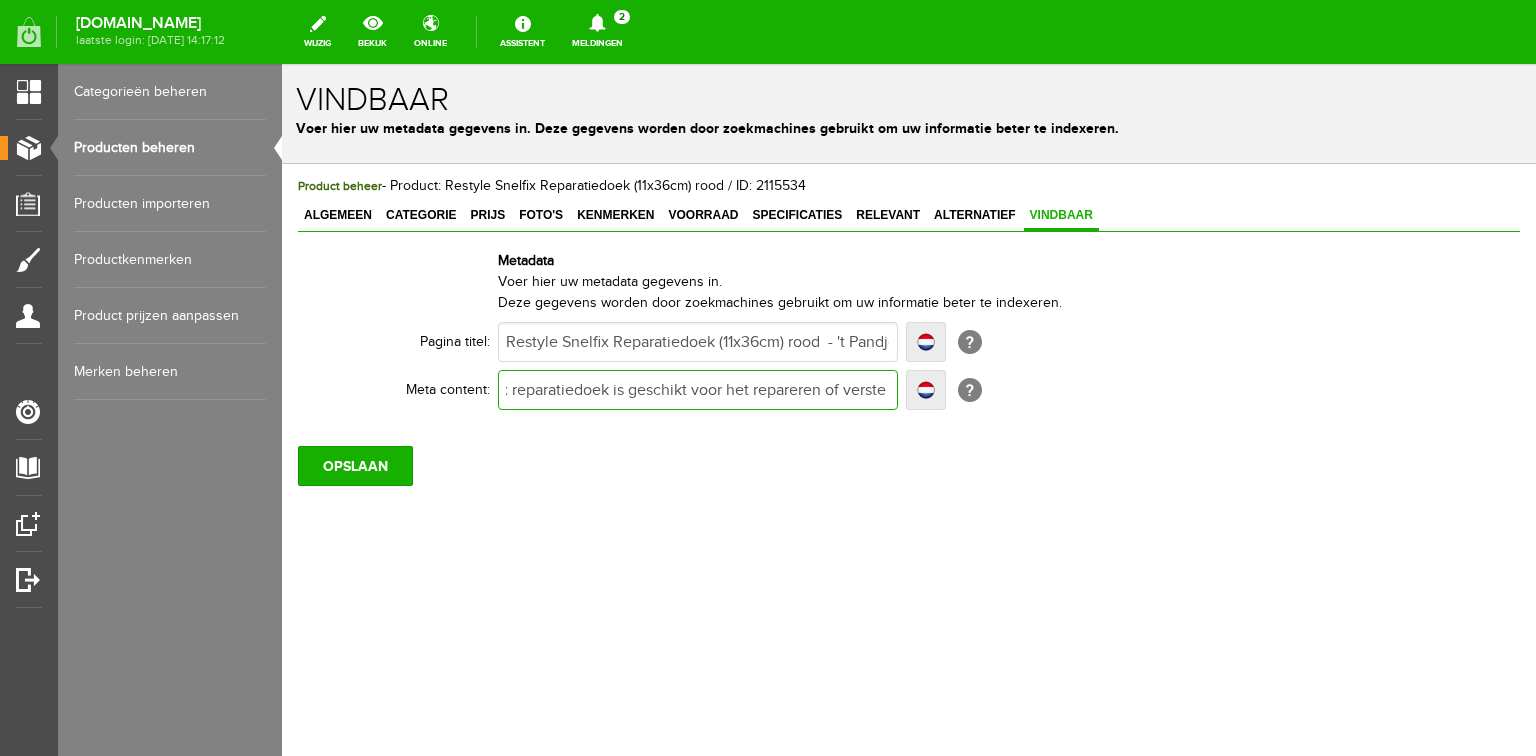 type on "Snelfix reparatiedoek is geschikt voor het repareren of verstev en ander divers huishoudtextiel. De kwaliteit van het doek wordt gekenmerkt door zijn hoge kleefkwaliteit. Bestel online of bezoek onze winkel. Artnr: Restyle 015.79100-722" 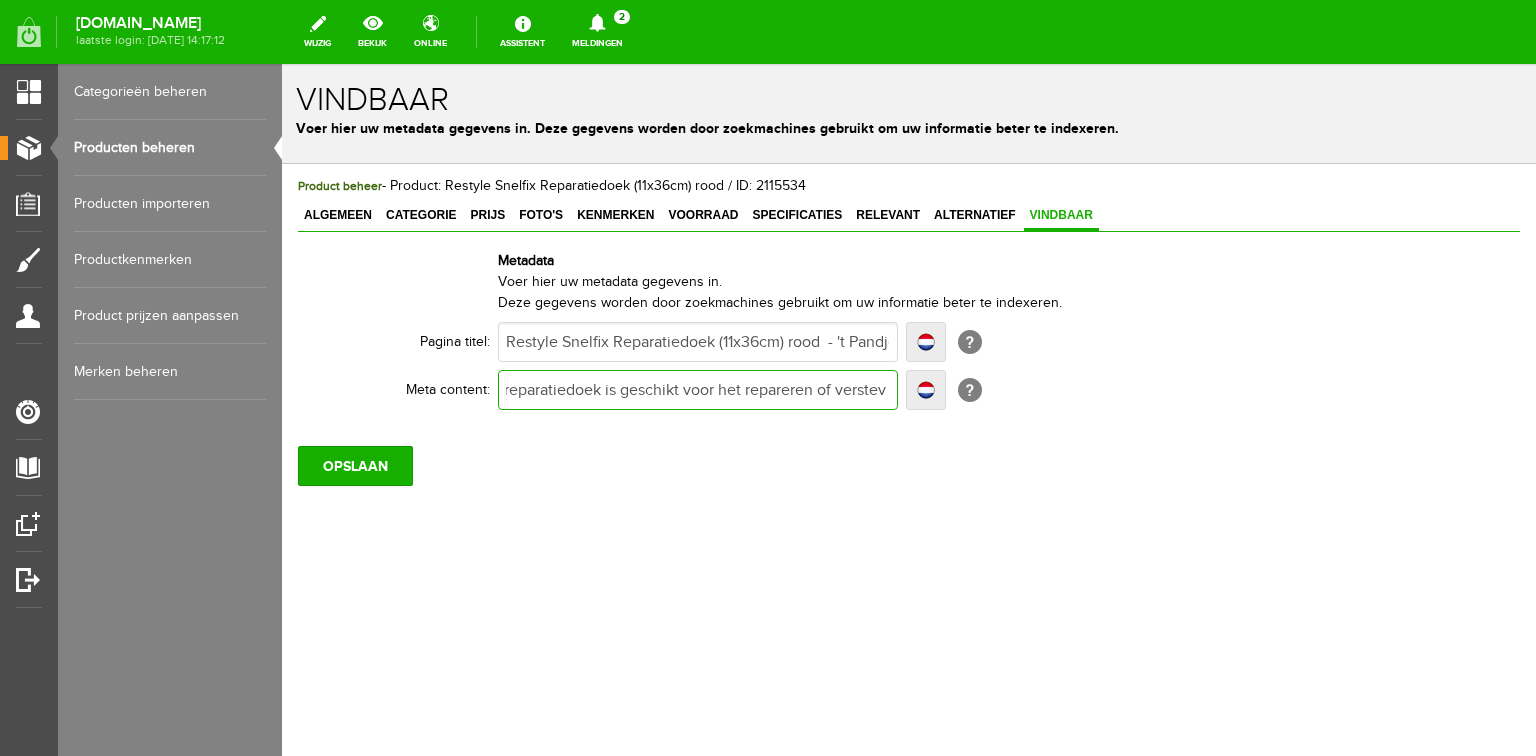 type on "Snelfix reparatiedoek is geschikt voor het repareren of verstev en ander divers huishoudtextiel. De kwaliteit van het doek wordt gekenmerkt door zijn hoge kleefkwaliteit. Bestel online of bezoek onze winkel. Artnr: Restyle 015.79100-722" 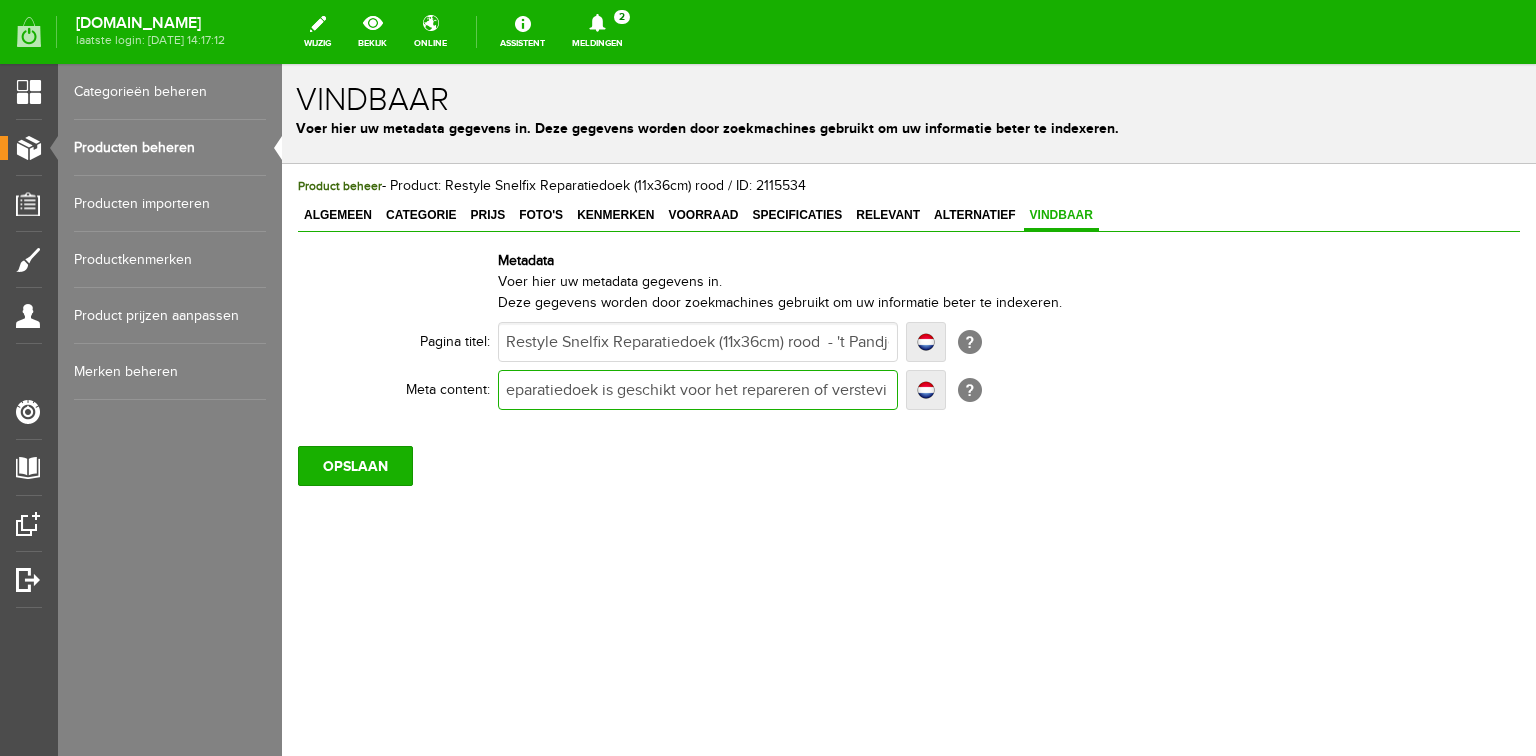 type on "Snelfix reparatiedoek is geschikt voor het repareren of verstevi en ander divers huishoudtextiel. De kwaliteit van het doek wordt gekenmerkt door zijn hoge kleefkwaliteit. Bestel online of bezoek onze winkel. Artnr: Restyle 015.79100-722" 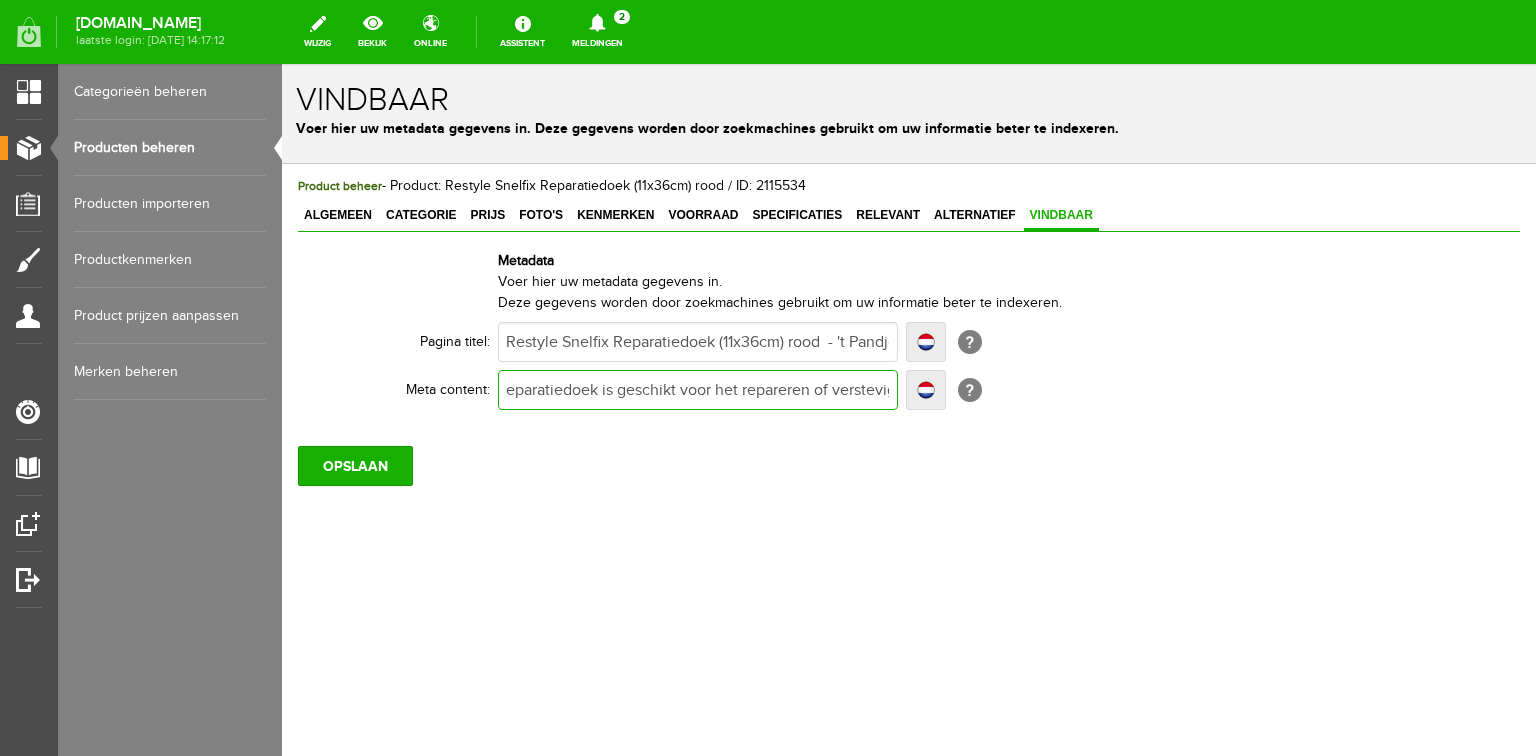 type on "Snelfix reparatiedoek is geschikt voor het repareren of verstevige en ander divers huishoudtextiel. De kwaliteit van het doek wordt gekenmerkt door zijn hoge kleefkwaliteit. Bestel online of bezoek onze winkel. Artnr: Restyle 015.79100-722" 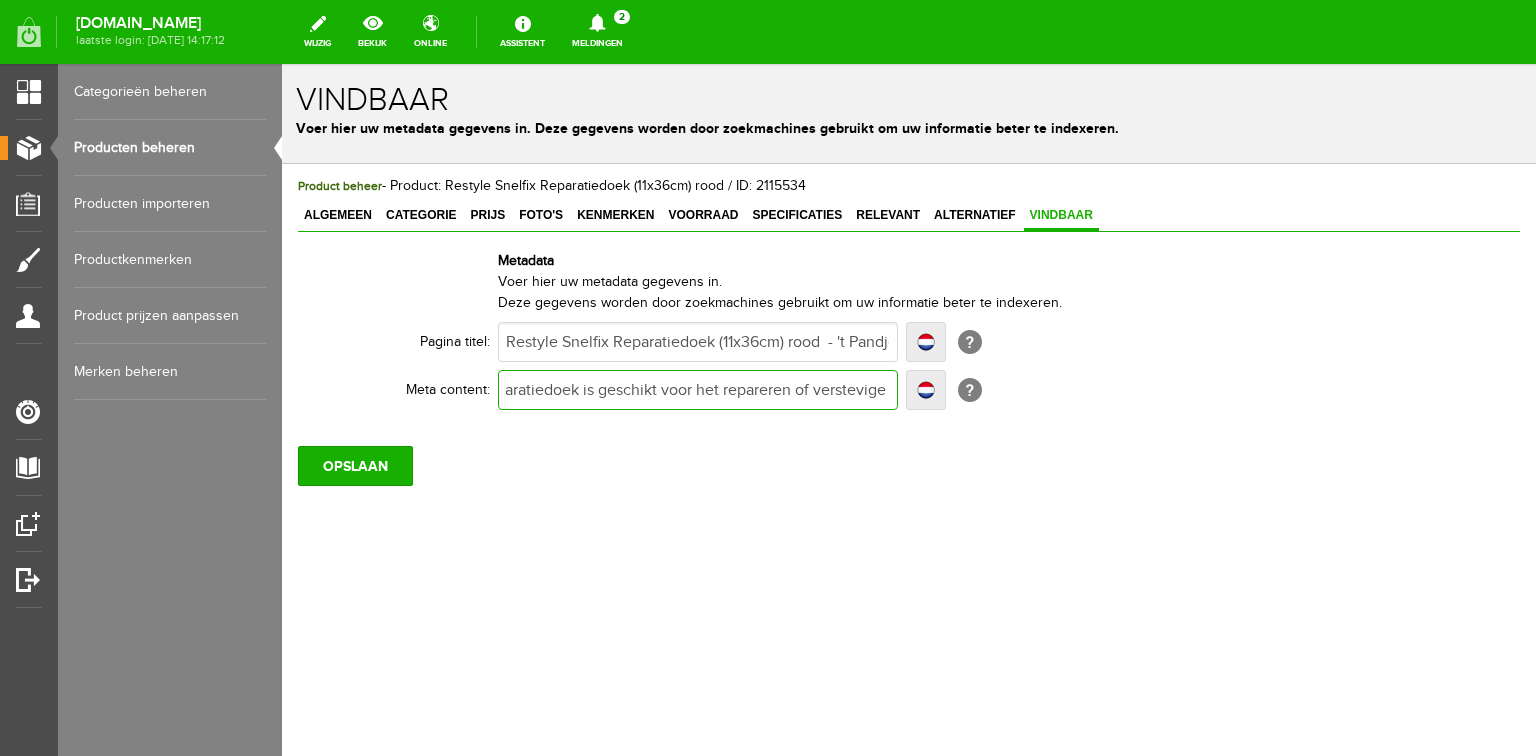 type on "Snelfix reparatiedoek is geschikt voor het repareren of verstevige en ander divers huishoudtextiel. De kwaliteit van het doek wordt gekenmerkt door zijn hoge kleefkwaliteit. Bestel online of bezoek onze winkel. Artnr: Restyle 015.79100-722" 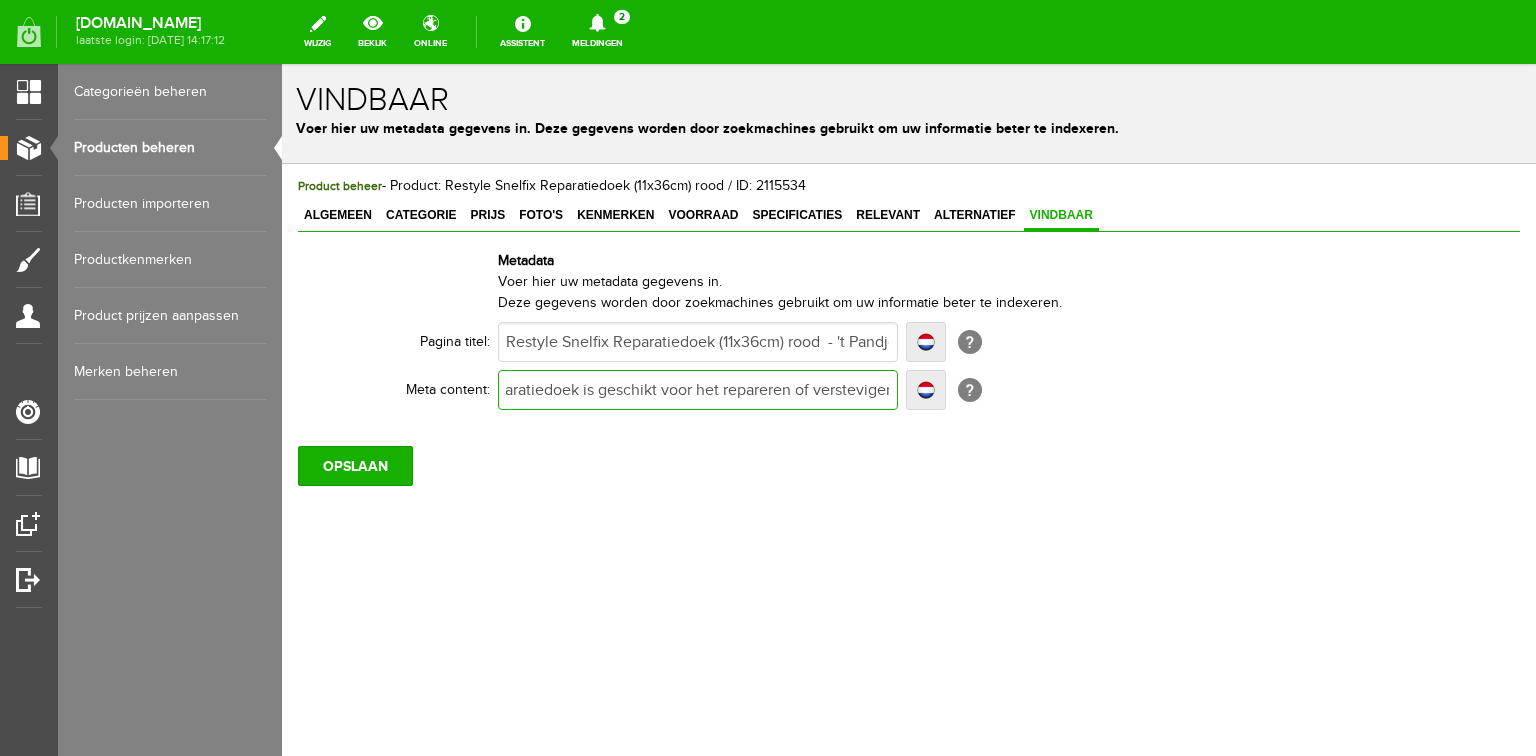 type on "Snelfix reparatiedoek is geschikt voor het repareren of verstevigen en ander divers huishoudtextiel. De kwaliteit van het doek wordt gekenmerkt door zijn hoge kleefkwaliteit. Bestel online of bezoek onze winkel. Artnr: Restyle 015.79100-722" 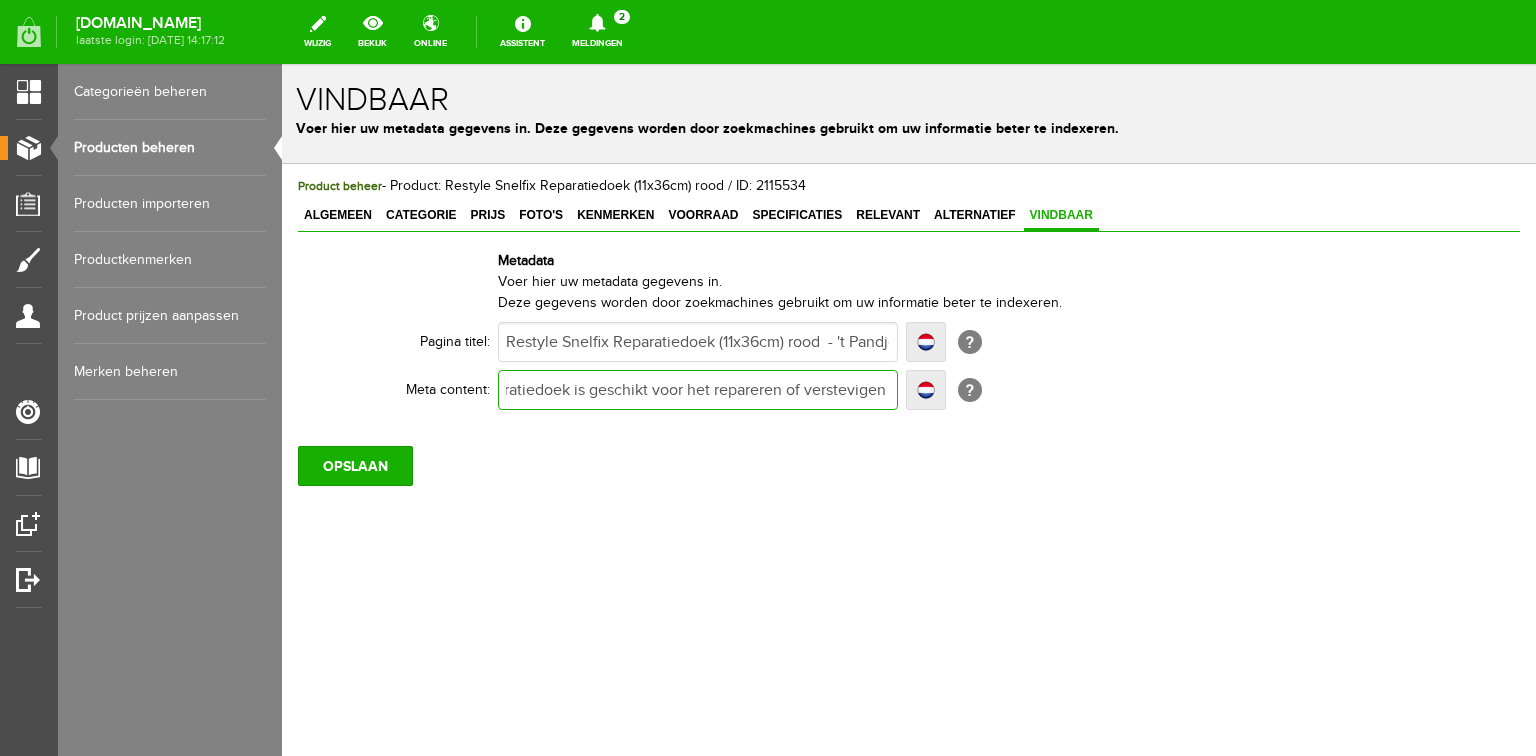 type on "Snelfix reparatiedoek is geschikt voor het repareren of verstevigen  en ander divers huishoudtextiel. De kwaliteit van het doek wordt gekenmerkt door zijn hoge kleefkwaliteit. Bestel online of bezoek onze winkel. Artnr: Restyle 015.79100-722" 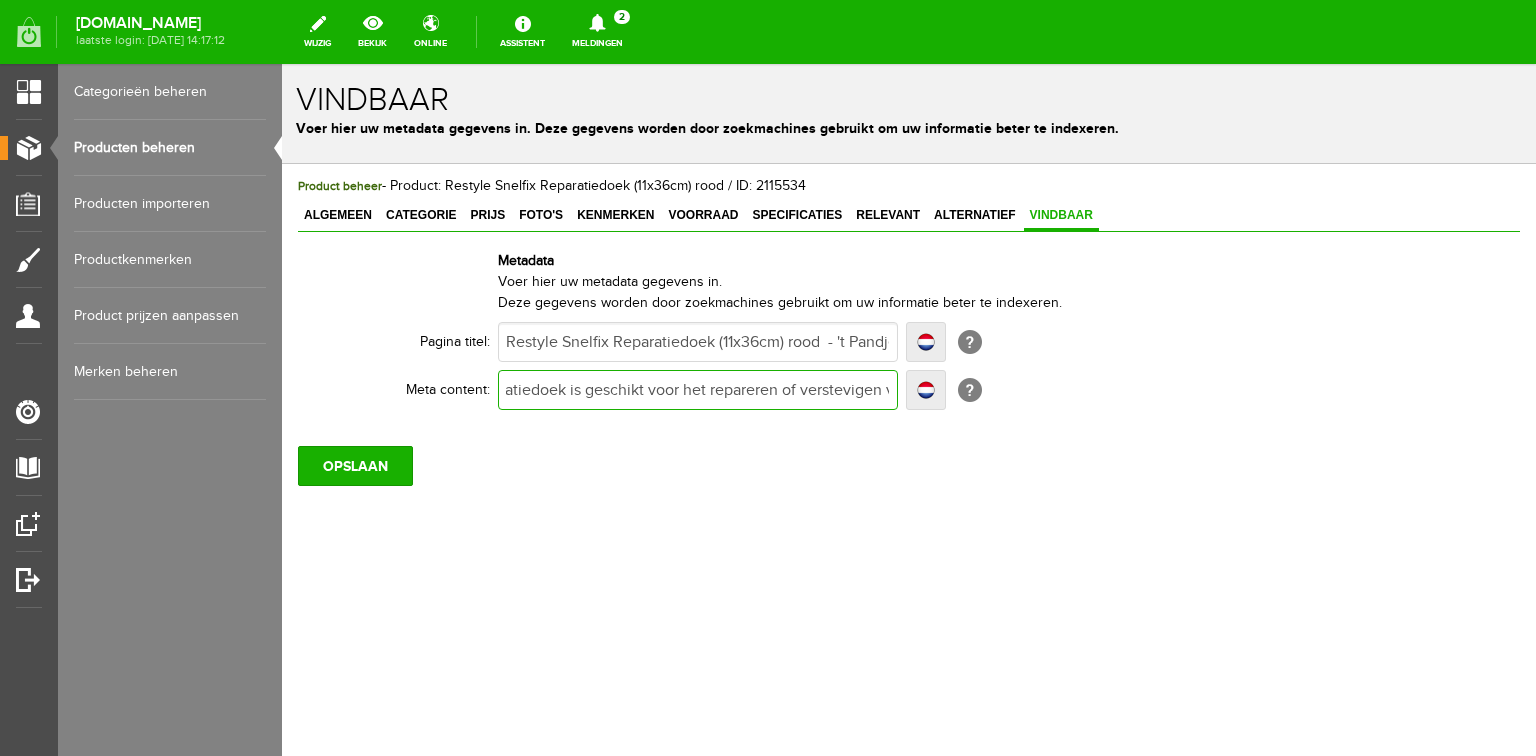 type on "Snelfix reparatiedoek is geschikt voor het repareren of verstevigen va en ander divers huishoudtextiel. De kwaliteit van het doek wordt gekenmerkt door zijn hoge kleefkwaliteit. Bestel online of bezoek onze winkel. Artnr: Restyle 015.79100-722" 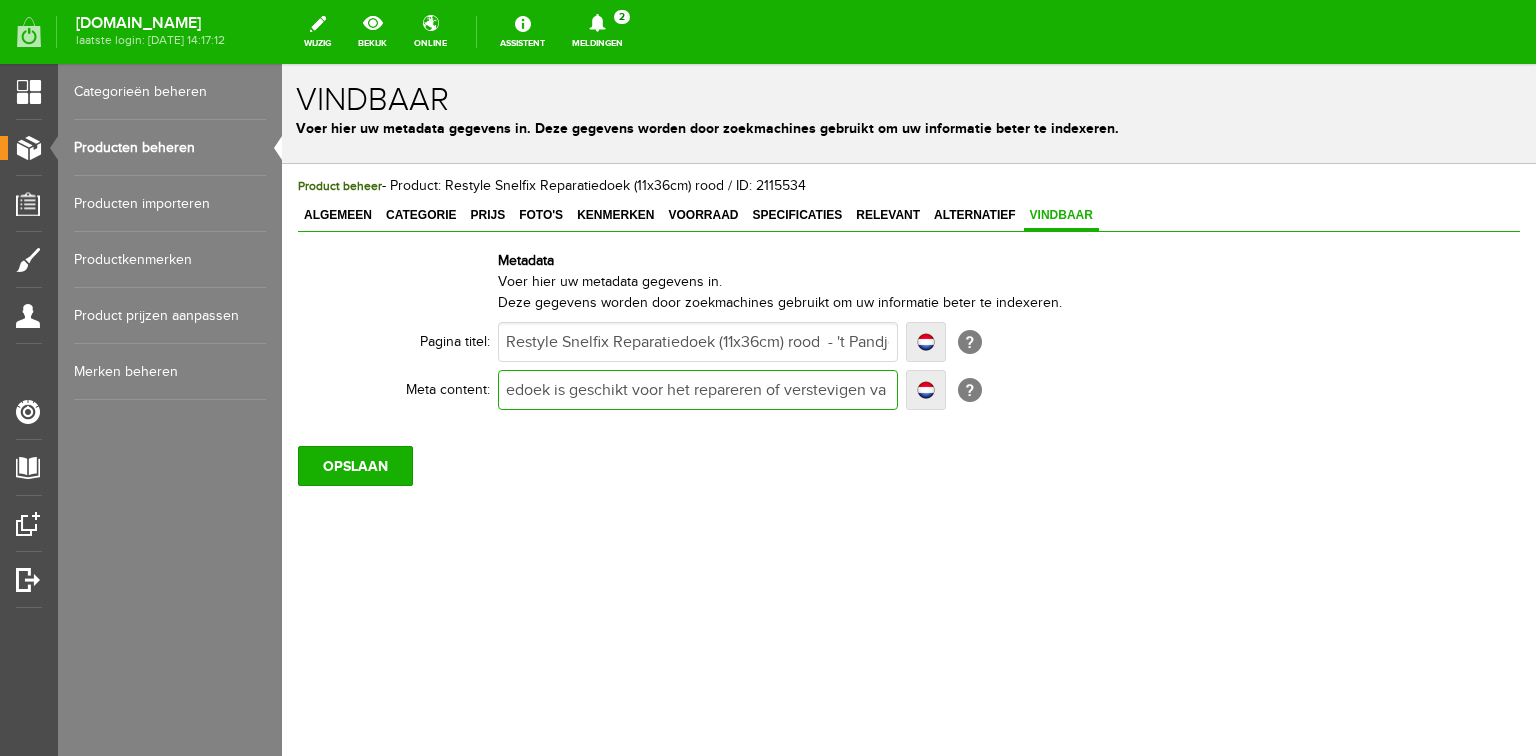 type on "Snelfix reparatiedoek is geschikt voor het repareren of verstevigen va en ander divers huishoudtextiel. De kwaliteit van het doek wordt gekenmerkt door zijn hoge kleefkwaliteit. Bestel online of bezoek onze winkel. Artnr: Restyle 015.79100-722" 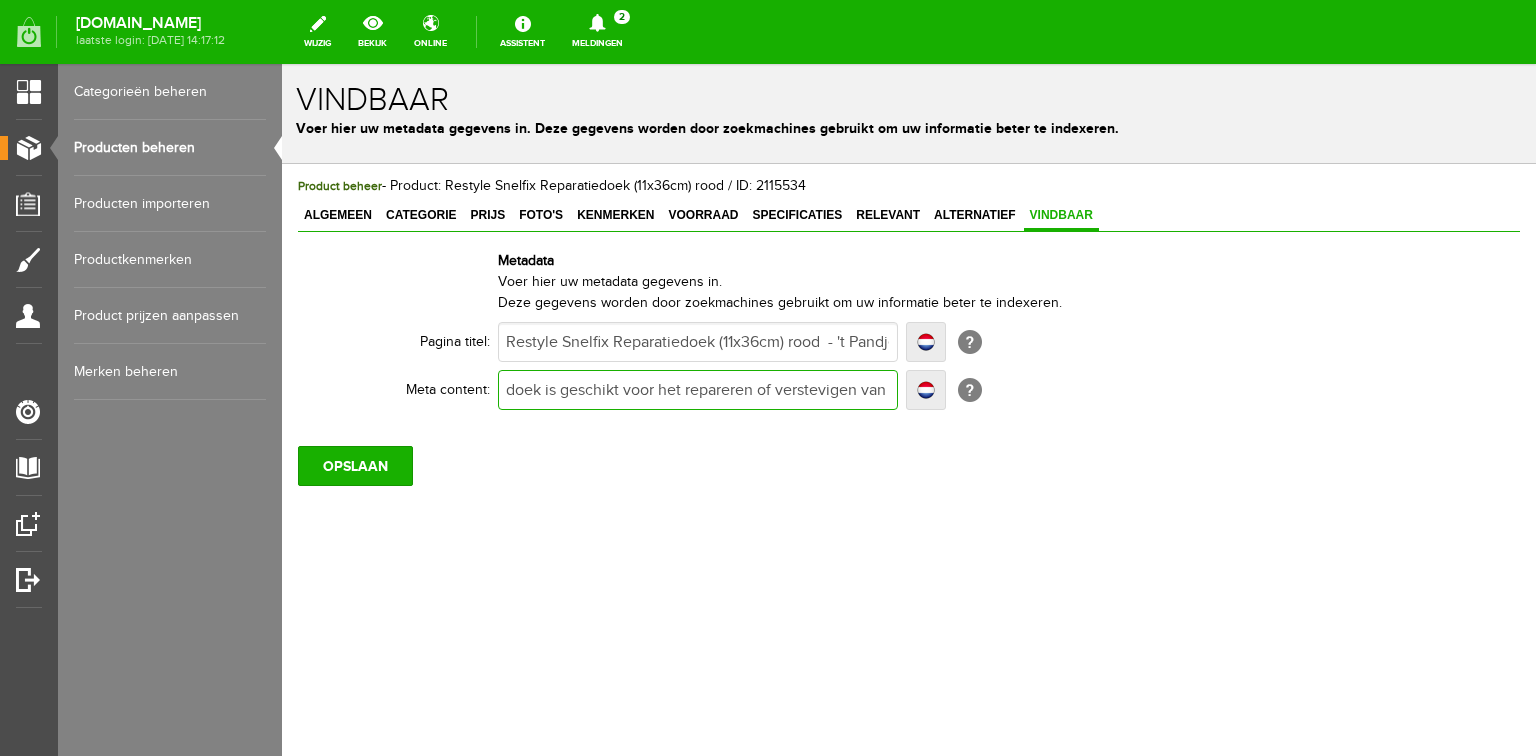 type on "Snelfix reparatiedoek is geschikt voor het repareren of verstevigen van en ander divers huishoudtextiel. De kwaliteit van het doek wordt gekenmerkt door zijn hoge kleefkwaliteit. Bestel online of bezoek onze winkel. Artnr: Restyle 015.79100-722" 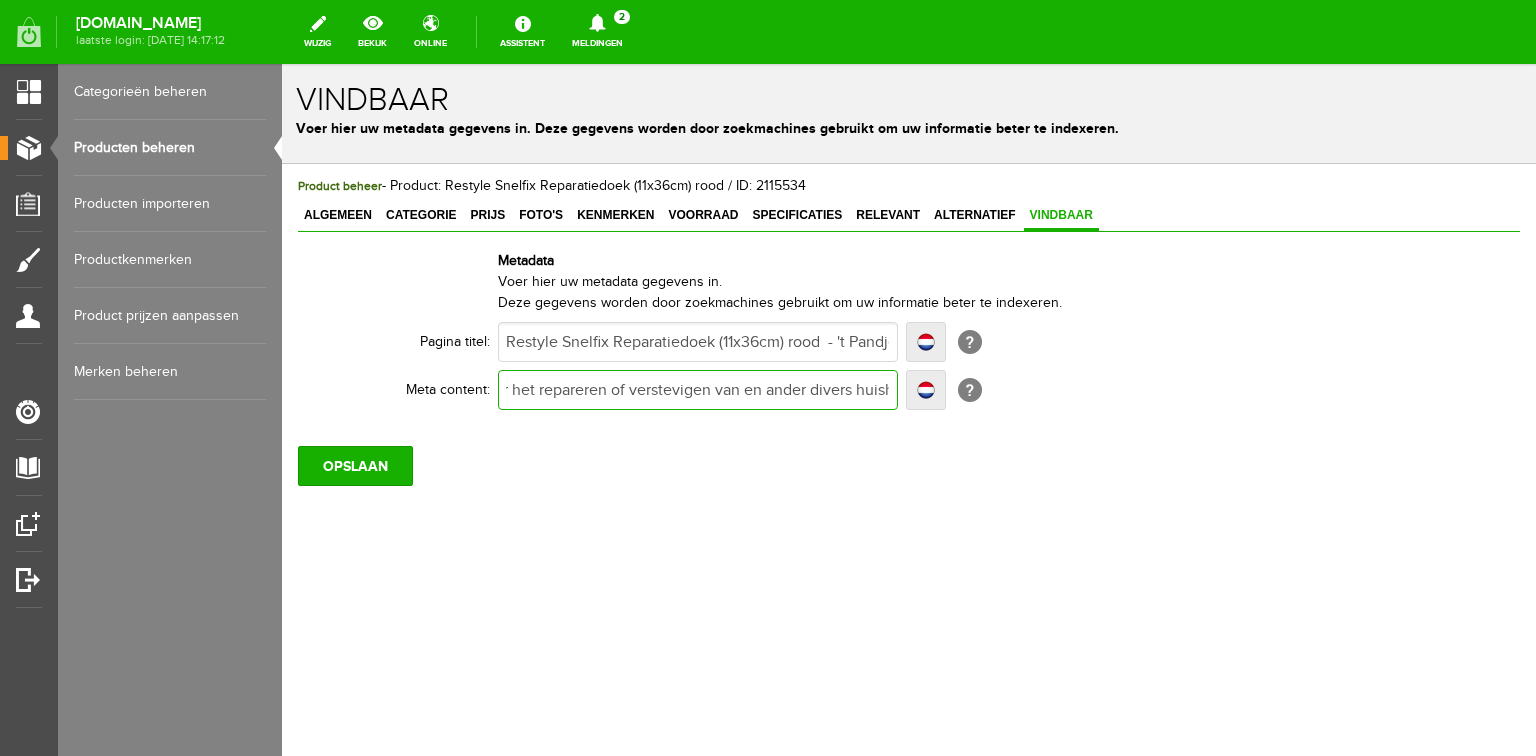 scroll, scrollTop: 0, scrollLeft: 277, axis: horizontal 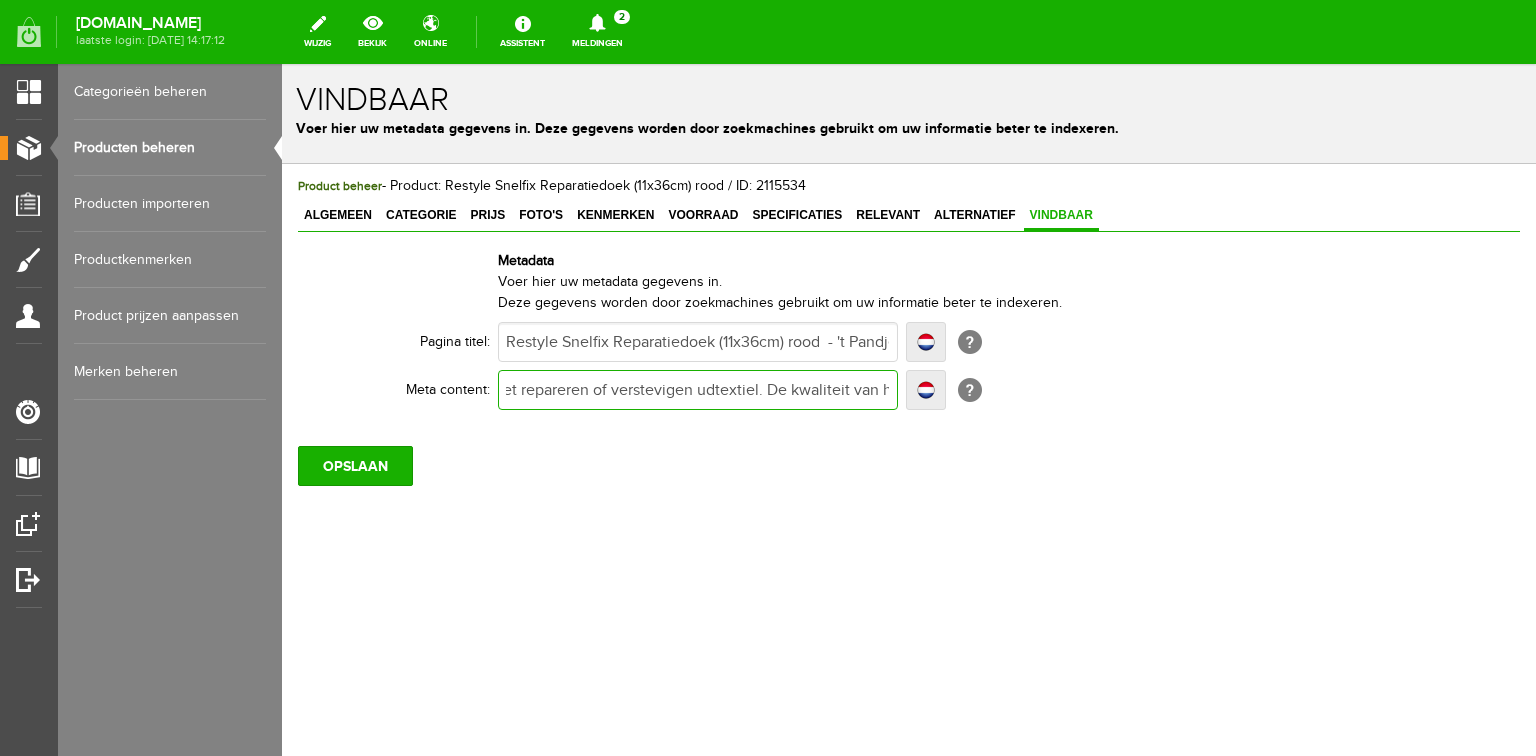 type on "Snelfix reparatiedoek is geschikt voor het repareren of verstevigenudtextiel. De kwaliteit van het doek wordt gekenmerkt door zijn hoge kleefkwaliteit. Bestel online of bezoek onze winkel. Artnr: Restyle 015.79100-722" 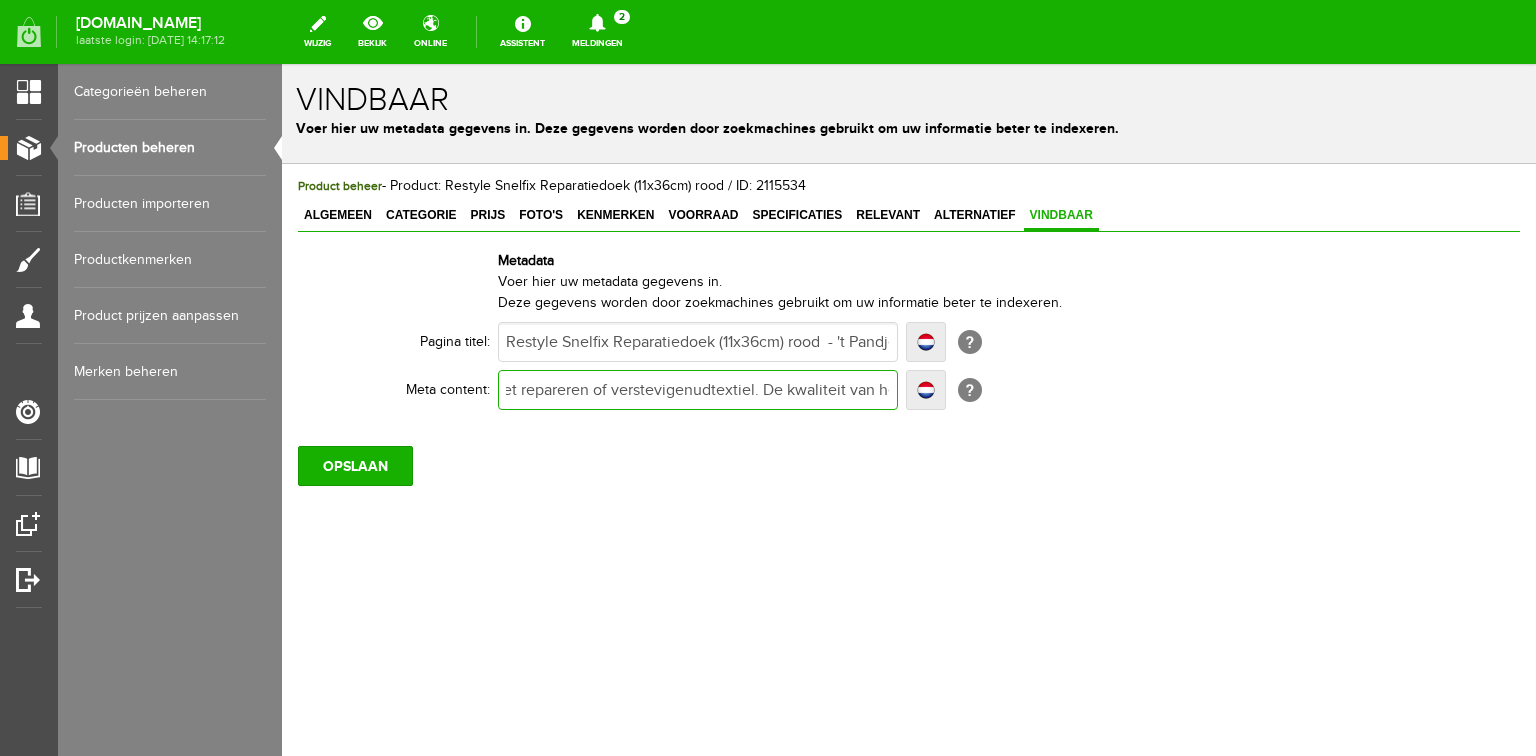 type on "Snelfix reparatiedoek is geschikt voor het repareren of verstevigenudtextiel. De kwaliteit van het doek wordt gekenmerkt door zijn hoge kleefkwaliteit. Bestel online of bezoek onze winkel. Artnr: Restyle 015.79100-722" 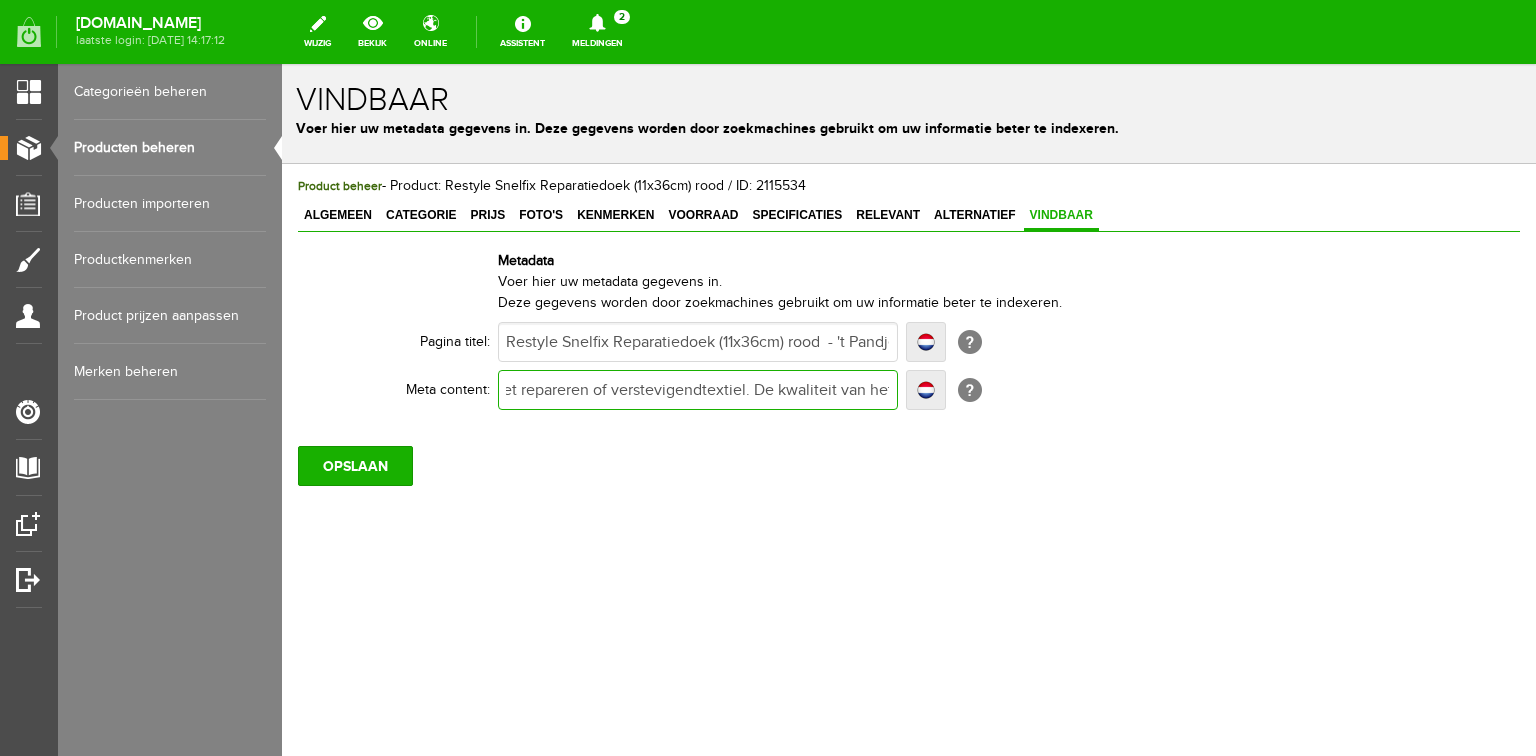 type on "Snelfix reparatiedoek is geschikt voor het repareren of verstevigendtextiel. De kwaliteit van het doek wordt gekenmerkt door zijn hoge kleefkwaliteit. Bestel online of bezoek onze winkel. Artnr: Restyle 015.79100-722" 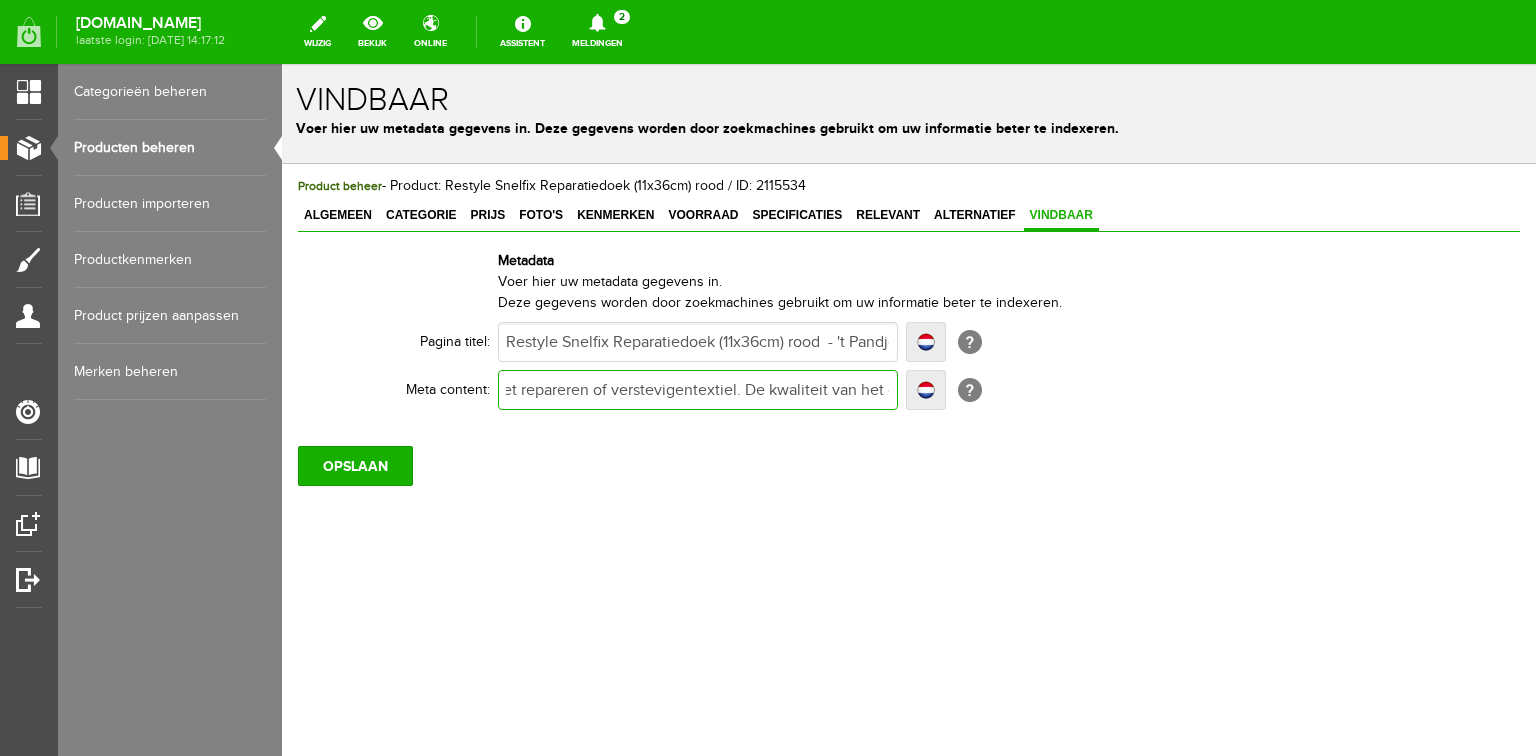 type on "Snelfix reparatiedoek is geschikt voor het repareren of verstevigentextiel. De kwaliteit van het doek wordt gekenmerkt door zijn hoge kleefkwaliteit. Bestel online of bezoek onze winkel. Artnr: Restyle 015.79100-722" 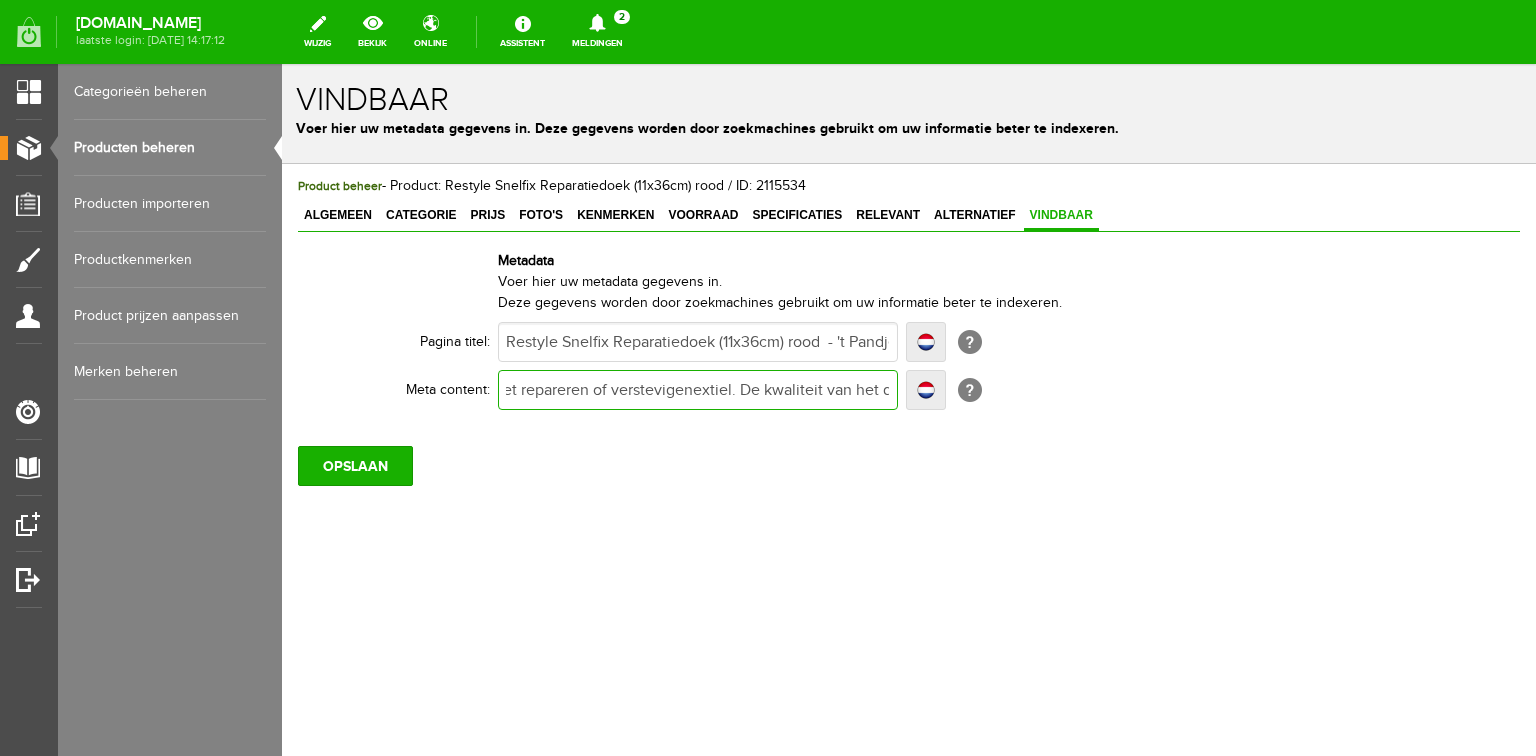 type on "Snelfix reparatiedoek is geschikt voor het repareren of verstevigenextiel. De kwaliteit van het doek wordt gekenmerkt door zijn hoge kleefkwaliteit. Bestel online of bezoek onze winkel. Artnr: Restyle 015.79100-722" 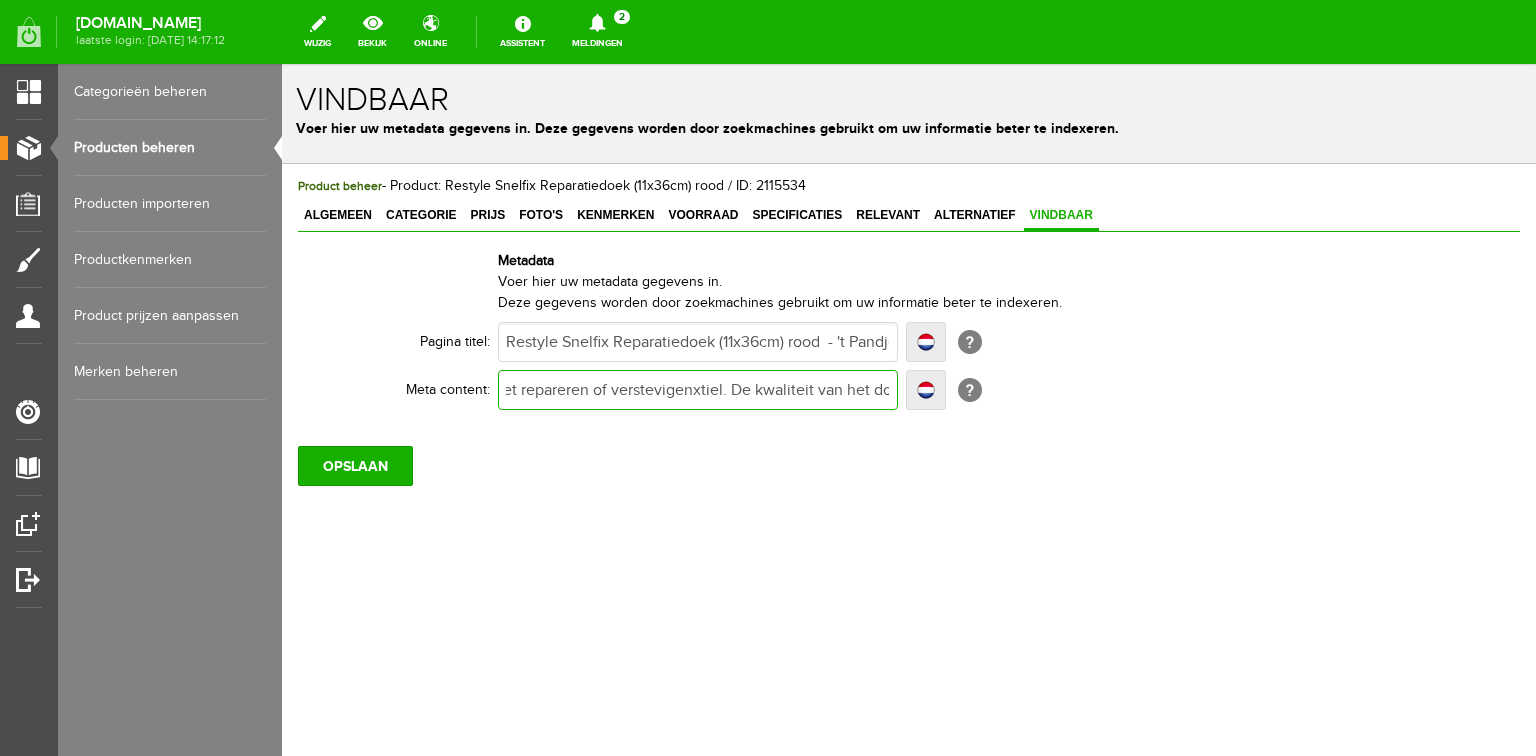 type on "Snelfix reparatiedoek is geschikt voor het repareren of verstevigenxtiel. De kwaliteit van het doek wordt gekenmerkt door zijn hoge kleefkwaliteit. Bestel online of bezoek onze winkel. Artnr: Restyle 015.79100-722" 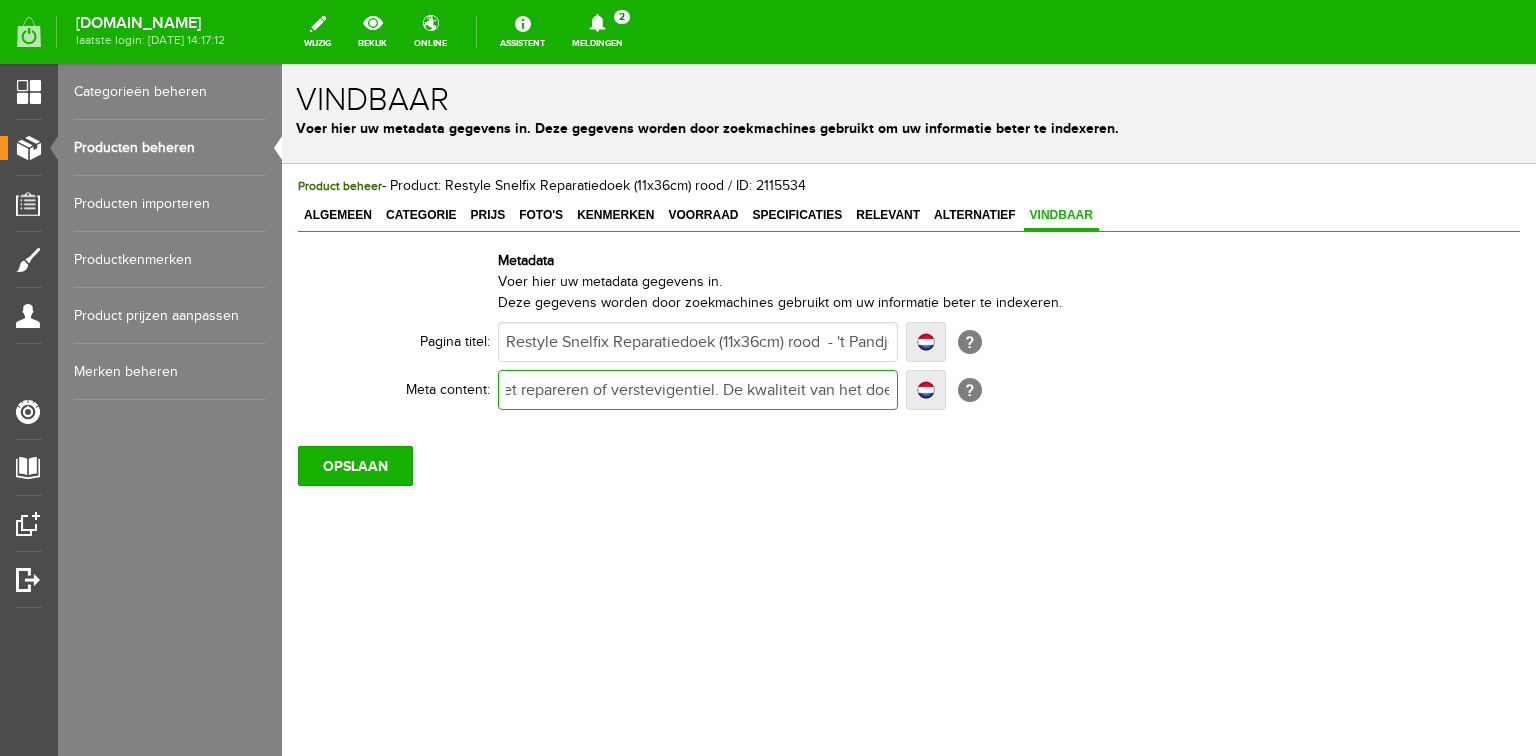 type on "Snelfix reparatiedoek is geschikt voor het repareren of verstevigentiel. De kwaliteit van het doek wordt gekenmerkt door zijn hoge kleefkwaliteit. Bestel online of bezoek onze winkel. Artnr: Restyle 015.79100-722" 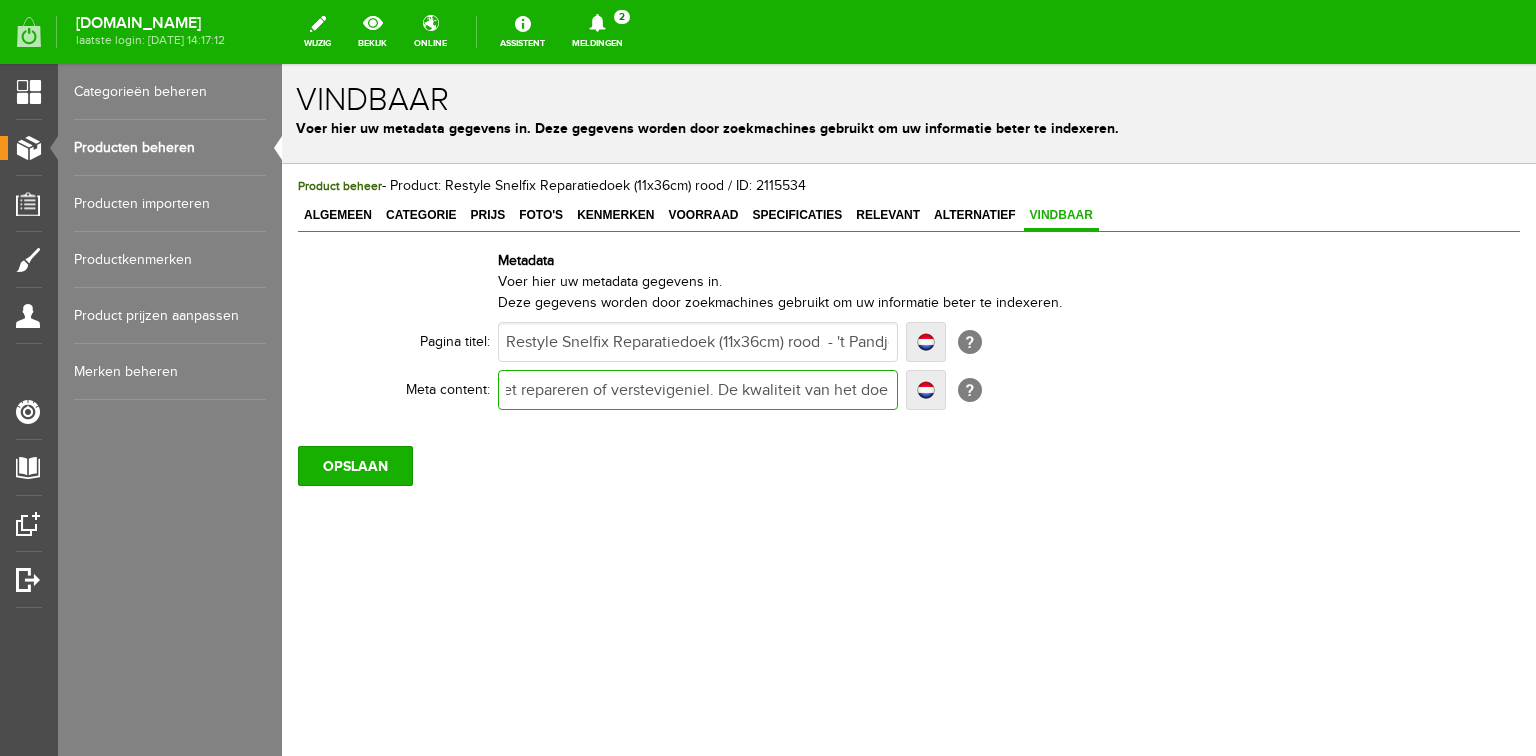 type on "Snelfix reparatiedoek is geschikt voor het repareren of verstevigeniel. De kwaliteit van het doek wordt gekenmerkt door zijn hoge kleefkwaliteit. Bestel online of bezoek onze winkel. Artnr: Restyle 015.79100-722" 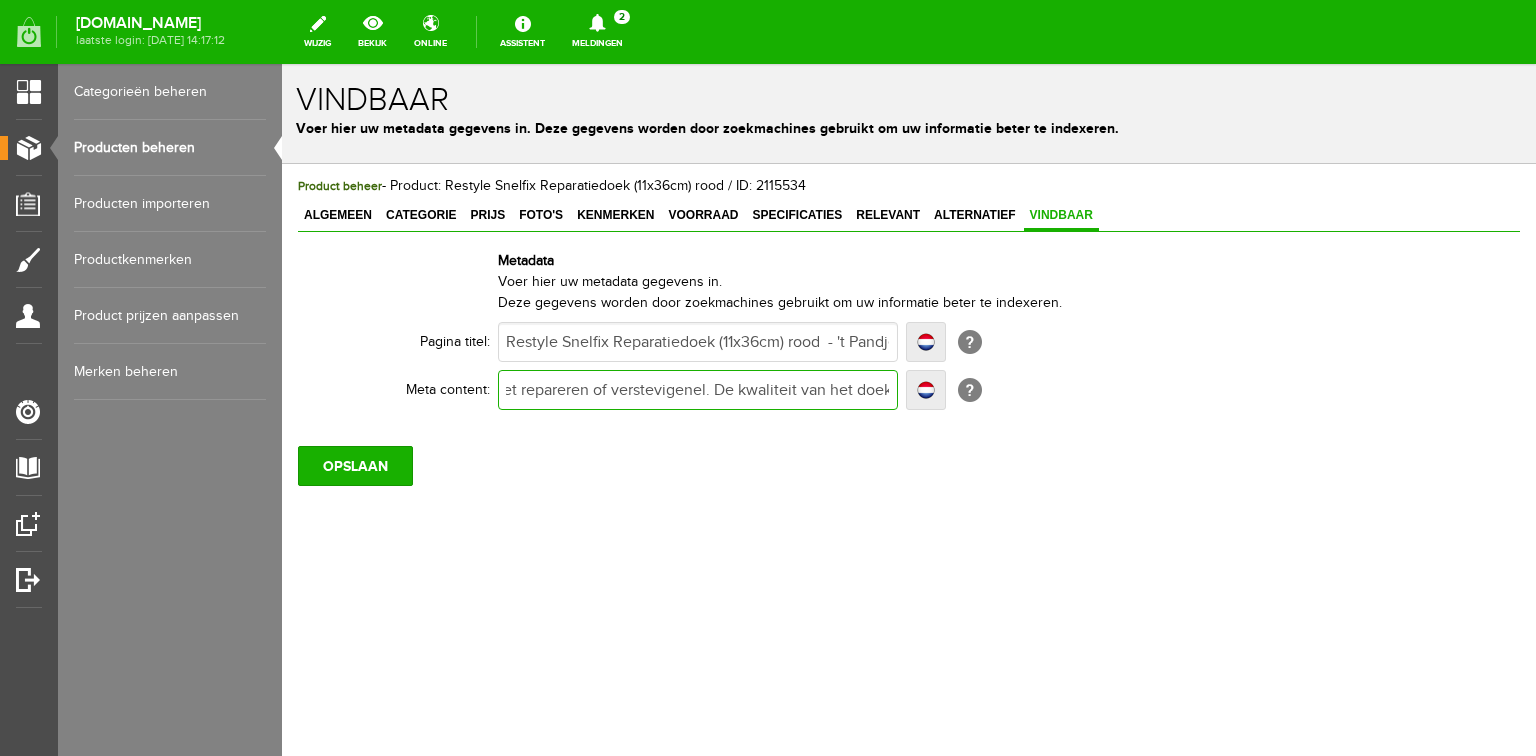 type on "Snelfix reparatiedoek is geschikt voor het repareren of verstevigenel. De kwaliteit van het doek wordt gekenmerkt door zijn hoge kleefkwaliteit. Bestel online of bezoek onze winkel. Artnr: Restyle 015.79100-722" 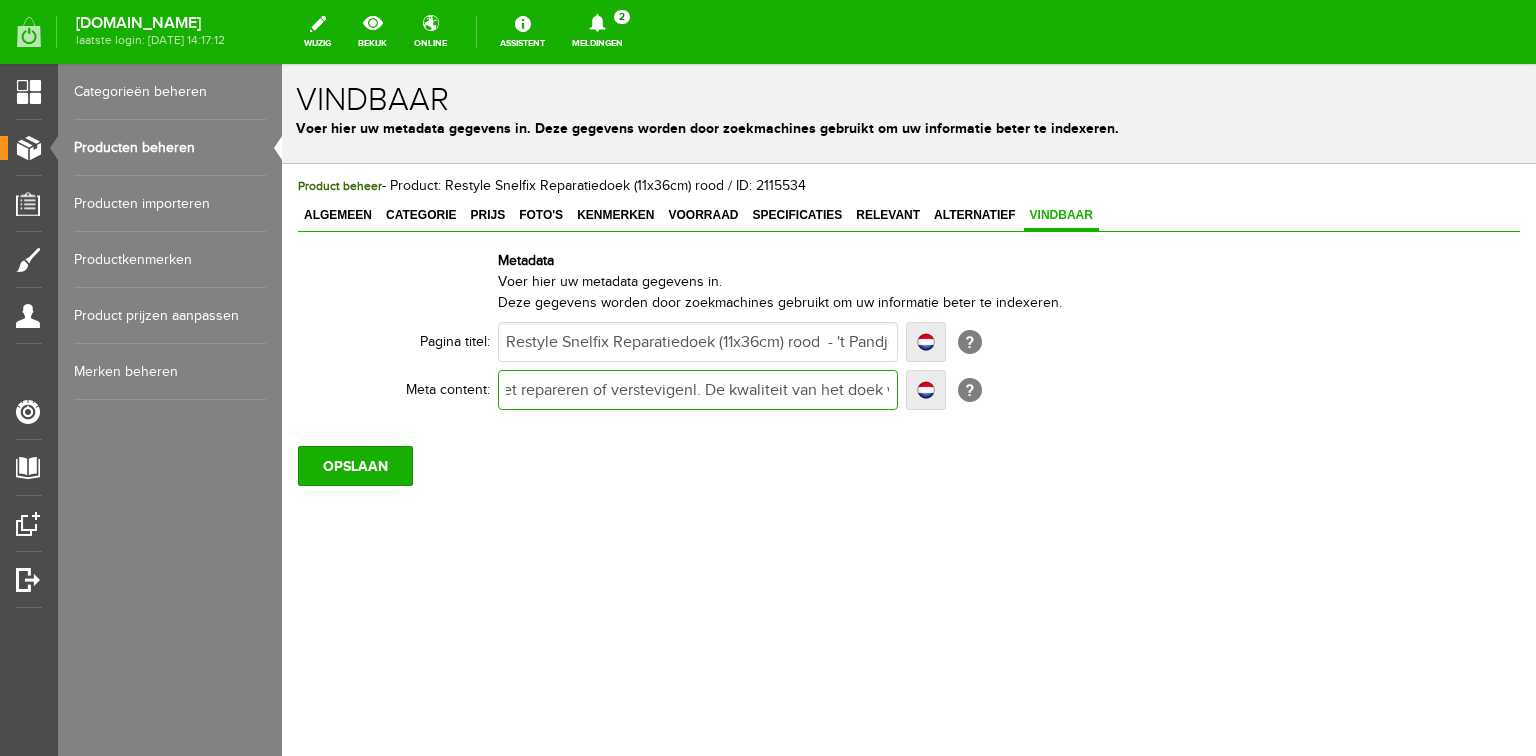 type on "Snelfix reparatiedoek is geschikt voor het repareren of verstevigenl. De kwaliteit van het doek wordt gekenmerkt door zijn hoge kleefkwaliteit. Bestel online of bezoek onze winkel. Artnr: Restyle 015.79100-722" 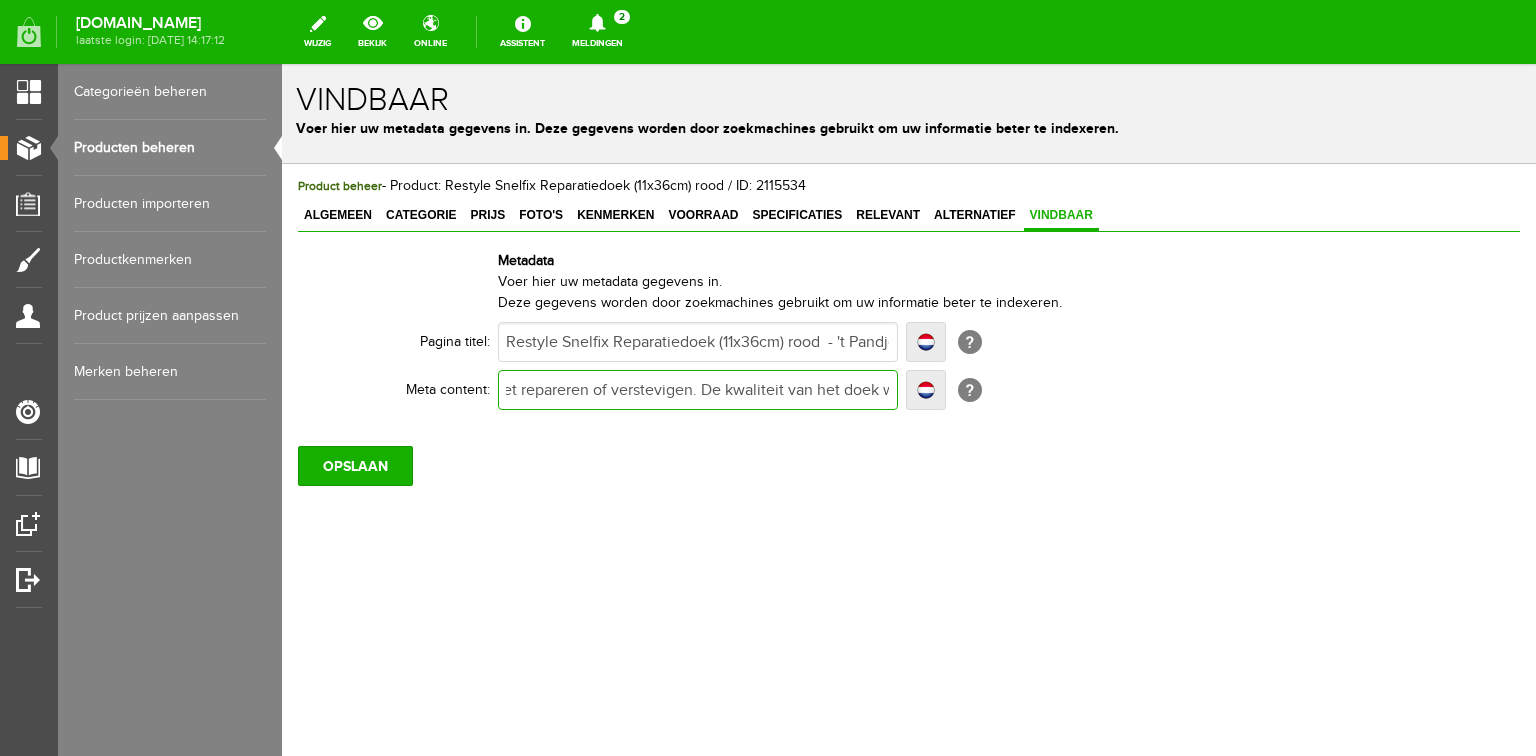type on "Snelfix reparatiedoek is geschikt voor het repareren of verstevigen. De kwaliteit van het doek wordt gekenmerkt door zijn hoge kleefkwaliteit. Bestel online of bezoek onze winkel. Artnr: Restyle 015.79100-722" 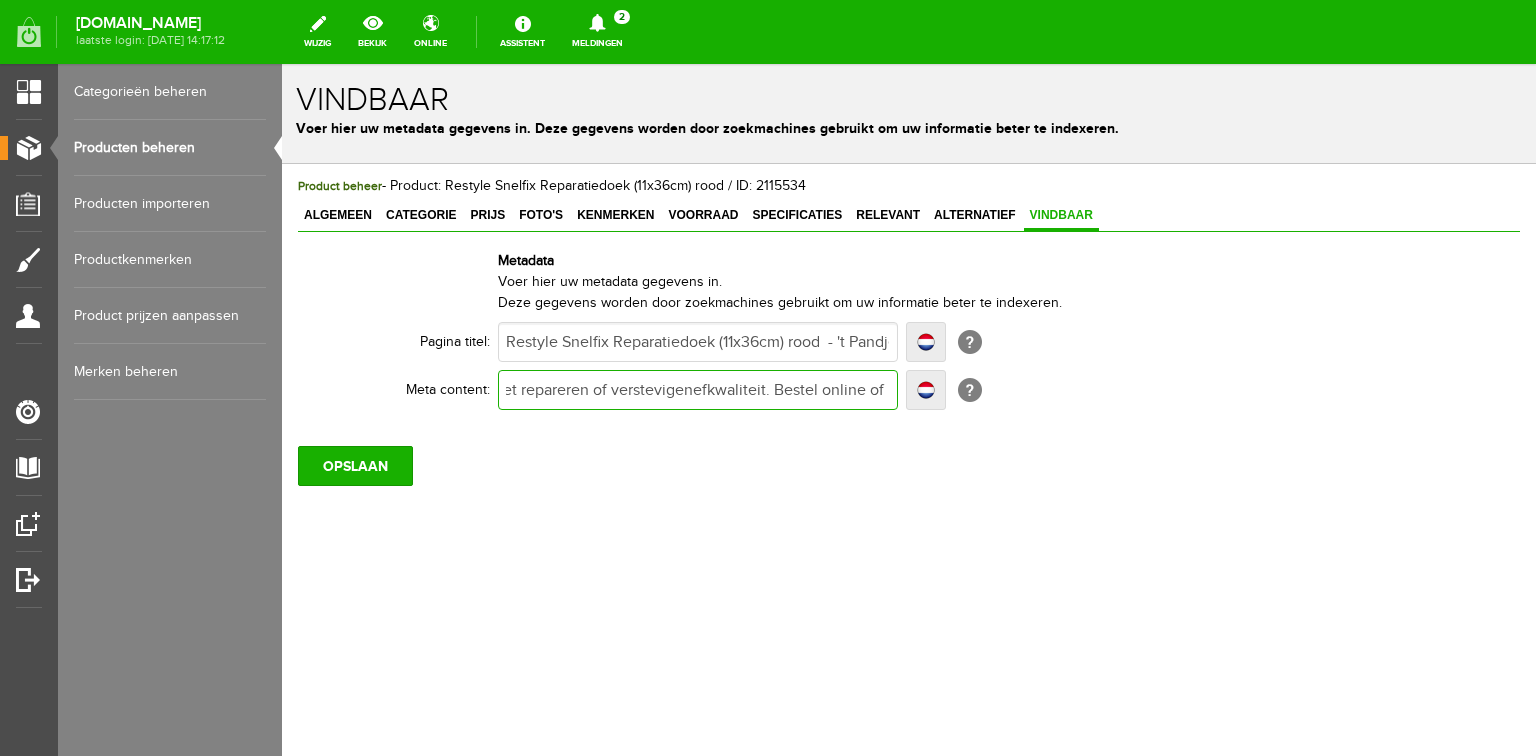 type on "Snelfix reparatiedoek is geschikt voor het repareren of verstevigenfkwaliteit. Bestel online of bezoek onze winkel. Artnr: Restyle 015.79100-722" 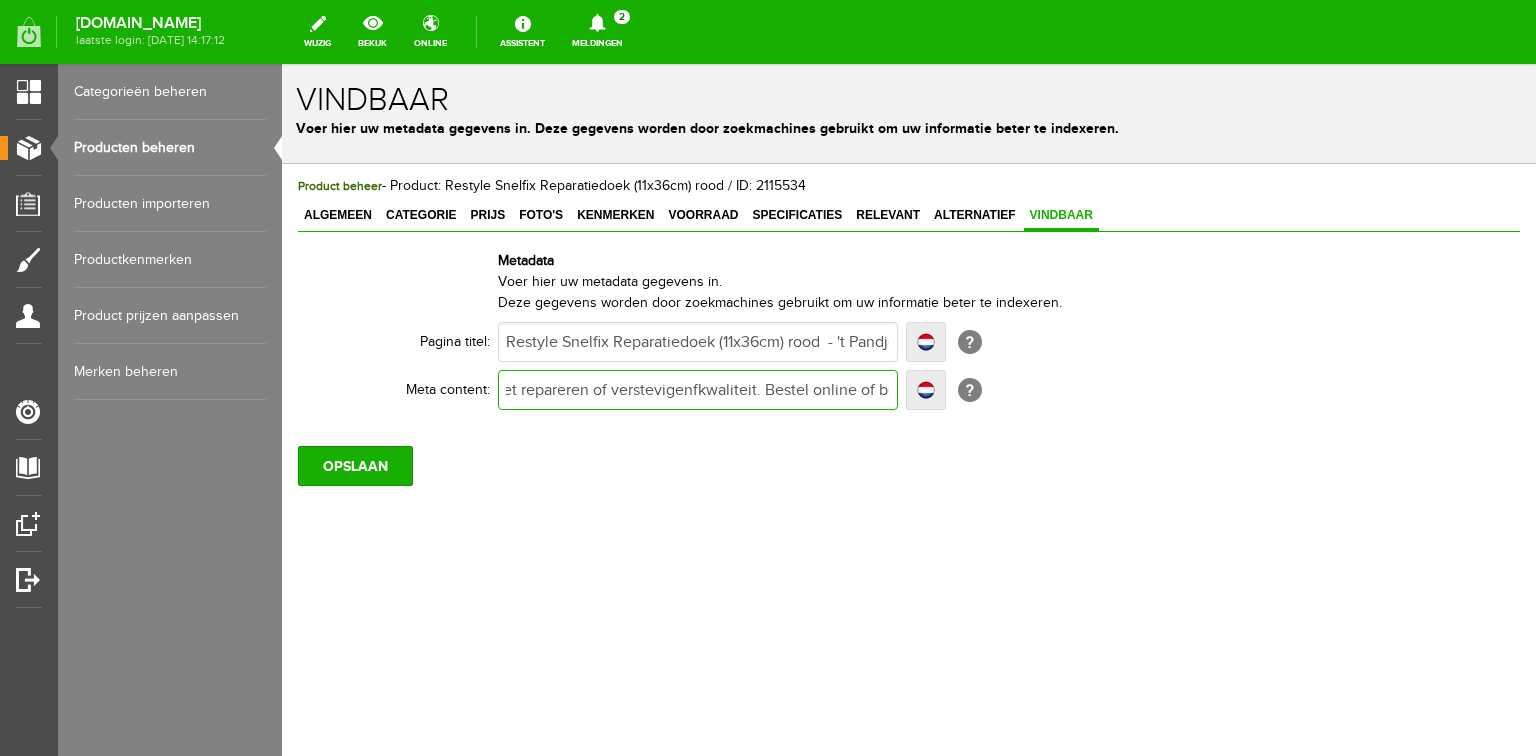 type on "Snelfix reparatiedoek is geschikt voor het repareren of verstevigenfkwaliteit. Bestel online of bezoek onze winkel. Artnr: Restyle 015.79100-722" 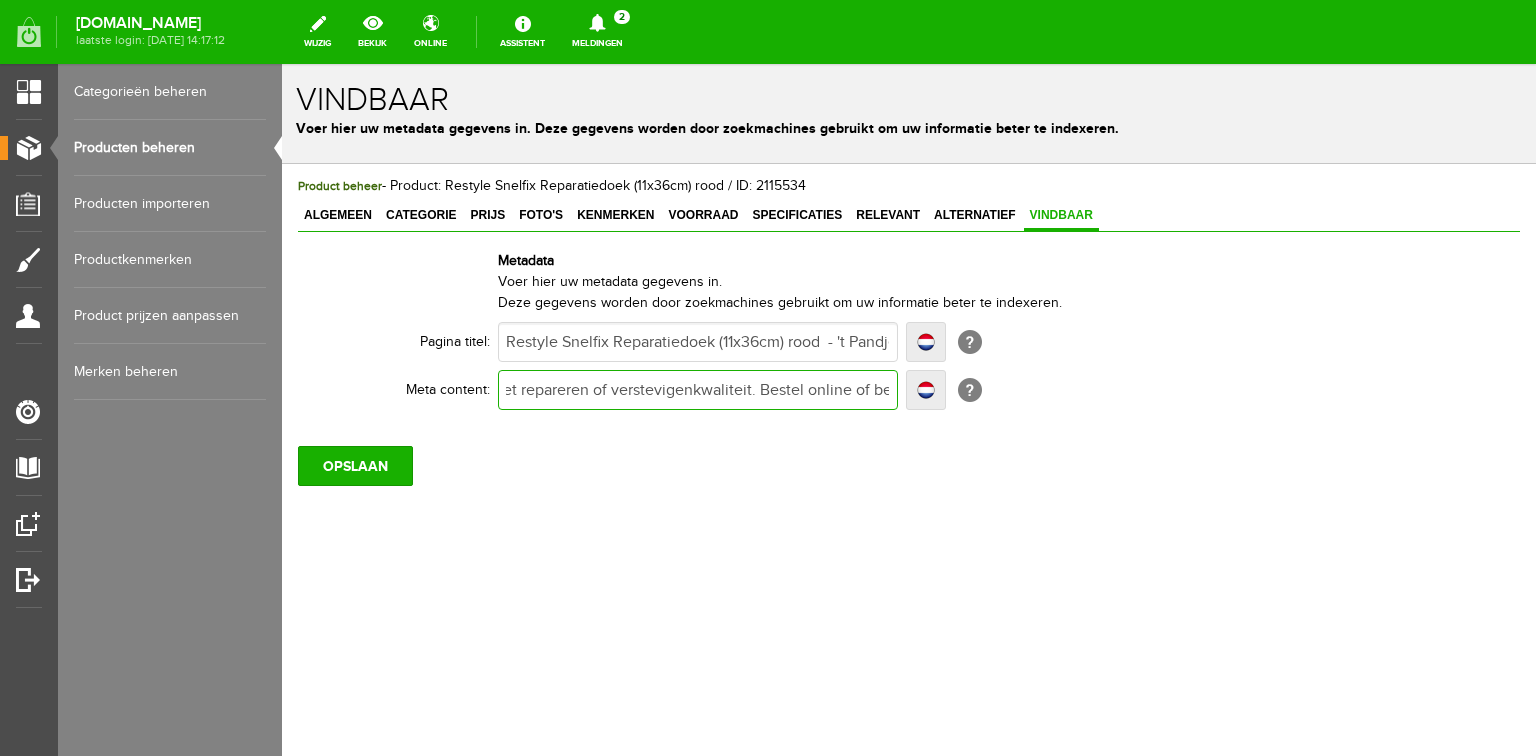 type on "Snelfix reparatiedoek is geschikt voor het repareren of verstevigenkwaliteit. Bestel online of bezoek onze winkel. Artnr: Restyle 015.79100-722" 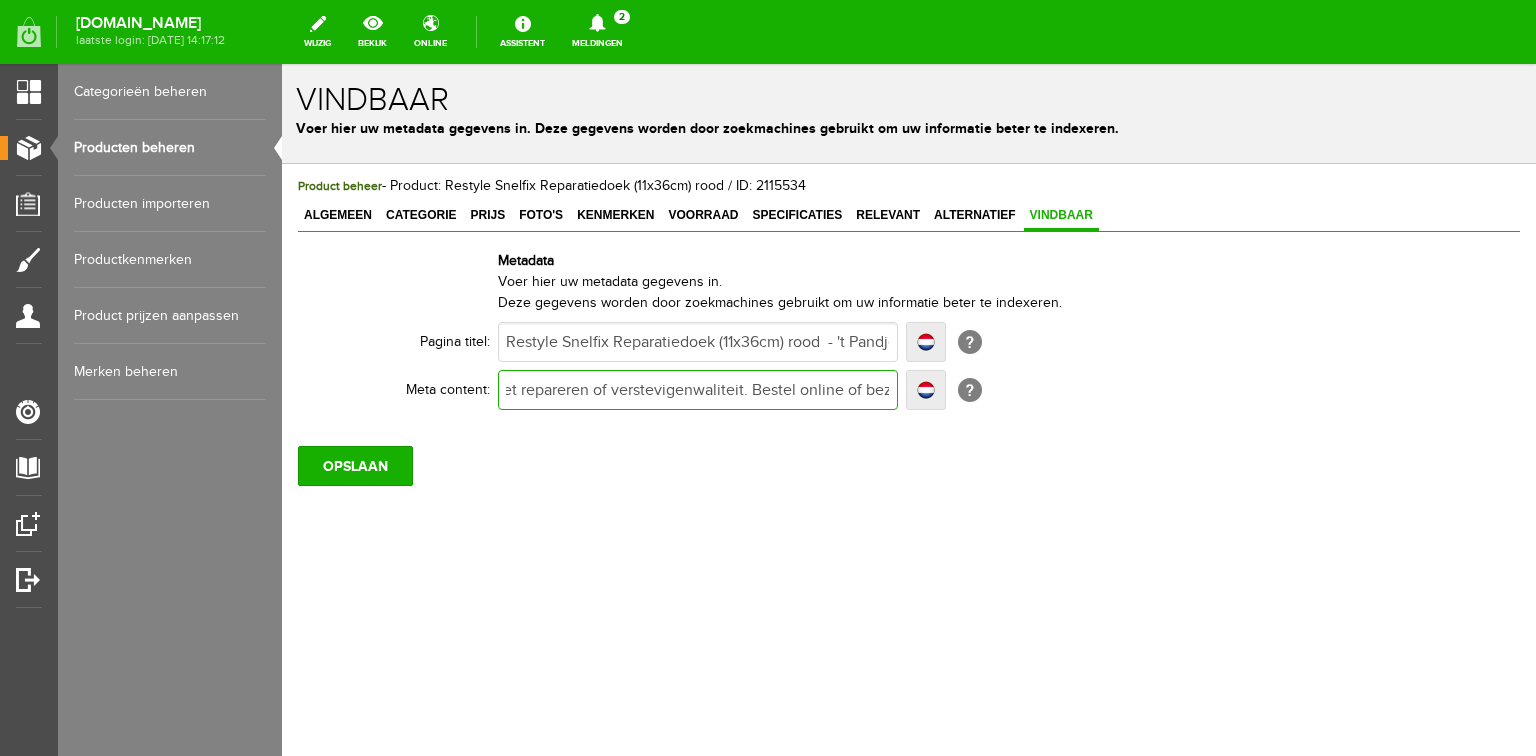 type on "Snelfix reparatiedoek is geschikt voor het repareren of verstevigenwaliteit. Bestel online of bezoek onze winkel. Artnr: Restyle 015.79100-722" 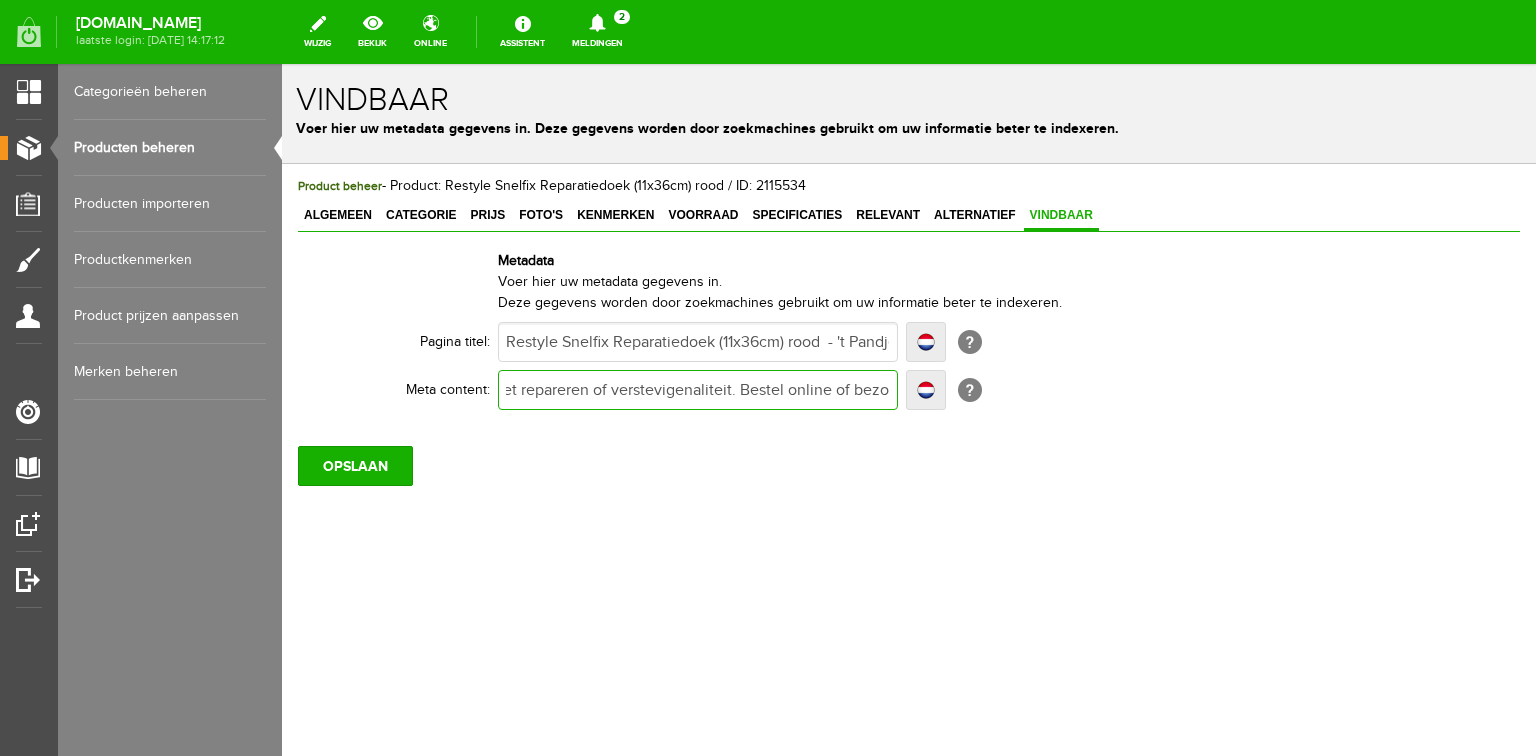 type on "Snelfix reparatiedoek is geschikt voor het repareren of verstevigenaliteit. Bestel online of bezoek onze winkel. Artnr: Restyle 015.79100-722" 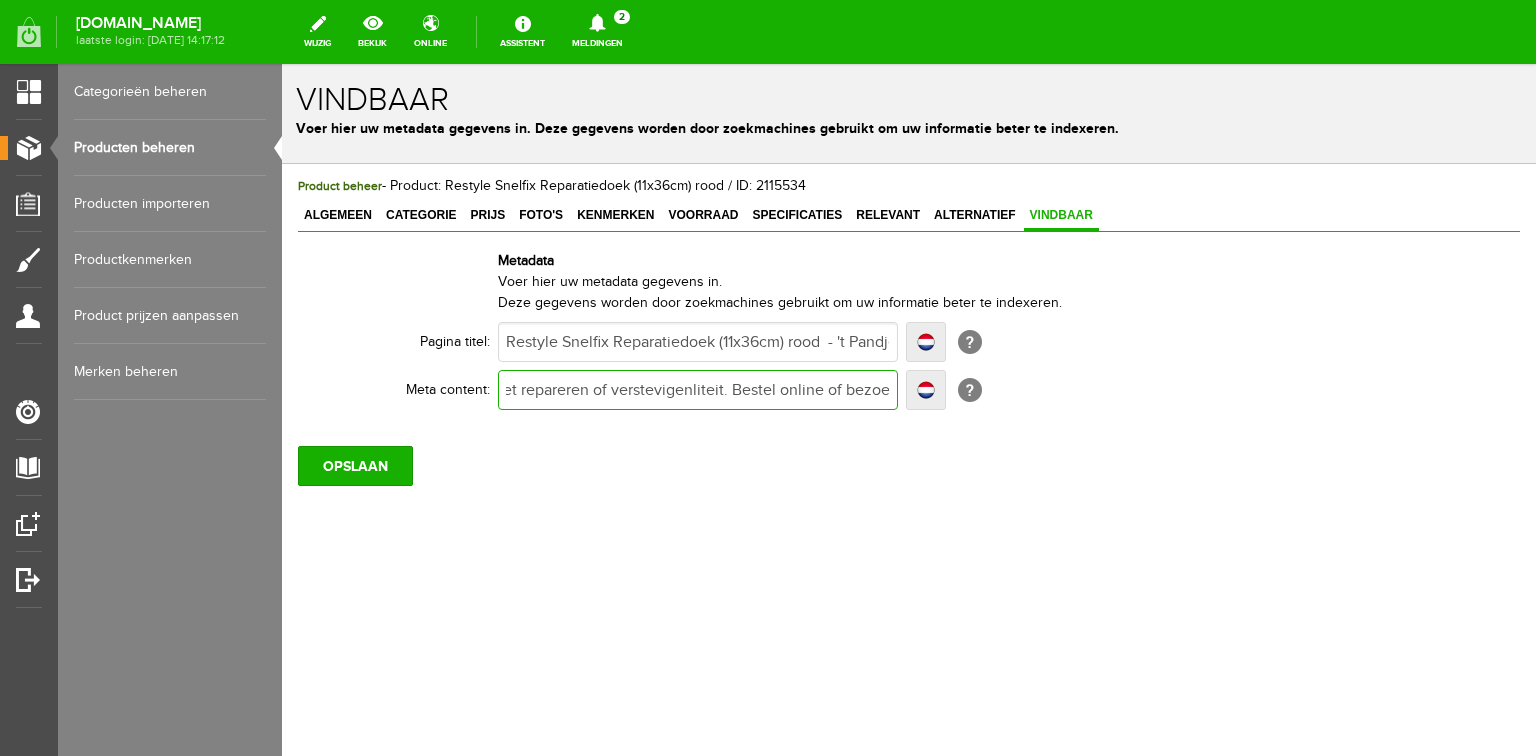 type on "Snelfix reparatiedoek is geschikt voor het repareren of verstevigenliteit. Bestel online of bezoek onze winkel. Artnr: Restyle 015.79100-722" 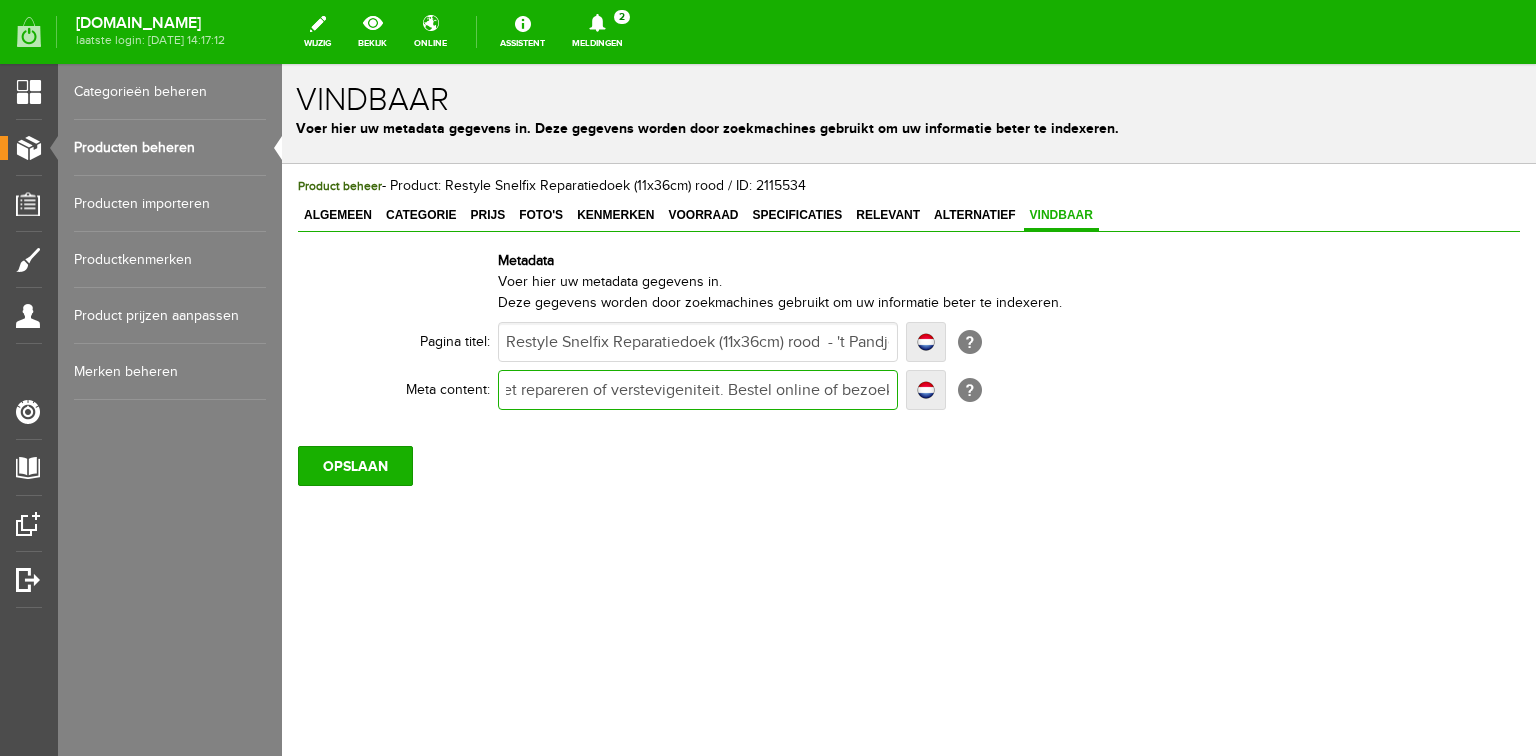 type on "Snelfix reparatiedoek is geschikt voor het repareren of verstevigeniteit. Bestel online of bezoek onze winkel. Artnr: Restyle 015.79100-722" 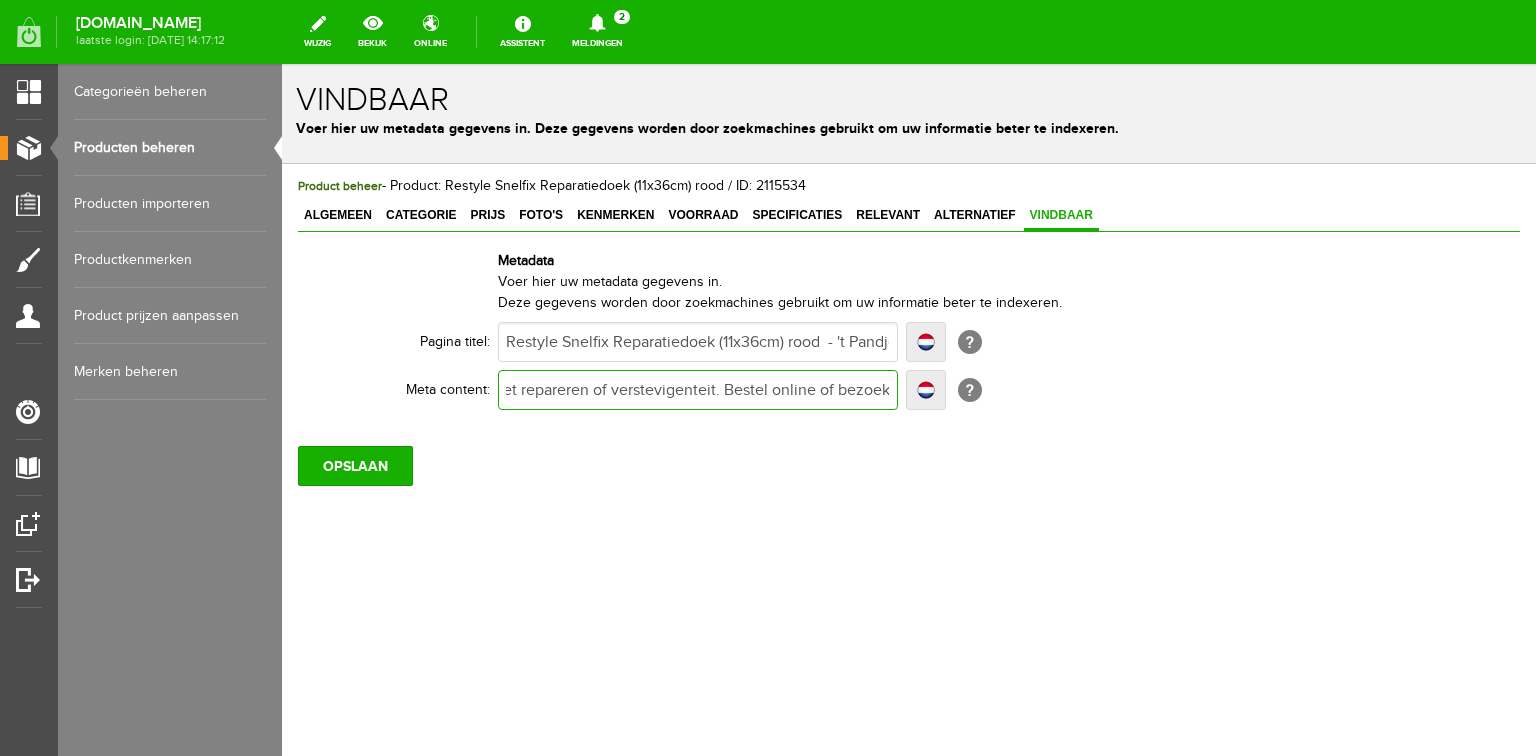 type on "Snelfix reparatiedoek is geschikt voor het repareren of verstevigenteit. Bestel online of bezoek onze winkel. Artnr: Restyle 015.79100-722" 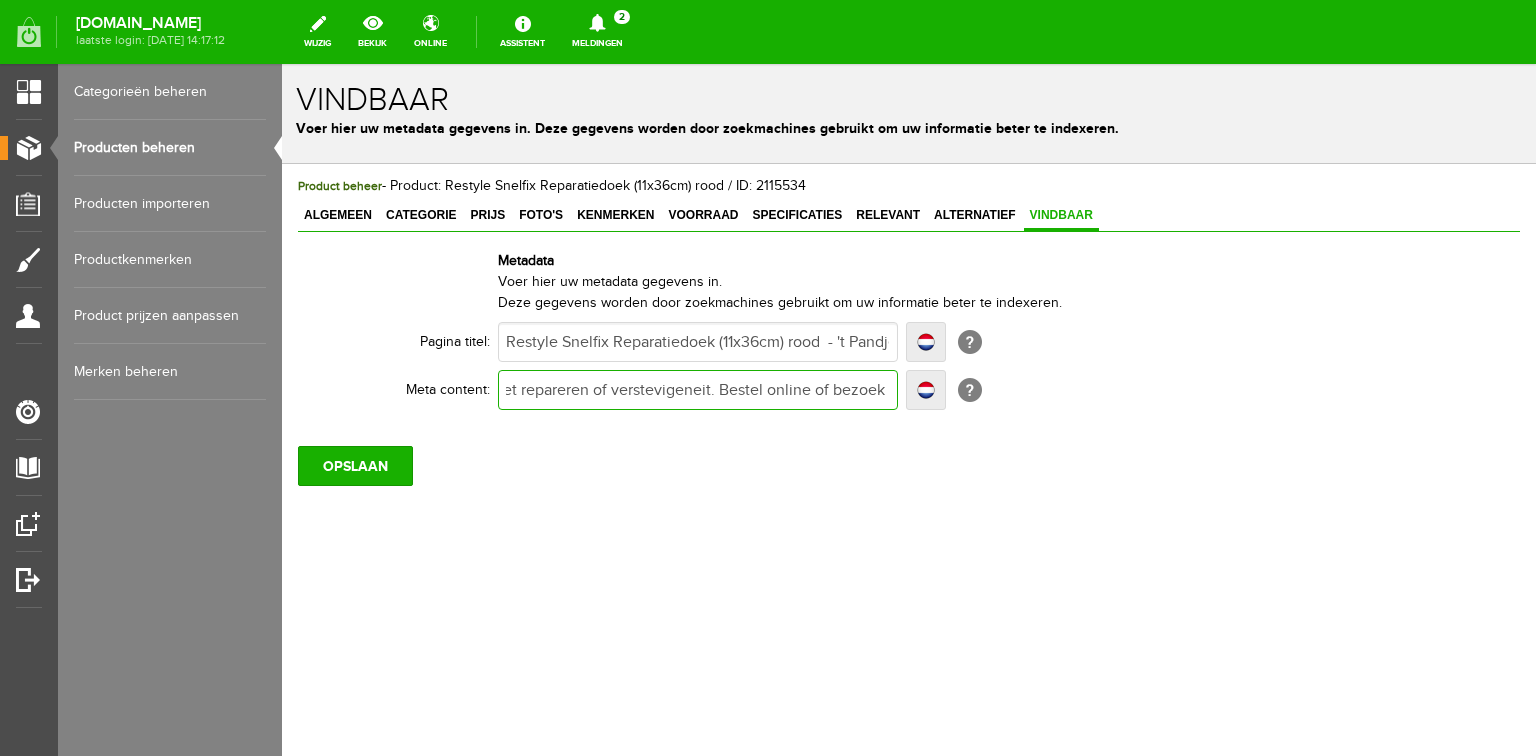 type on "Snelfix reparatiedoek is geschikt voor het repareren of verstevigeneit. Bestel online of bezoek onze winkel. Artnr: Restyle 015.79100-722" 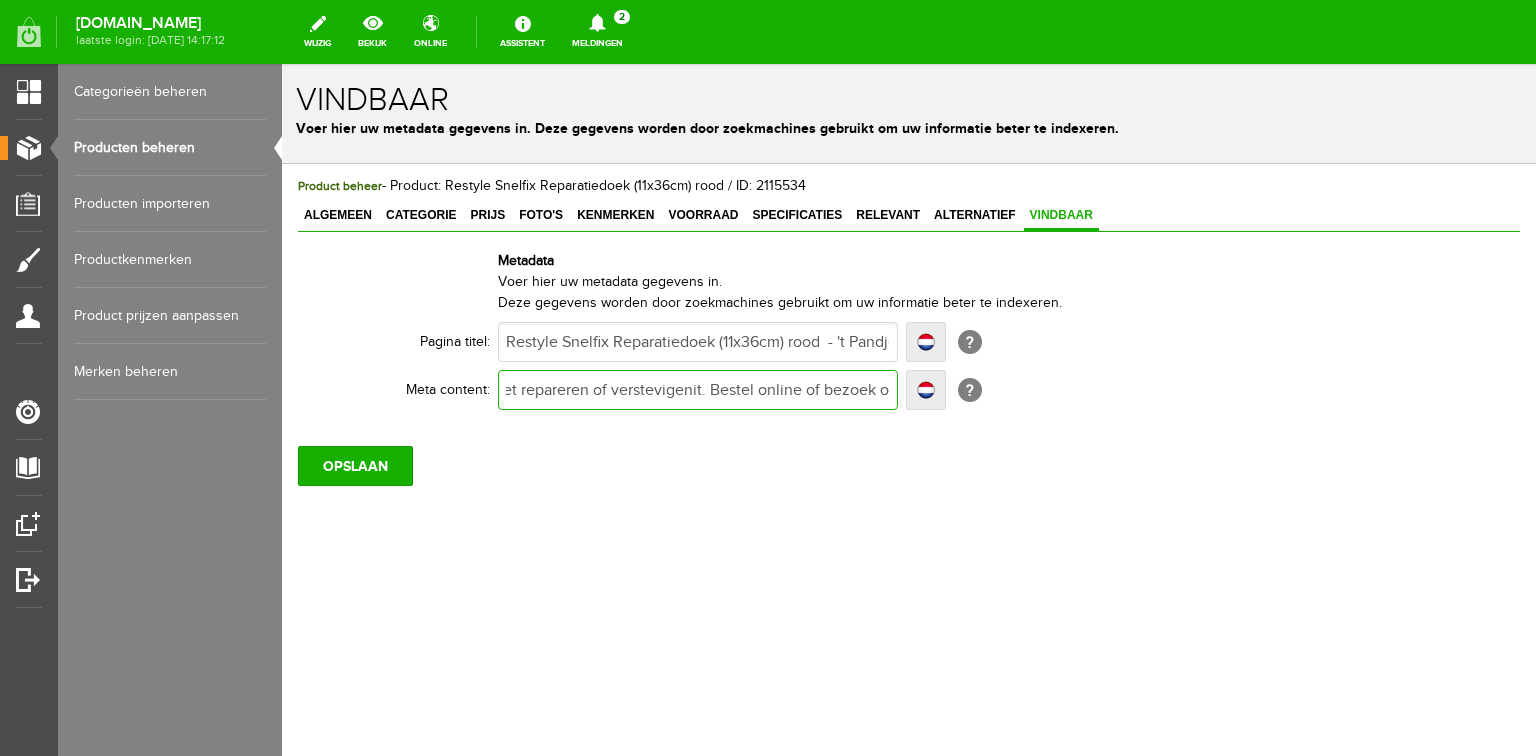 type on "Snelfix reparatiedoek is geschikt voor het repareren of verstevigenit. Bestel online of bezoek onze winkel. Artnr: Restyle 015.79100-722" 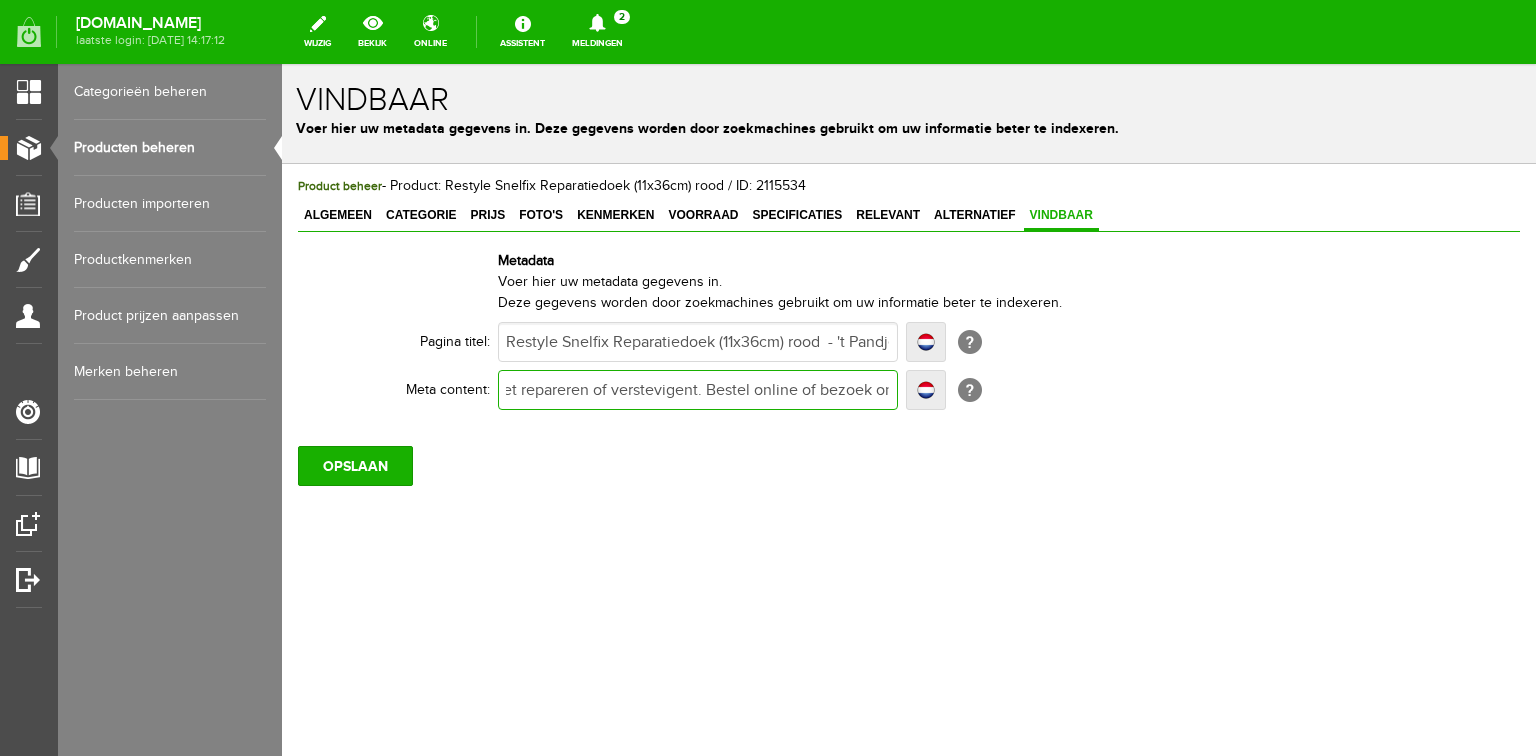 type on "Snelfix reparatiedoek is geschikt voor het repareren of verstevigent. Bestel online of bezoek onze winkel. Artnr: Restyle 015.79100-722" 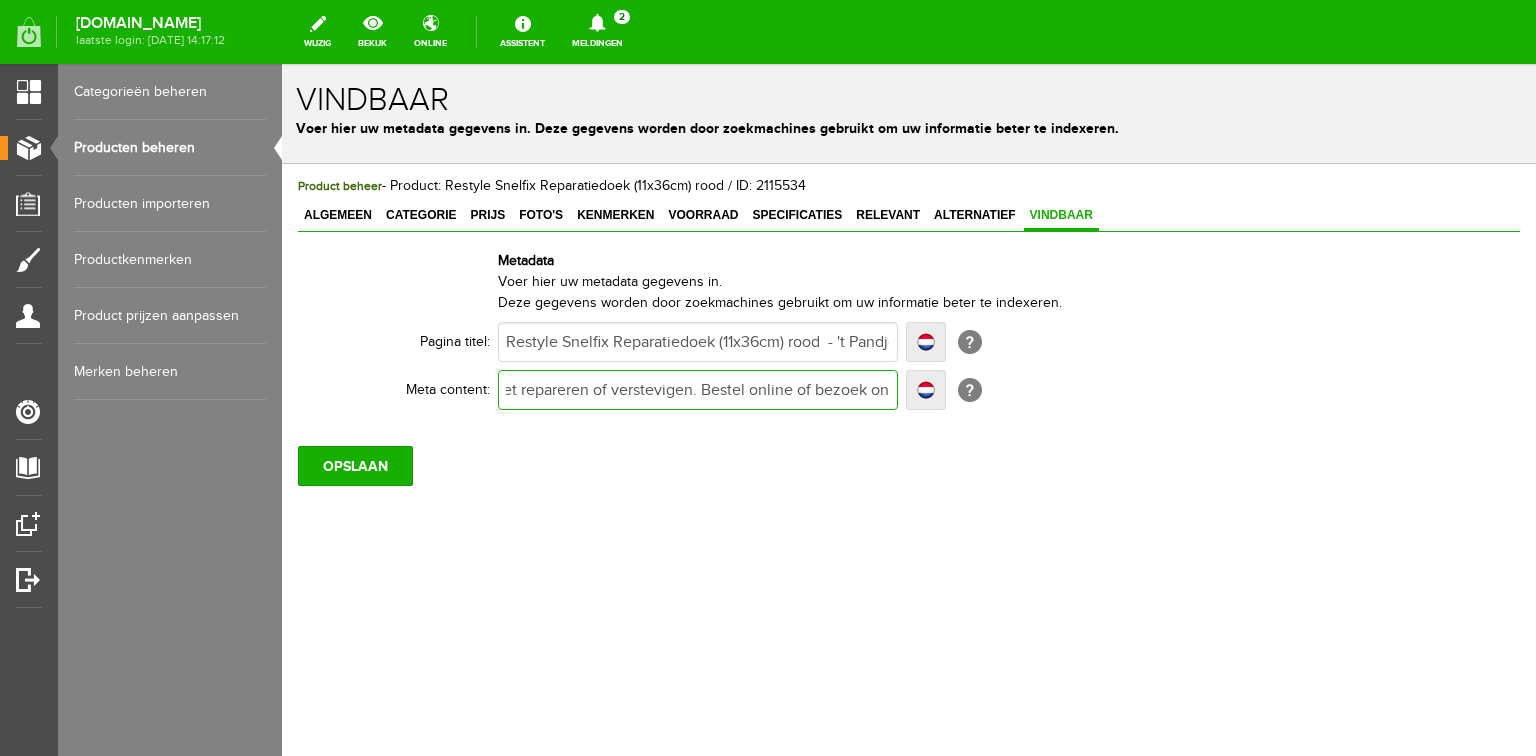type on "Snelfix reparatiedoek is geschikt voor het repareren of verstevigen. Bestel online of bezoek onze winkel. Artnr: Restyle 015.79100-722" 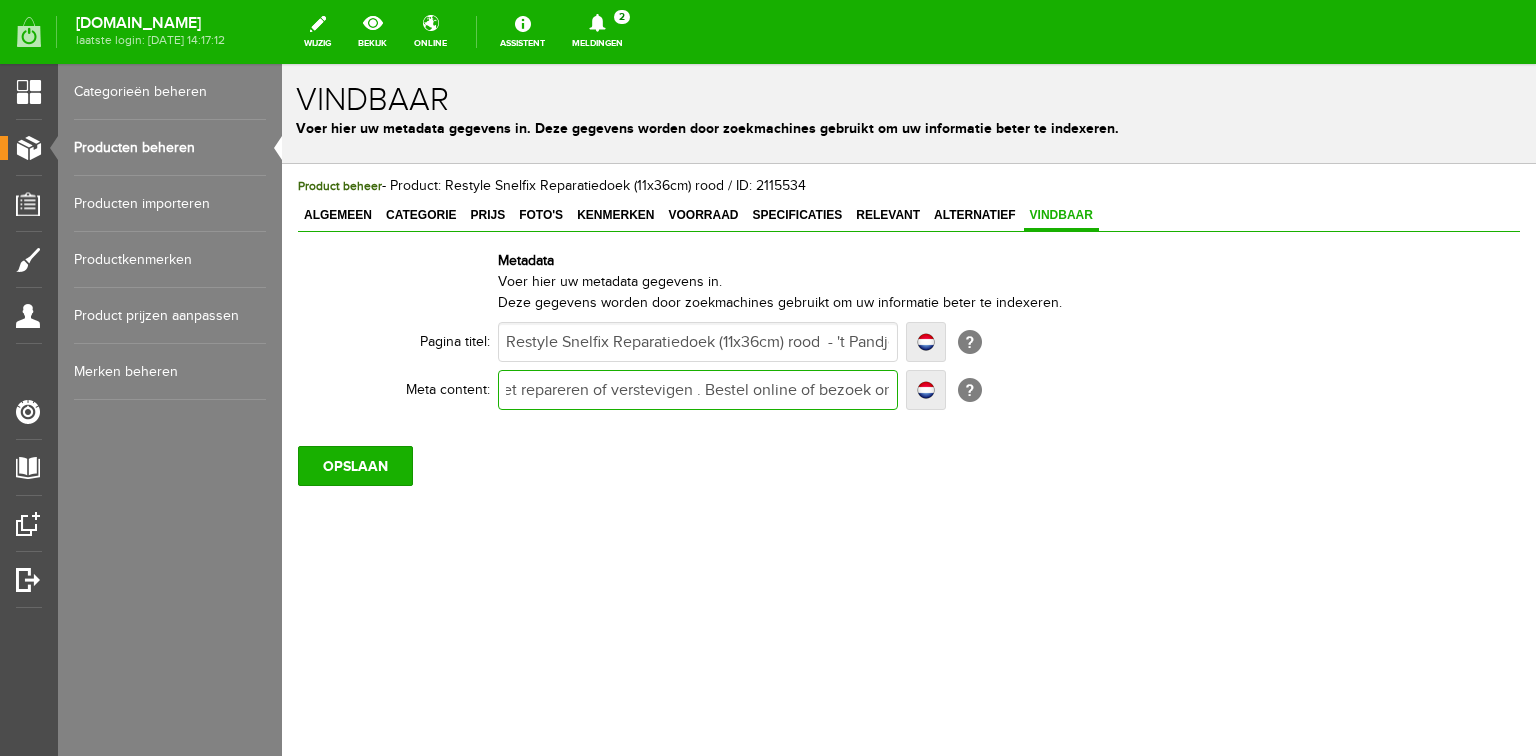 type on "Snelfix reparatiedoek is geschikt voor het repareren of verstevigen . Bestel online of bezoek onze winkel. Artnr: Restyle 015.79100-722" 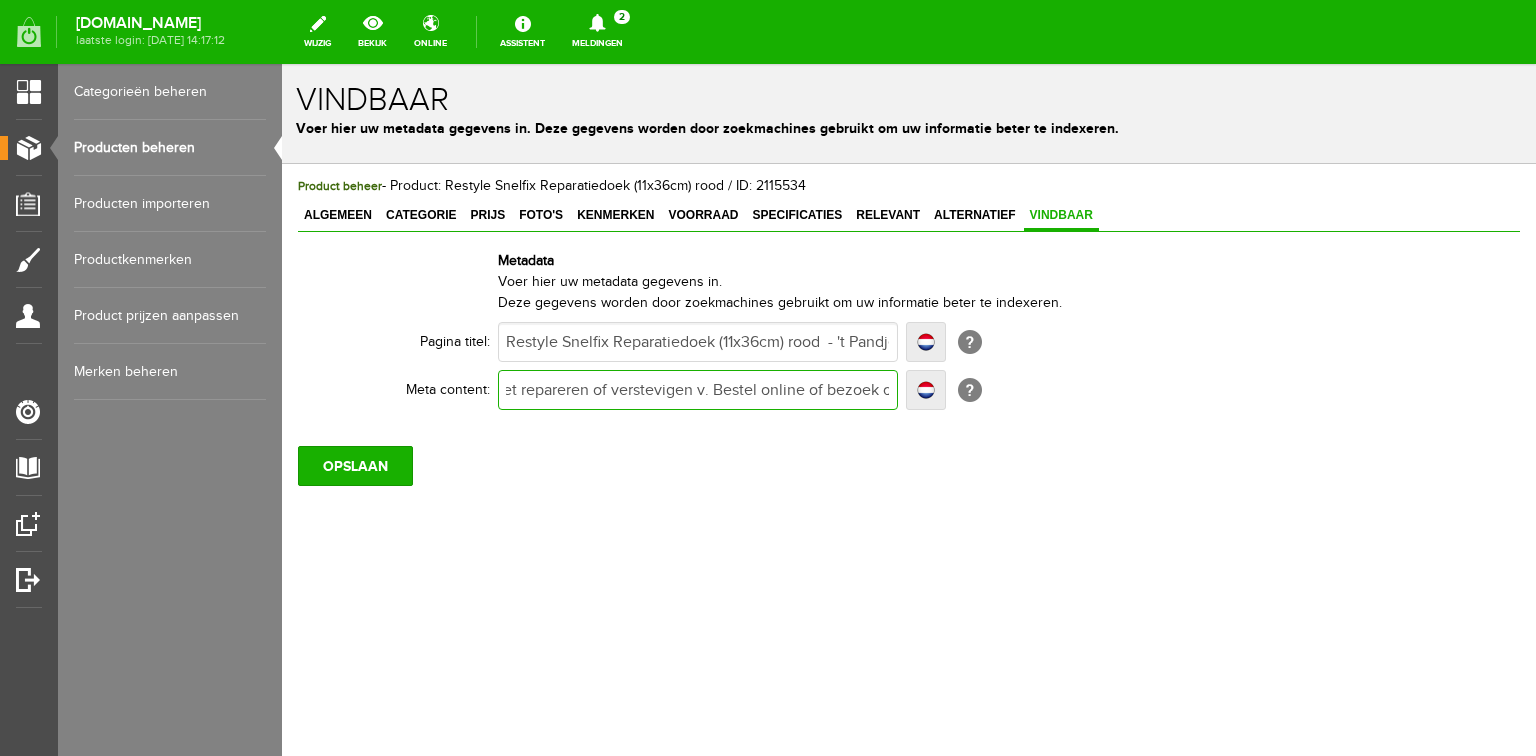 type on "Snelfix reparatiedoek is geschikt voor het repareren of verstevigen va. Bestel online of bezoek onze winkel. Artnr: Restyle 015.79100-722" 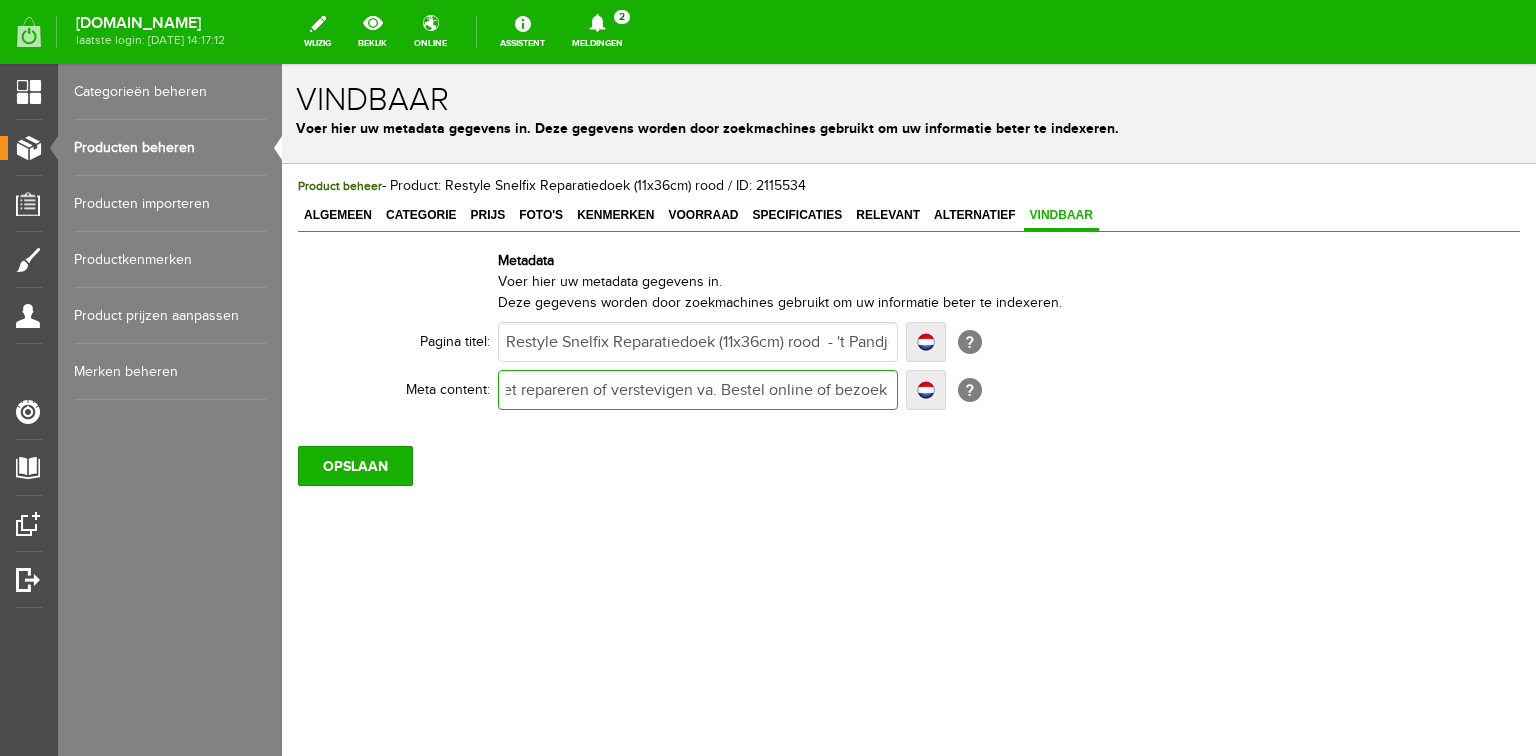 type on "Snelfix reparatiedoek is geschikt voor het repareren of verstevigen va. Bestel online of bezoek onze winkel. Artnr: Restyle 015.79100-722" 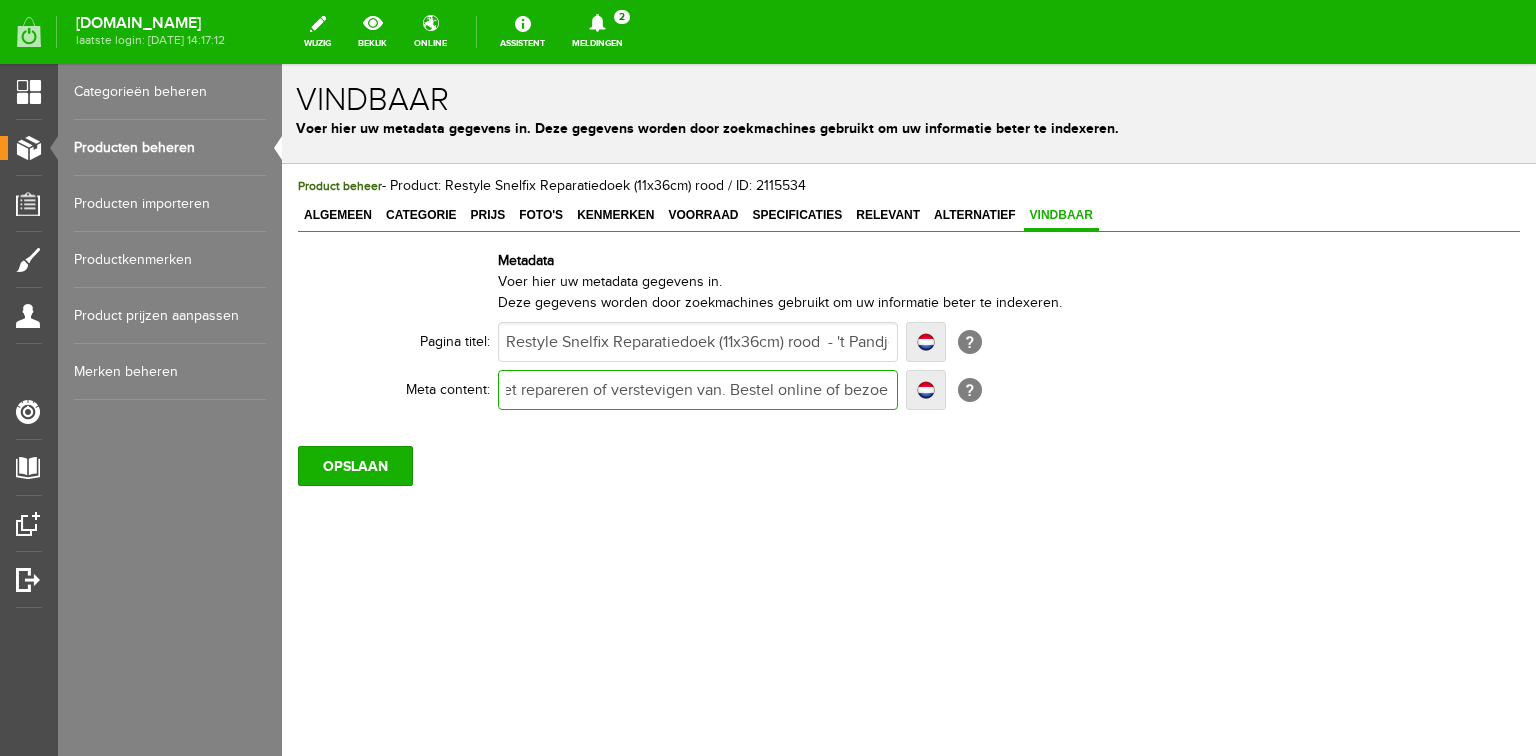 type on "Snelfix reparatiedoek is geschikt voor het repareren of verstevigen van. Bestel online of bezoek onze winkel. Artnr: Restyle 015.79100-722" 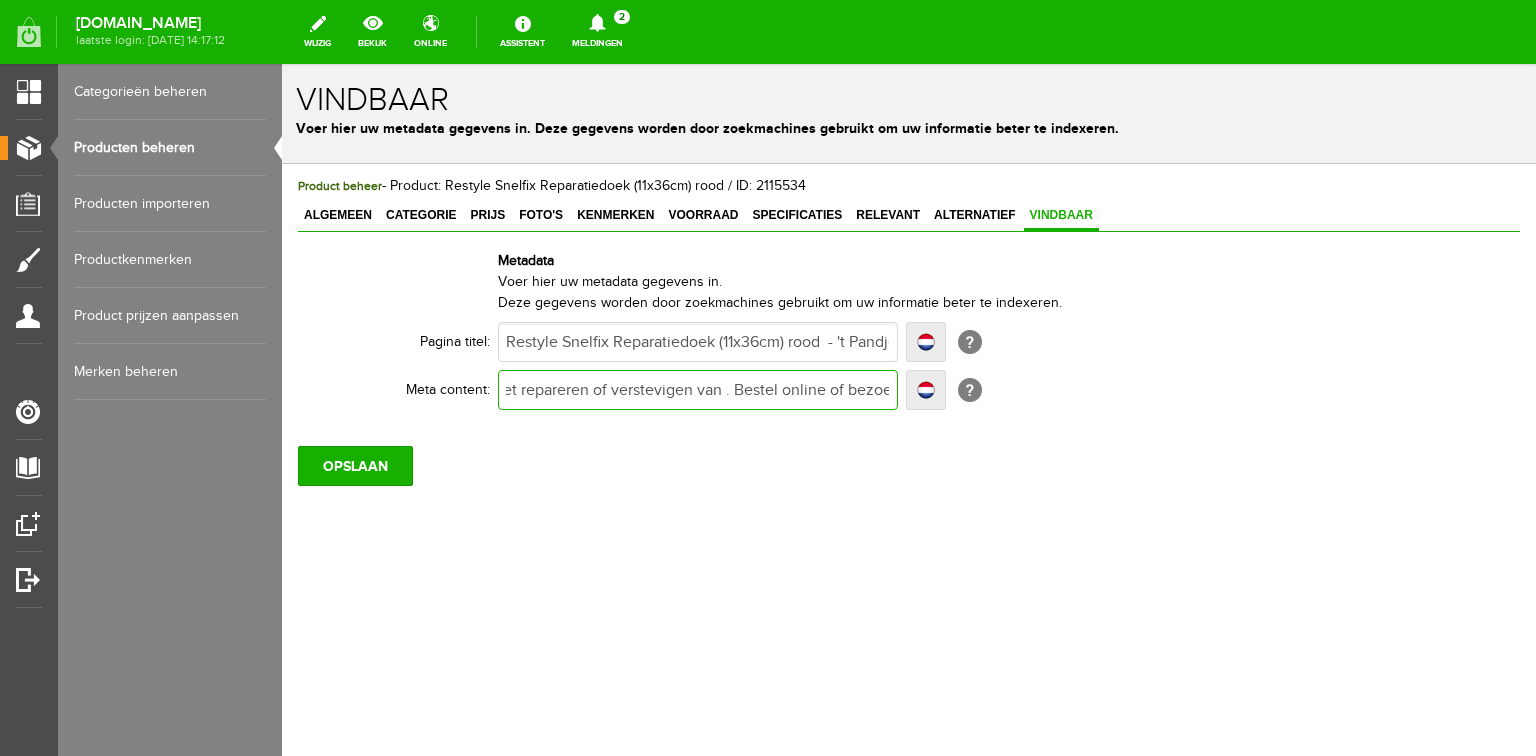 type on "Snelfix reparatiedoek is geschikt voor het repareren of verstevigen van . Bestel online of bezoek onze winkel. Artnr: Restyle 015.79100-722" 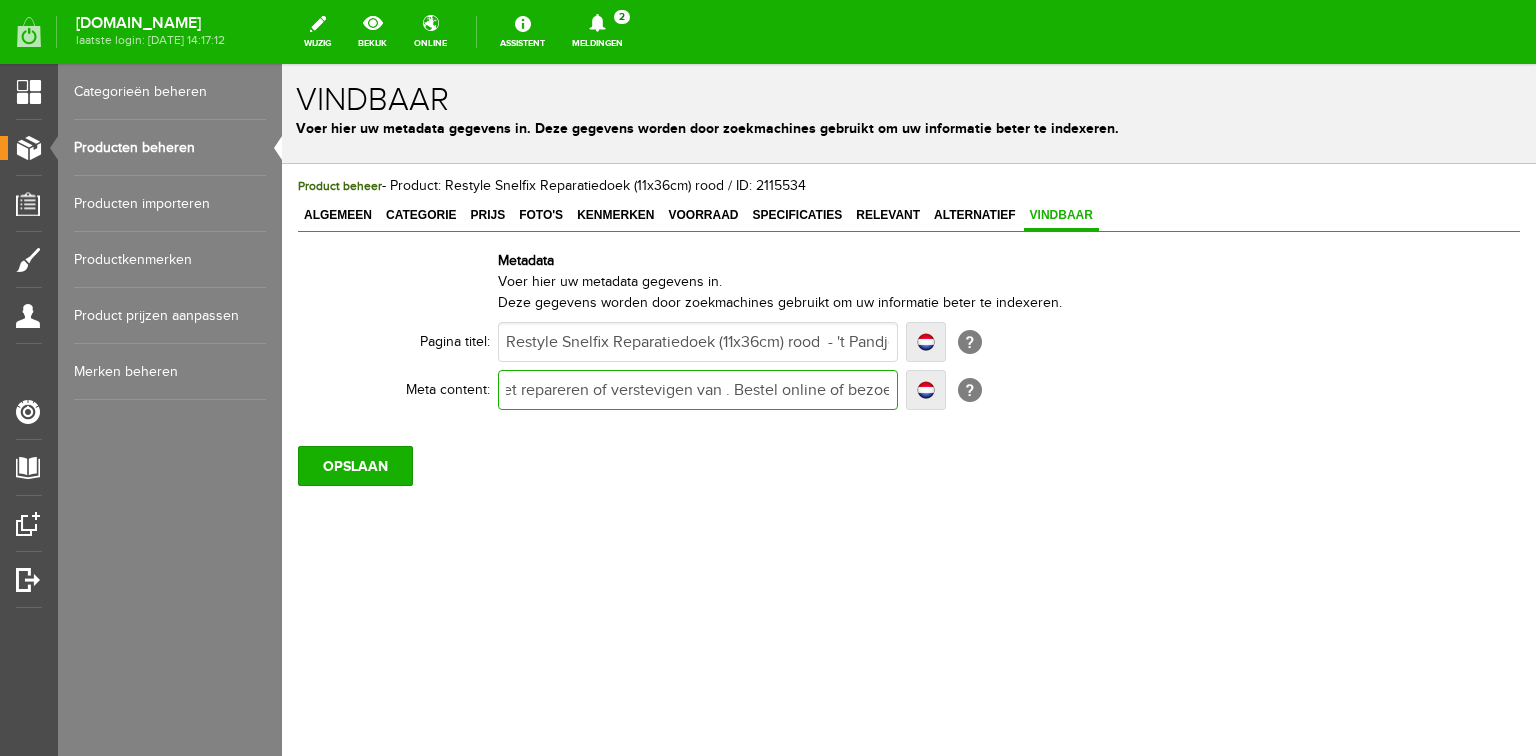 scroll, scrollTop: 0, scrollLeft: 0, axis: both 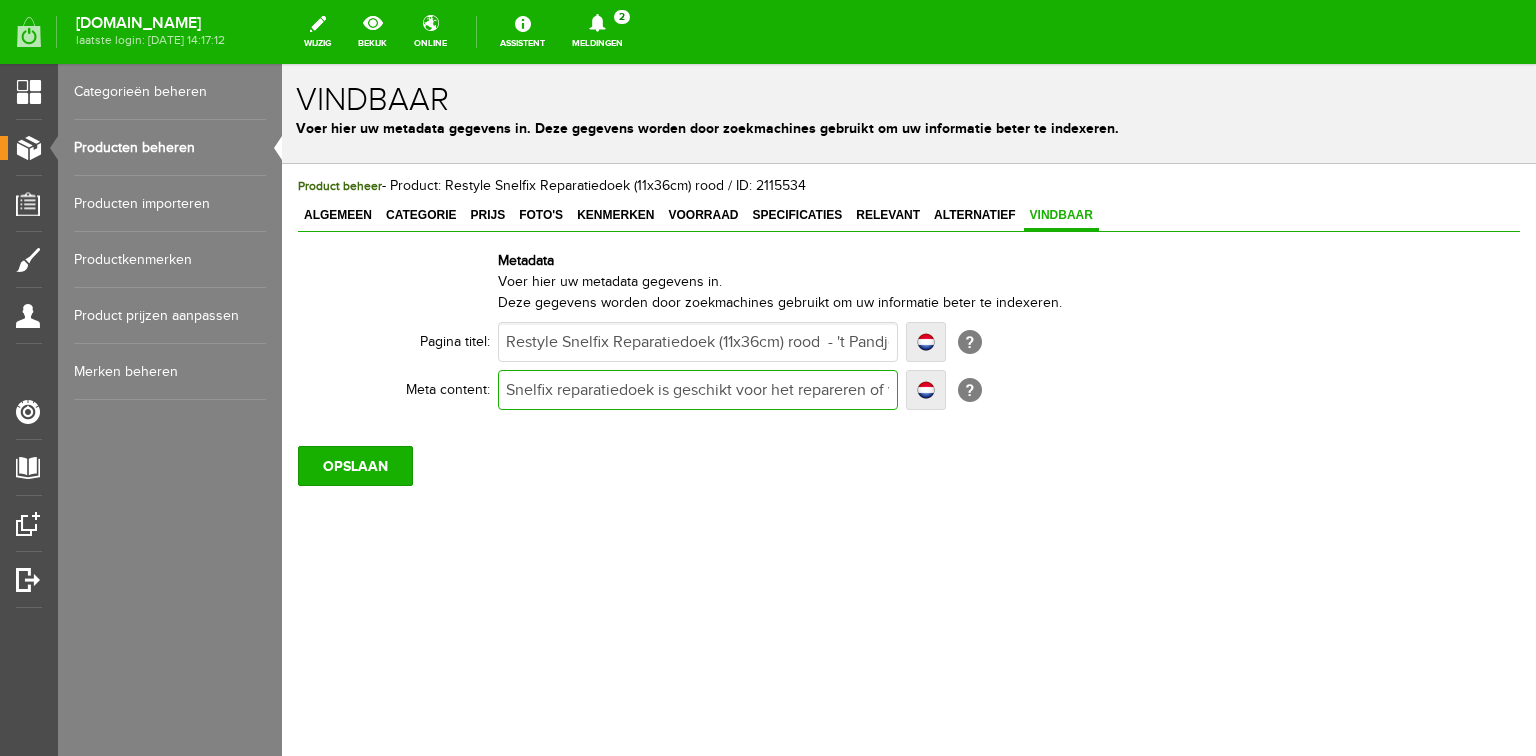 click on "Snelfix reparatiedoek is geschikt voor het repareren of verstevigen van . Bestel online of bezoek onze winkel. Artnr: Restyle 015.79100-722" at bounding box center (698, 390) 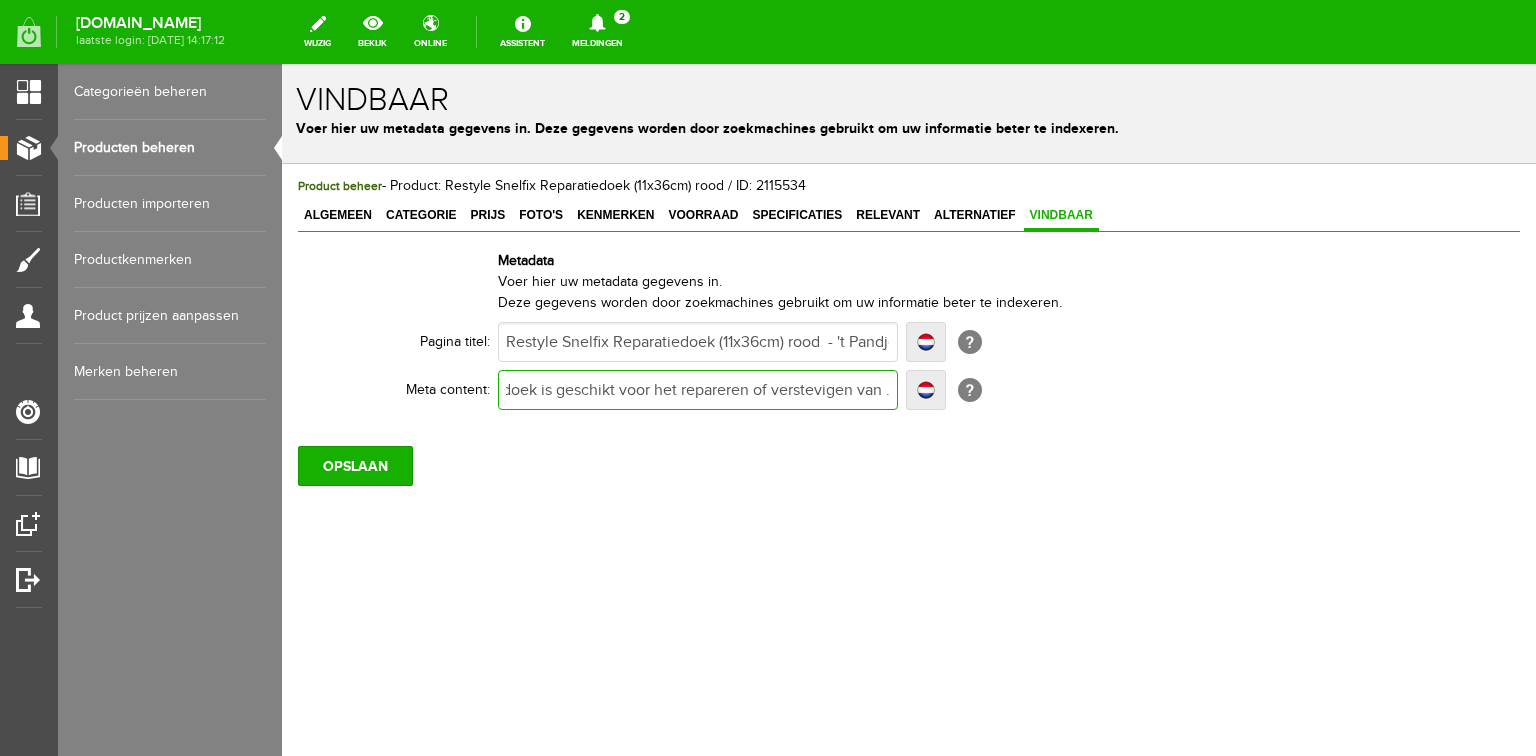 scroll, scrollTop: 0, scrollLeft: 135, axis: horizontal 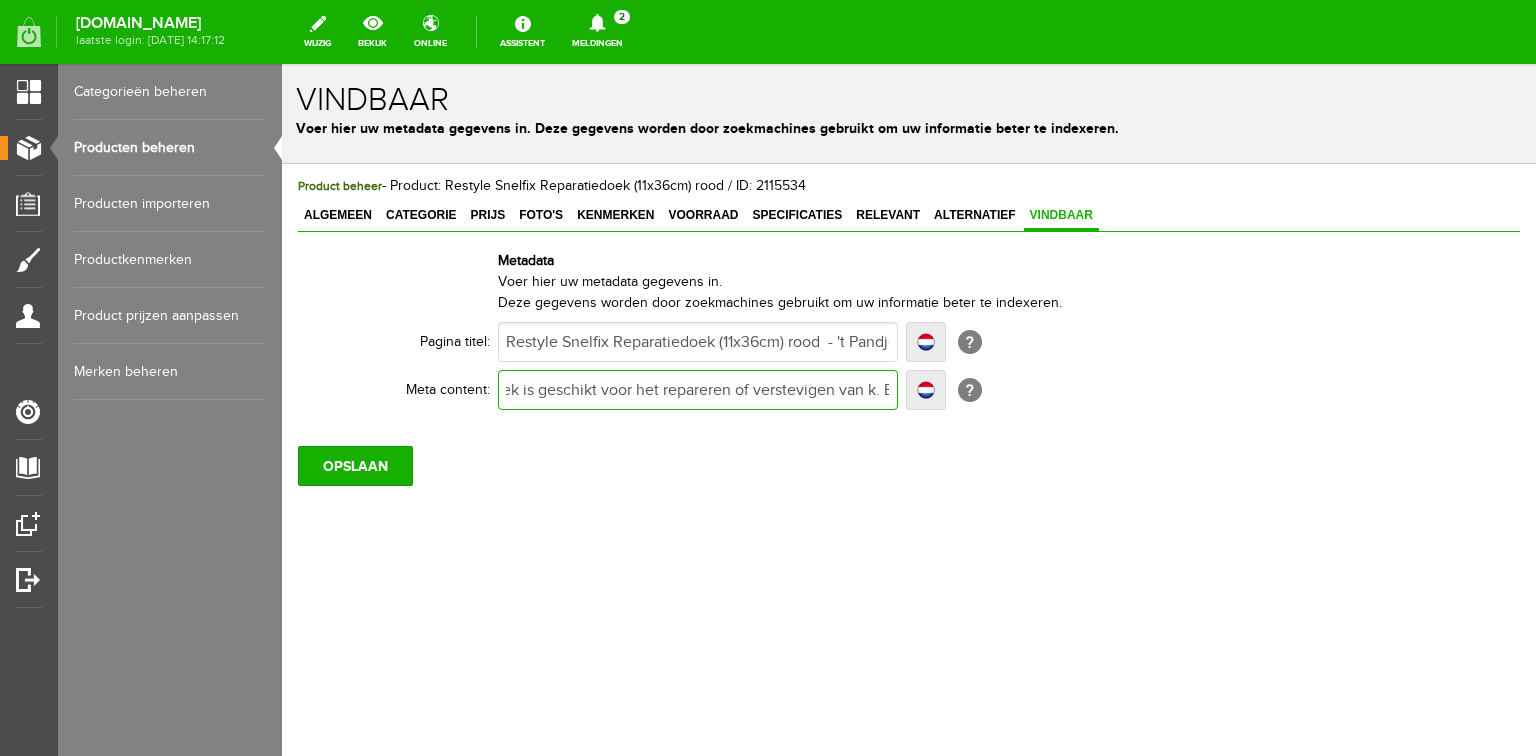 type on "Snelfix reparatiedoek is geschikt voor het repareren of verstevigen van kl. Bestel online of bezoek onze winkel. Artnr: Restyle 015.79100-722" 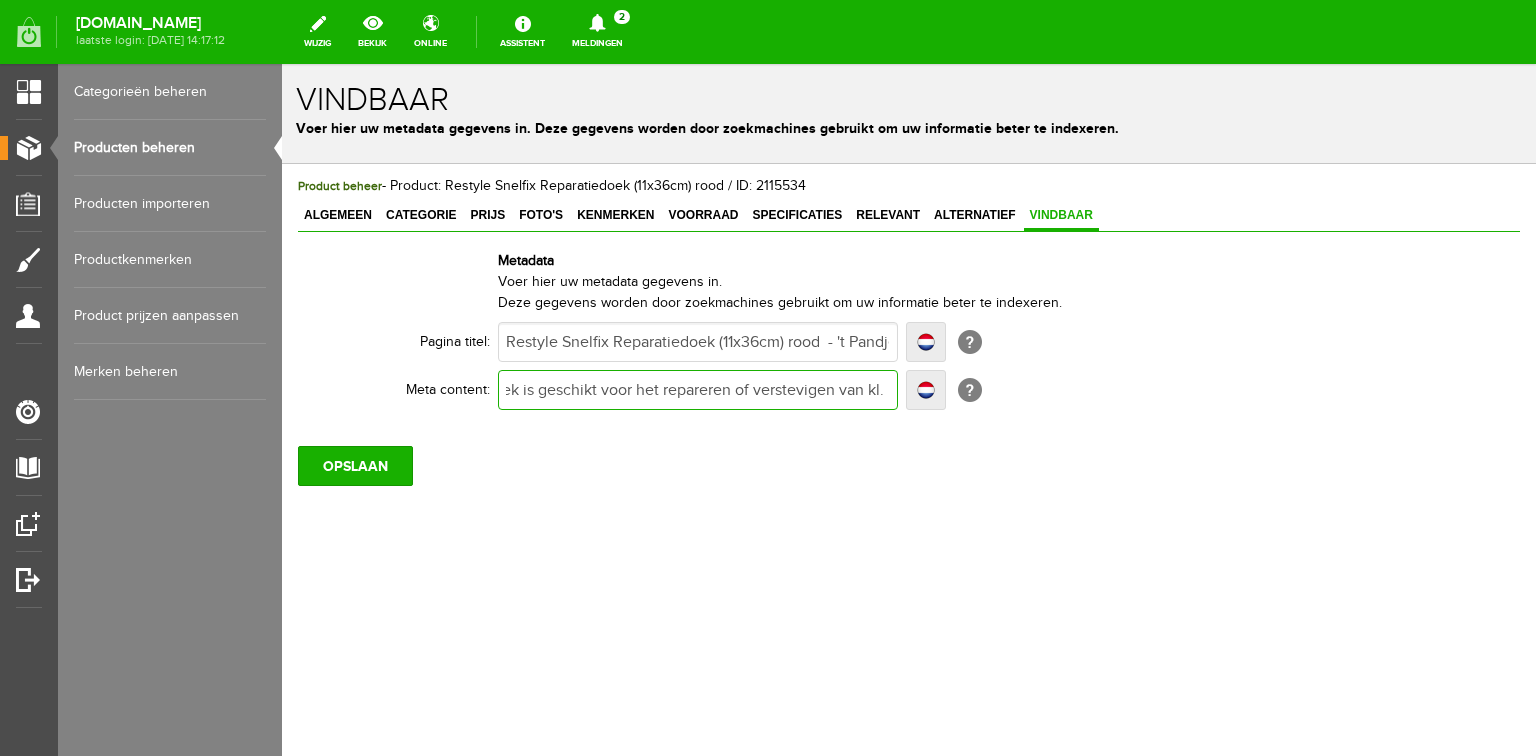 type on "Snelfix reparatiedoek is geschikt voor het repareren of verstevigen van kl. Bestel online of bezoek onze winkel. Artnr: Restyle 015.79100-722" 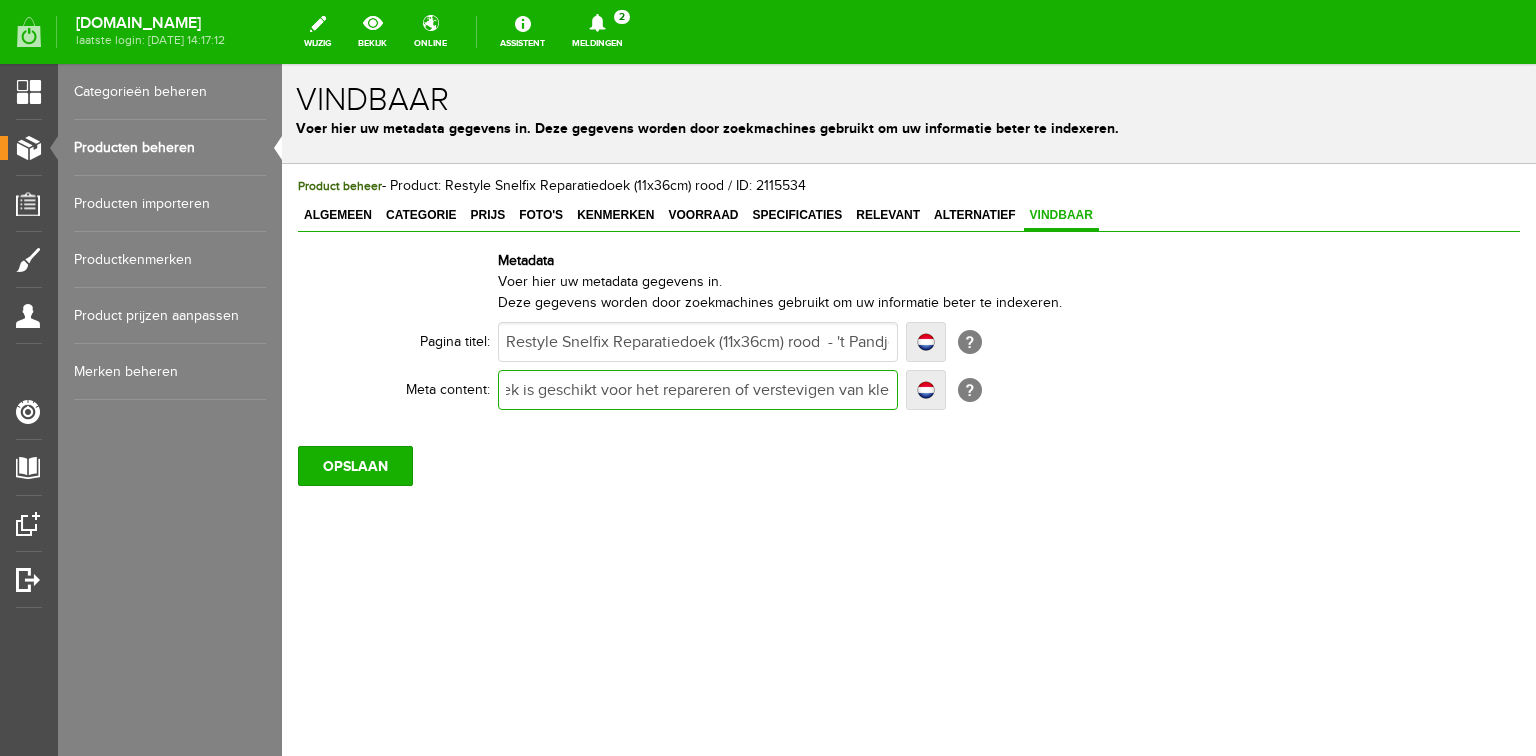 type on "Snelfix reparatiedoek is geschikt voor het repareren of verstevigen van kle. Bestel online of bezoek onze winkel. Artnr: Restyle 015.79100-722" 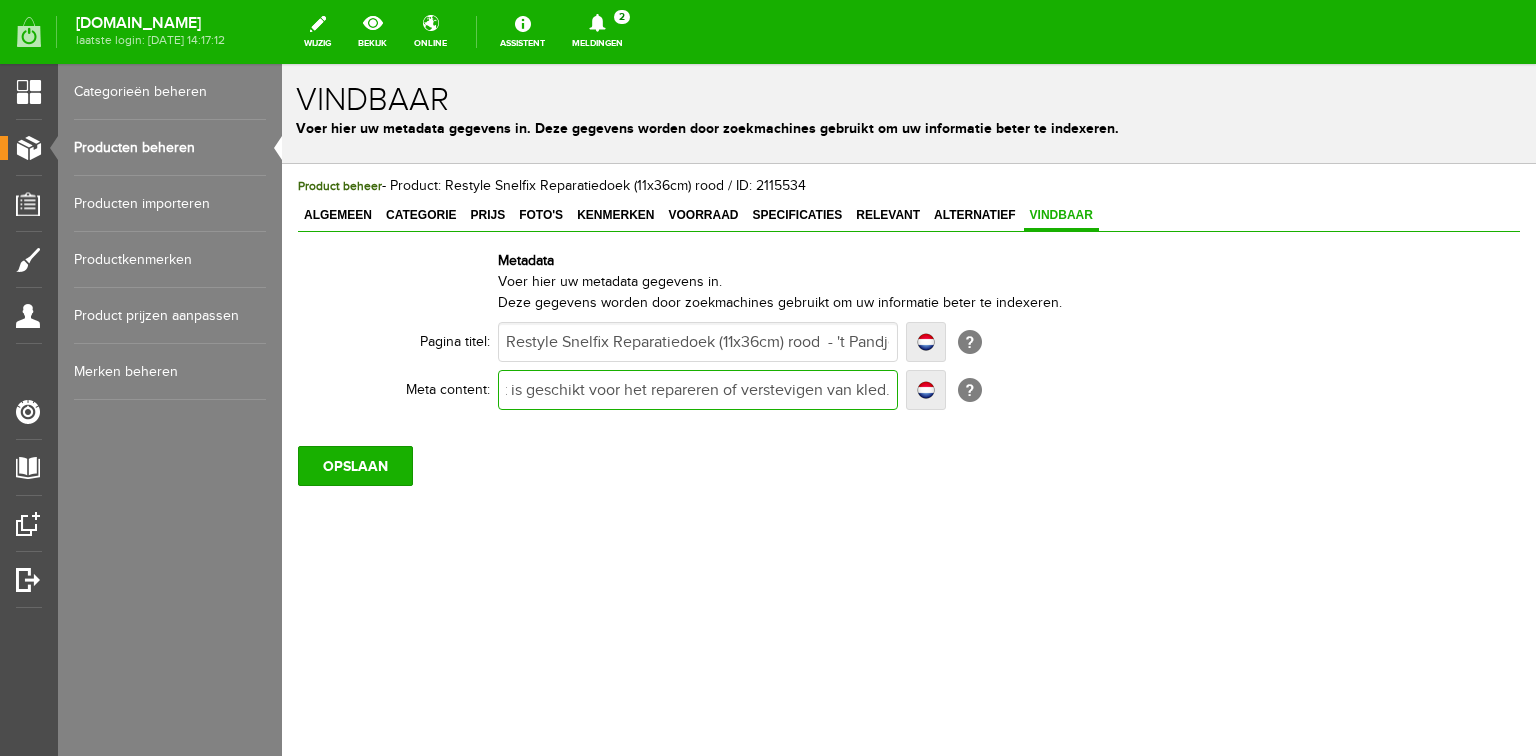 type on "Snelfix reparatiedoek is geschikt voor het repareren of verstevigen van kledi. Bestel online of bezoek onze winkel. Artnr: Restyle 015.79100-722" 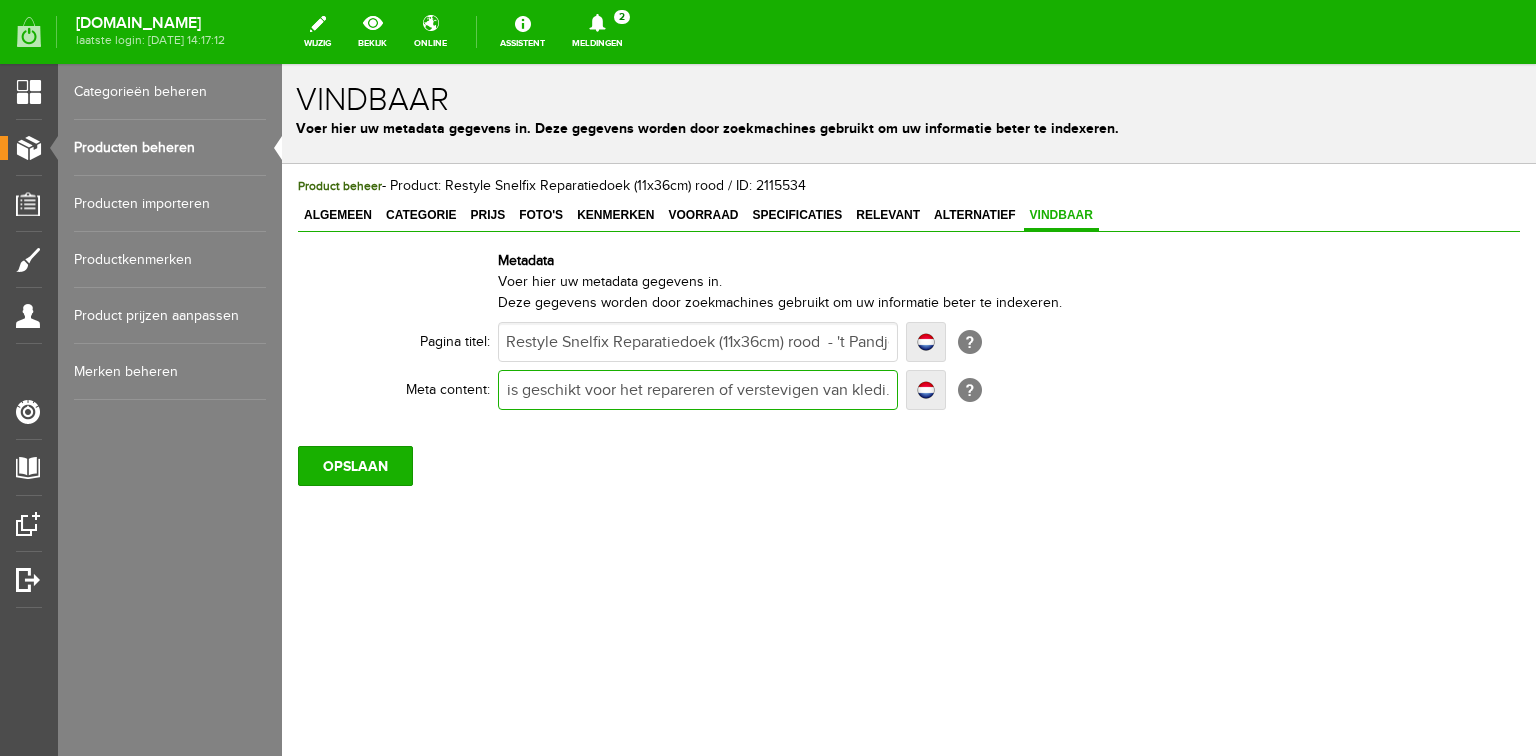 type on "Snelfix reparatiedoek is geschikt voor het repareren of verstevigen van kledi. Bestel online of bezoek onze winkel. Artnr: Restyle 015.79100-722" 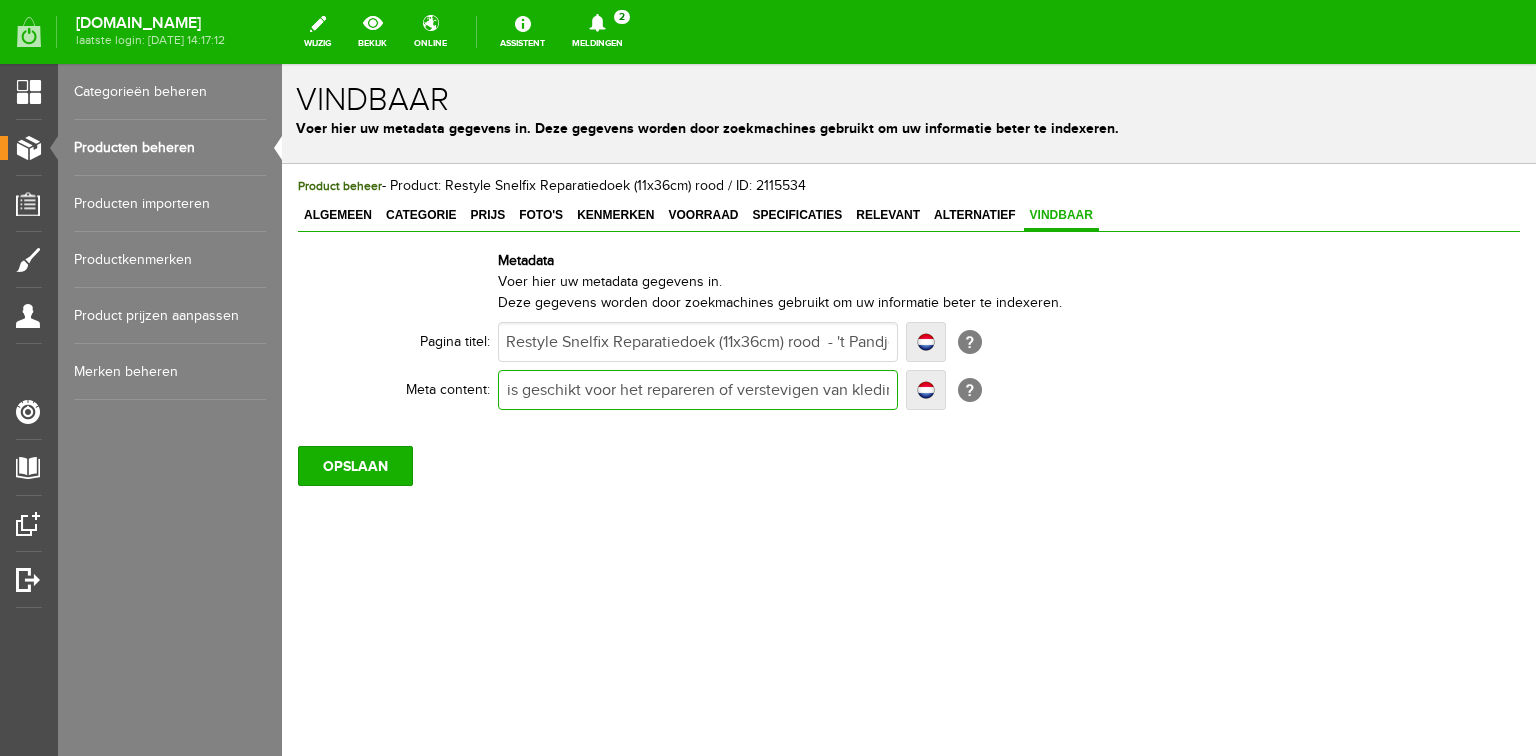 scroll, scrollTop: 0, scrollLeft: 168, axis: horizontal 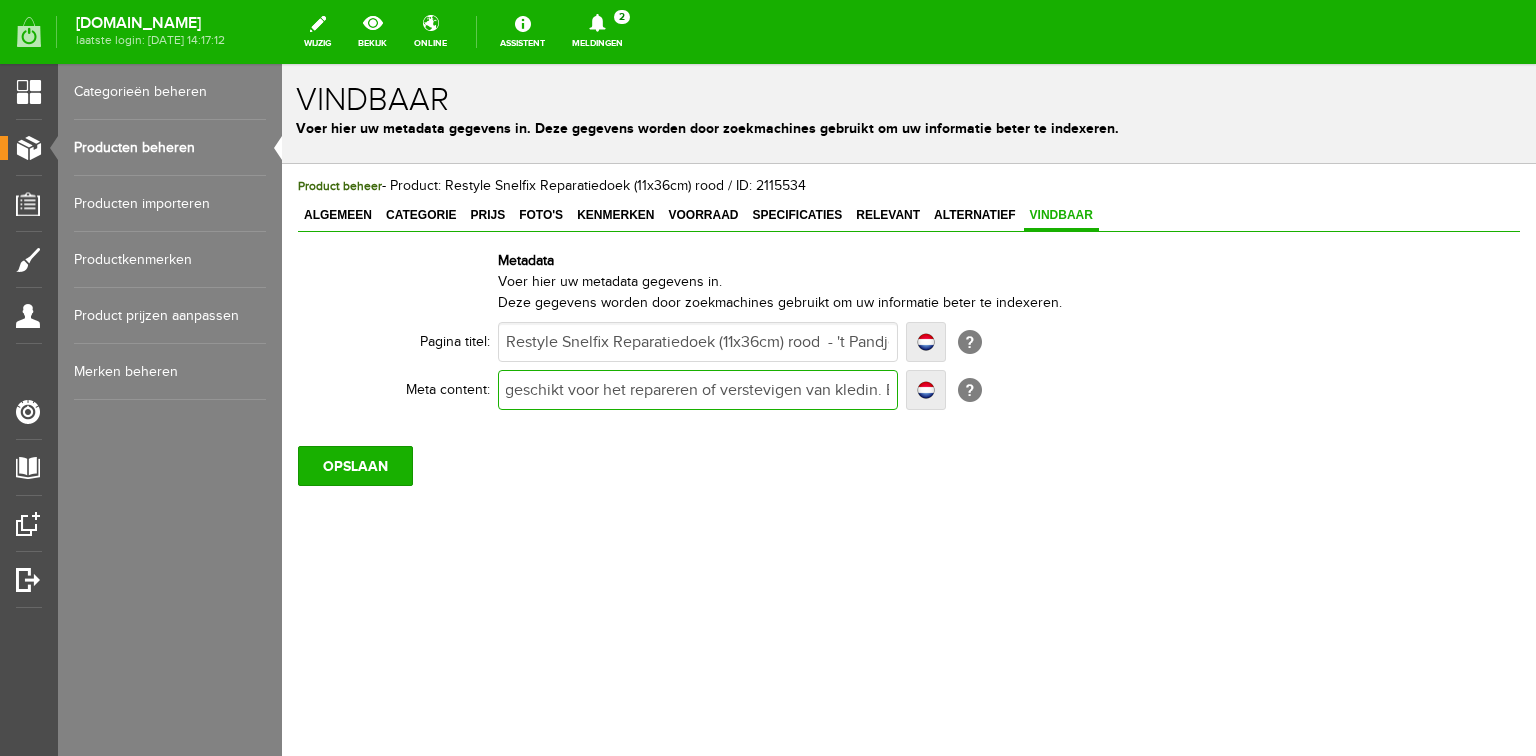 type on "Snelfix reparatiedoek is geschikt voor het repareren of verstevigen van kleding. Bestel online of bezoek onze winkel. Artnr: Restyle 015.79100-722" 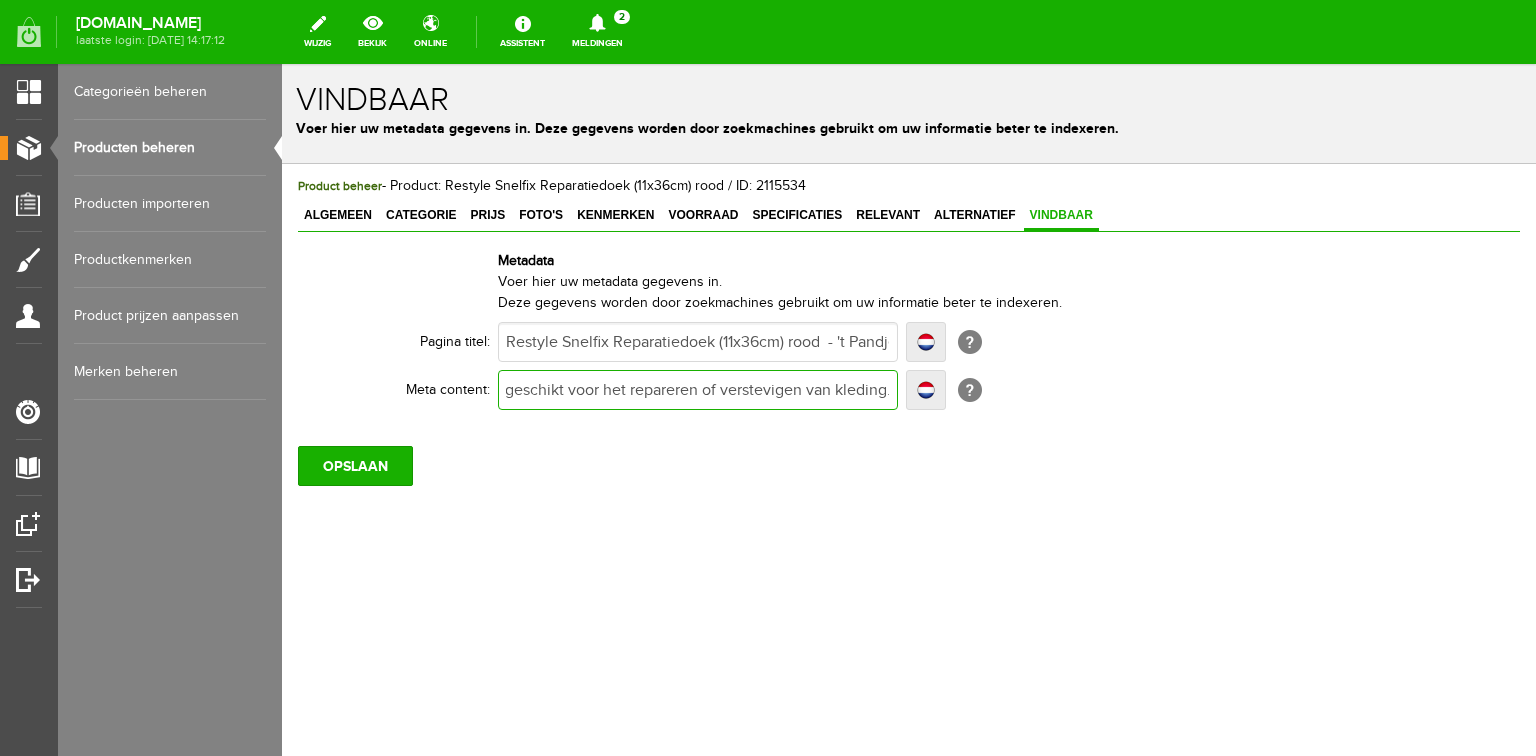 type on "Snelfix reparatiedoek is geschikt voor het repareren of verstevigen van kleding. Bestel online of bezoek onze winkel. Artnr: Restyle 015.79100-722" 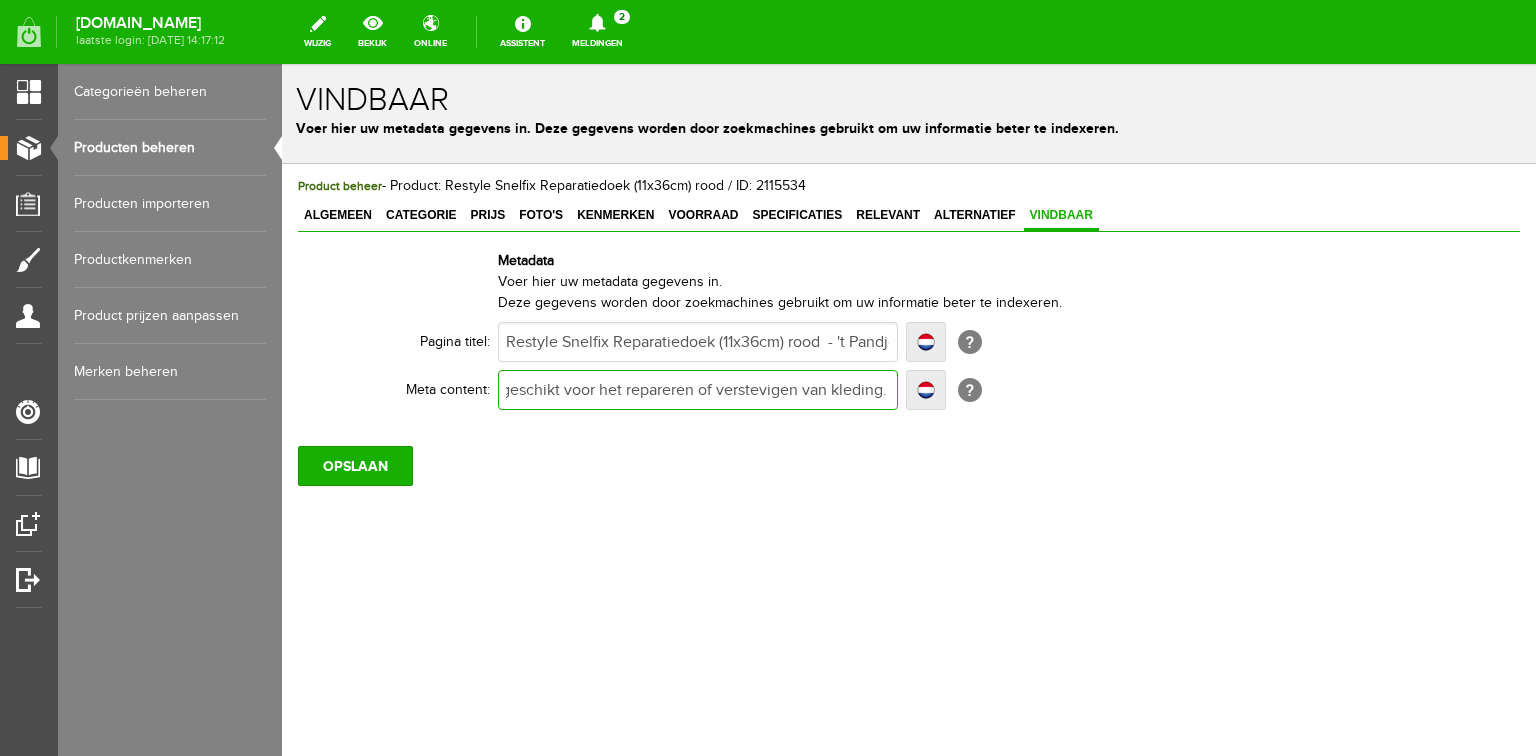 scroll, scrollTop: 0, scrollLeft: 637, axis: horizontal 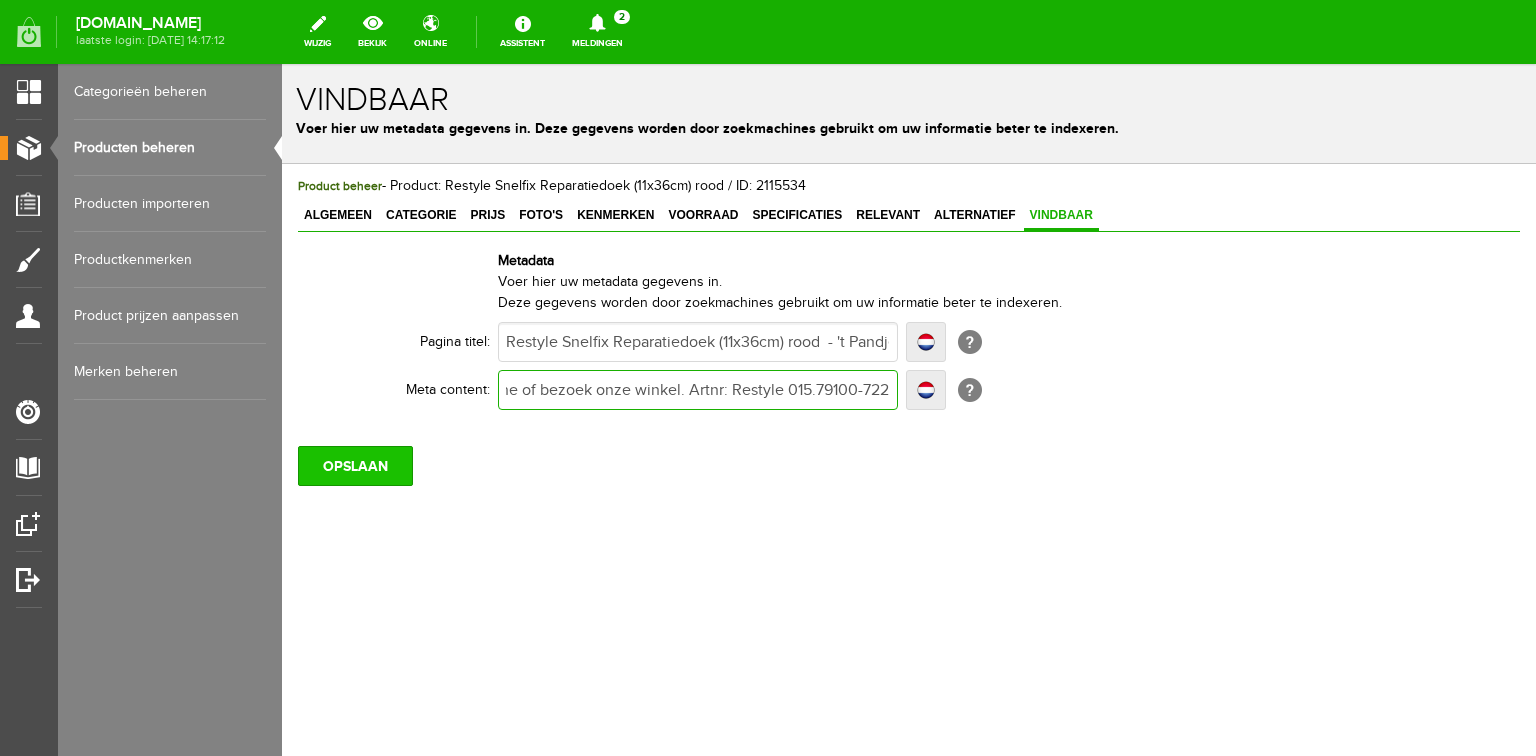 type 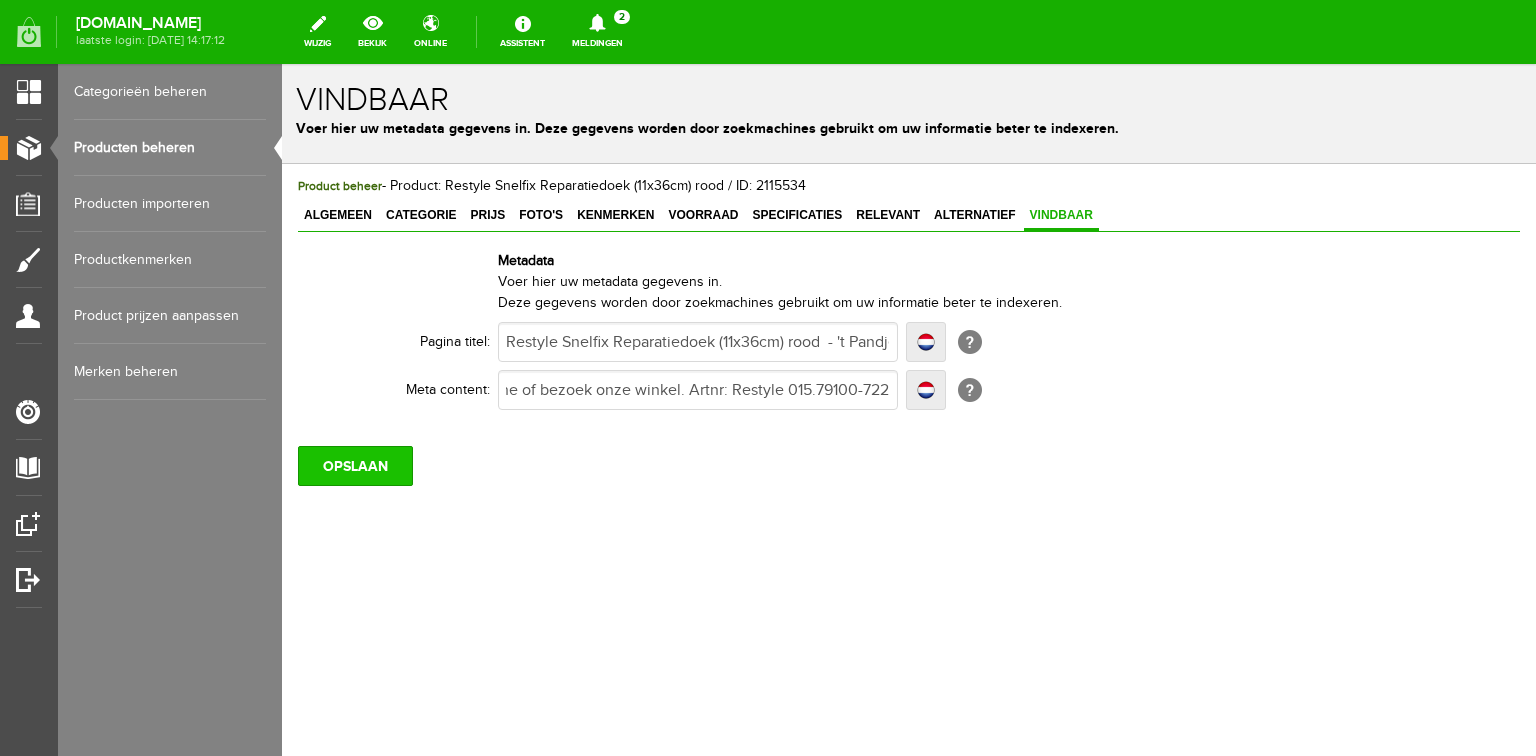 scroll, scrollTop: 0, scrollLeft: 0, axis: both 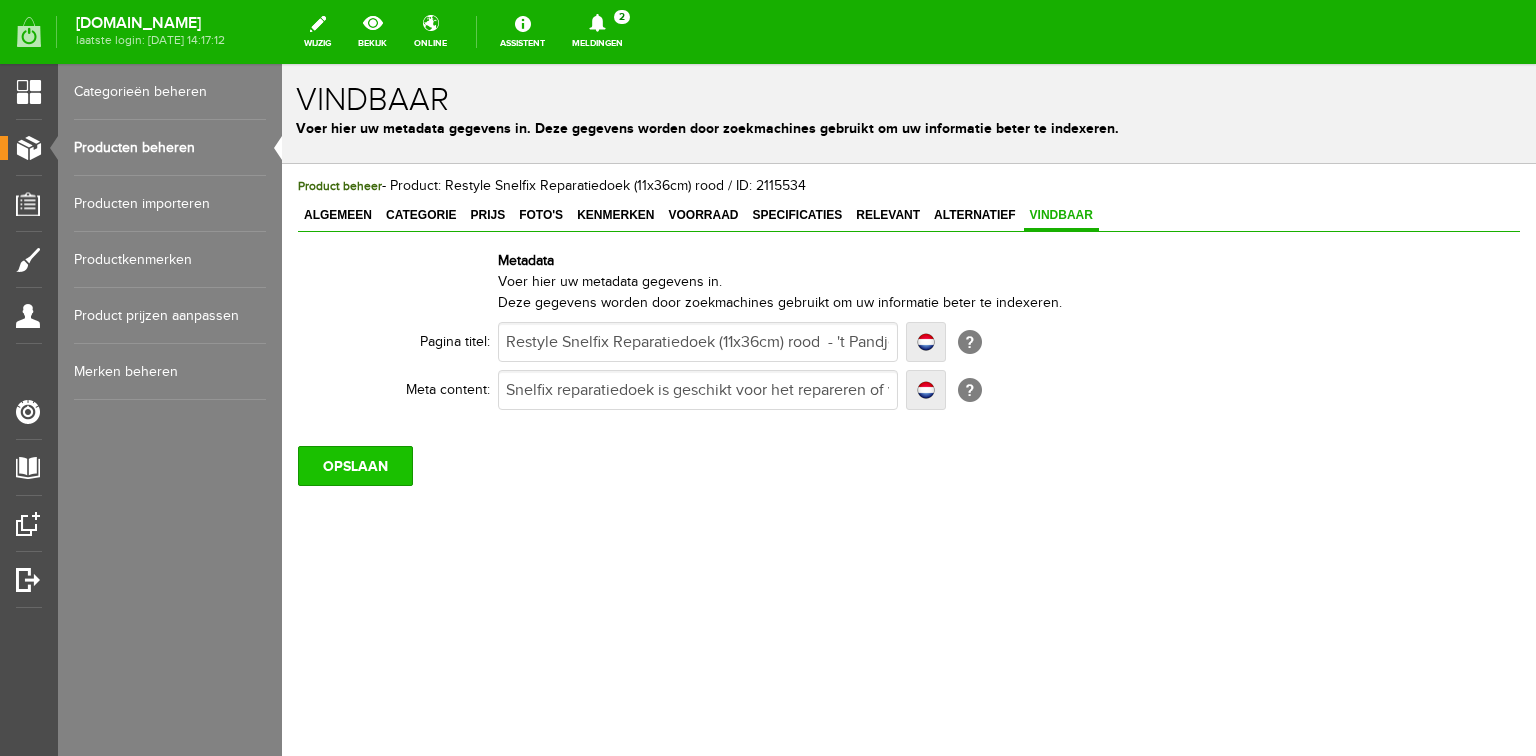 click on "OPSLAAN" at bounding box center [355, 466] 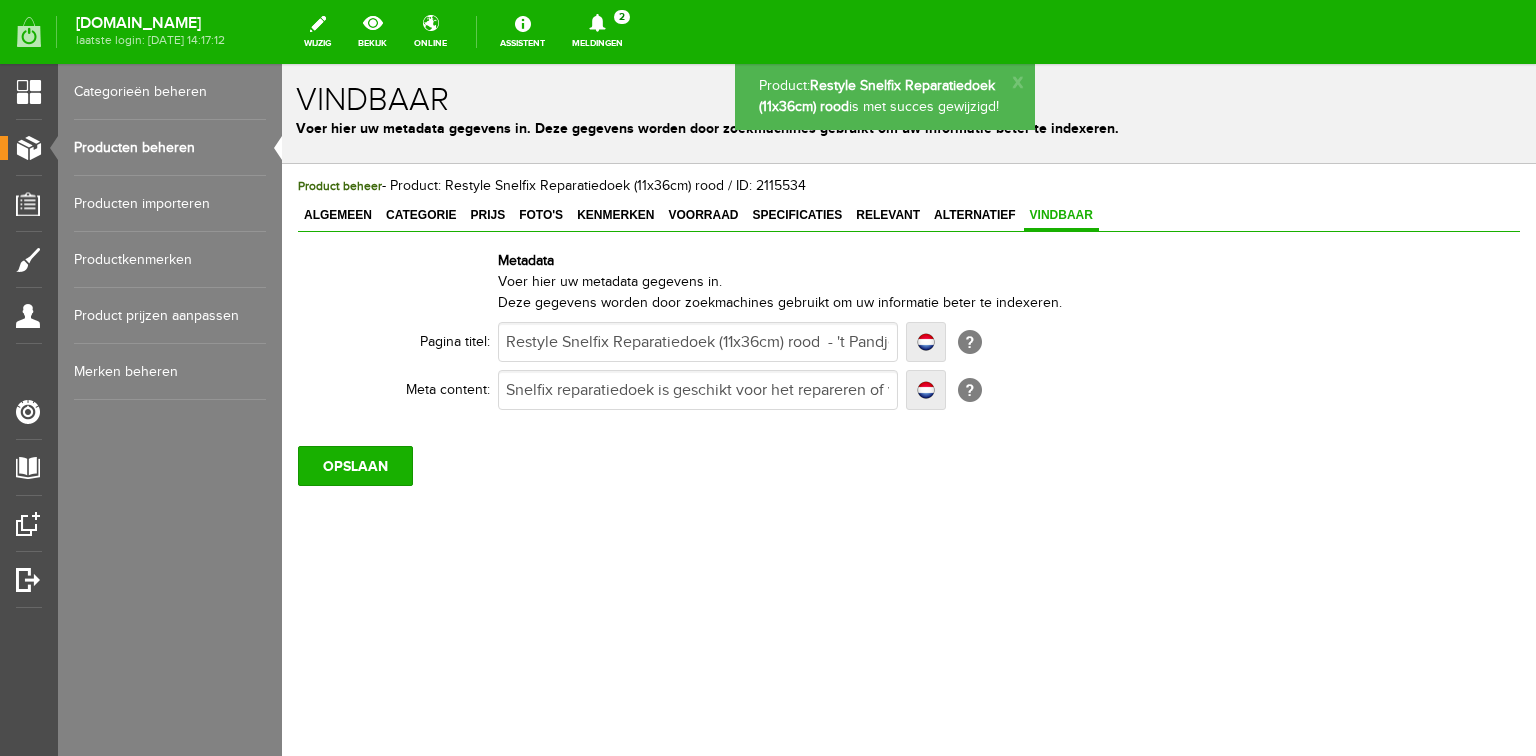 scroll, scrollTop: 0, scrollLeft: 0, axis: both 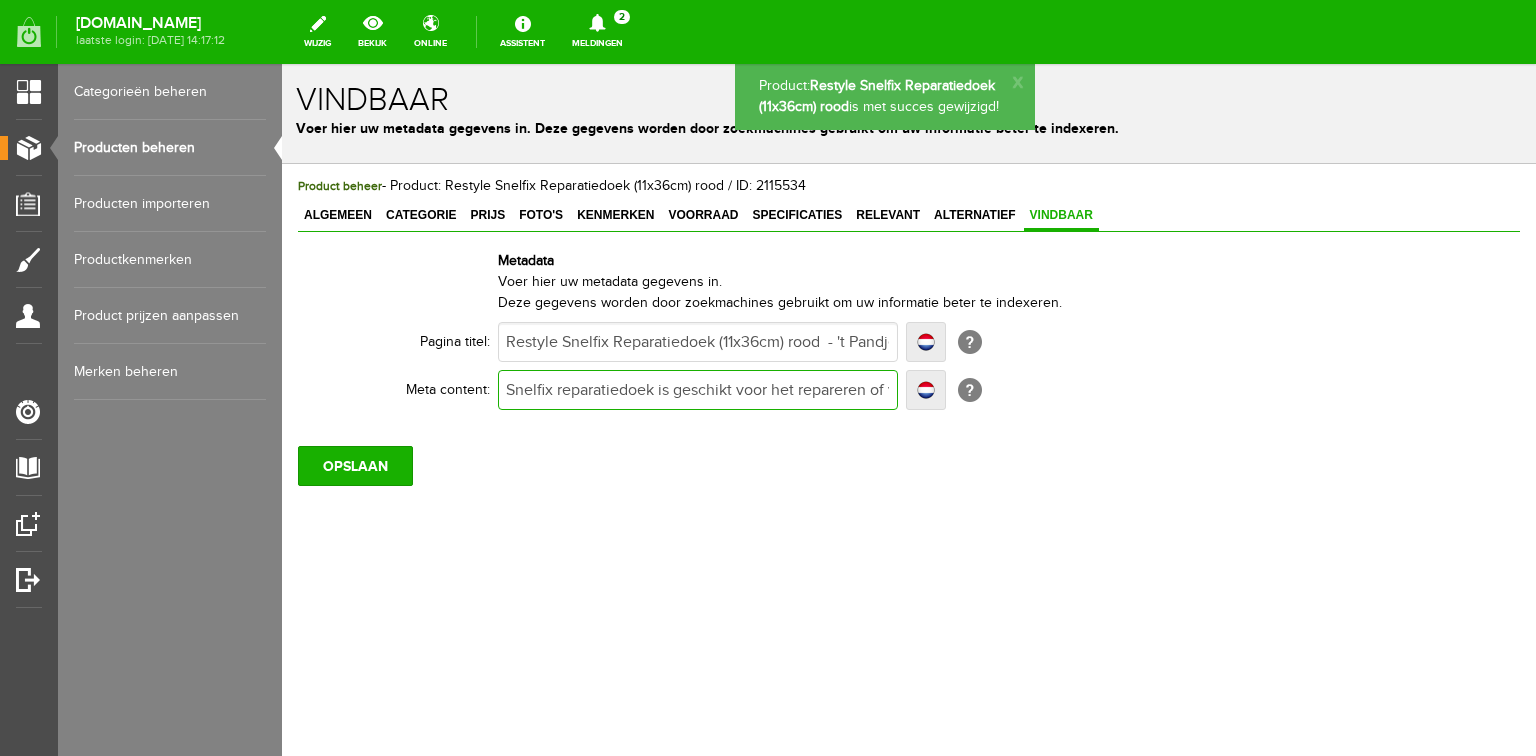 click on "Snelfix reparatiedoek is geschikt voor het repareren of verstevigen van kleding. Bestel online of bezoek onze winkel. Artnr: Restyle 015.79100-722" at bounding box center (698, 390) 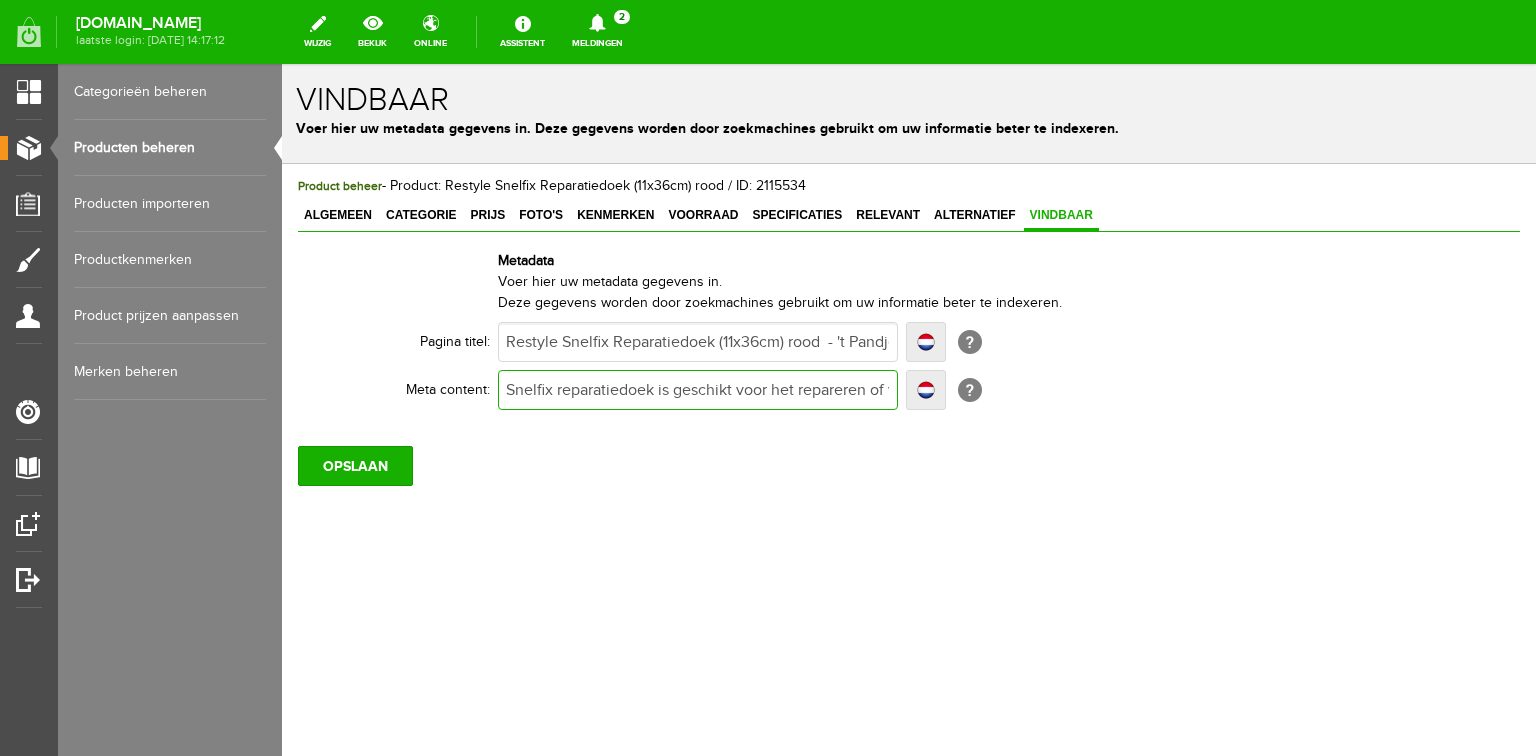 click on "Snelfix reparatiedoek is geschikt voor het repareren of verstevigen van kleding. Bestel online of bezoek onze winkel. Artnr: Restyle 015.79100-722" at bounding box center (698, 390) 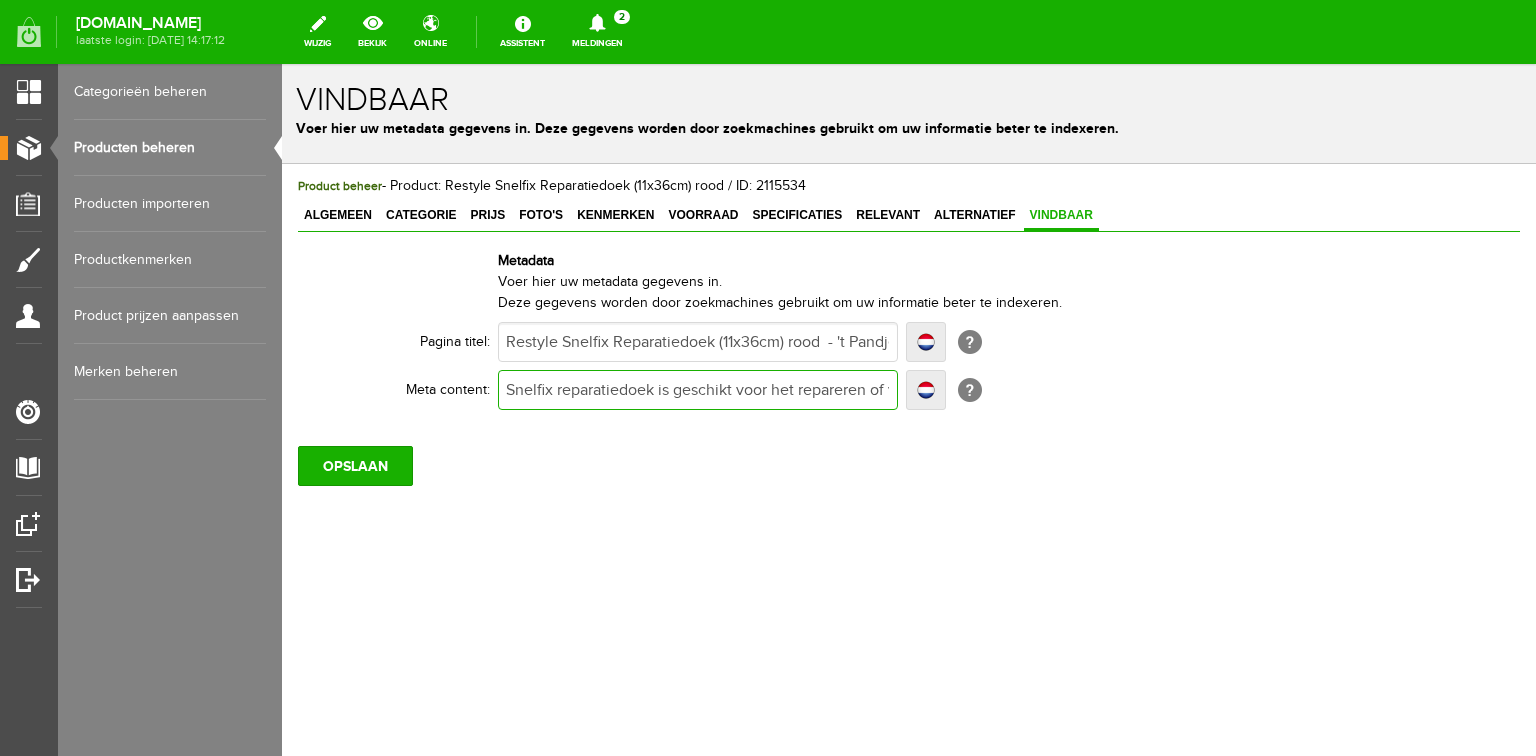 click on "Snelfix reparatiedoek is geschikt voor het repareren of verstevigen van kleding. Bestel online of bezoek onze winkel. Artnr: Restyle 015.79100-722" at bounding box center (698, 390) 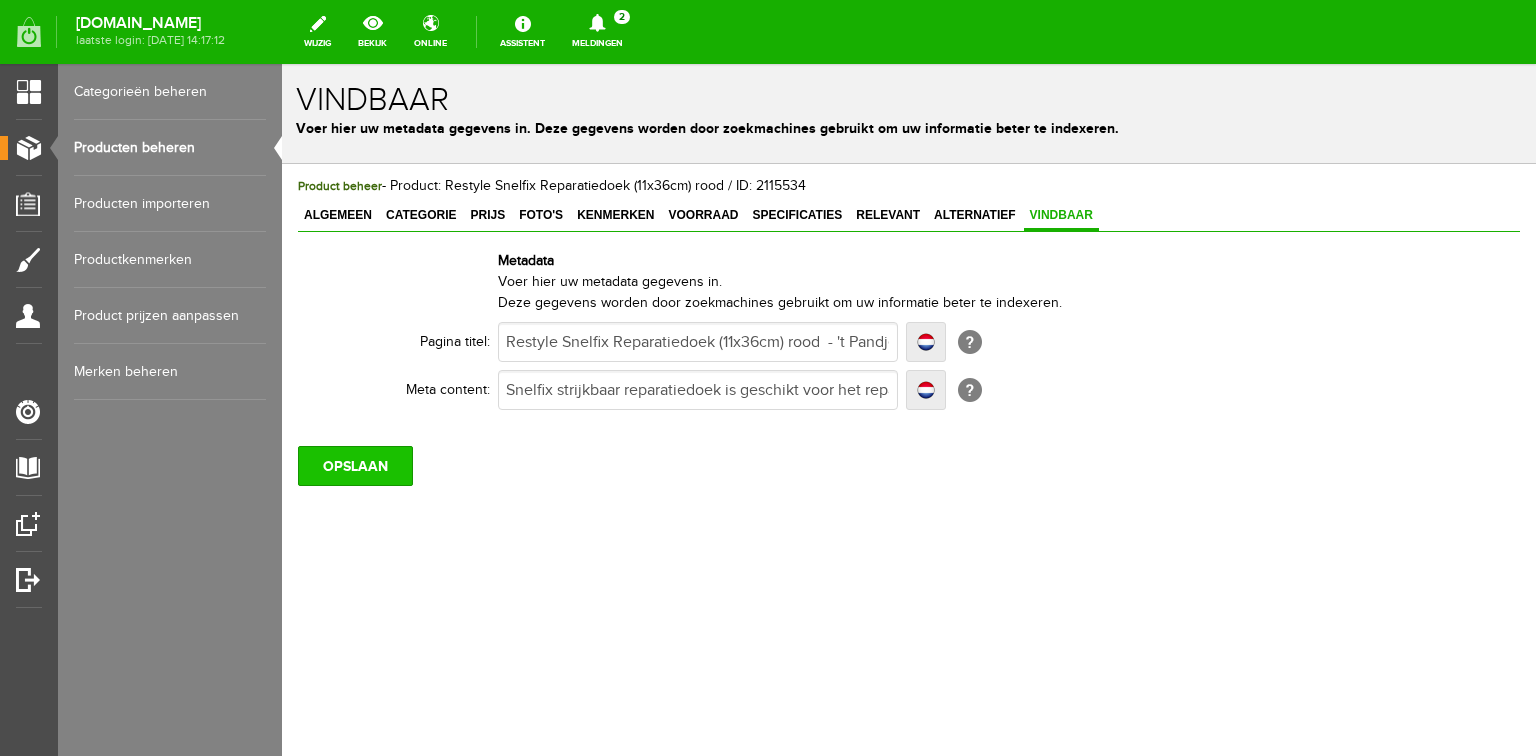 click on "OPSLAAN" at bounding box center [355, 466] 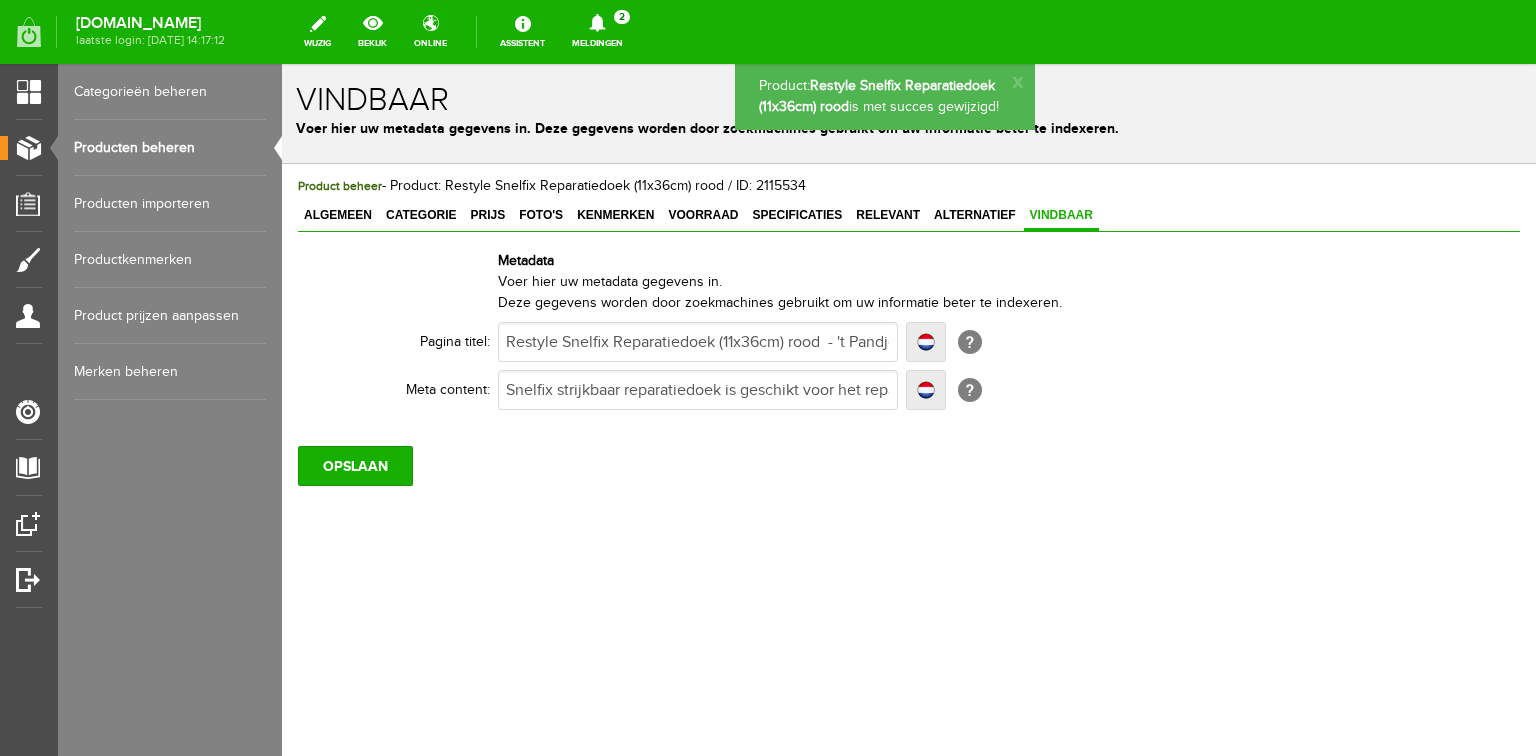 scroll, scrollTop: 0, scrollLeft: 0, axis: both 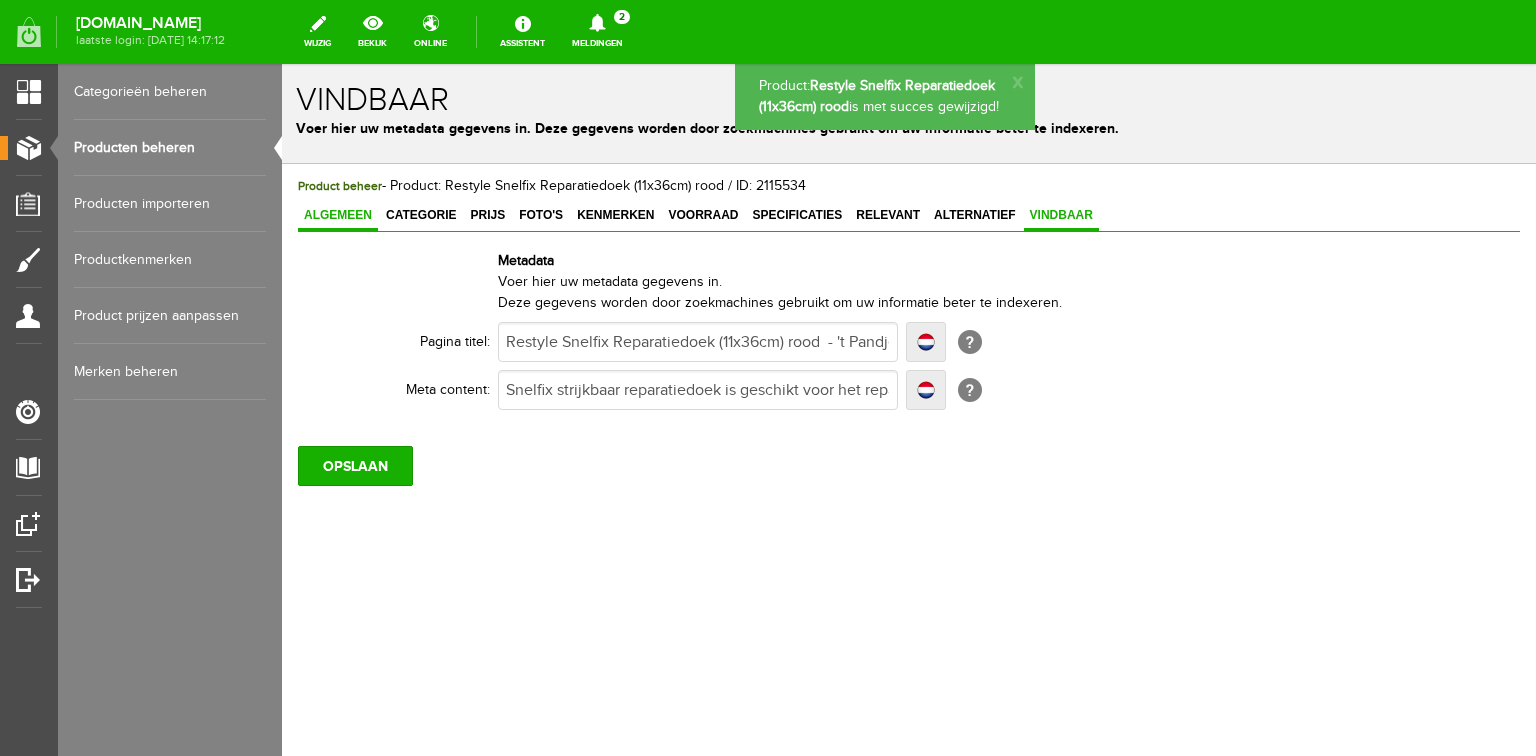 click on "Algemeen" at bounding box center (338, 215) 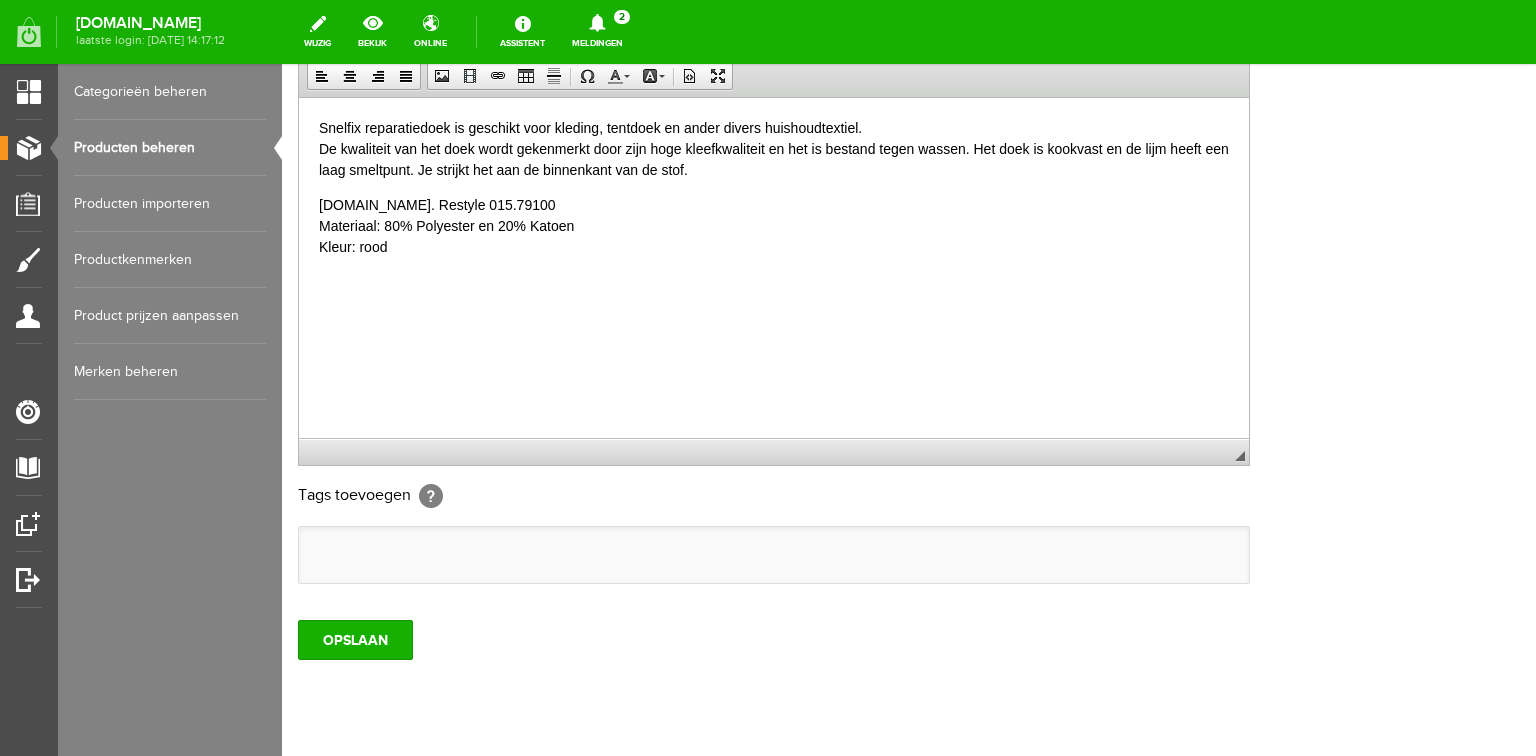 scroll, scrollTop: 592, scrollLeft: 0, axis: vertical 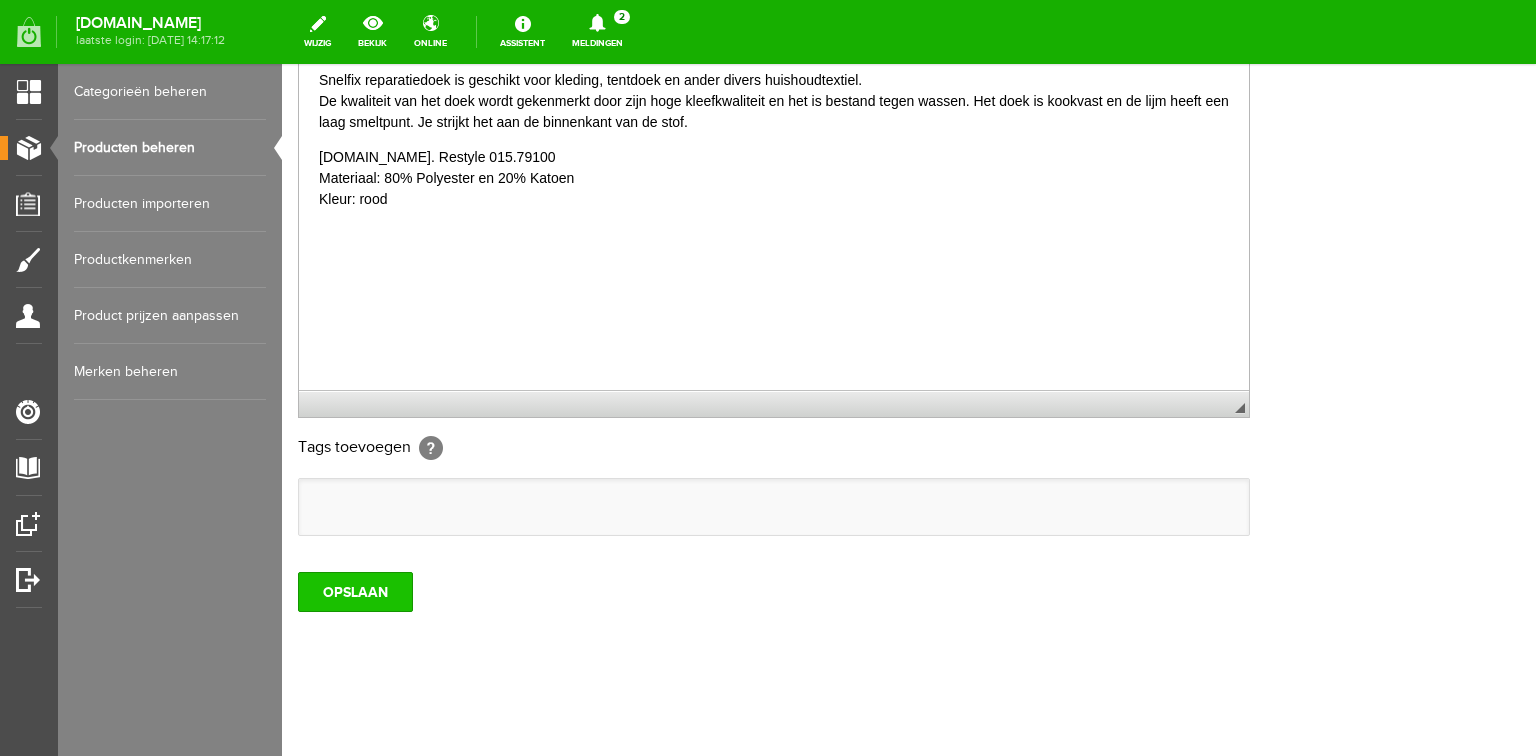 click on "OPSLAAN" at bounding box center (355, 592) 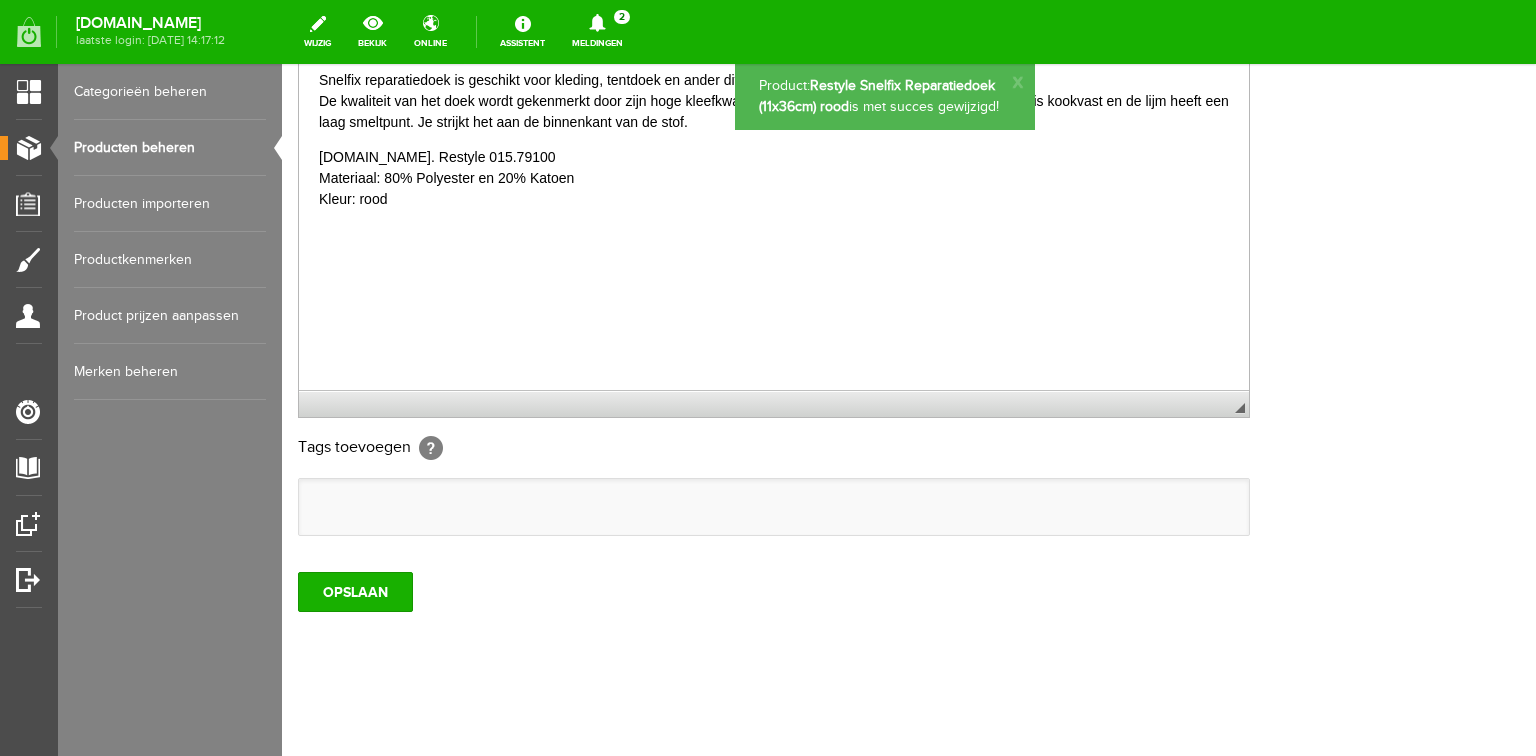 scroll, scrollTop: 0, scrollLeft: 0, axis: both 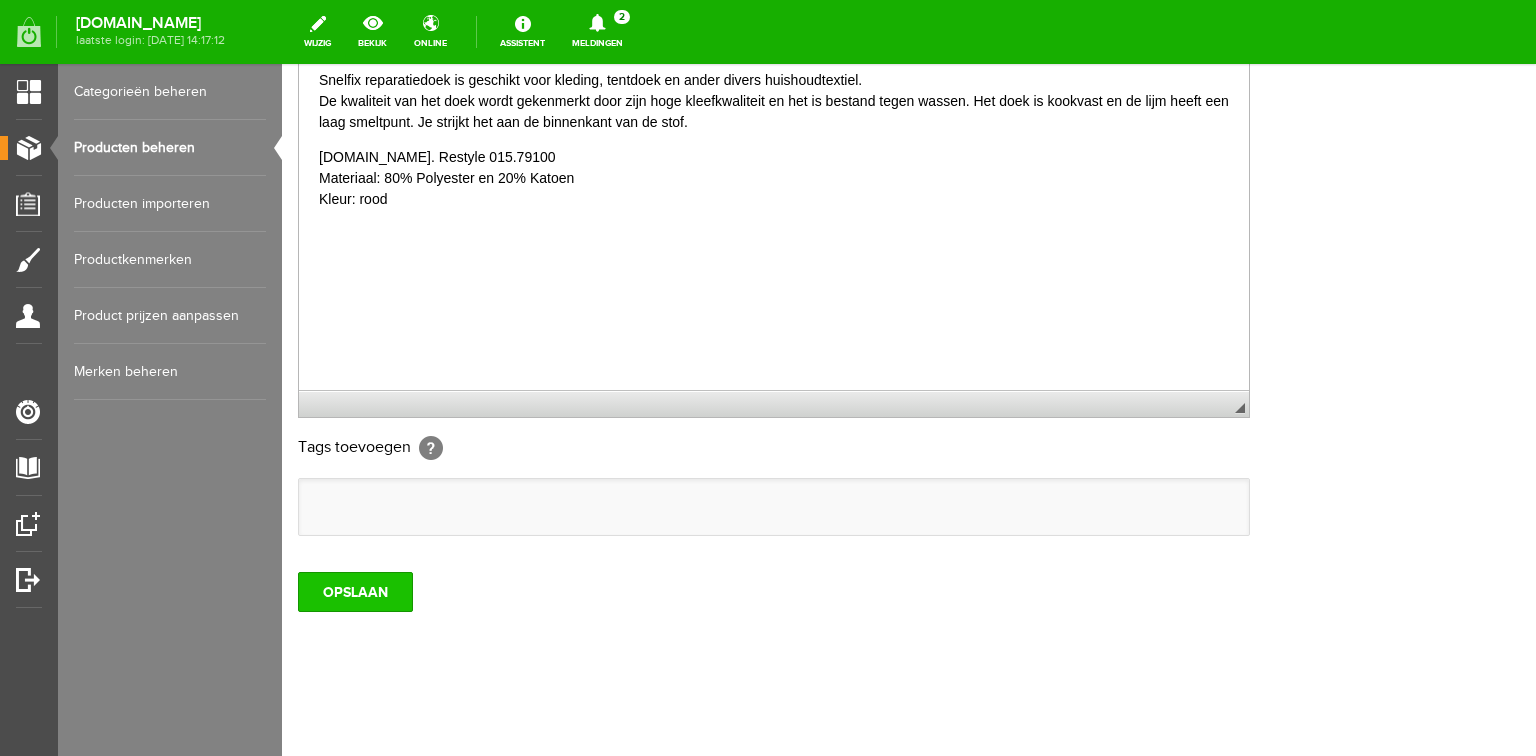 click on "OPSLAAN" at bounding box center [355, 592] 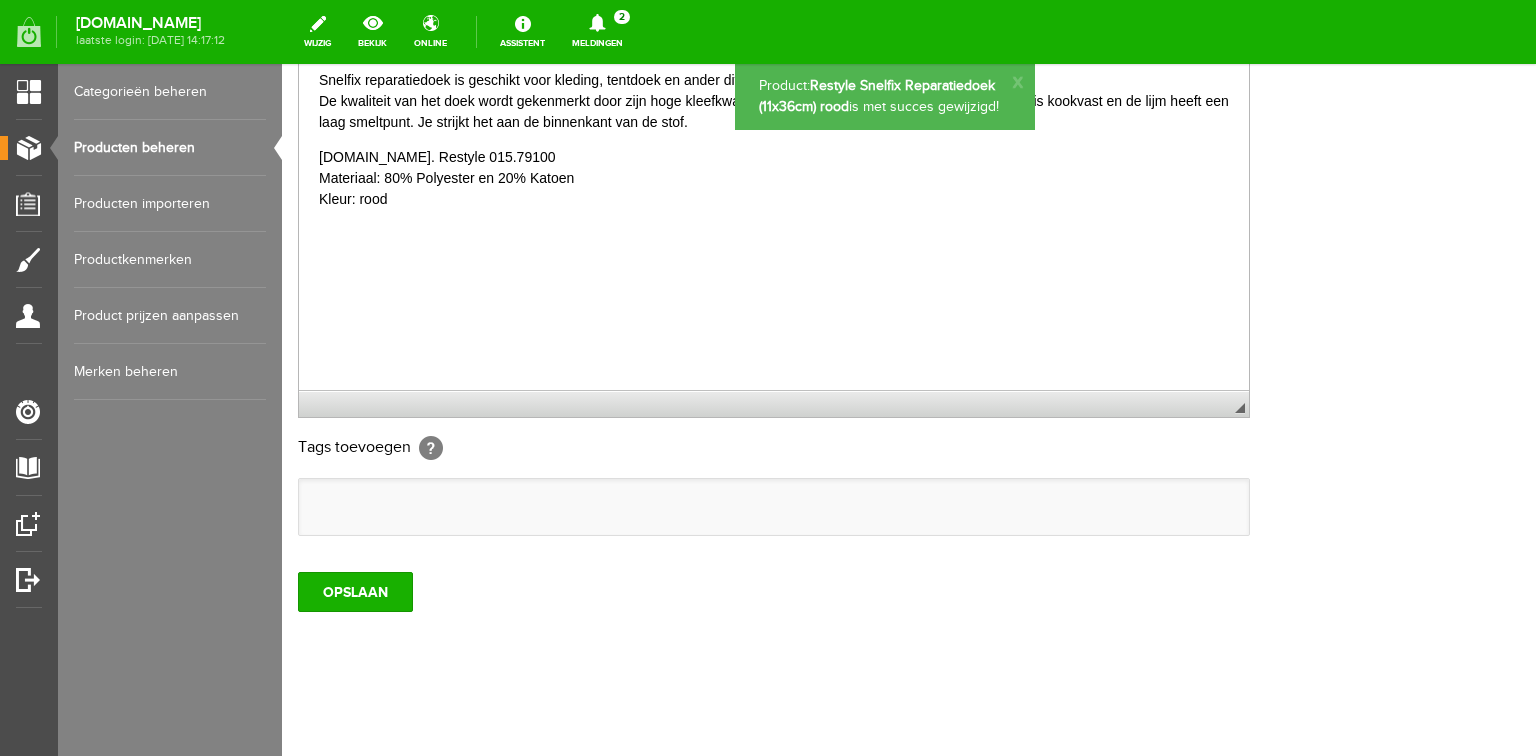 scroll, scrollTop: 0, scrollLeft: 0, axis: both 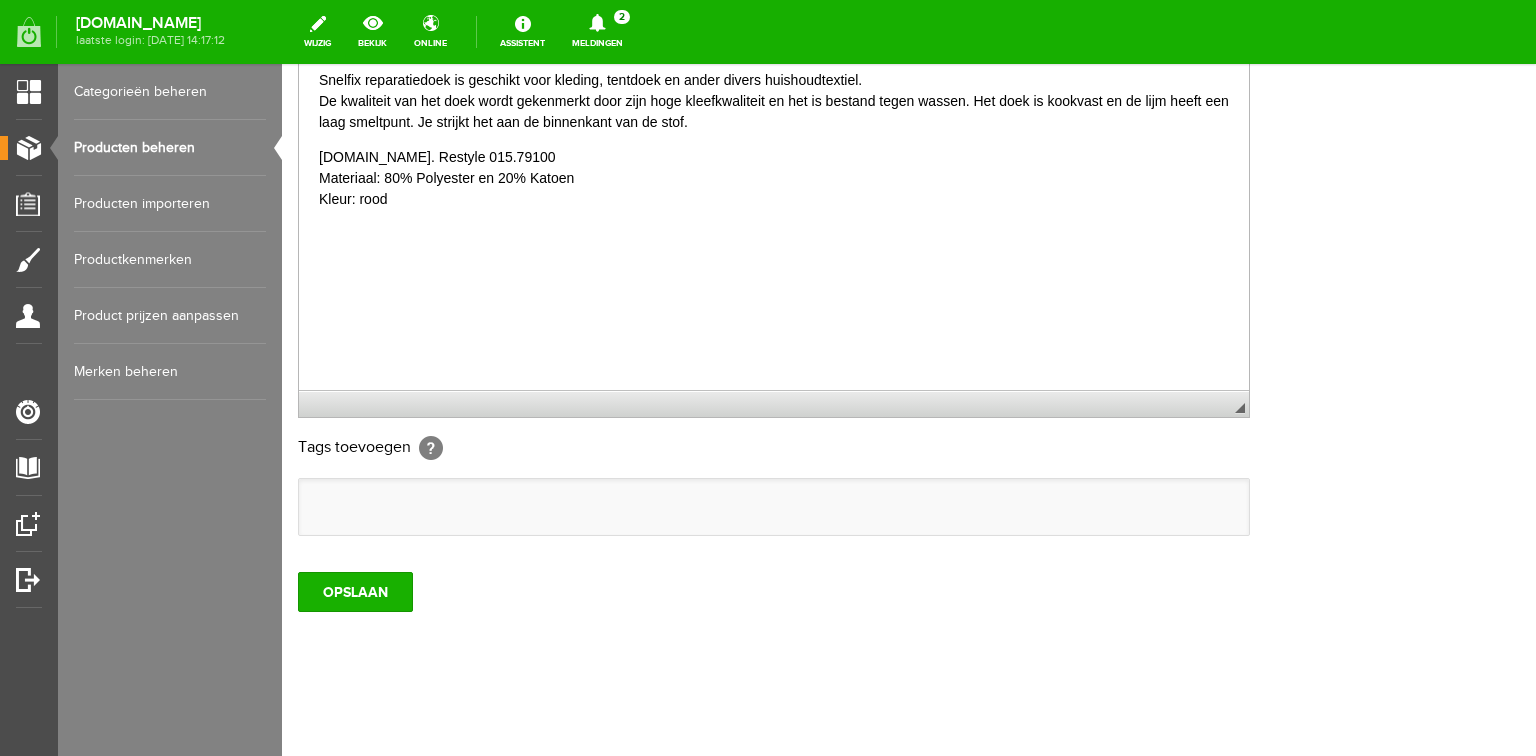 click on "Producten beheren" at bounding box center [170, 148] 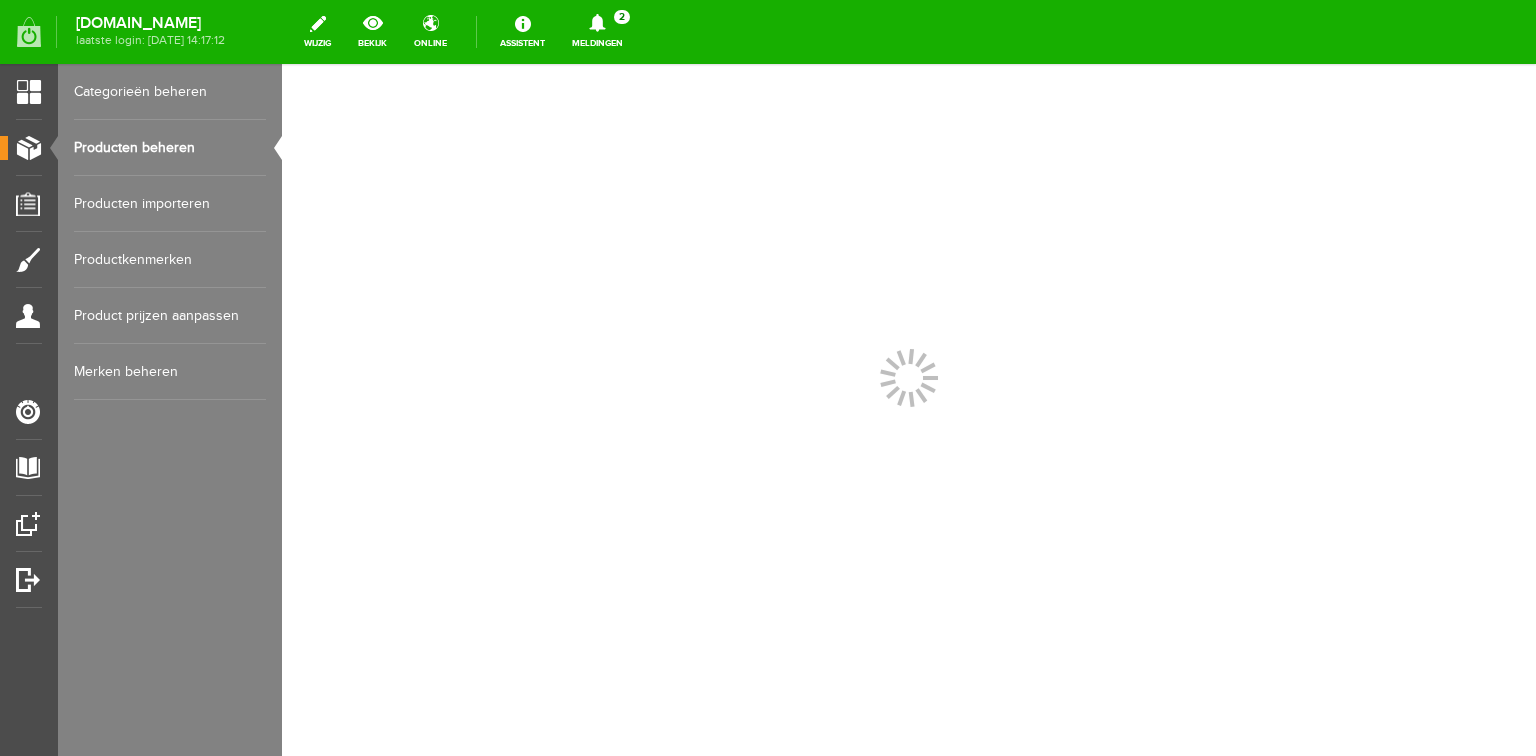 scroll, scrollTop: 0, scrollLeft: 0, axis: both 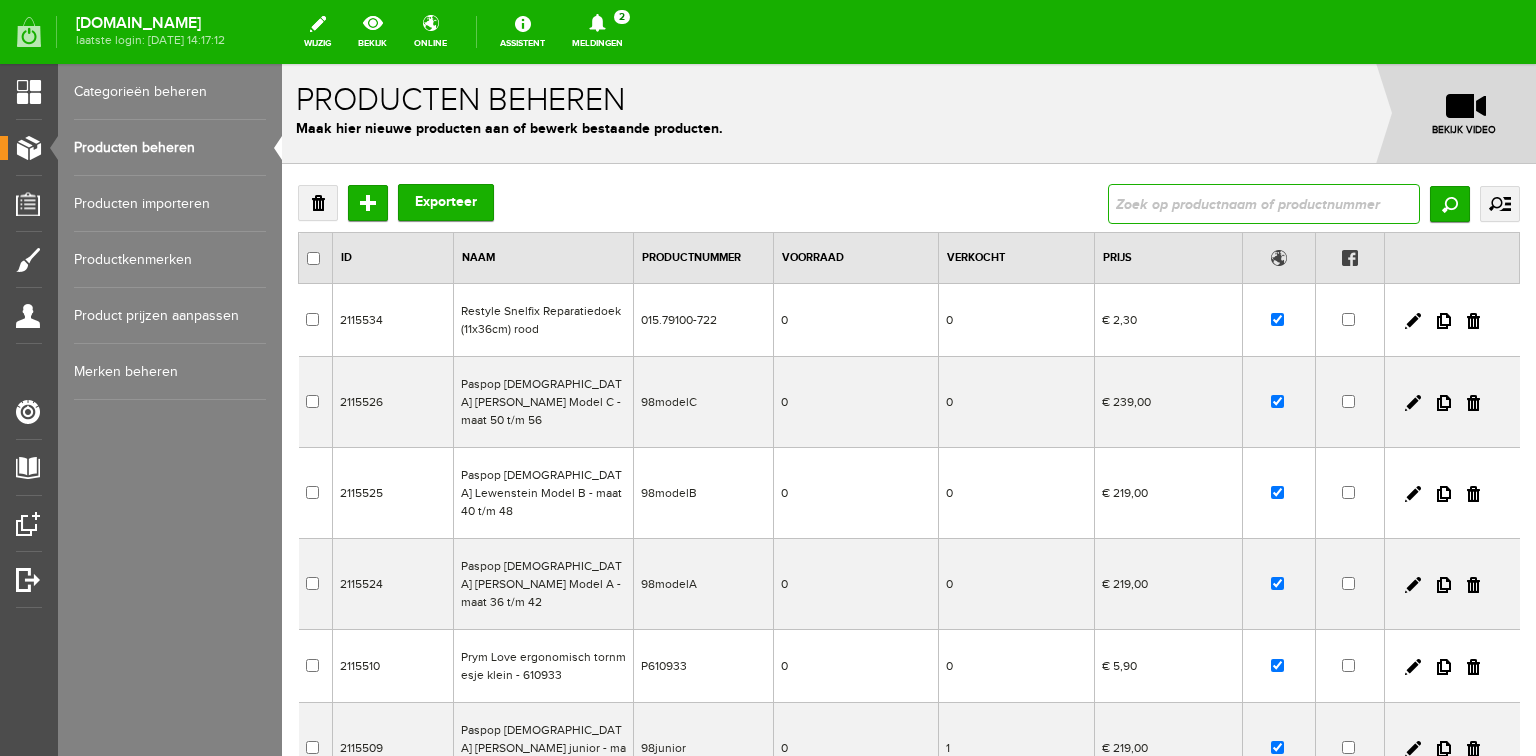 click at bounding box center (1264, 204) 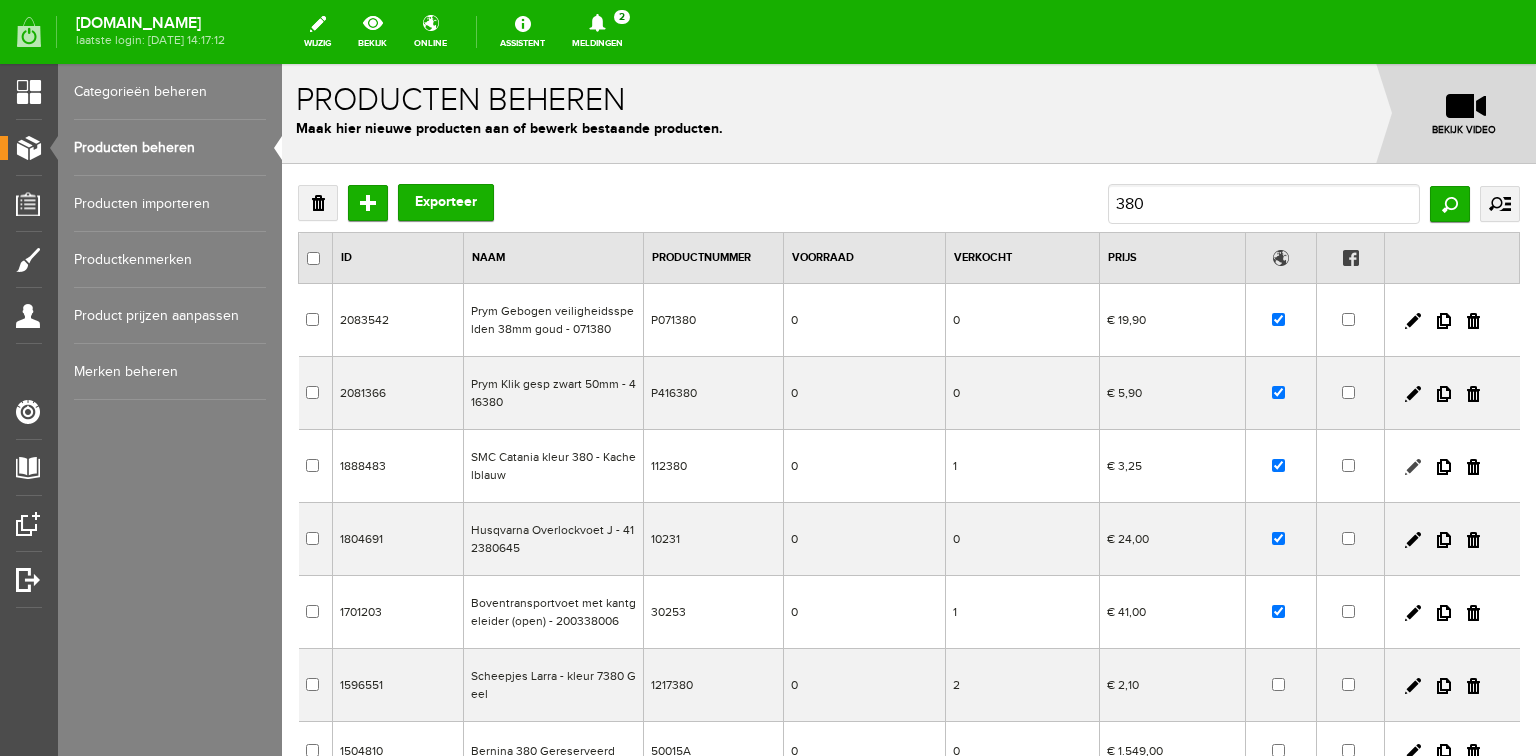 click at bounding box center [1413, 467] 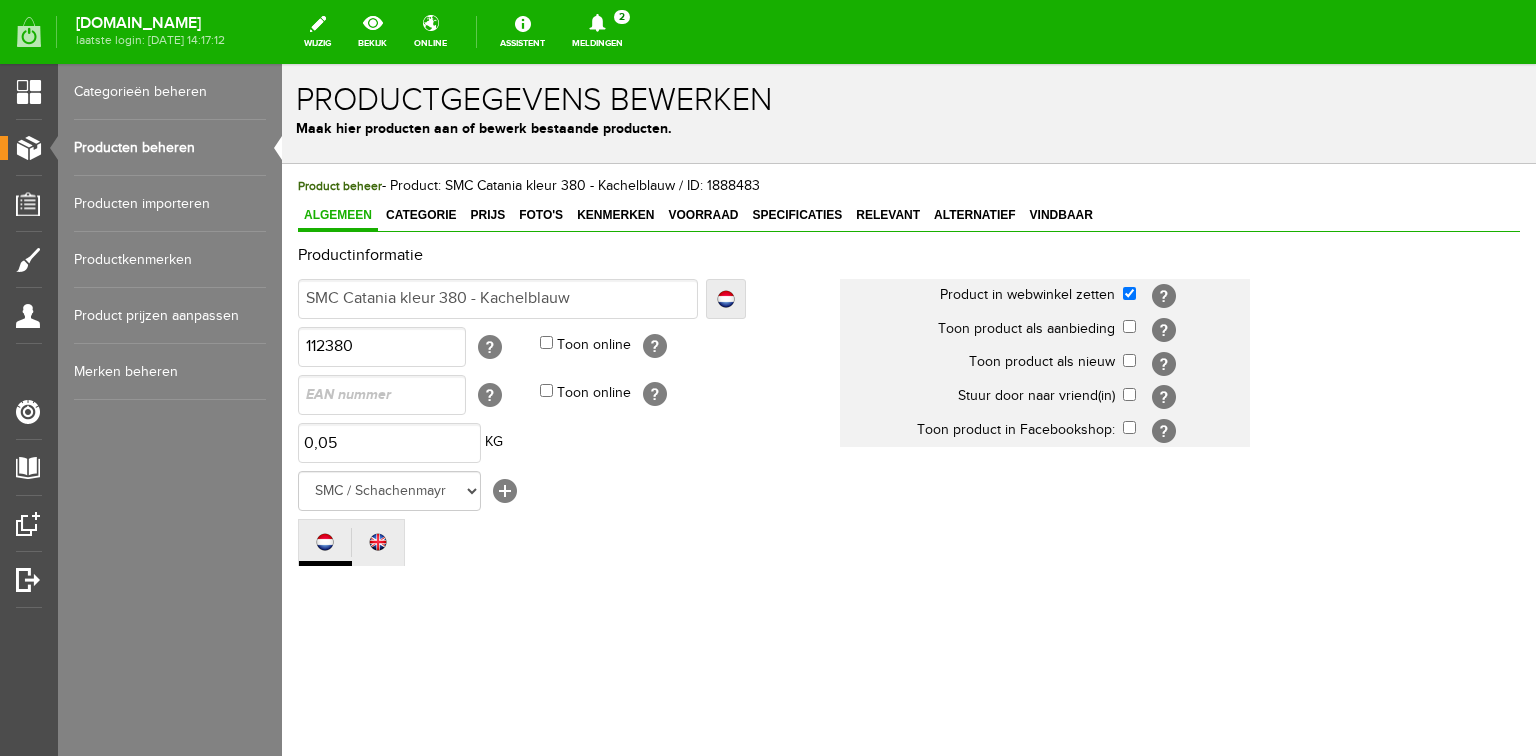 scroll, scrollTop: 0, scrollLeft: 0, axis: both 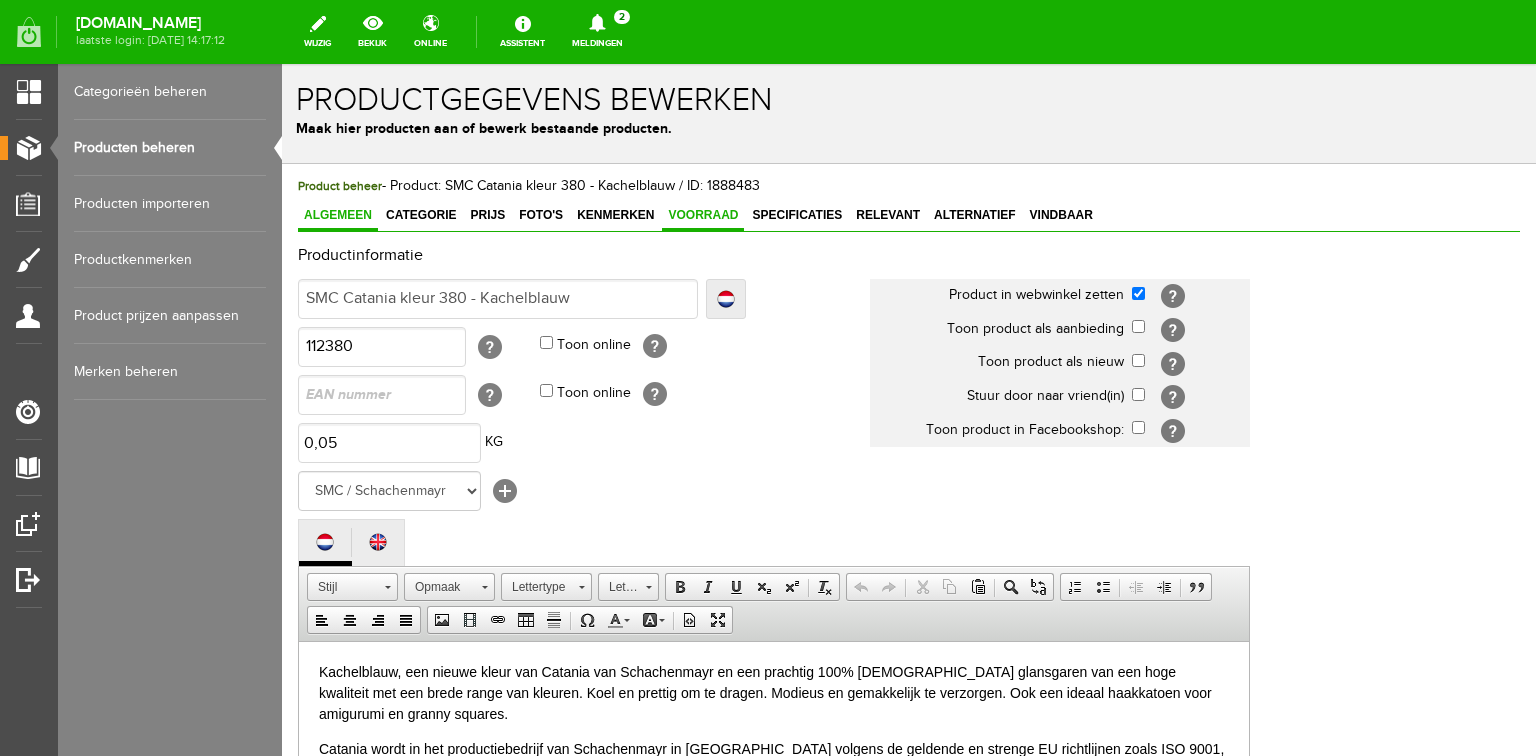 click on "Voorraad" at bounding box center [703, 215] 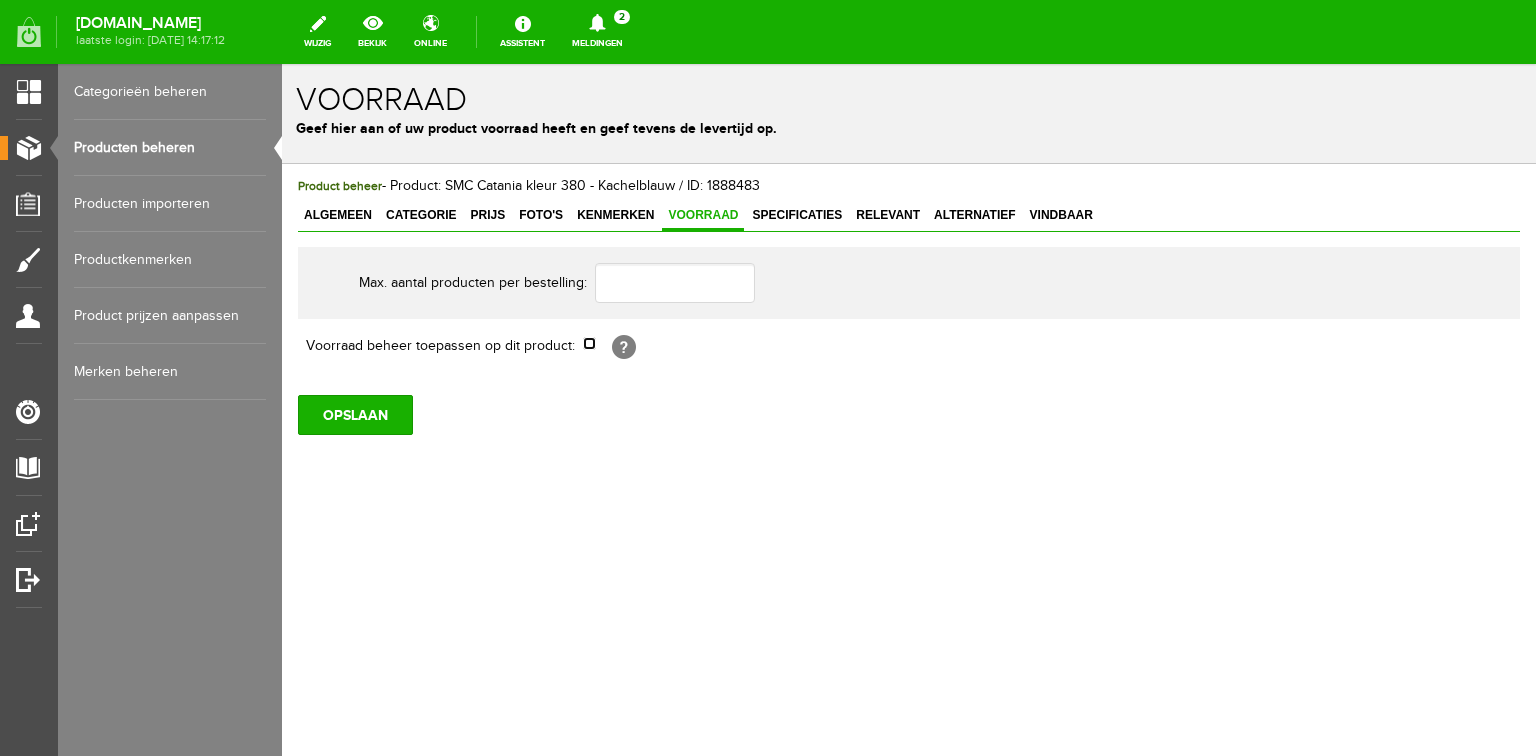 click at bounding box center [589, 343] 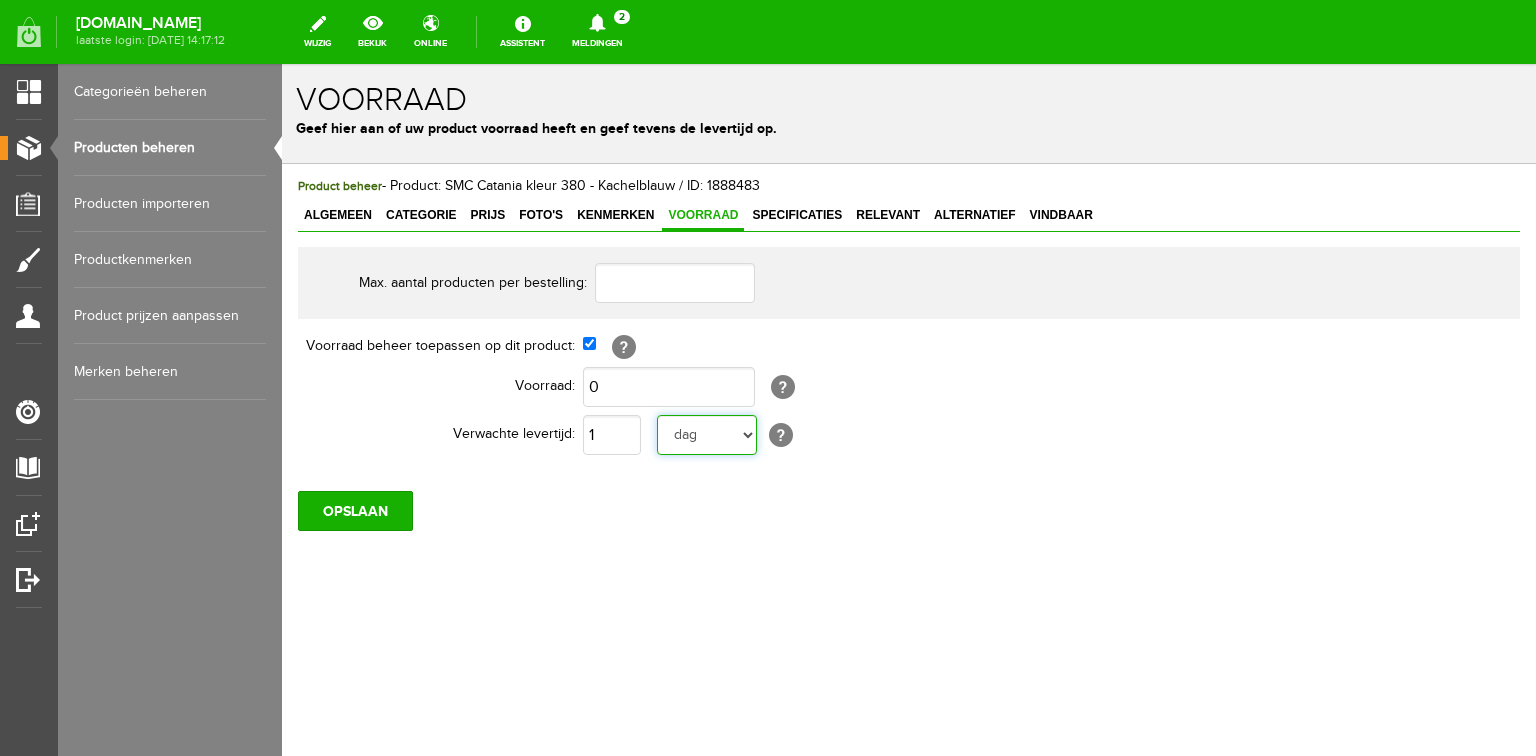 click on "dag
dagen
week
weken
maand
maanden
jaar
jaren
werkdagen" at bounding box center [707, 435] 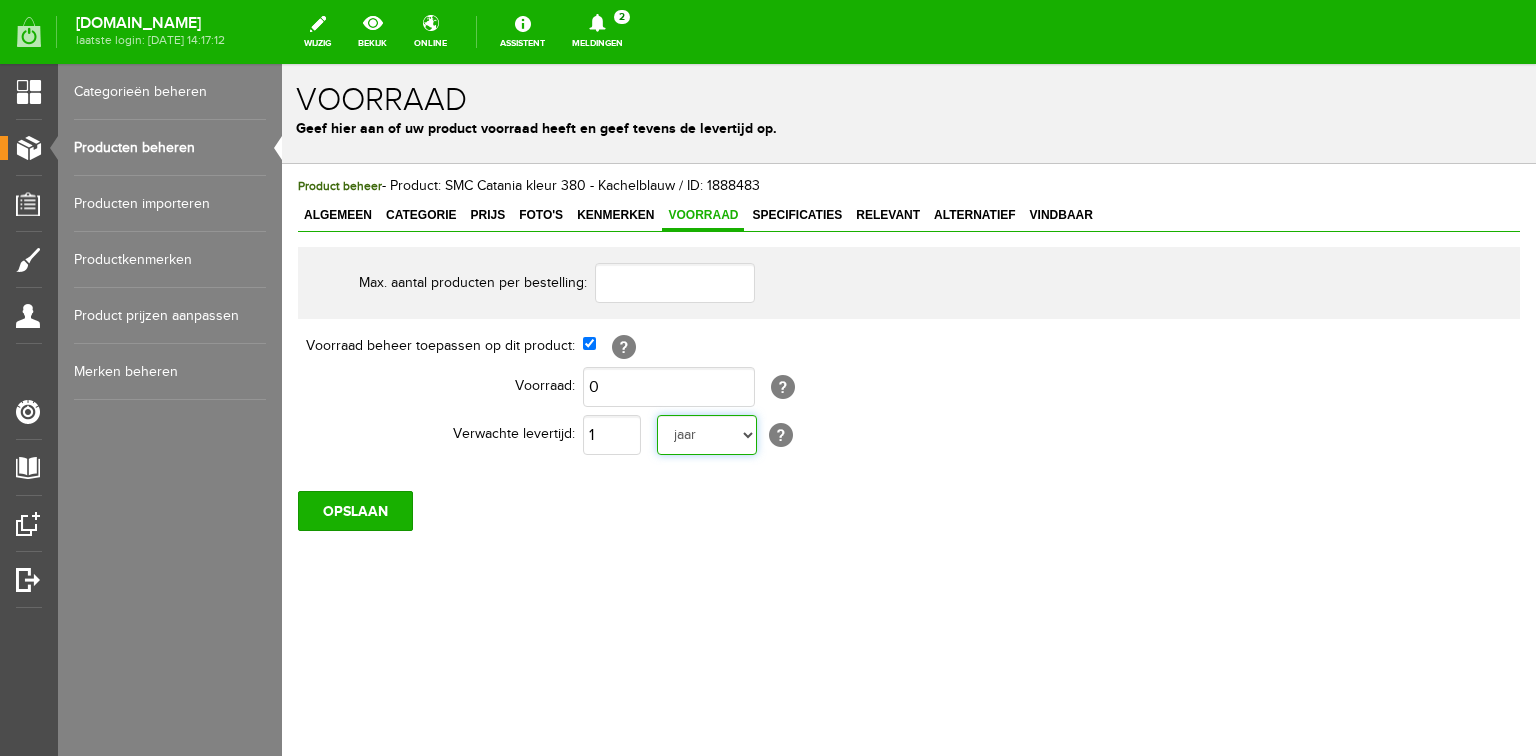 click on "dag
dagen
week
weken
maand
maanden
jaar
jaren
werkdagen" at bounding box center [707, 435] 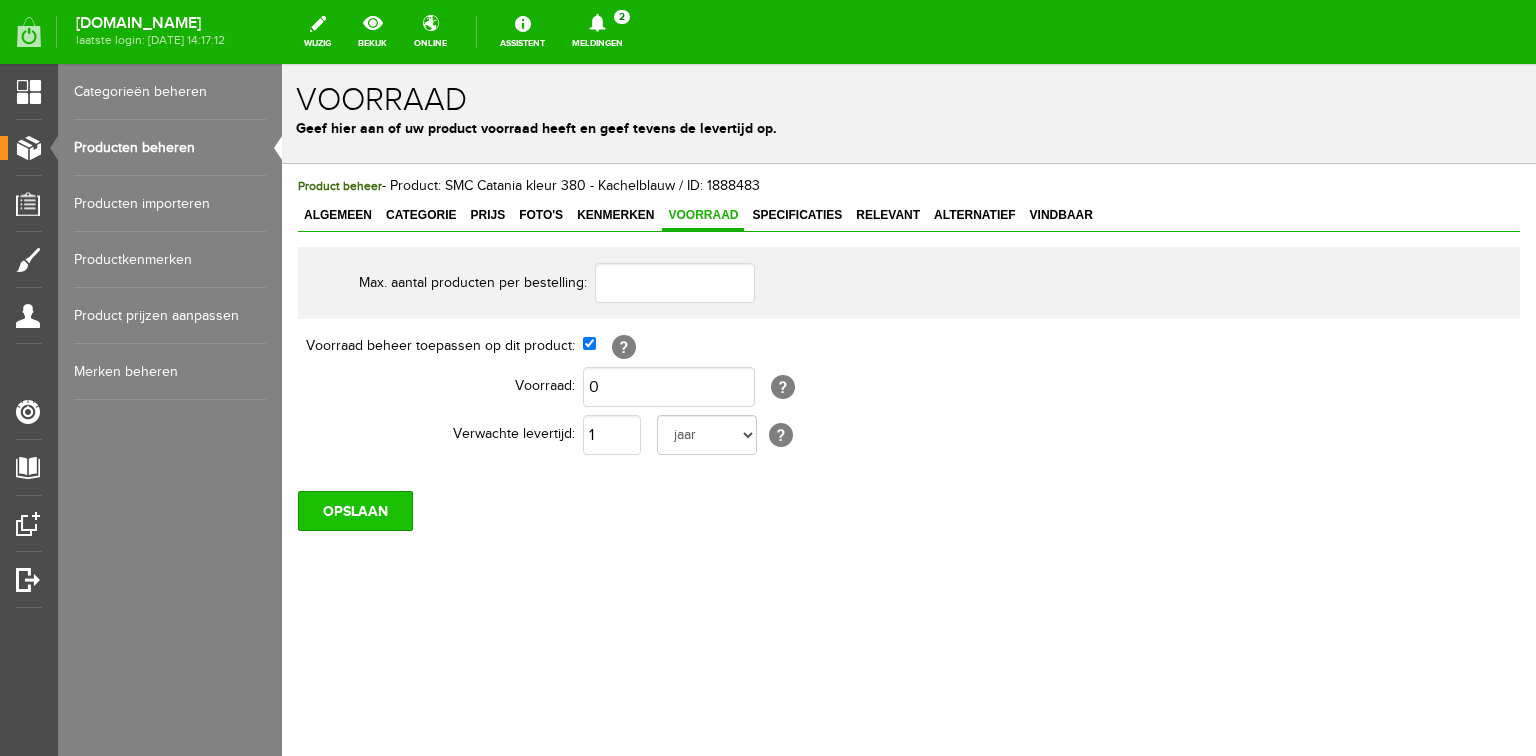 click on "OPSLAAN" at bounding box center (355, 511) 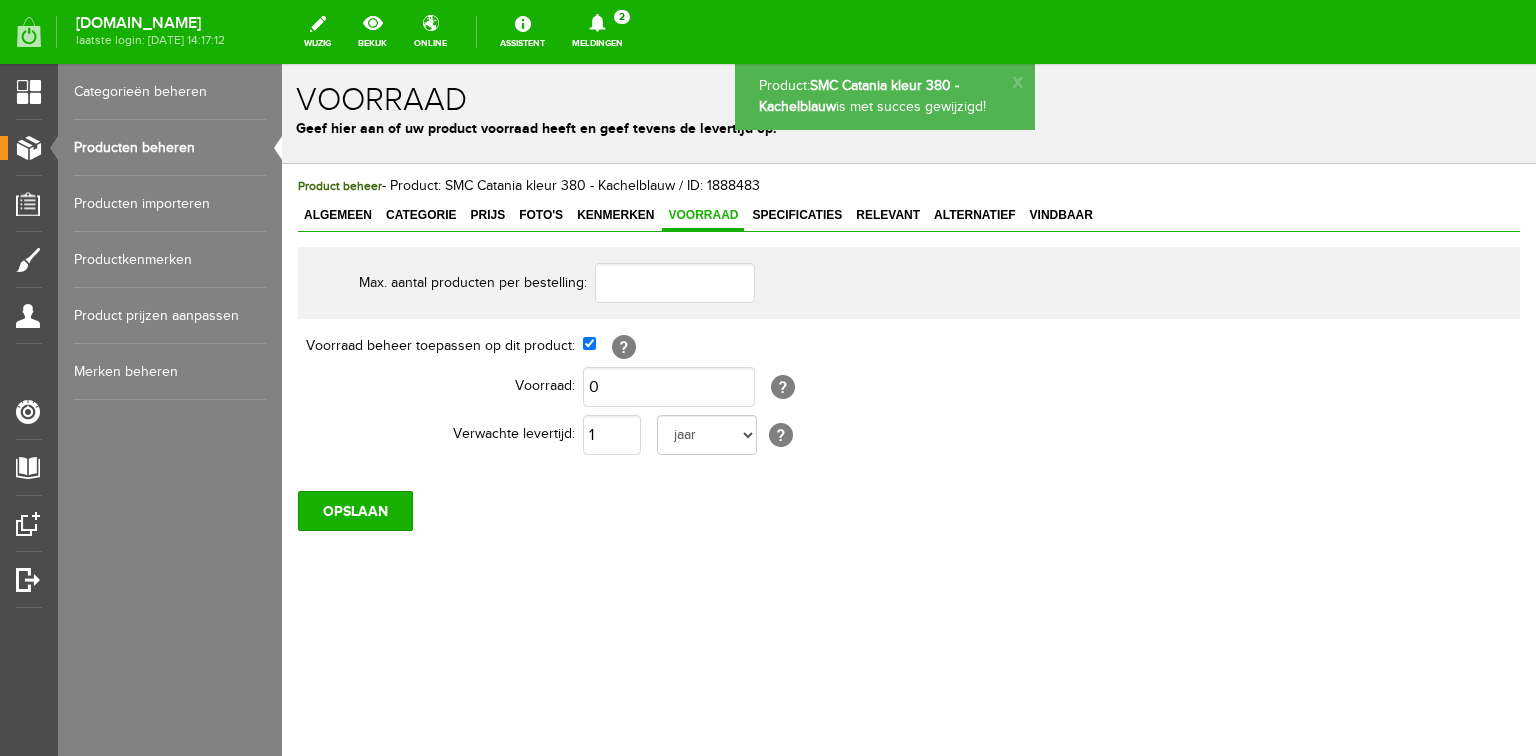 scroll, scrollTop: 0, scrollLeft: 0, axis: both 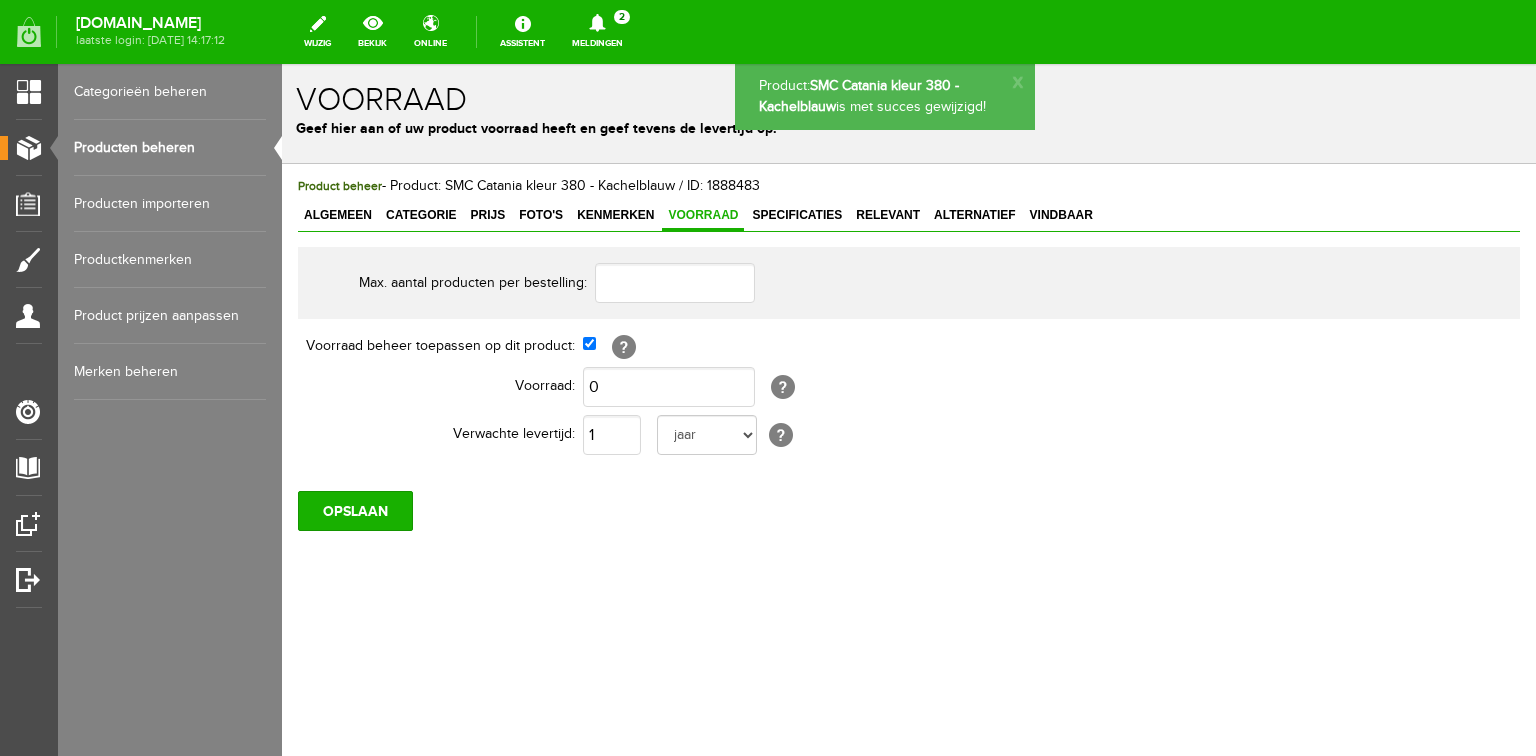 click on "Producten beheren" at bounding box center [170, 148] 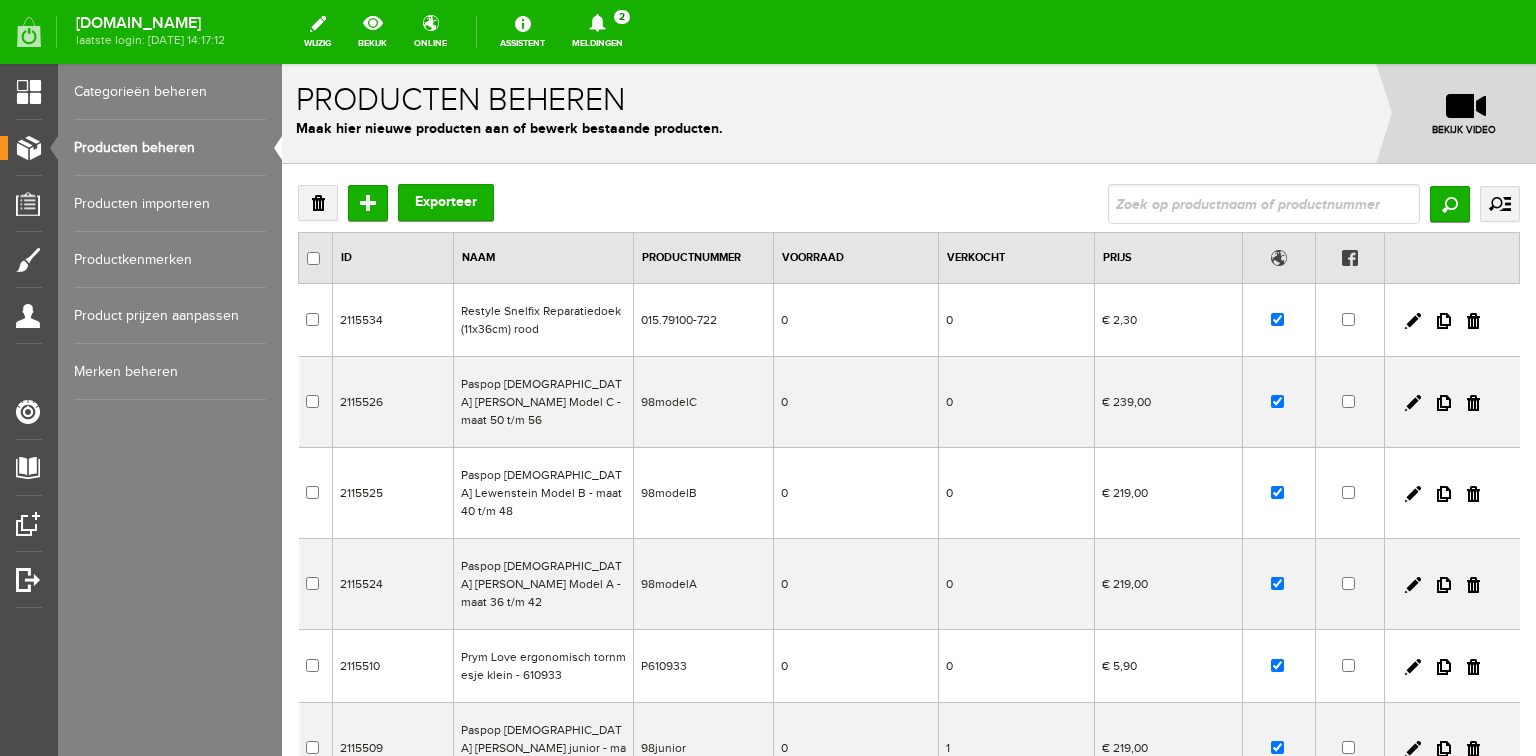 scroll, scrollTop: 0, scrollLeft: 0, axis: both 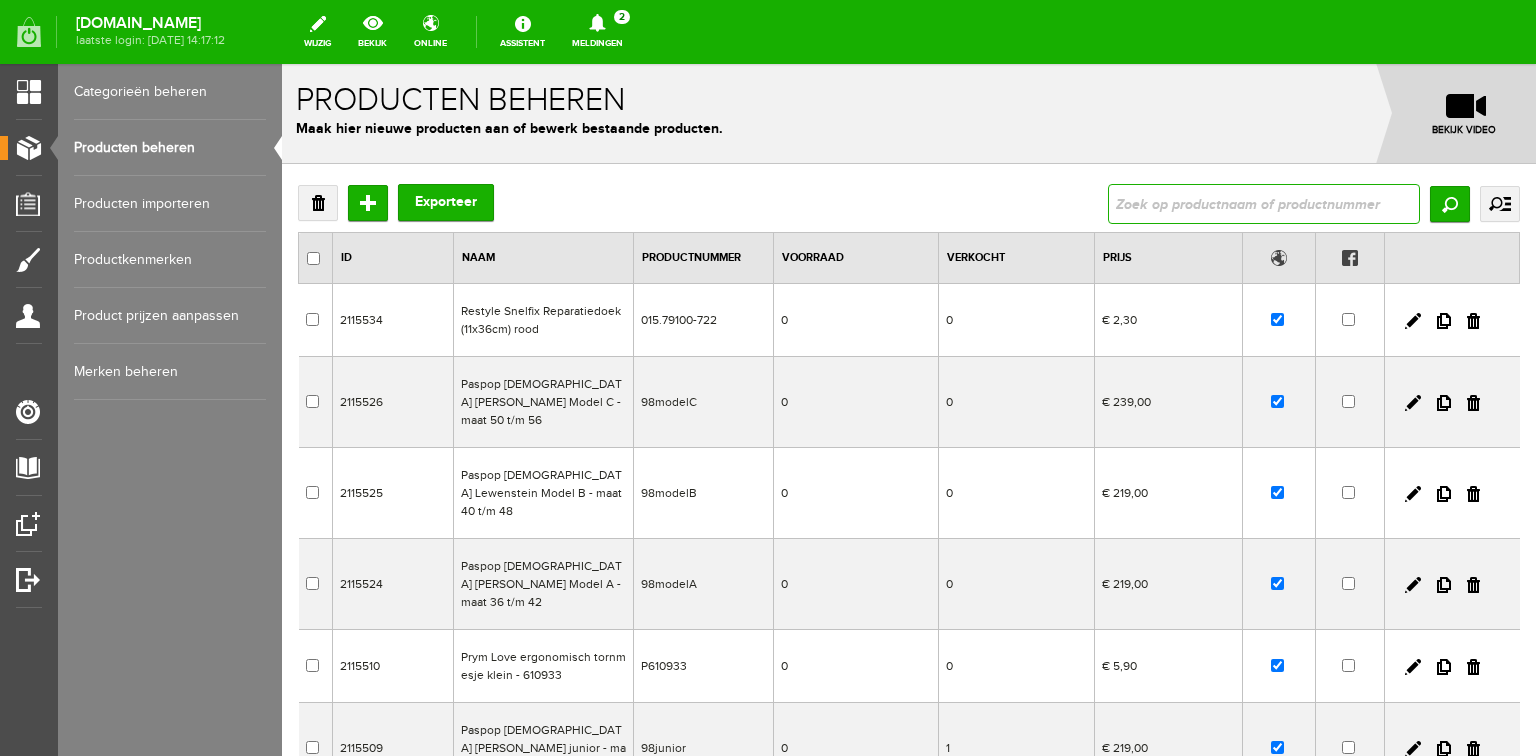 click at bounding box center [1264, 204] 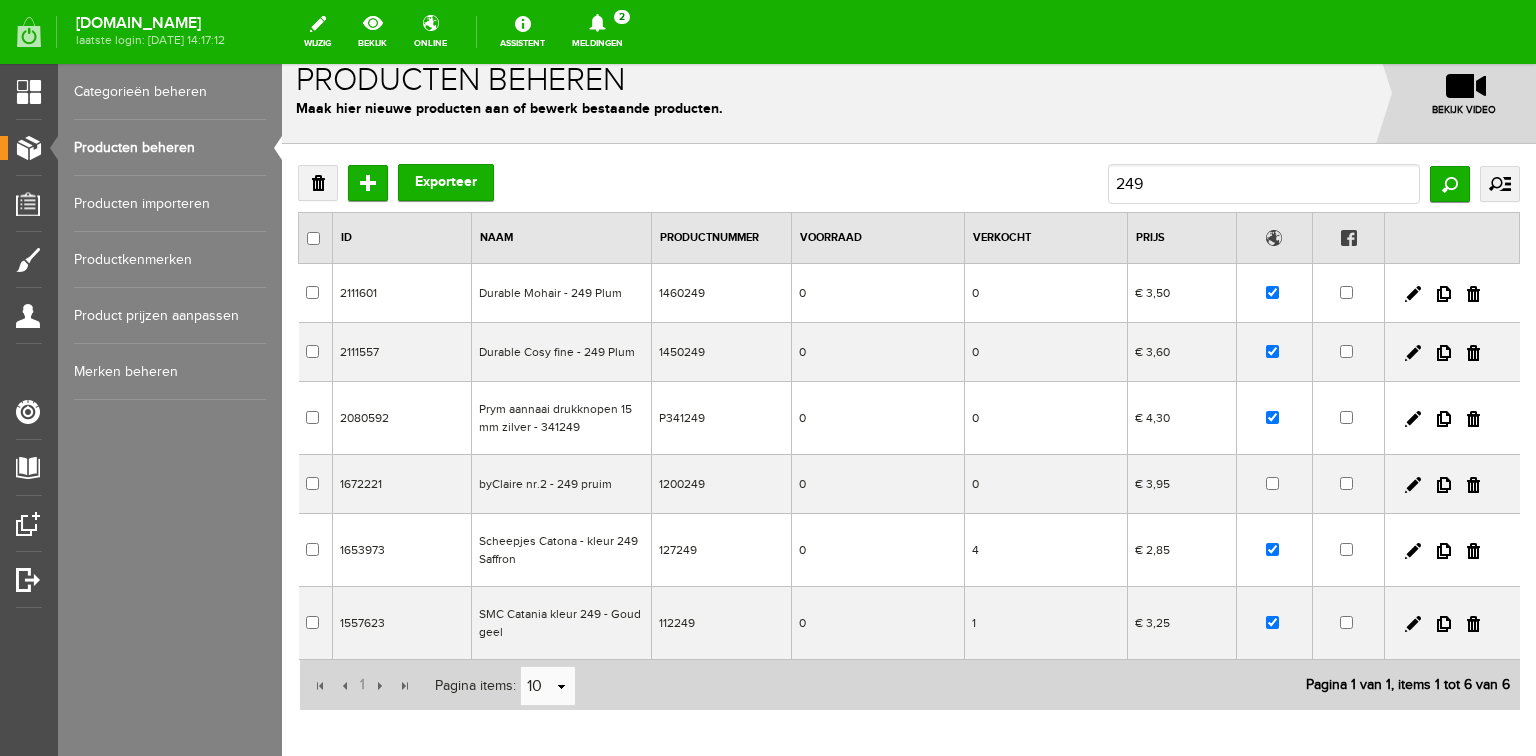scroll, scrollTop: 80, scrollLeft: 0, axis: vertical 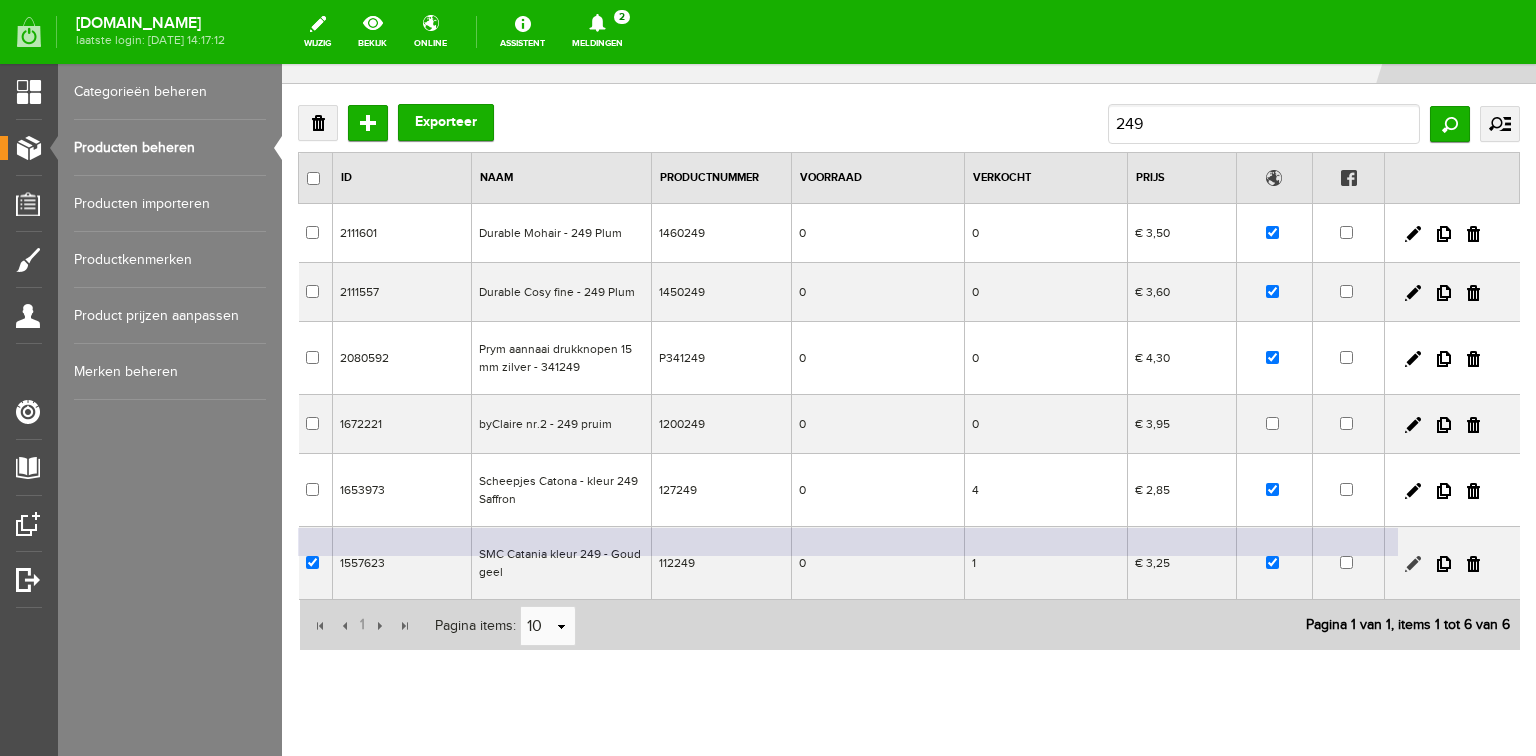 click at bounding box center [1413, 564] 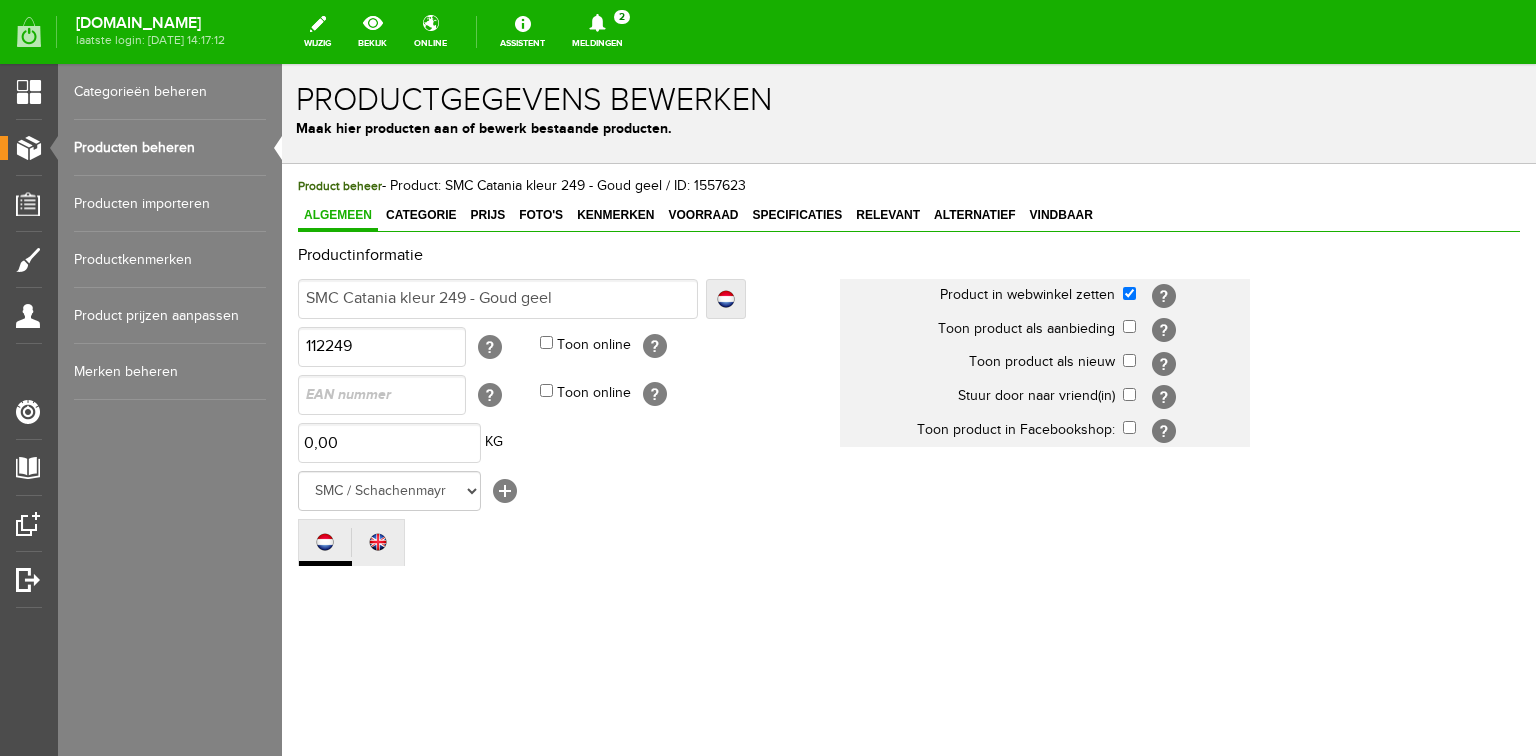 scroll, scrollTop: 0, scrollLeft: 0, axis: both 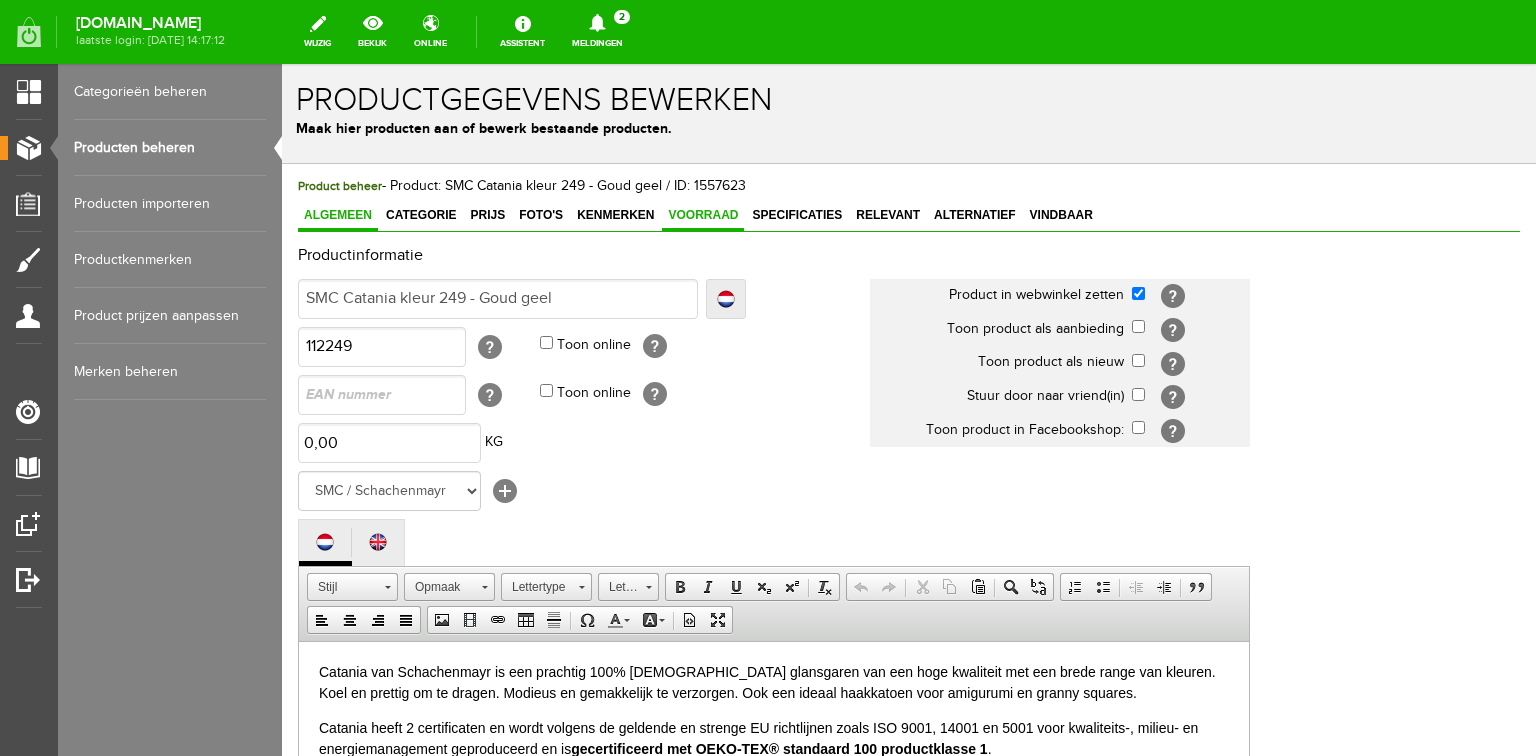 click on "Voorraad" at bounding box center (703, 215) 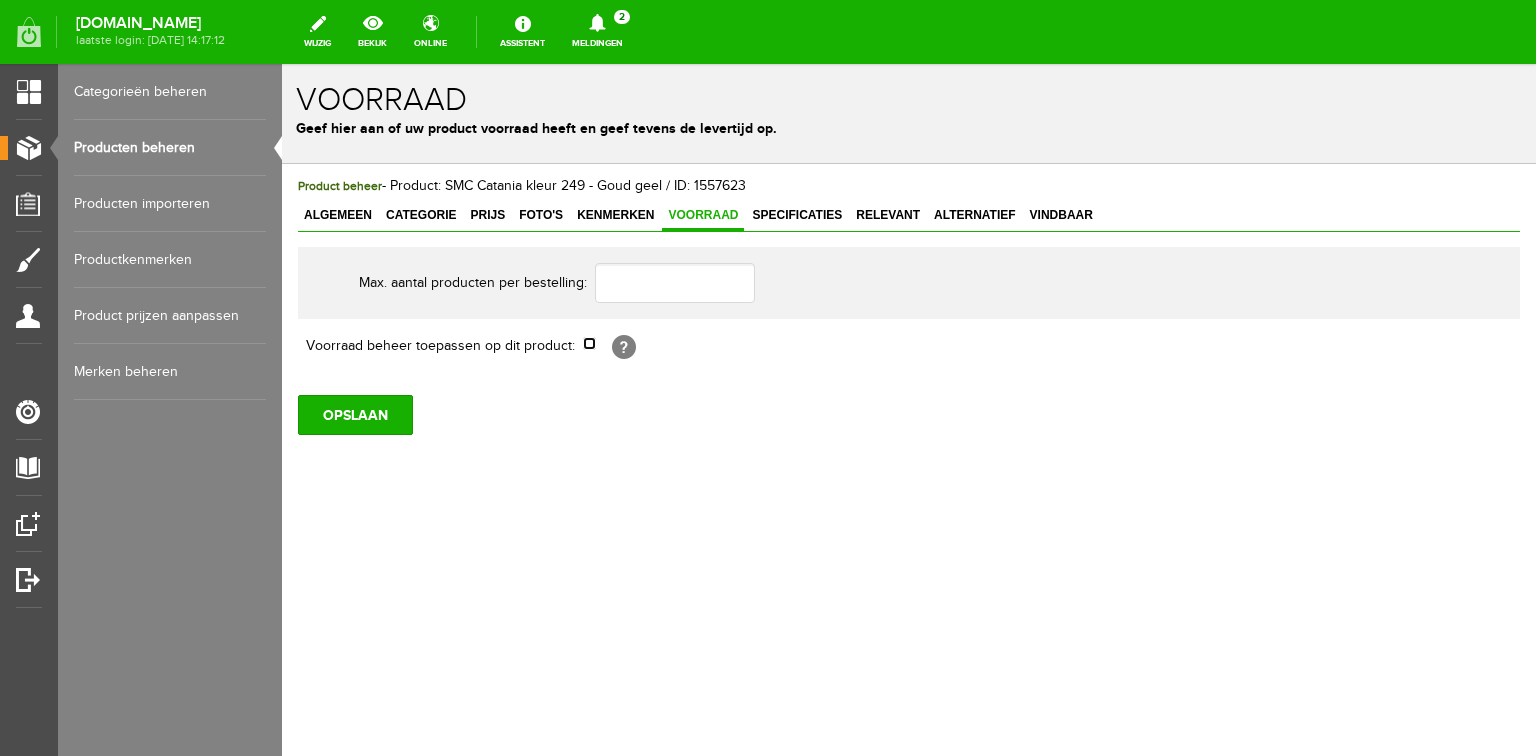 click at bounding box center [589, 343] 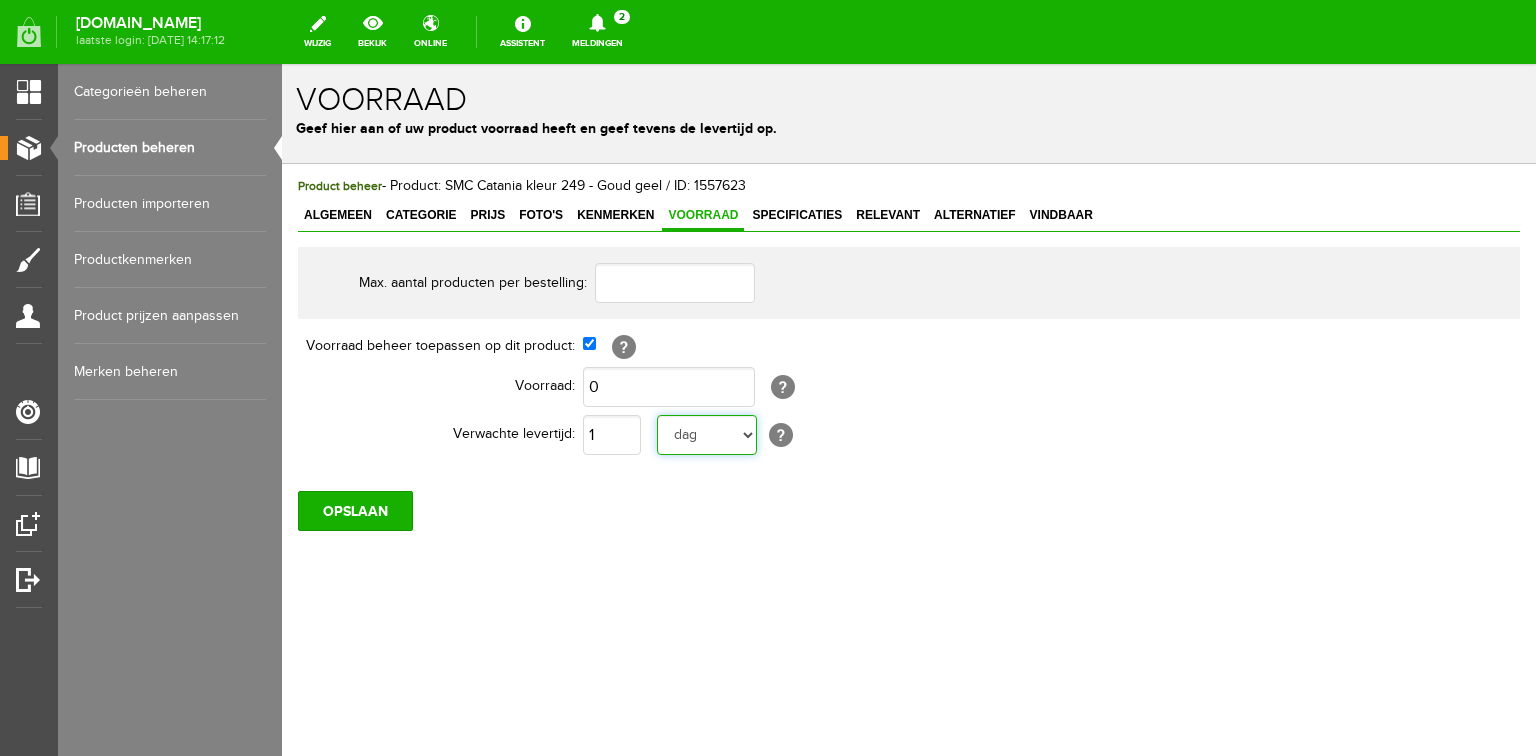 click on "dag
dagen
week
weken
maand
maanden
jaar
jaren
werkdagen" at bounding box center [707, 435] 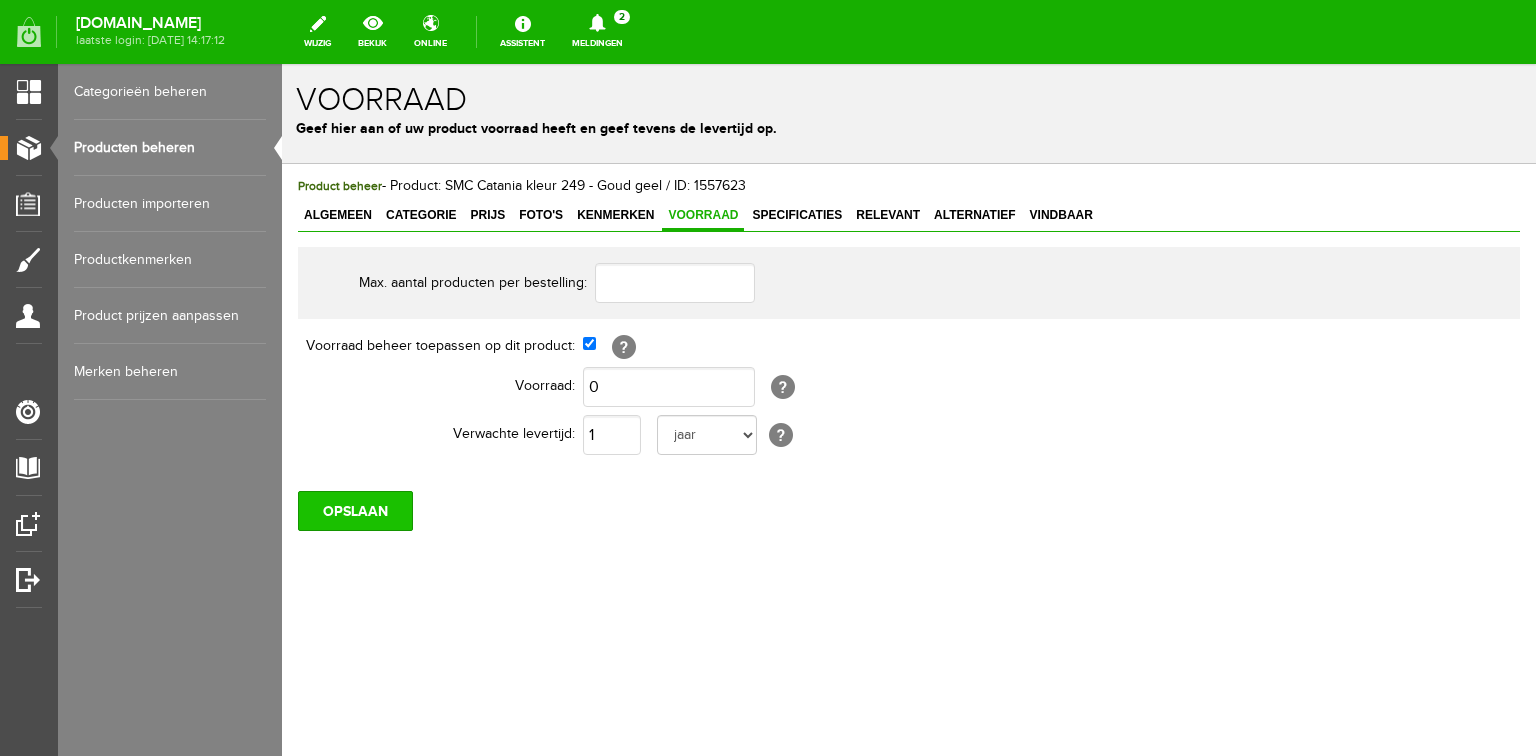 click on "OPSLAAN" at bounding box center [355, 511] 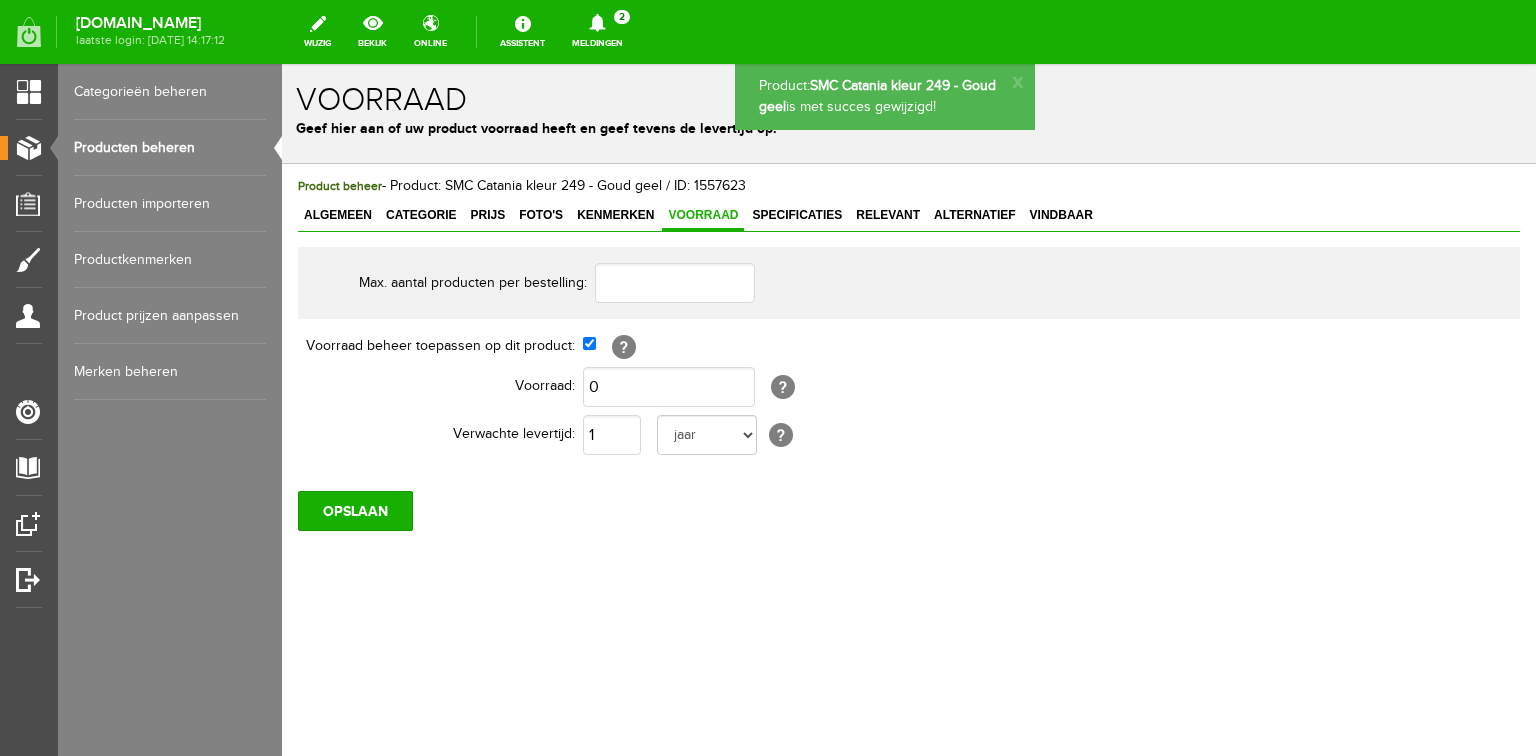 scroll, scrollTop: 0, scrollLeft: 0, axis: both 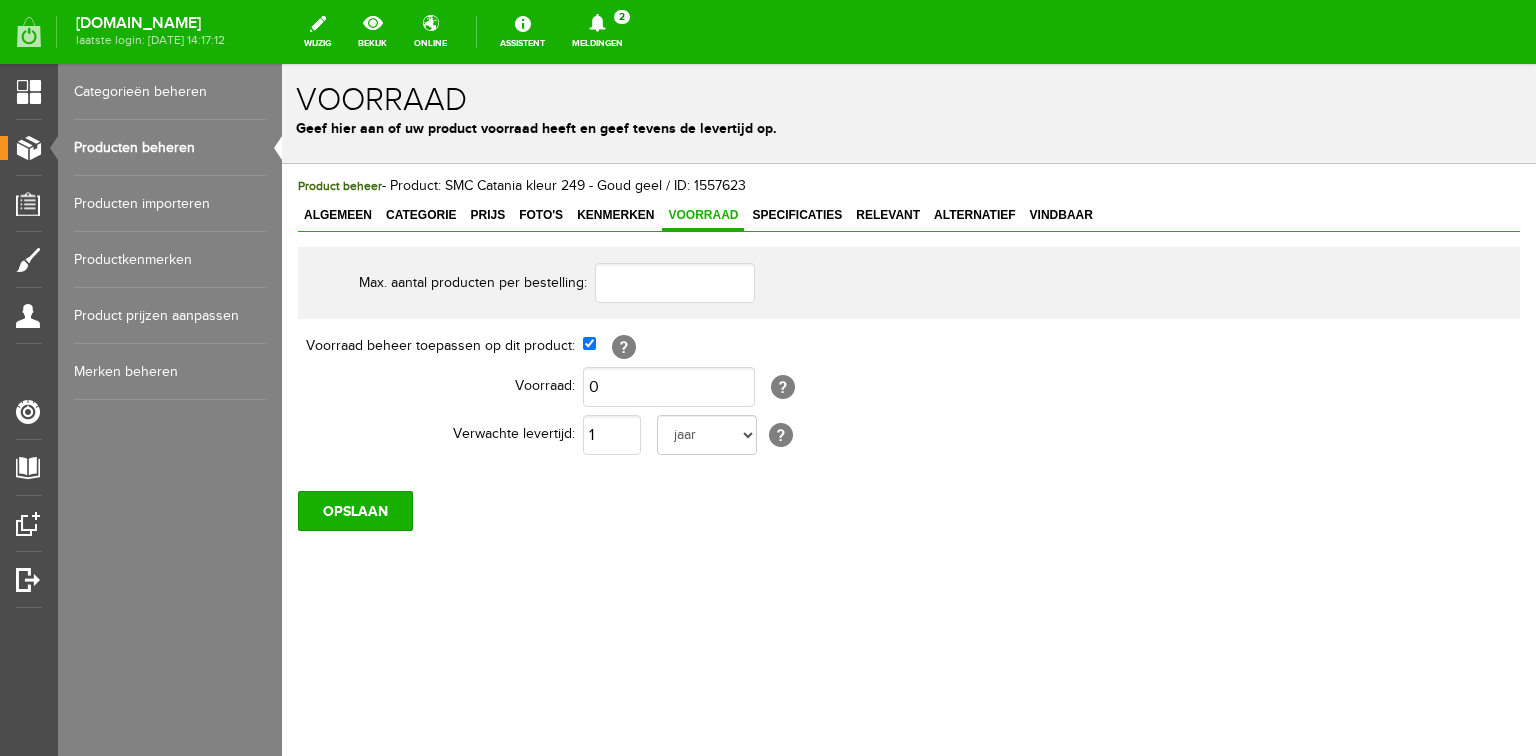 drag, startPoint x: 169, startPoint y: 143, endPoint x: 279, endPoint y: 145, distance: 110.01818 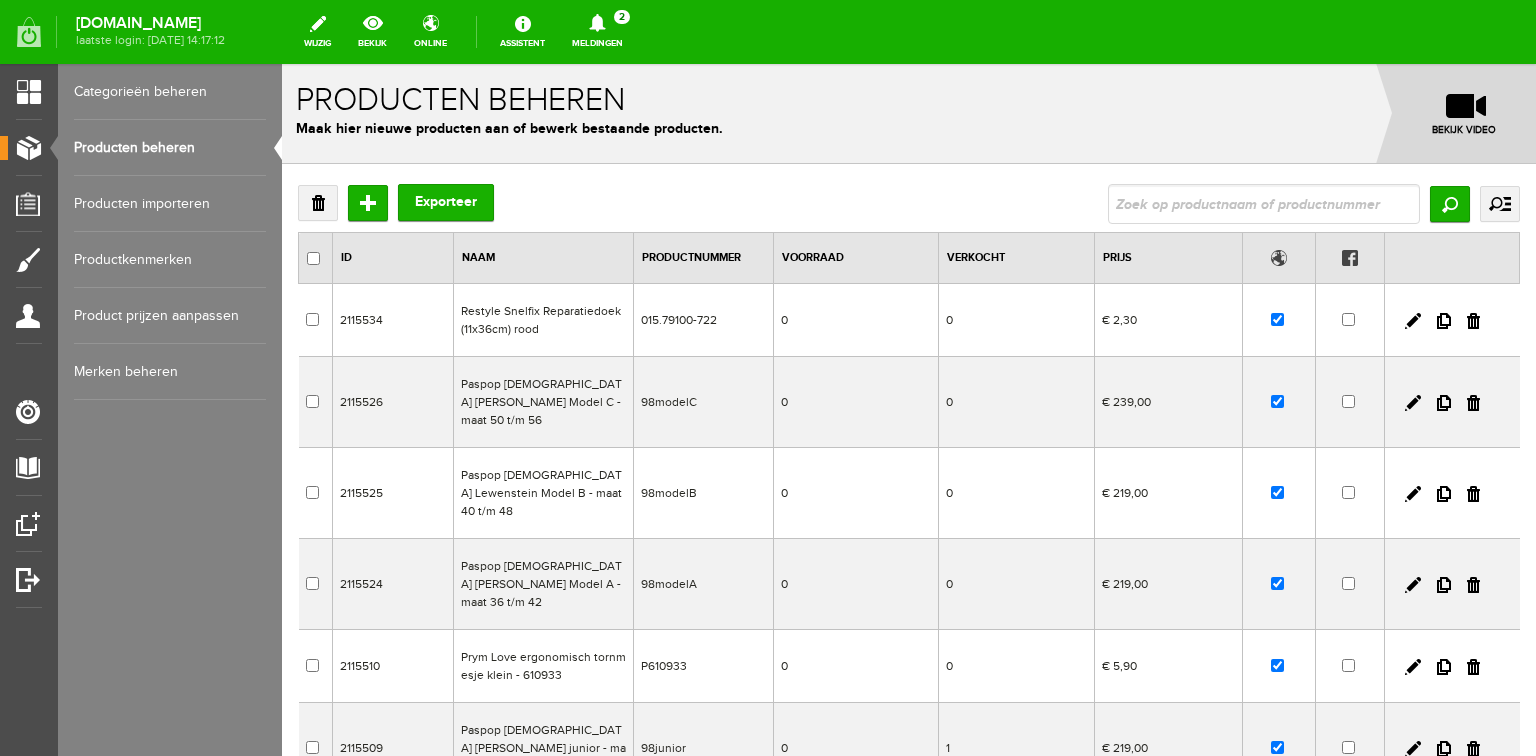 scroll, scrollTop: 0, scrollLeft: 0, axis: both 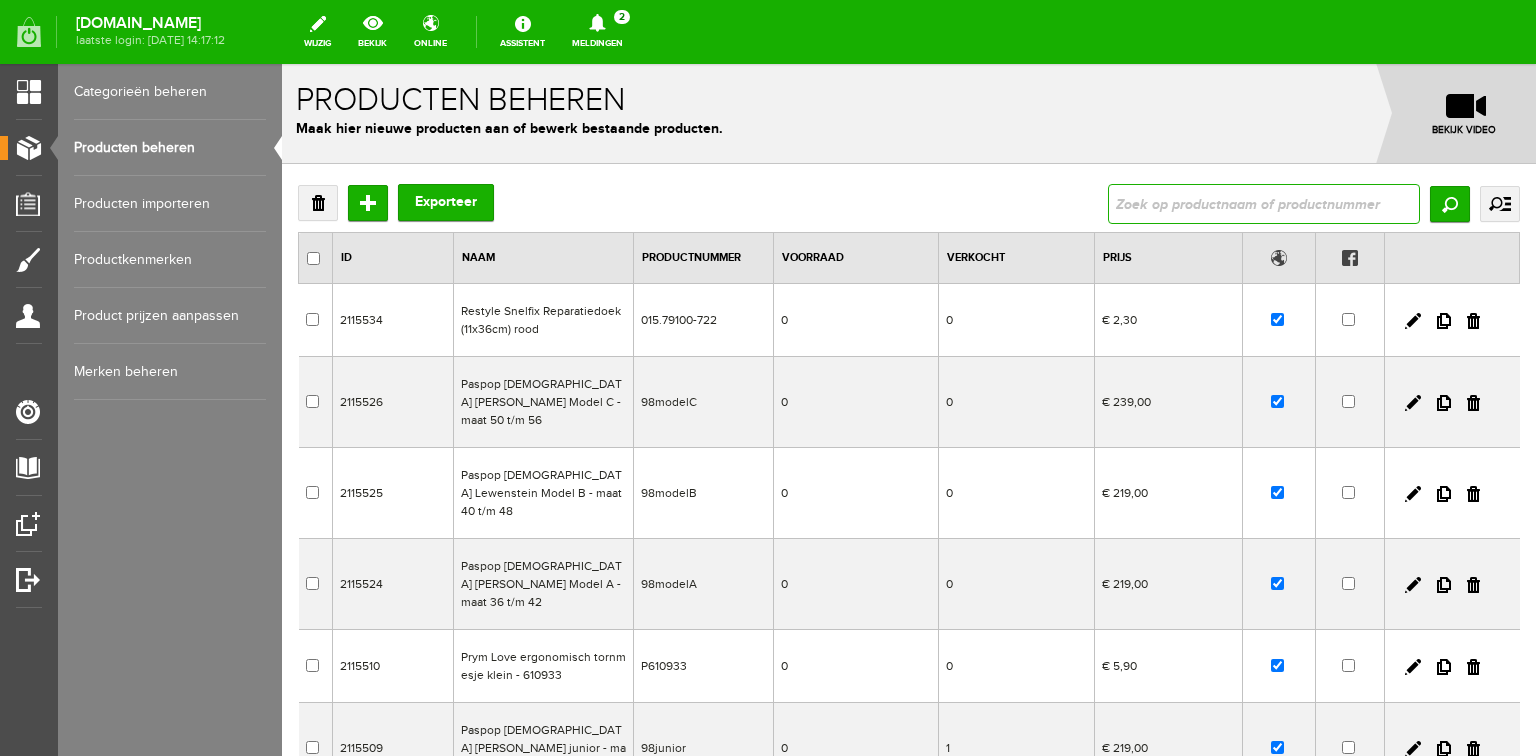 click at bounding box center (1264, 204) 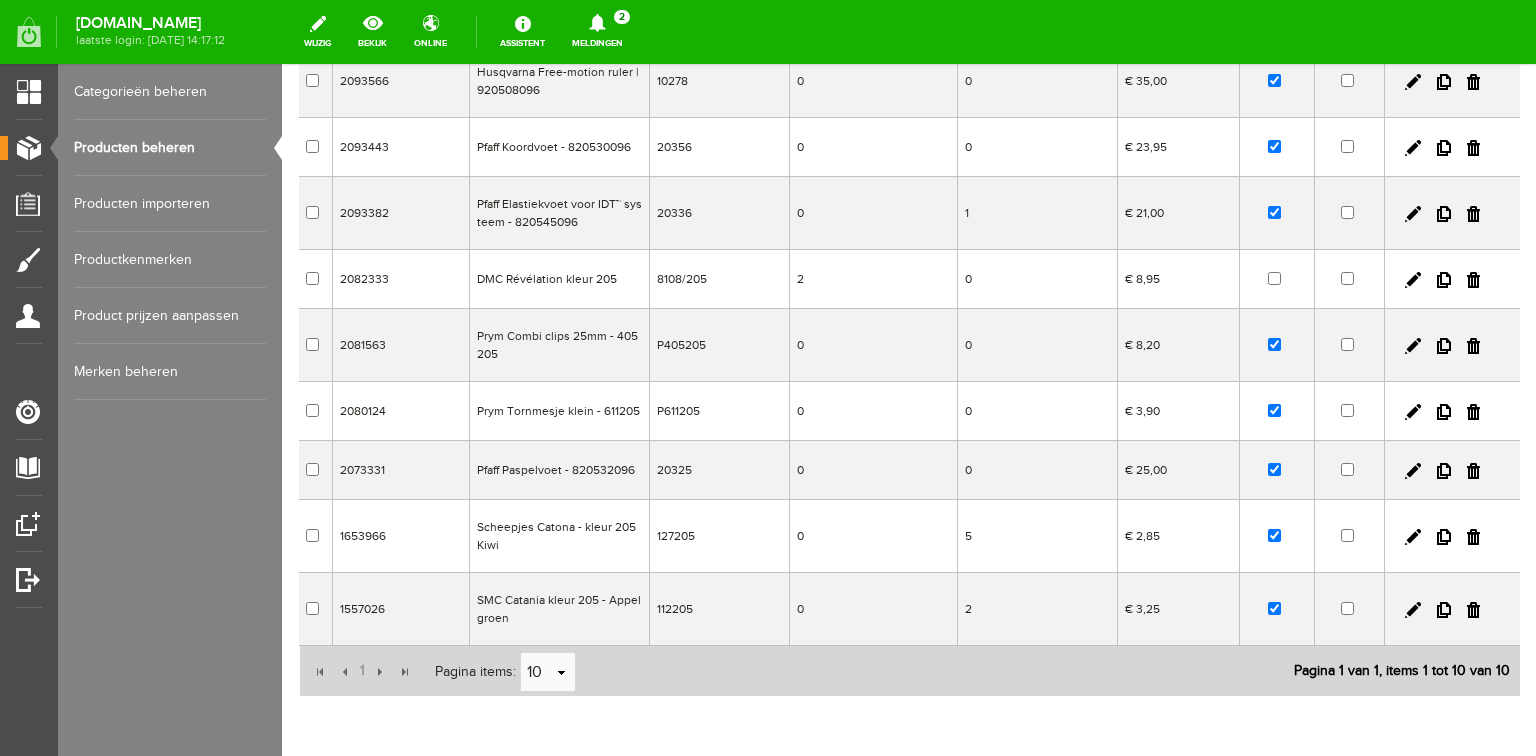 scroll, scrollTop: 320, scrollLeft: 0, axis: vertical 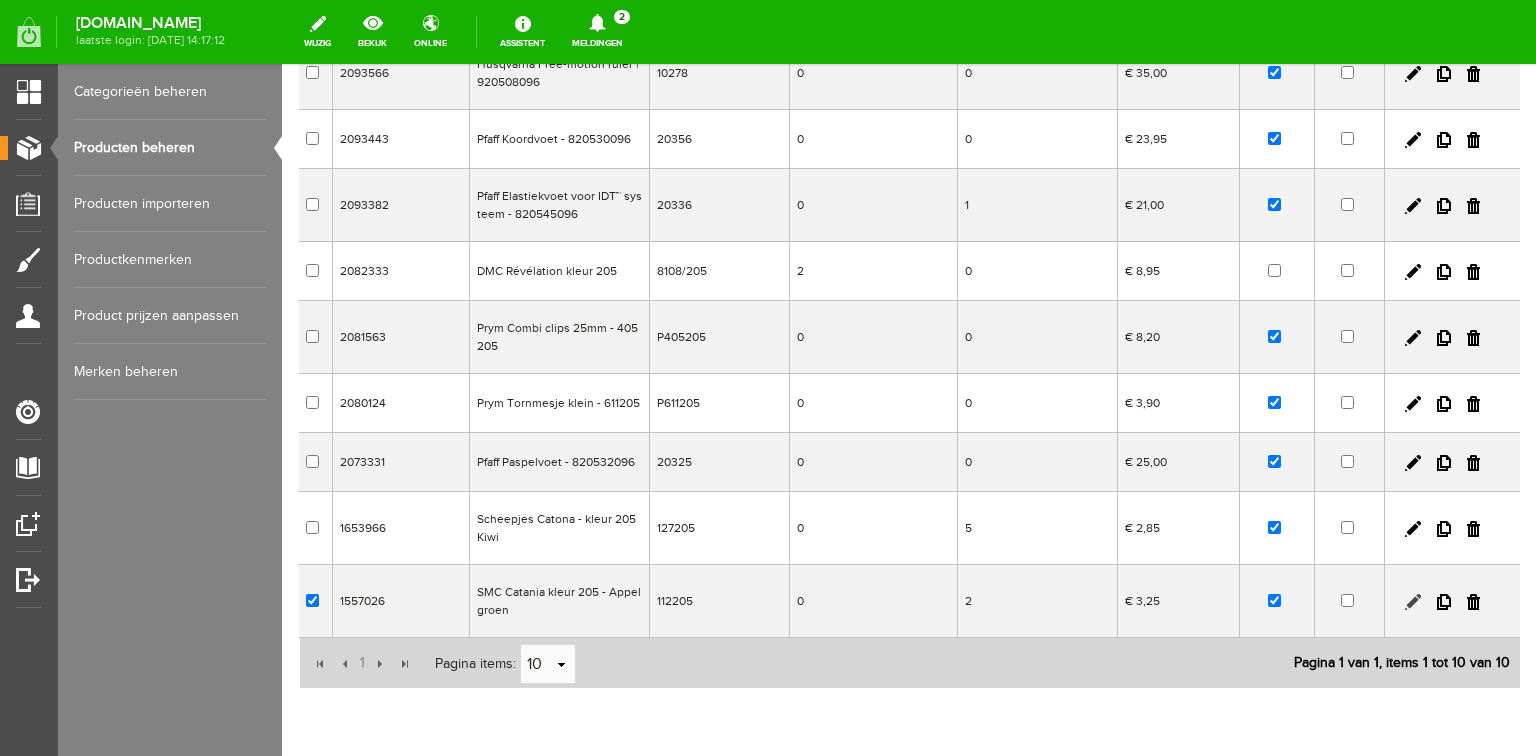 click at bounding box center [1413, 602] 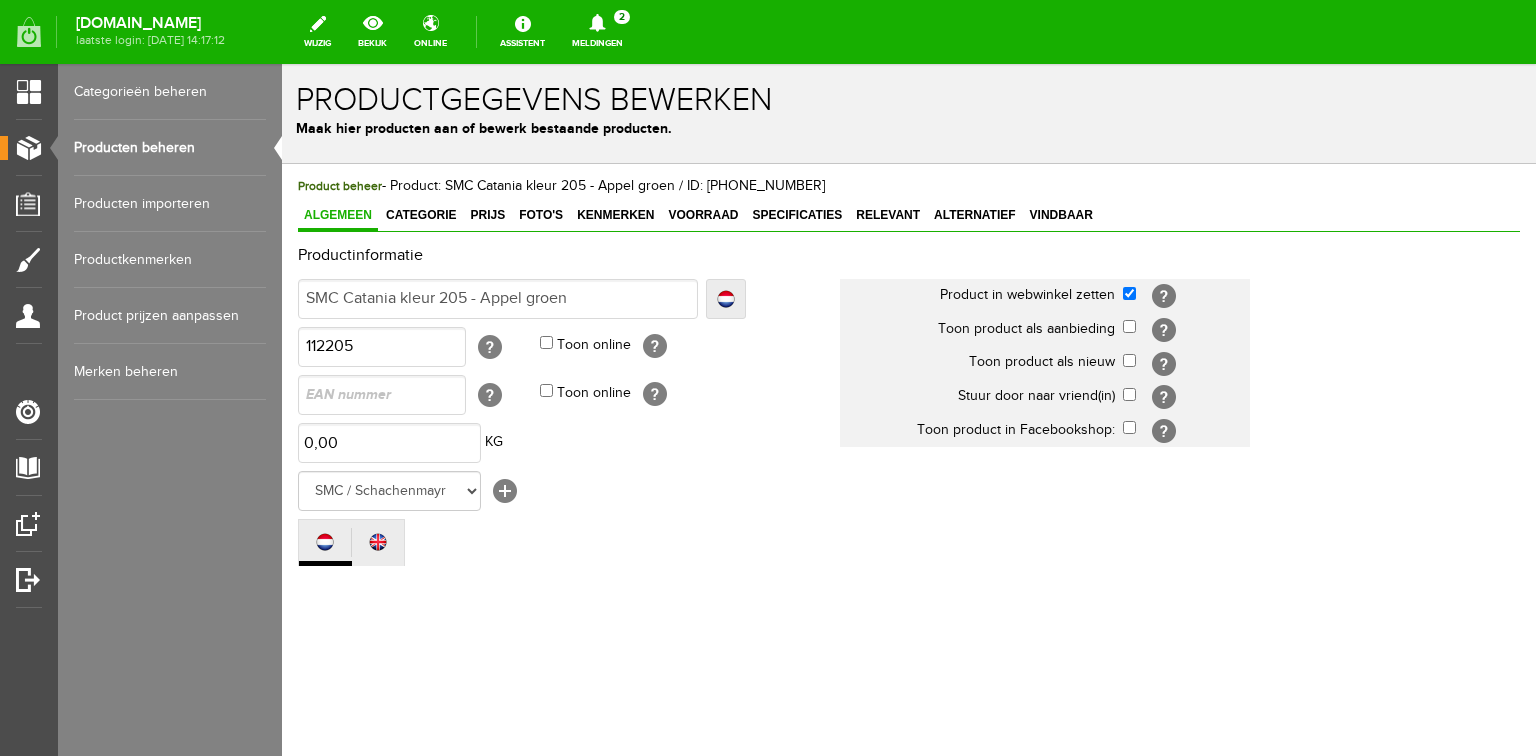 scroll, scrollTop: 0, scrollLeft: 0, axis: both 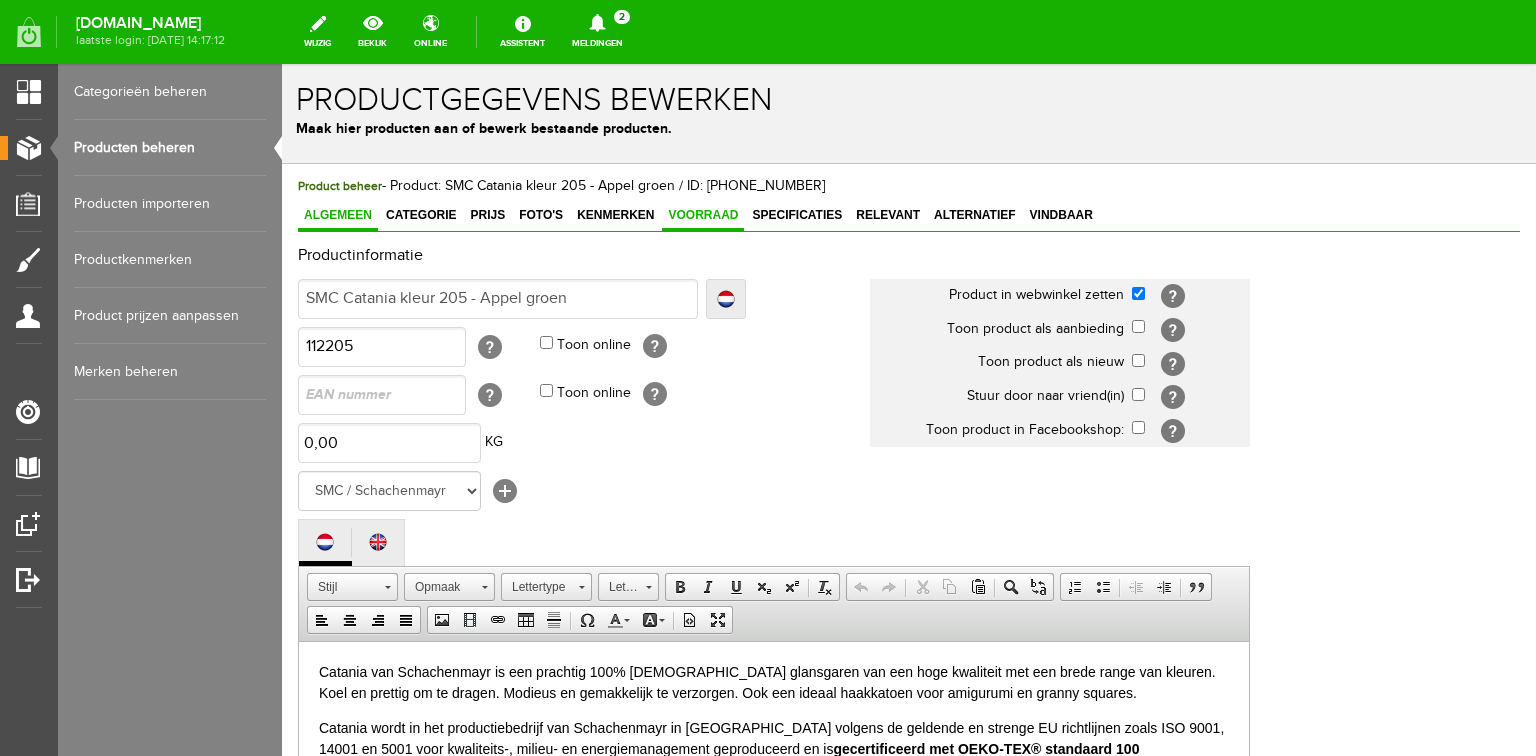 click on "Voorraad" at bounding box center (703, 215) 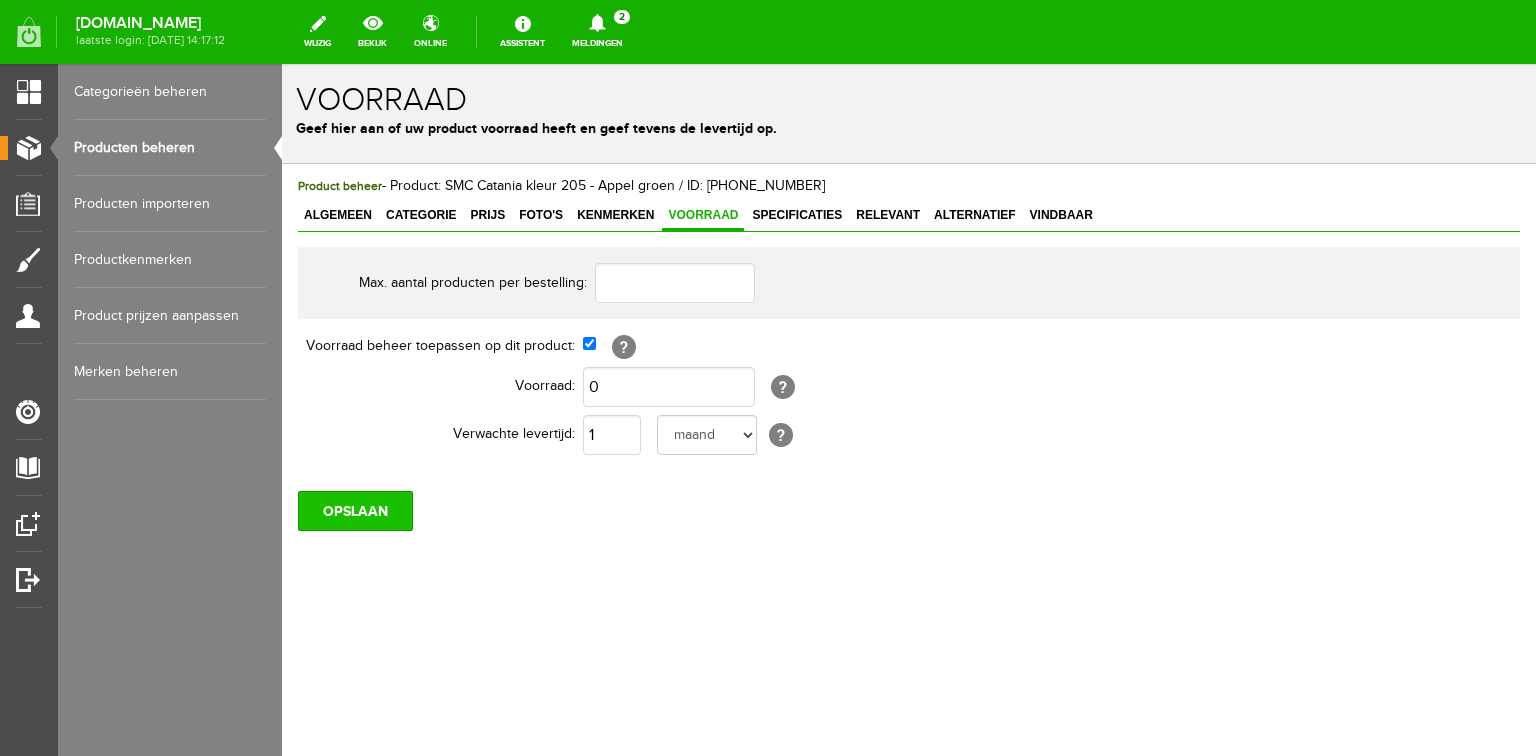 click on "OPSLAAN" at bounding box center [355, 511] 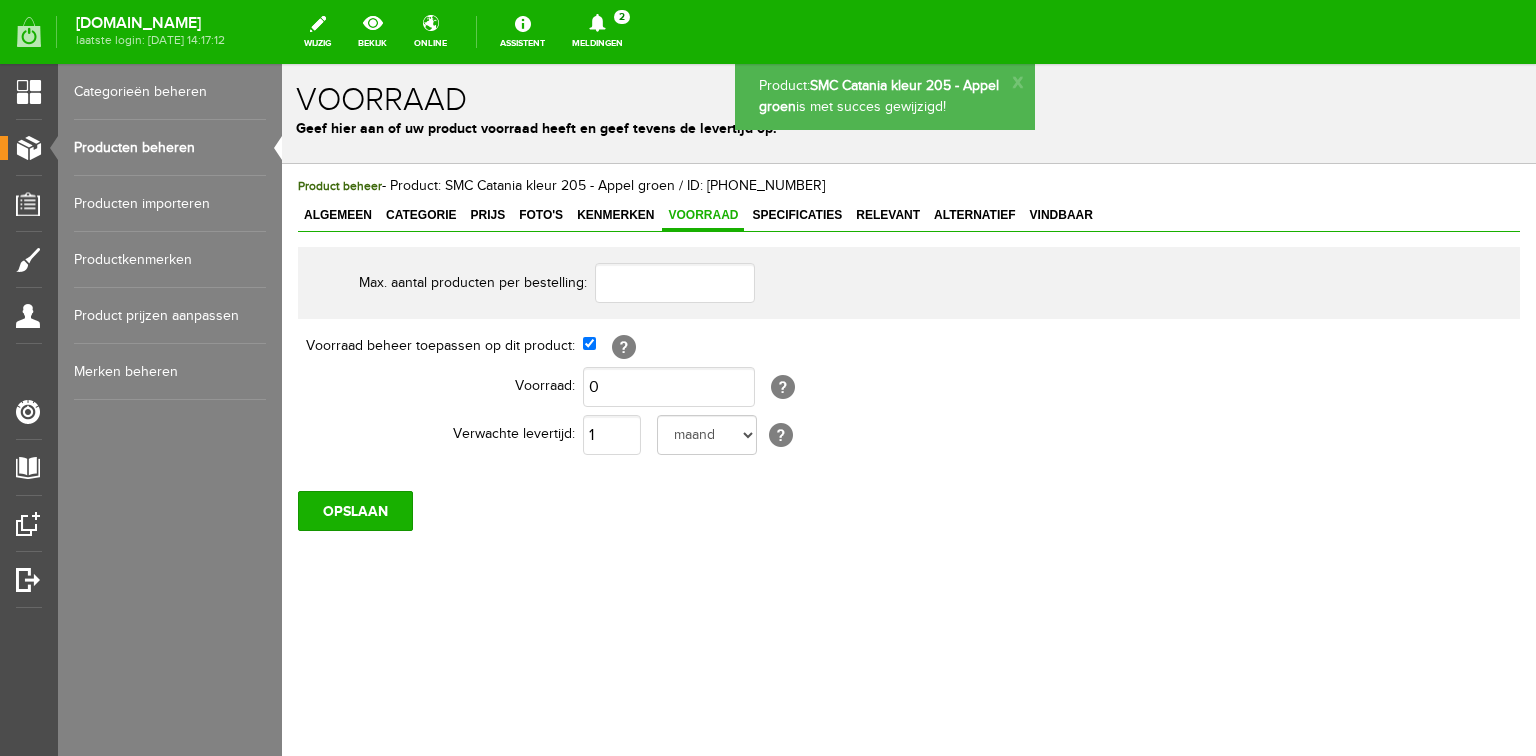 scroll, scrollTop: 0, scrollLeft: 0, axis: both 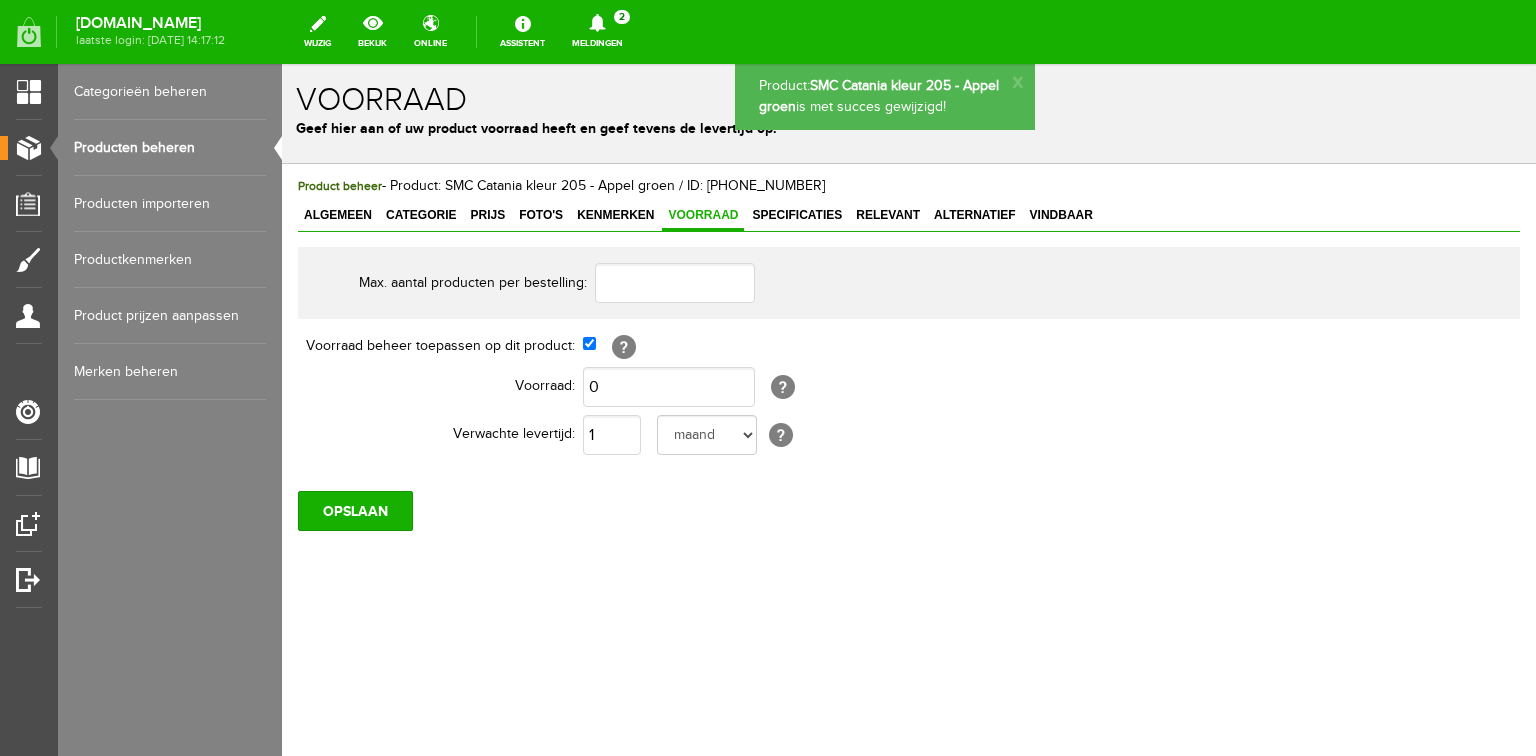 drag, startPoint x: 152, startPoint y: 143, endPoint x: 255, endPoint y: 142, distance: 103.00485 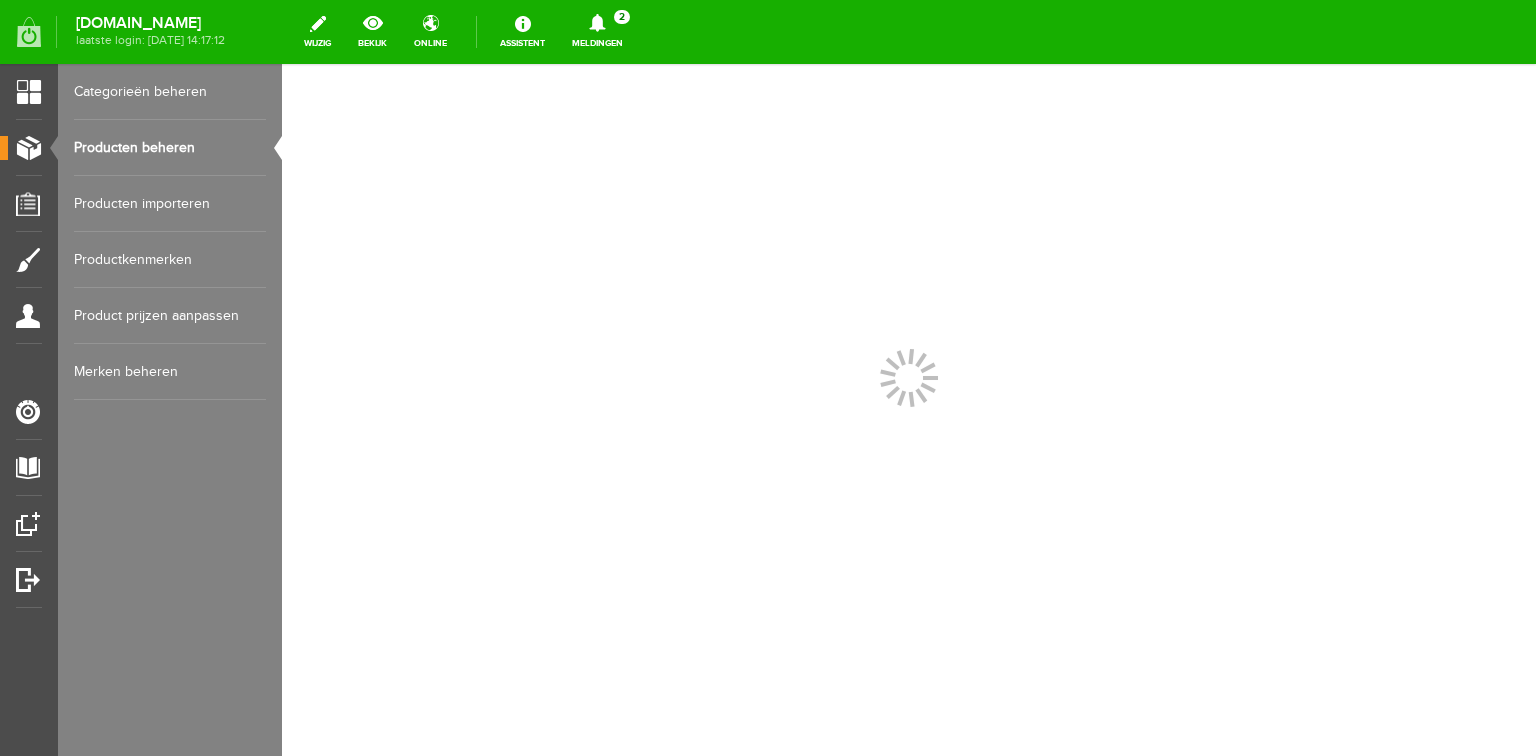 scroll, scrollTop: 0, scrollLeft: 0, axis: both 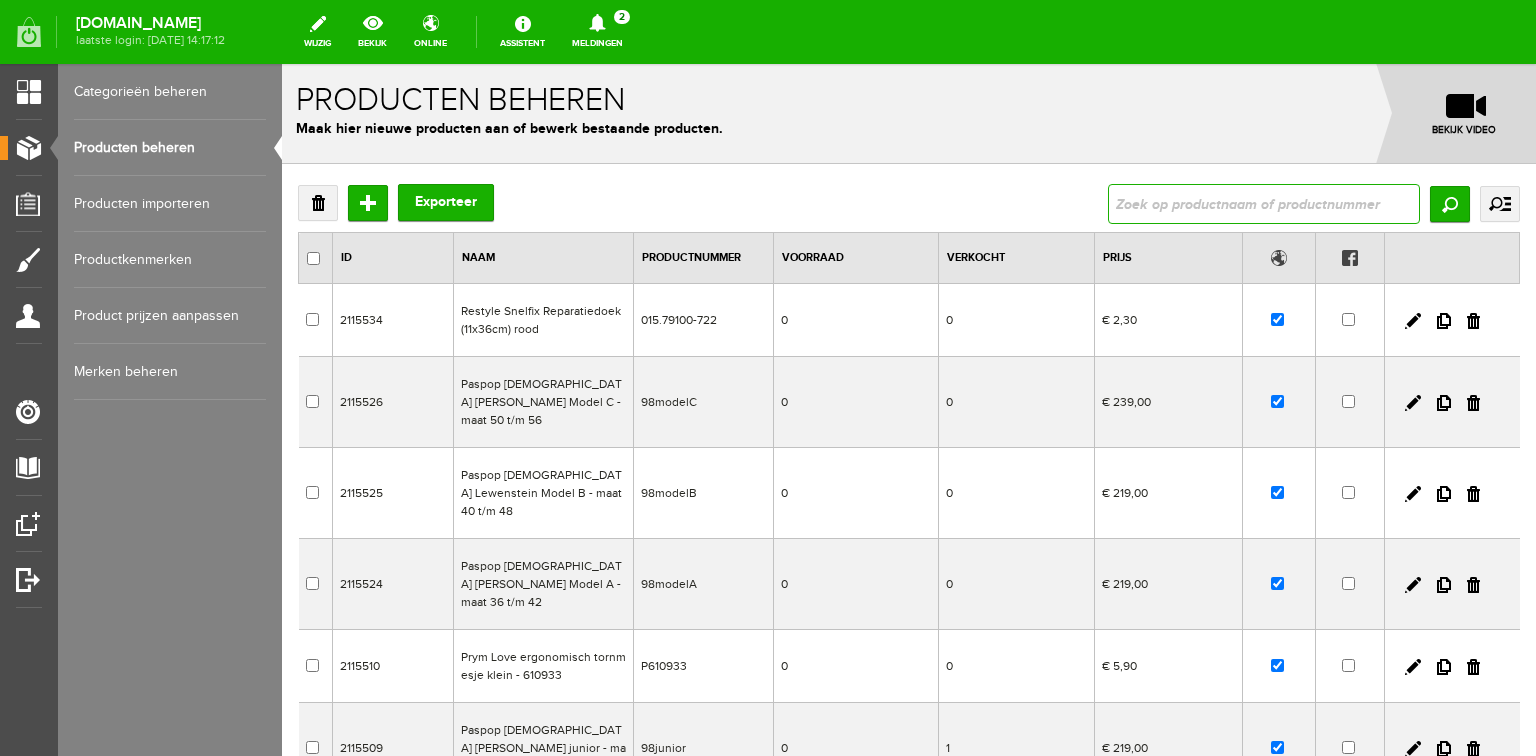 click at bounding box center [1264, 204] 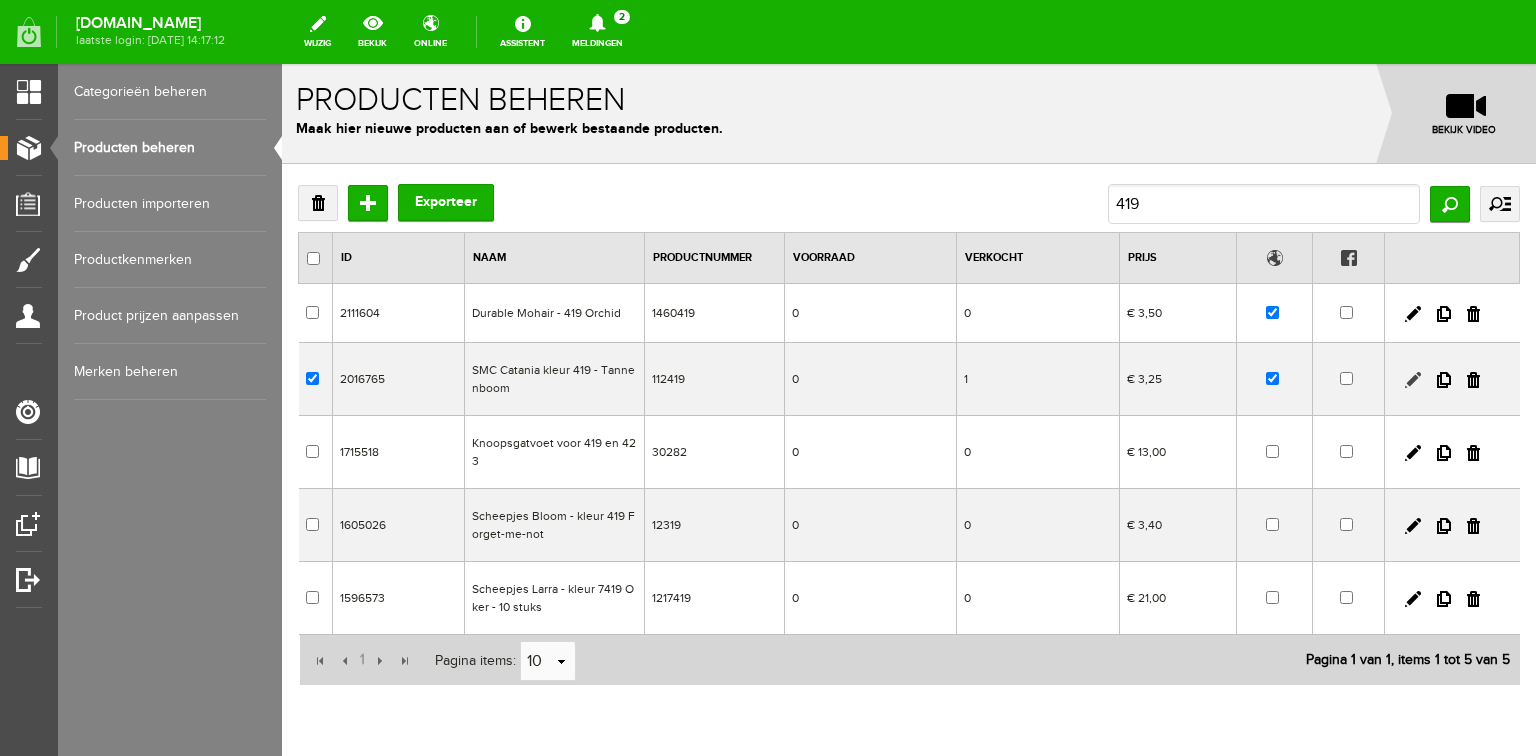 click at bounding box center [1413, 380] 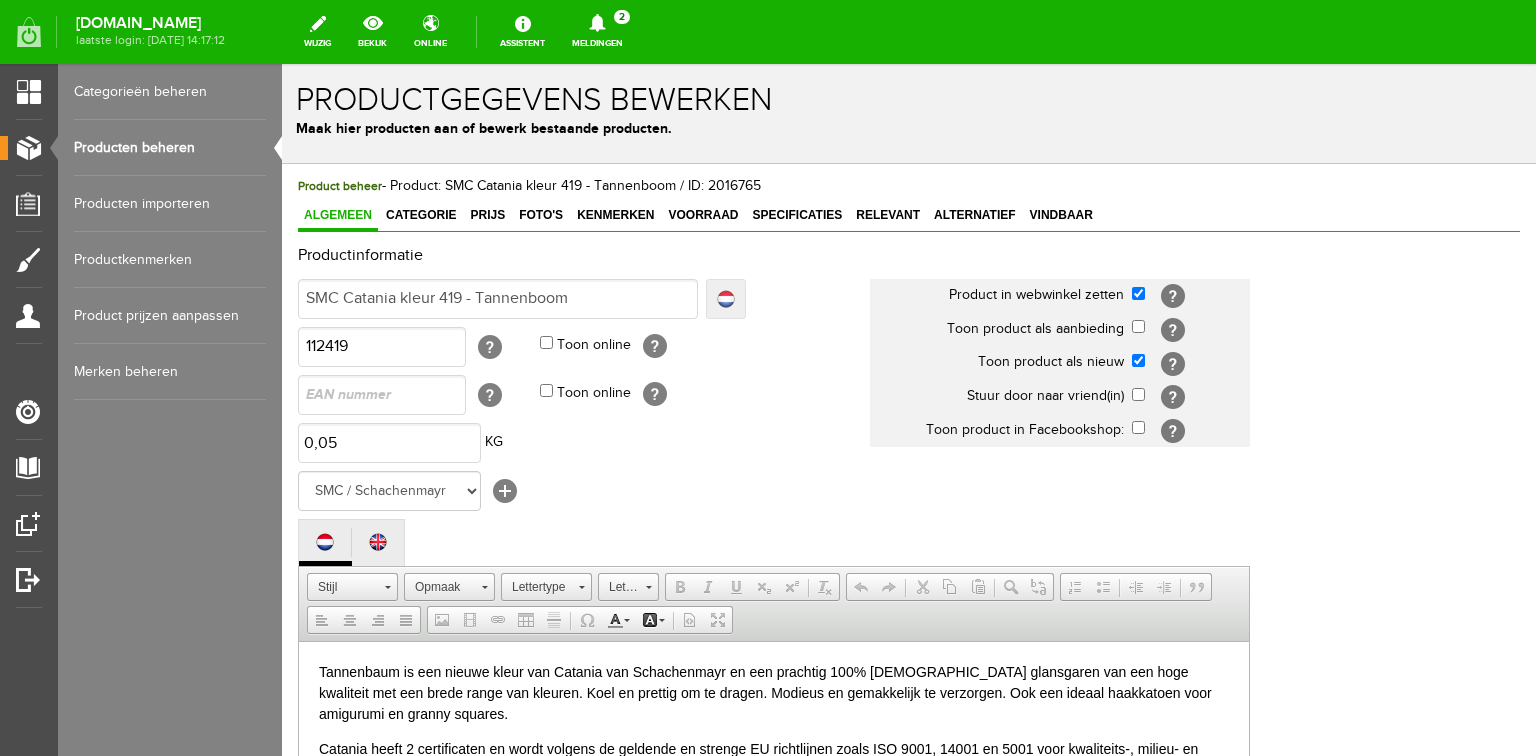 scroll, scrollTop: 0, scrollLeft: 0, axis: both 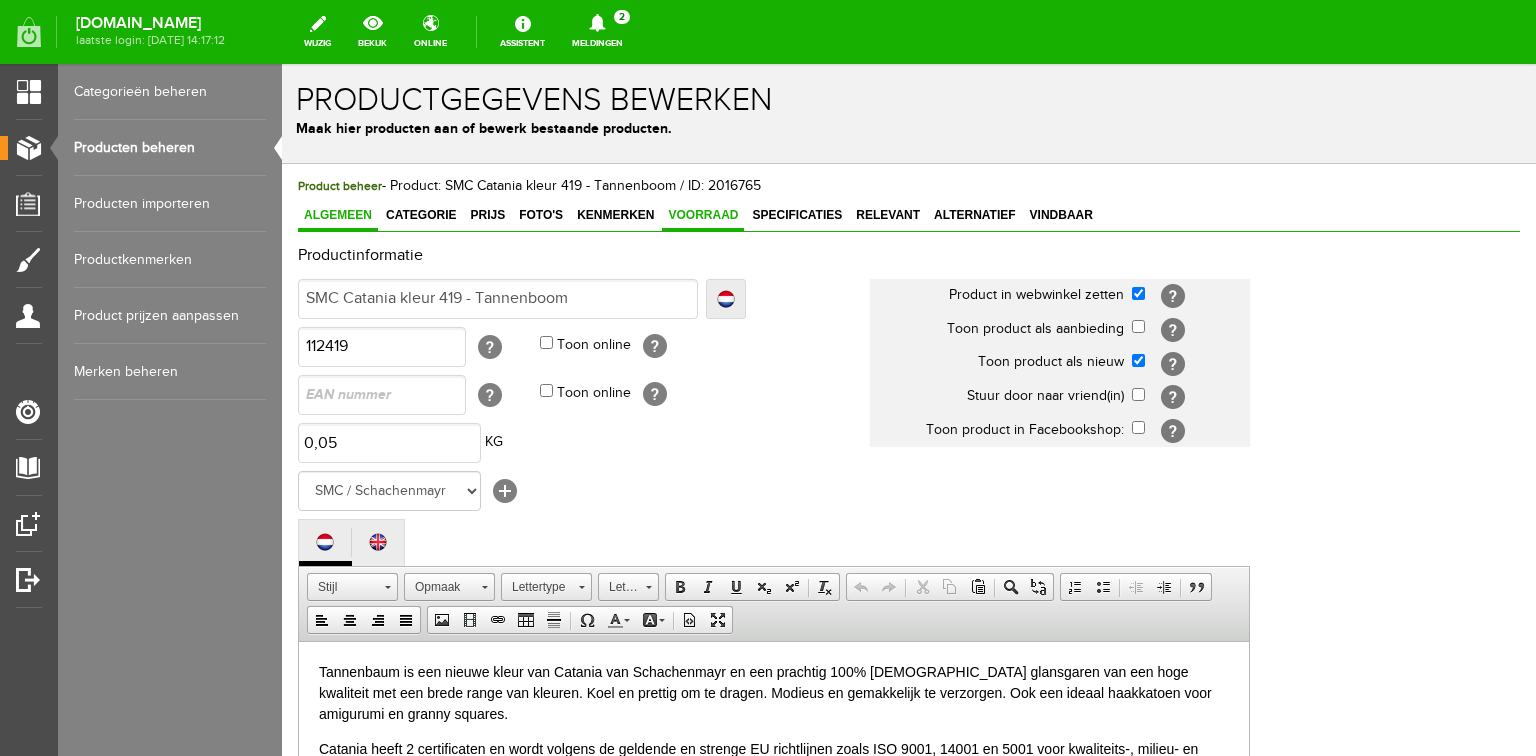 click on "Voorraad" at bounding box center [703, 215] 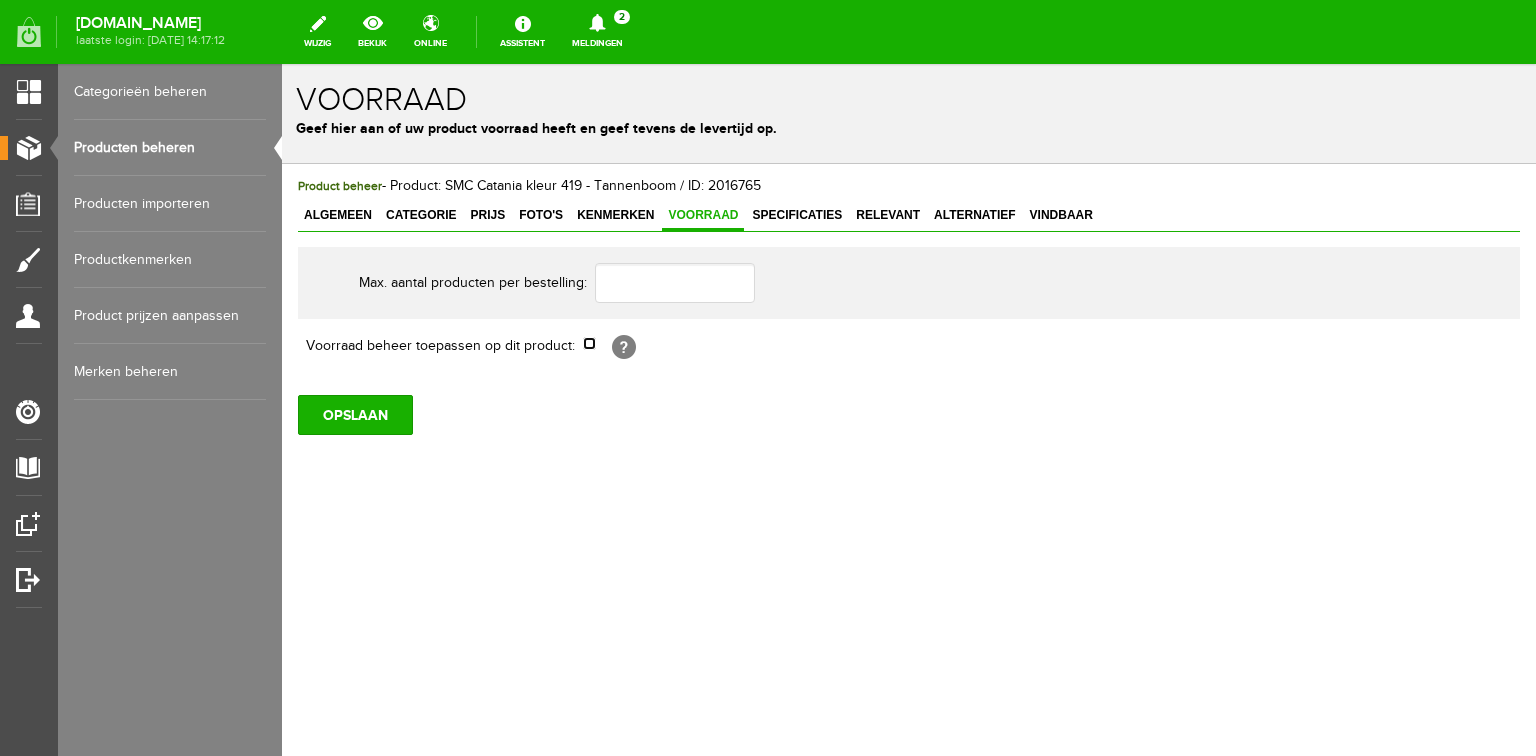 click at bounding box center (589, 343) 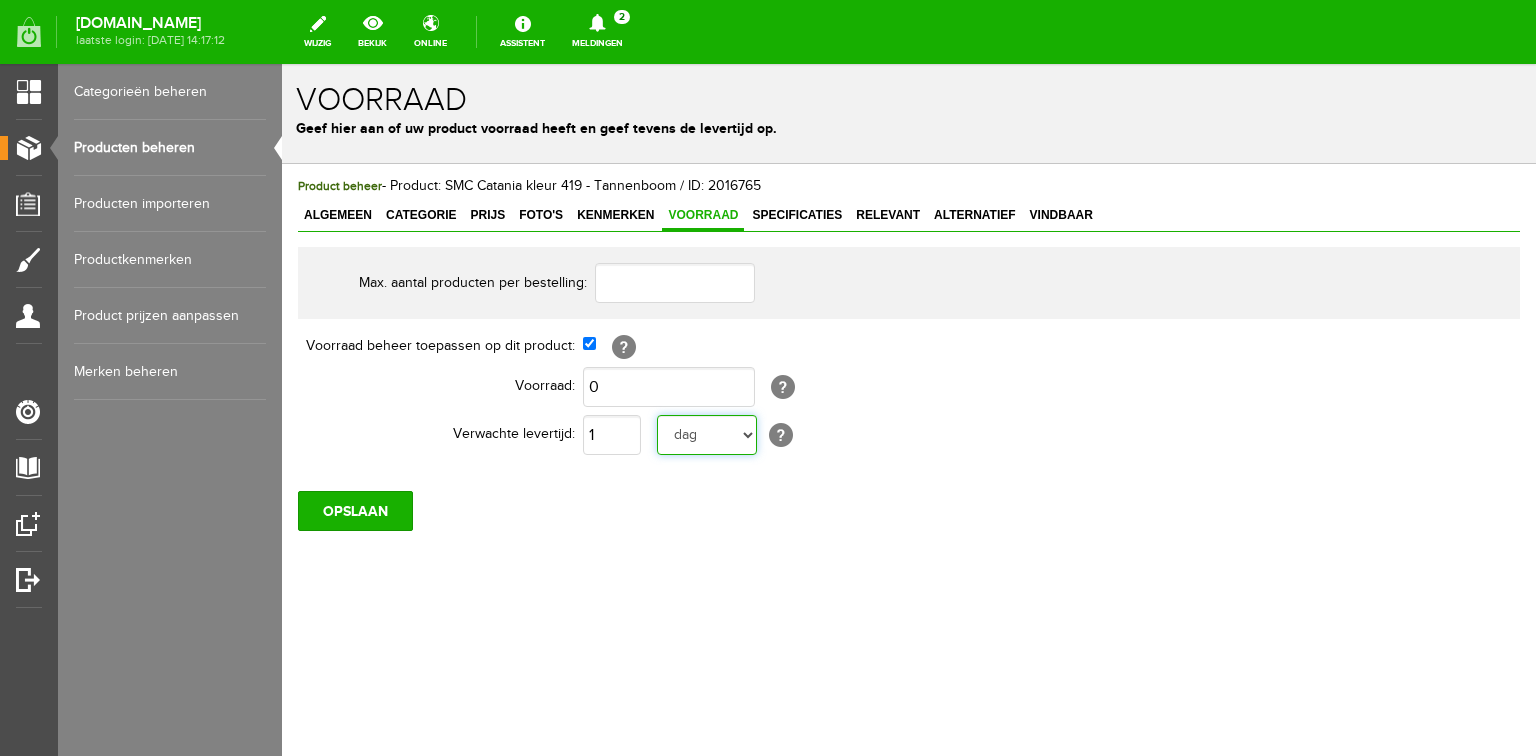 click on "dag
dagen
week
weken
maand
maanden
jaar
jaren
werkdagen" at bounding box center [707, 435] 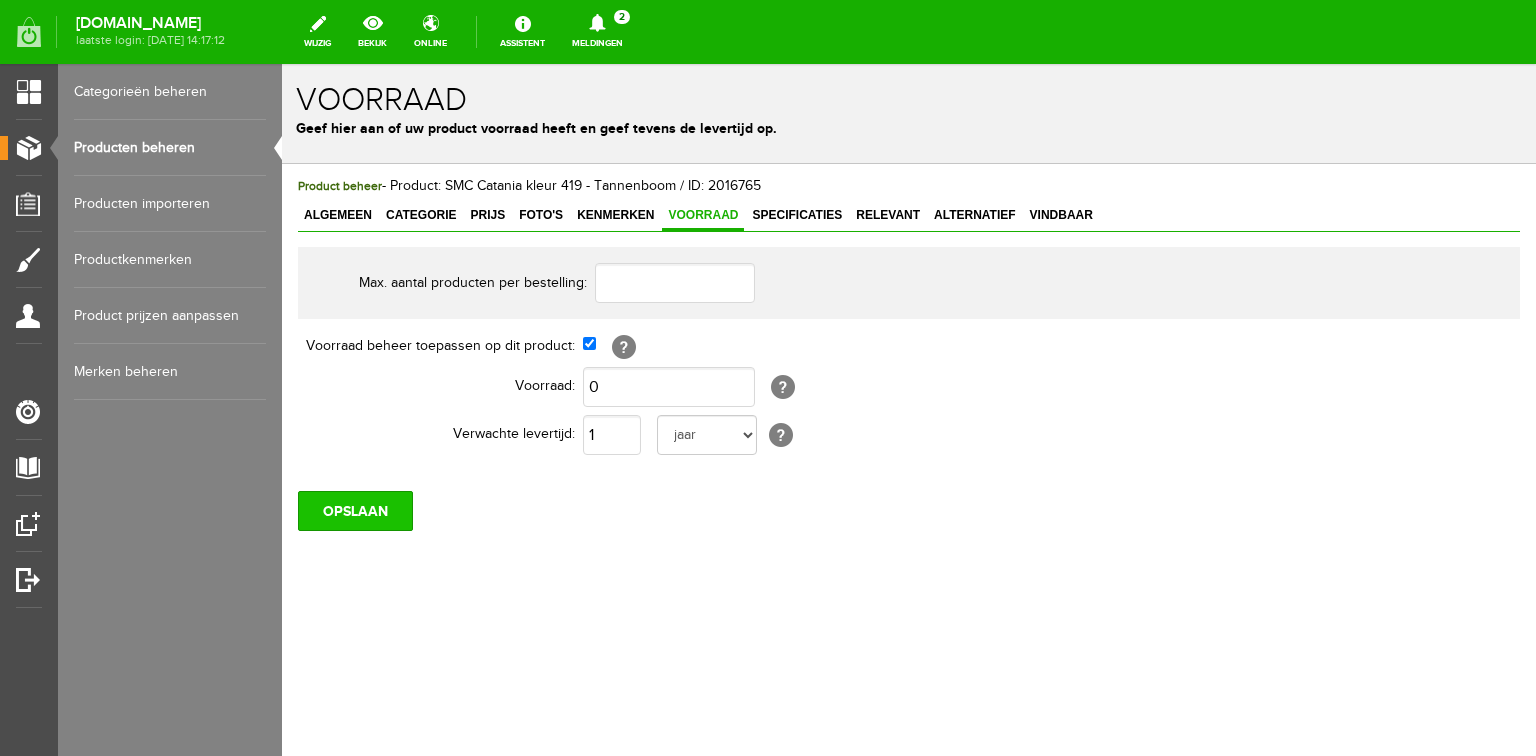 click on "OPSLAAN" at bounding box center (355, 511) 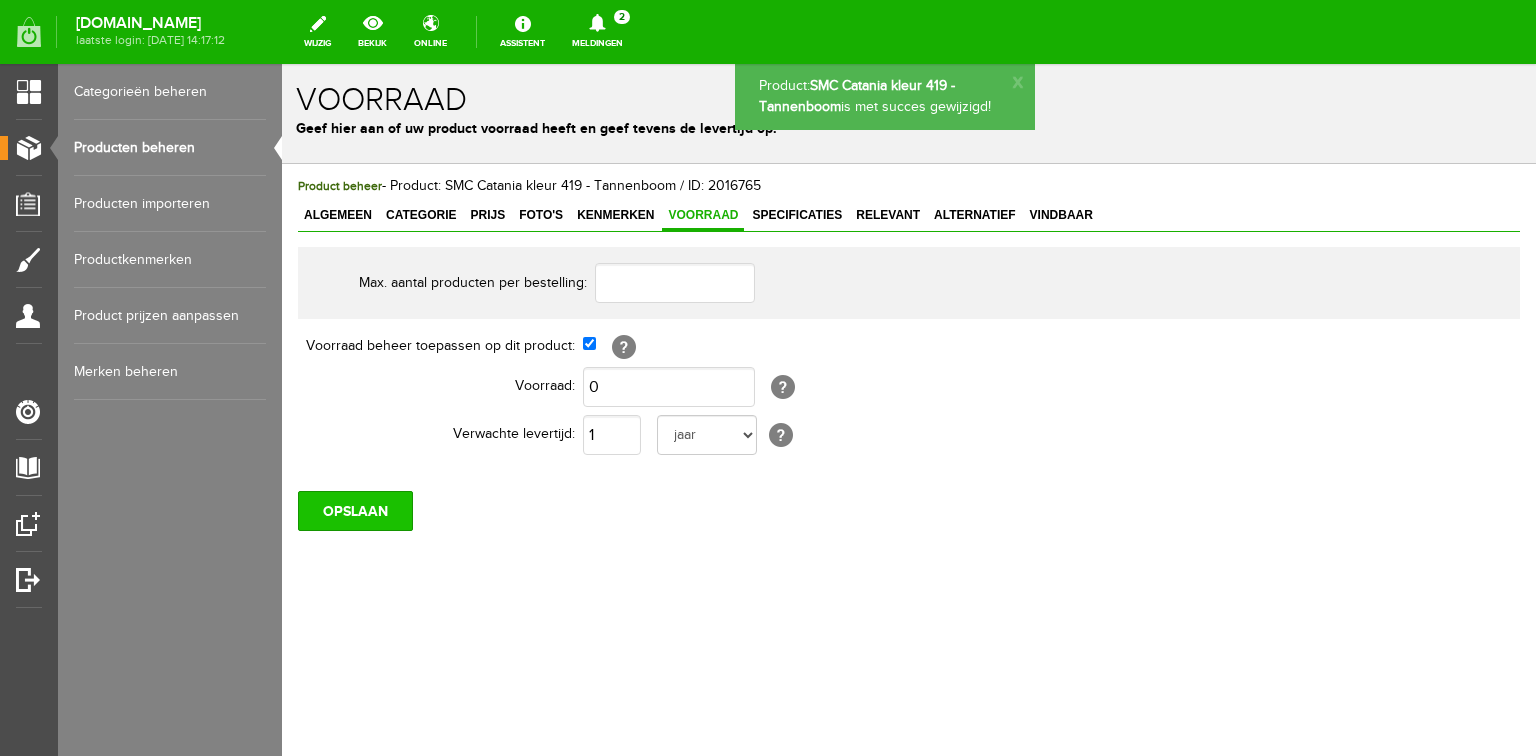 scroll, scrollTop: 0, scrollLeft: 0, axis: both 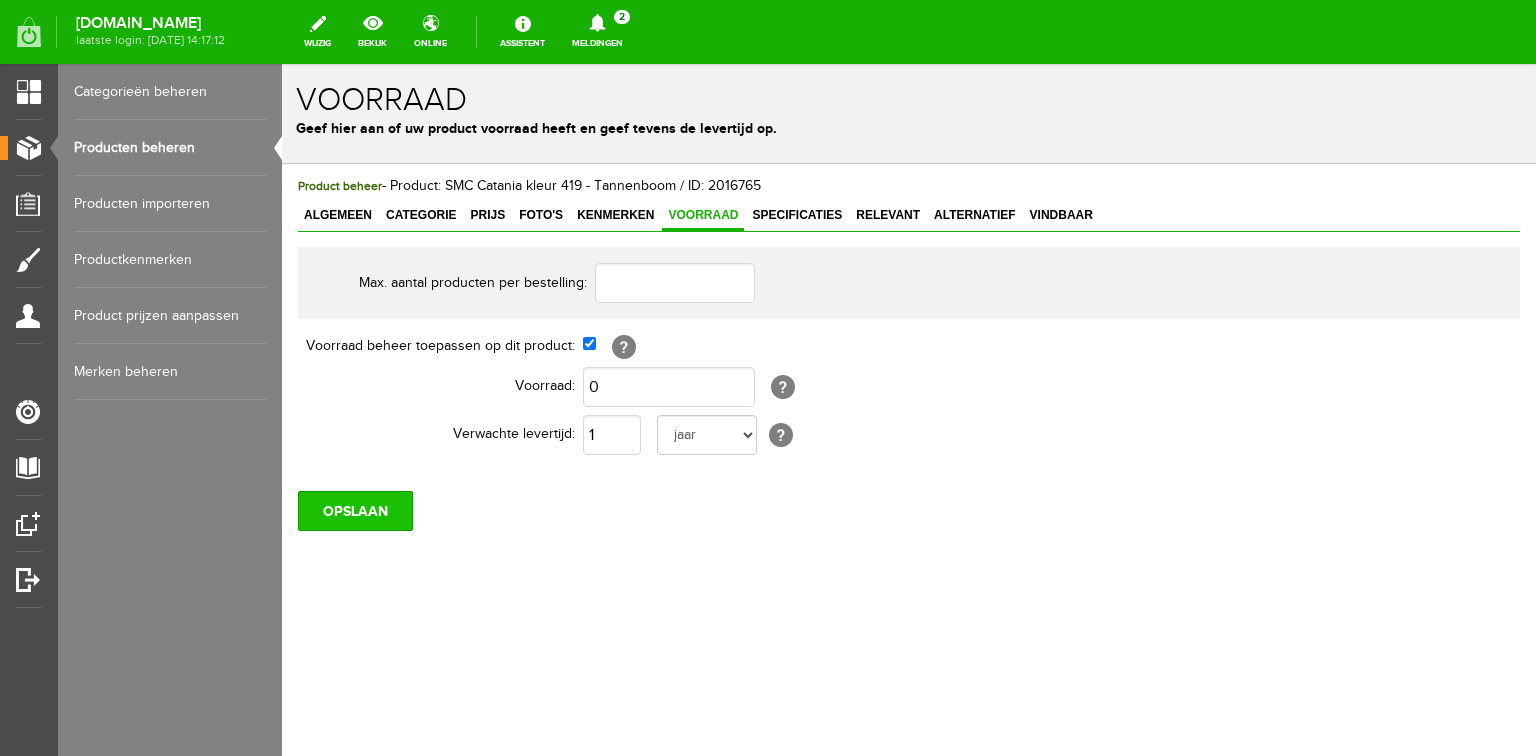 click on "OPSLAAN" at bounding box center (355, 511) 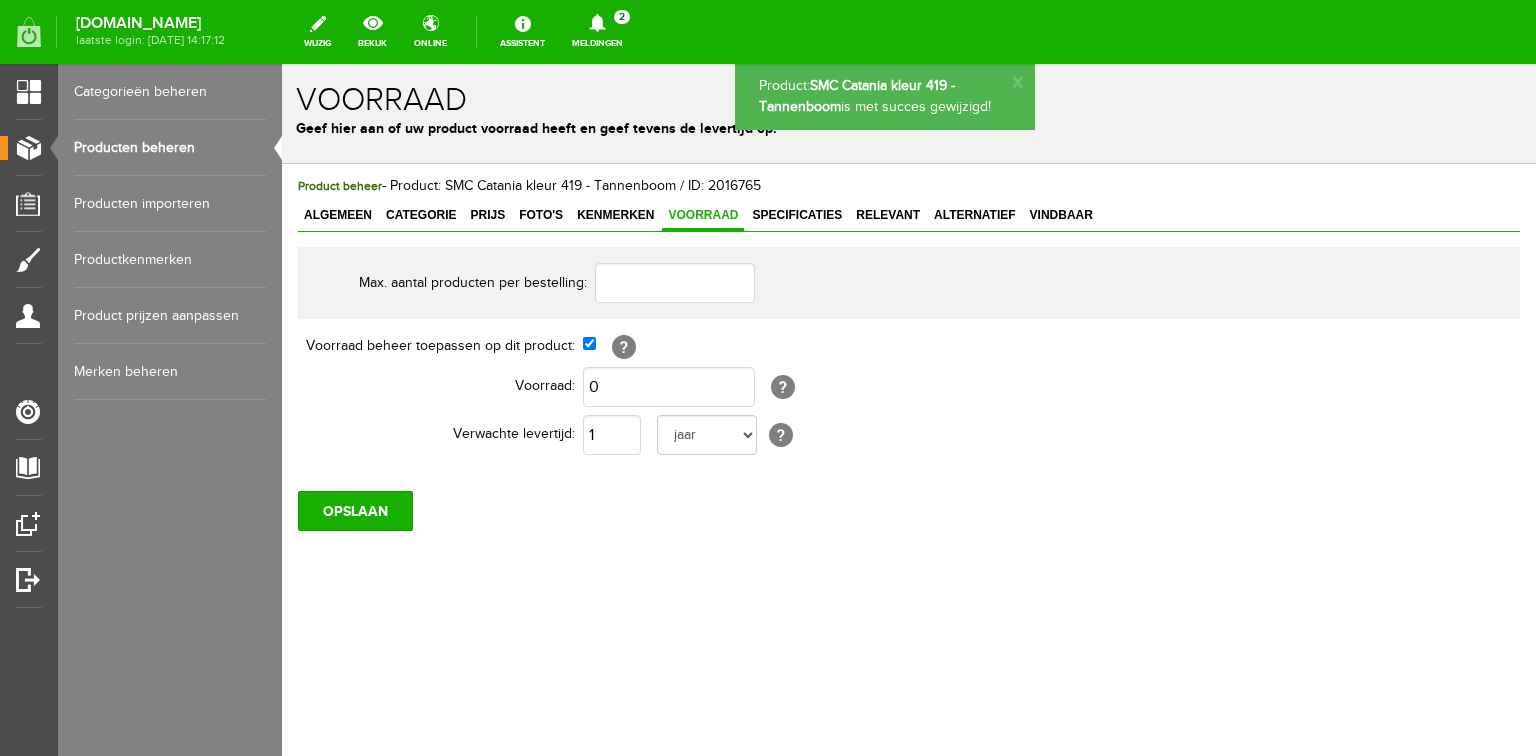scroll, scrollTop: 0, scrollLeft: 0, axis: both 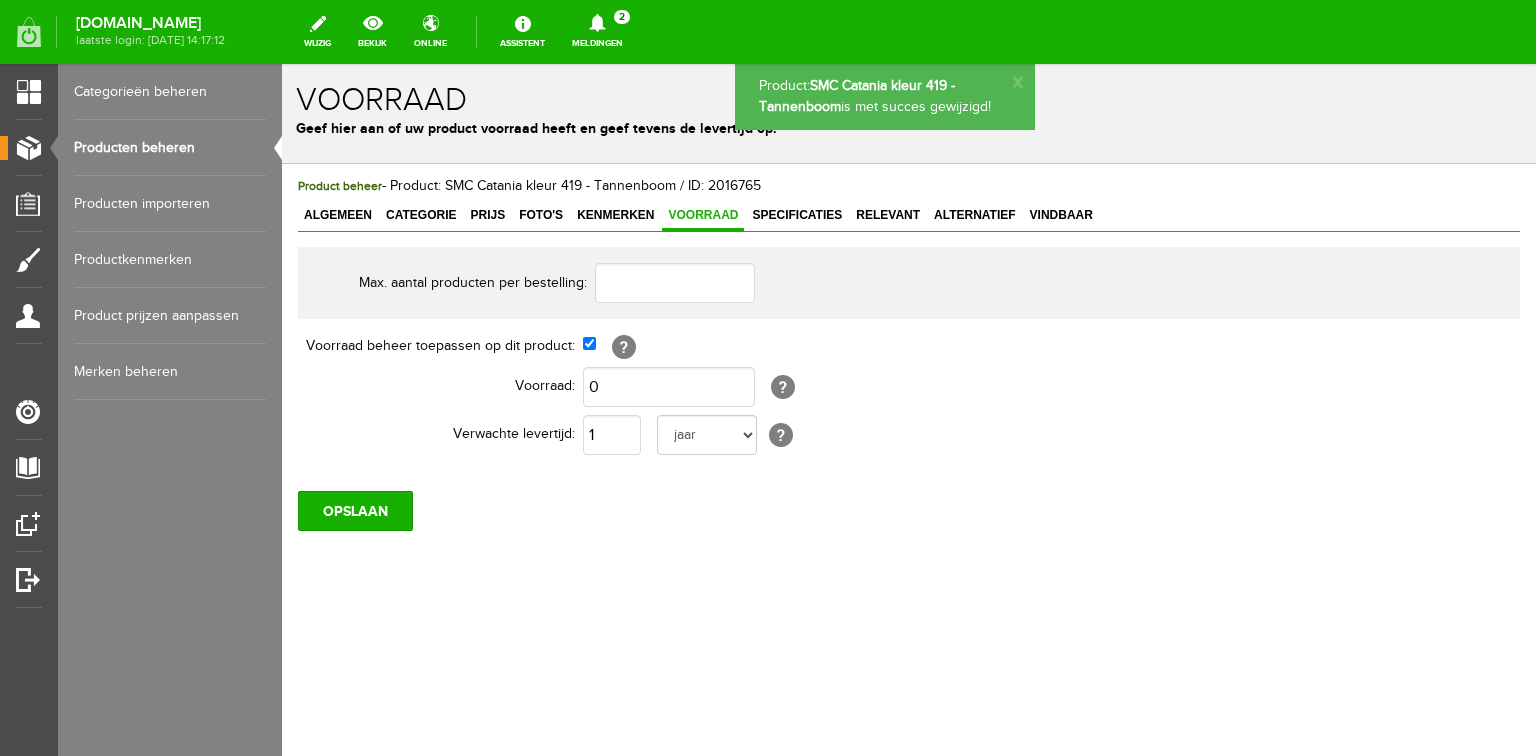 click on "Producten beheren" at bounding box center [170, 148] 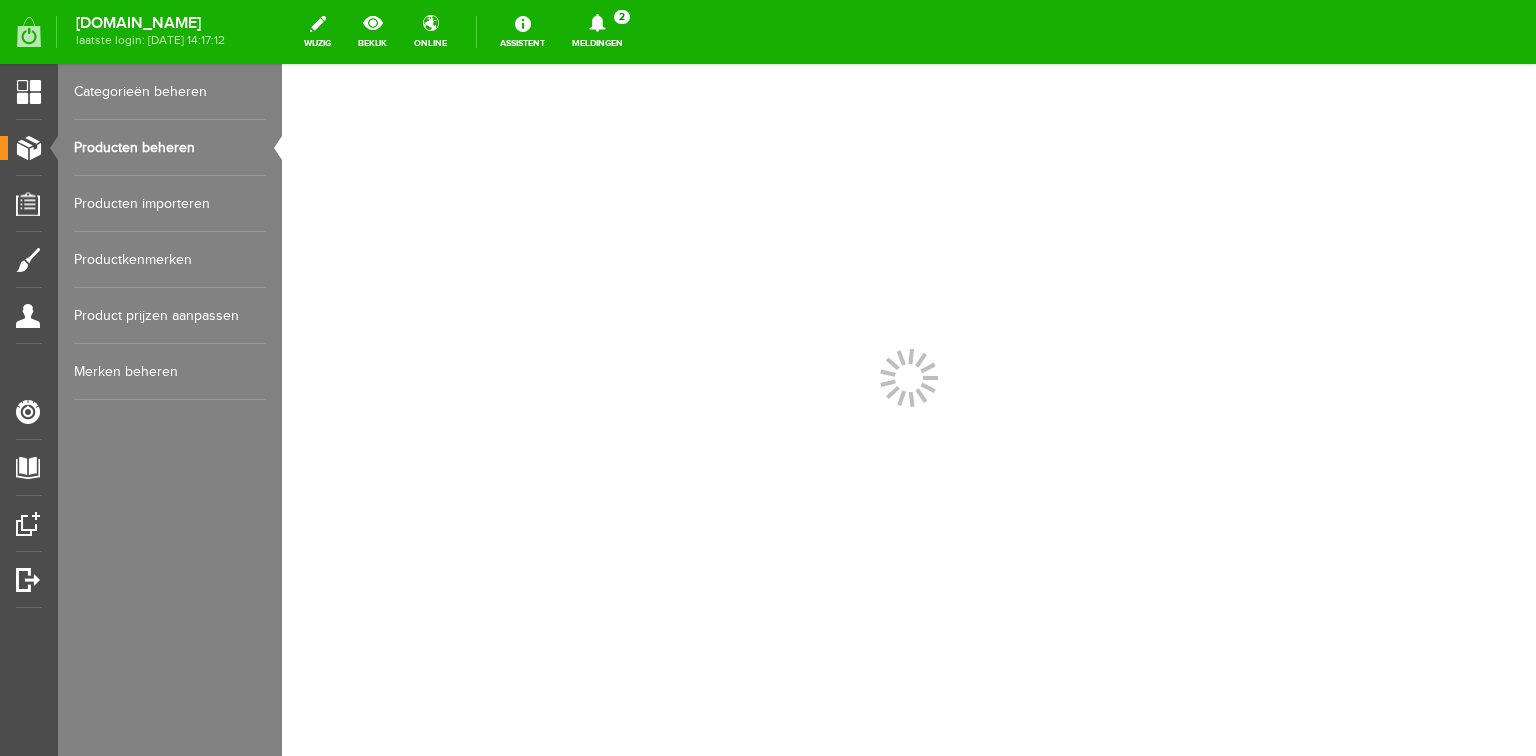 scroll, scrollTop: 0, scrollLeft: 0, axis: both 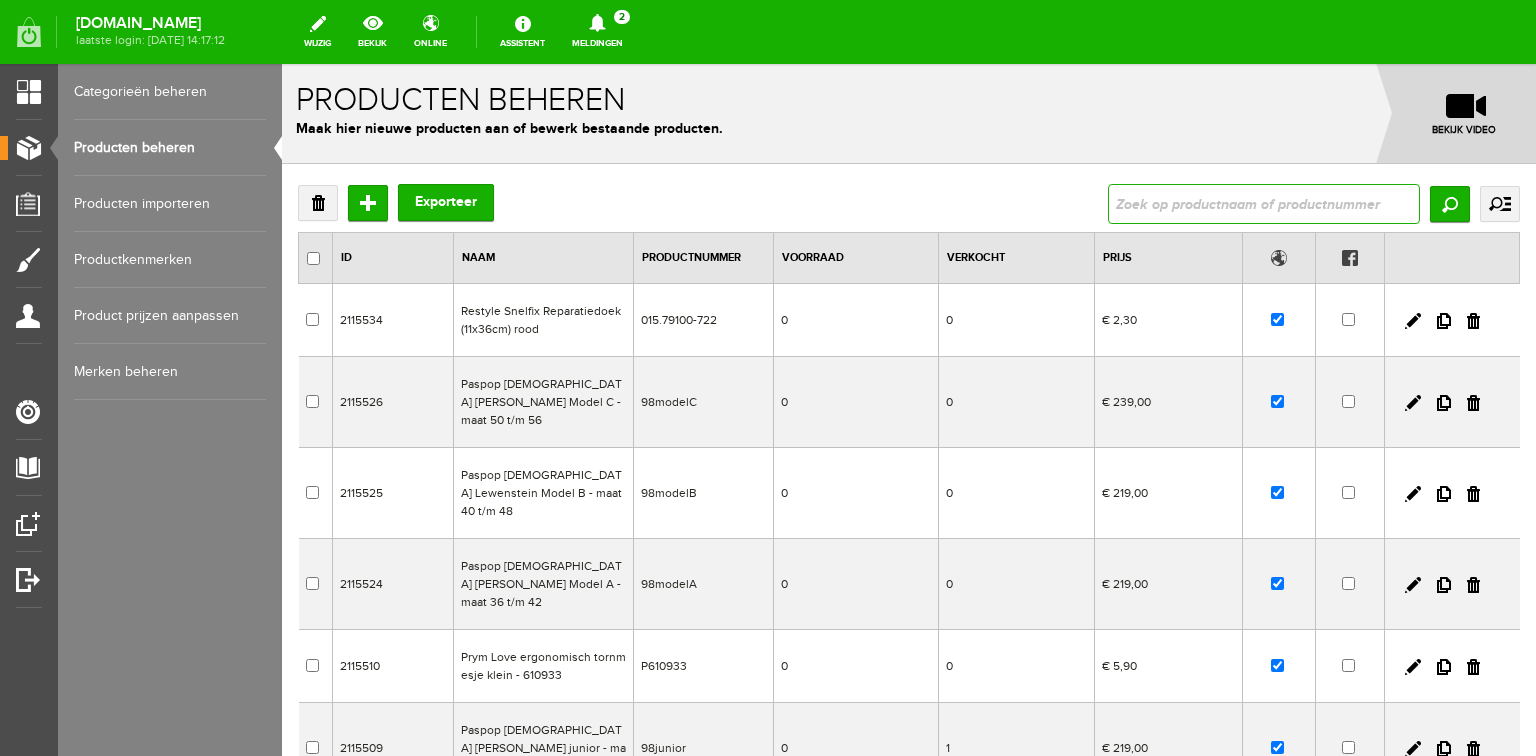 drag, startPoint x: 1118, startPoint y: 200, endPoint x: 1123, endPoint y: 184, distance: 16.763054 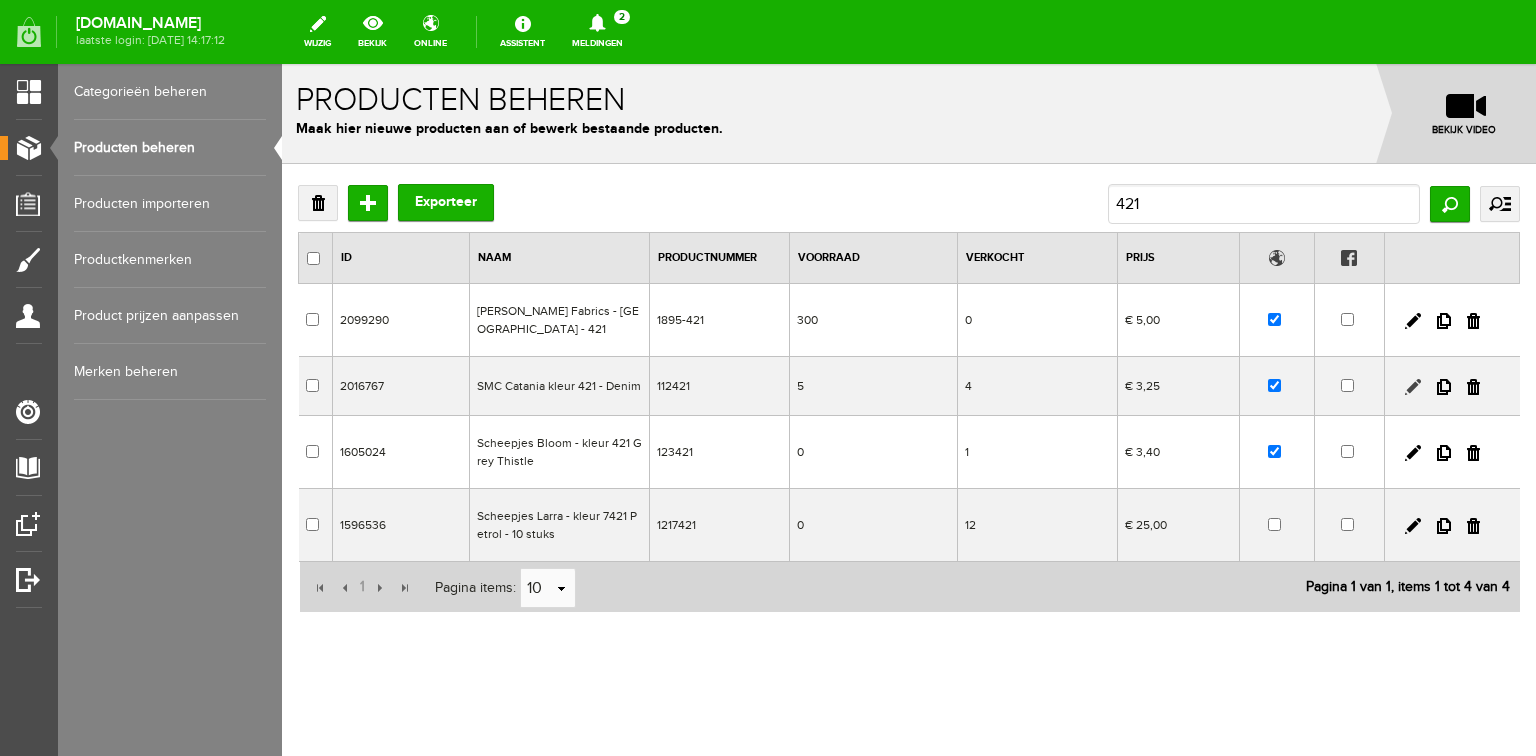click at bounding box center [1413, 387] 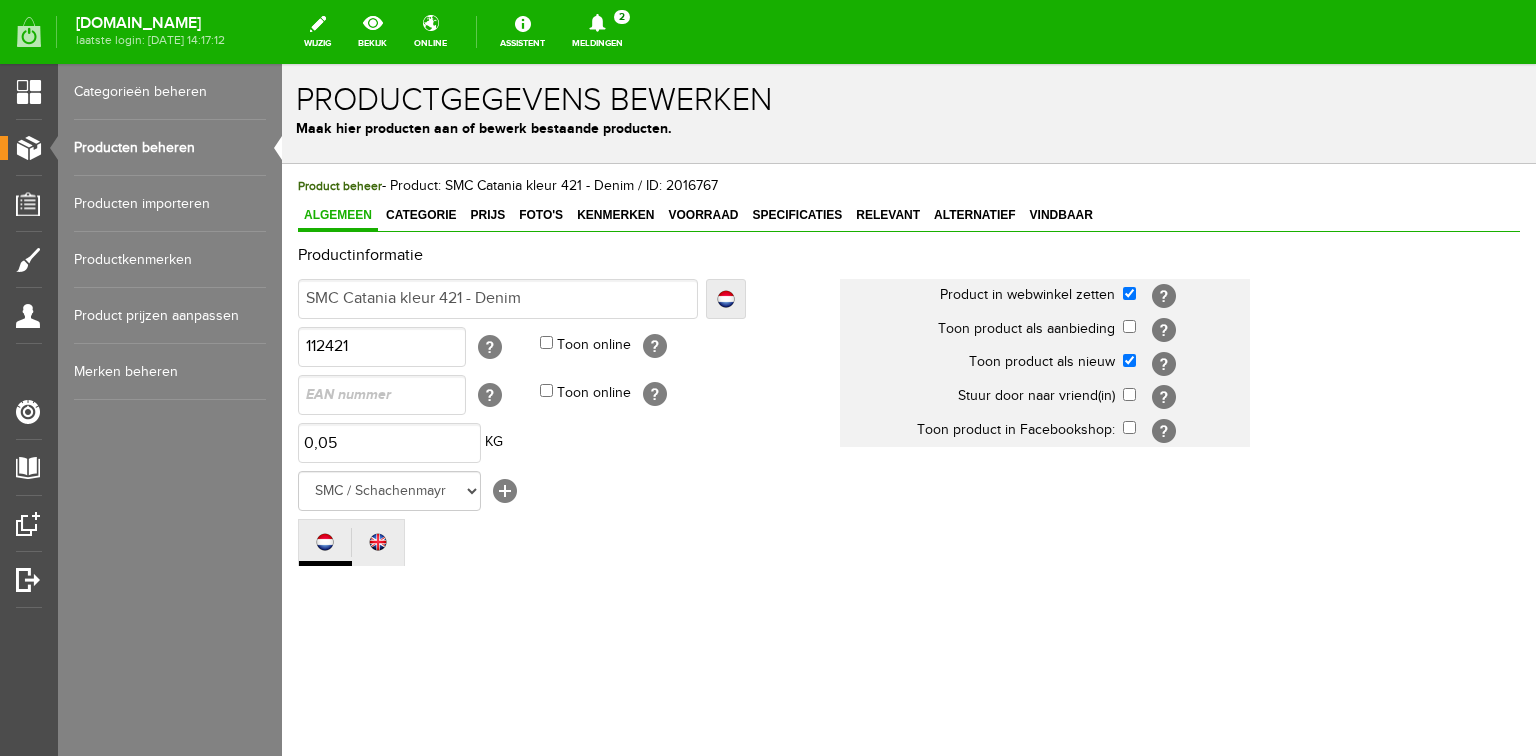 scroll, scrollTop: 0, scrollLeft: 0, axis: both 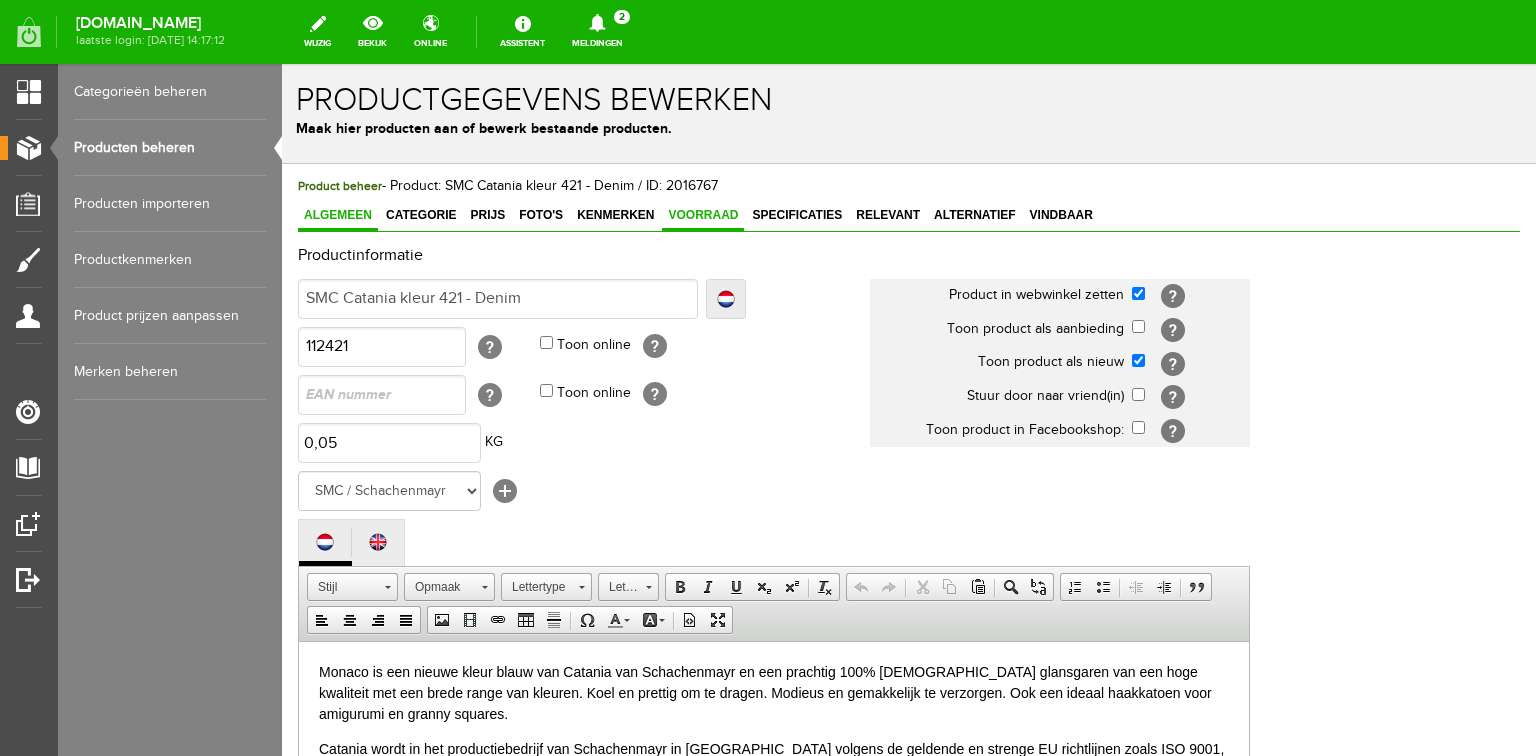 click on "Voorraad" at bounding box center (703, 215) 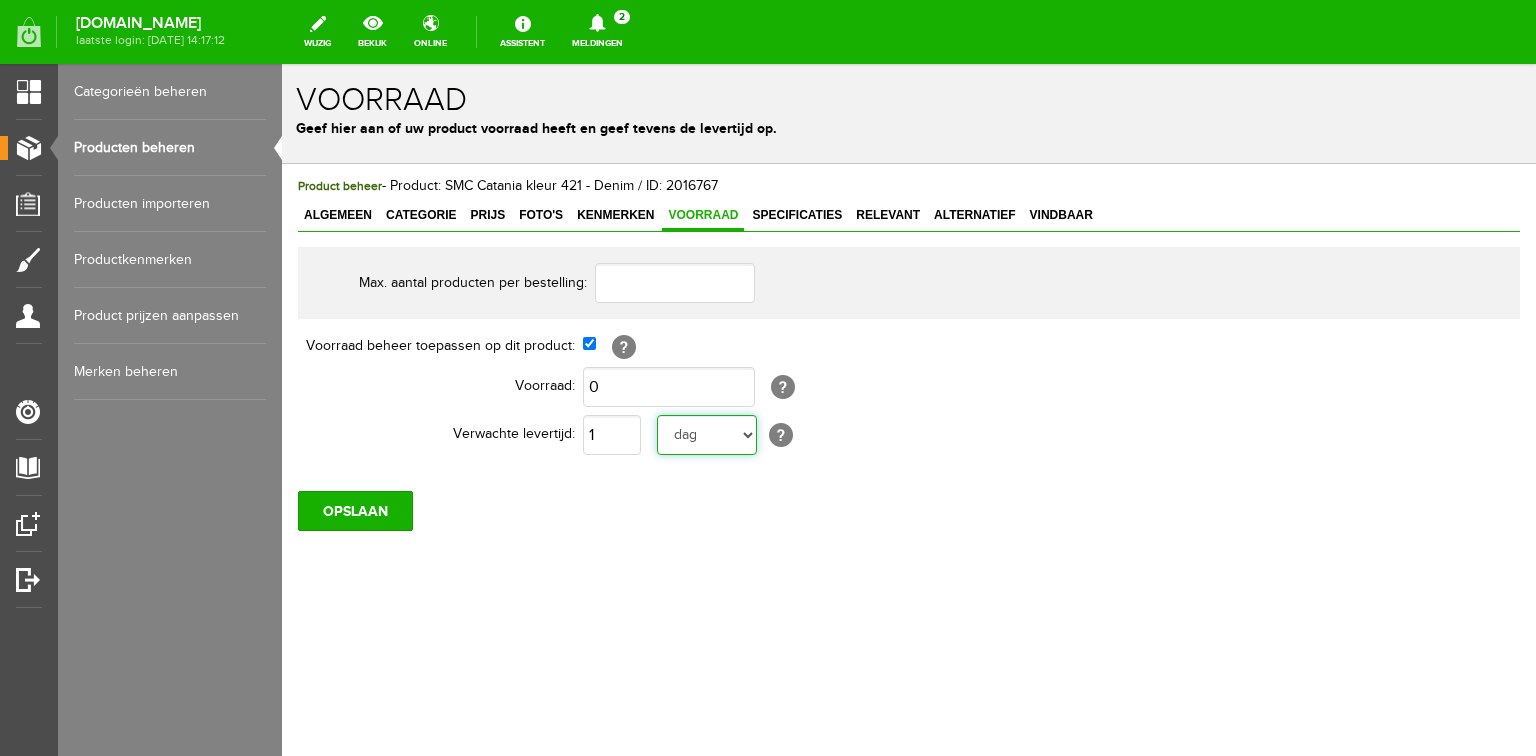 click on "dag
dagen
week
weken
maand
maanden
jaar
jaren
werkdagen" at bounding box center [707, 435] 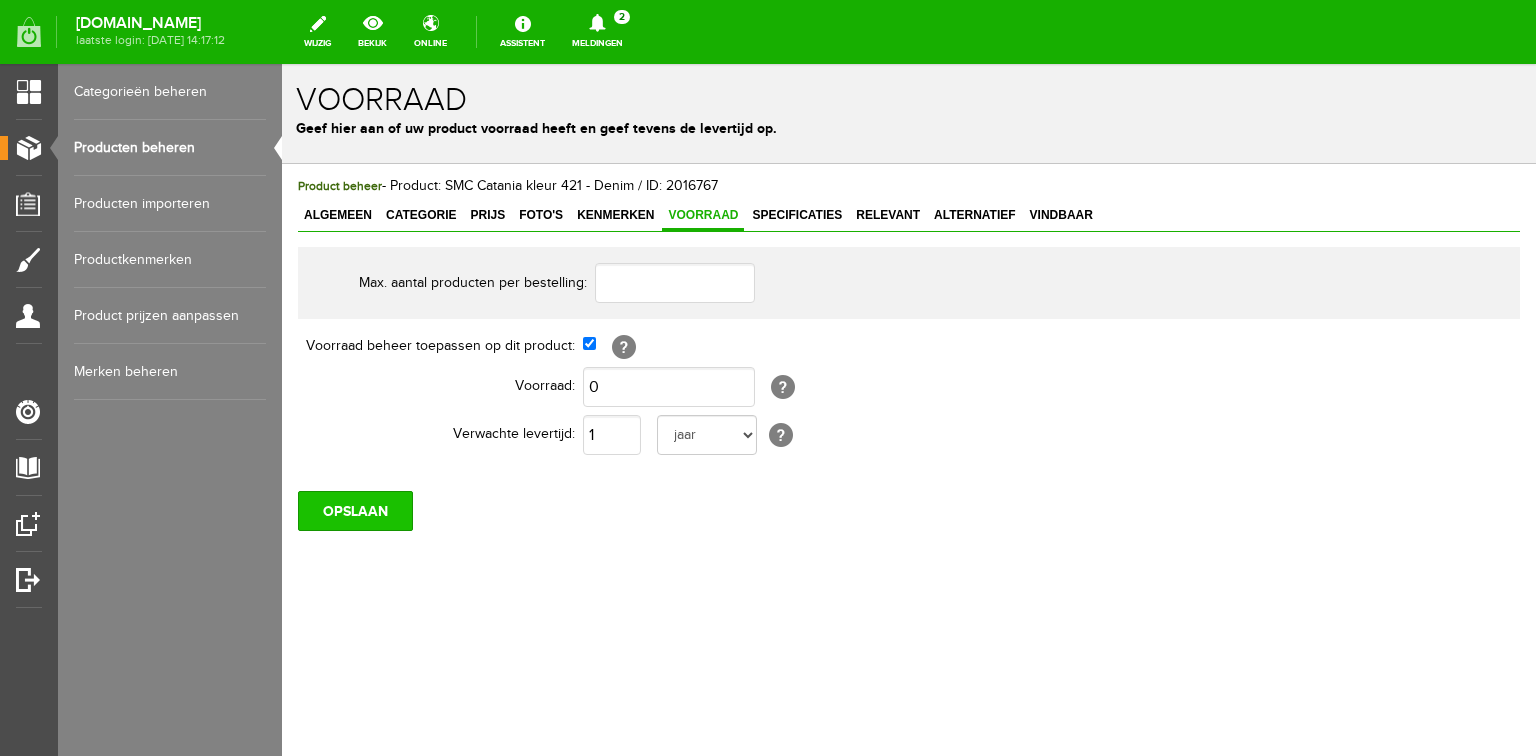 click on "OPSLAAN" at bounding box center (355, 511) 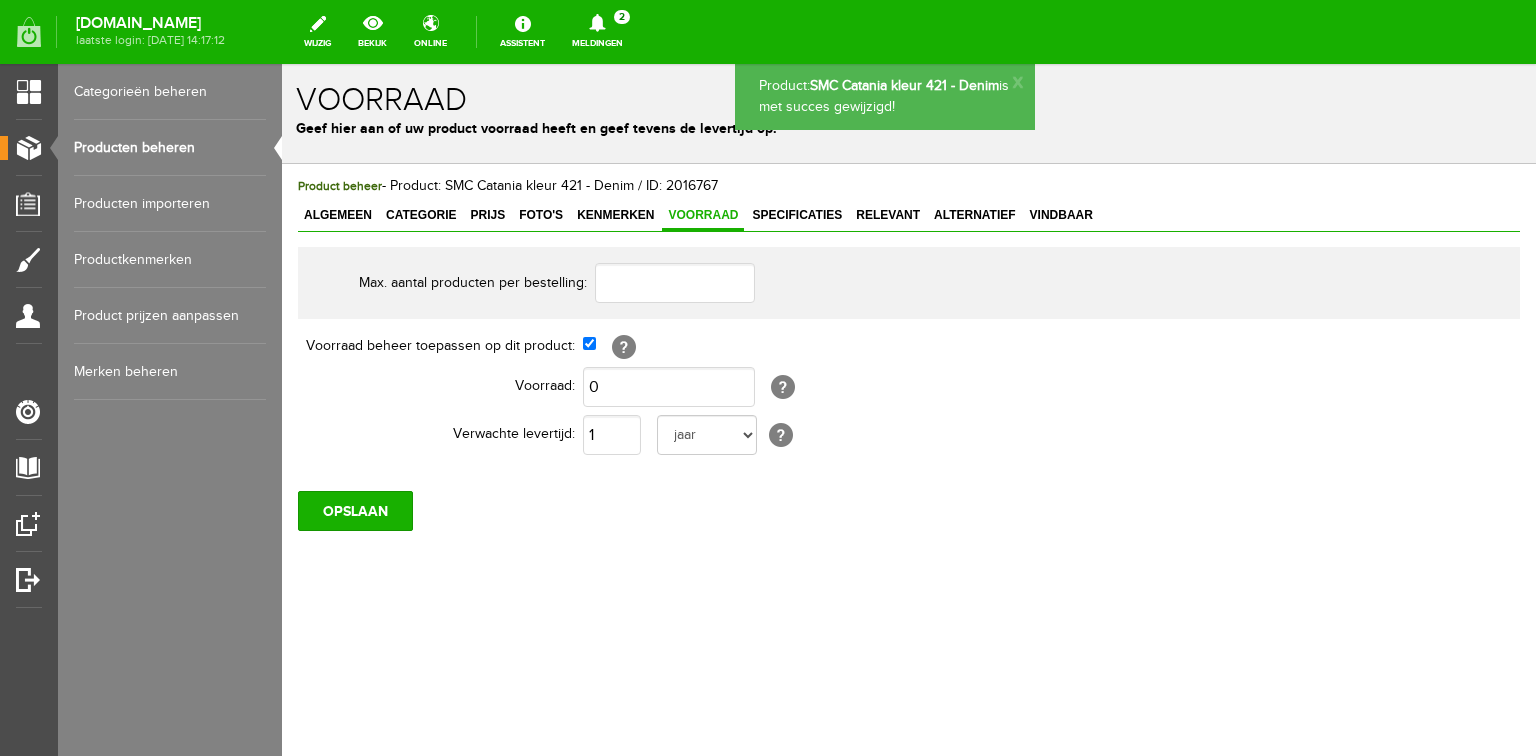 scroll, scrollTop: 0, scrollLeft: 0, axis: both 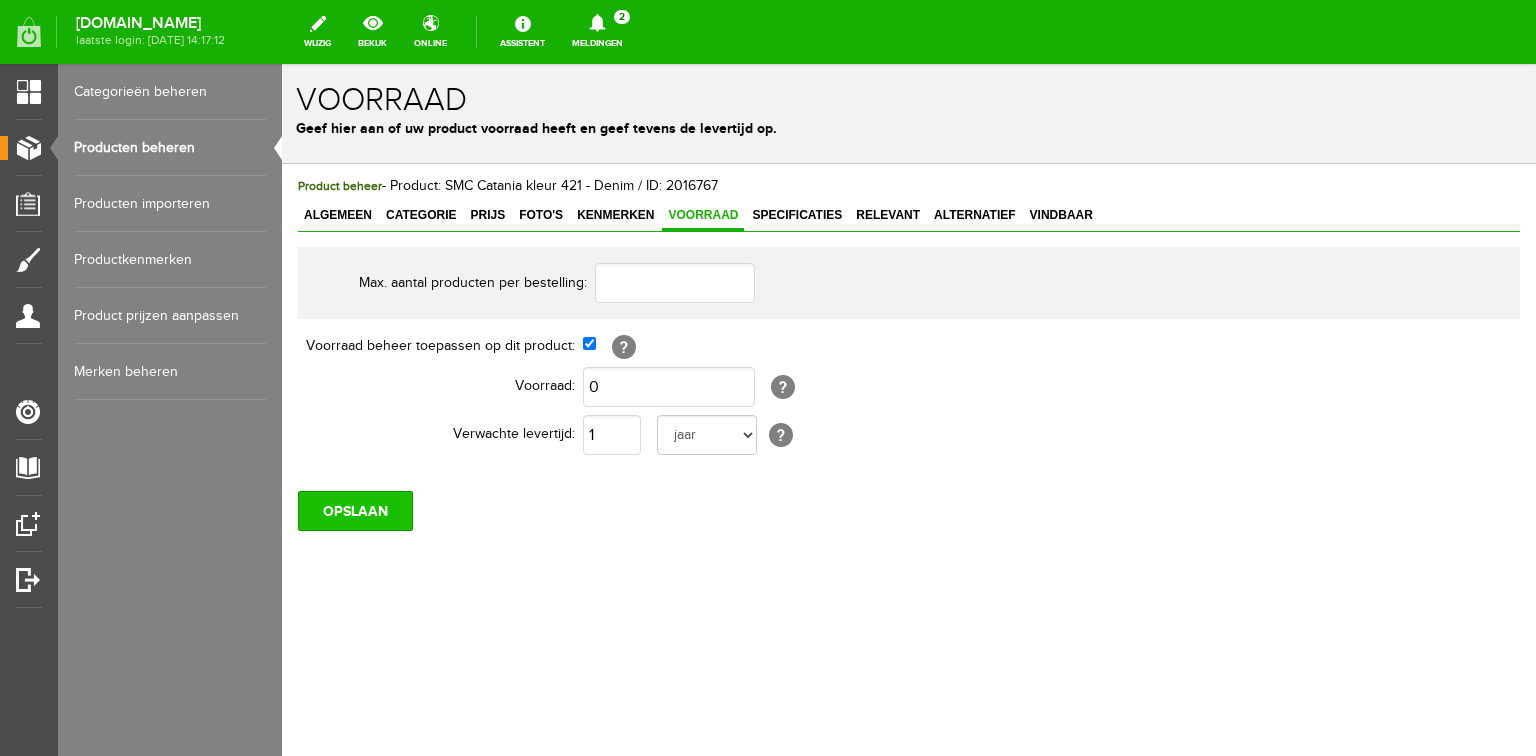 click on "OPSLAAN" at bounding box center [355, 511] 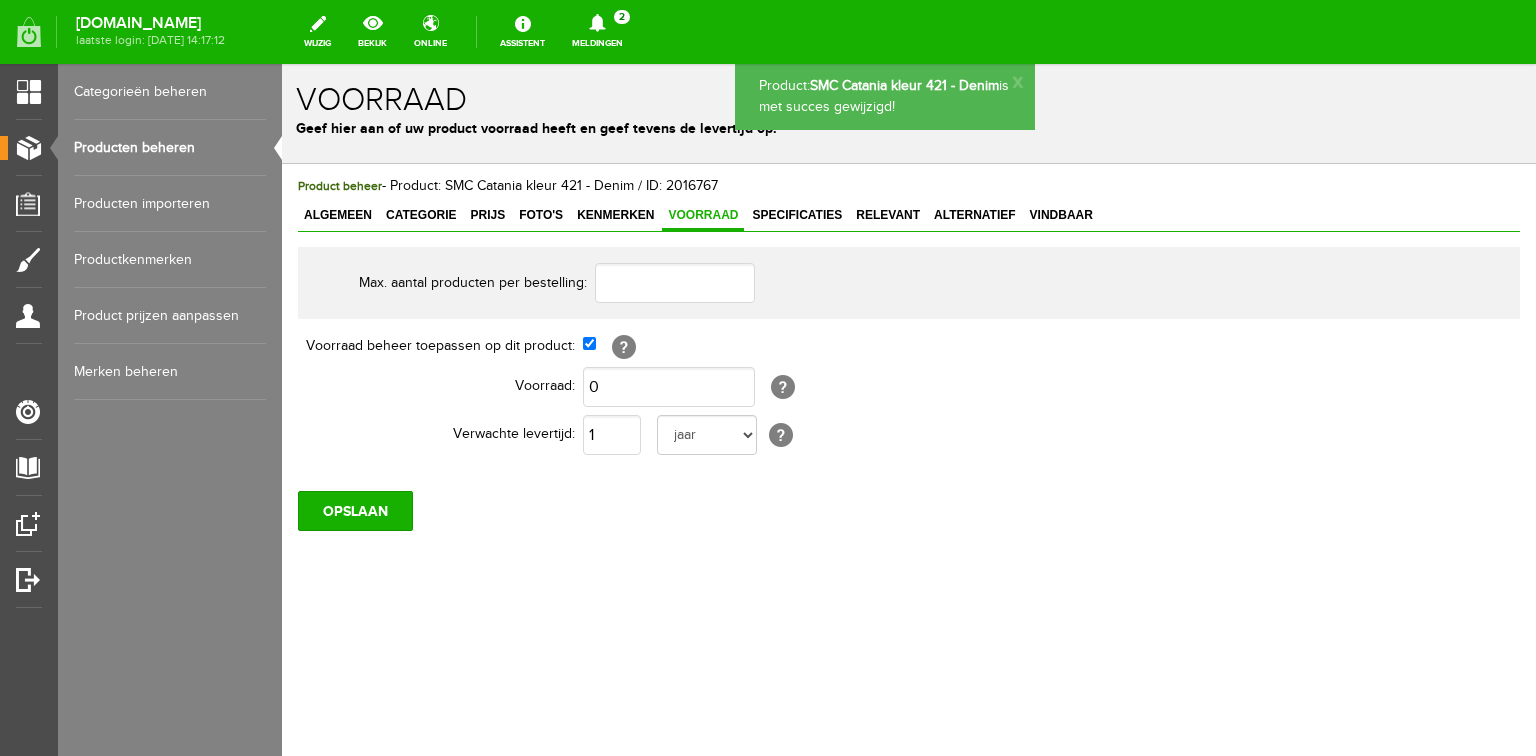 scroll, scrollTop: 0, scrollLeft: 0, axis: both 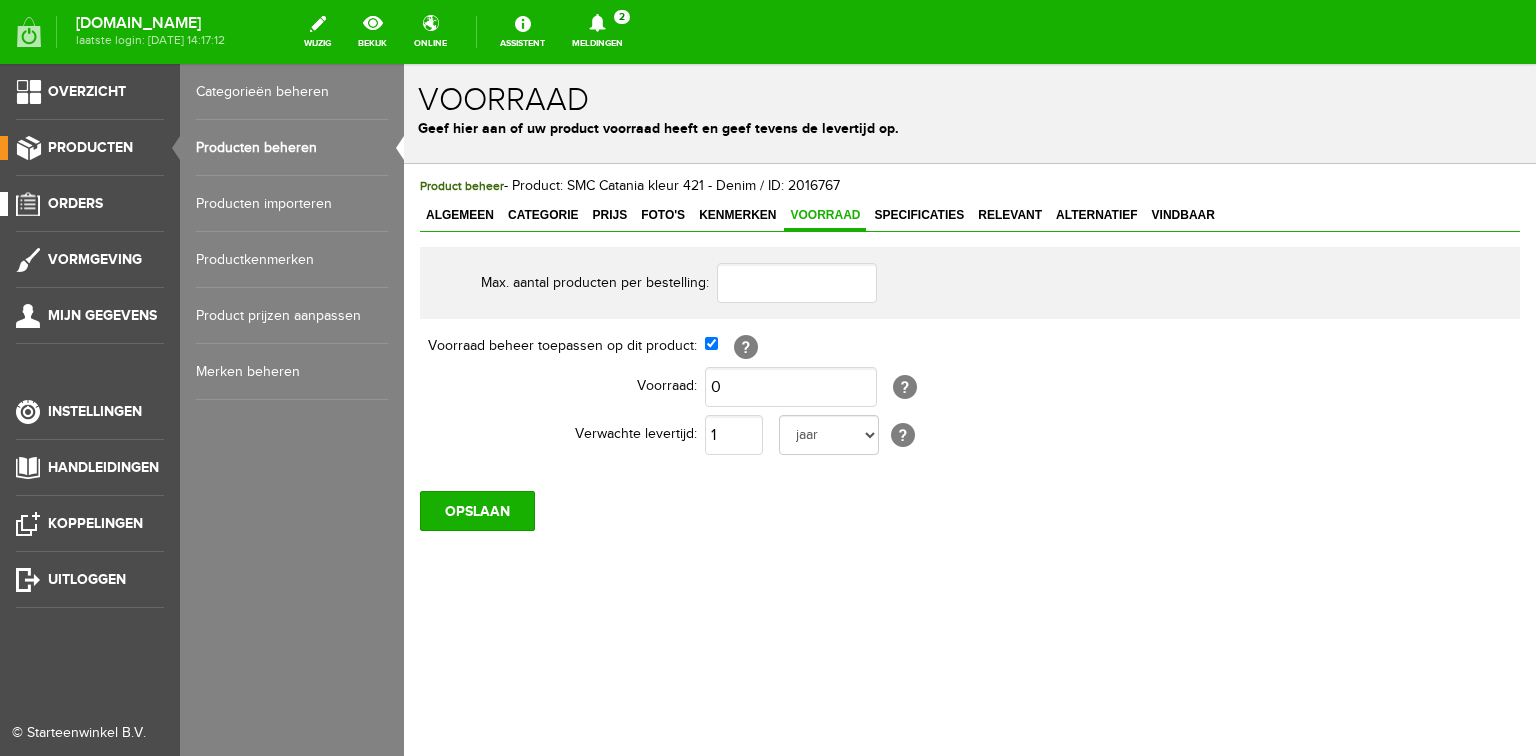 click on "Orders" at bounding box center (75, 203) 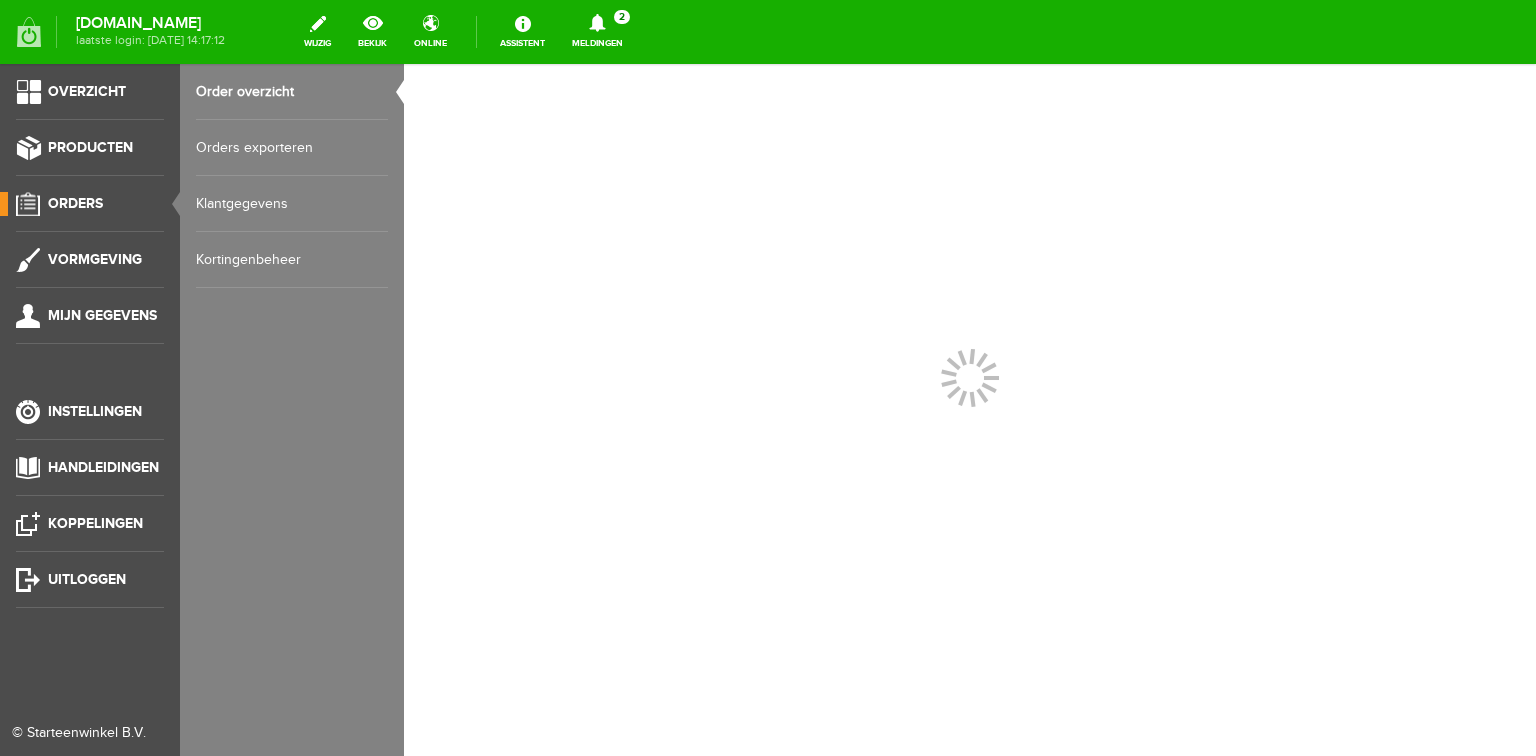 scroll, scrollTop: 0, scrollLeft: 0, axis: both 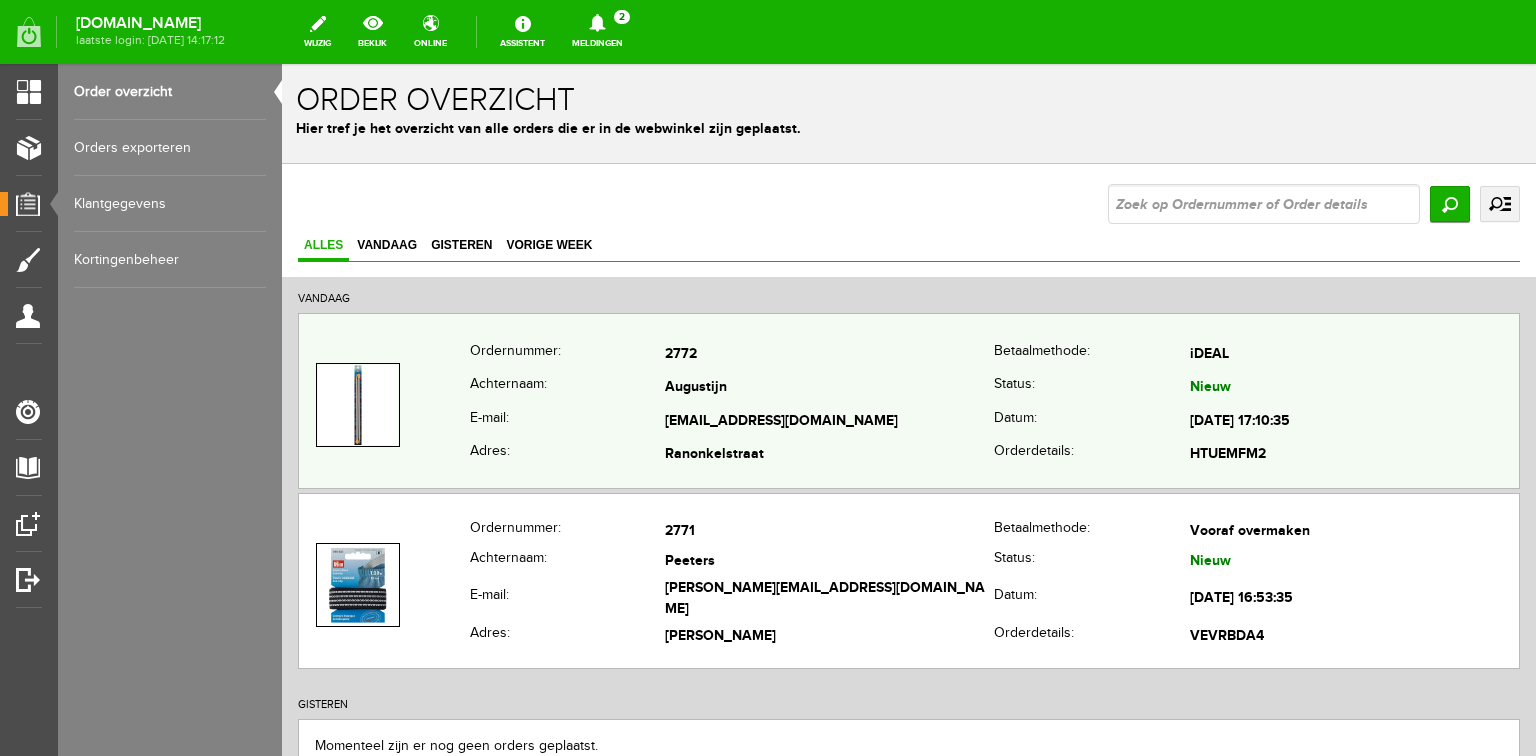 click on "Augustijn" at bounding box center [829, 389] 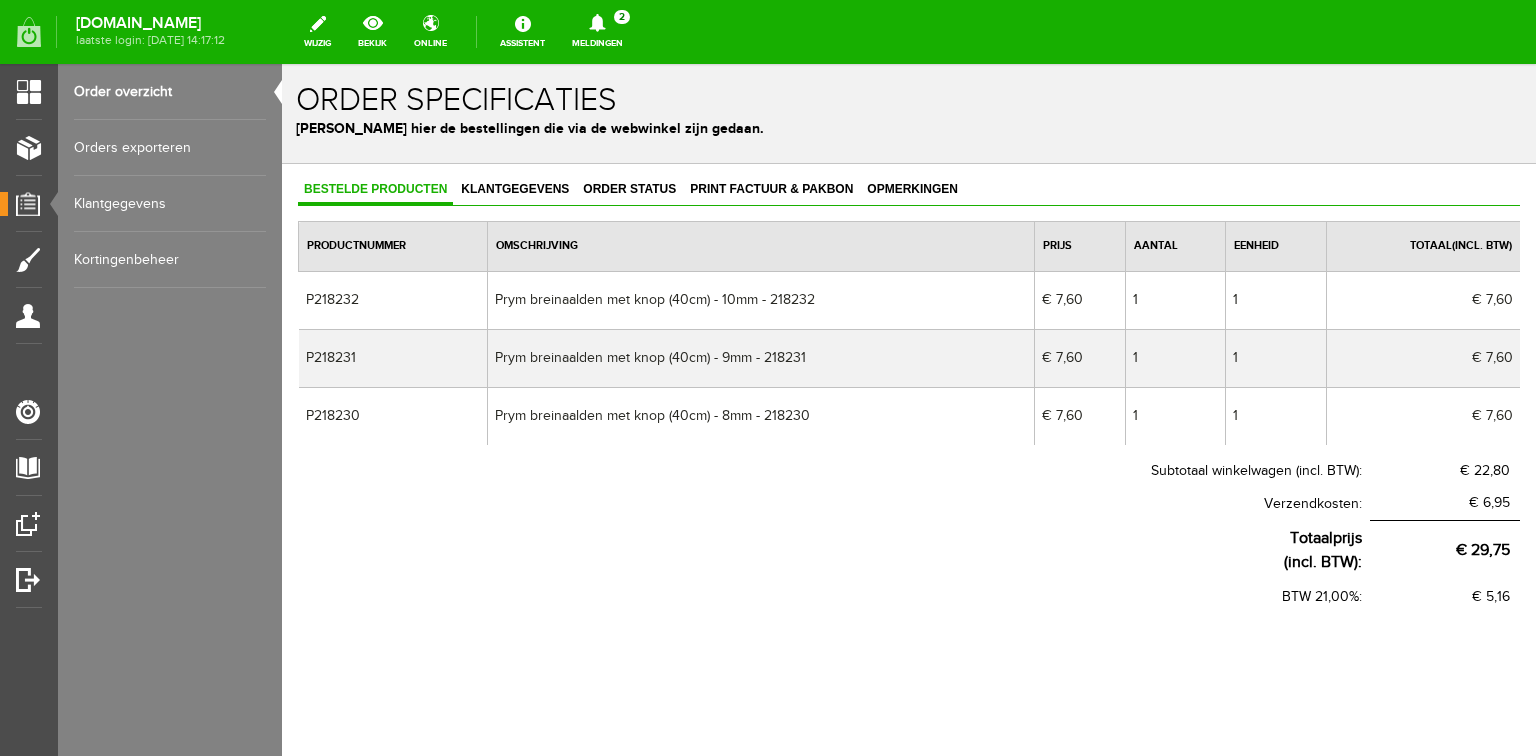 scroll, scrollTop: 0, scrollLeft: 0, axis: both 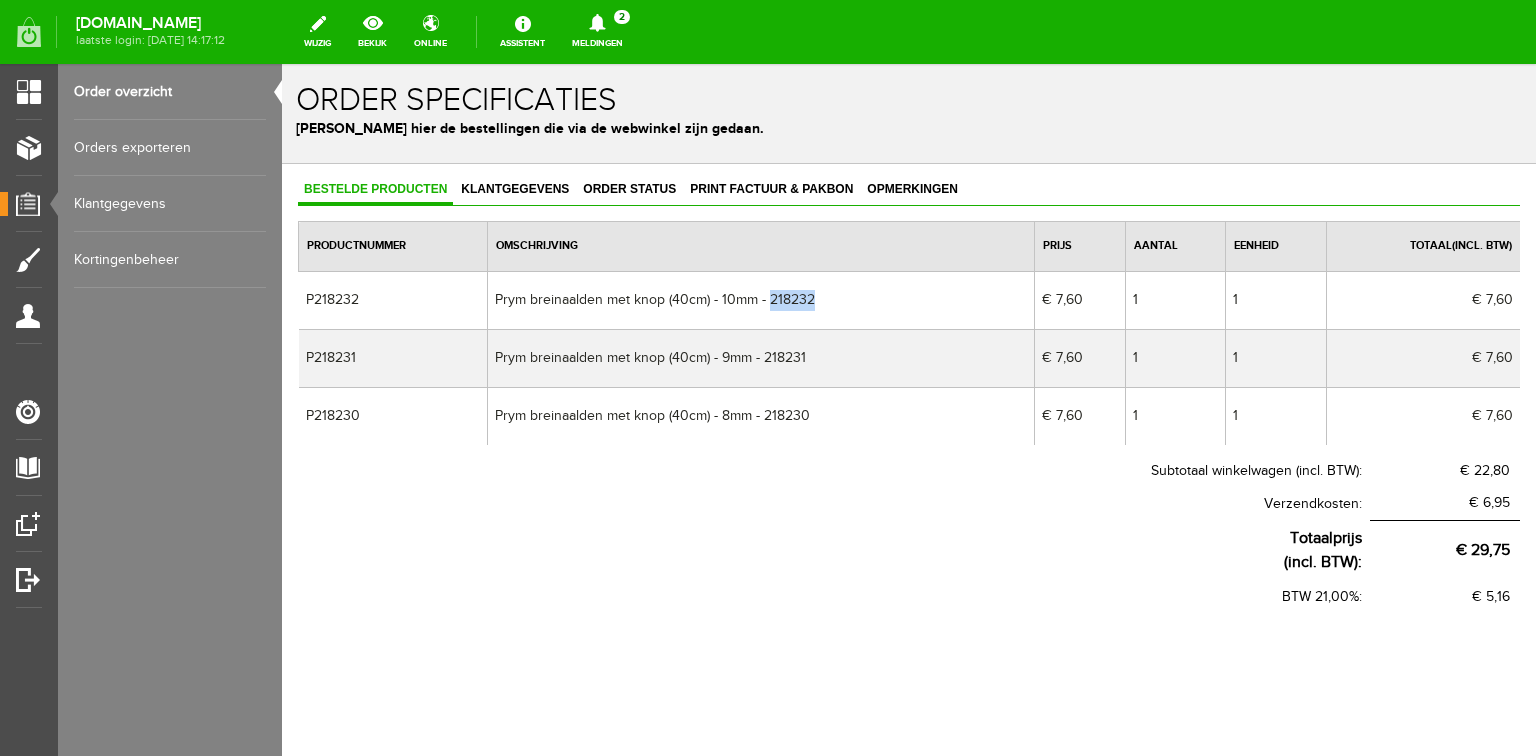 drag, startPoint x: 772, startPoint y: 302, endPoint x: 816, endPoint y: 305, distance: 44.102154 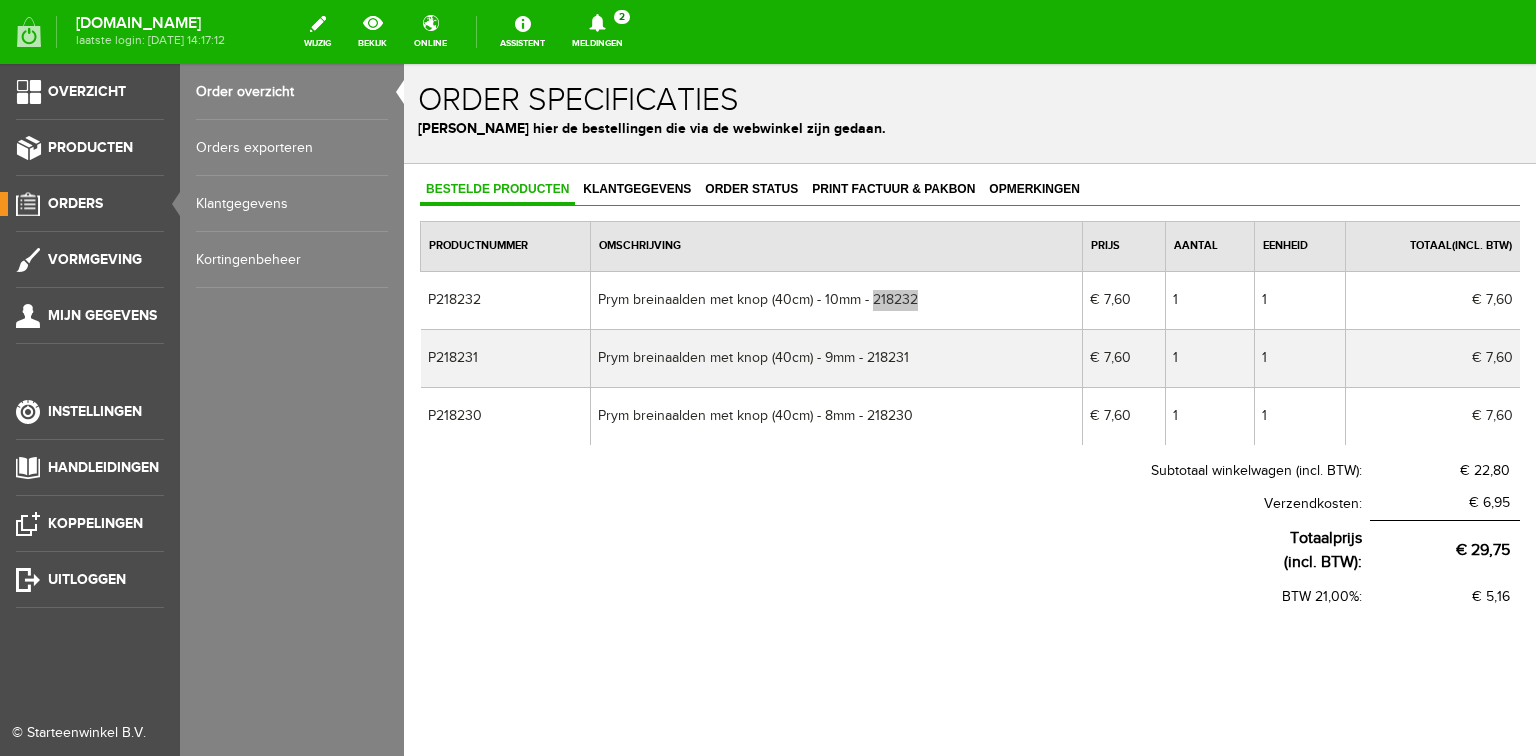 click on "Order overzicht" at bounding box center (292, 92) 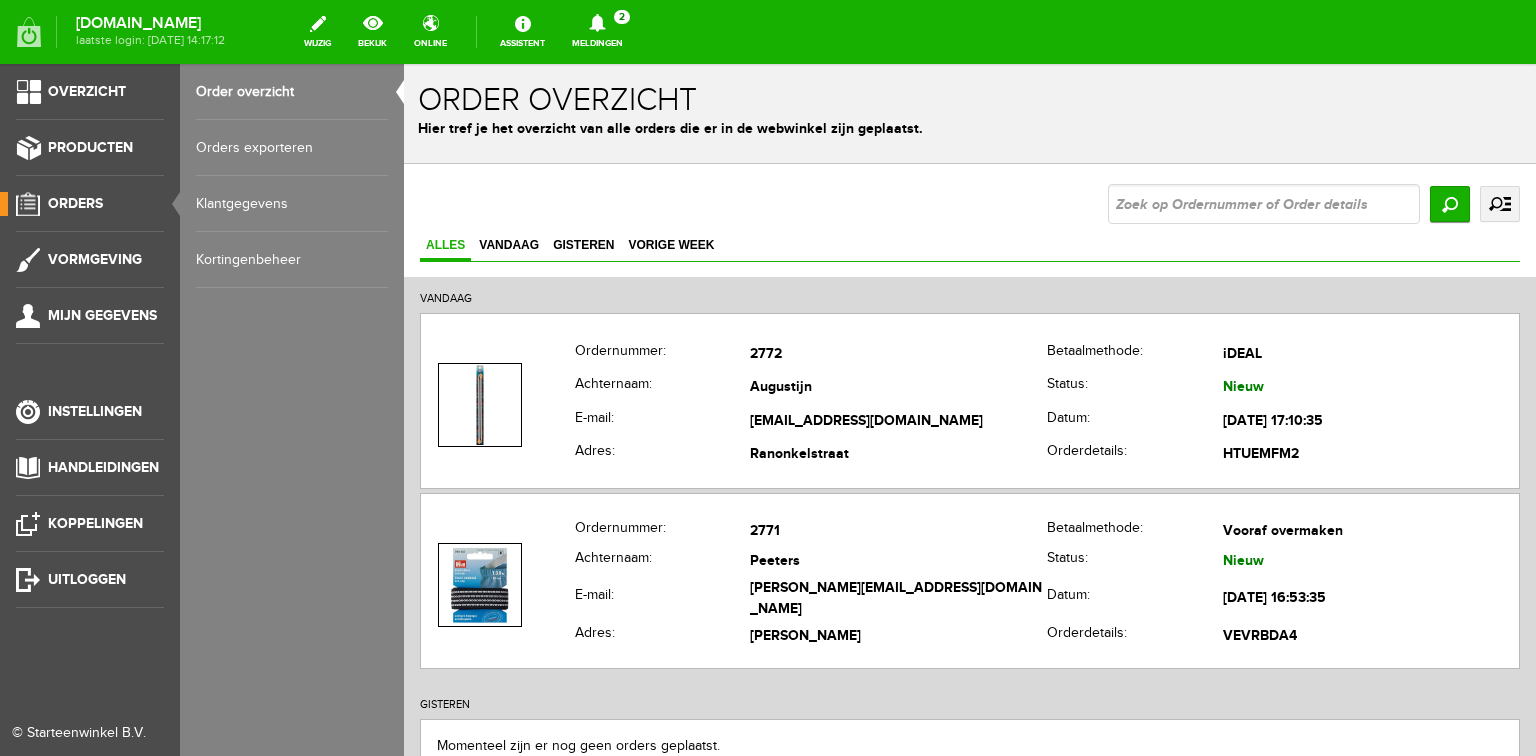 scroll, scrollTop: 0, scrollLeft: 0, axis: both 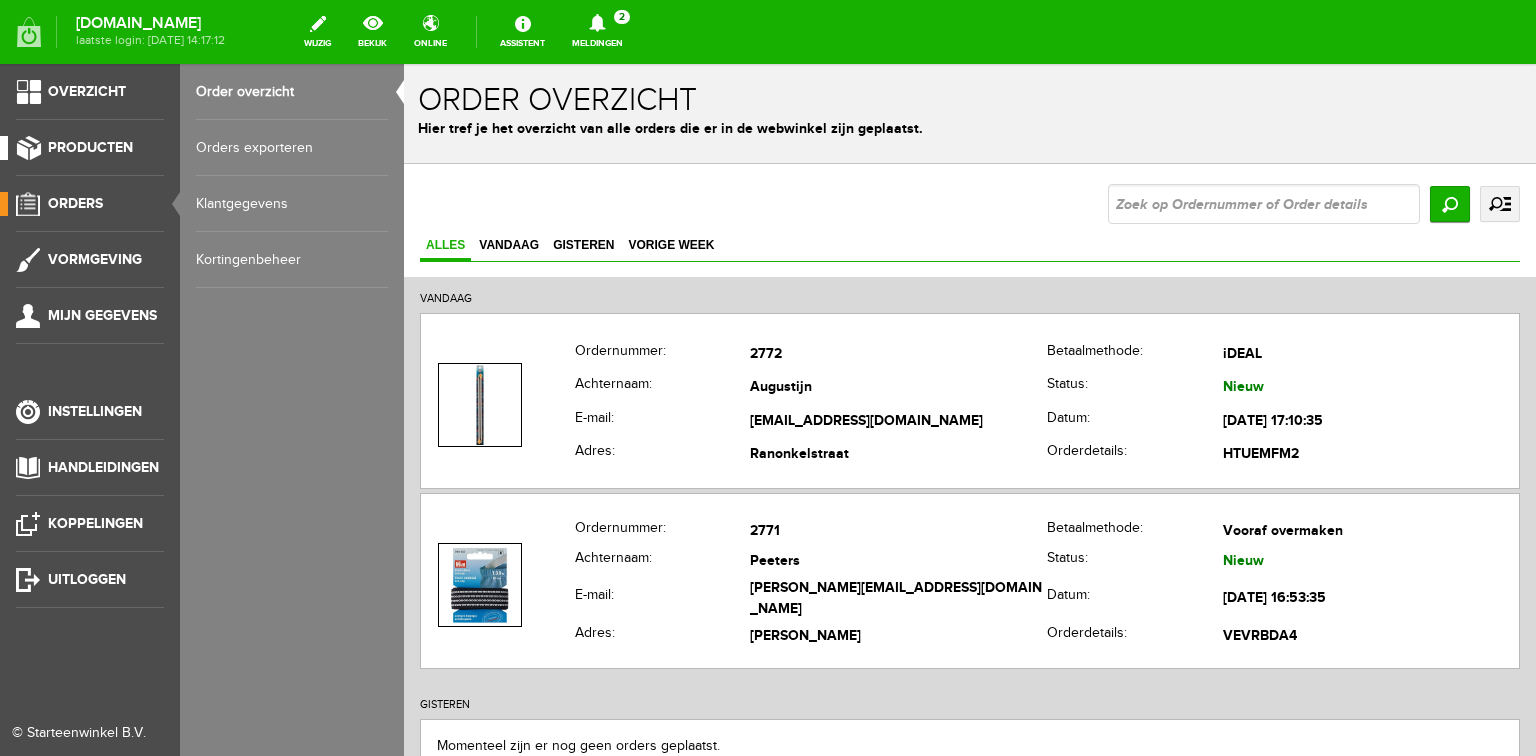drag, startPoint x: 88, startPoint y: 144, endPoint x: 105, endPoint y: 146, distance: 17.117243 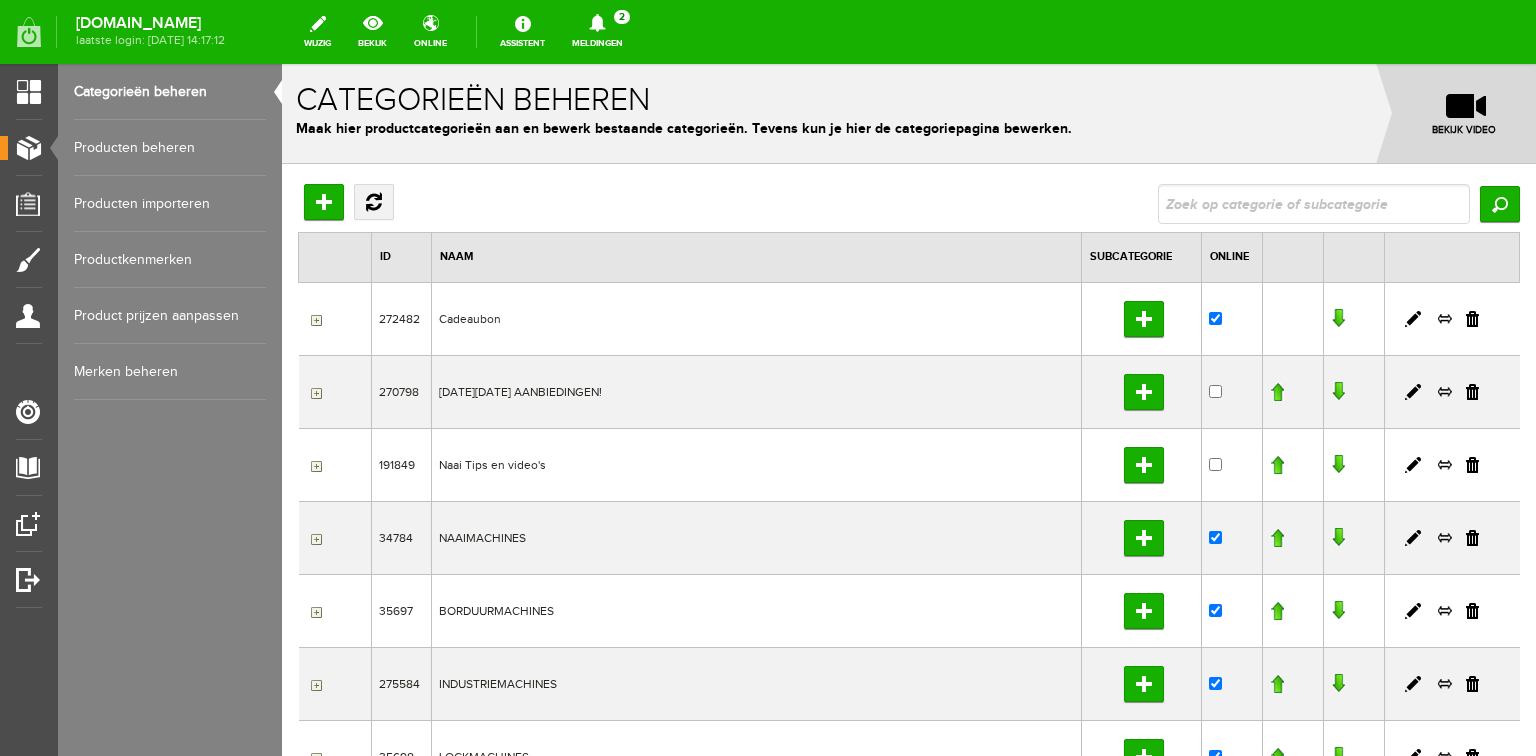 scroll, scrollTop: 0, scrollLeft: 0, axis: both 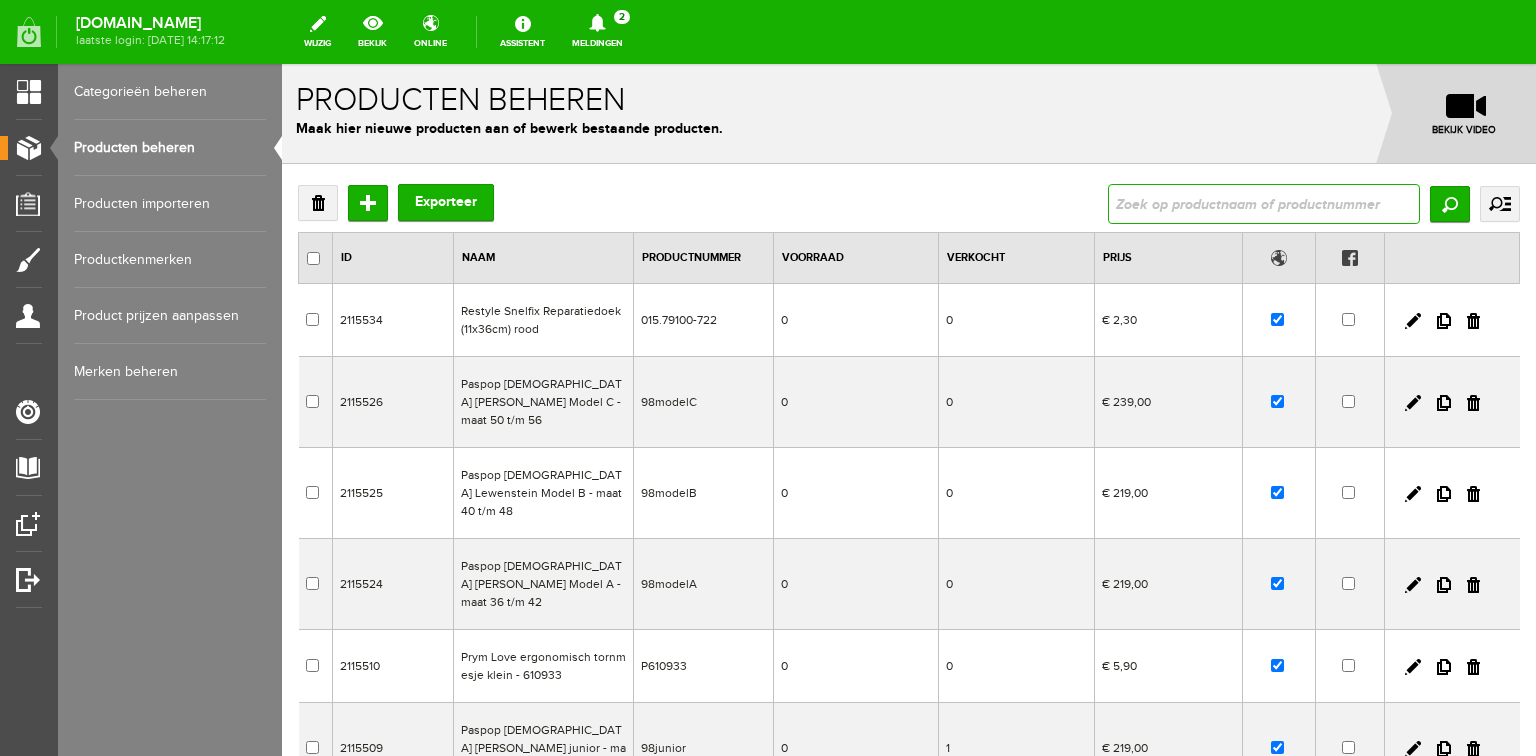 click at bounding box center (1264, 204) 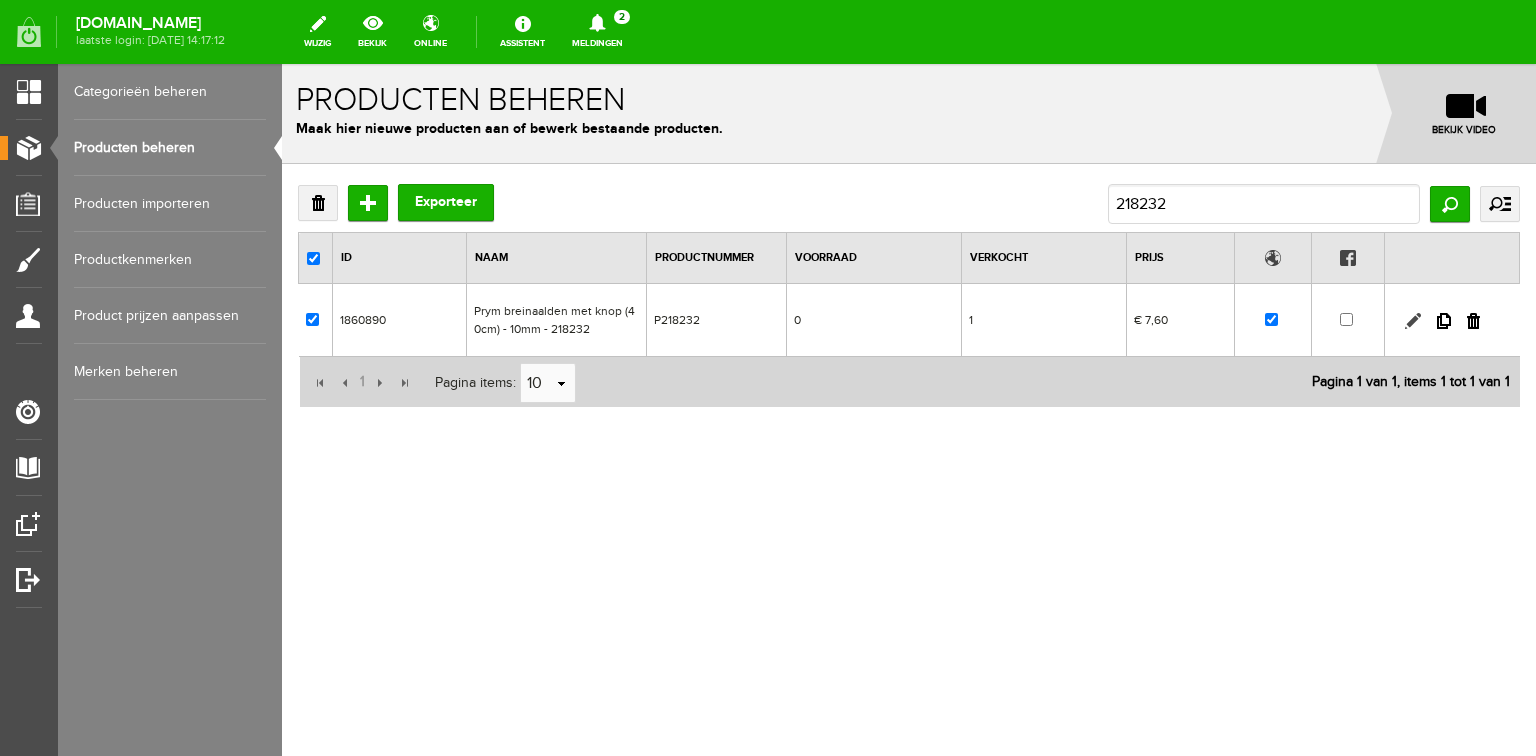click at bounding box center [1413, 321] 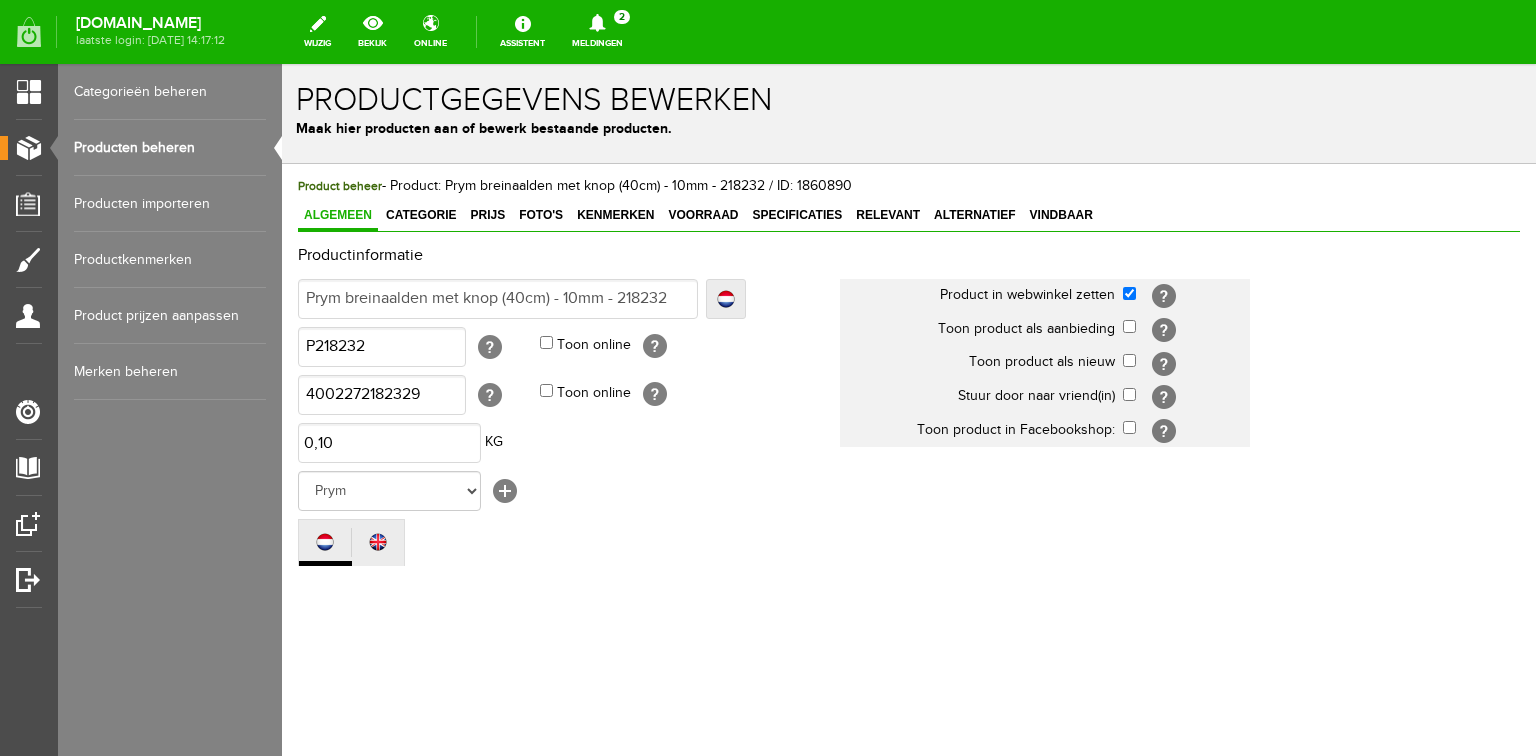 scroll, scrollTop: 0, scrollLeft: 0, axis: both 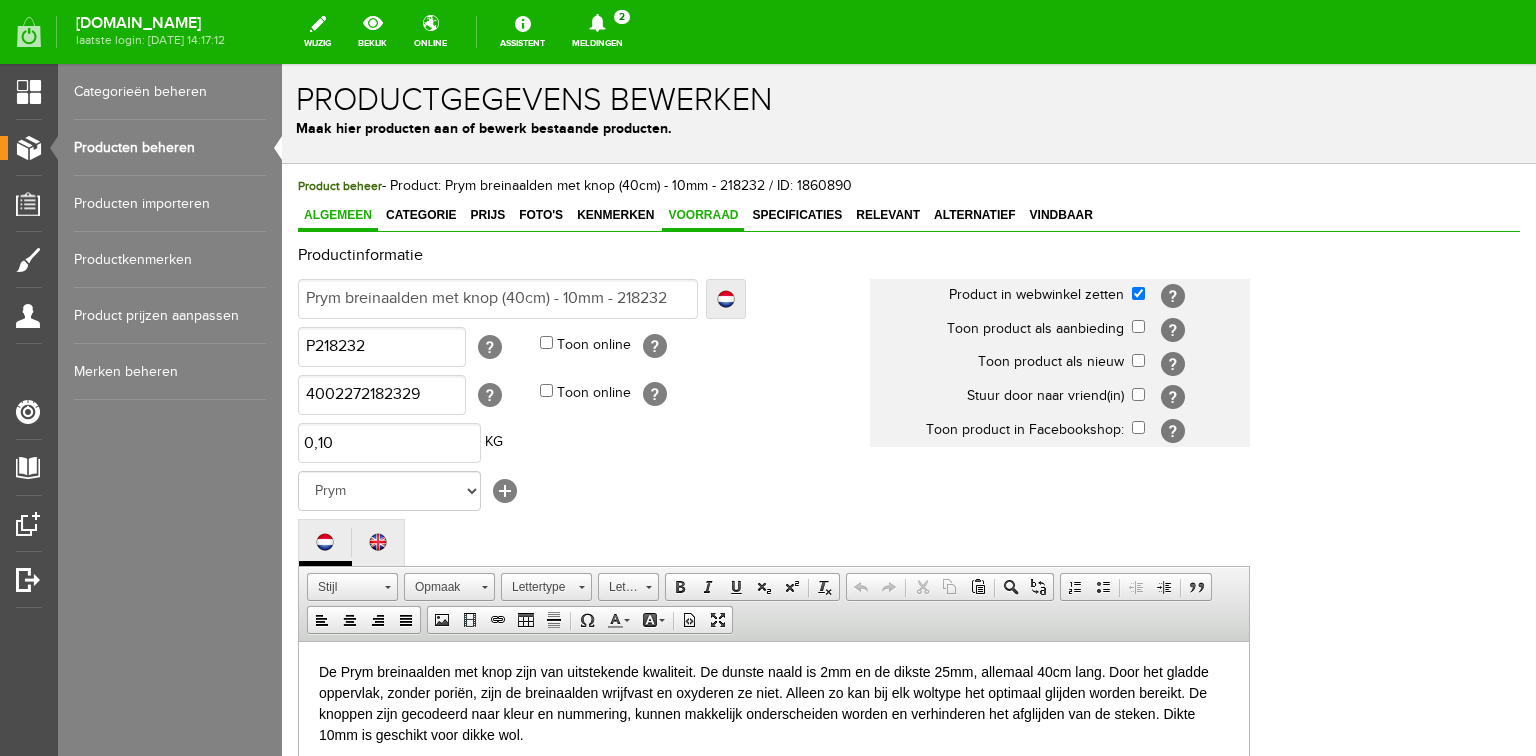 click on "Voorraad" at bounding box center [703, 215] 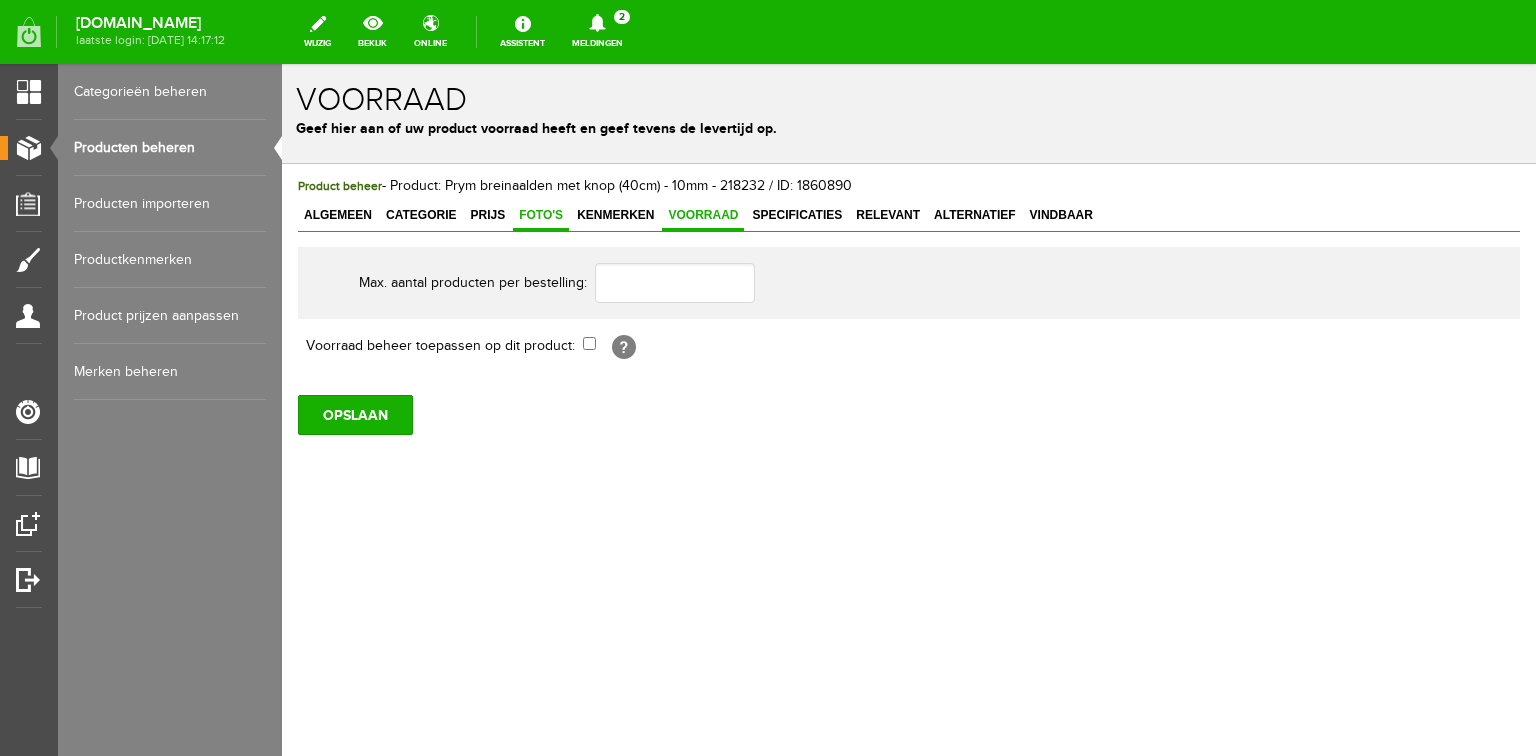 click on "Foto's" at bounding box center [541, 215] 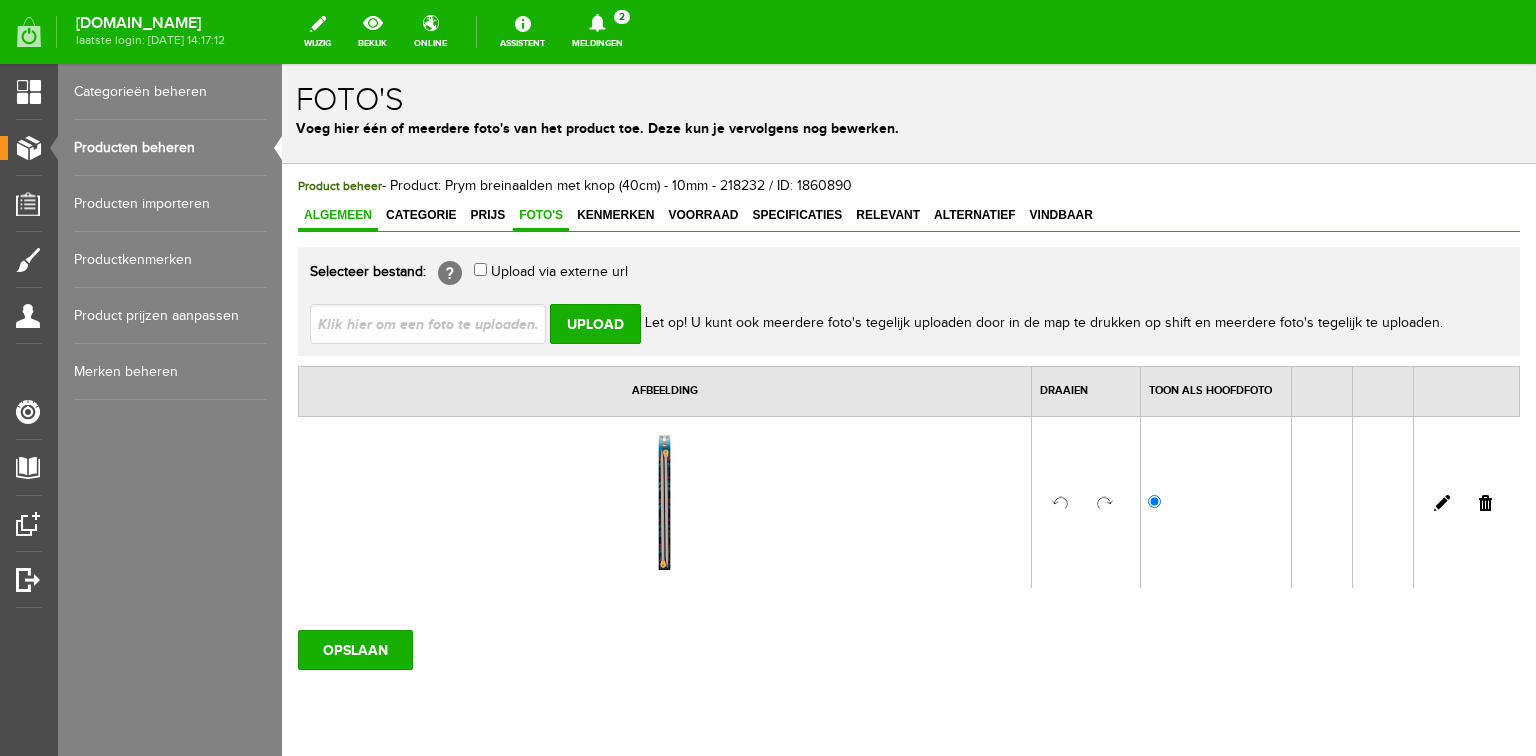 click on "Algemeen" at bounding box center [338, 215] 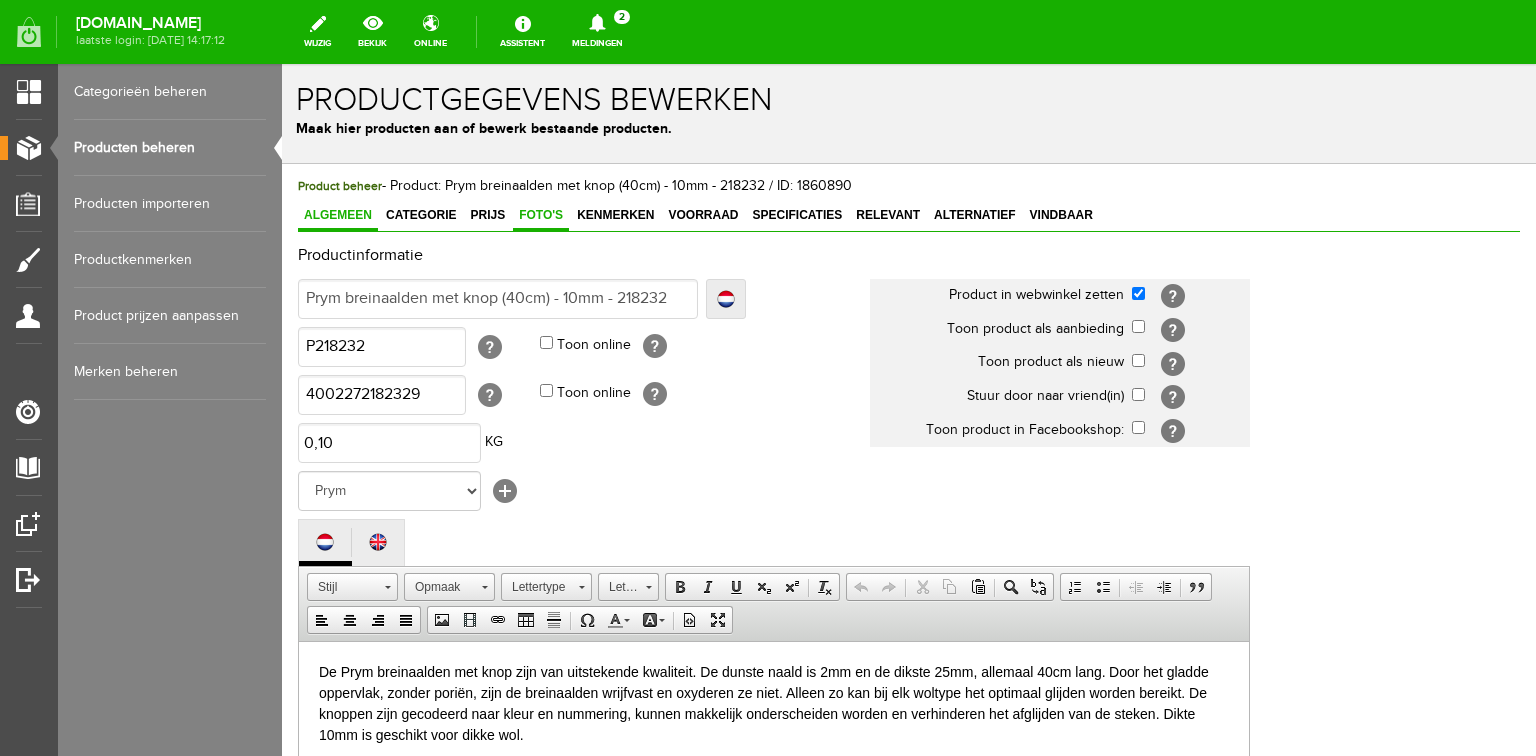click on "Foto's" at bounding box center (541, 215) 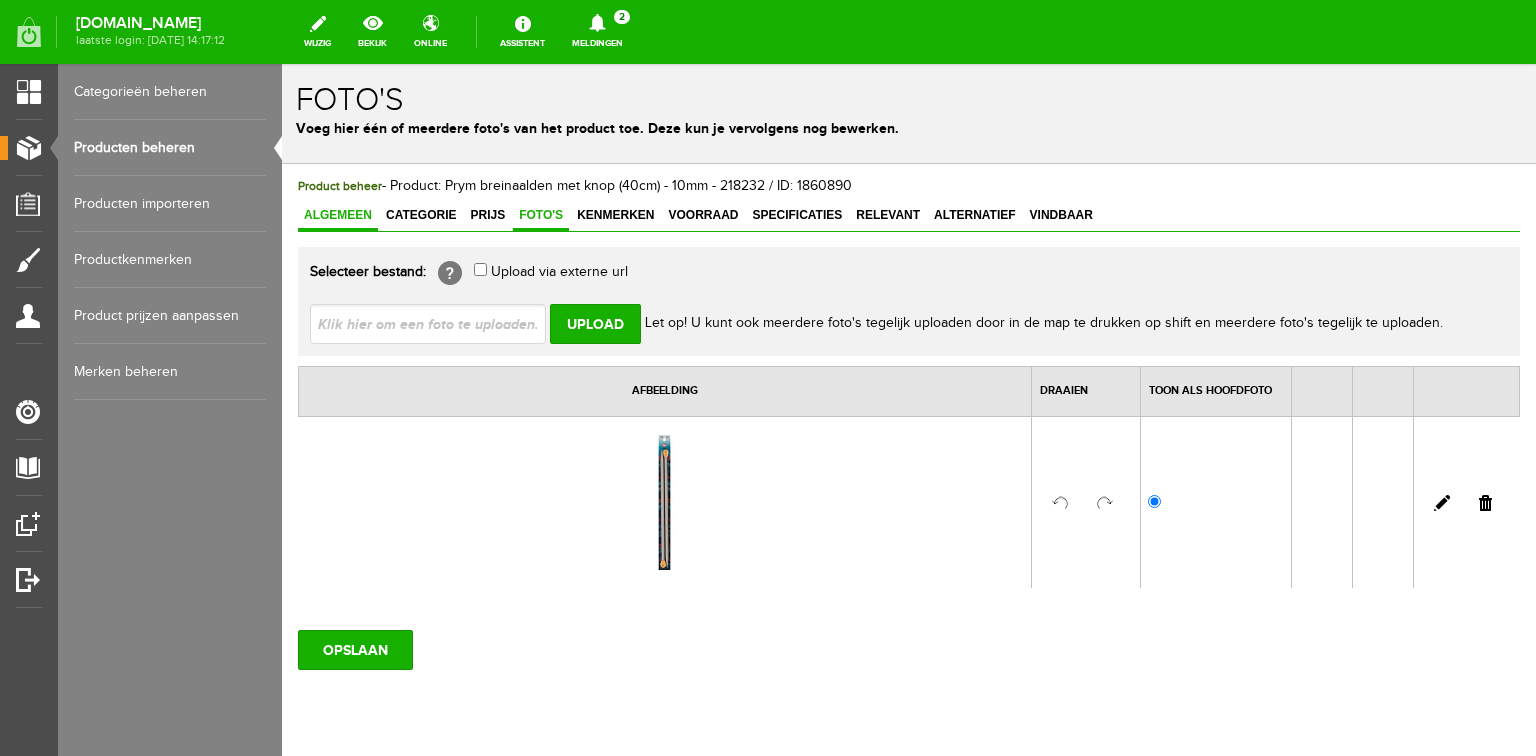 click on "Algemeen" at bounding box center [338, 215] 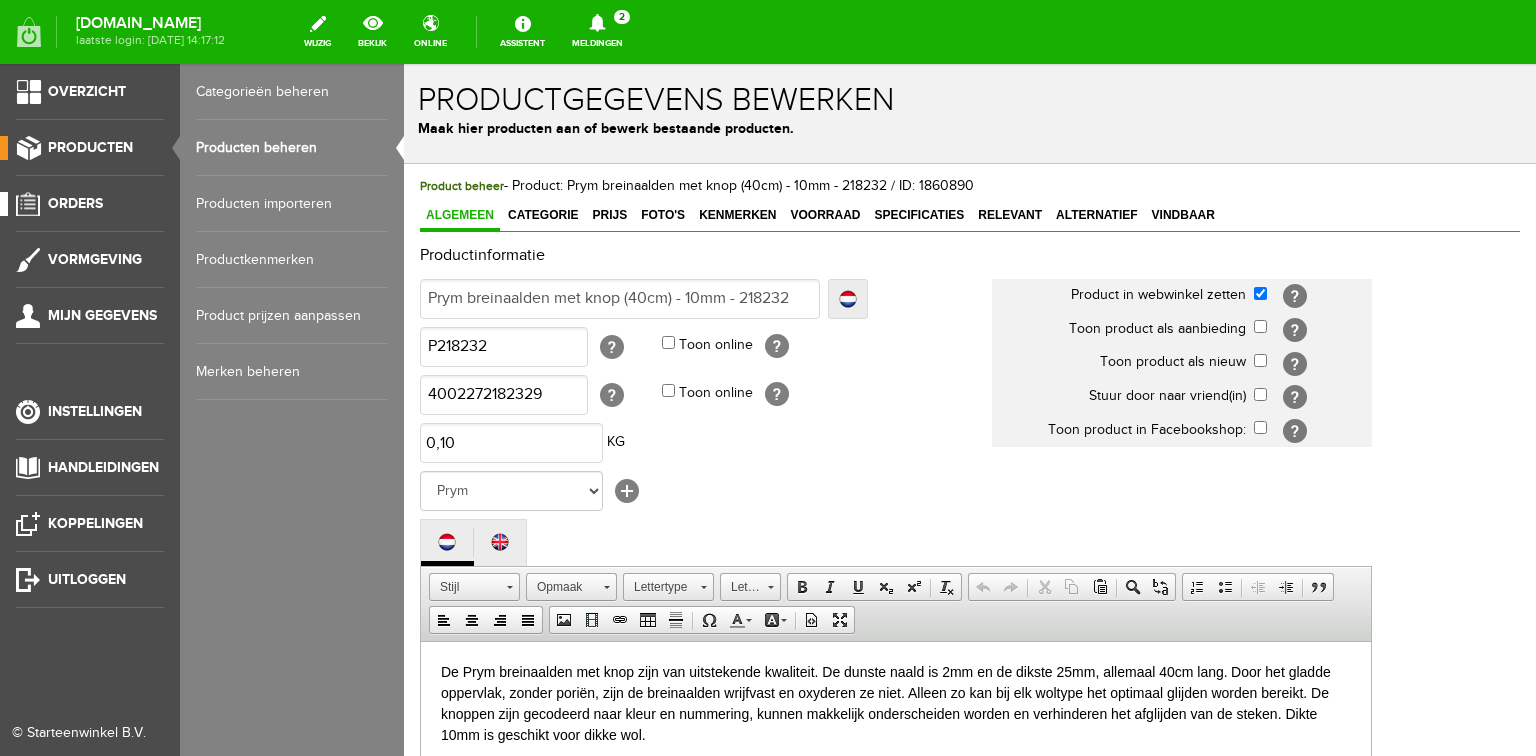 click on "Orders" at bounding box center [75, 203] 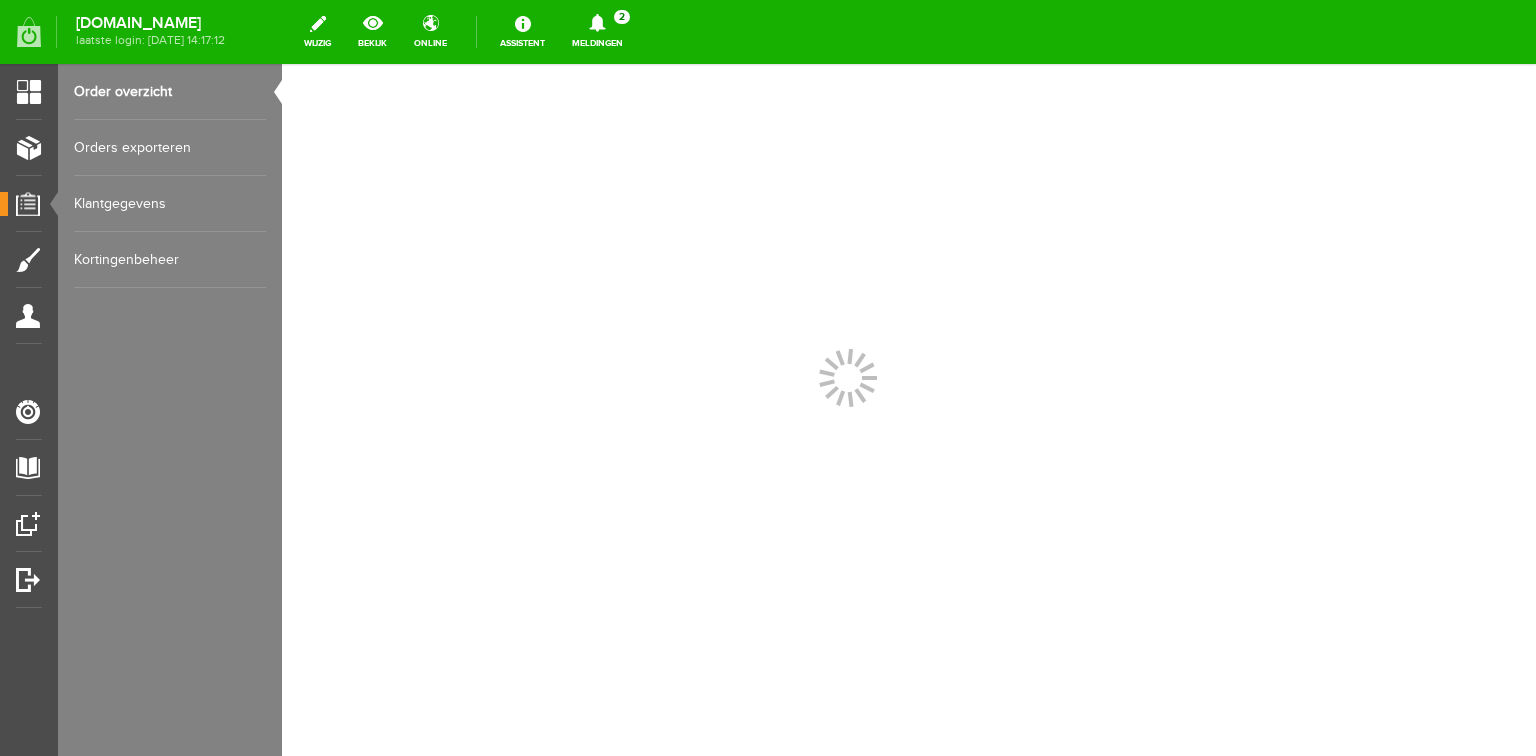 scroll, scrollTop: 0, scrollLeft: 0, axis: both 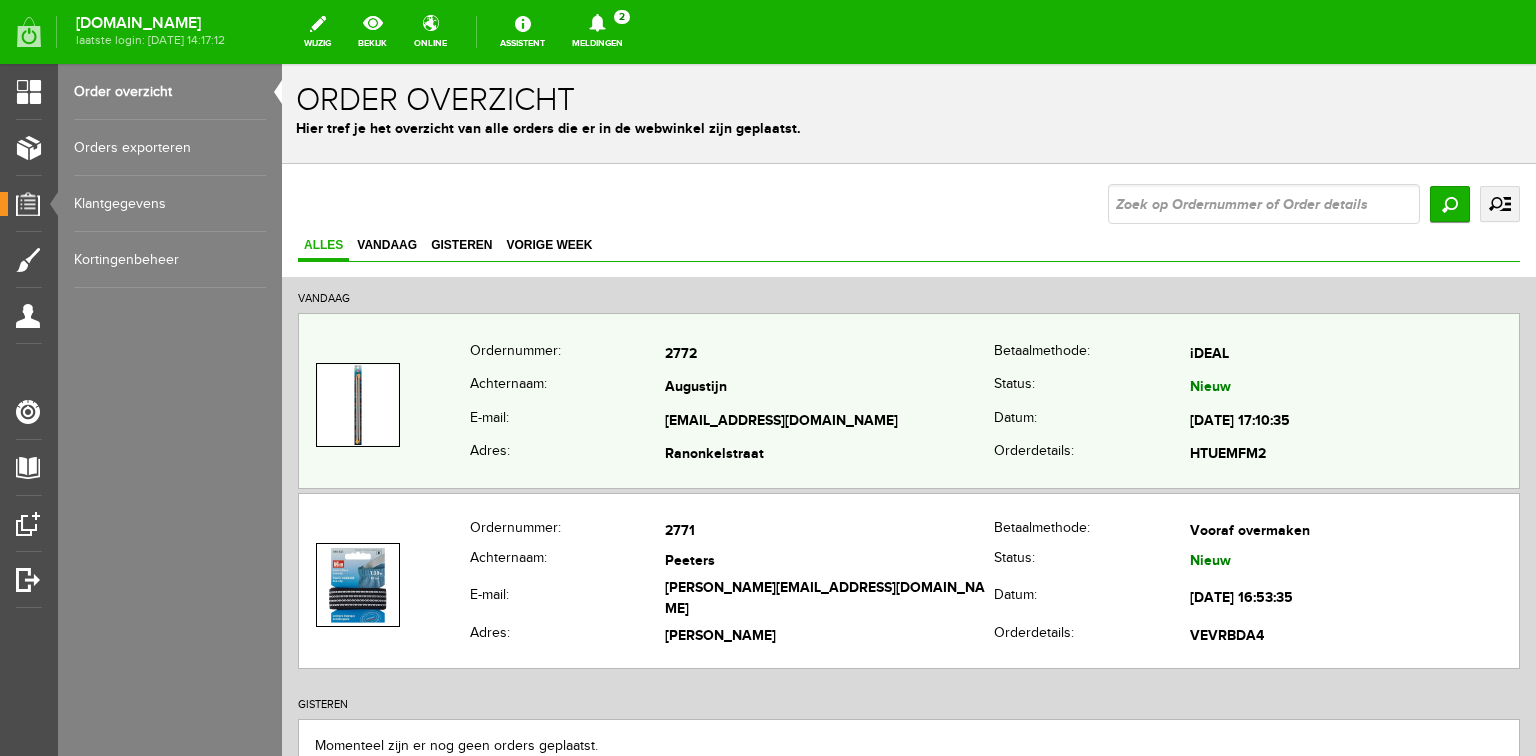 click on "Augustijn" at bounding box center (829, 389) 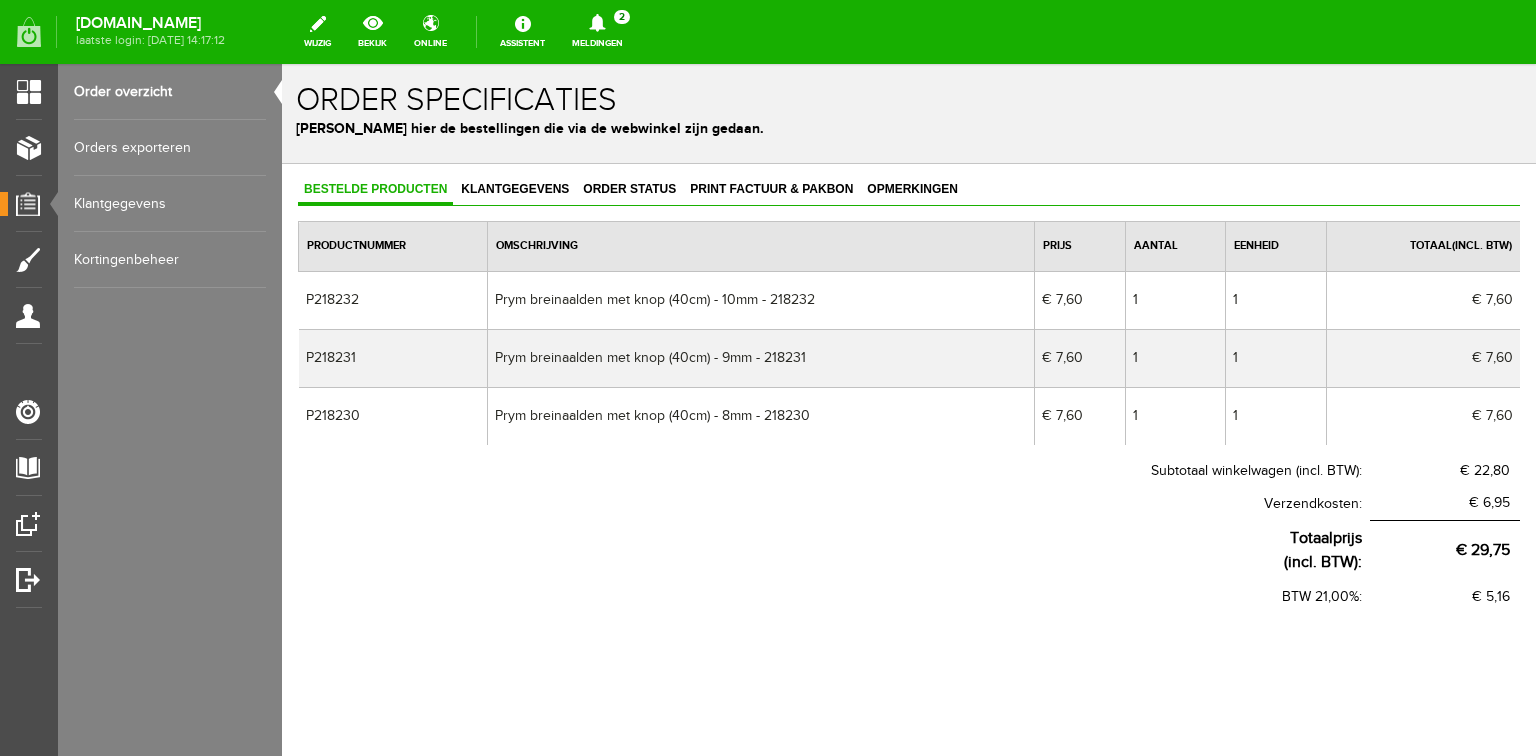 scroll, scrollTop: 0, scrollLeft: 0, axis: both 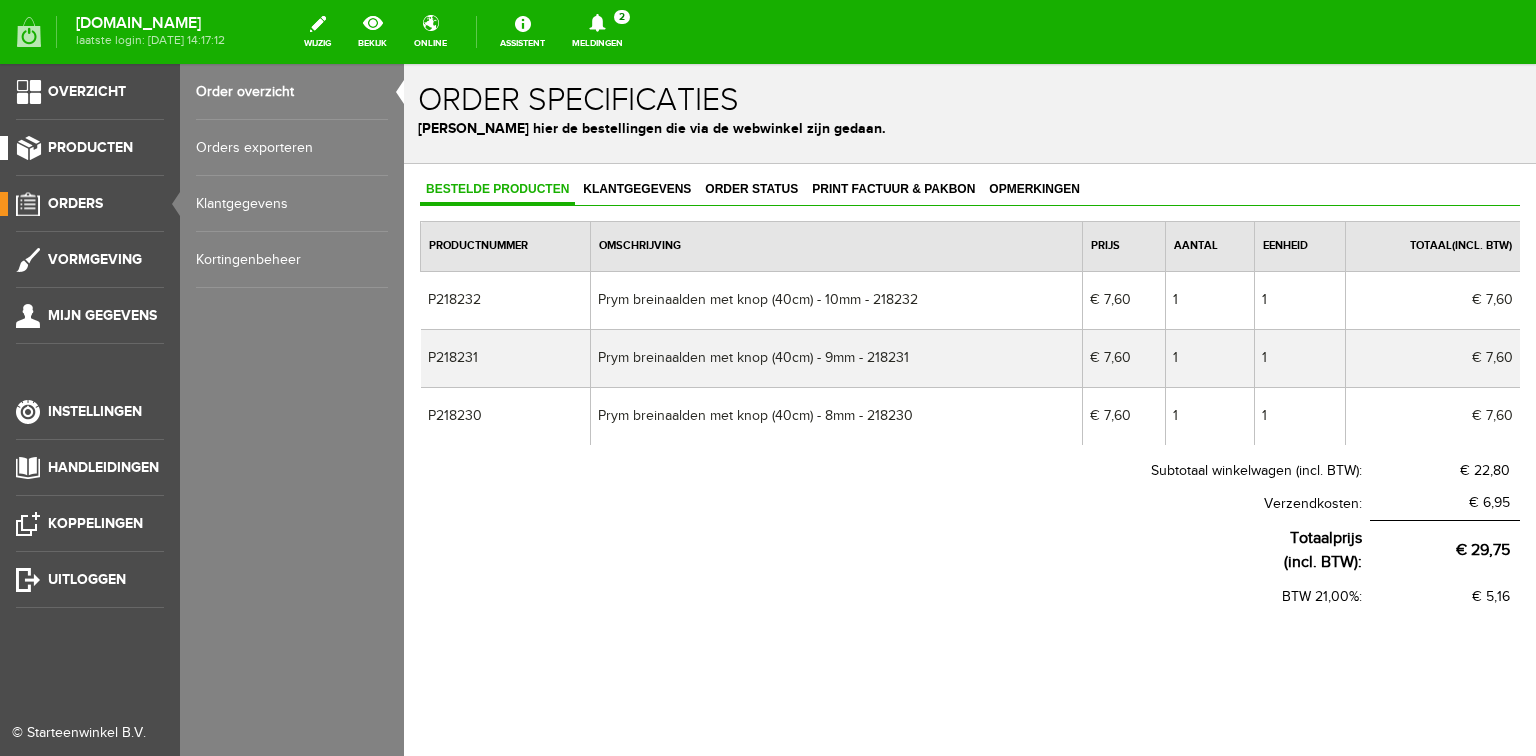 click on "Producten" at bounding box center (90, 147) 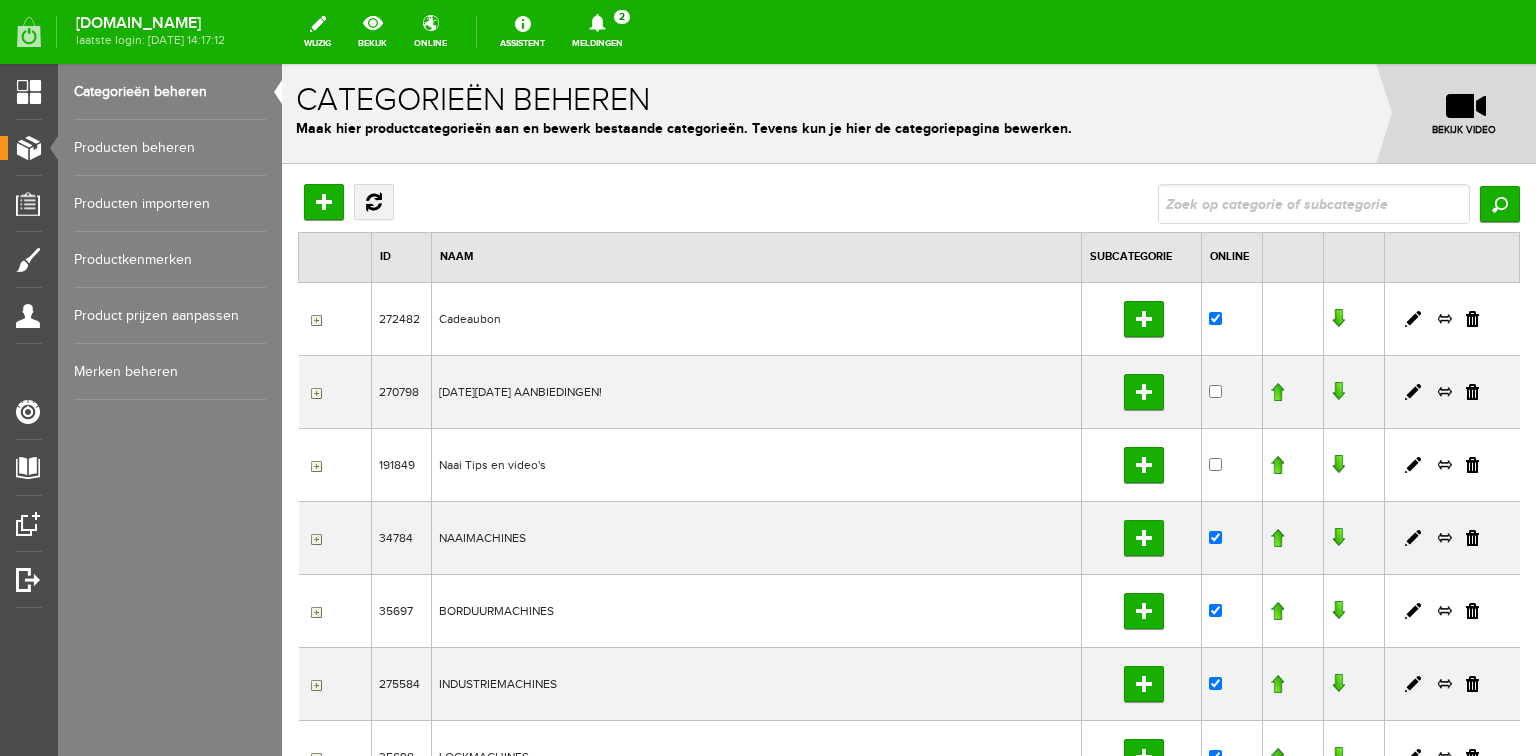 scroll, scrollTop: 0, scrollLeft: 0, axis: both 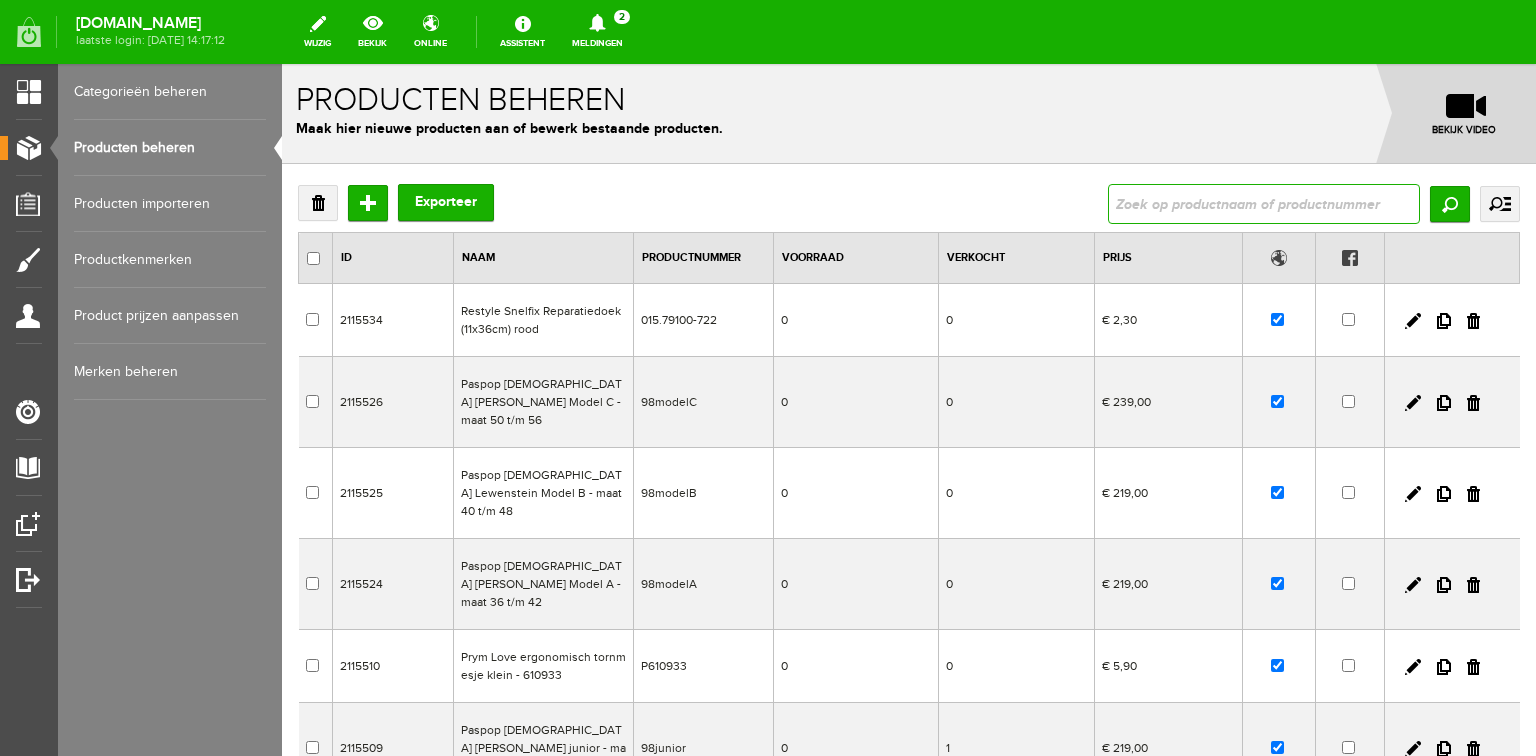 click at bounding box center [1264, 204] 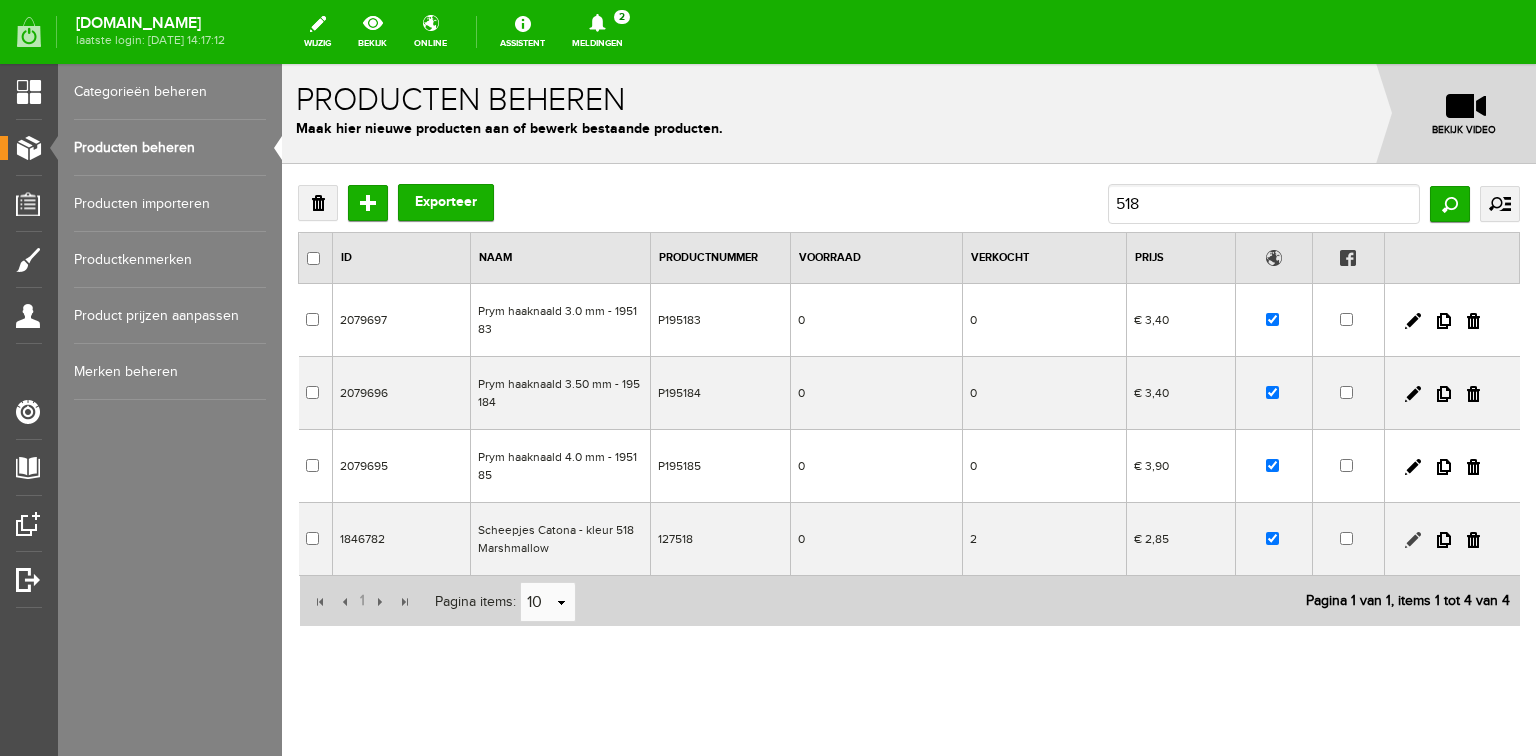 click at bounding box center (1413, 540) 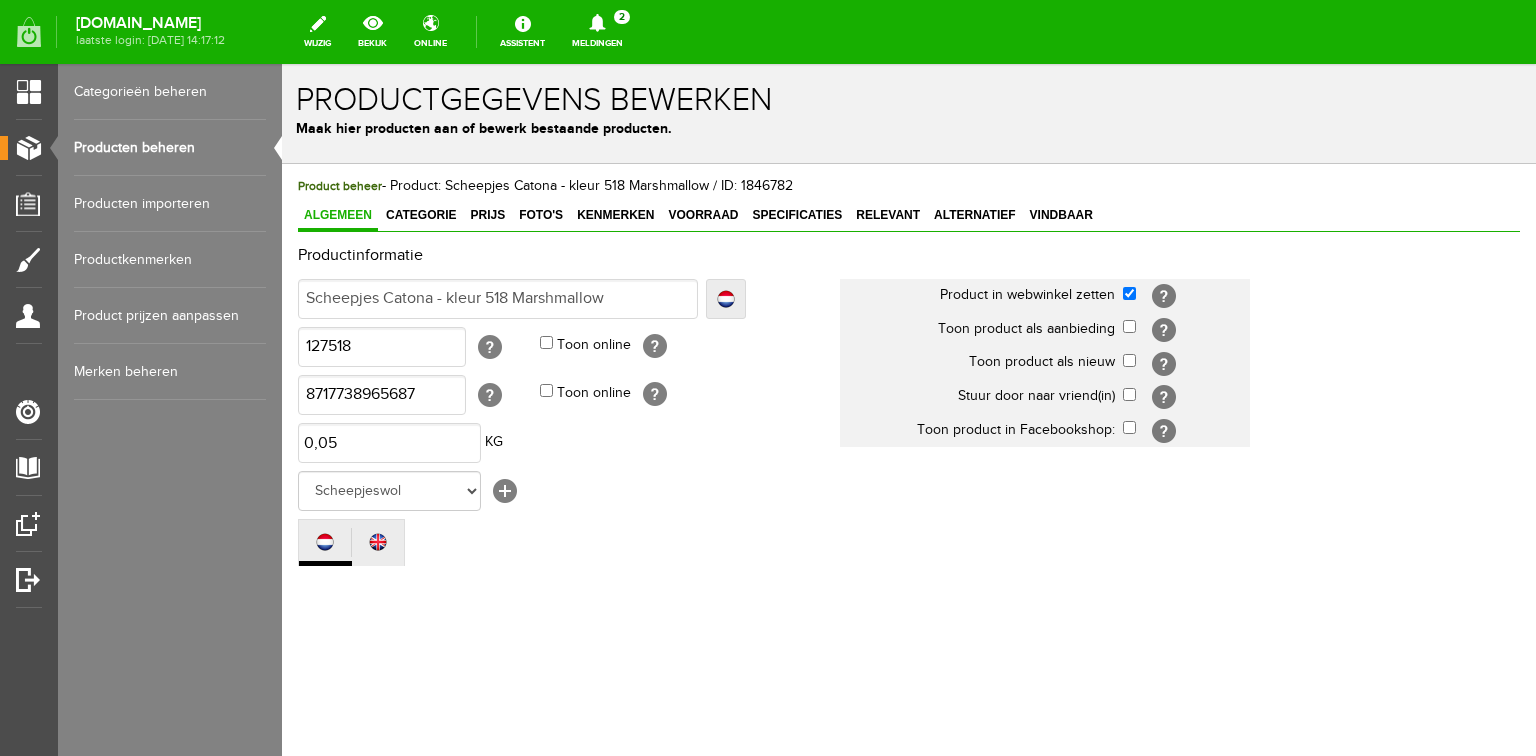 scroll, scrollTop: 0, scrollLeft: 0, axis: both 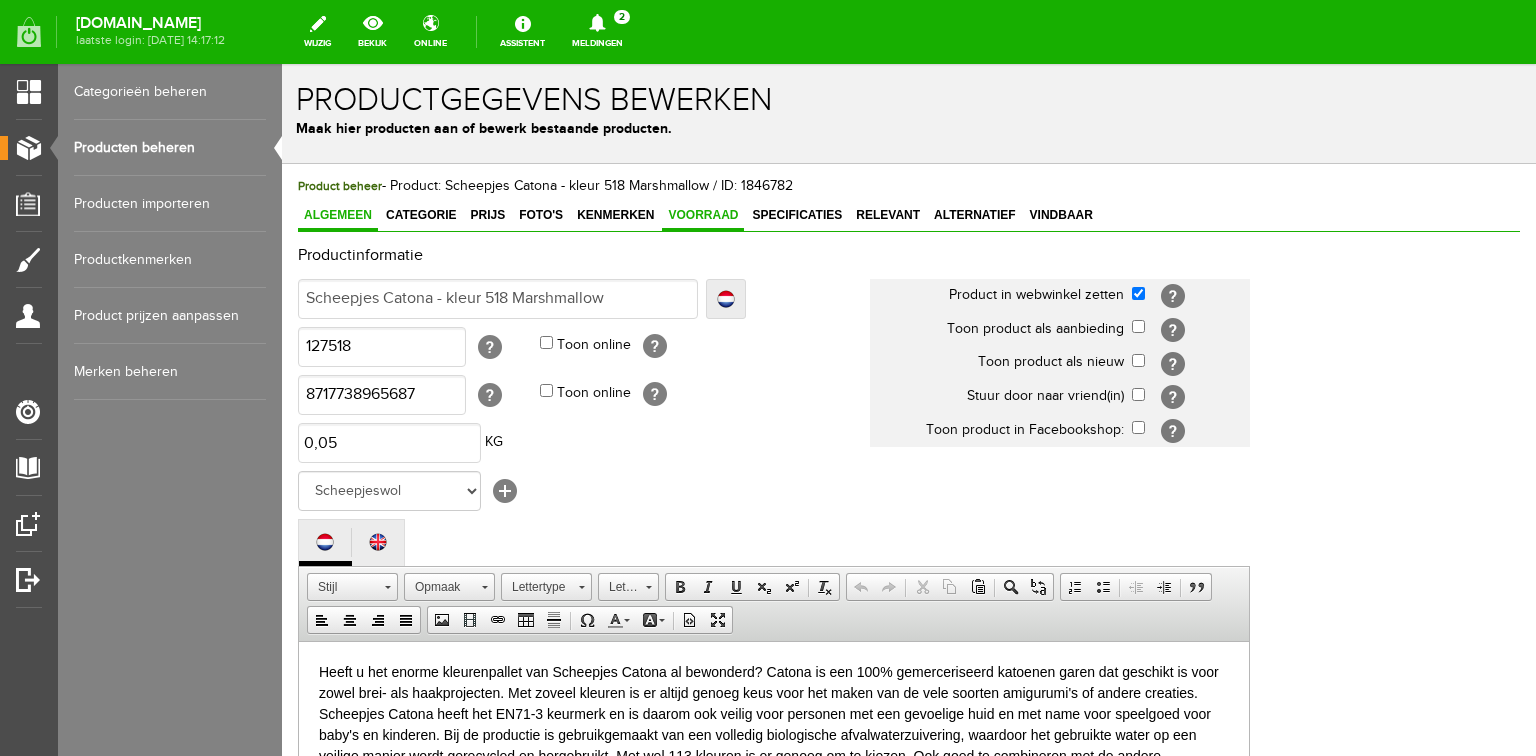 click on "Voorraad" at bounding box center [703, 215] 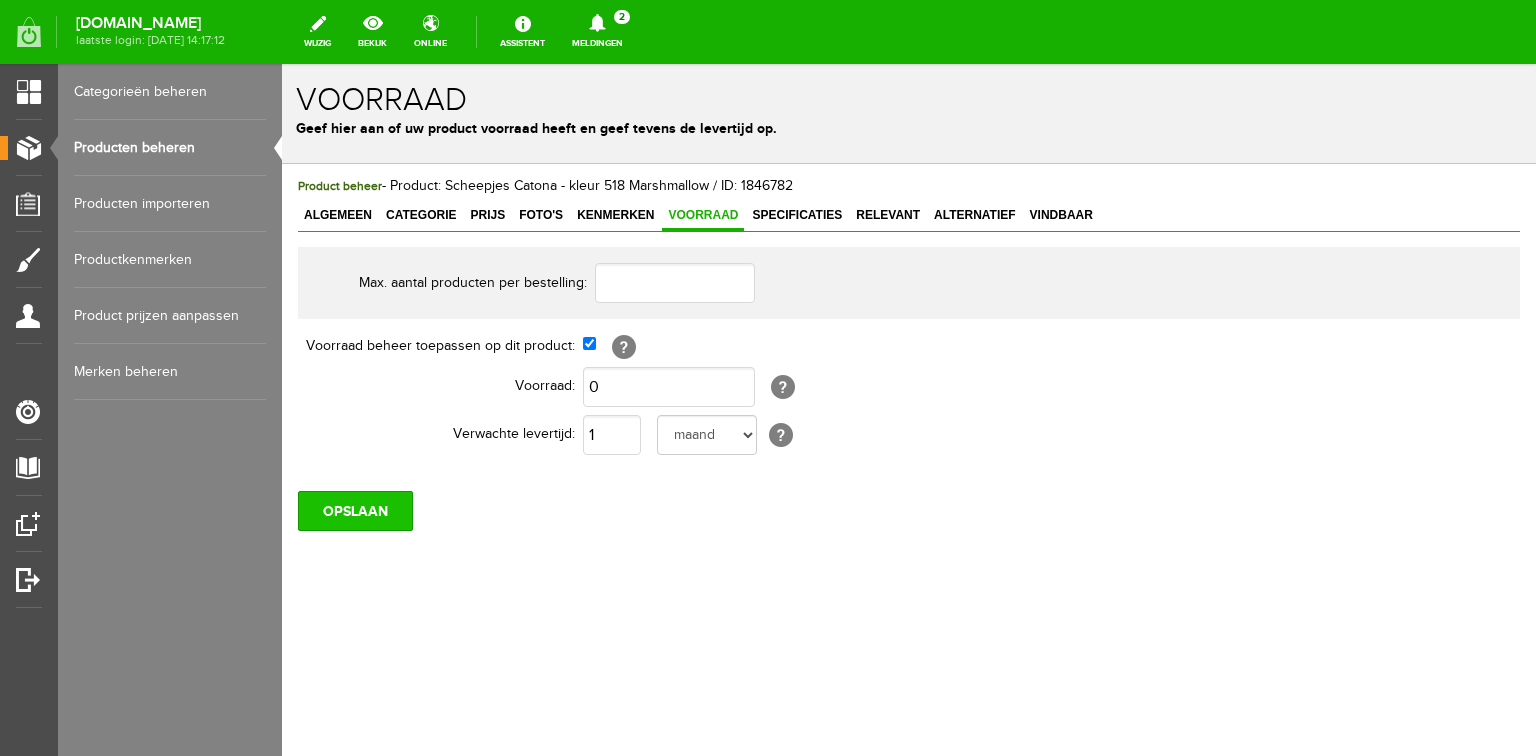 click on "OPSLAAN" at bounding box center (355, 511) 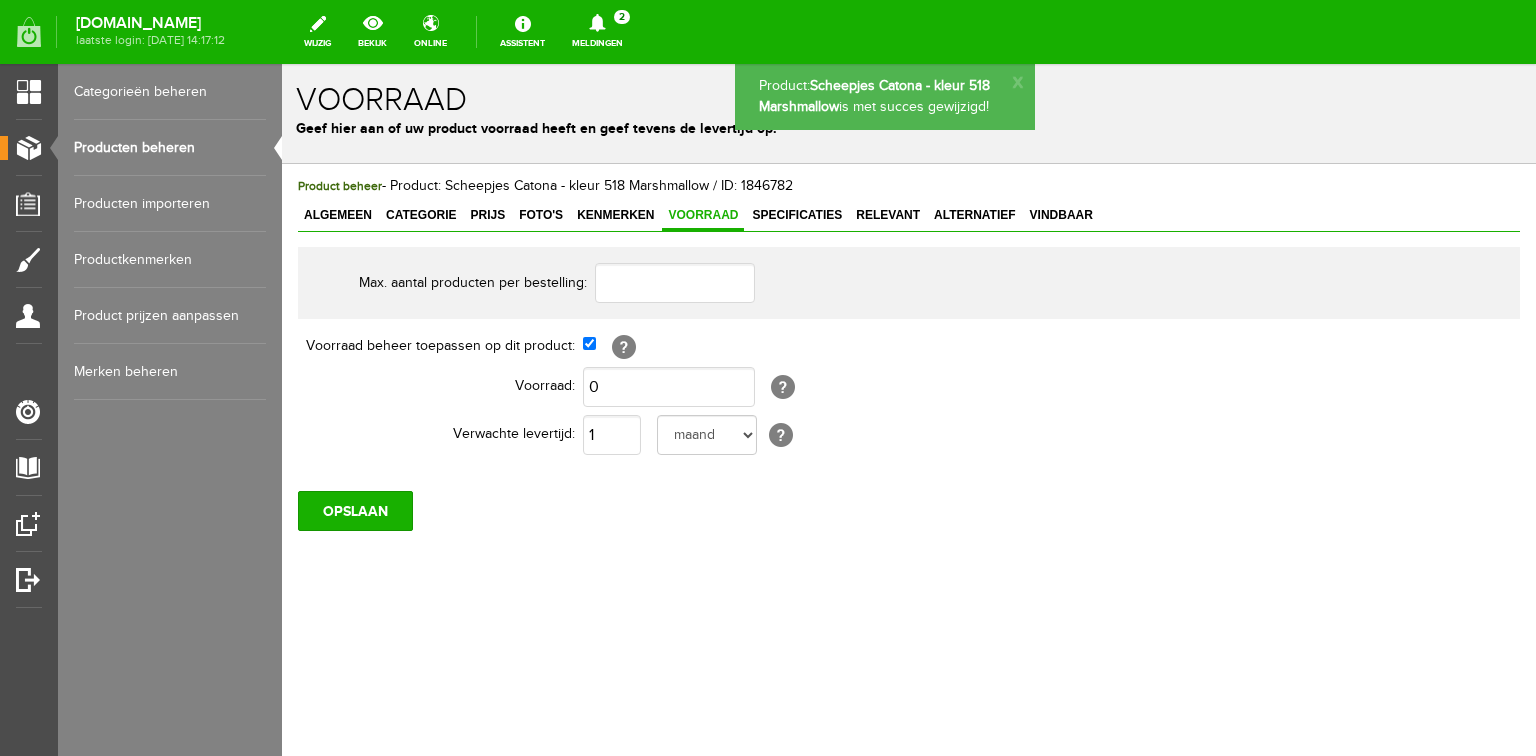 scroll, scrollTop: 0, scrollLeft: 0, axis: both 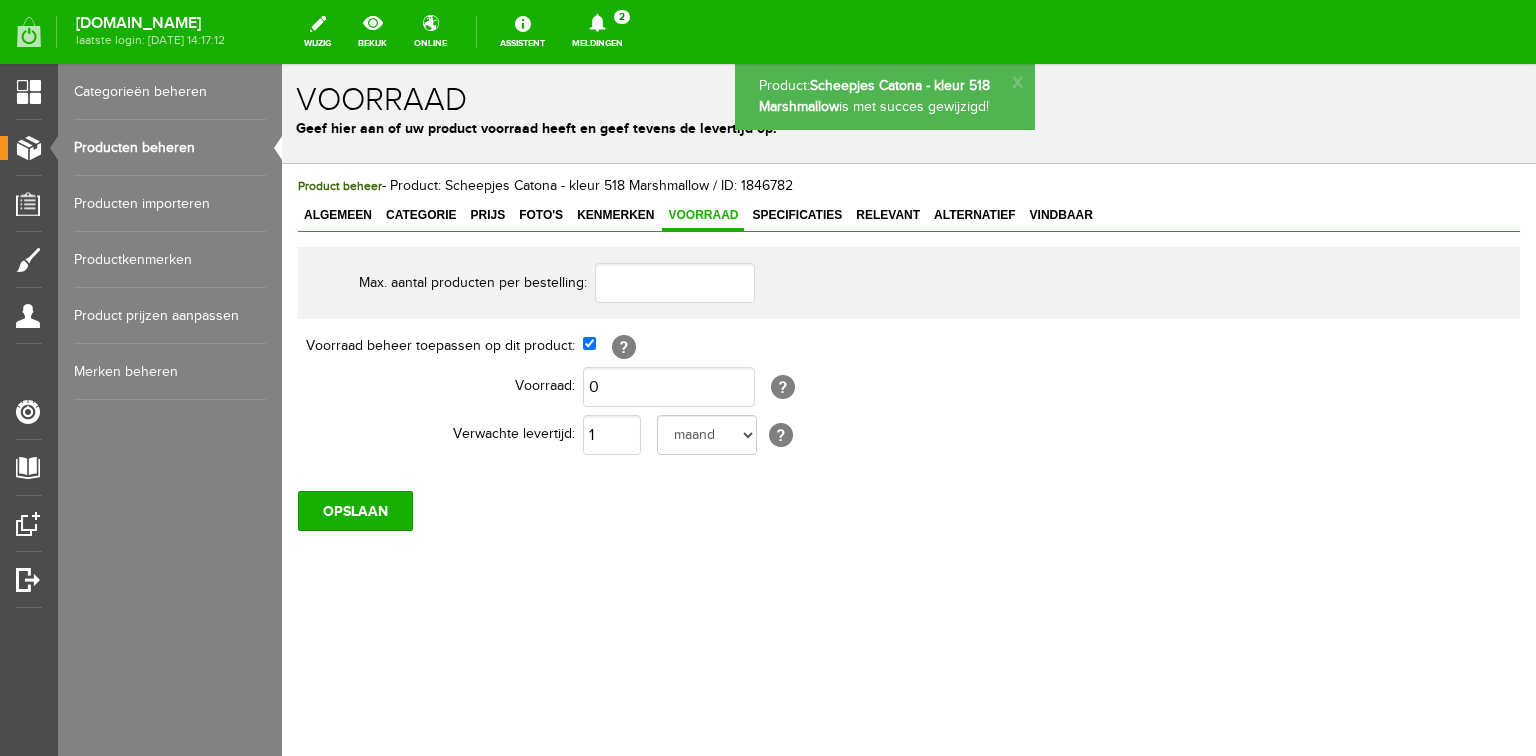 click on "Producten beheren" at bounding box center (170, 148) 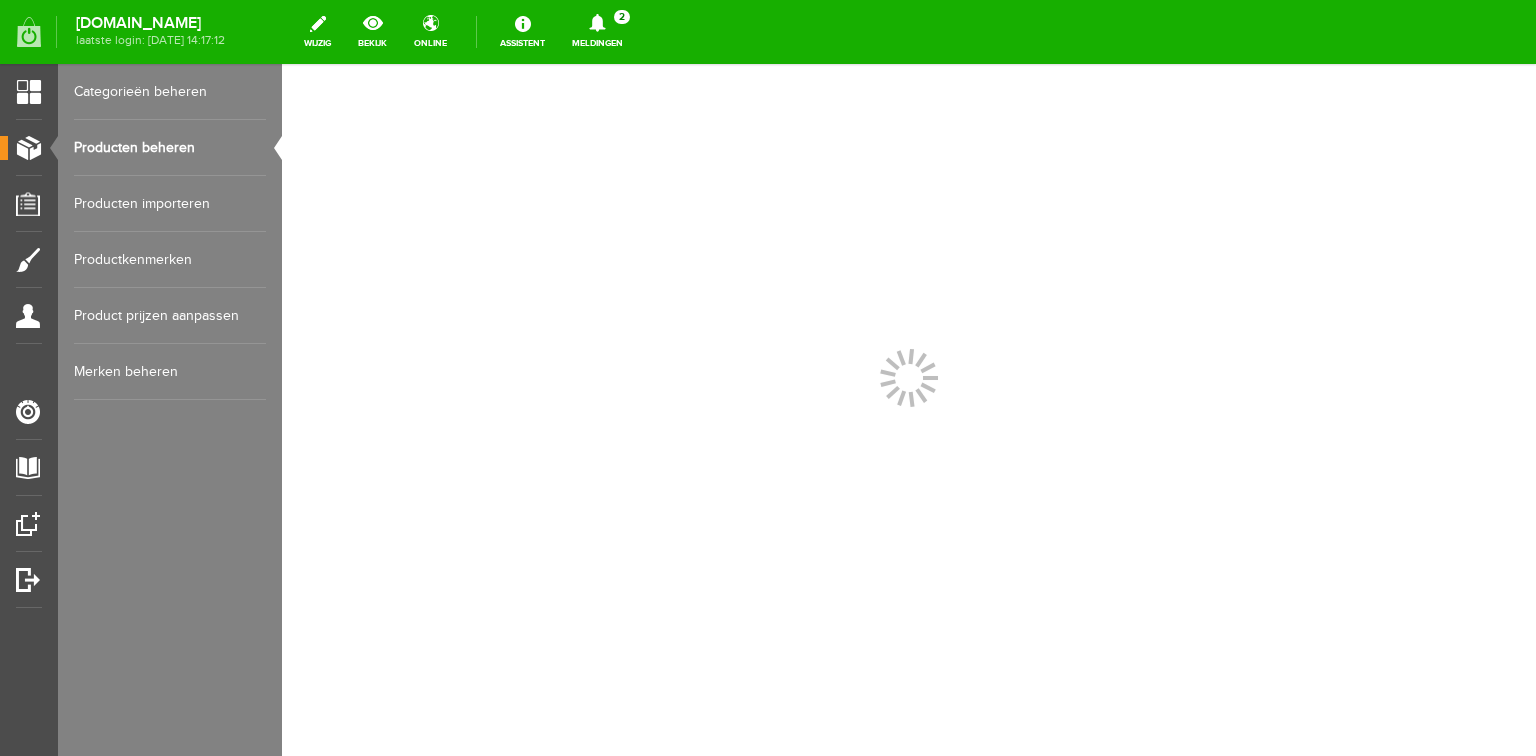 scroll, scrollTop: 0, scrollLeft: 0, axis: both 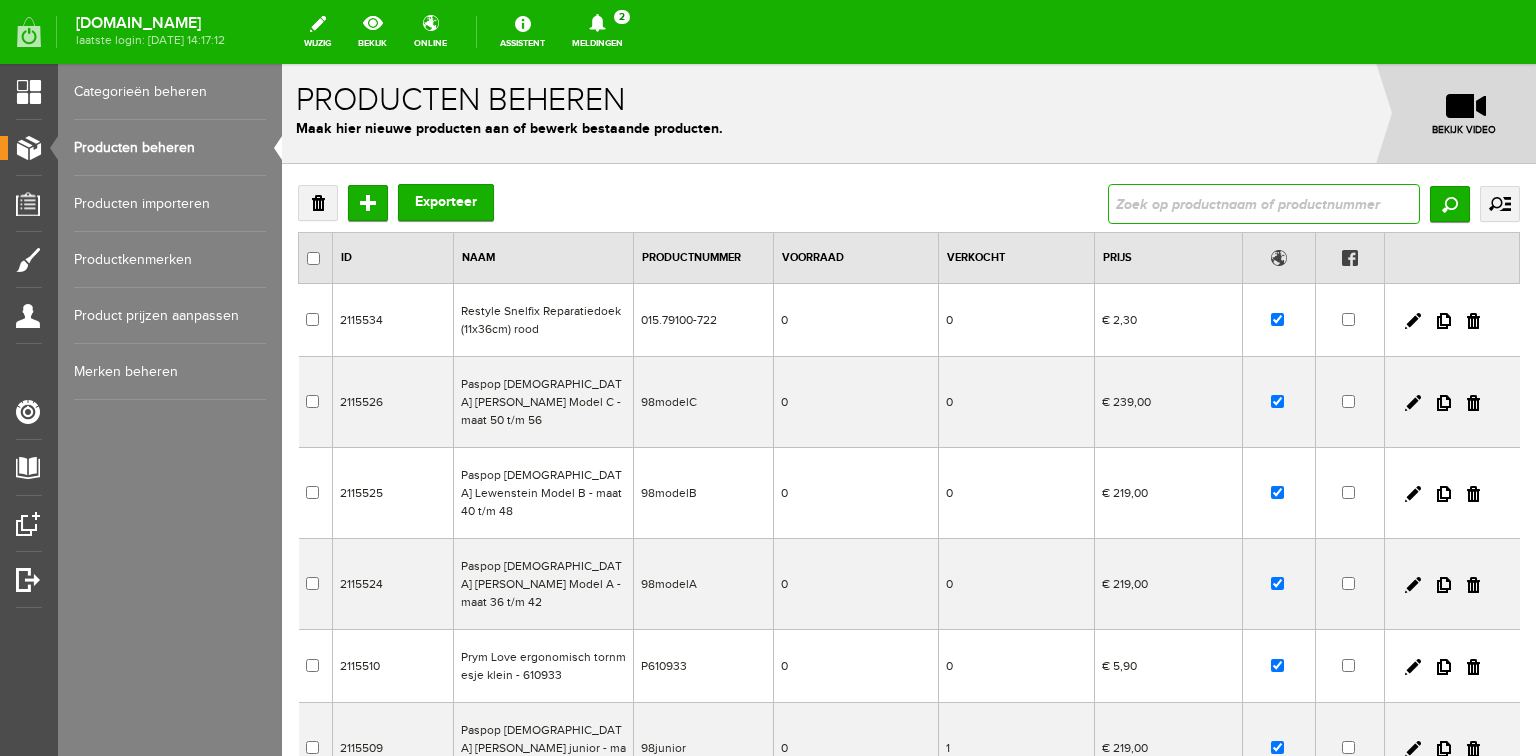 click at bounding box center [1264, 204] 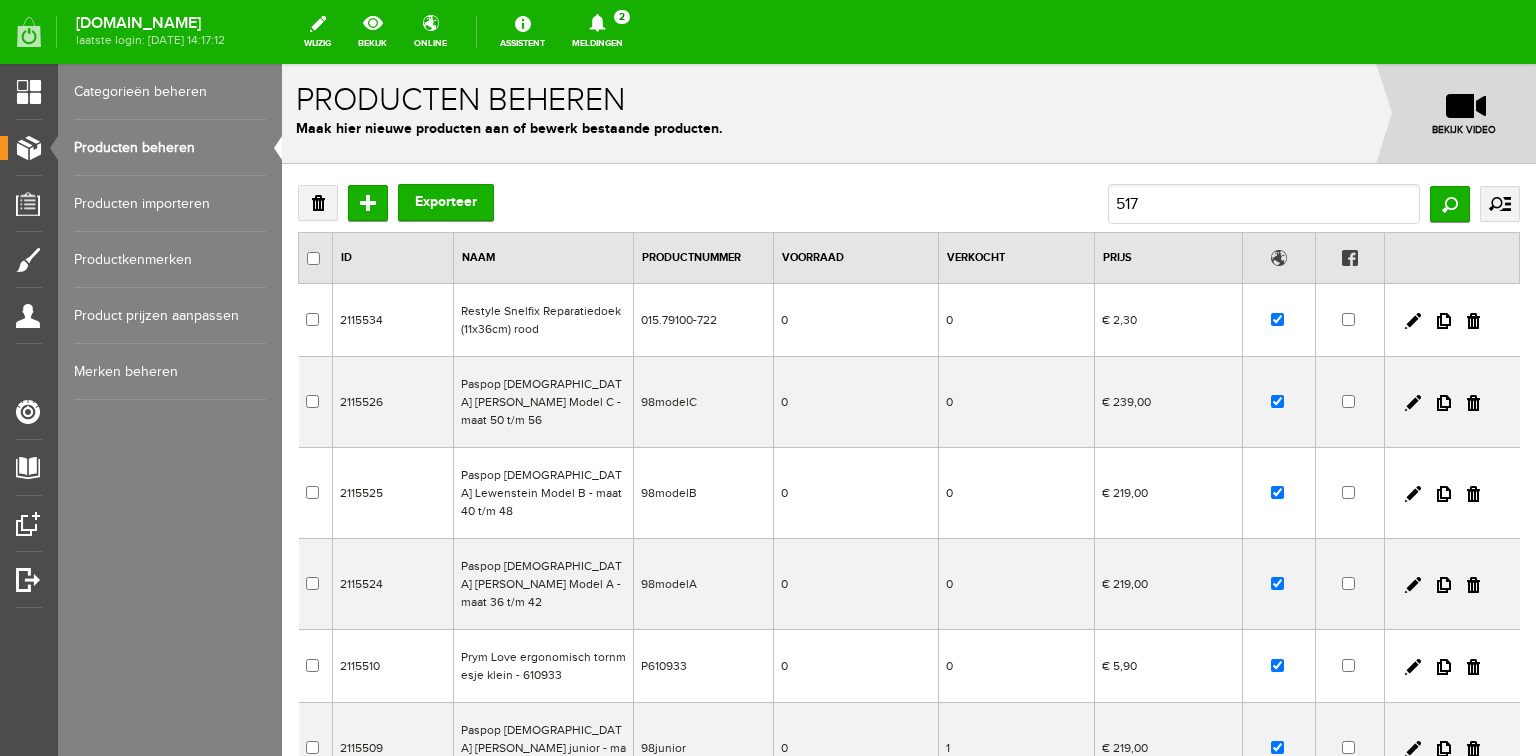 scroll, scrollTop: 0, scrollLeft: 0, axis: both 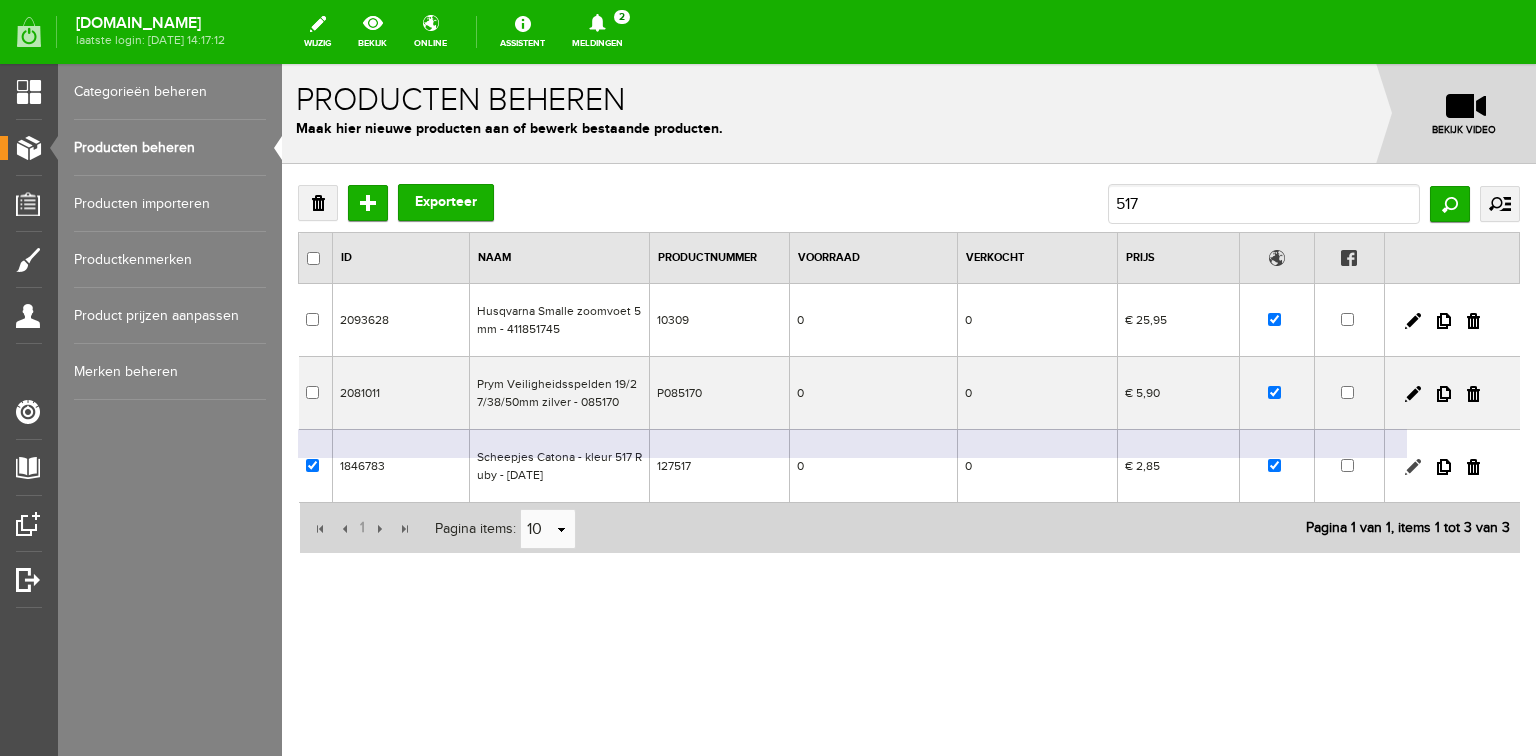 click at bounding box center [1413, 467] 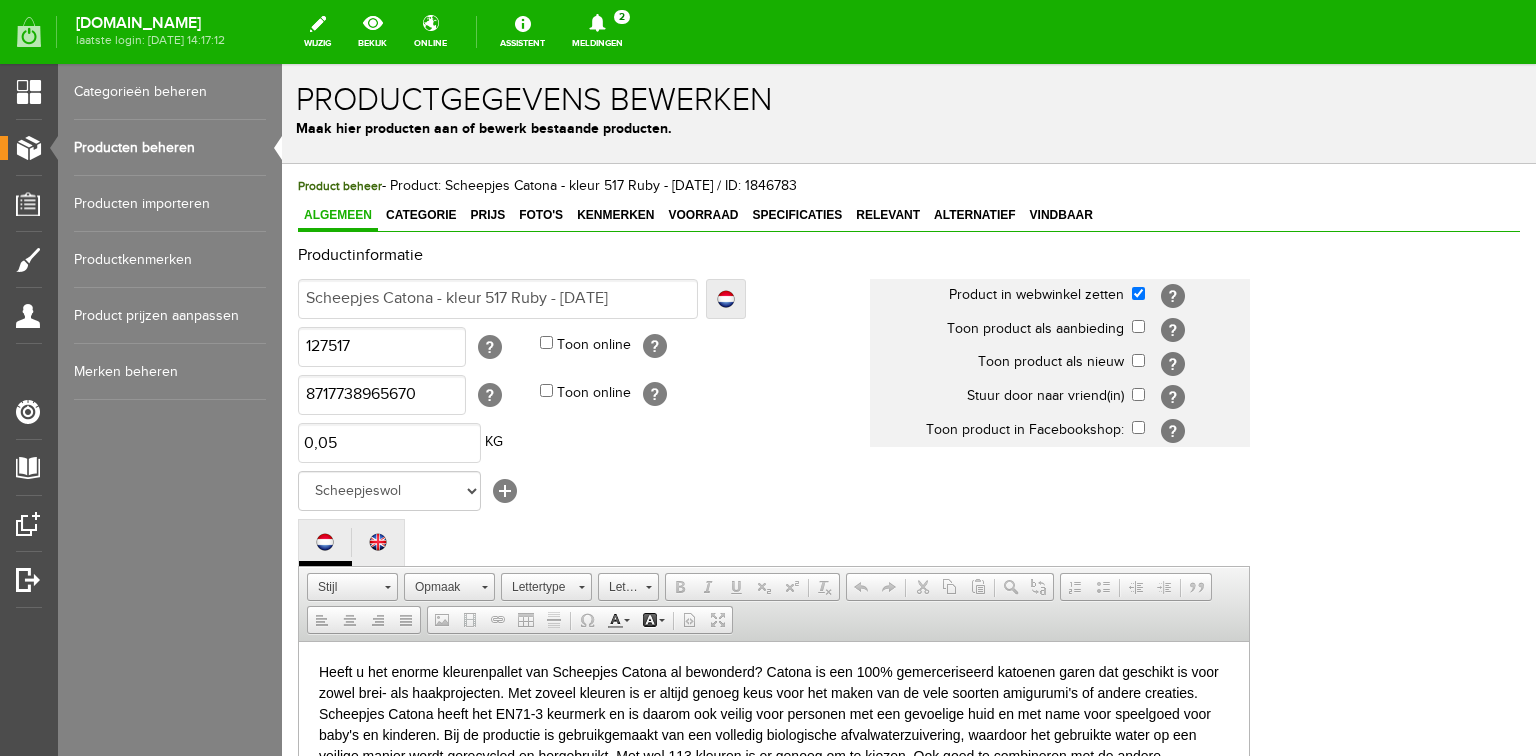 scroll, scrollTop: 0, scrollLeft: 0, axis: both 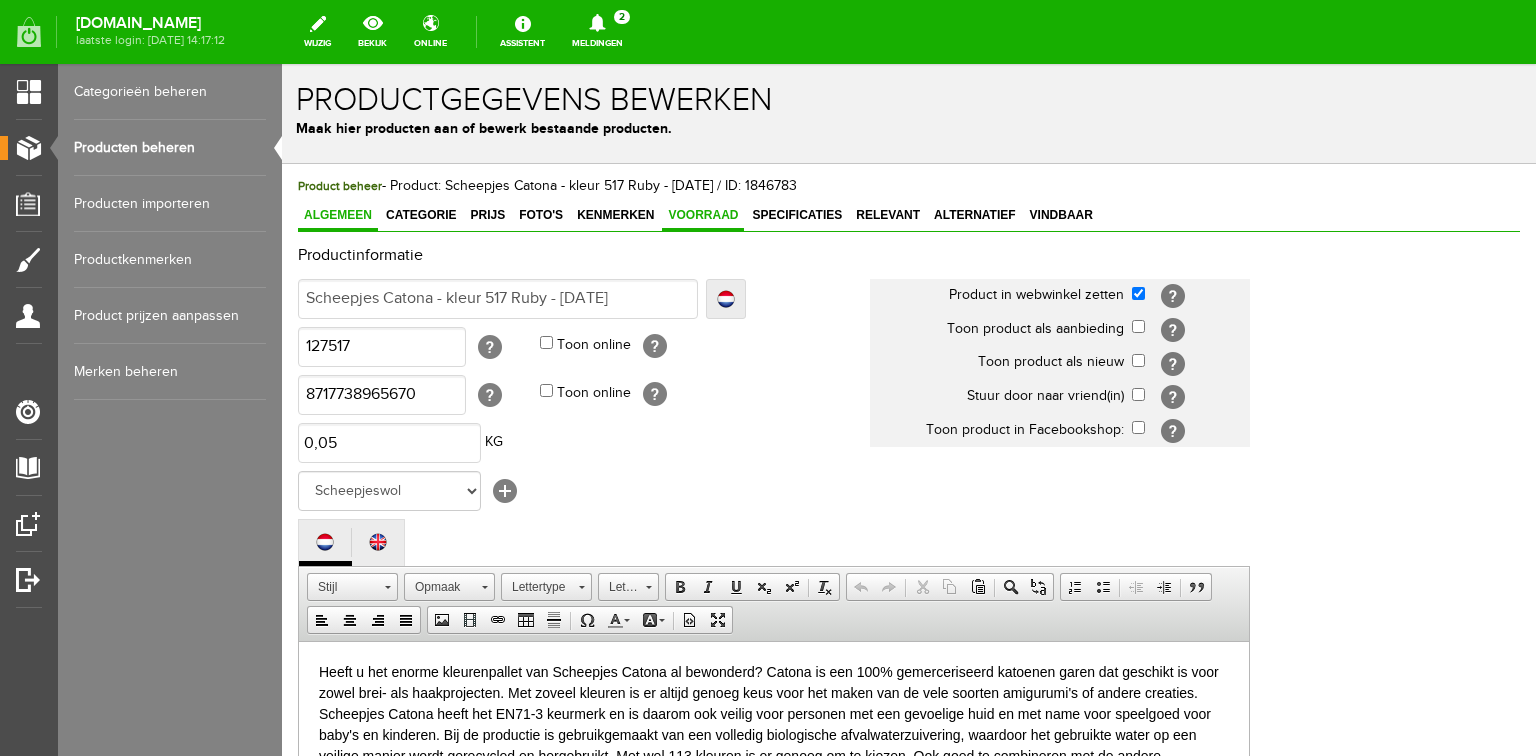 click on "Voorraad" at bounding box center (703, 215) 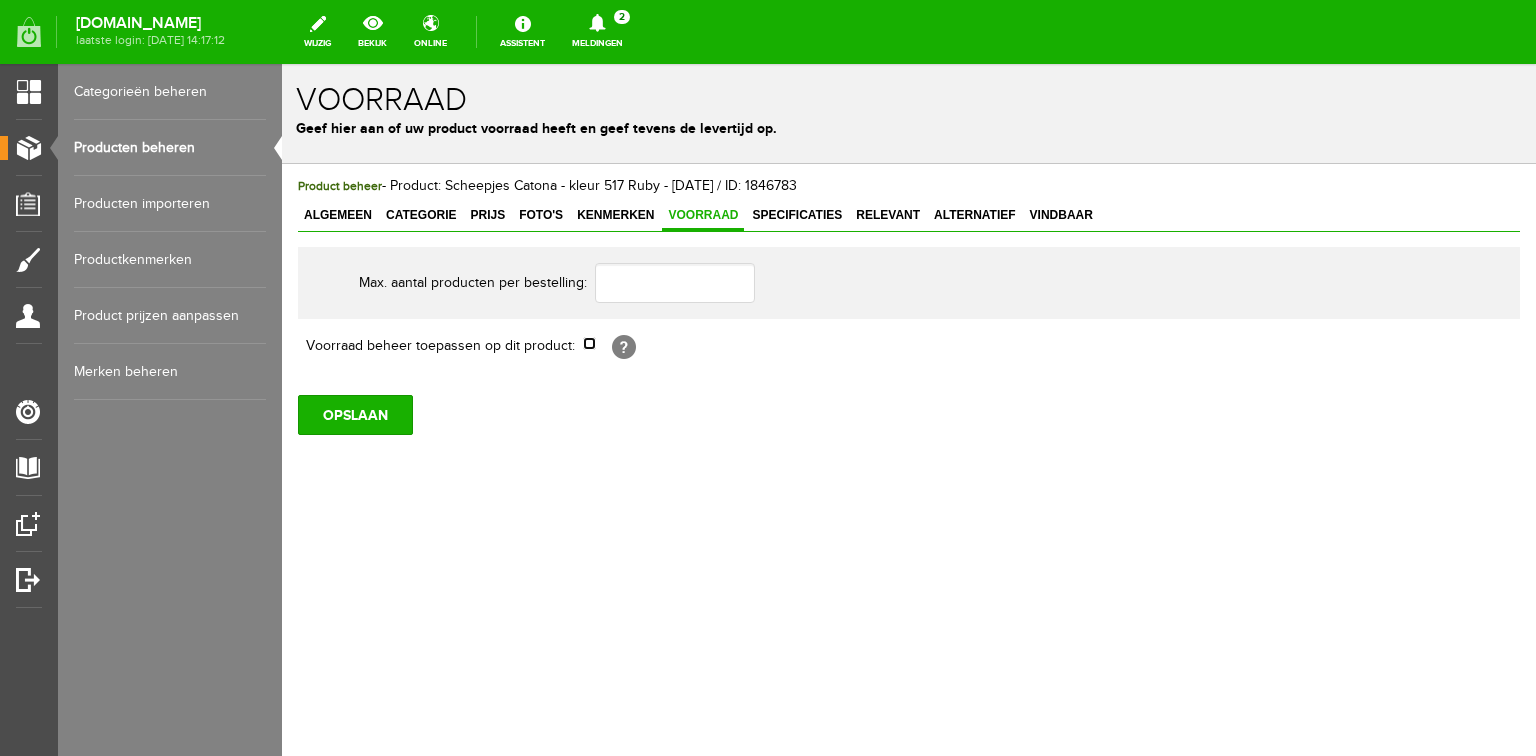 click at bounding box center [589, 343] 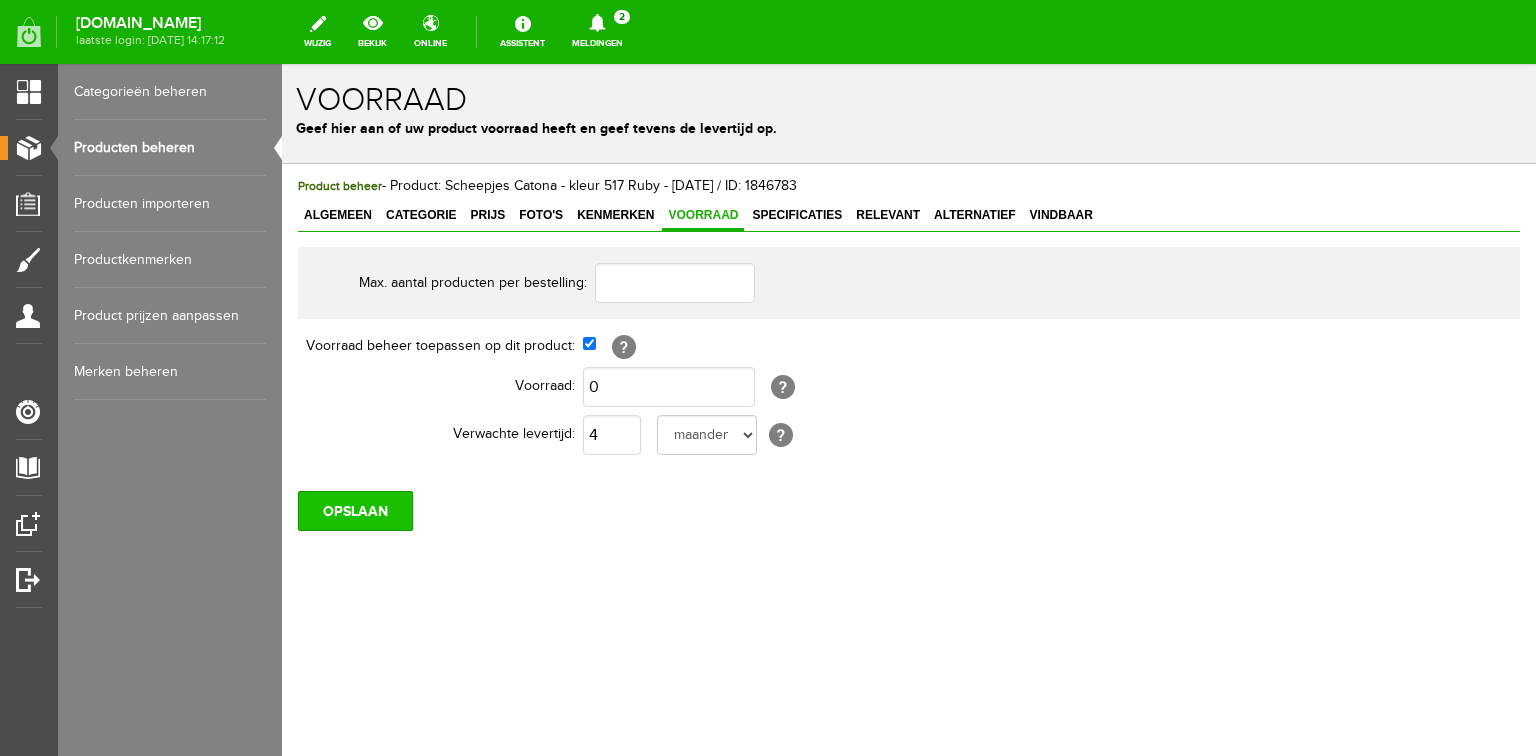 click on "OPSLAAN" at bounding box center [355, 511] 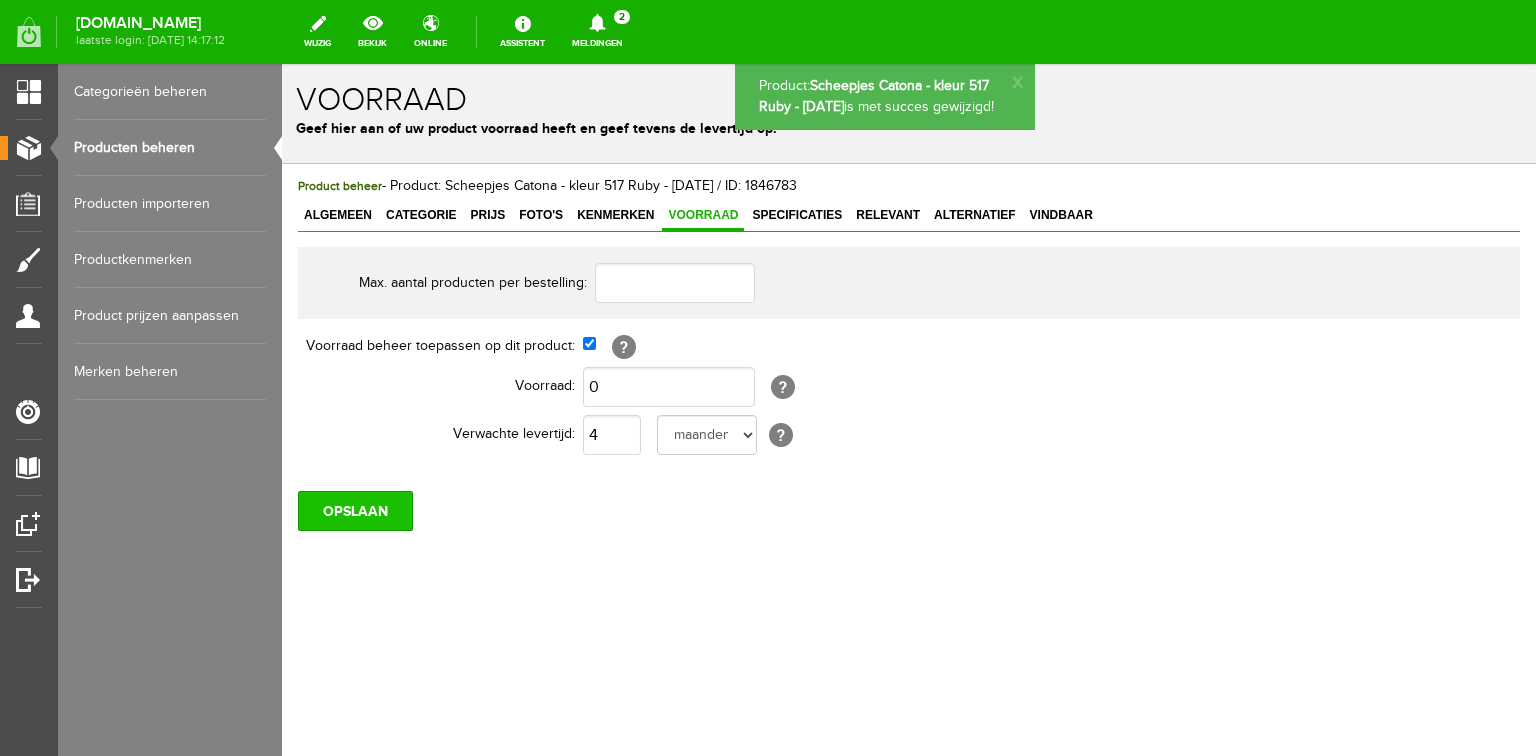 scroll, scrollTop: 0, scrollLeft: 0, axis: both 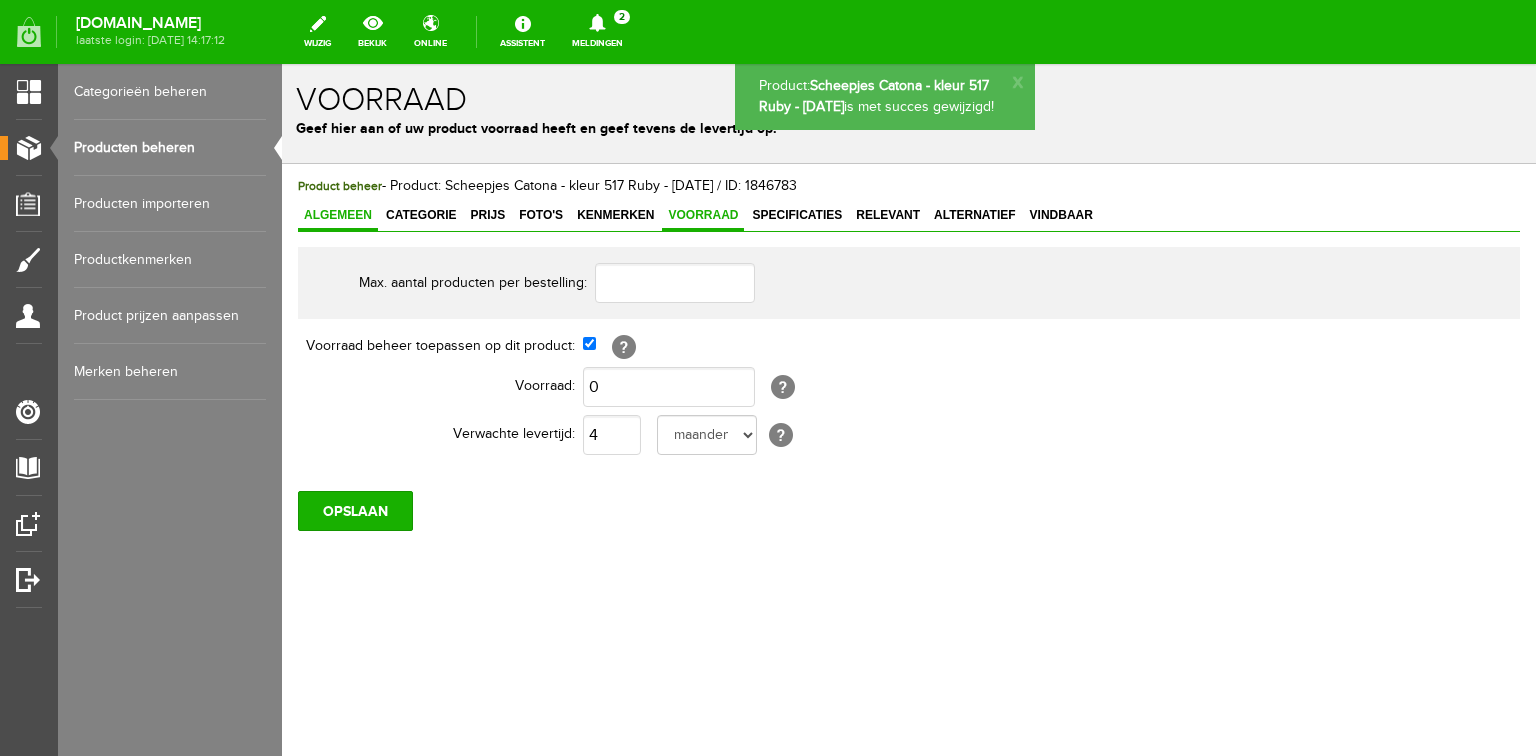 click on "Algemeen" at bounding box center [338, 215] 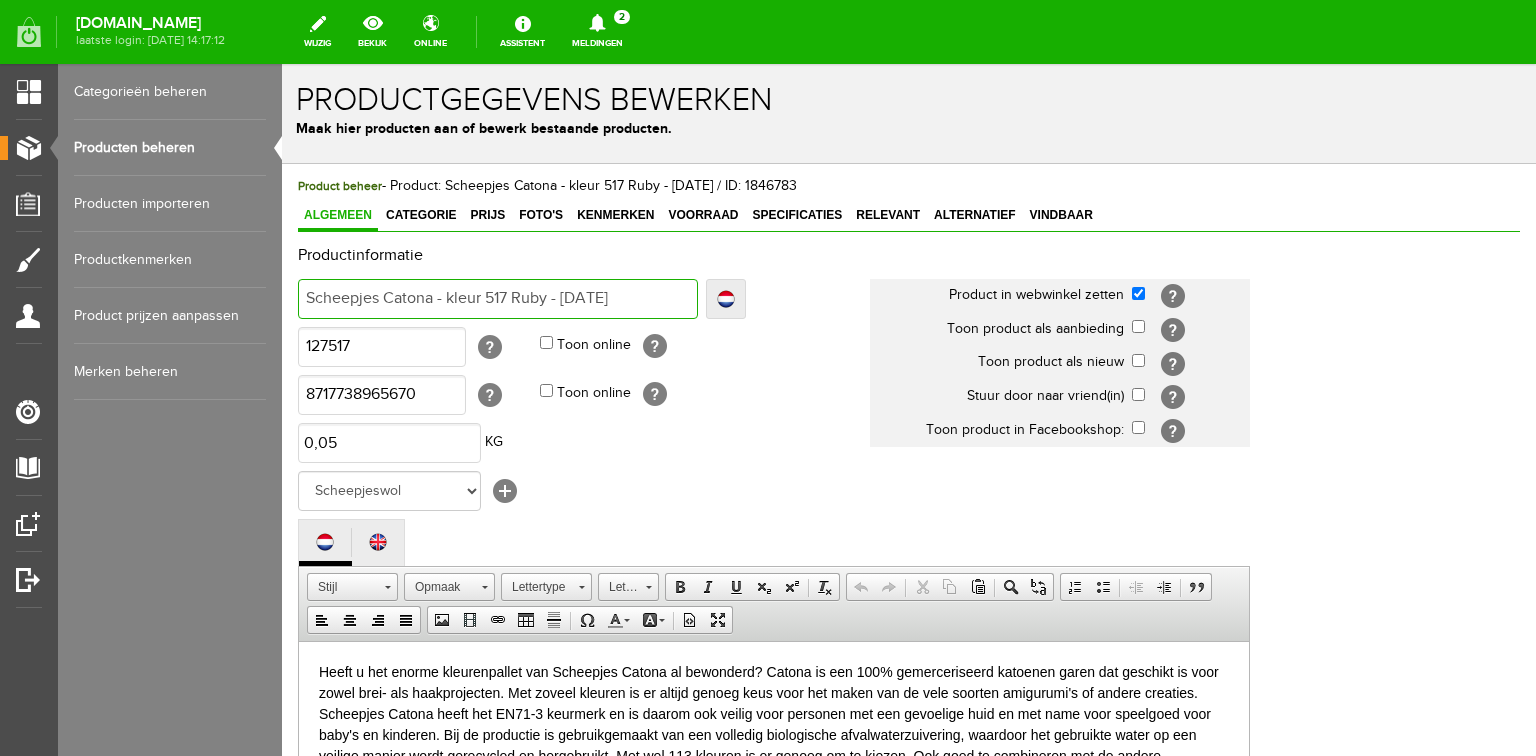 drag, startPoint x: 564, startPoint y: 297, endPoint x: 667, endPoint y: 296, distance: 103.00485 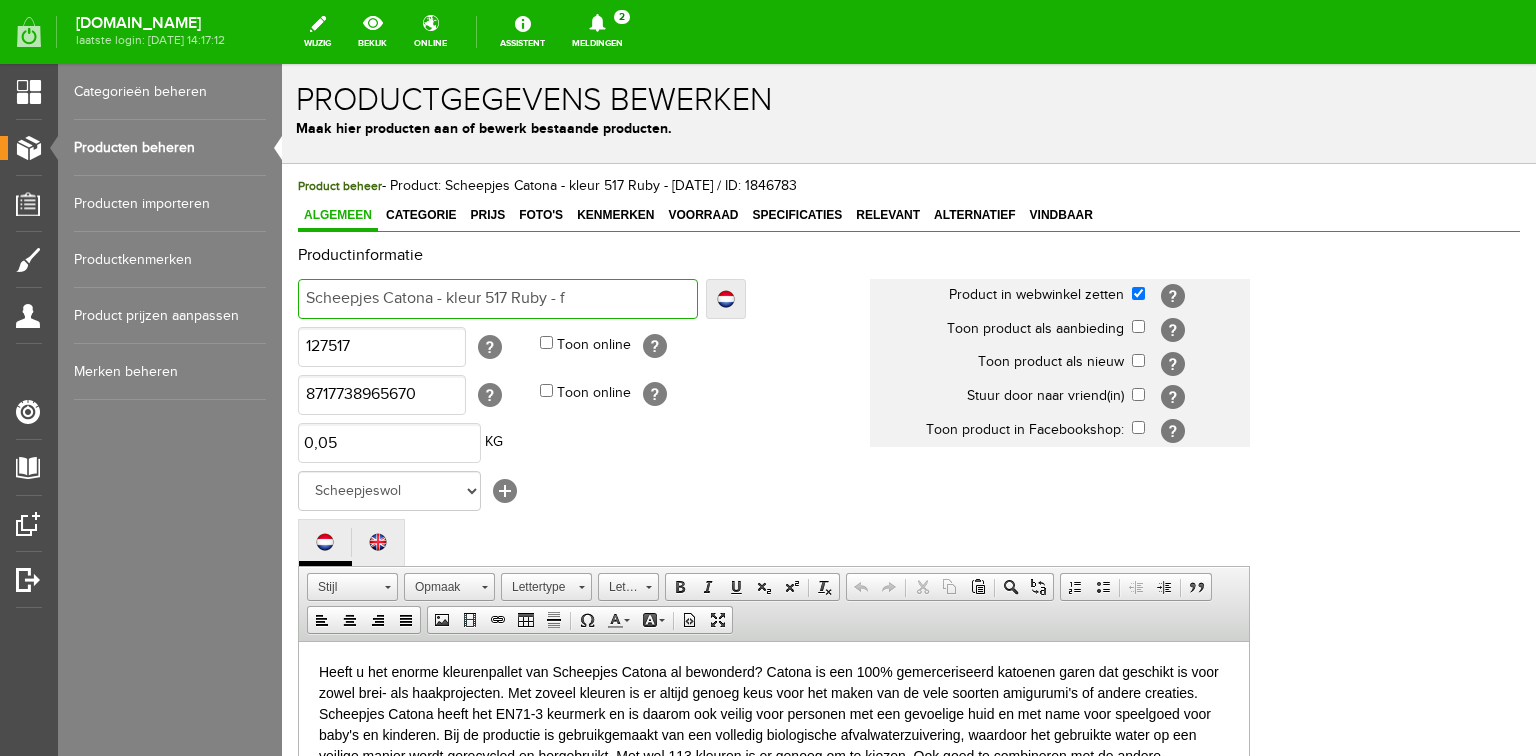 type on "Scheepjes Catona - kleur 517 Ruby - fe" 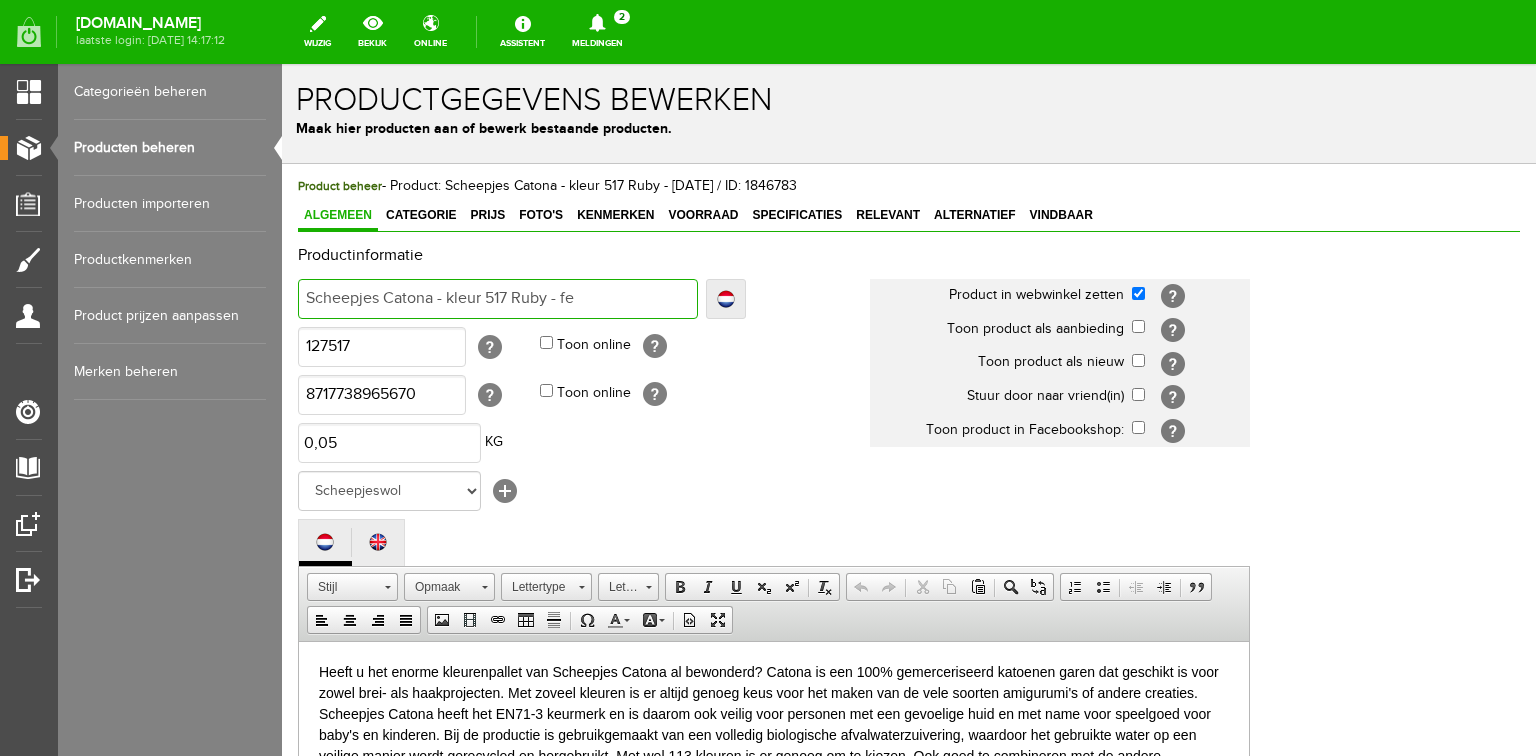 type on "Scheepjes Catona - kleur 517 Ruby - fe" 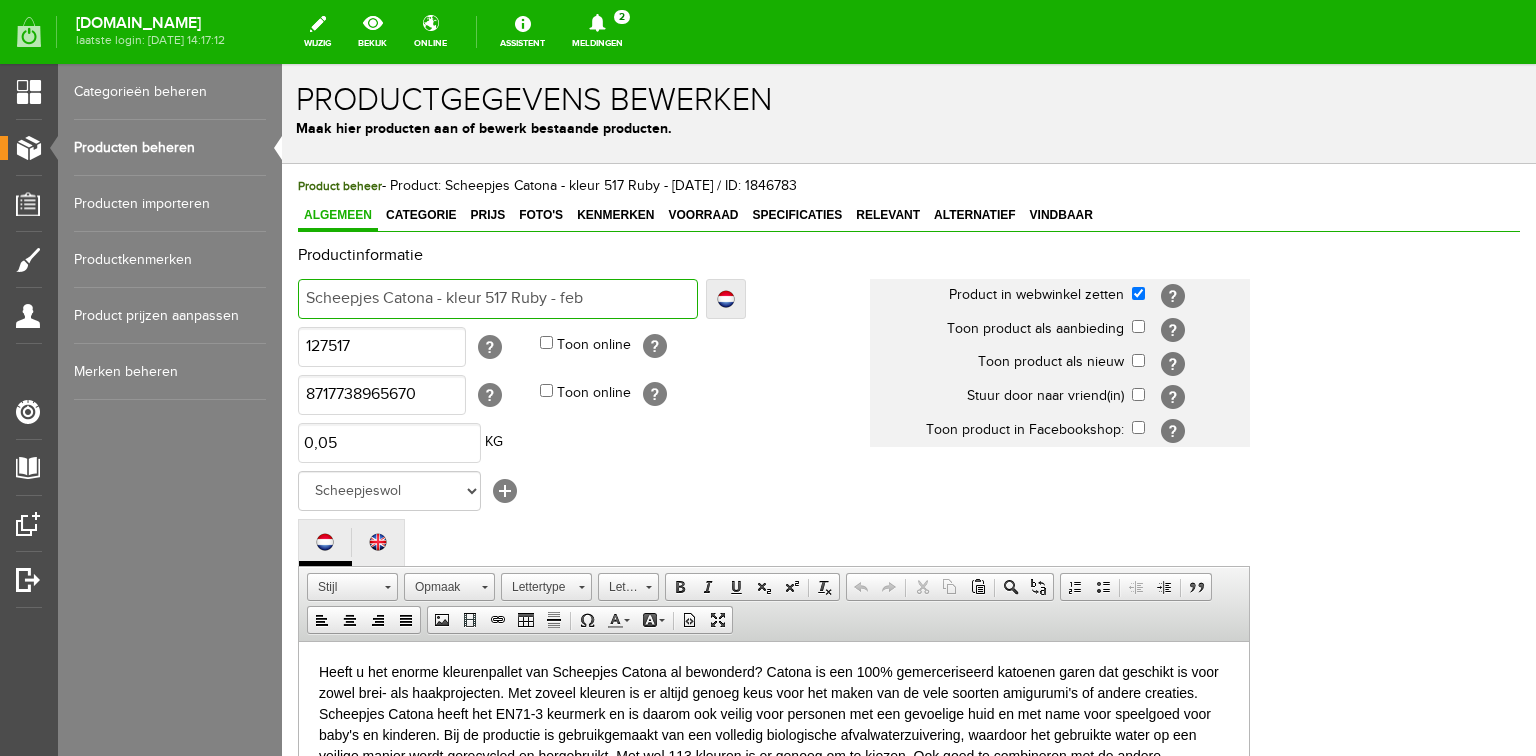 type on "Scheepjes Catona - kleur 517 Ruby - feb" 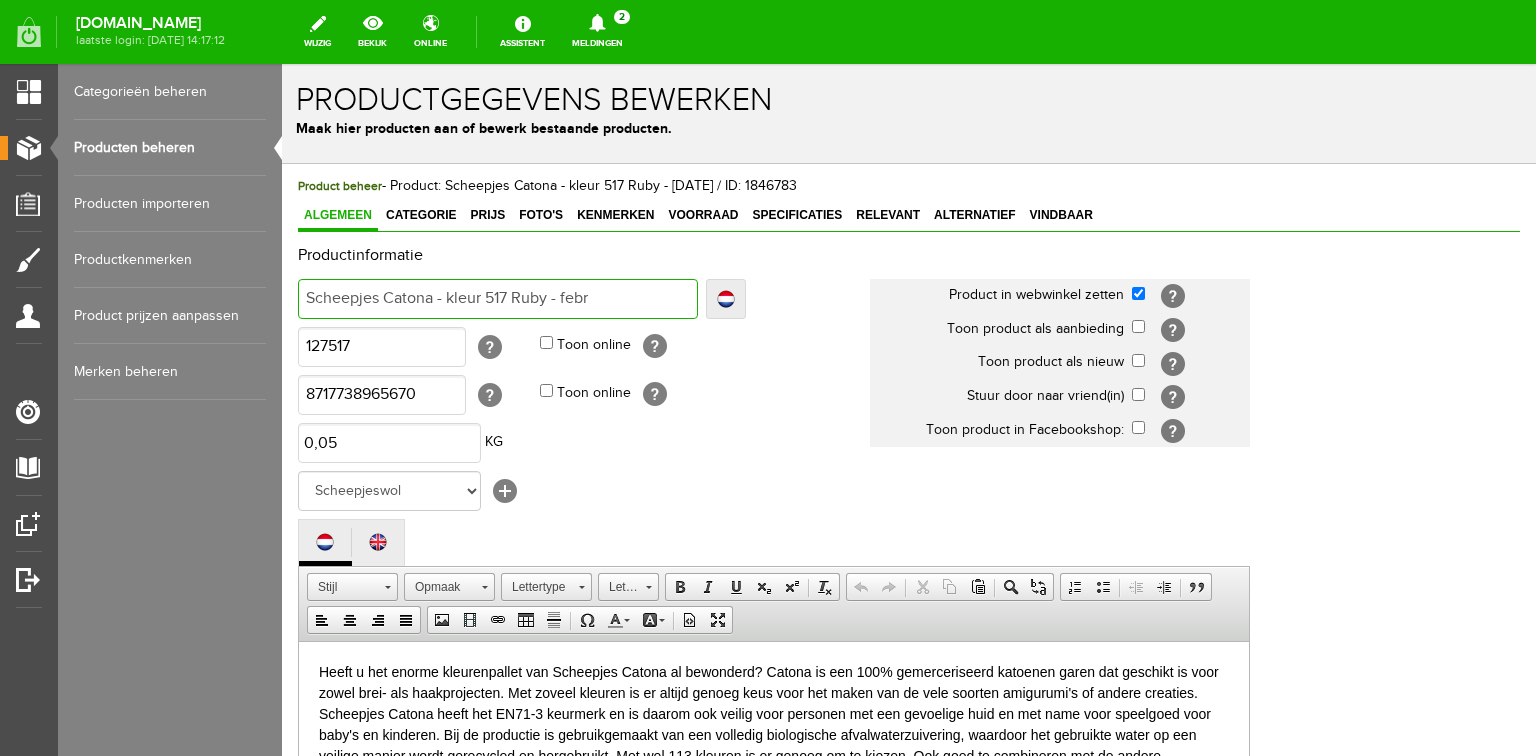 type on "Scheepjes Catona - kleur 517 Ruby - febr" 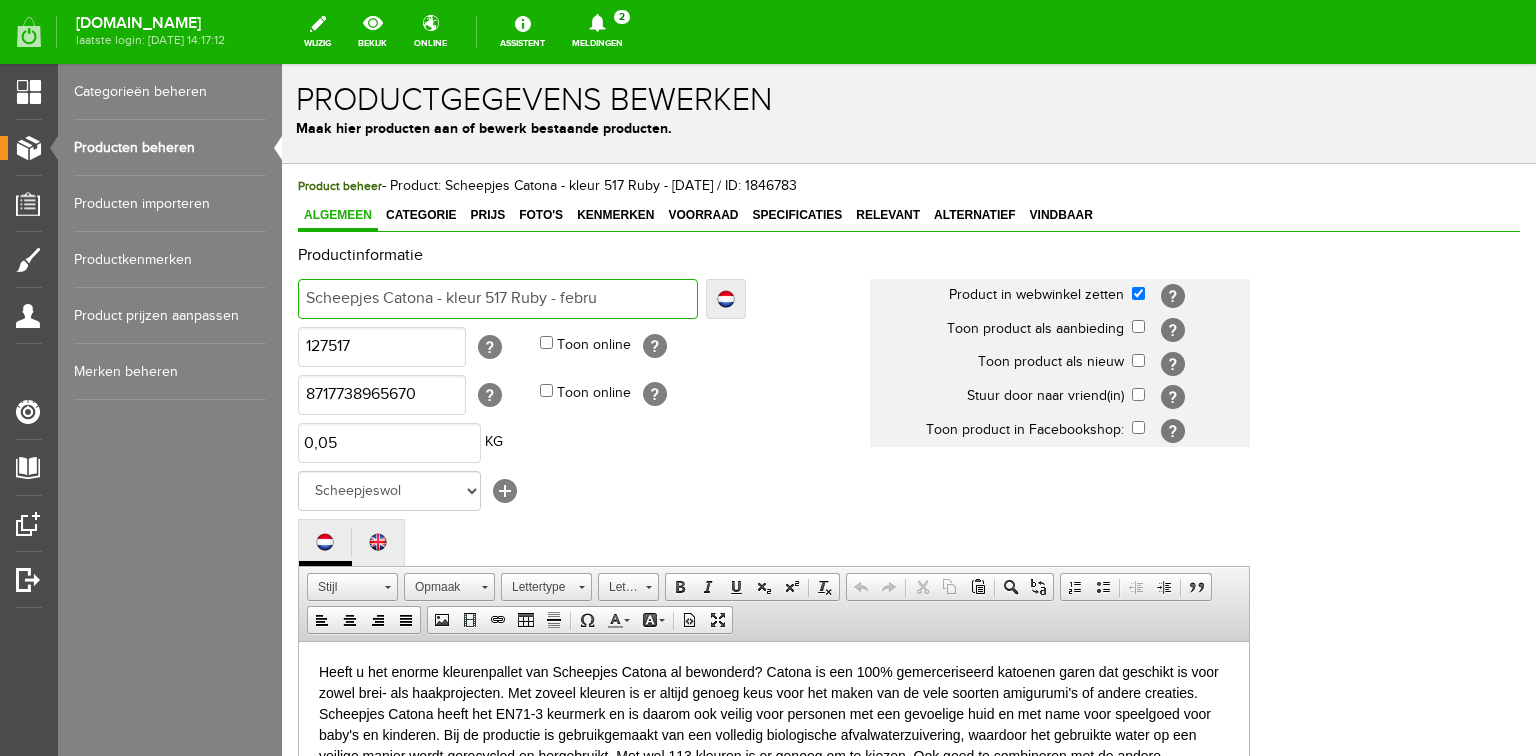 type on "Scheepjes Catona - kleur 517 Ruby - febru" 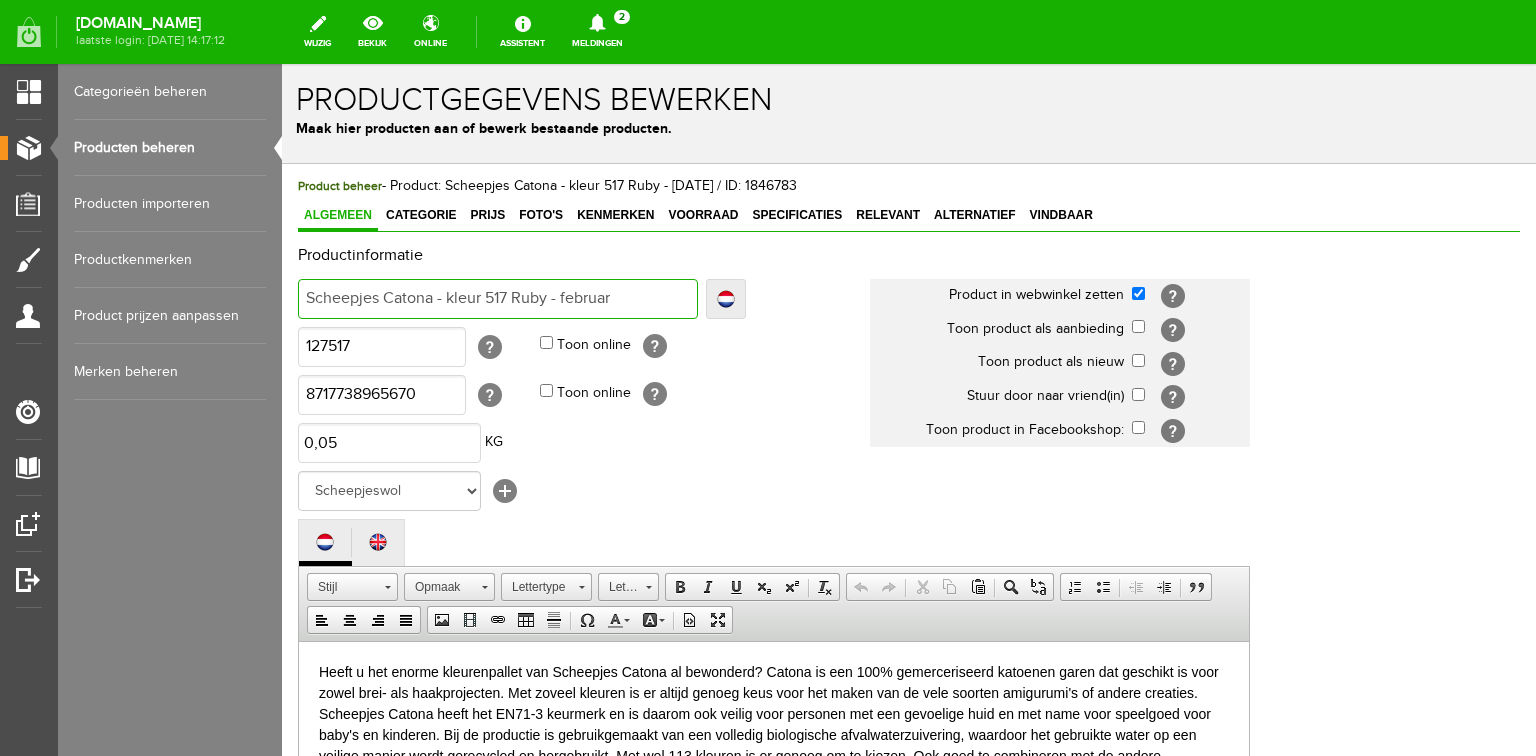 type on "Scheepjes Catona - kleur 517 Ruby - februari" 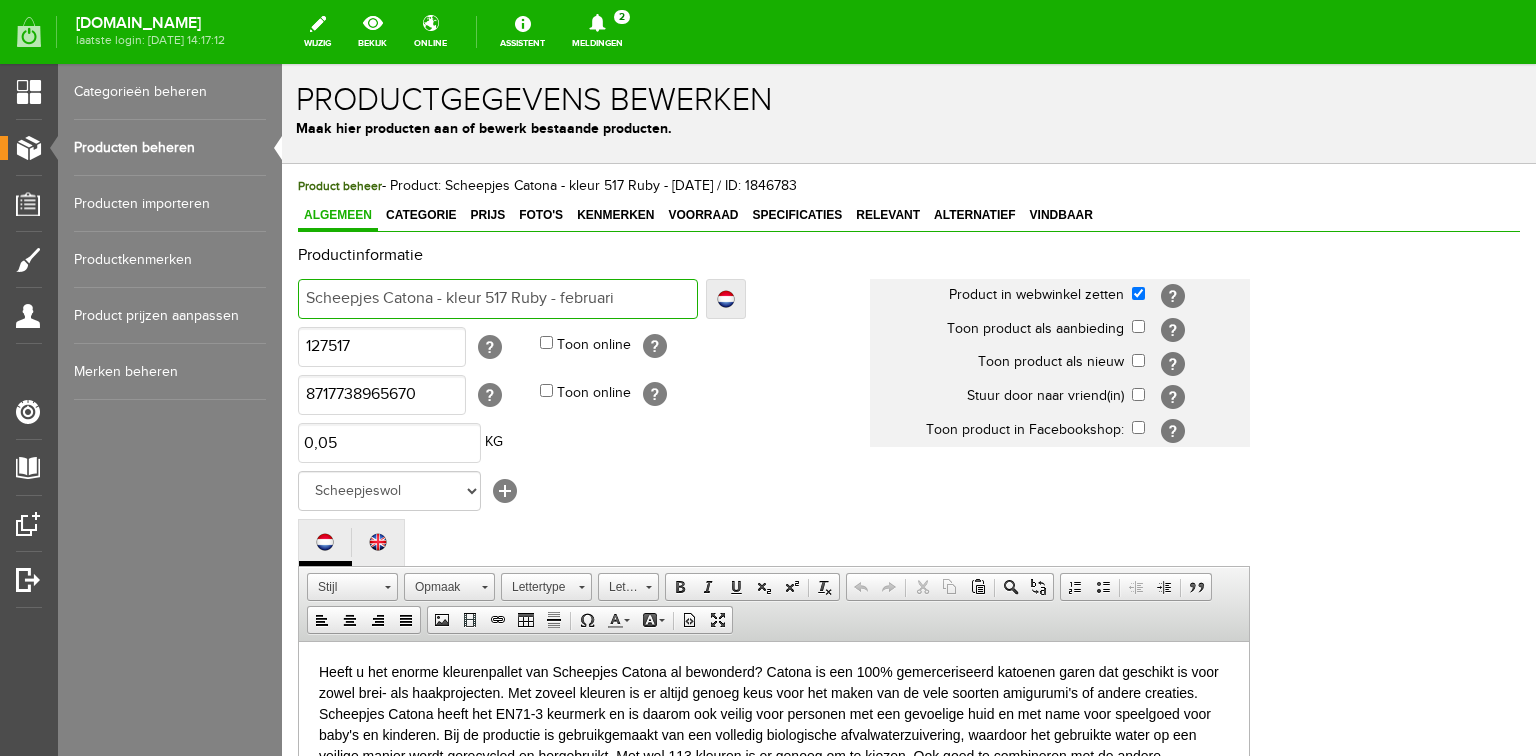 type on "Scheepjes Catona - kleur 517 Ruby - februari" 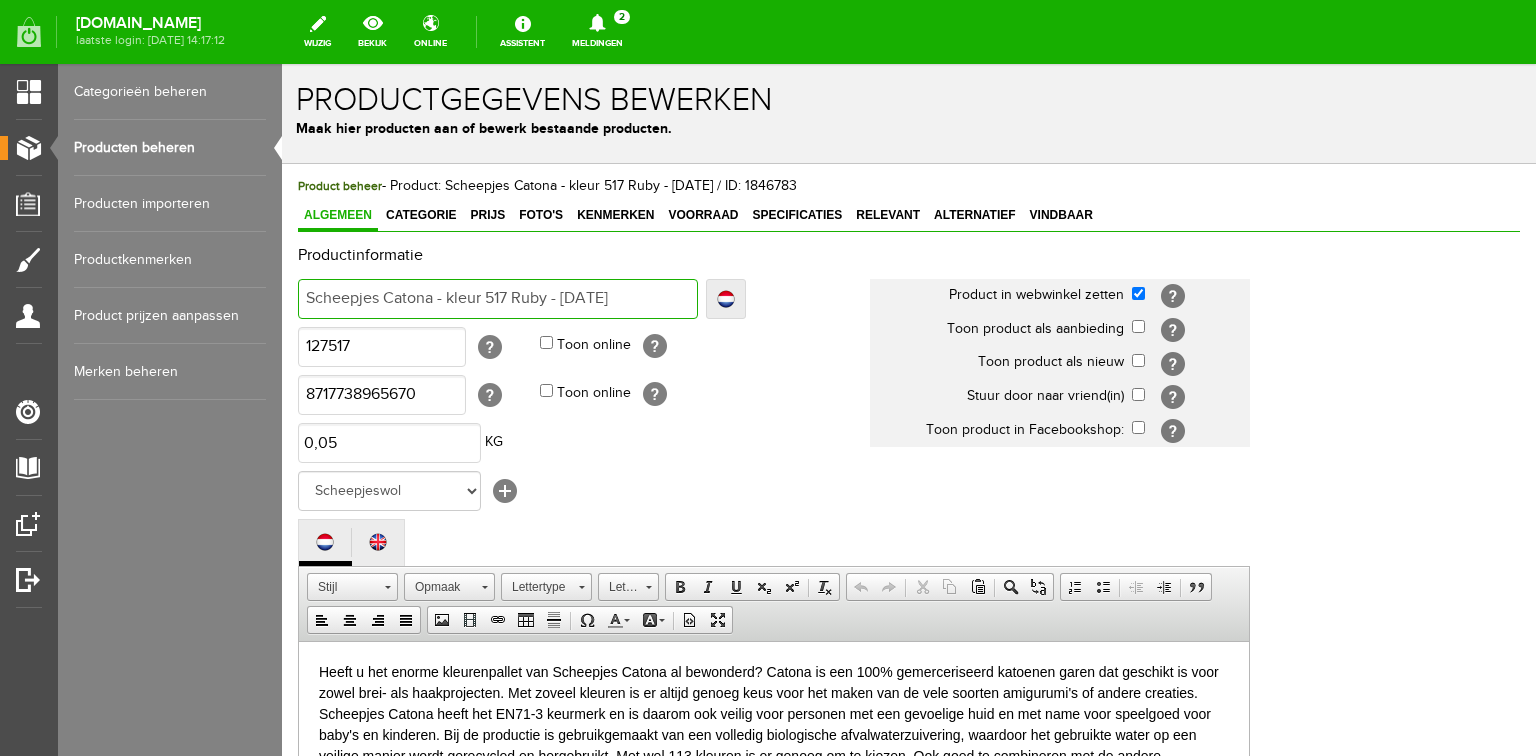 type on "Scheepjes Catona - kleur 517 Ruby - februari 2" 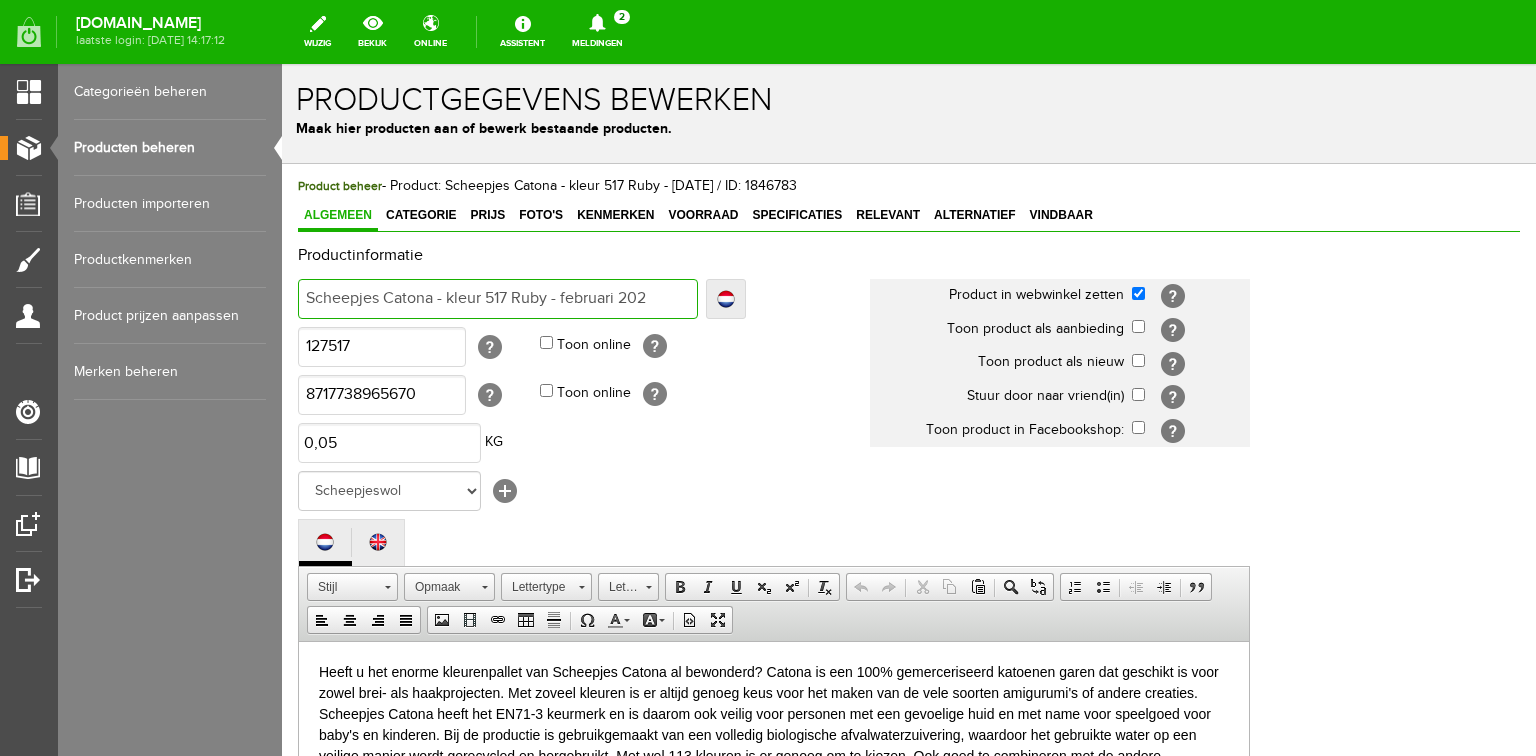 type on "Scheepjes Catona - kleur 517 Ruby - februari 202" 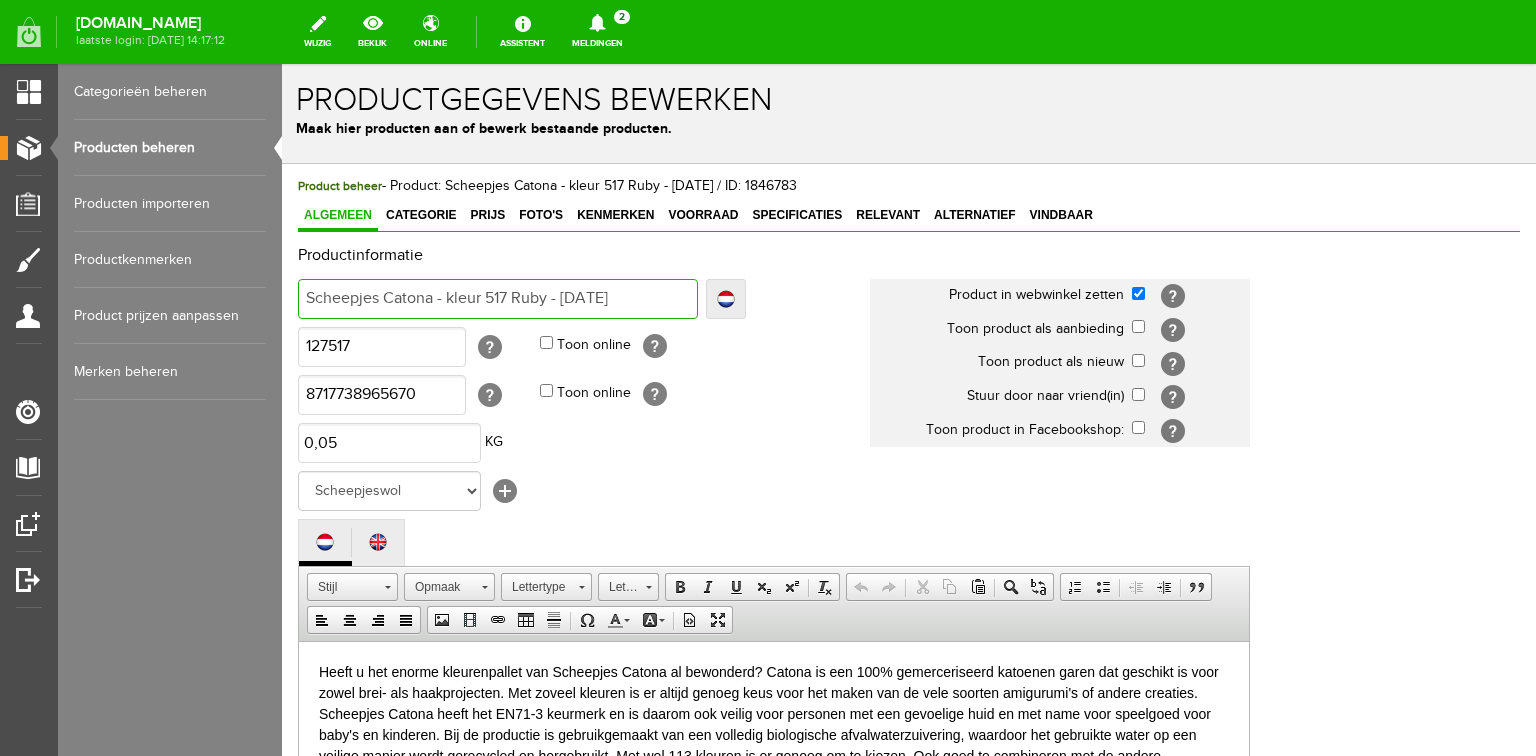 type on "Scheepjes Catona - kleur 517 Ruby - februari 20256" 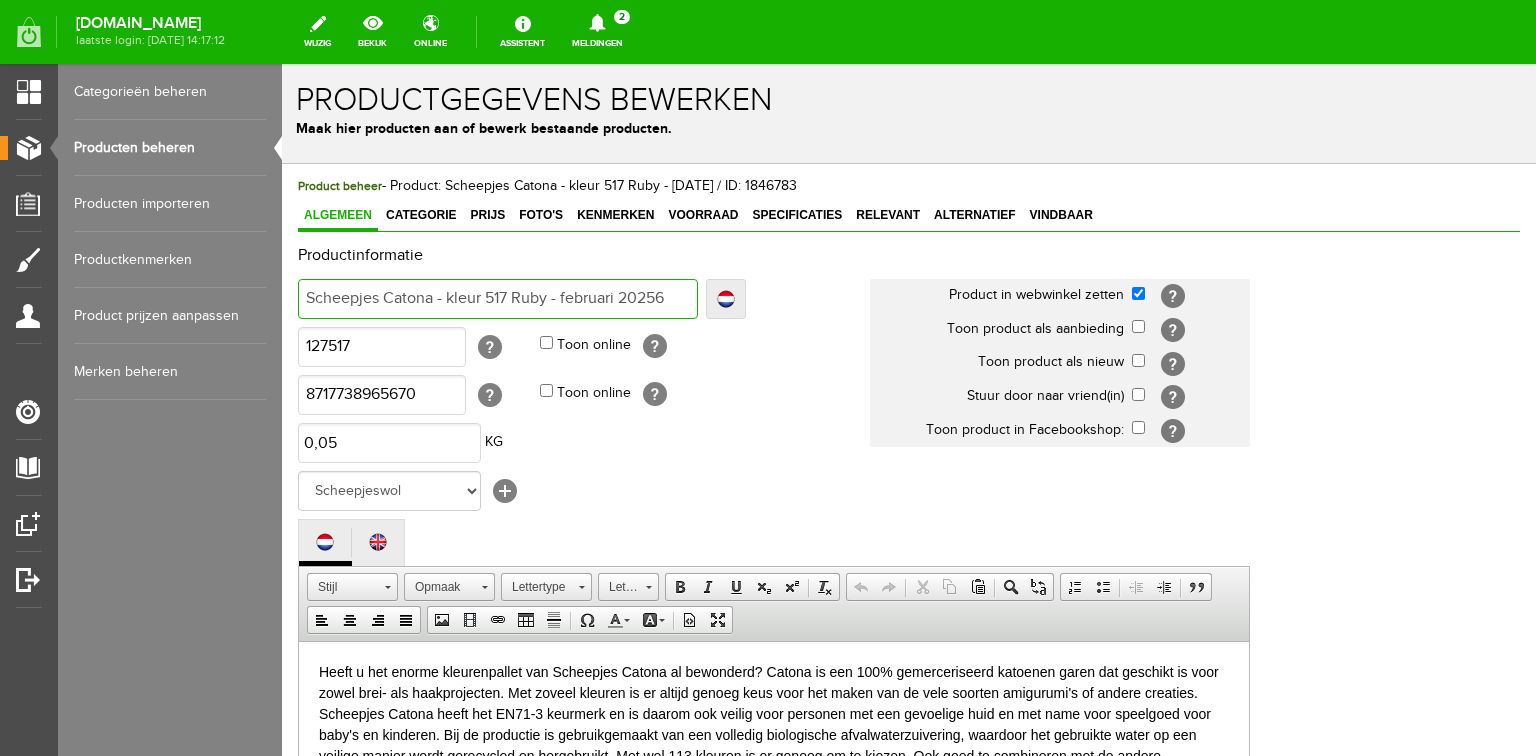 type on "Scheepjes Catona - kleur 517 Ruby - februari 20256" 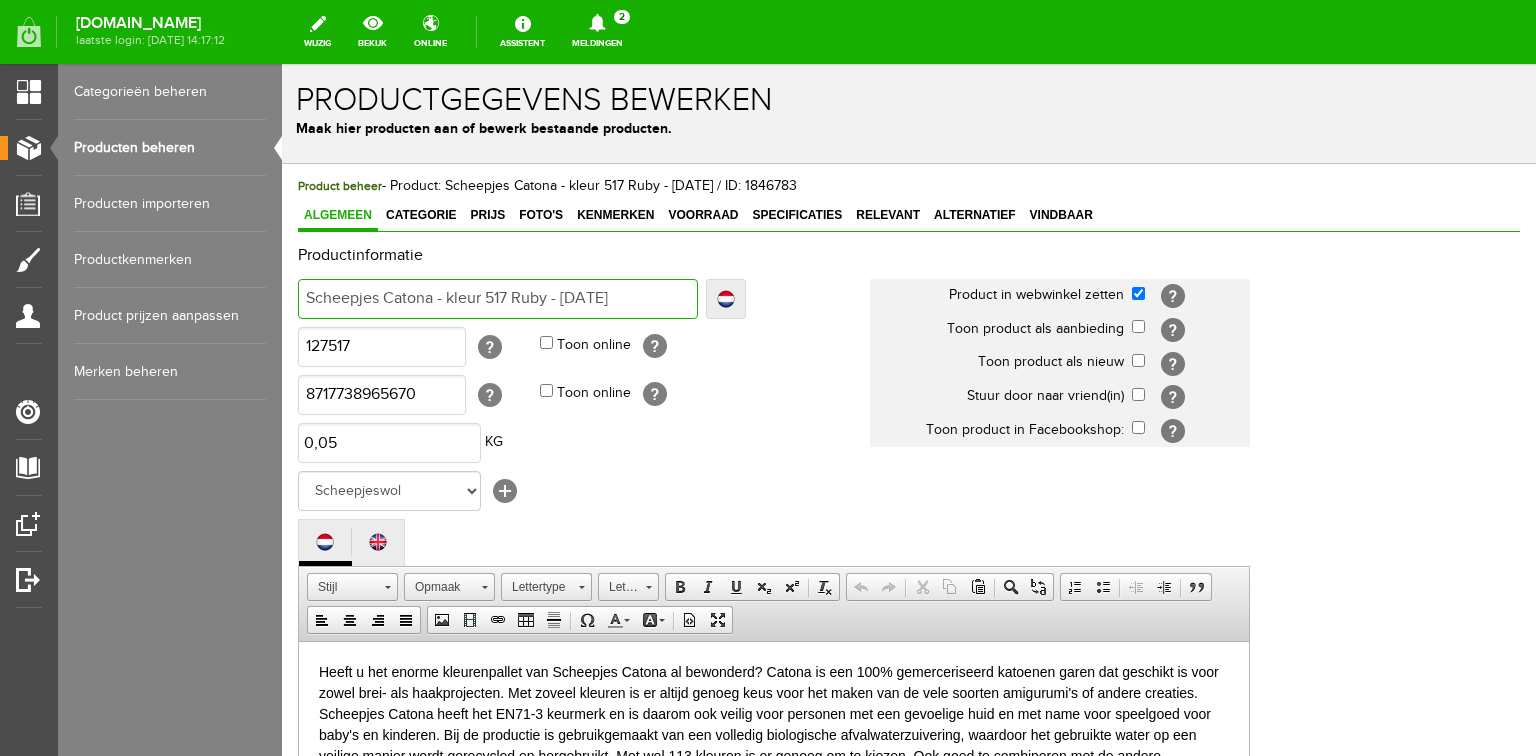 type on "Scheepjes Catona - kleur 517 Ruby - februari 2025" 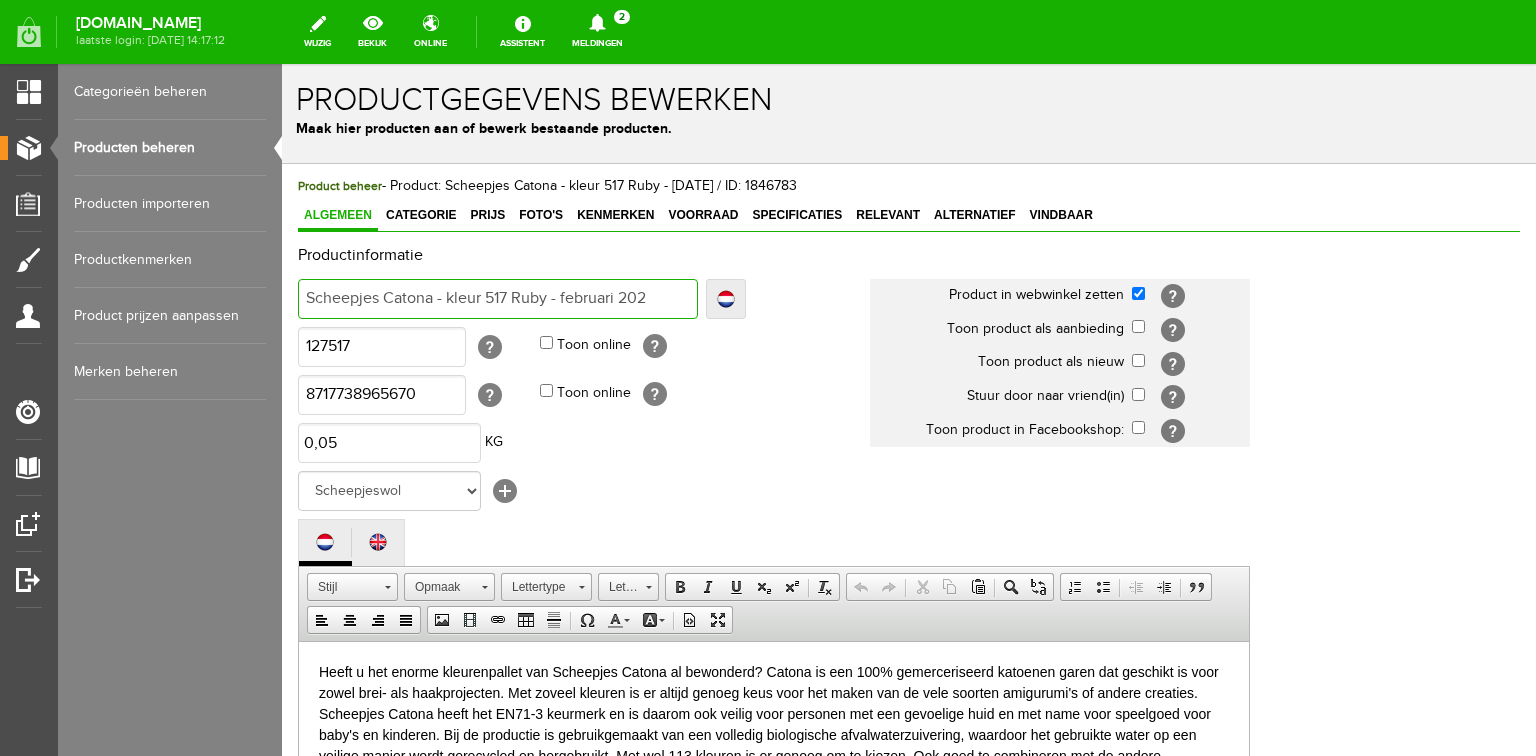 type on "Scheepjes Catona - kleur 517 Ruby - februari 202" 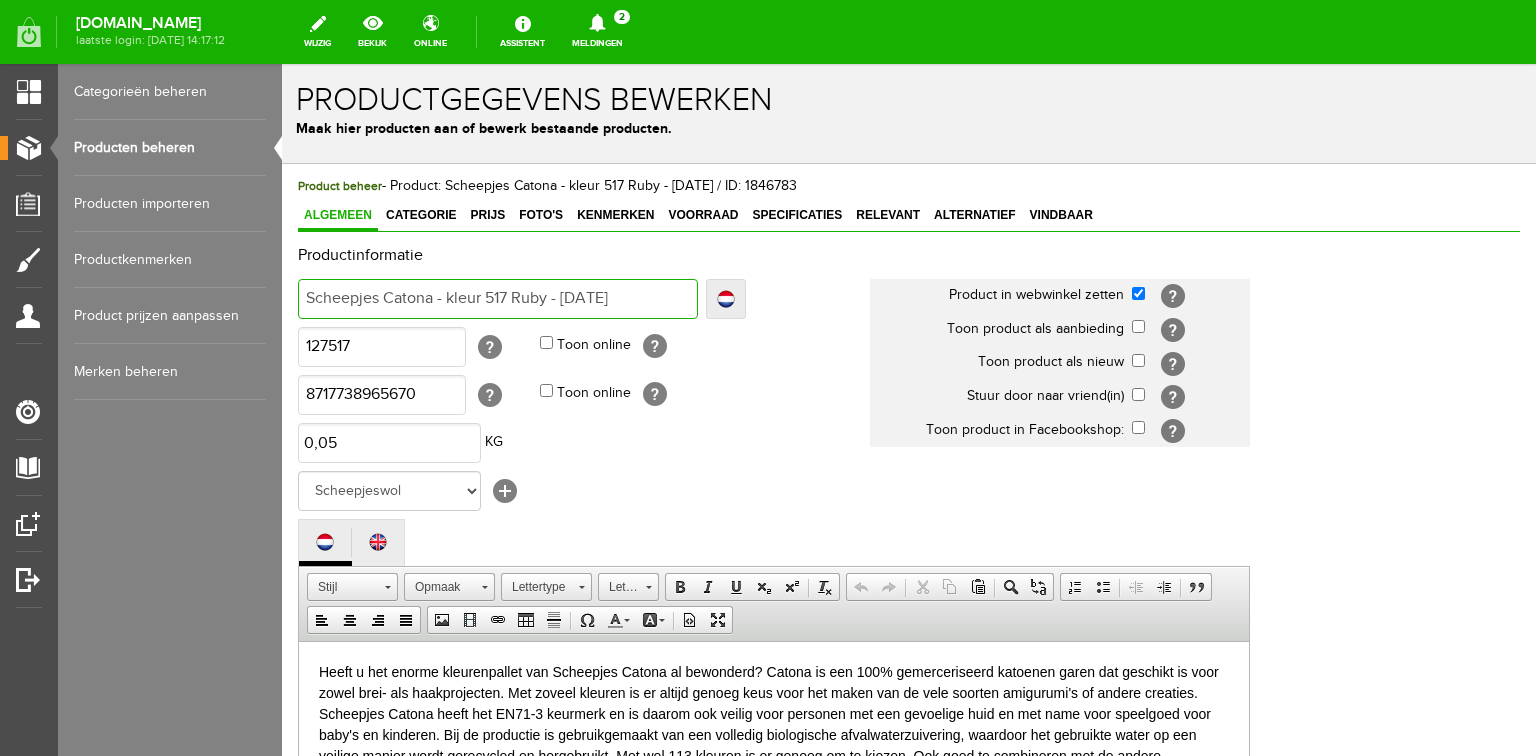 type on "Scheepjes Catona - kleur 517 Ruby - februari 2026" 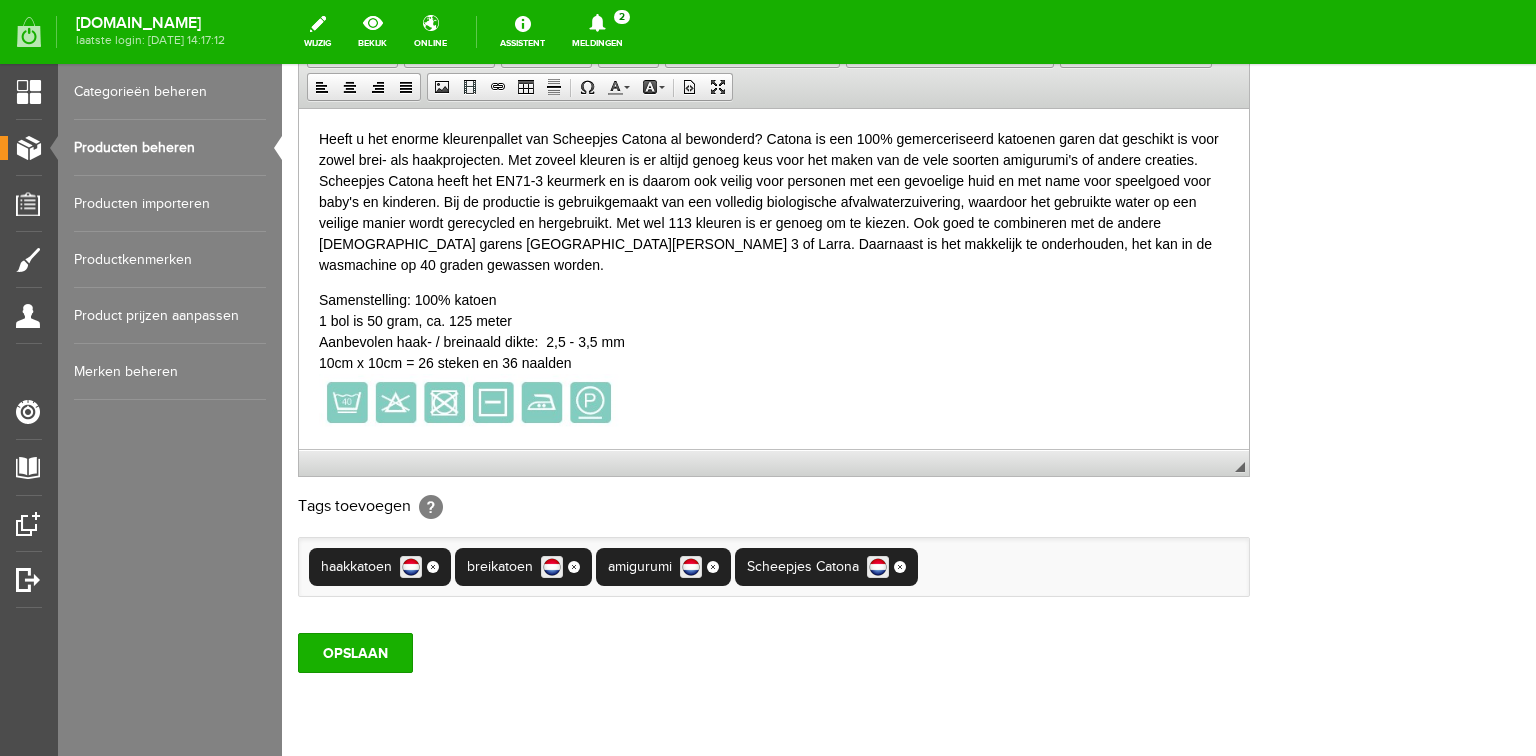 scroll, scrollTop: 594, scrollLeft: 0, axis: vertical 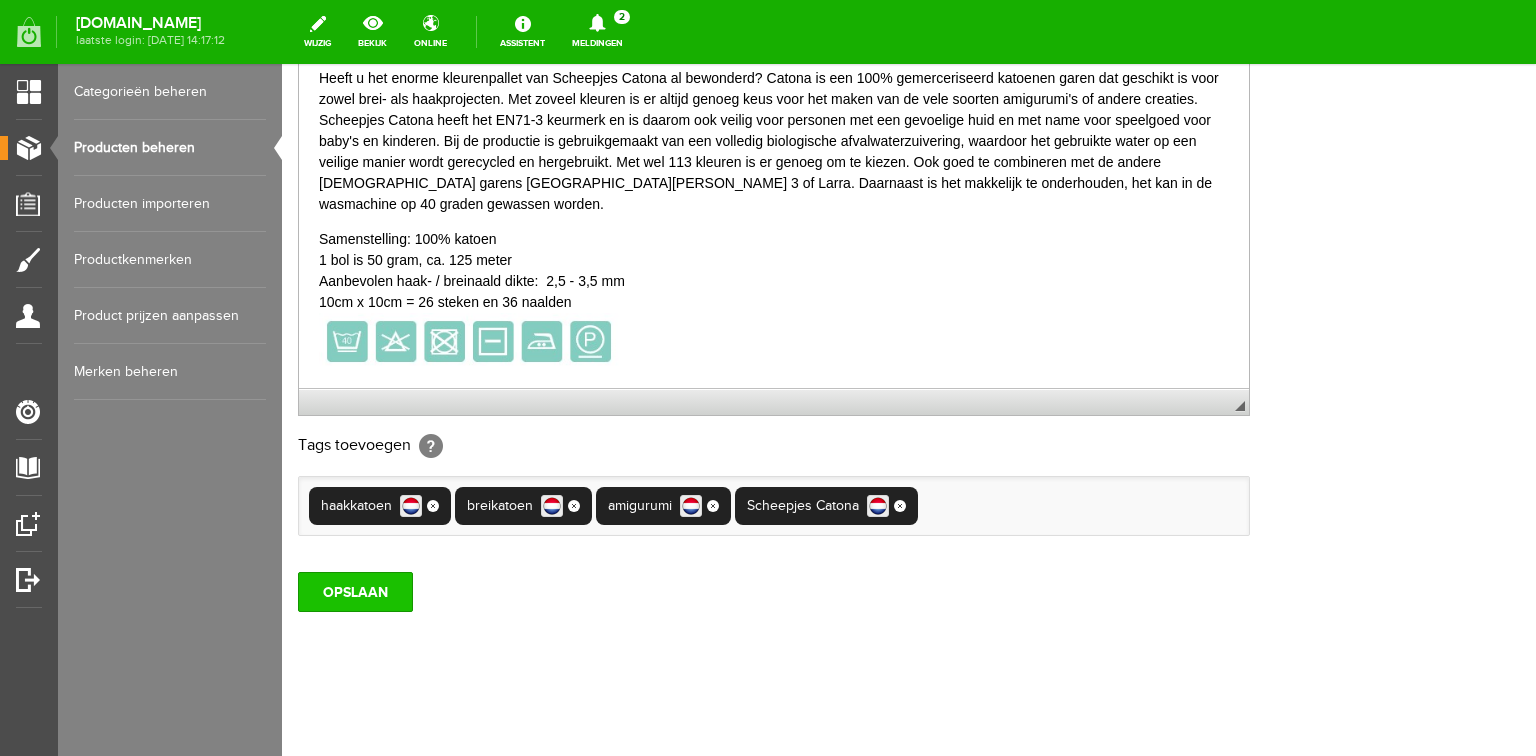 type on "Scheepjes Catona - kleur 517 Ruby - februari 2026" 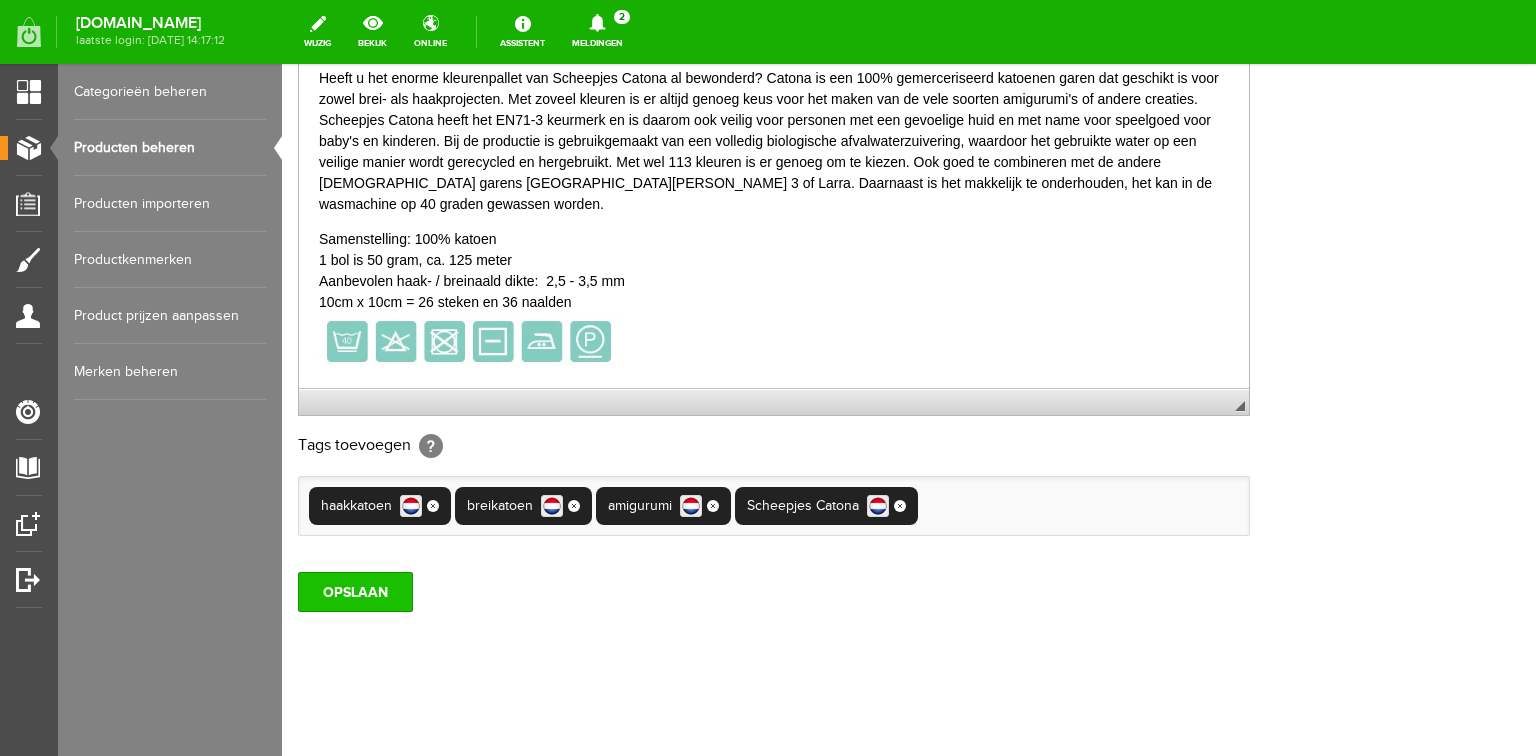 click on "OPSLAAN" at bounding box center [355, 592] 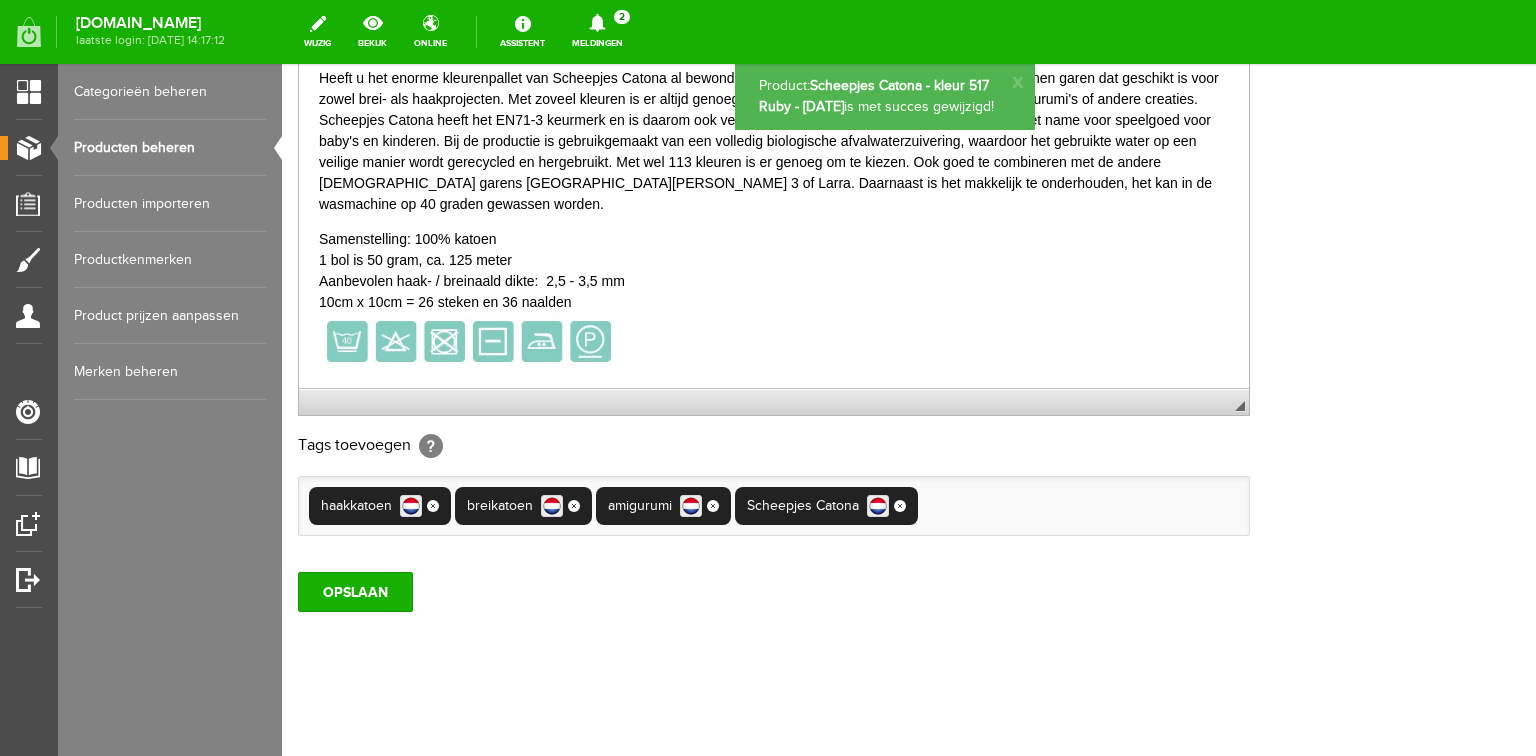 scroll, scrollTop: 0, scrollLeft: 0, axis: both 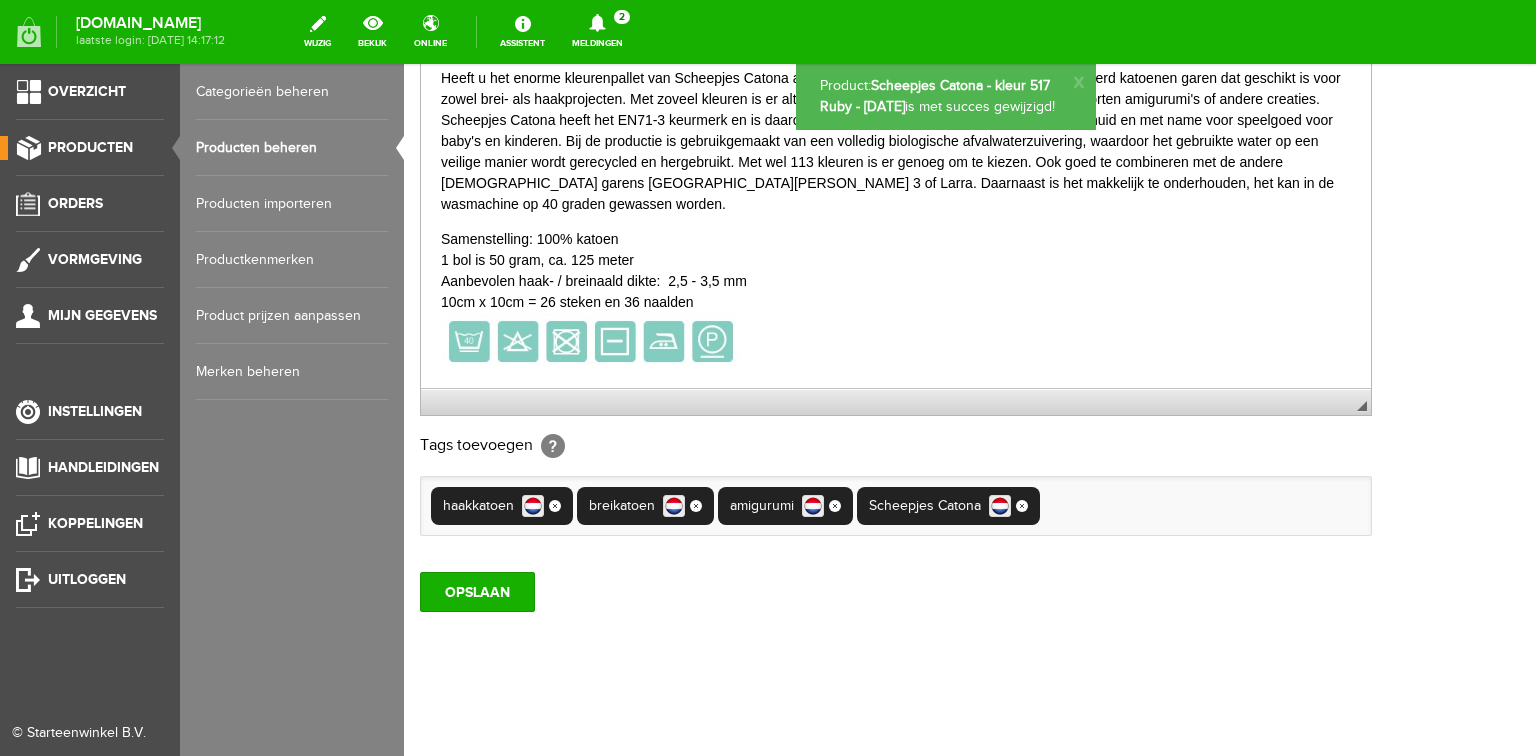 click on "Producten beheren" at bounding box center (292, 148) 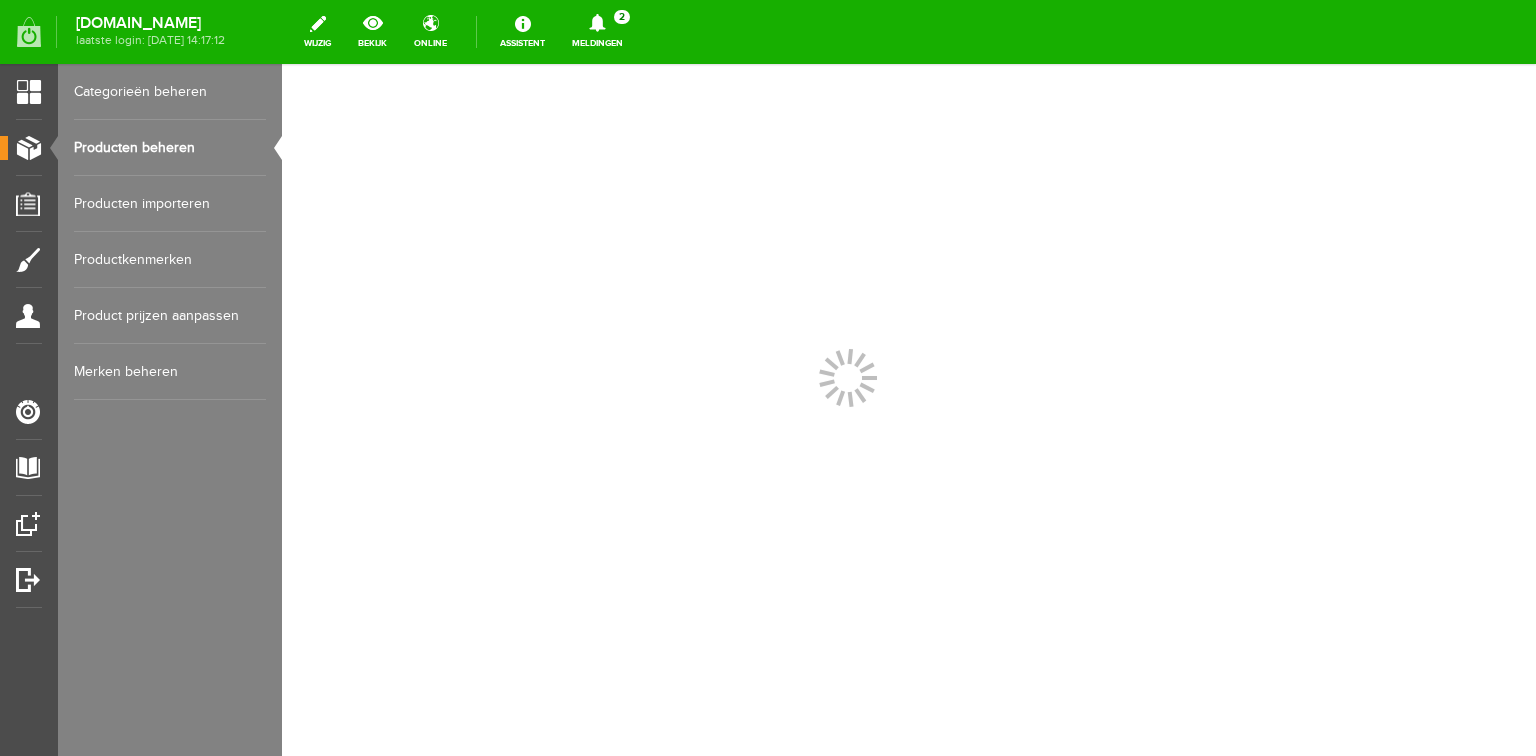 scroll, scrollTop: 0, scrollLeft: 0, axis: both 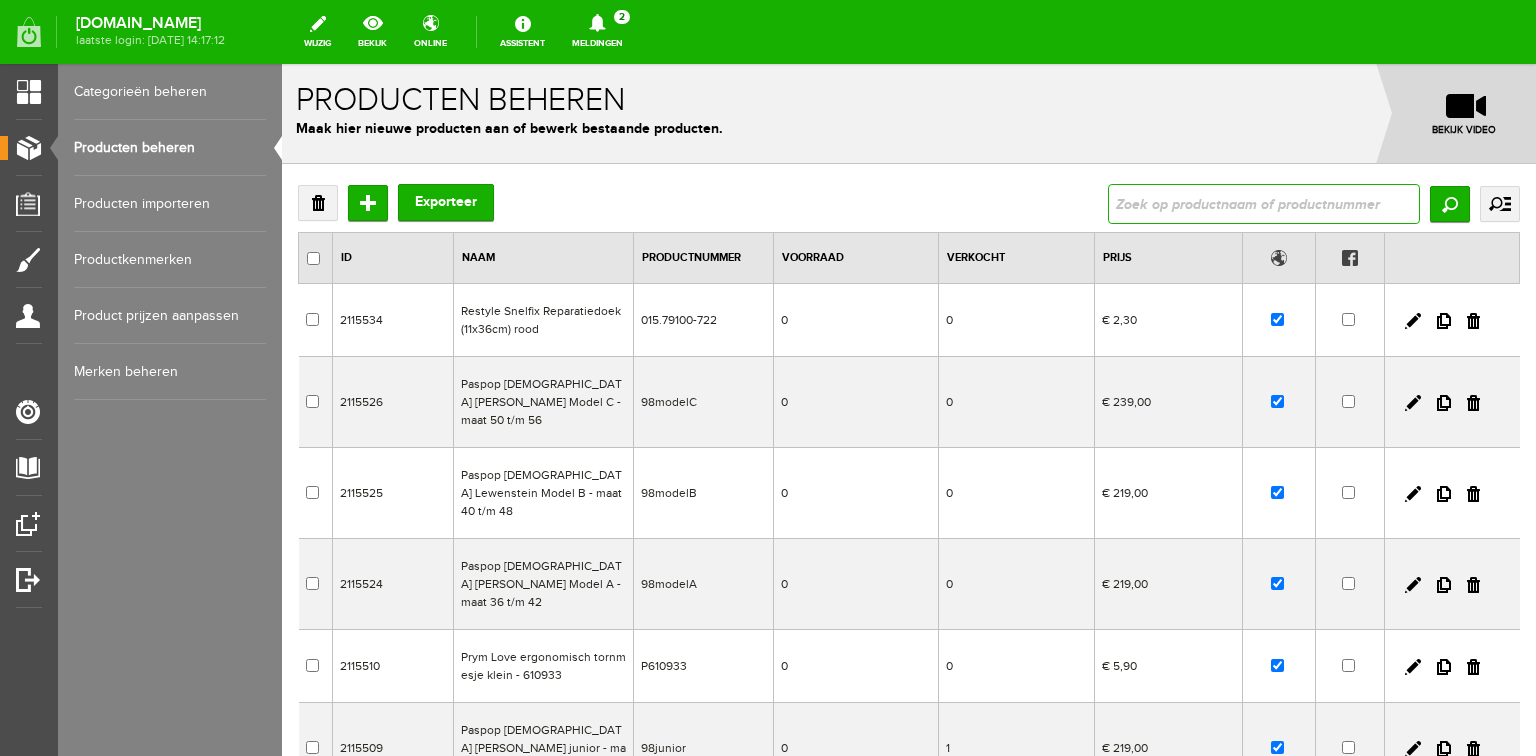 click at bounding box center [1264, 204] 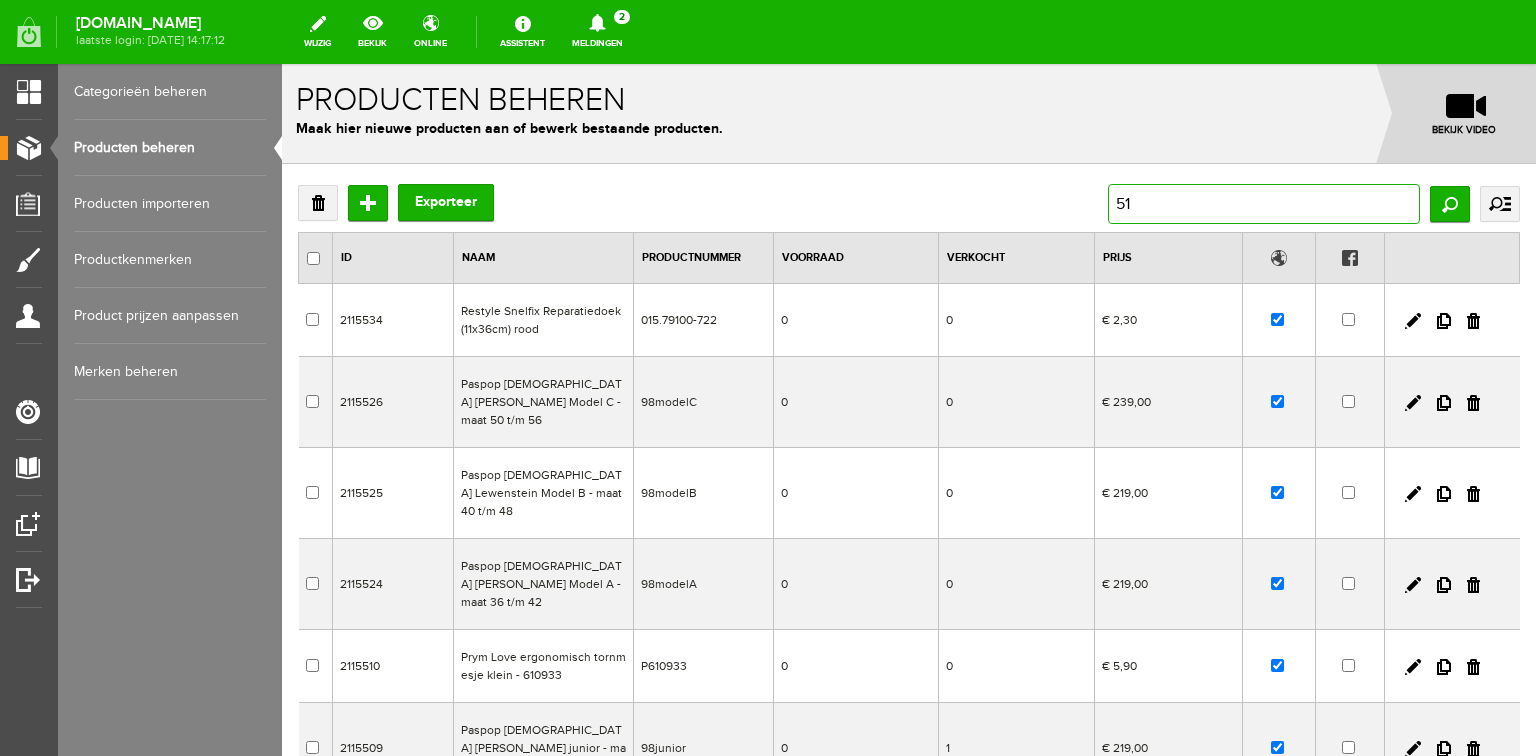 type on "518" 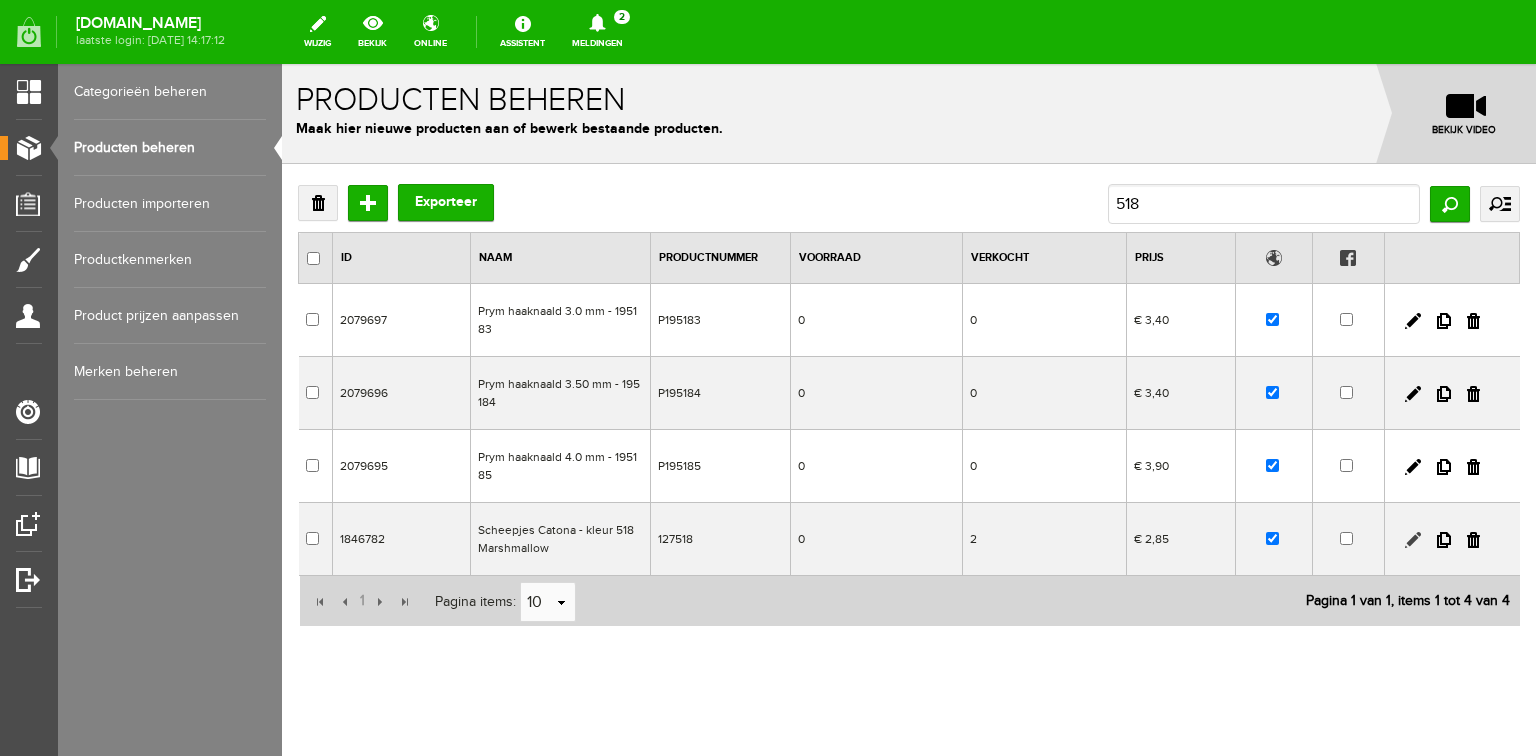 click at bounding box center (1413, 540) 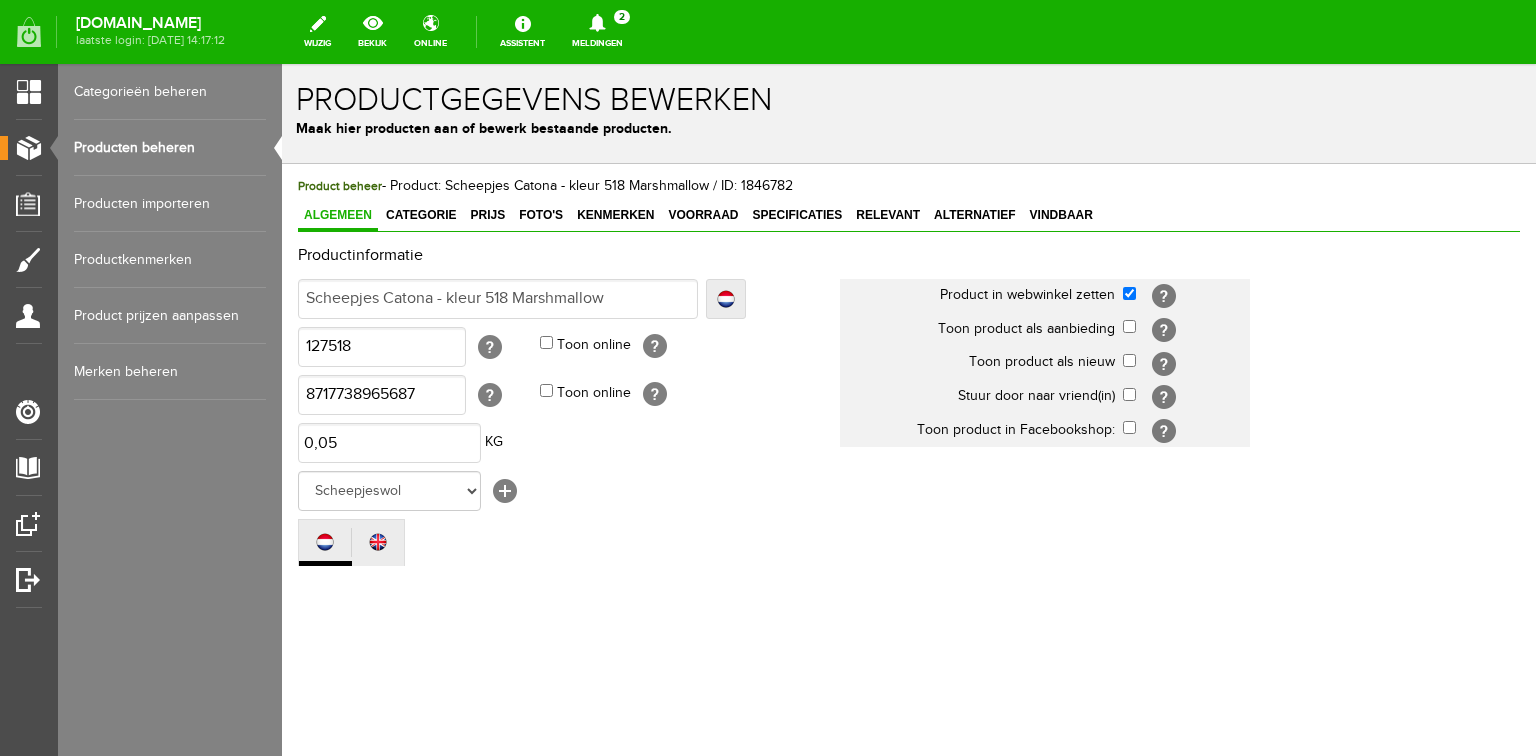 scroll, scrollTop: 0, scrollLeft: 0, axis: both 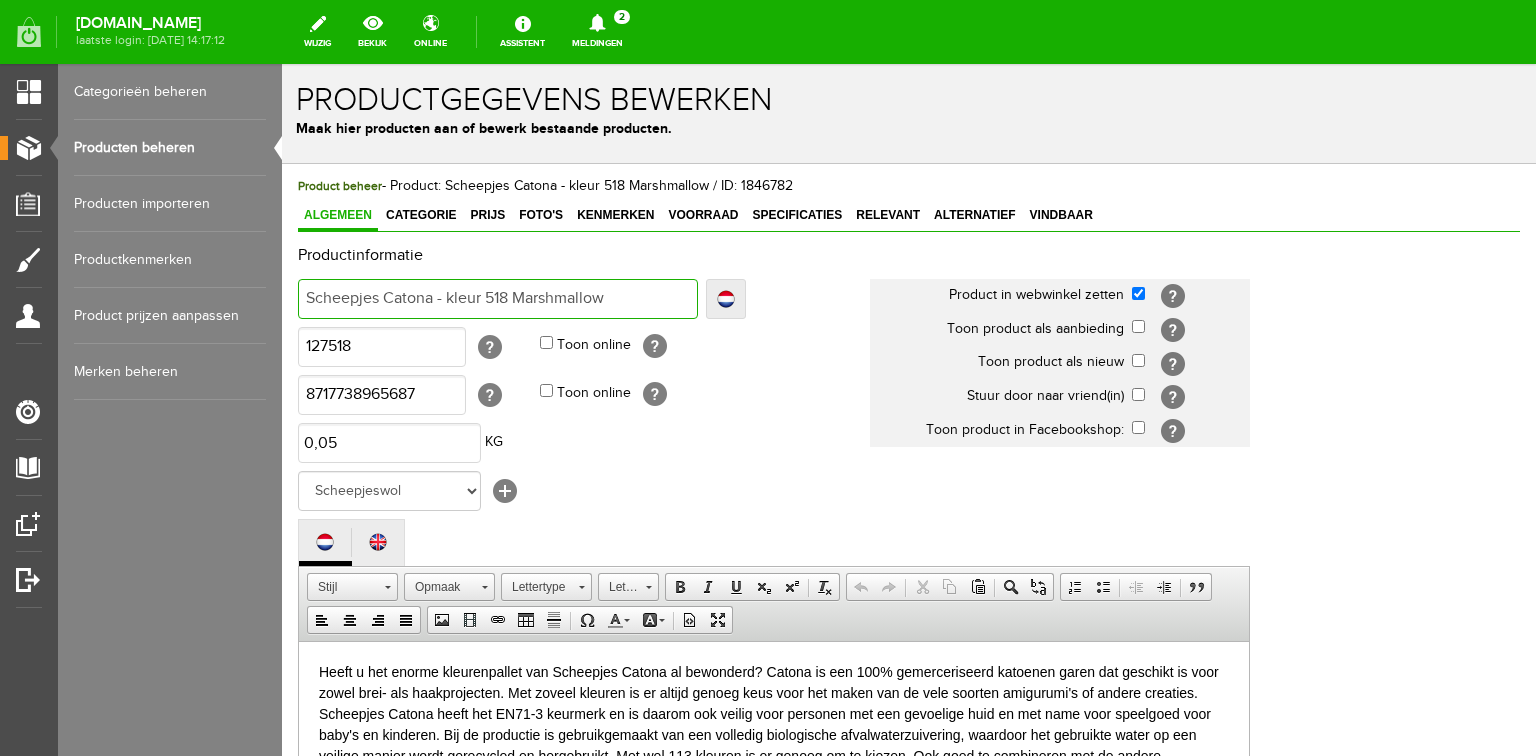 click on "Scheepjes Catona - kleur 518 Marshmallow" at bounding box center [498, 299] 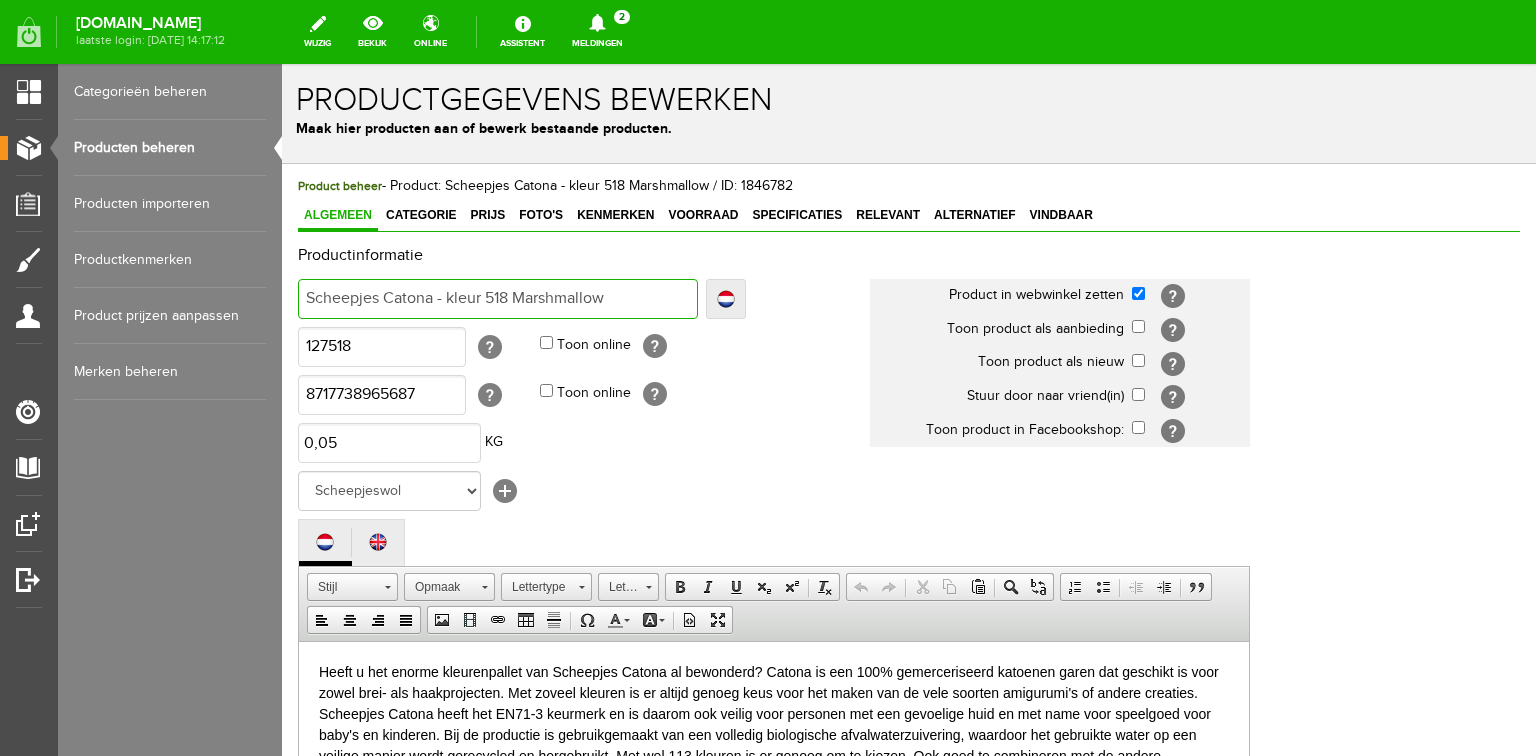 type on "Scheepjes Catona - kleur 518 Marshmallow" 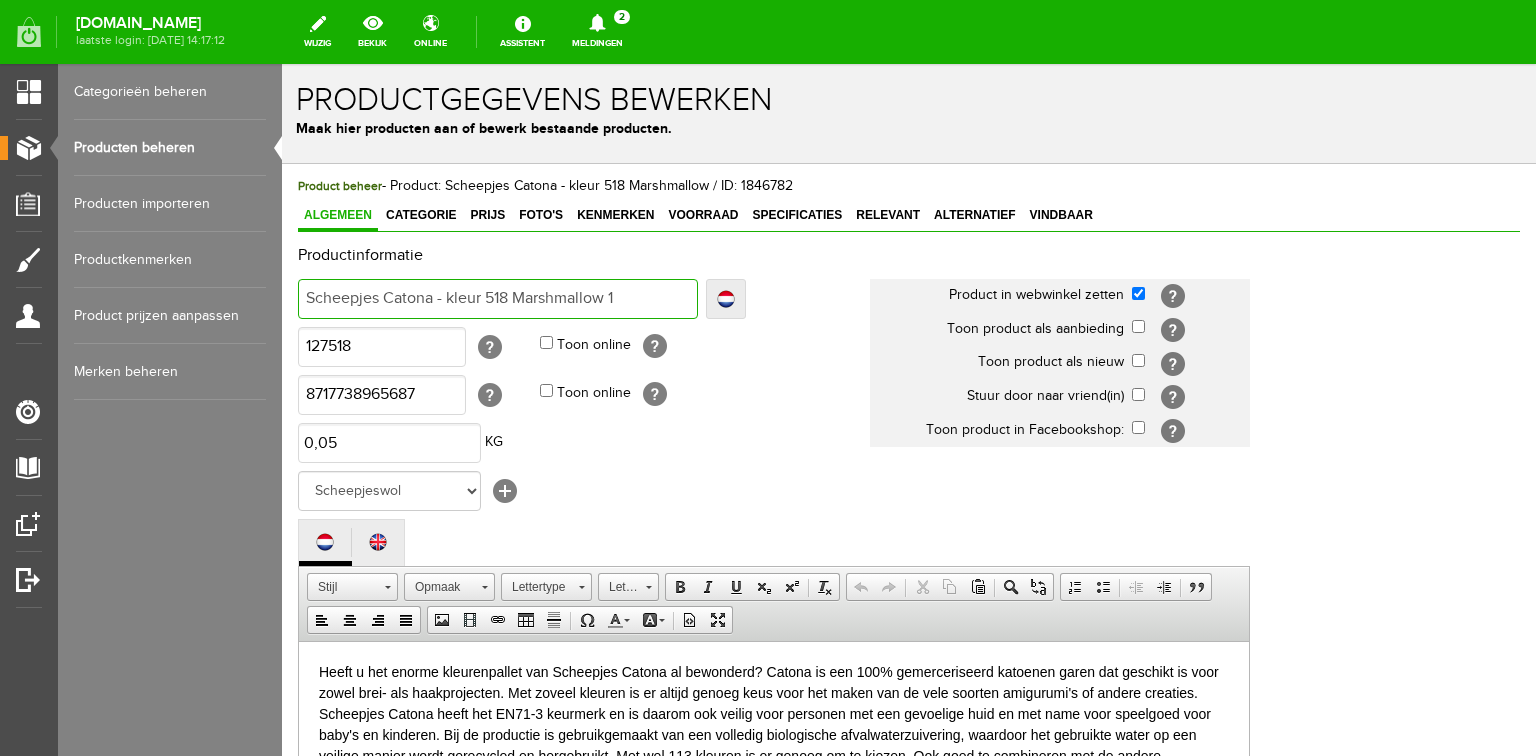 type on "Scheepjes Catona - kleur 518 Marshmallow 1" 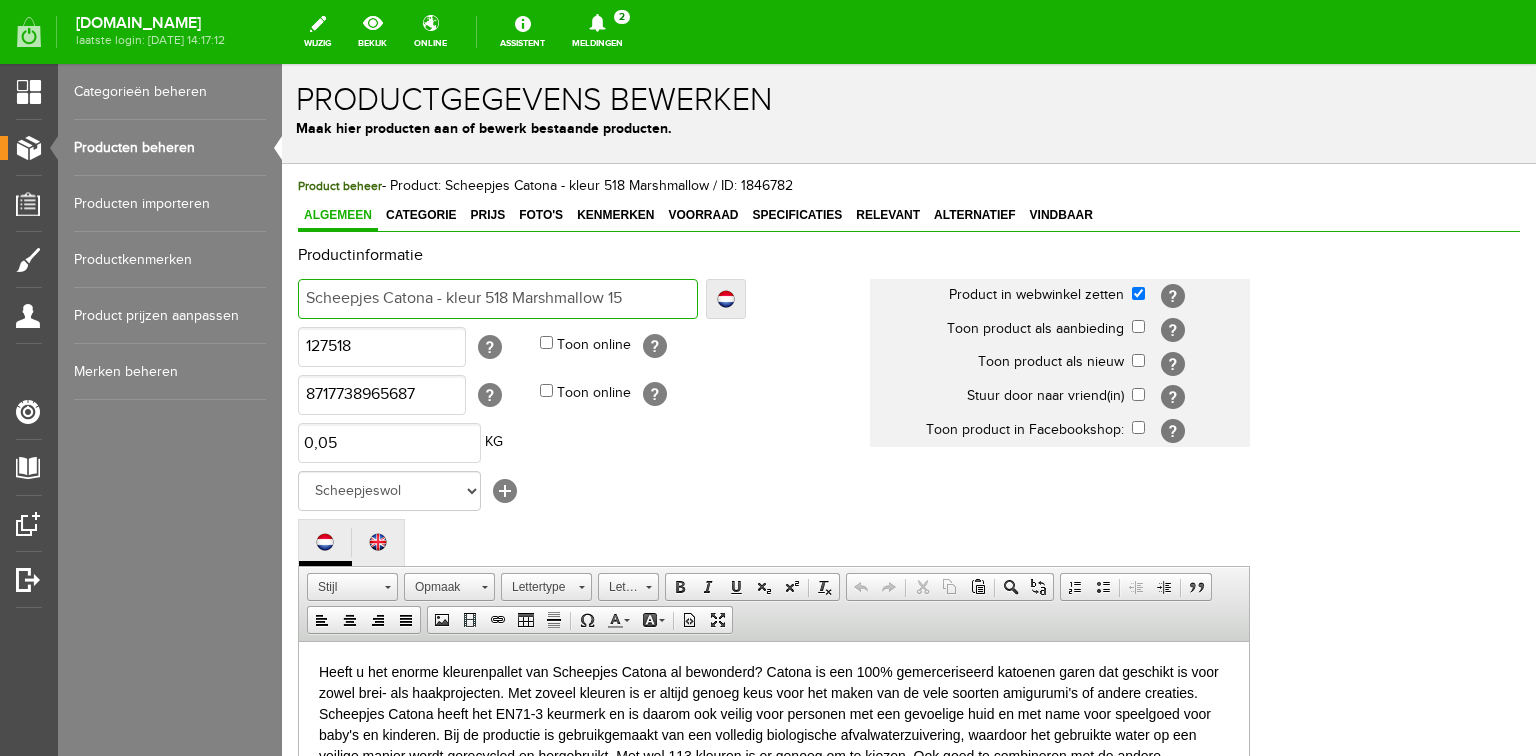 type on "Scheepjes Catona - kleur 518 Marshmallow 15" 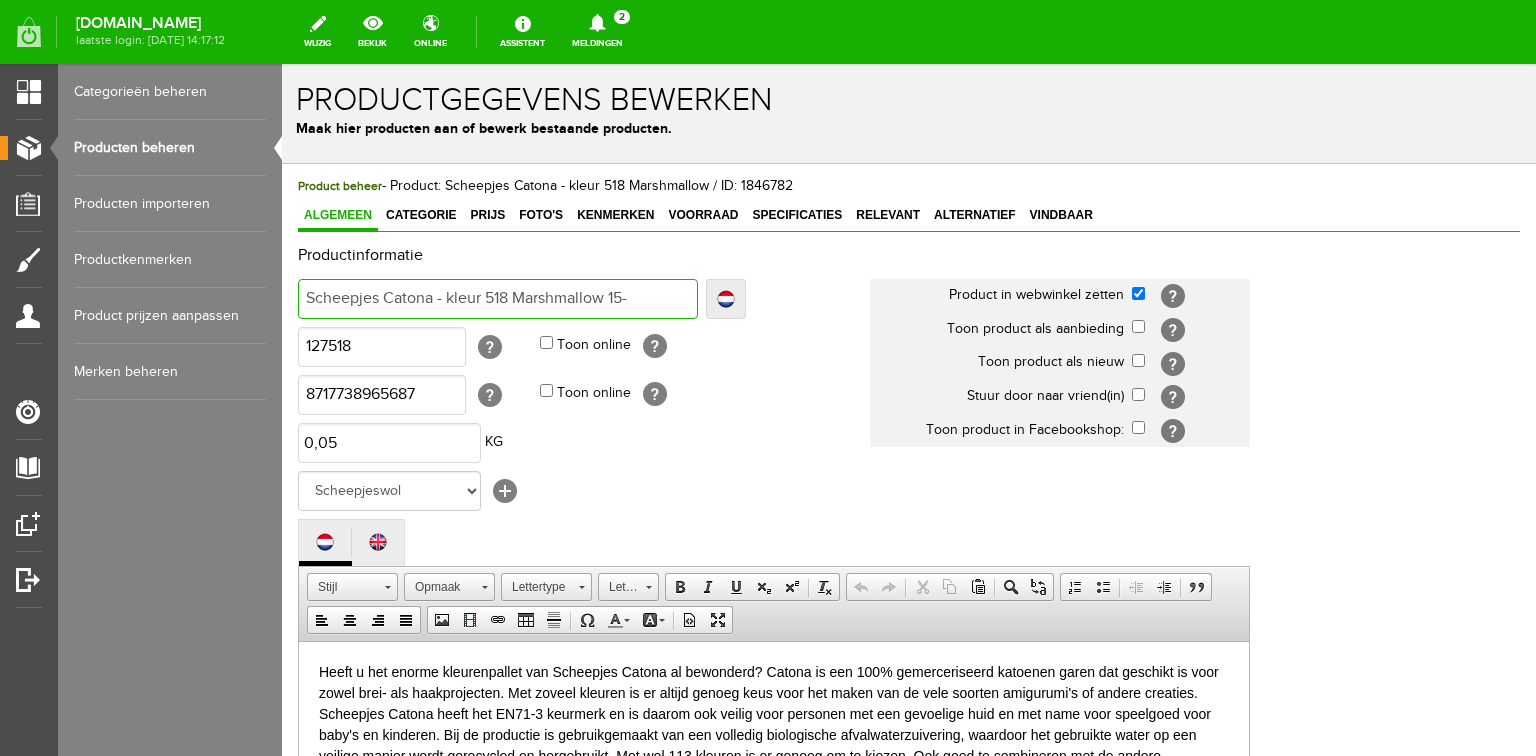 type on "Scheepjes Catona - kleur 518 Marshmallow 15-" 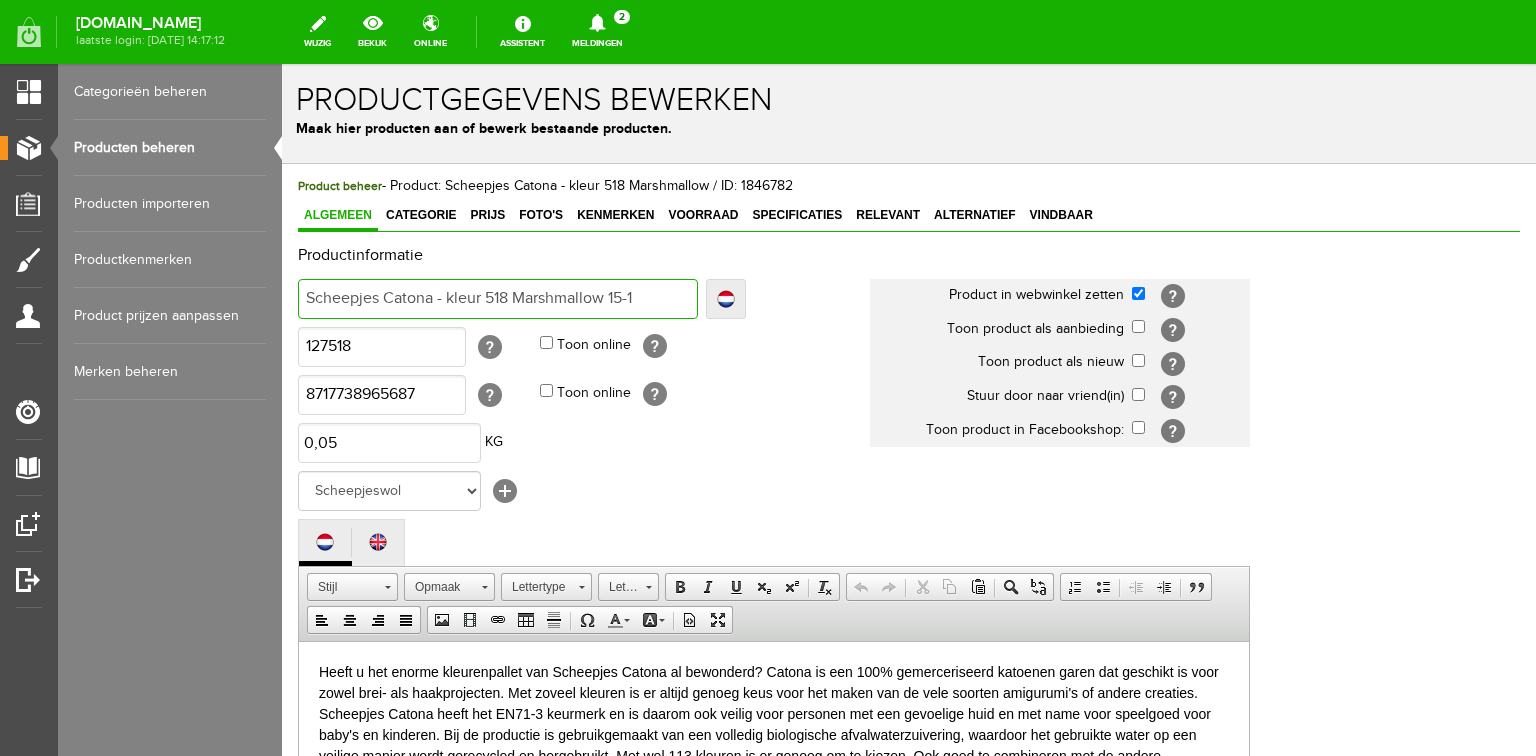type on "Scheepjes Catona - kleur 518 Marshmallow 15-1" 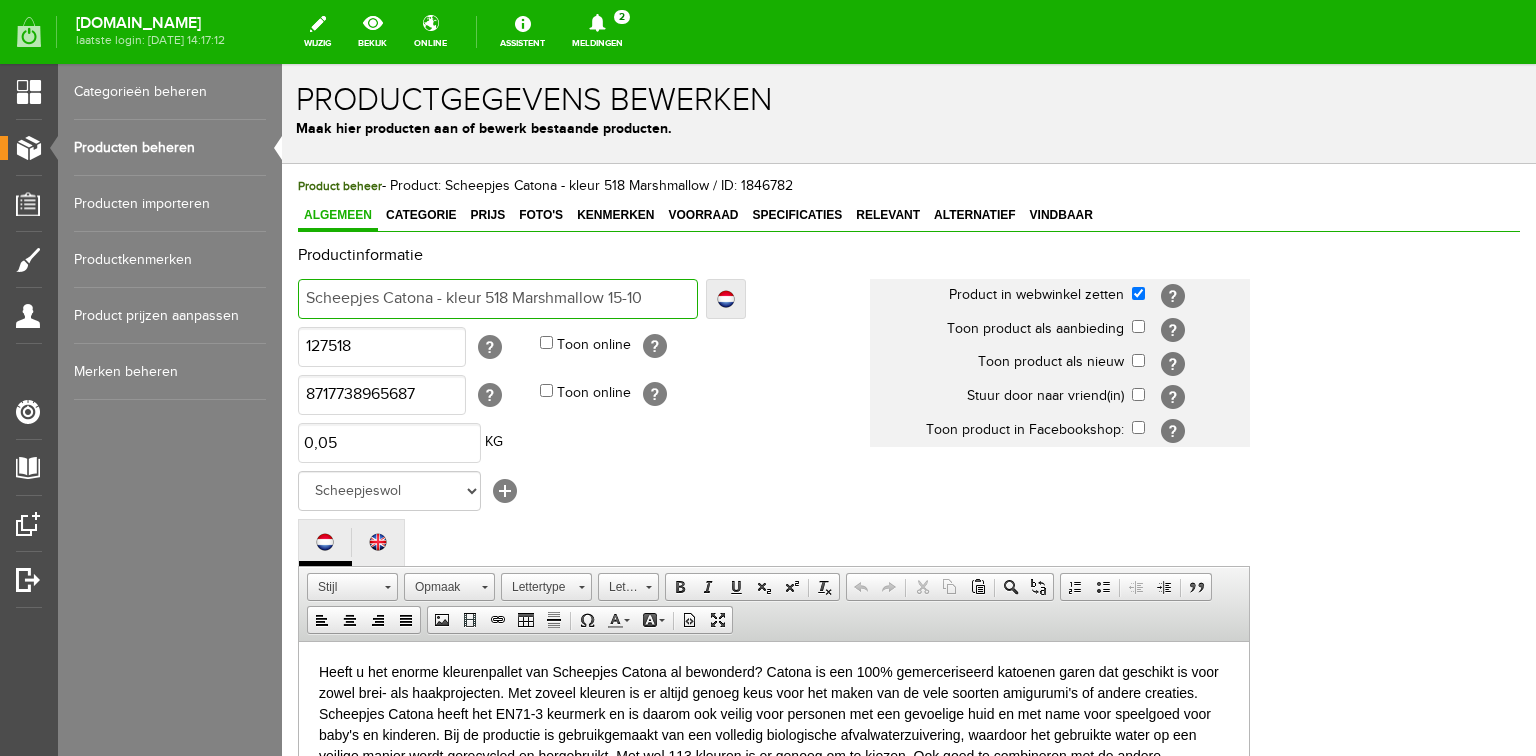 type on "Scheepjes Catona - kleur 518 Marshmallow 15-10" 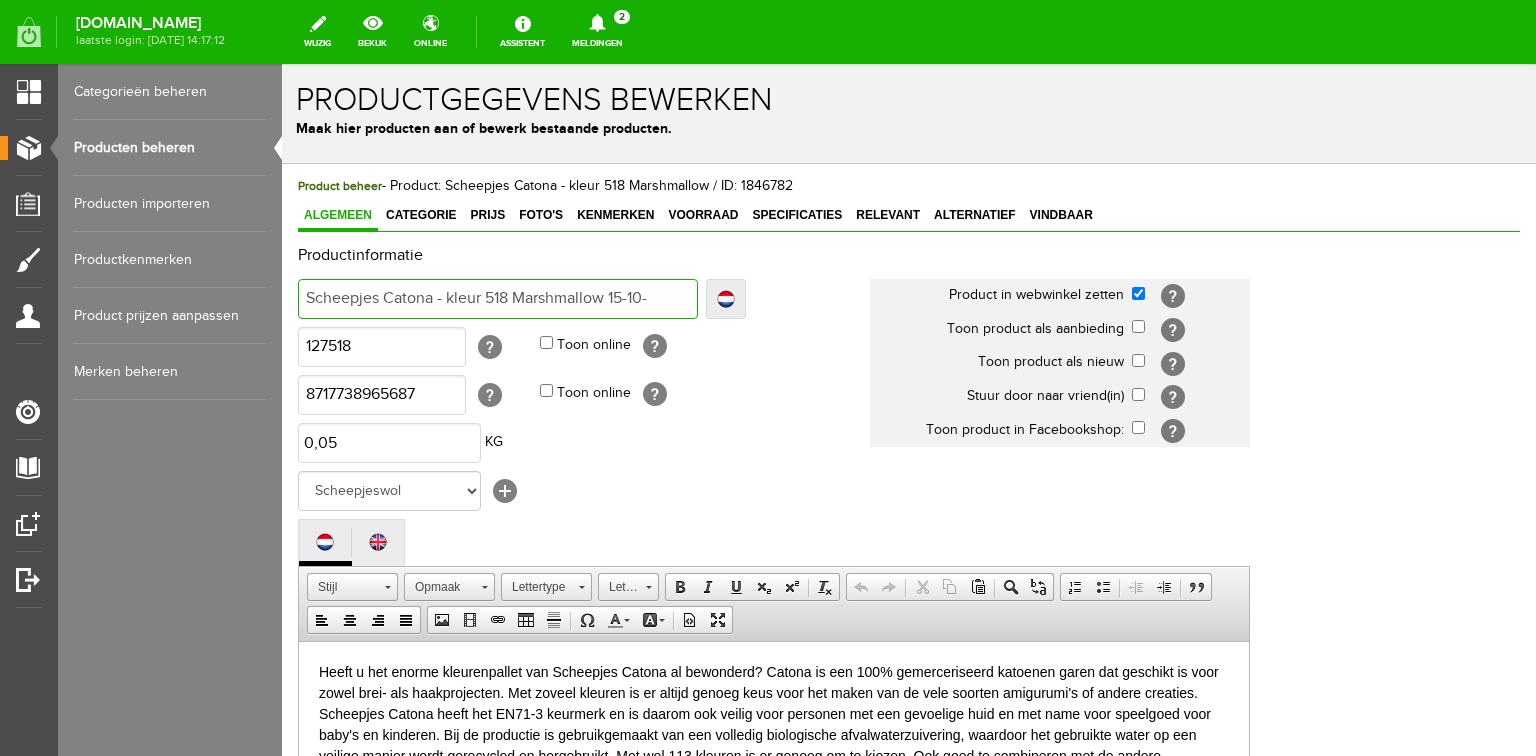 type on "Scheepjes Catona - kleur 518 Marshmallow 15-10-" 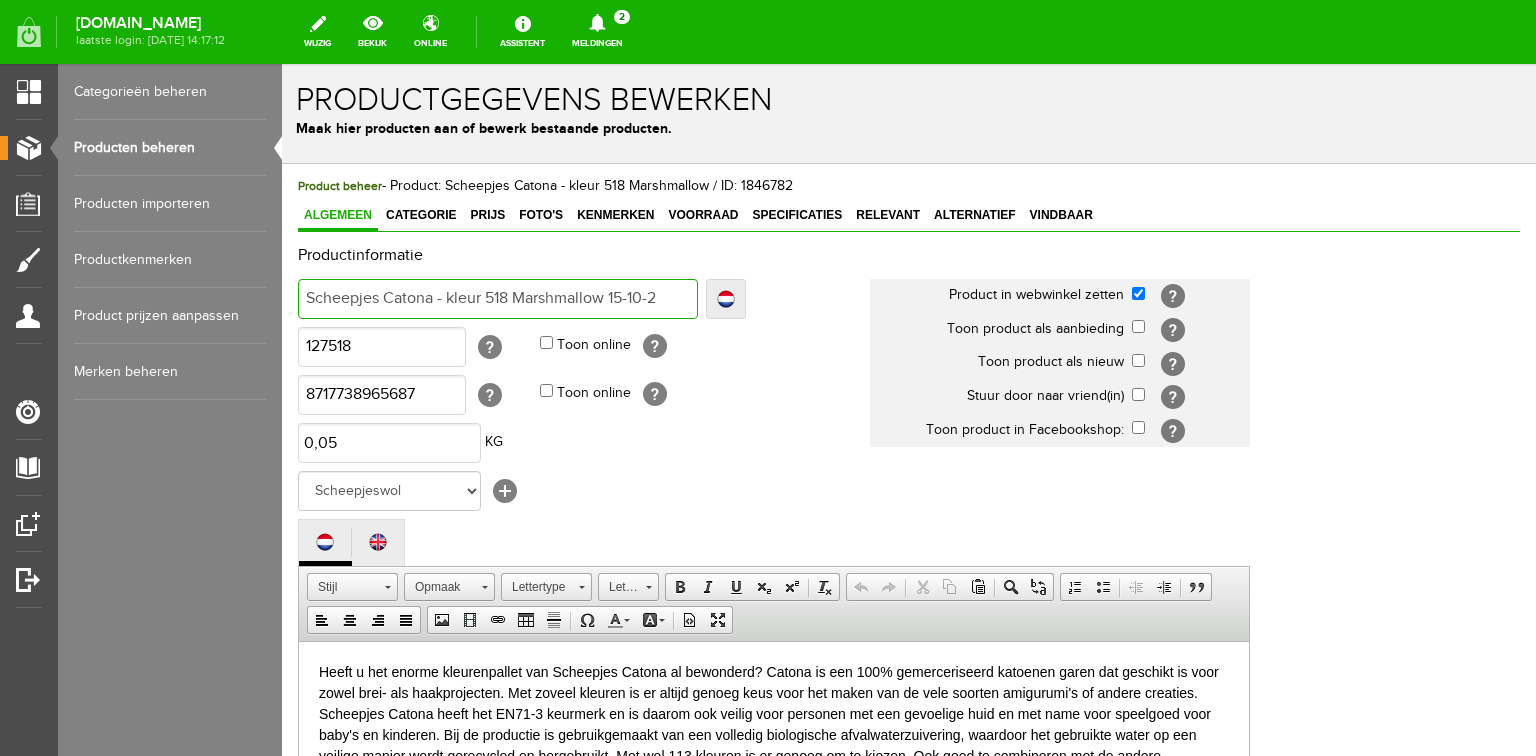 type on "Scheepjes Catona - kleur 518 Marshmallow 15-10-2" 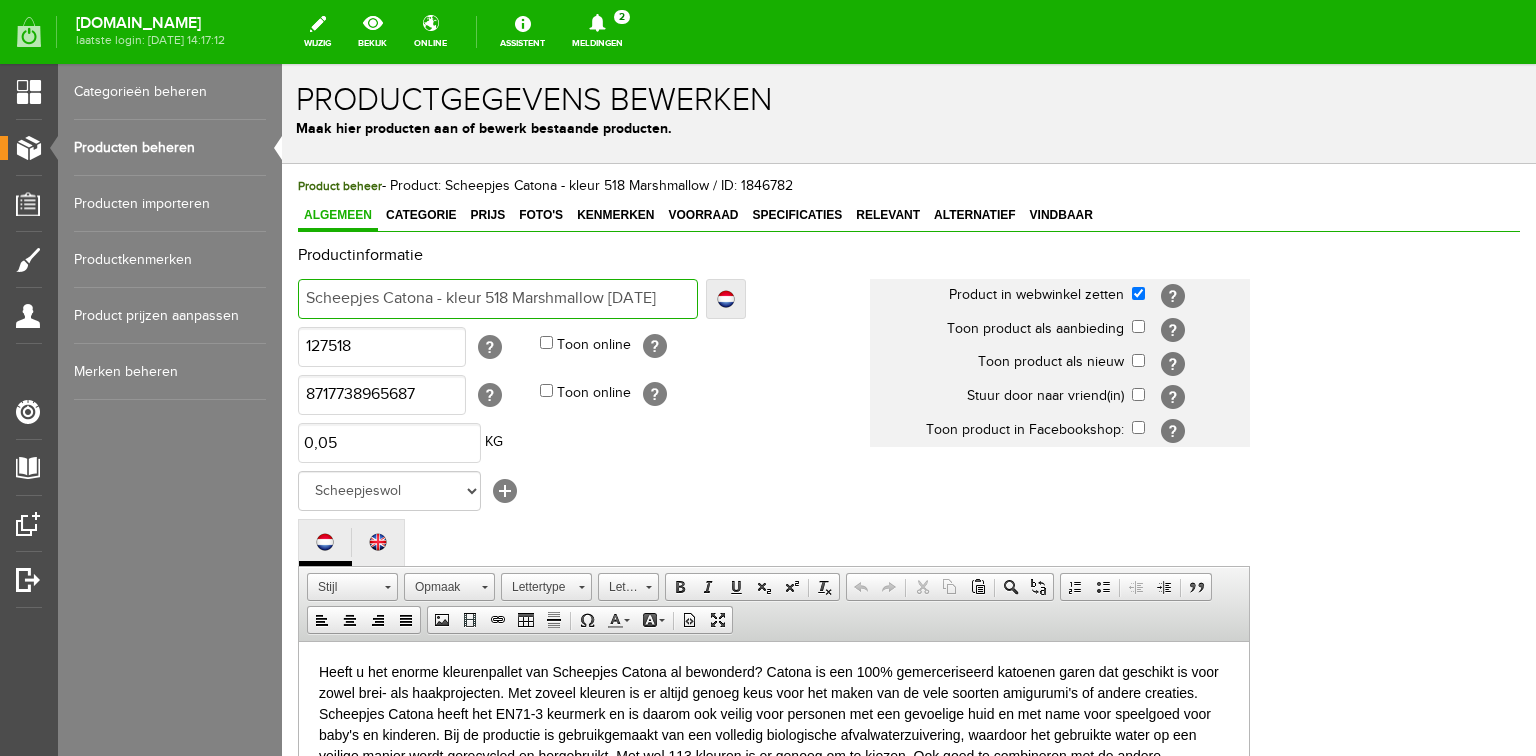 type on "Scheepjes Catona - kleur 518 Marshmallow 15-10-20" 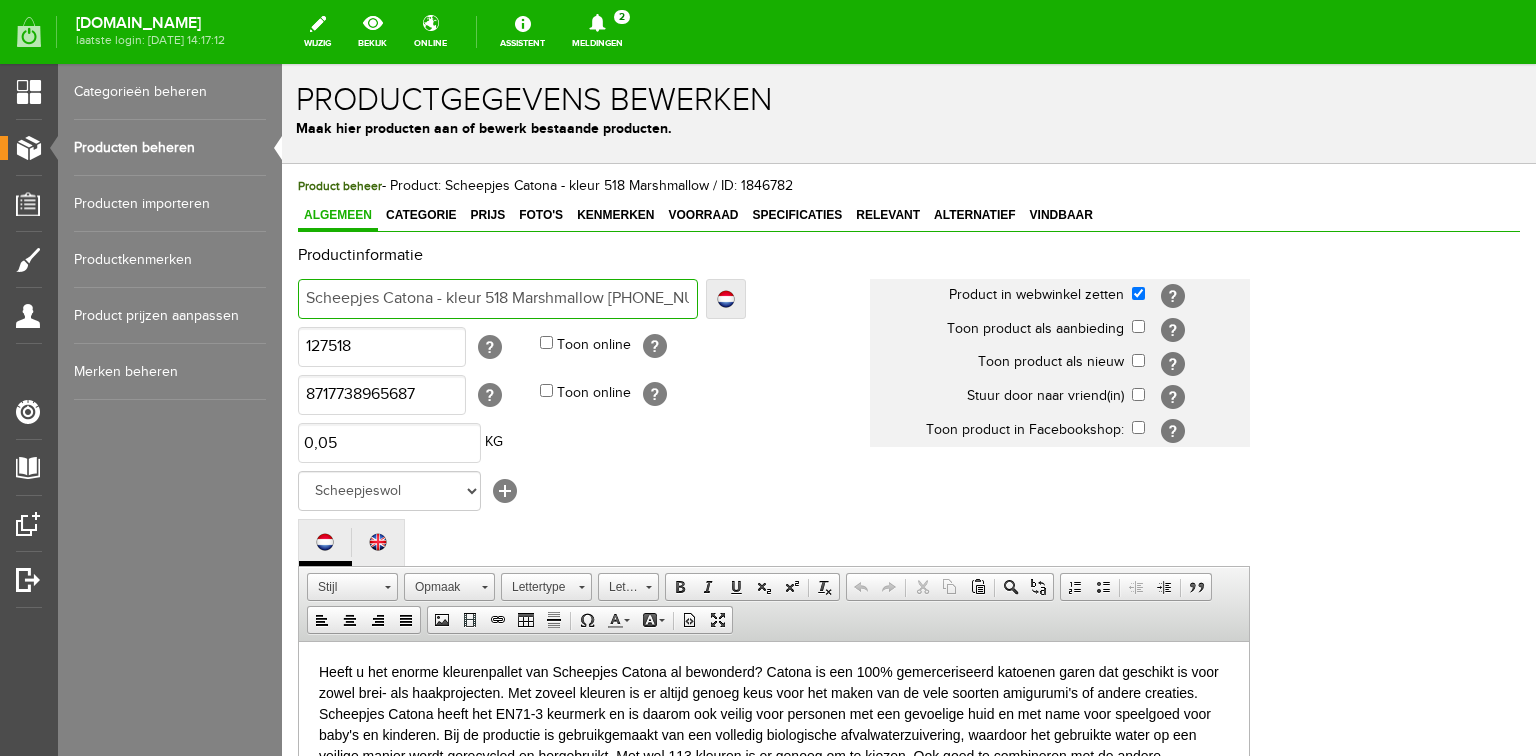 type on "Scheepjes Catona - kleur 518 Marshmallow 15-10-202" 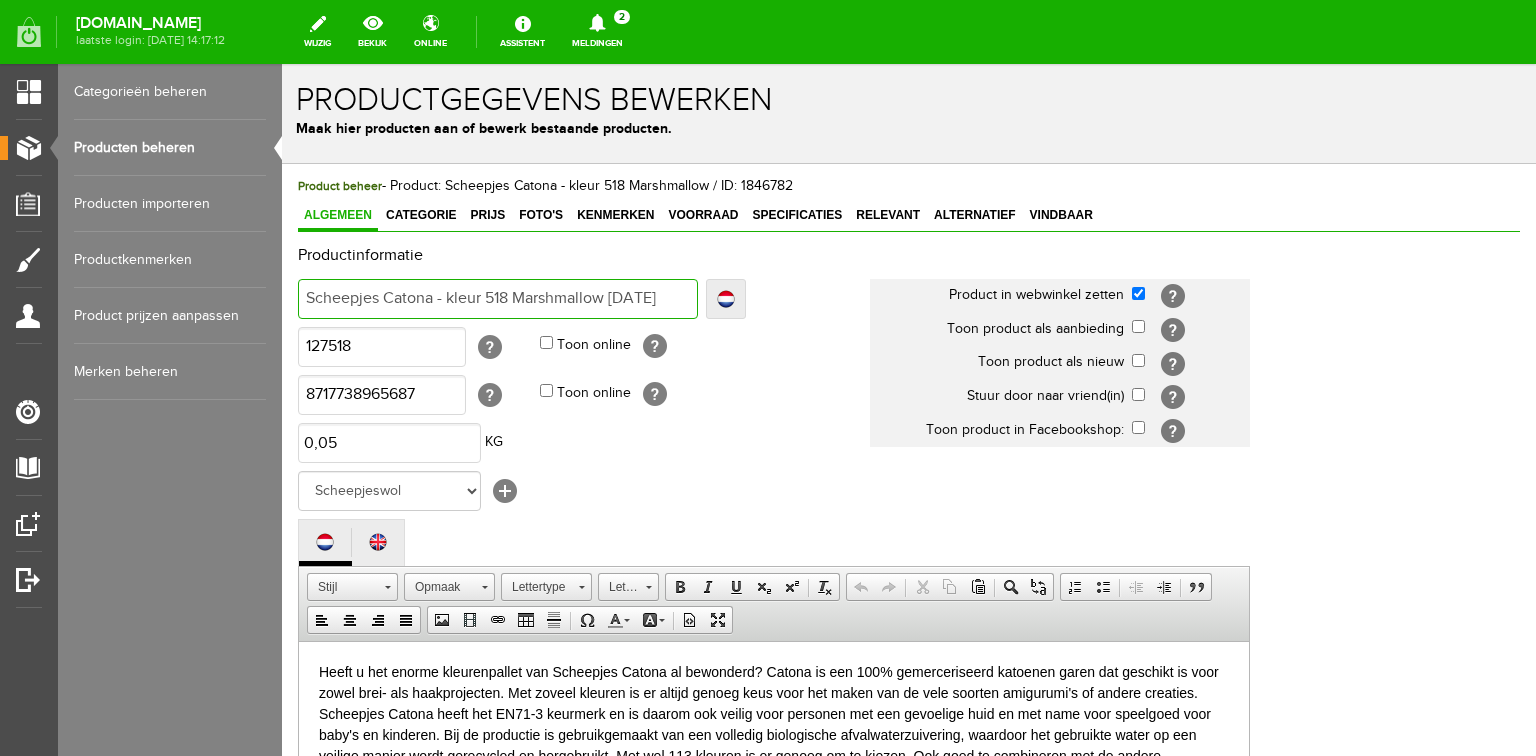 type on "Scheepjes Catona - kleur 518 Marshmallow 15-10-2025" 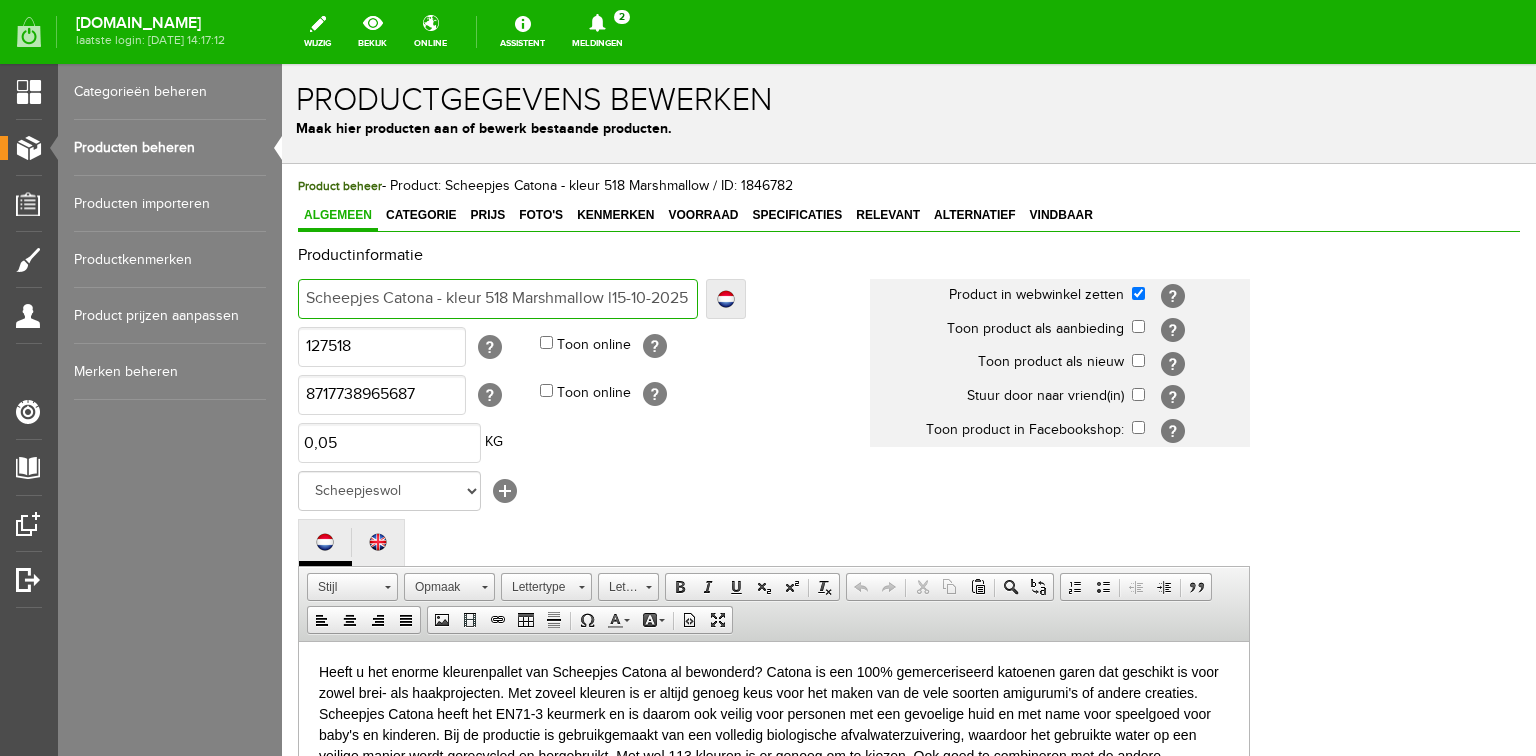 type on "Scheepjes Catona - kleur 518 Marshmallow l15-10-2025" 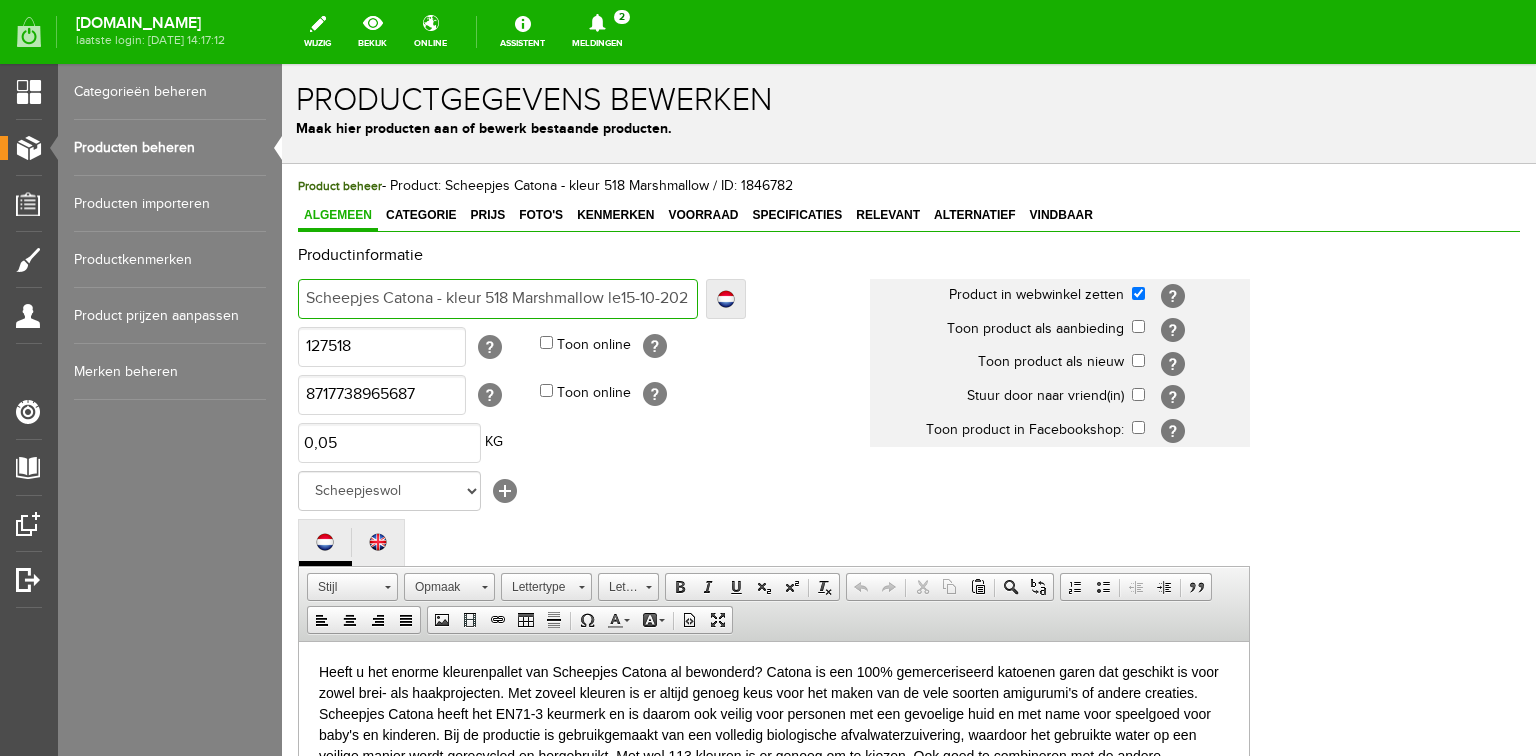type on "Scheepjes Catona - kleur 518 Marshmallow le15-10-2025" 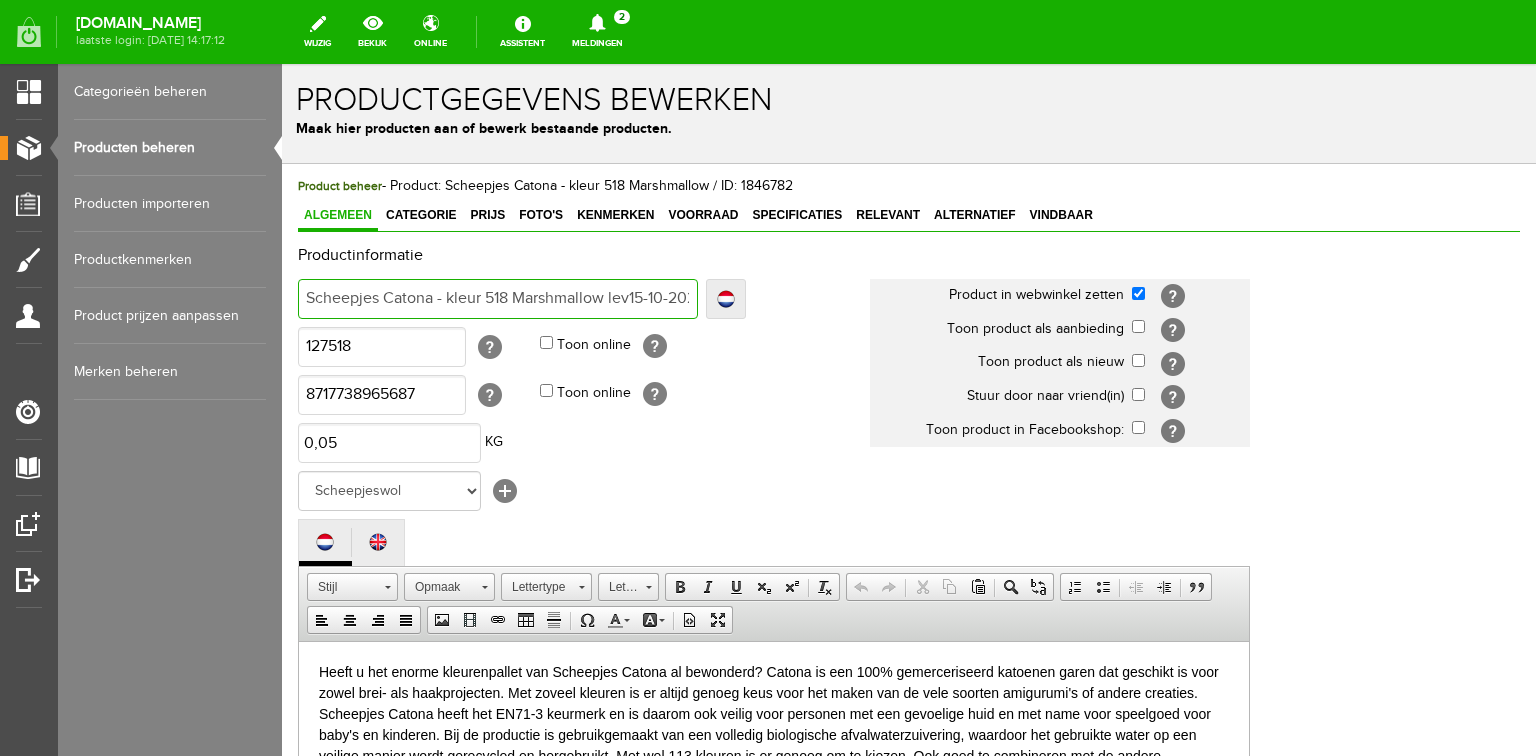 type on "Scheepjes Catona - kleur 518 Marshmallow lev15-10-2025" 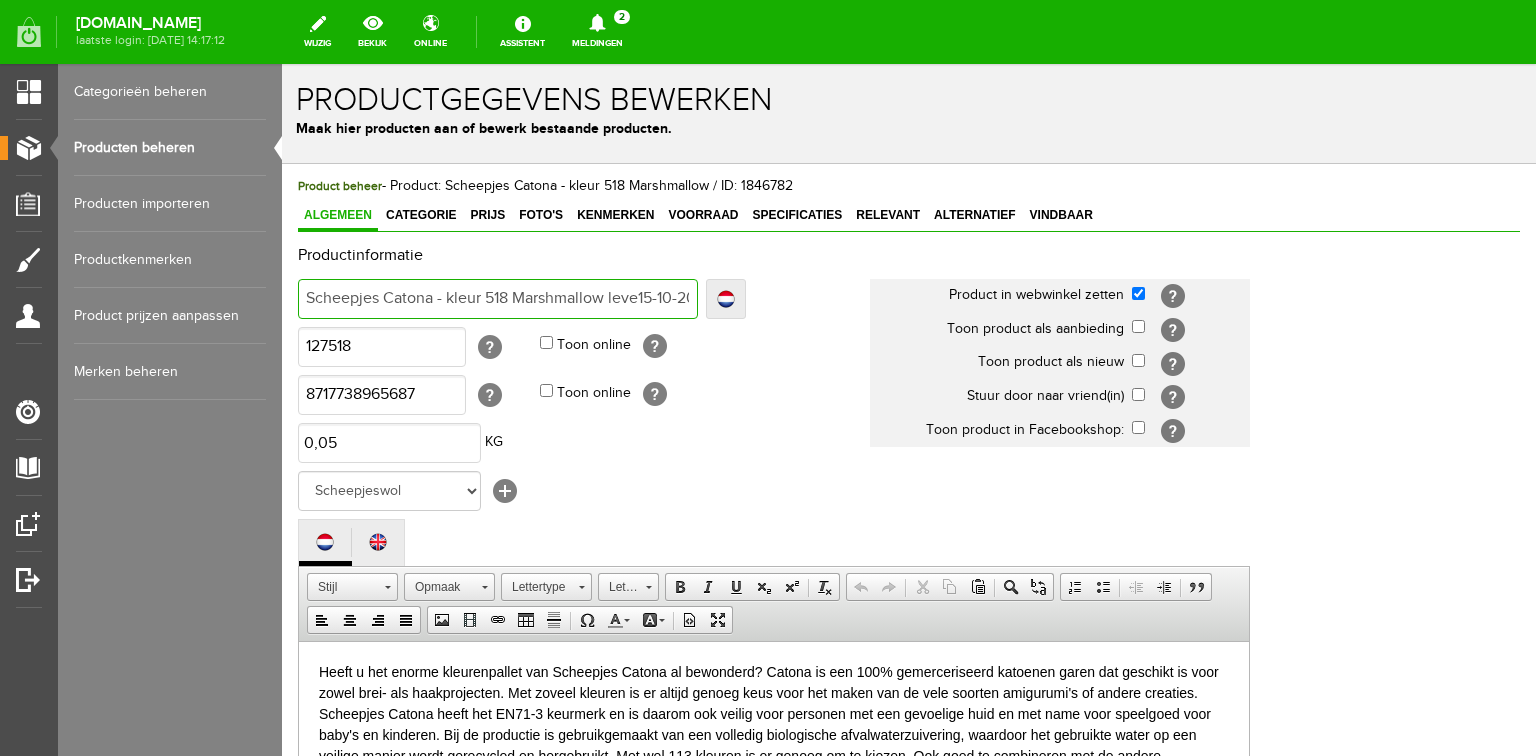 type on "Scheepjes Catona - kleur 518 Marshmallow lever15-10-2025" 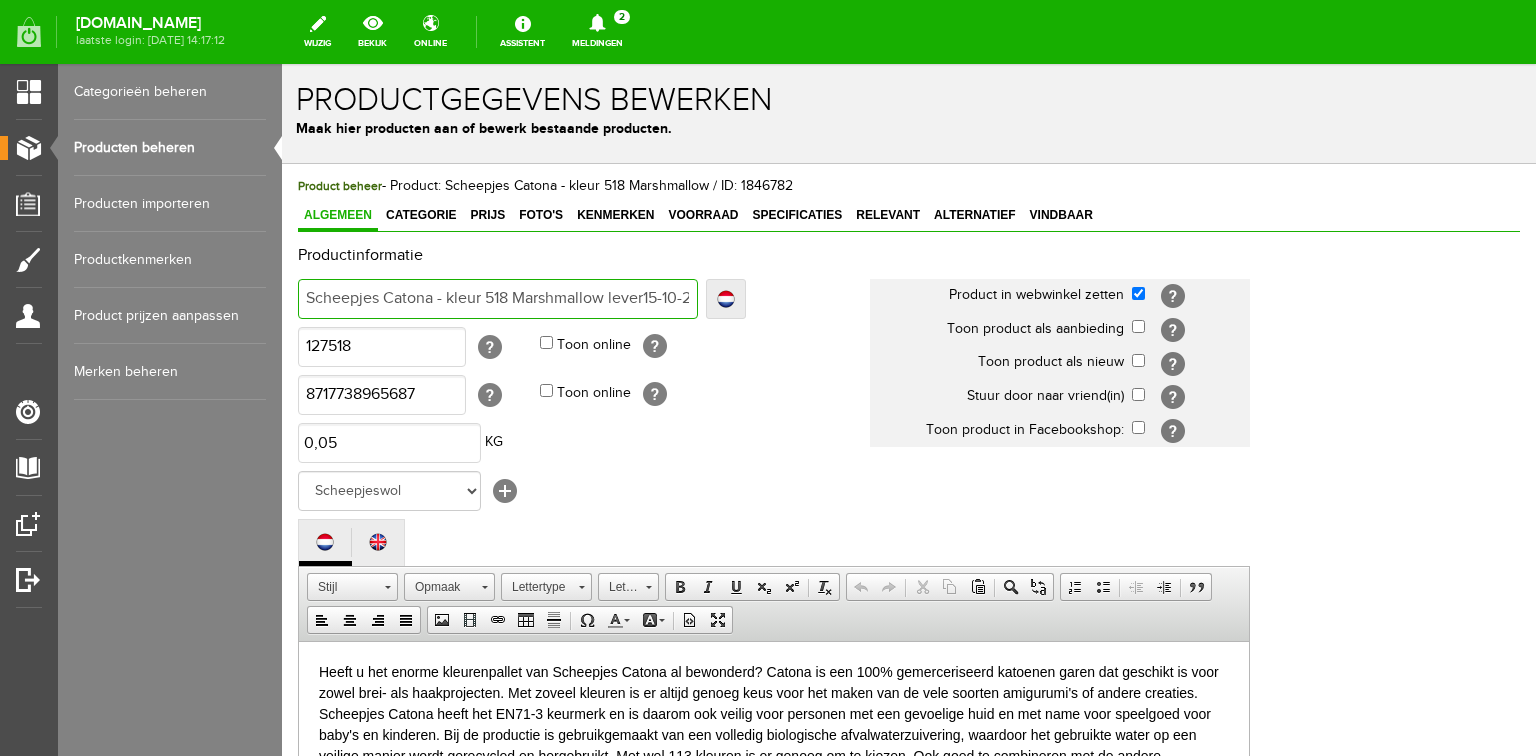 type on "Scheepjes Catona - kleur 518 Marshmallow lever15-10-2025" 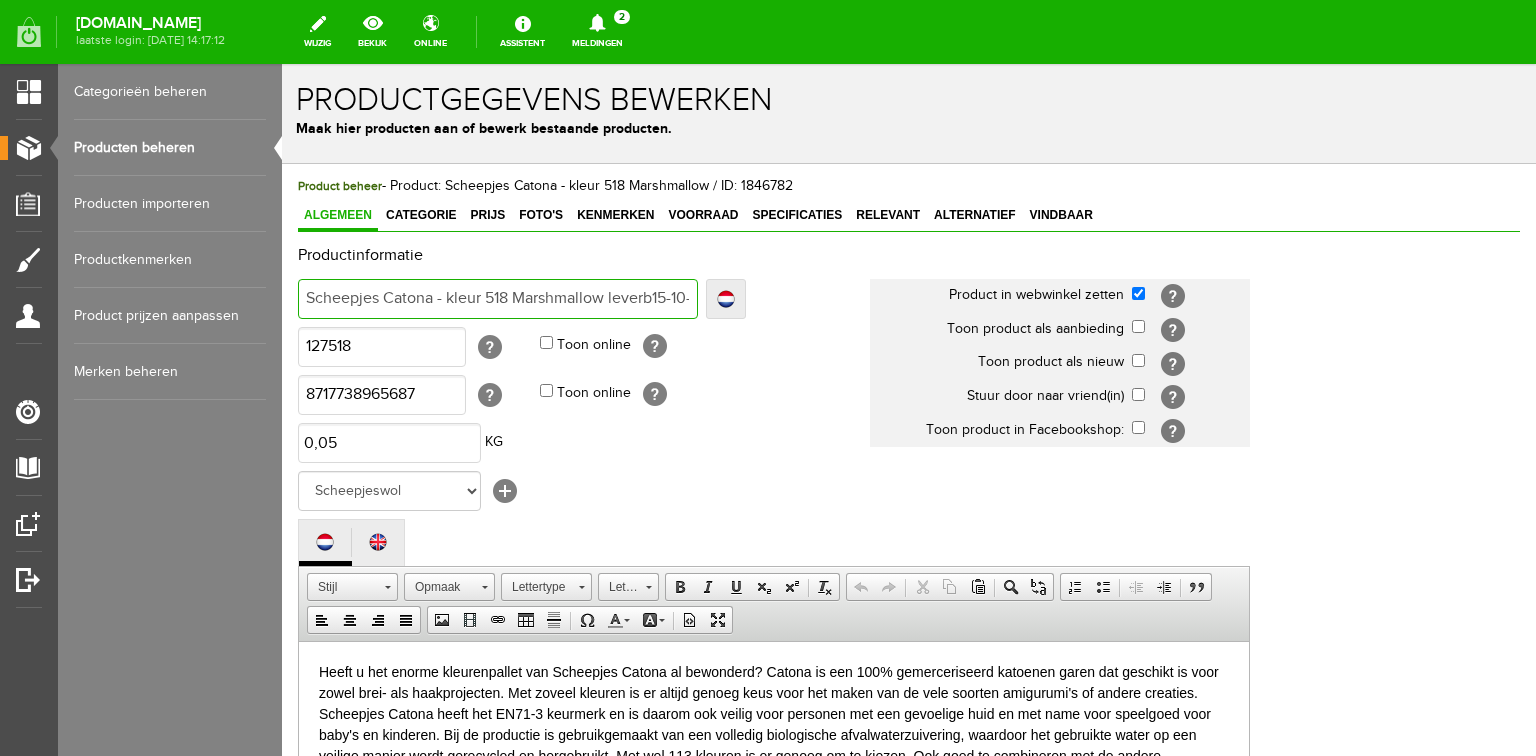 type on "Scheepjes Catona - kleur 518 Marshmallow leverb15-10-2025" 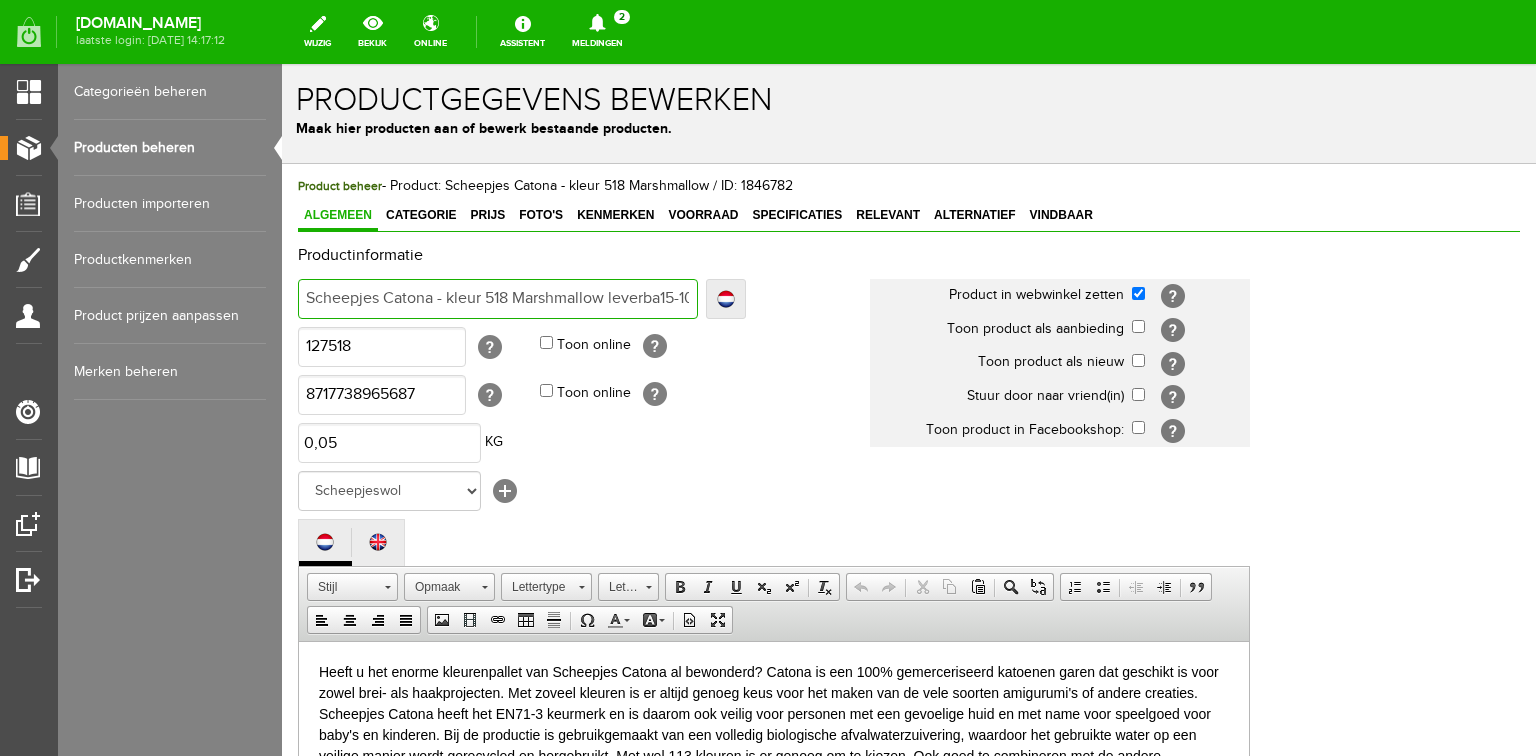 type on "Scheepjes Catona - kleur 518 Marshmallow leverba15-10-2025" 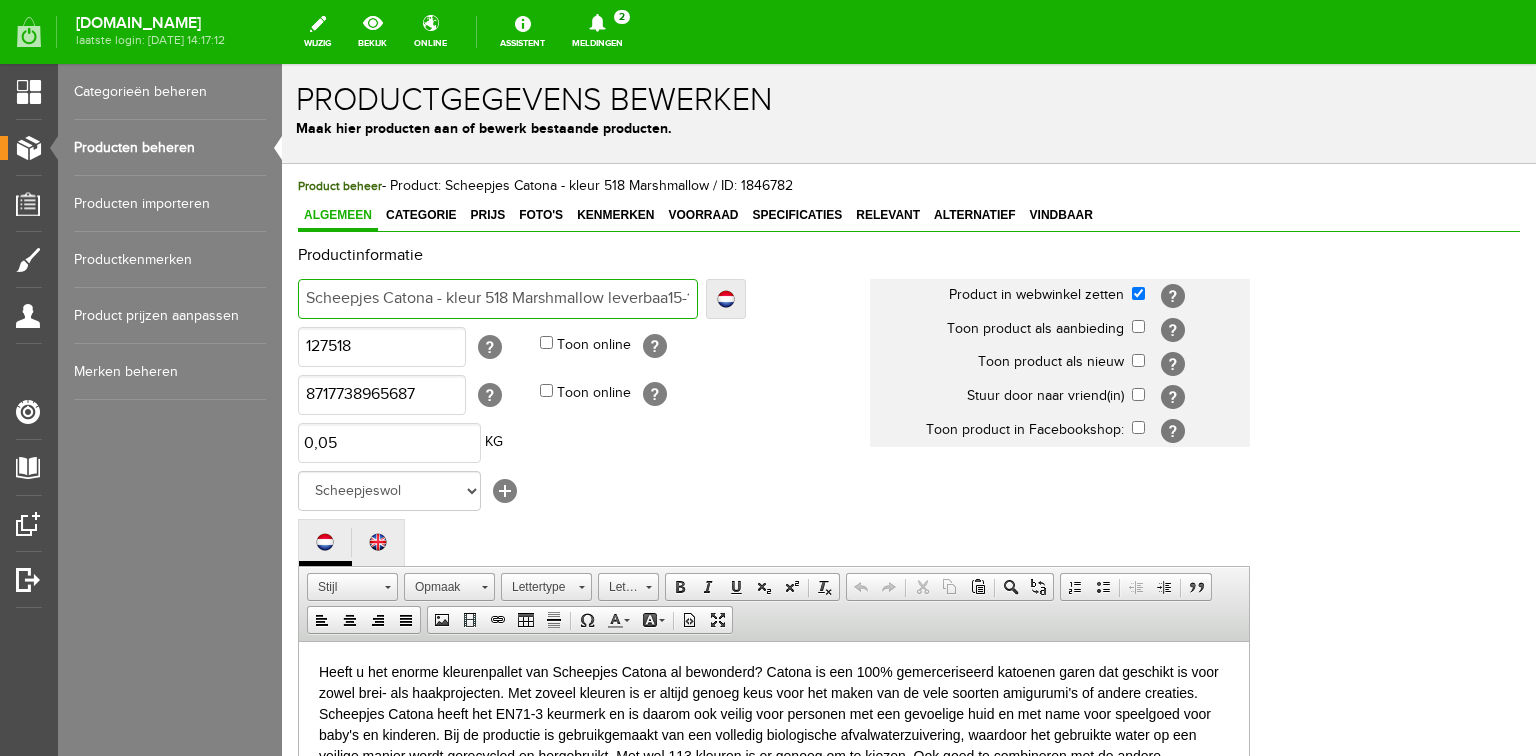 type on "Scheepjes Catona - kleur 518 Marshmallow leverbaar15-10-2025" 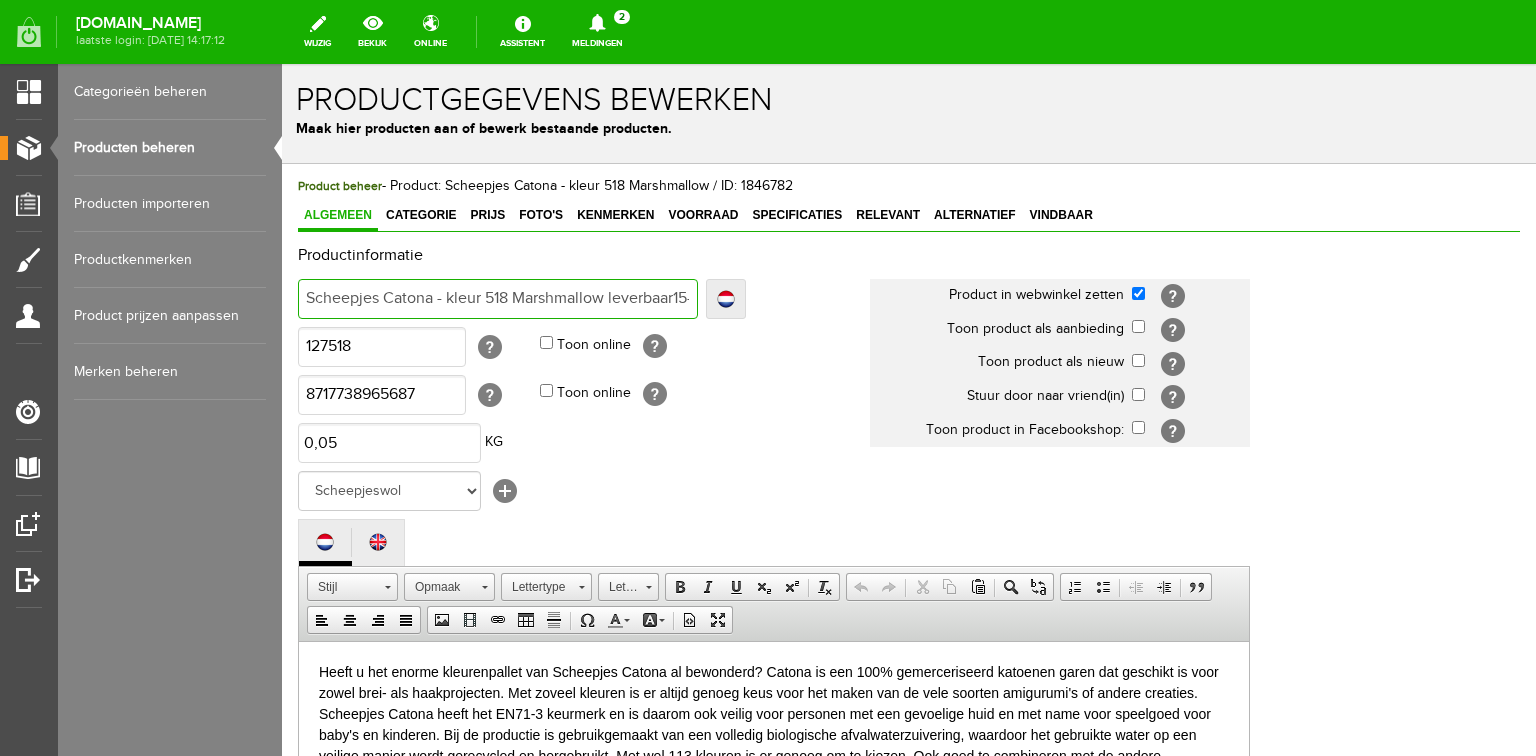 type on "Scheepjes Catona - kleur 518 Marshmallow leverbaar15-10-2025" 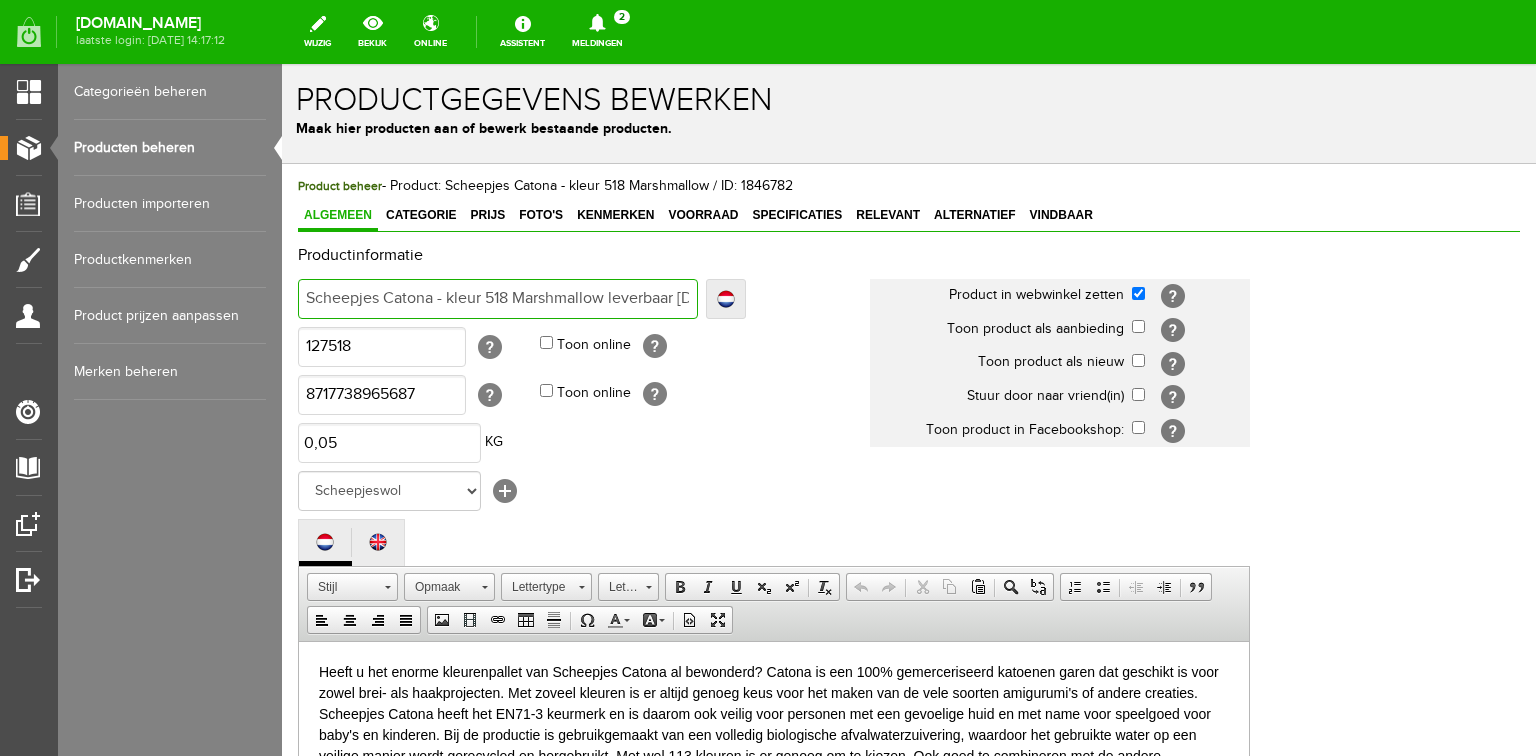 type on "Scheepjes Catona - kleur 518 Marshmallow leverbaar 15-10-2025" 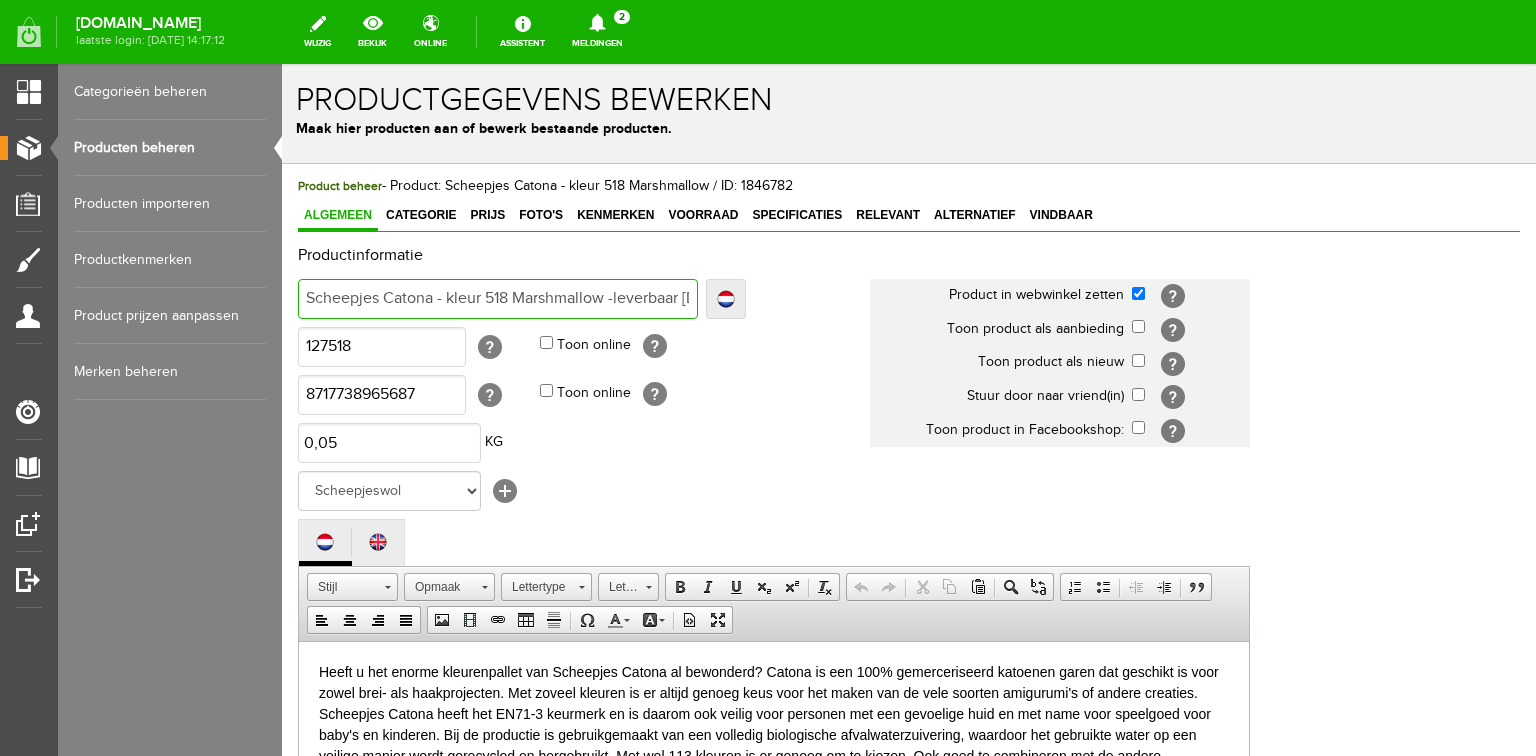 type on "Scheepjes Catona - kleur 518 Marshmallow -leverbaar 15-10-2025" 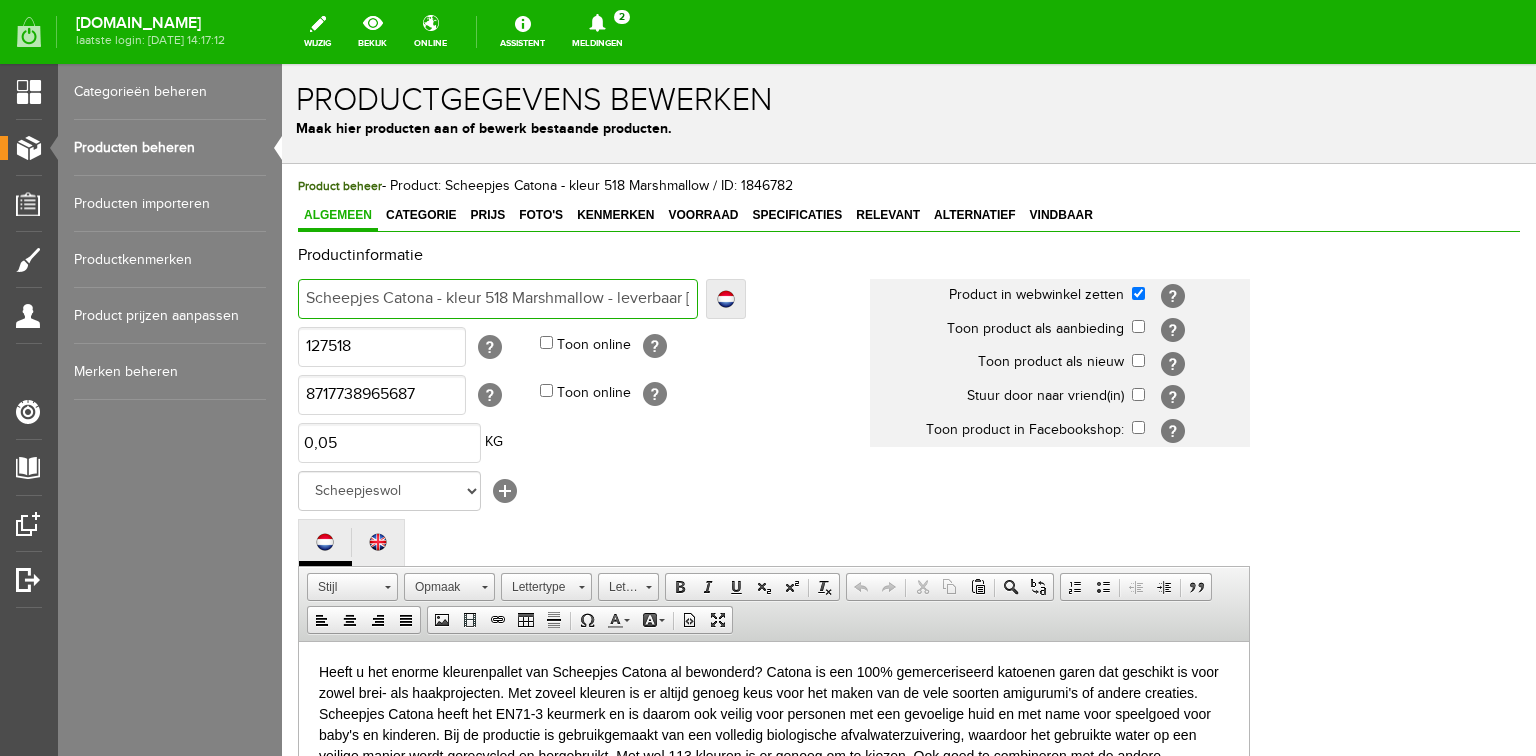 type on "Scheepjes Catona - kleur 518 Marshmallow - leverbaar 15-10-2025" 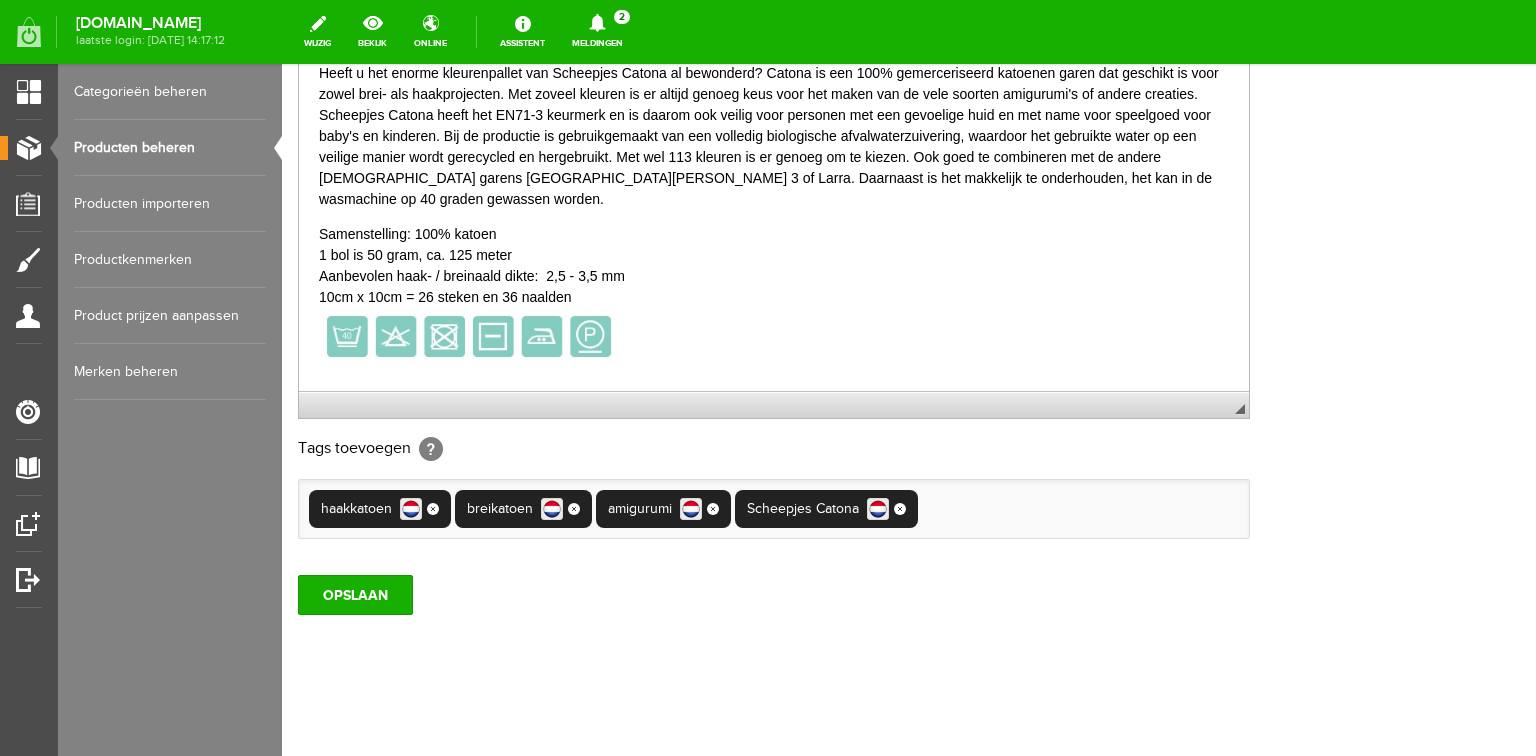 scroll, scrollTop: 594, scrollLeft: 0, axis: vertical 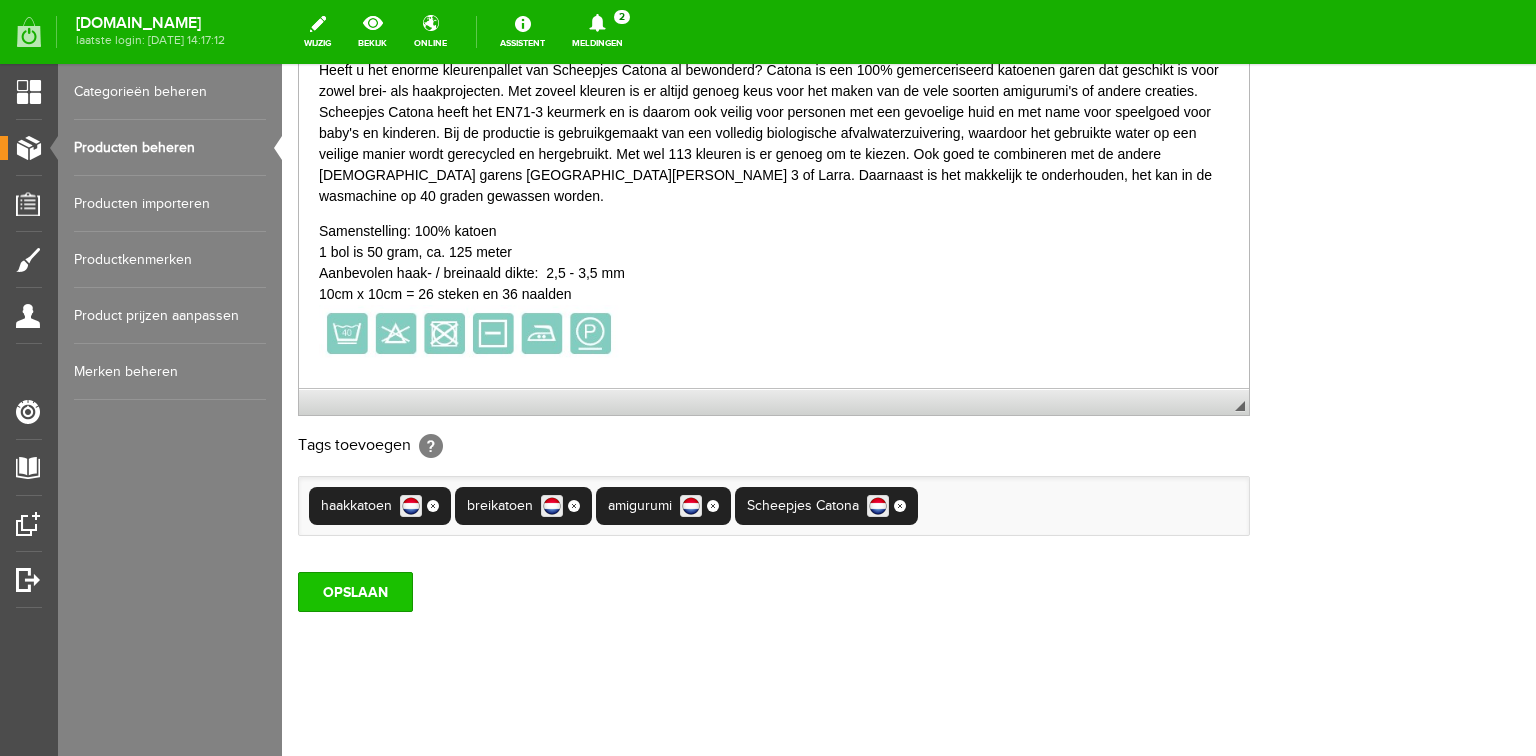 type on "Scheepjes Catona - kleur 518 Marshmallow - leverbaar 15-10-2025" 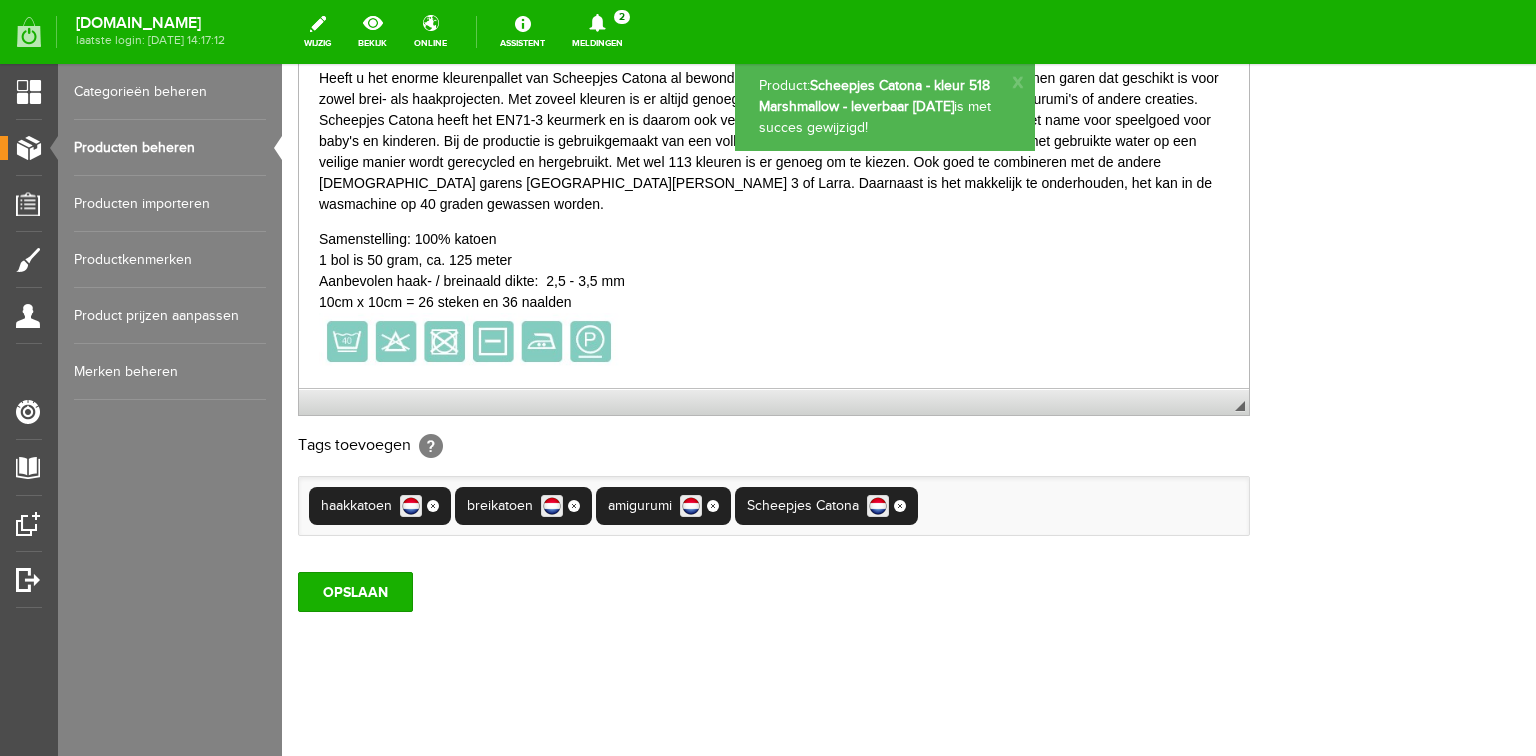 scroll, scrollTop: 0, scrollLeft: 0, axis: both 